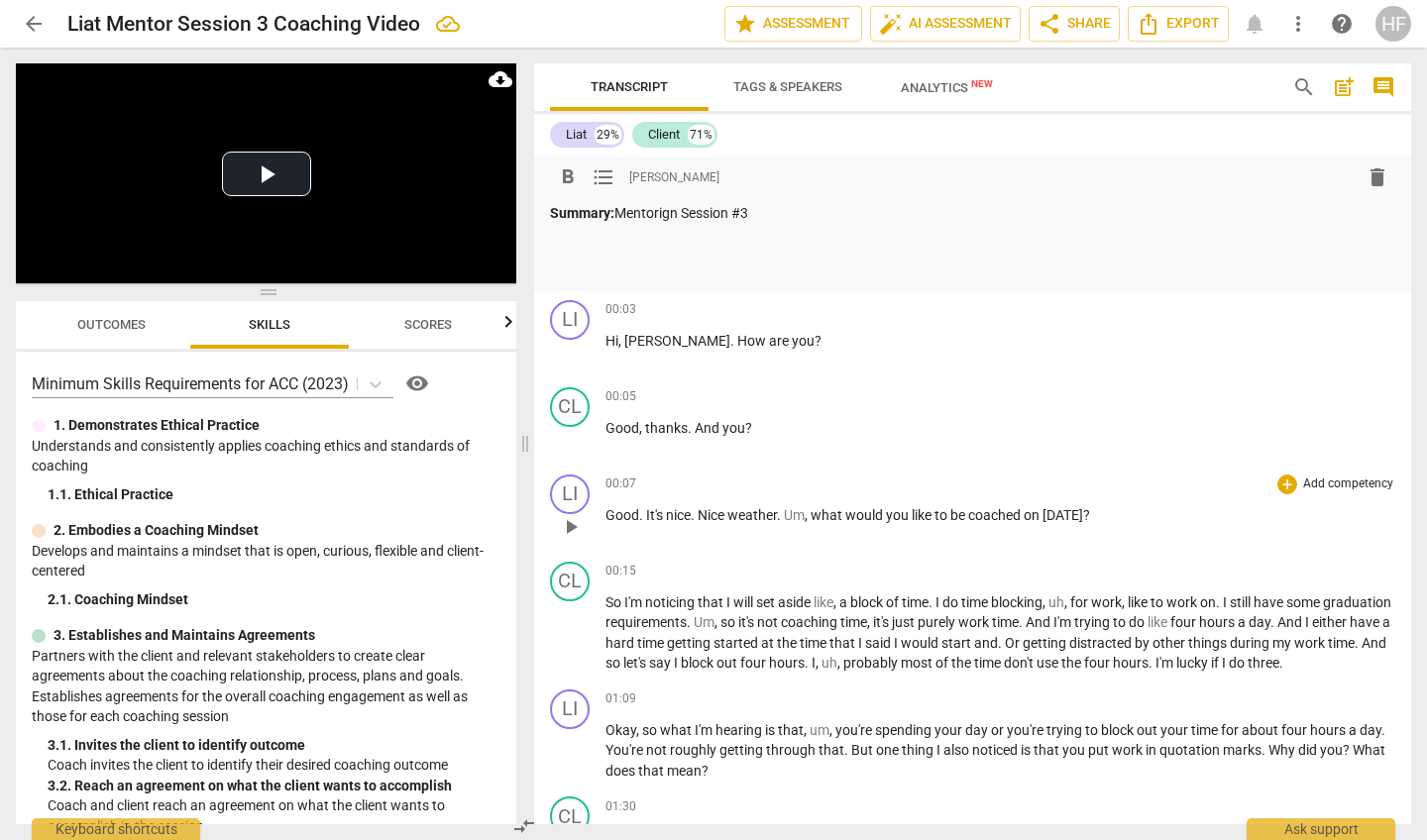 scroll, scrollTop: 0, scrollLeft: 0, axis: both 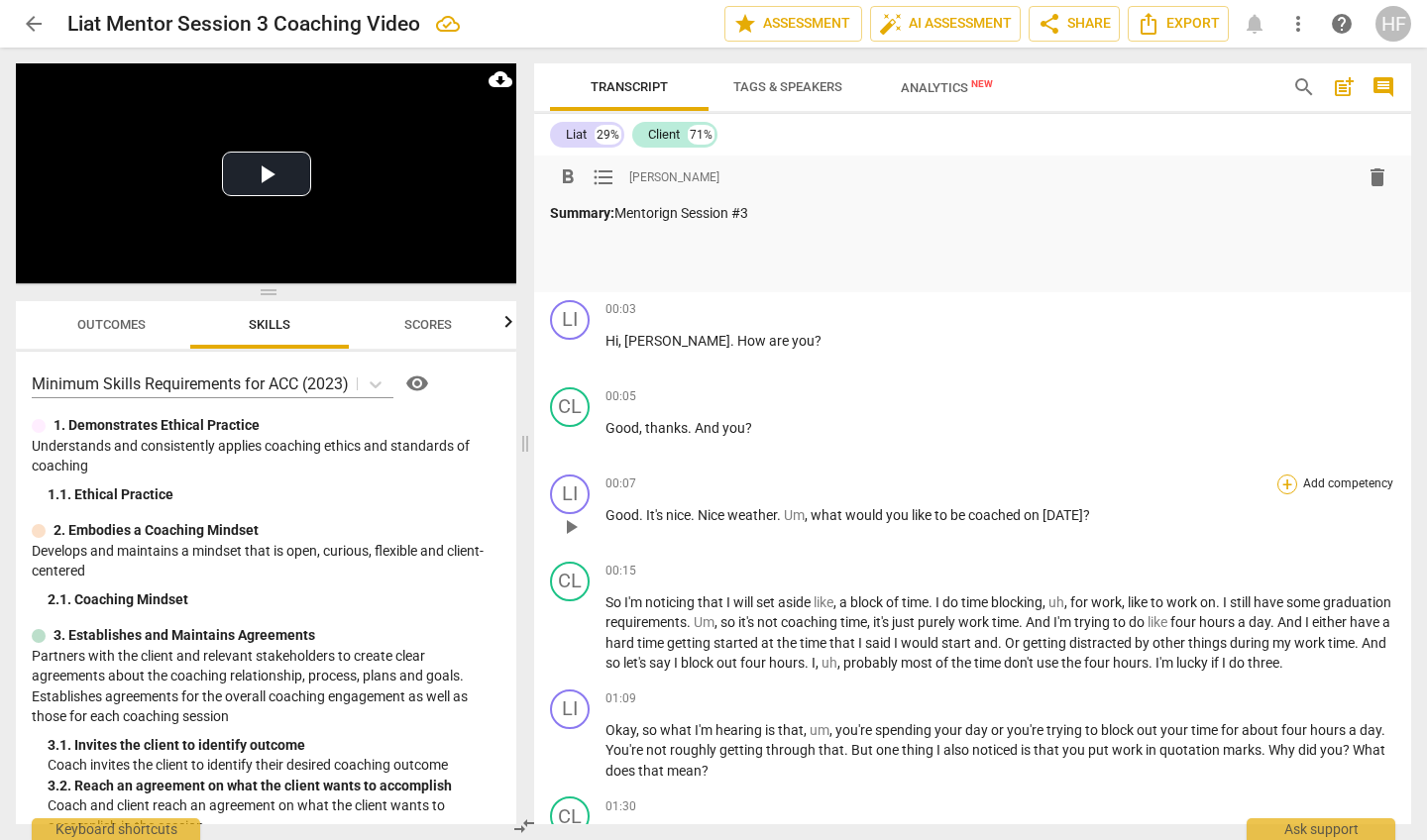 click on "+" at bounding box center [1287, 484] 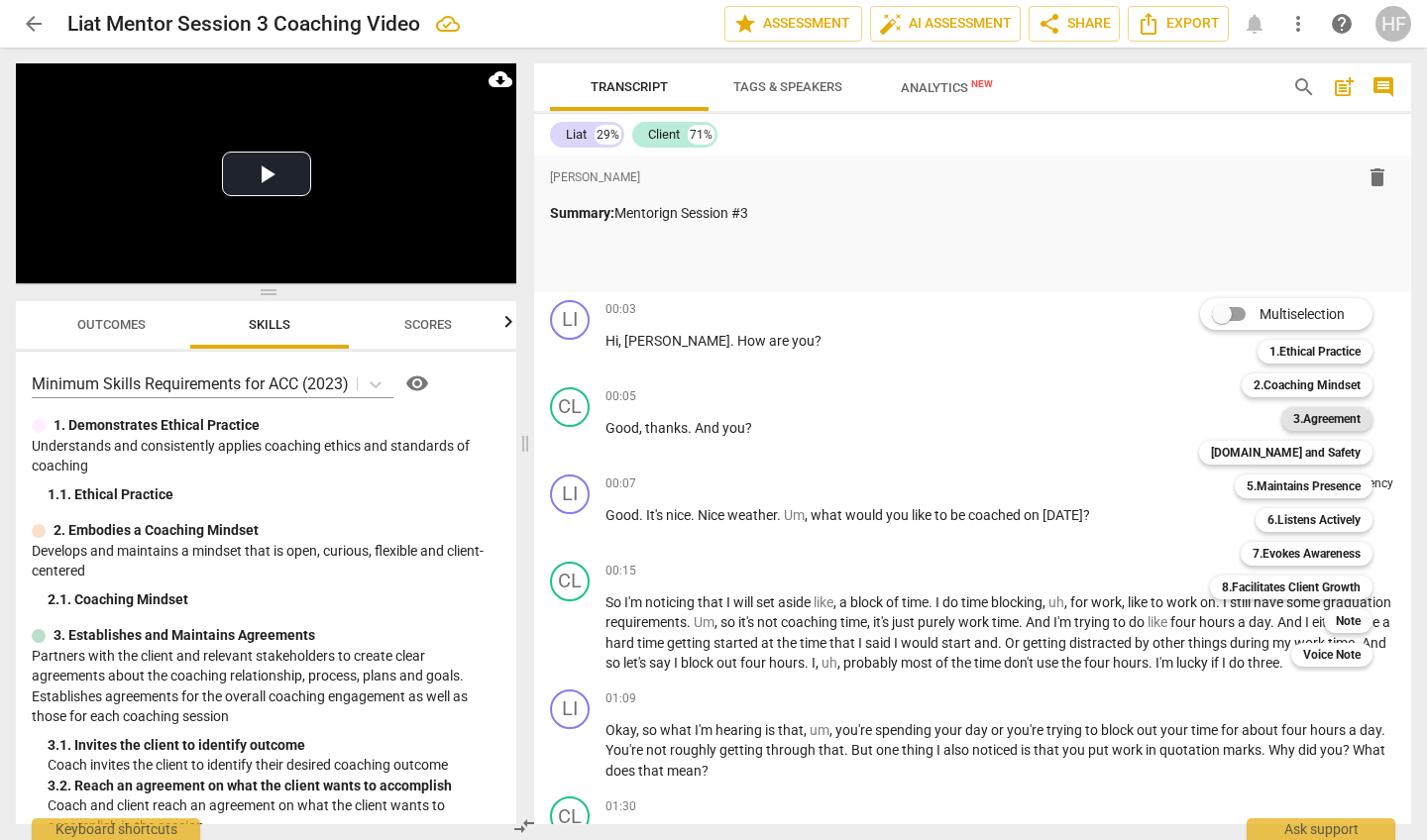 click on "3.Agreement" at bounding box center (1327, 419) 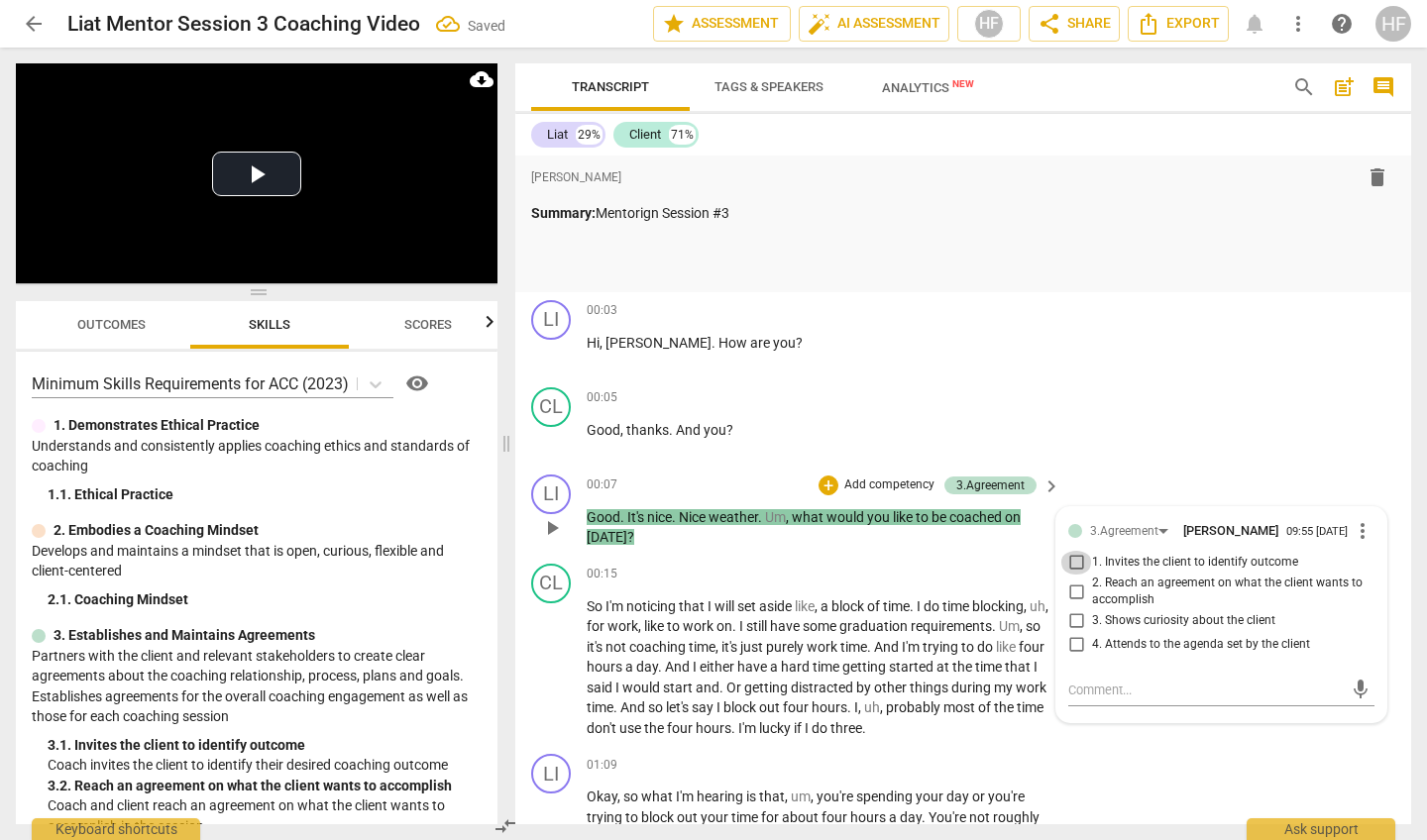 click on "1. Invites the client to identify outcome" at bounding box center [1076, 563] 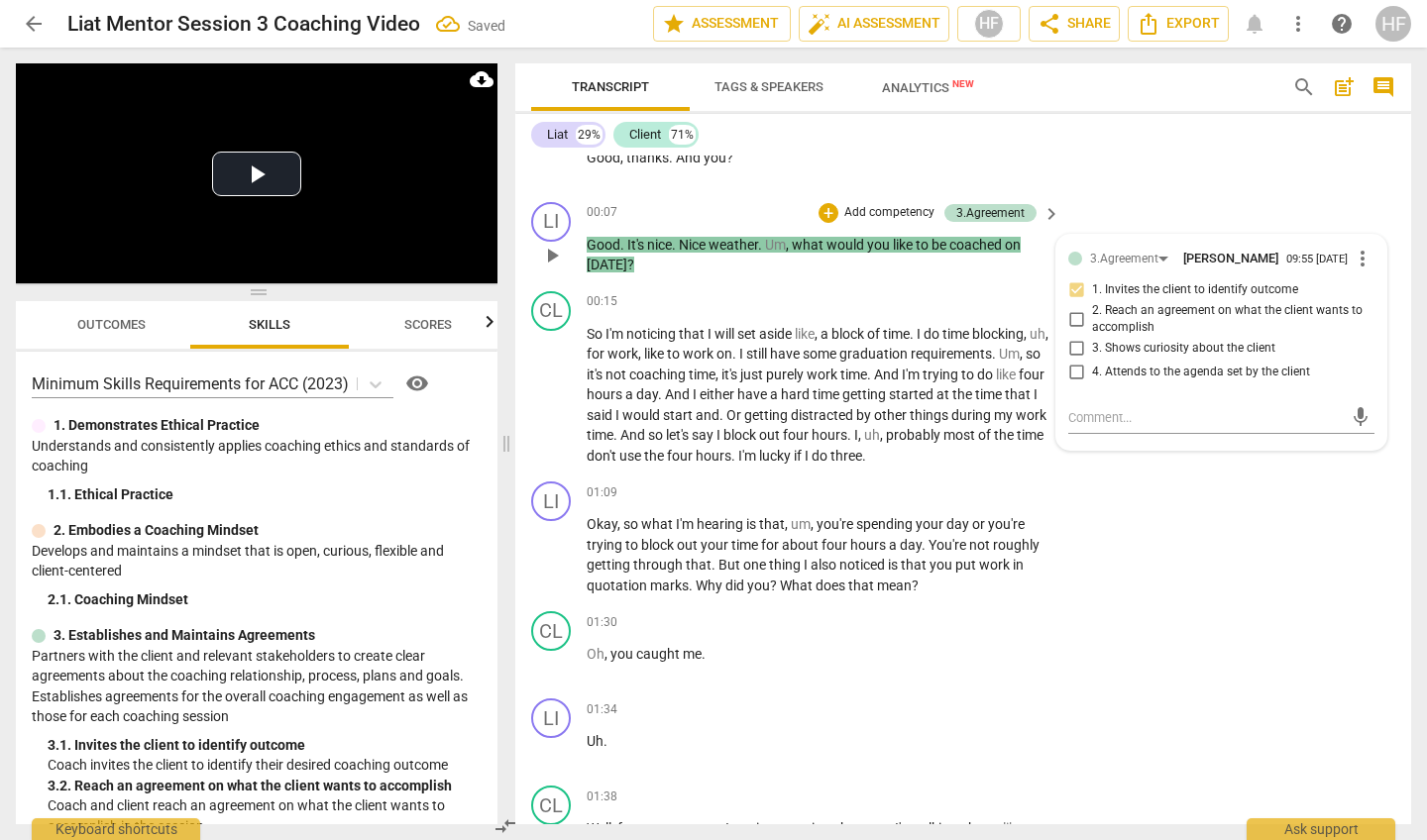 scroll, scrollTop: 275, scrollLeft: 0, axis: vertical 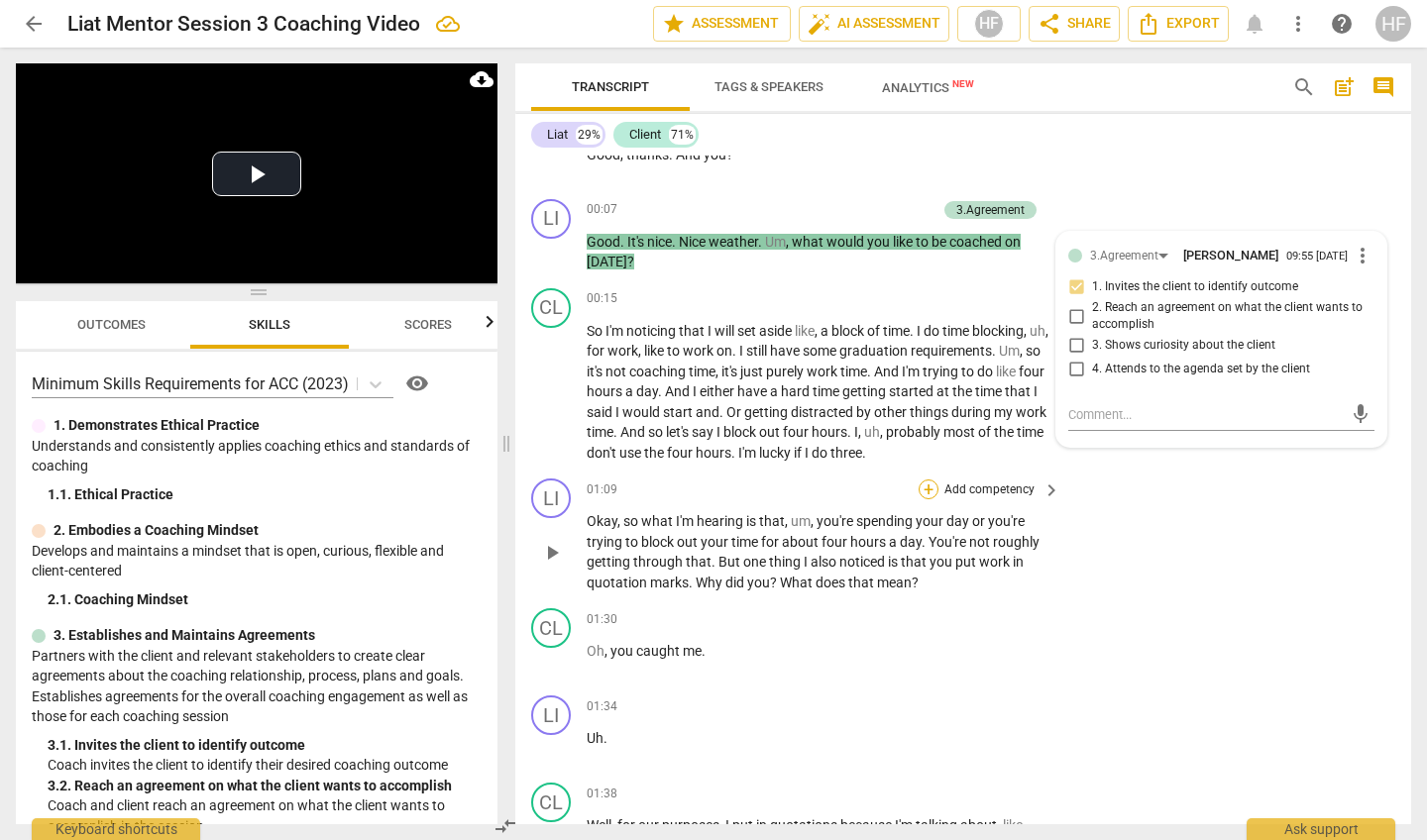 click on "+" at bounding box center [929, 489] 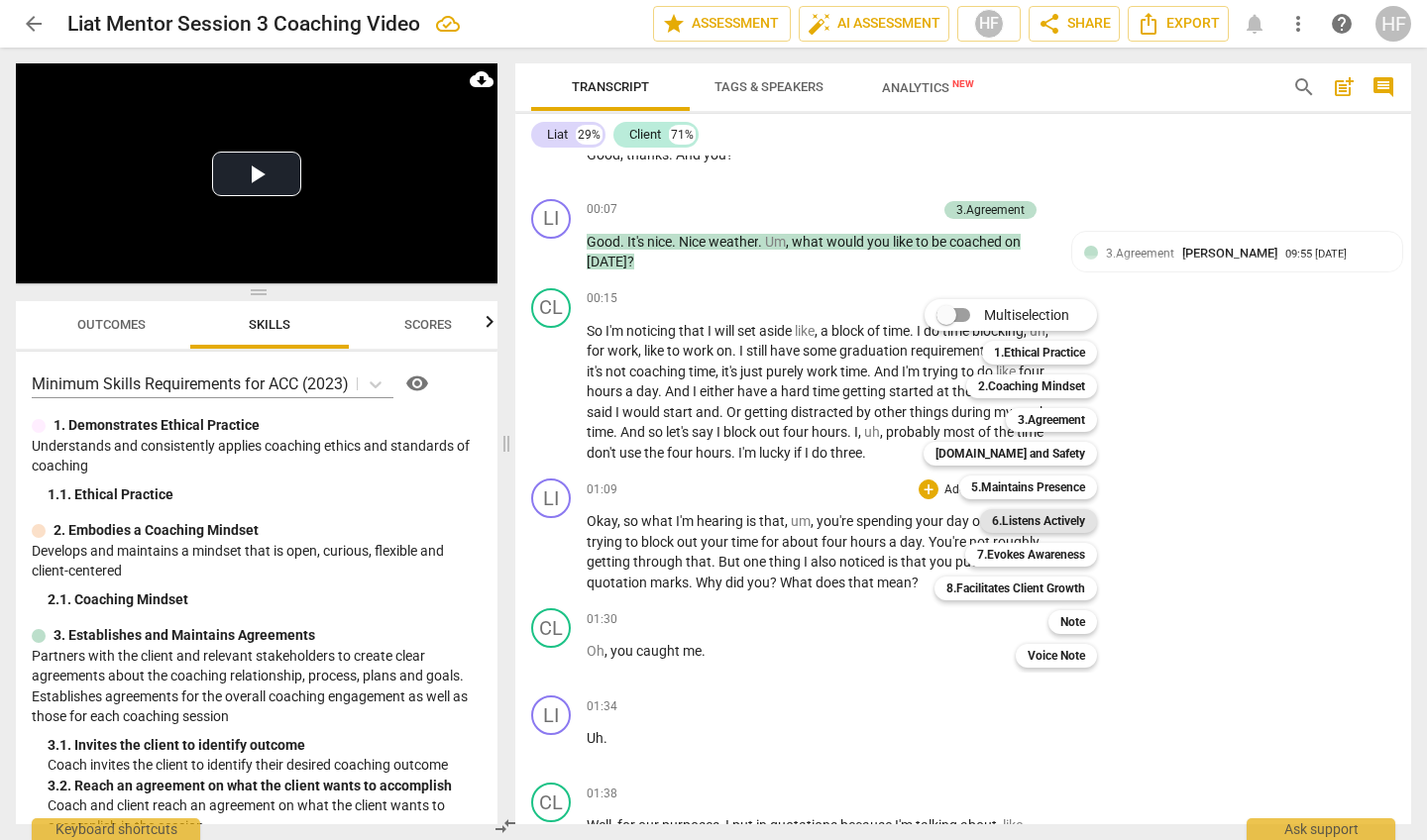 click on "6.Listens Actively" at bounding box center [1039, 521] 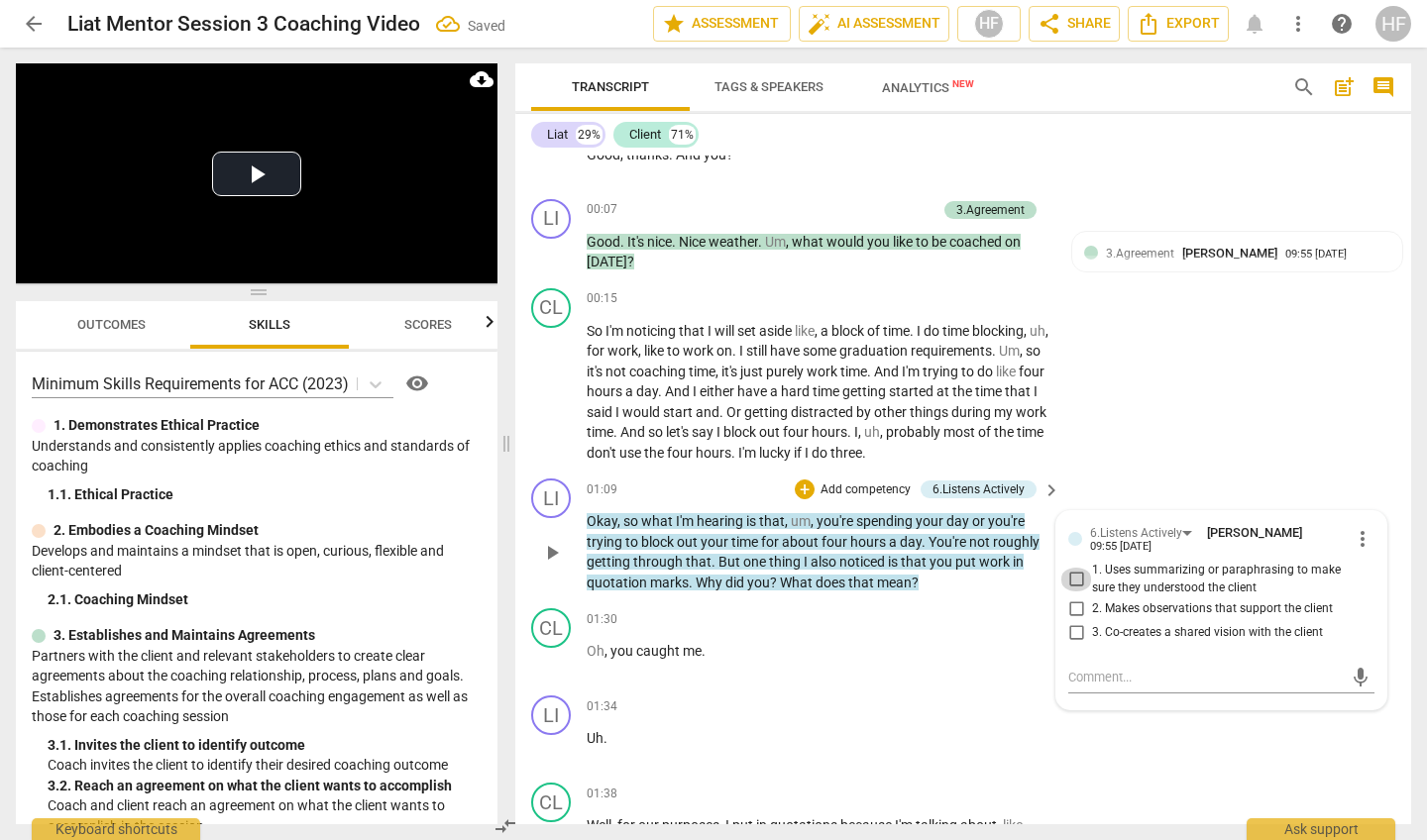 click on "1. Uses summarizing or paraphrasing to make sure they understood the client" at bounding box center (1076, 579) 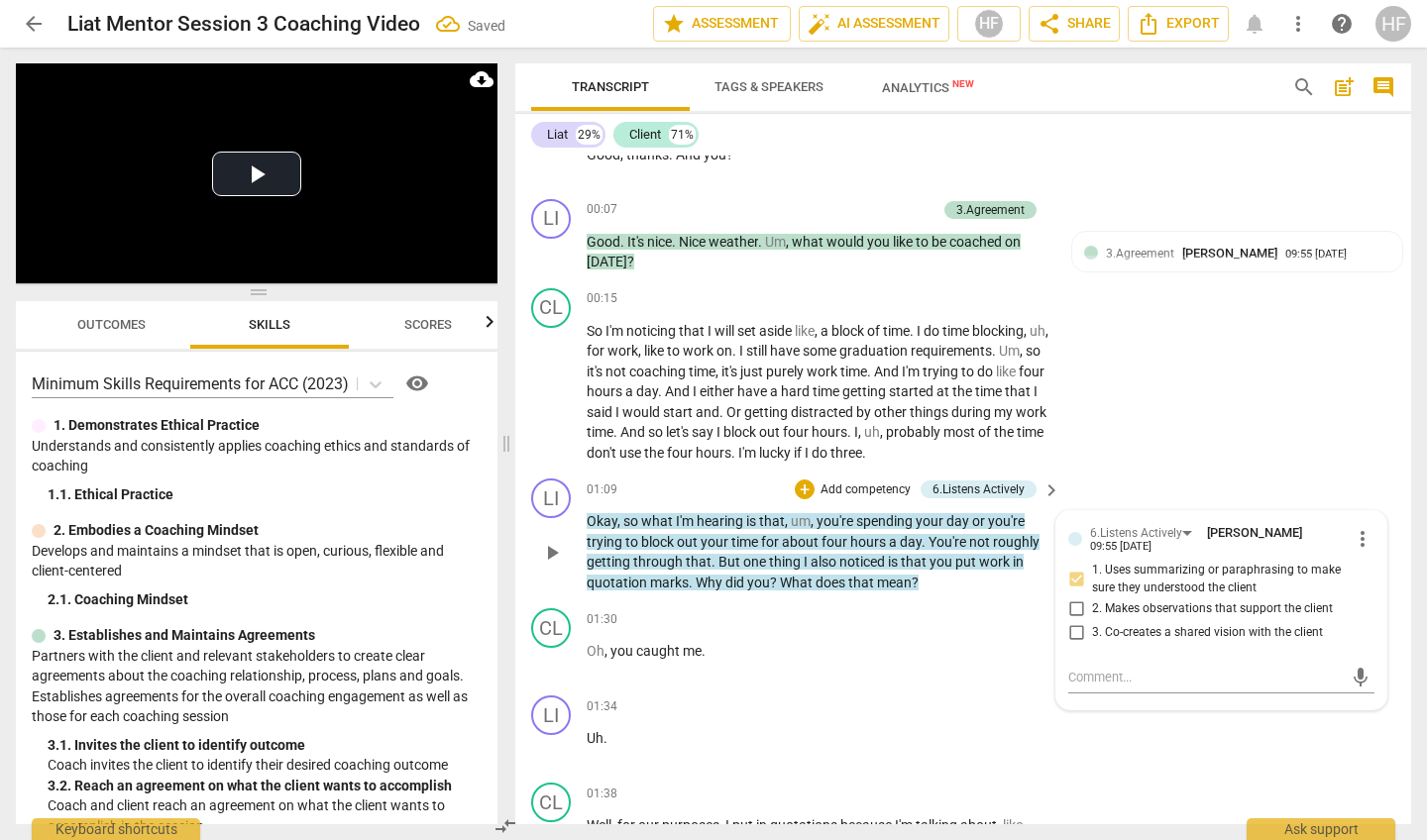 click on "2. Makes observations that support the client" at bounding box center [1076, 608] 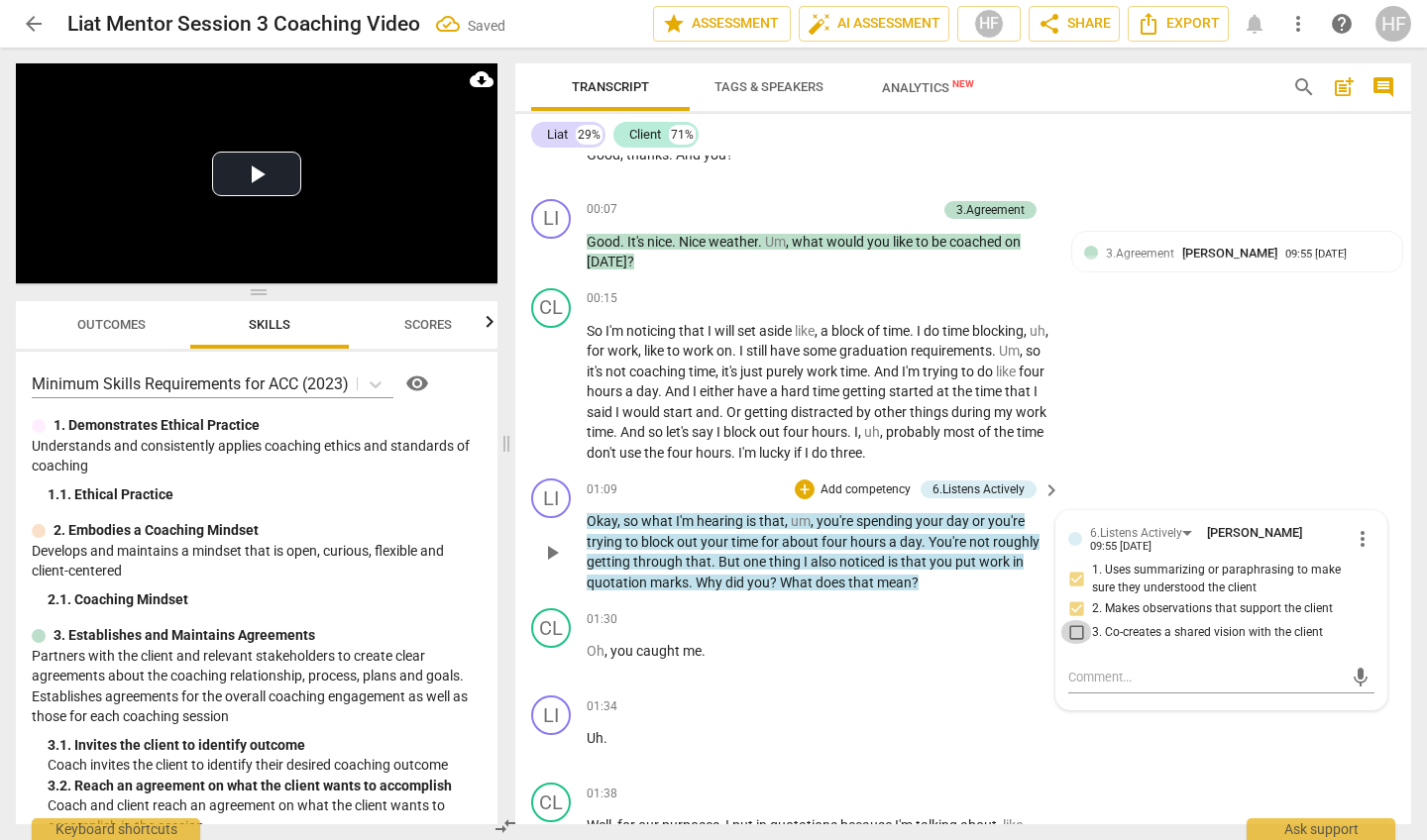 click on "3. Co-creates a shared vision with the client" at bounding box center [1076, 632] 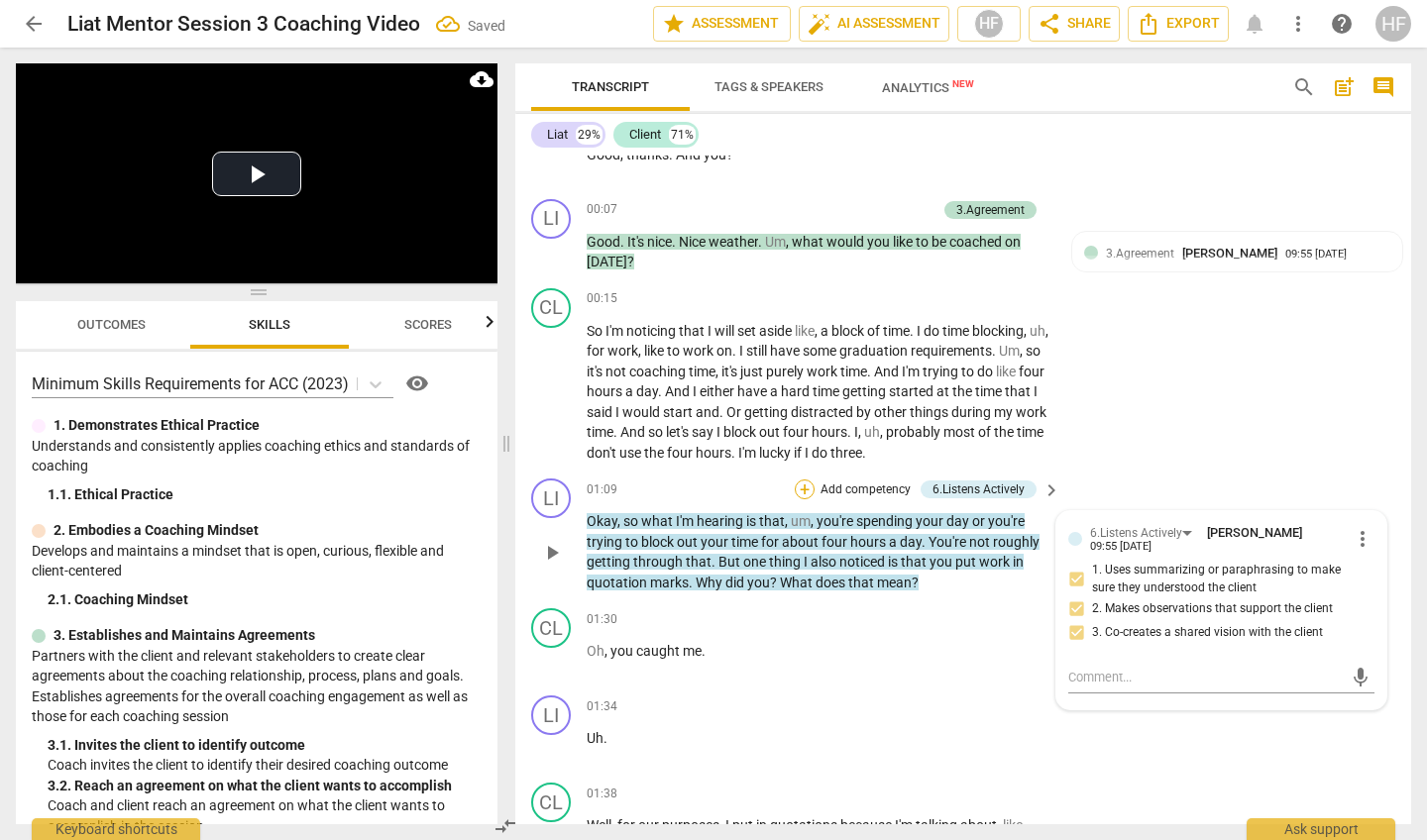 click on "+" at bounding box center (805, 489) 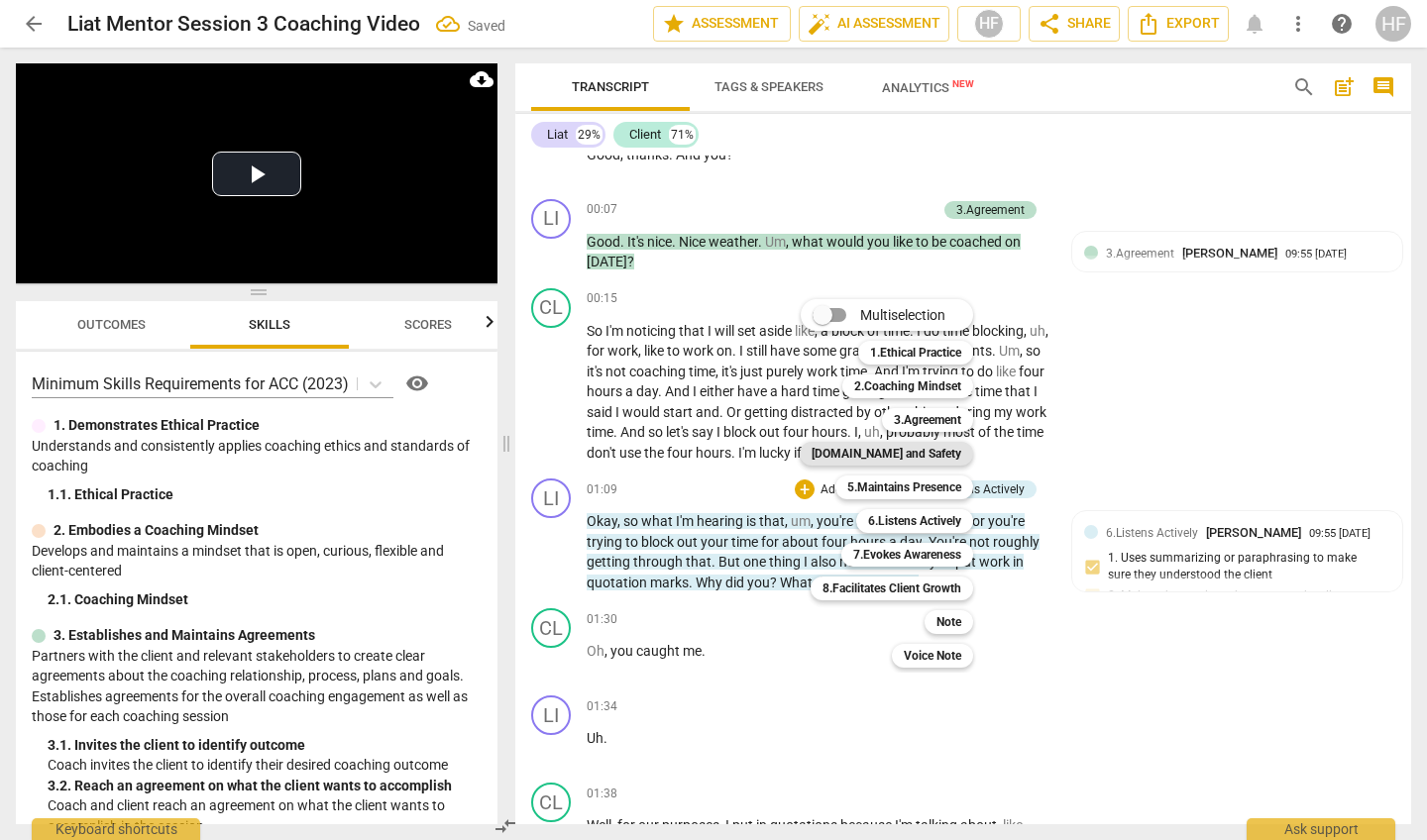 click on "[DOMAIN_NAME] and Safety" at bounding box center [886, 454] 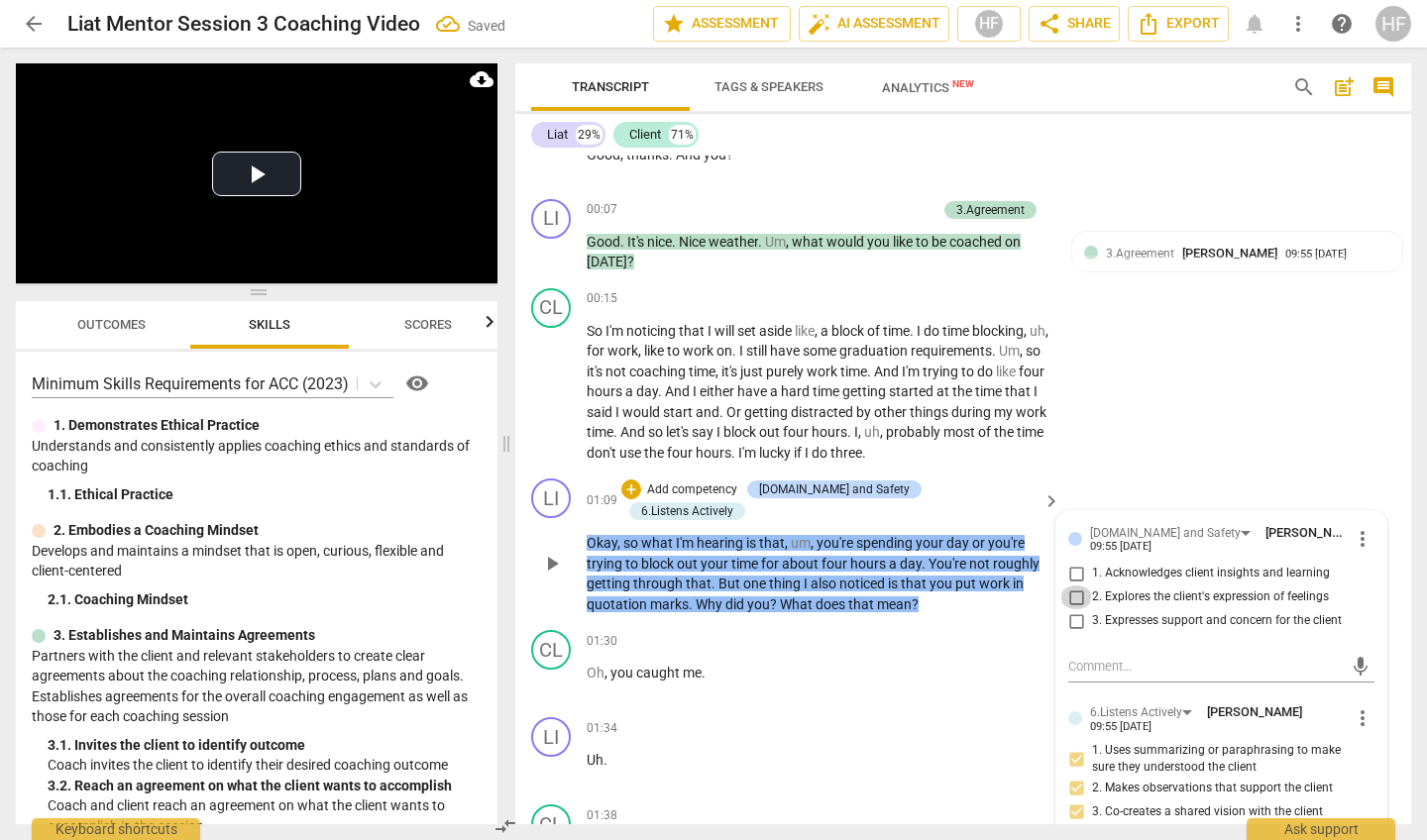 click on "2. Explores the client's expression of feelings" at bounding box center (1076, 597) 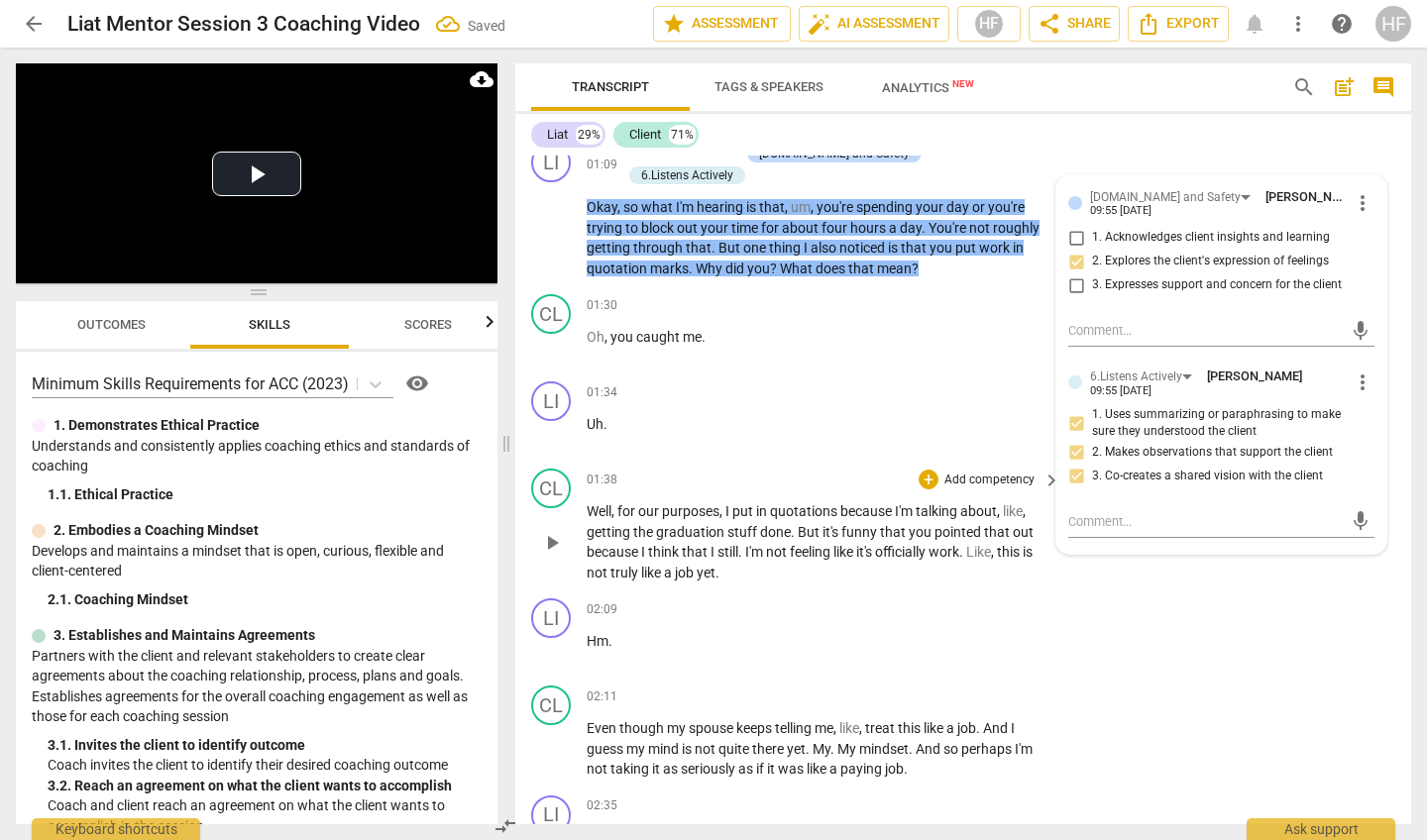 scroll, scrollTop: 615, scrollLeft: 0, axis: vertical 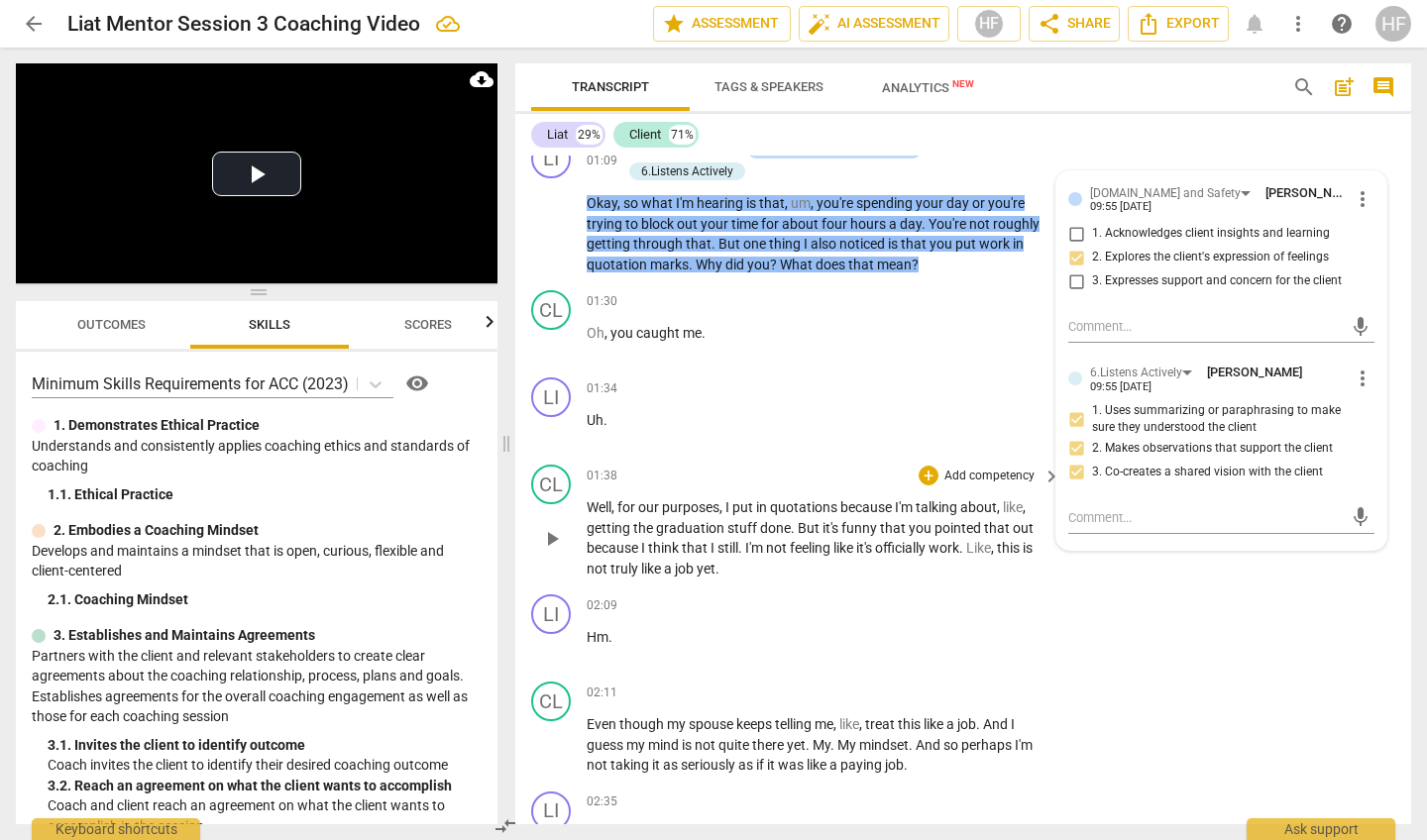 click on "Well ,   for   our   purposes ,   I   put   in   quotations   because   I'm   talking   about ,   like ,   getting   the   graduation   stuff   done .   But   it's   funny   that   you   pointed   that   out   because   I   think   that   I   still .   I'm   not   feeling   like   it's   officially   work .   Like ,   this   is   not   truly   like   a   job   yet ." at bounding box center (819, 538) 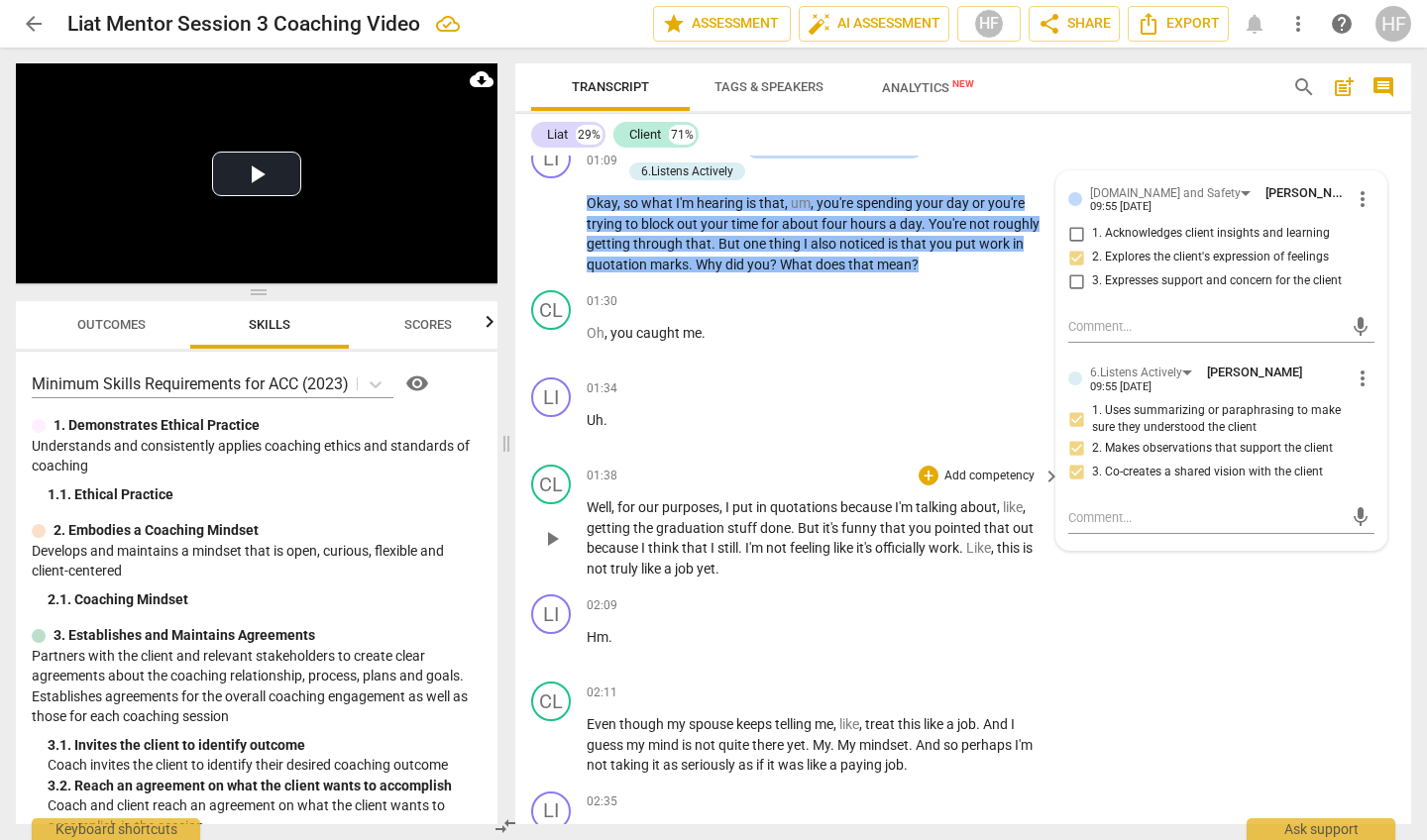 scroll, scrollTop: 0, scrollLeft: 0, axis: both 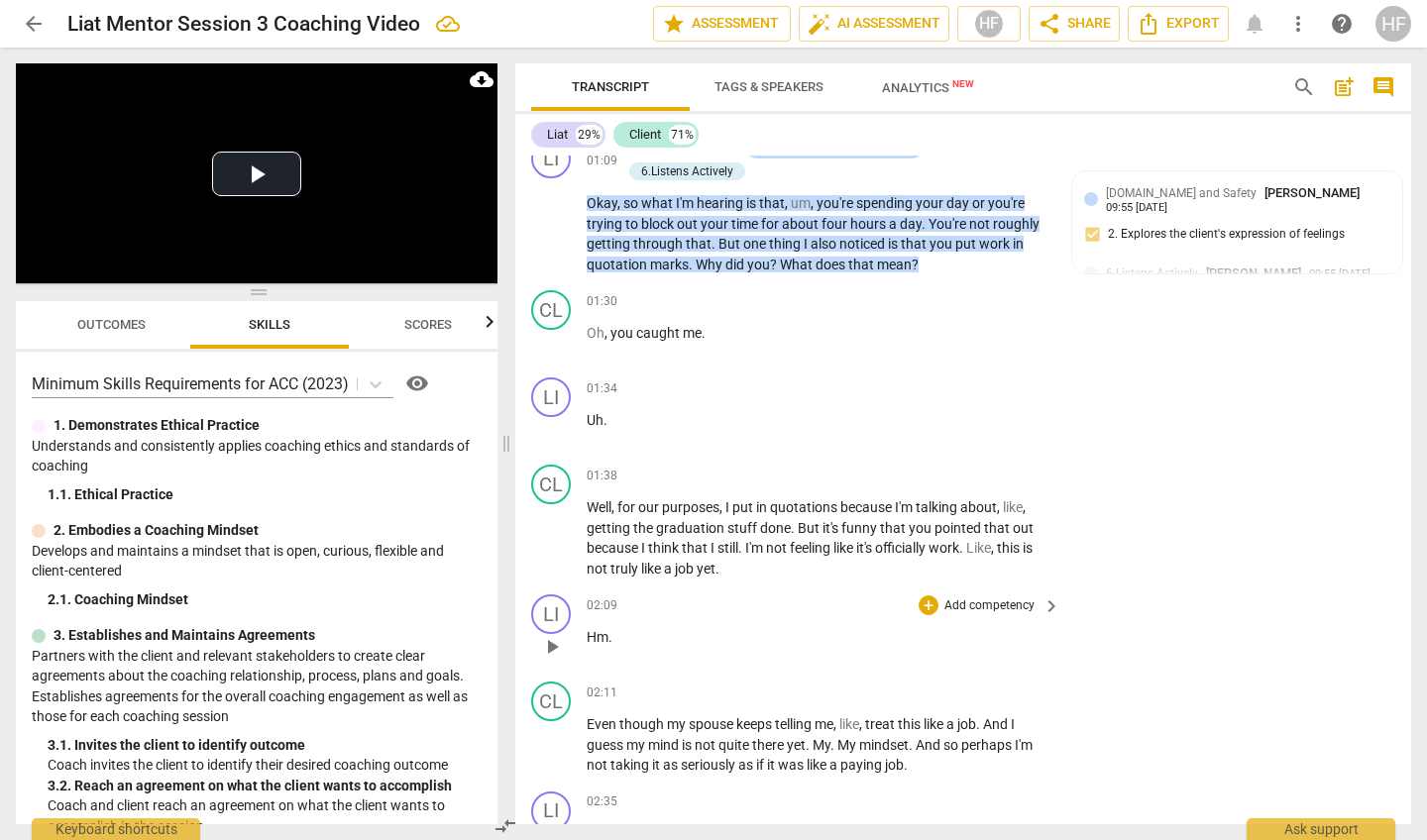click on "play_arrow pause" at bounding box center (561, 647) 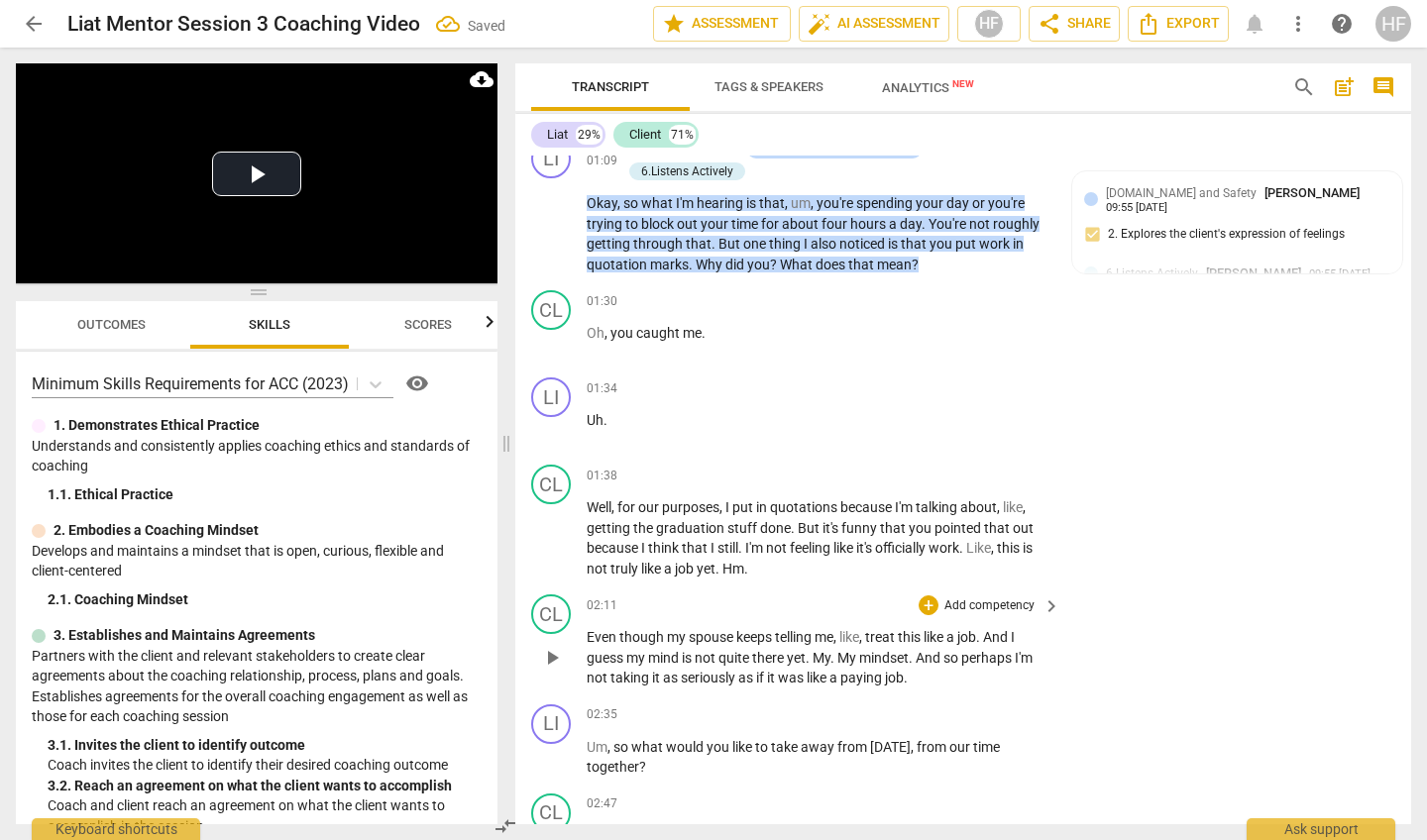 click on "Even" at bounding box center (603, 637) 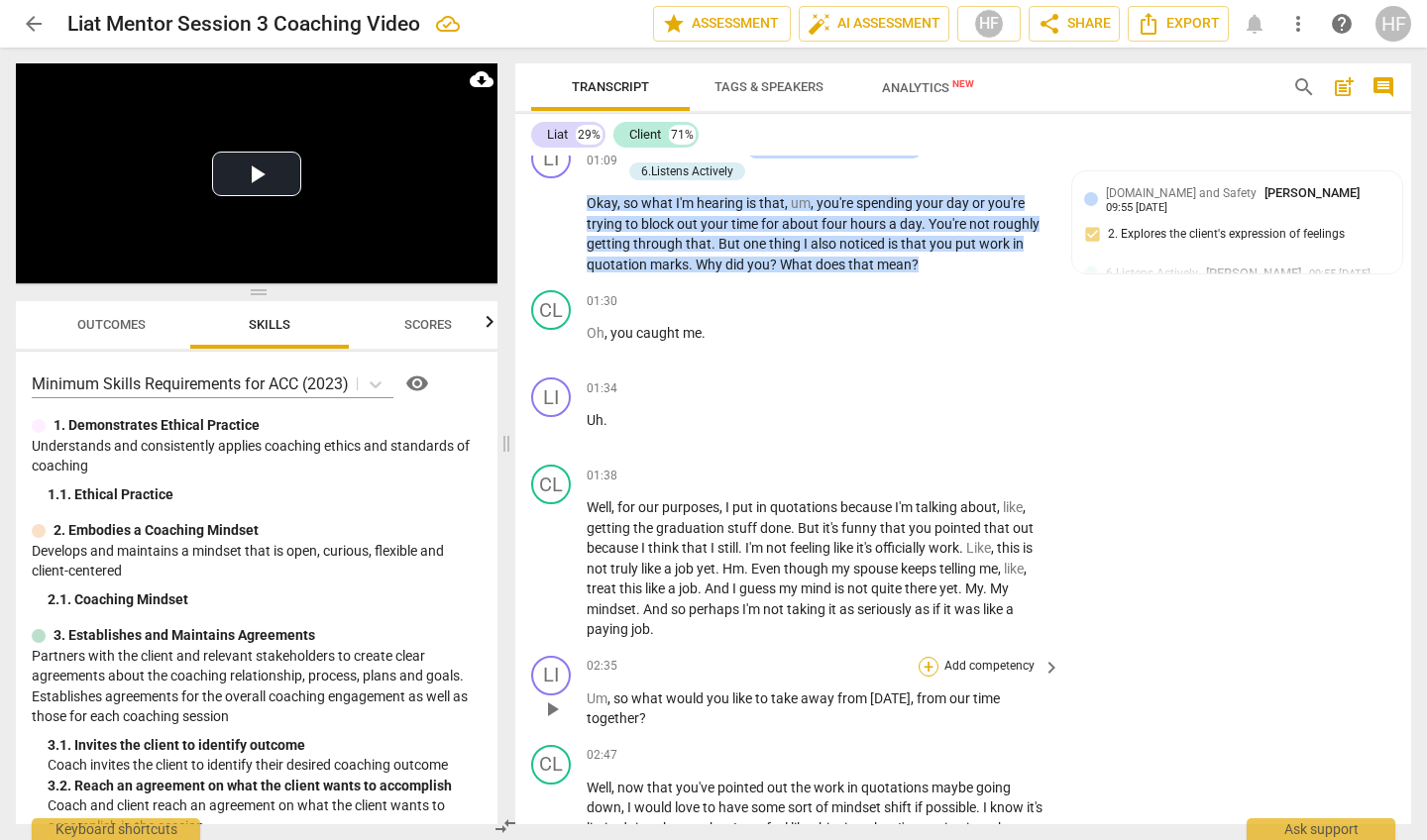 click on "+" at bounding box center (929, 667) 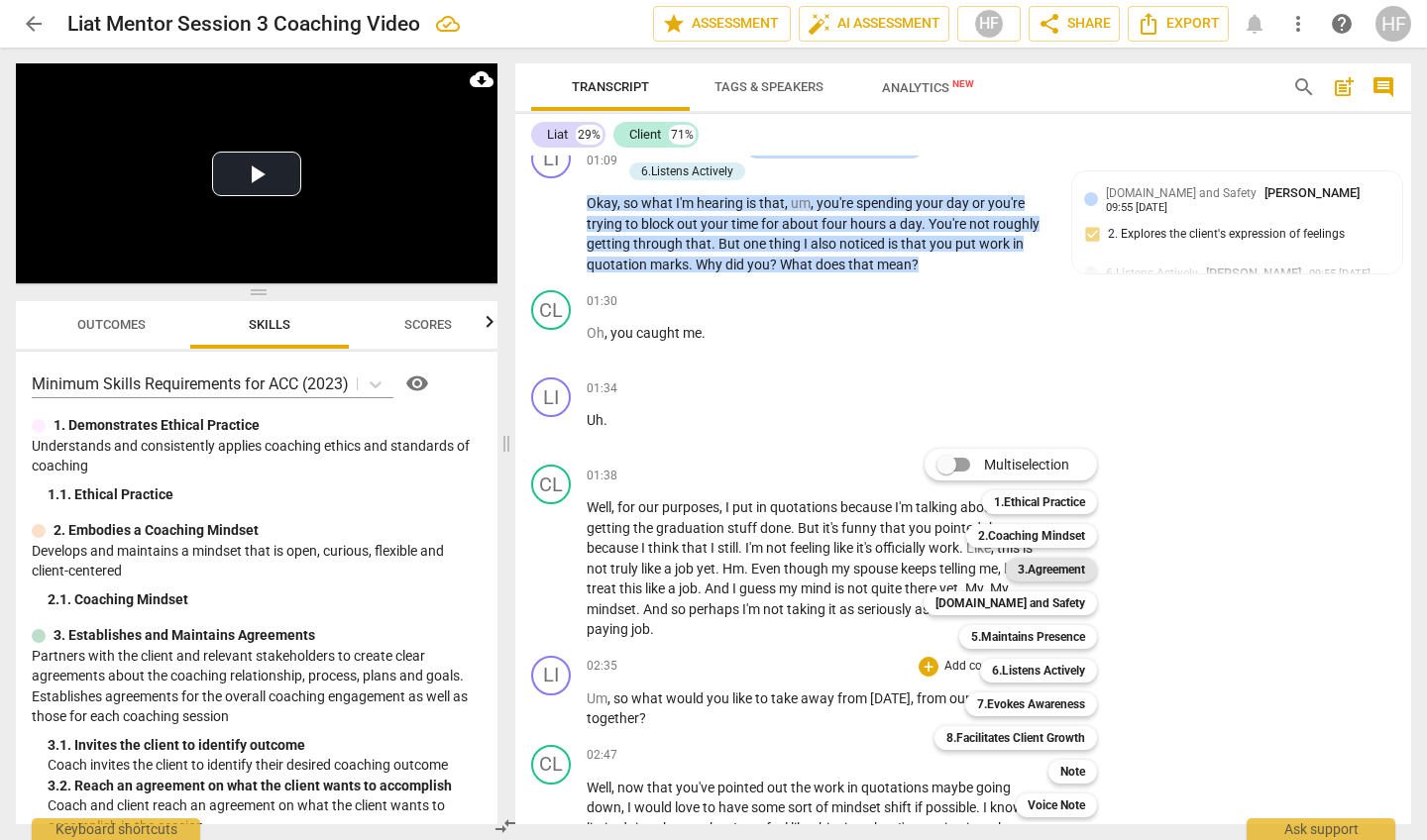 click on "3.Agreement" at bounding box center (1051, 570) 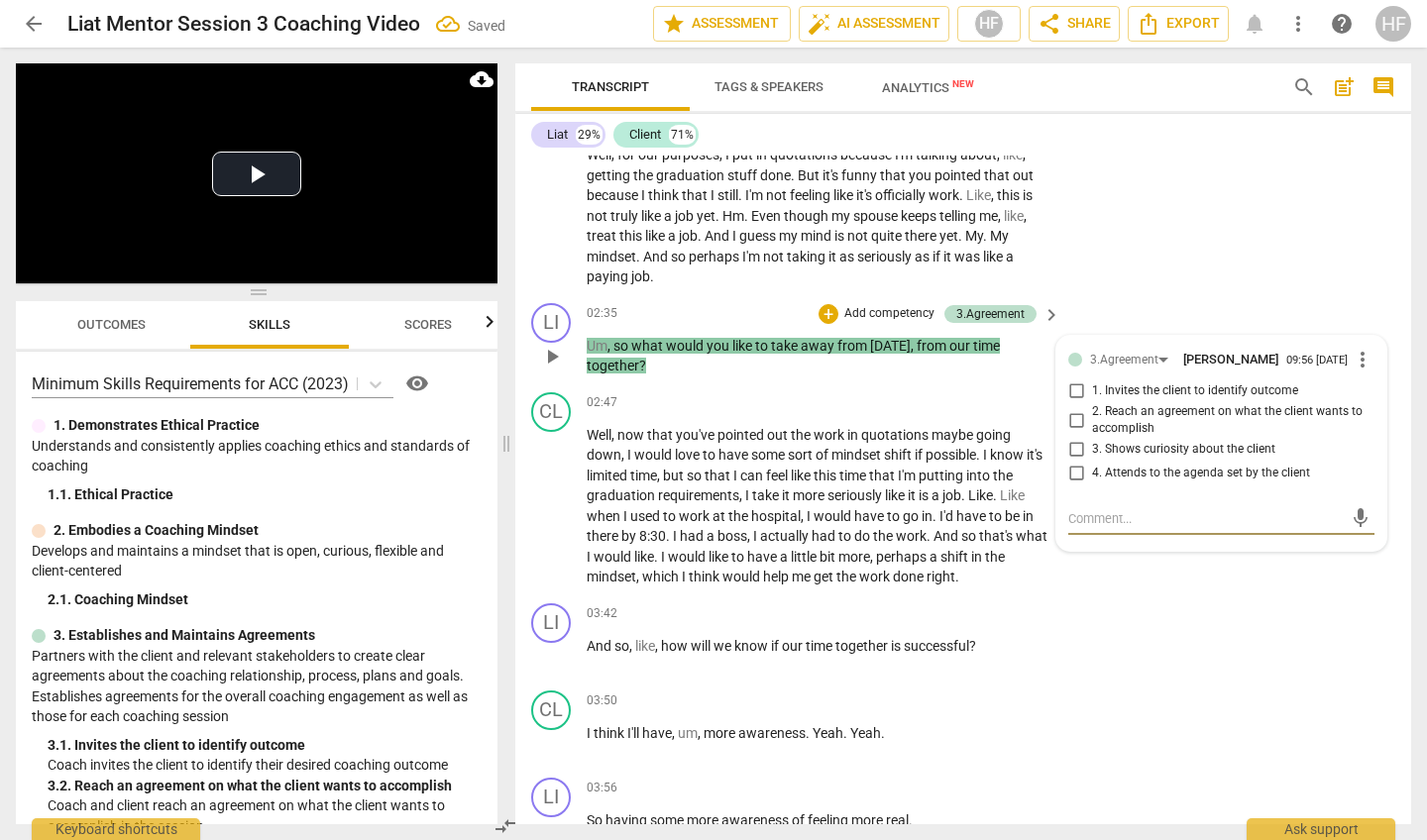 scroll, scrollTop: 962, scrollLeft: 0, axis: vertical 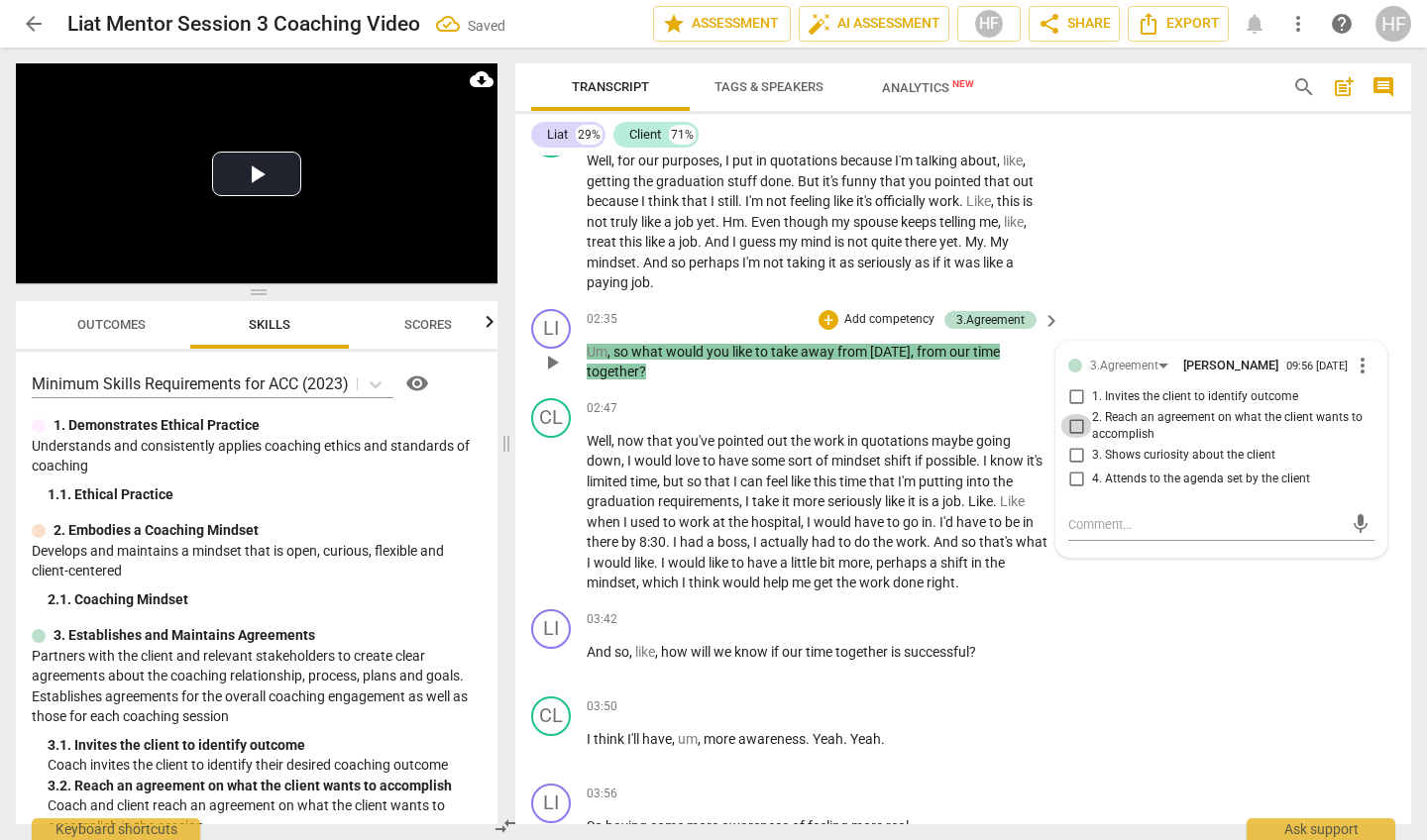 click on "2. Reach an agreement on what the client wants to accomplish" at bounding box center [1076, 426] 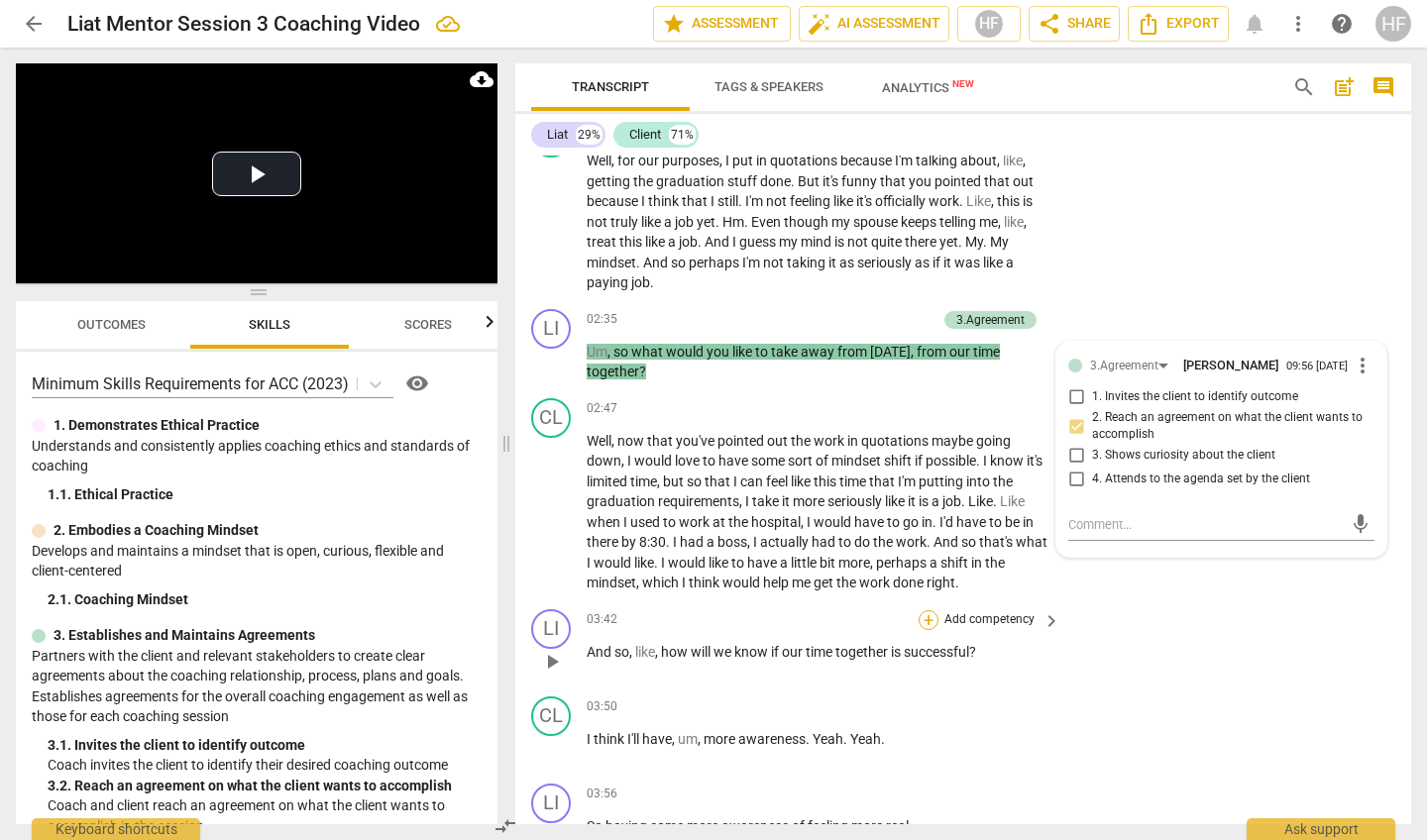 click on "+" at bounding box center [929, 620] 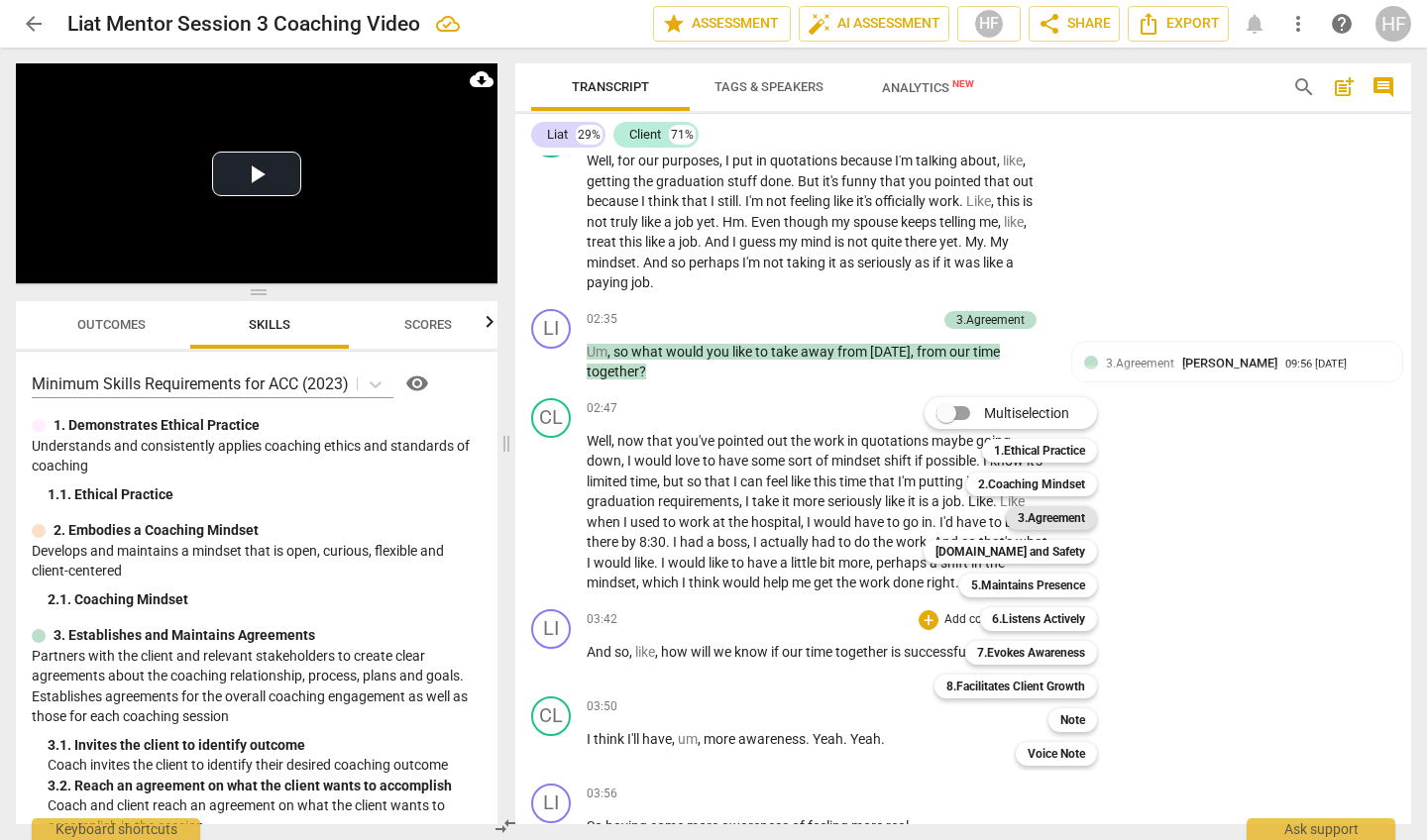 click on "3.Agreement" at bounding box center [1051, 518] 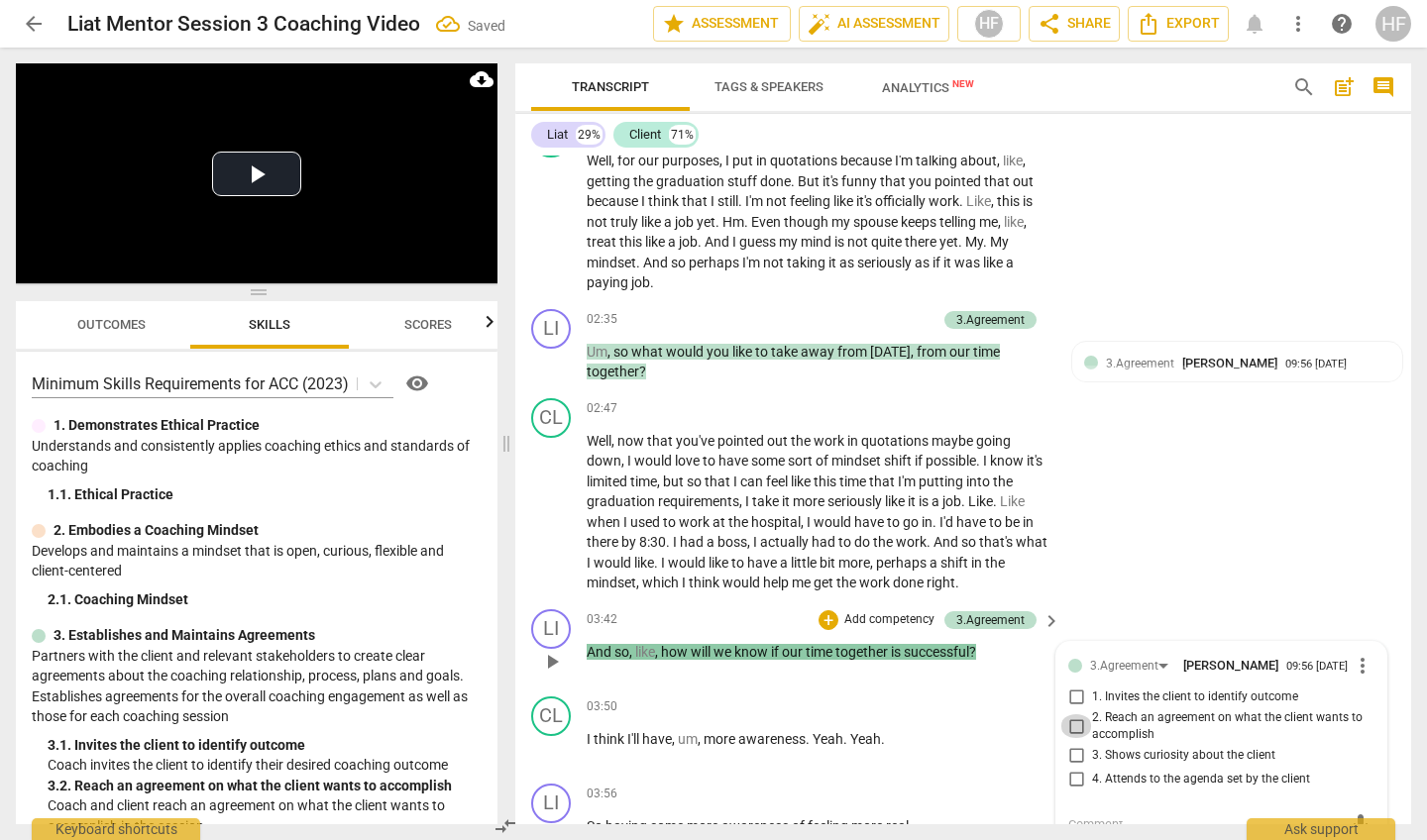 click on "2. Reach an agreement on what the client wants to accomplish" at bounding box center (1076, 726) 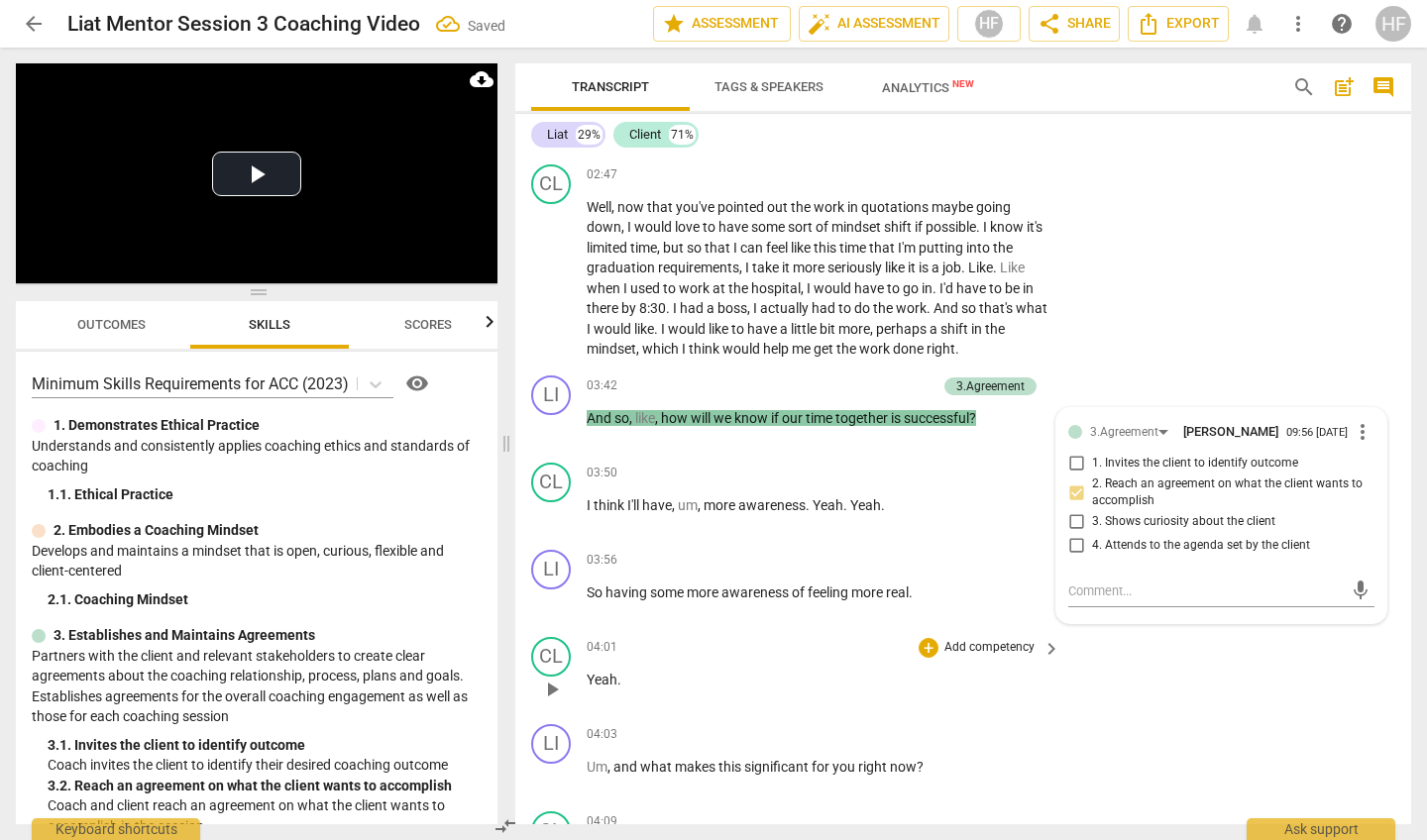 scroll, scrollTop: 1198, scrollLeft: 0, axis: vertical 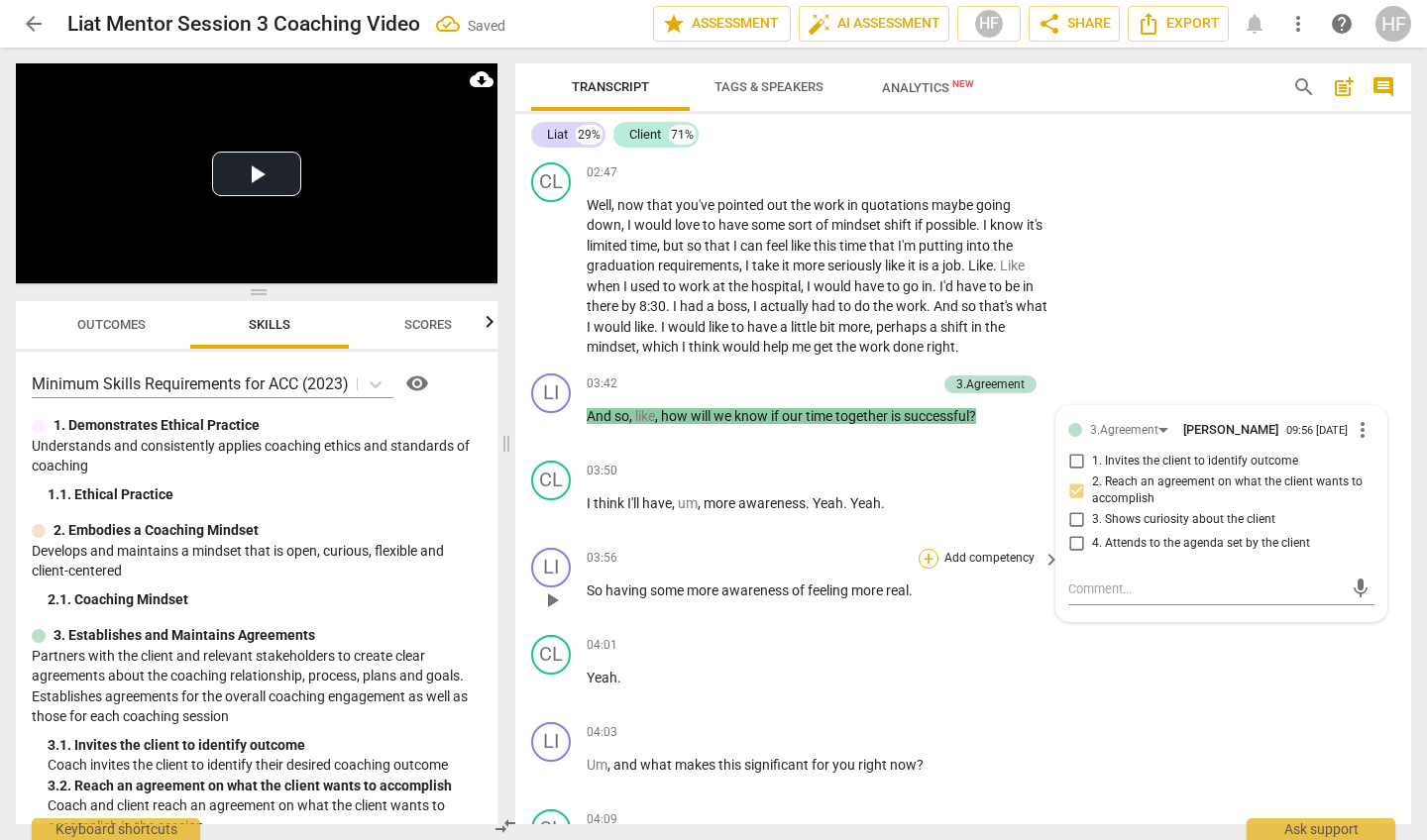 click on "+" at bounding box center (929, 559) 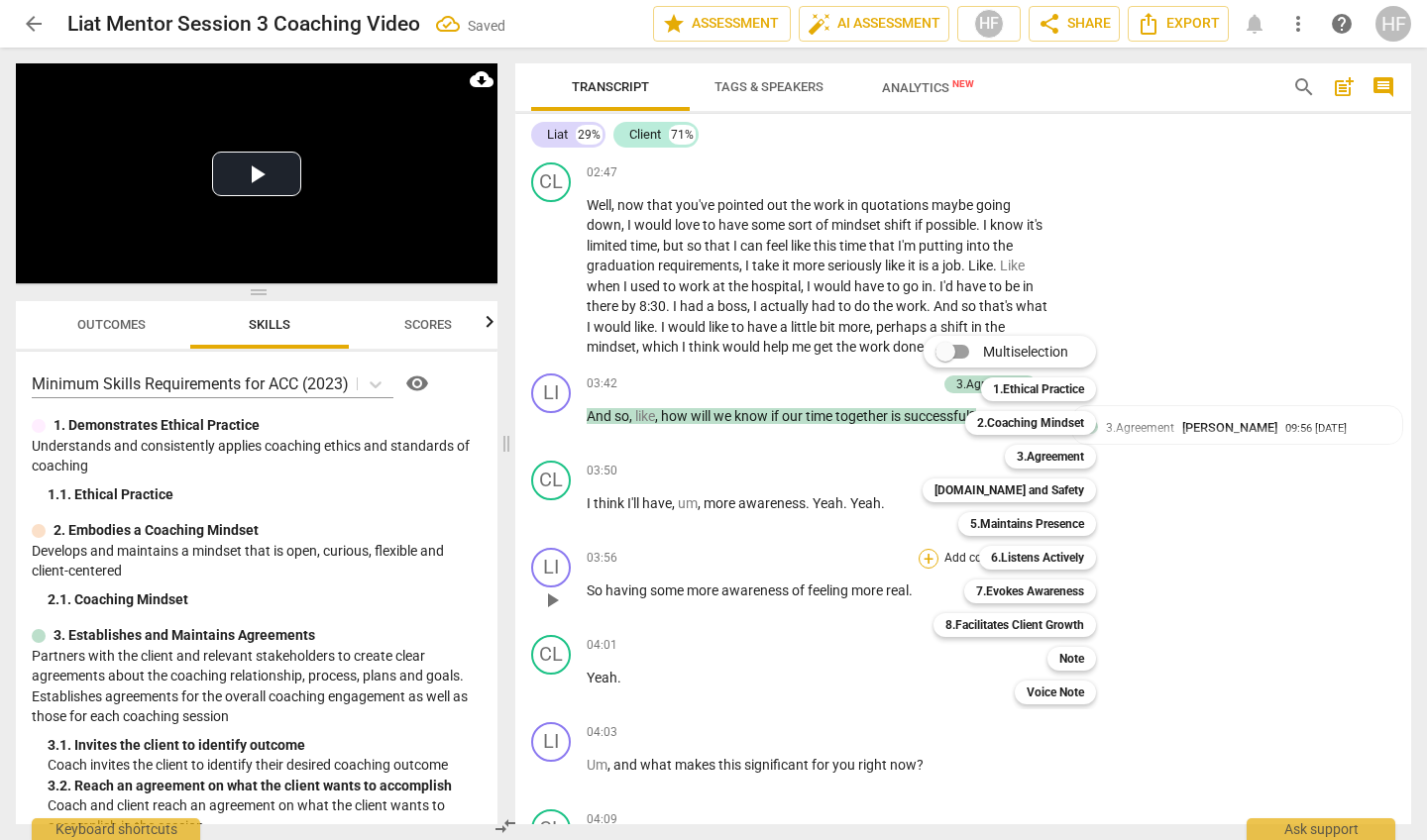 scroll, scrollTop: 0, scrollLeft: 0, axis: both 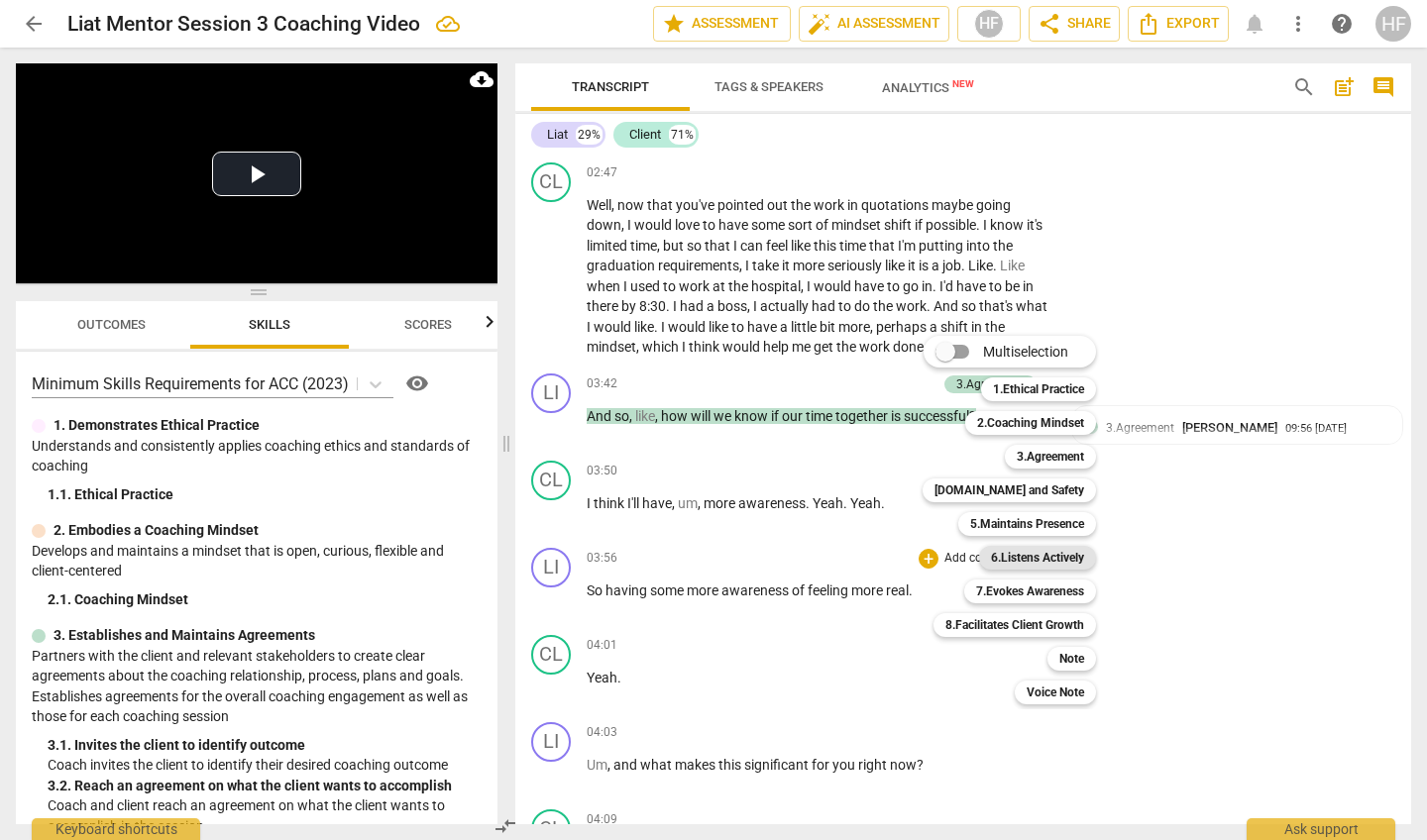 click on "6.Listens Actively" at bounding box center [1038, 558] 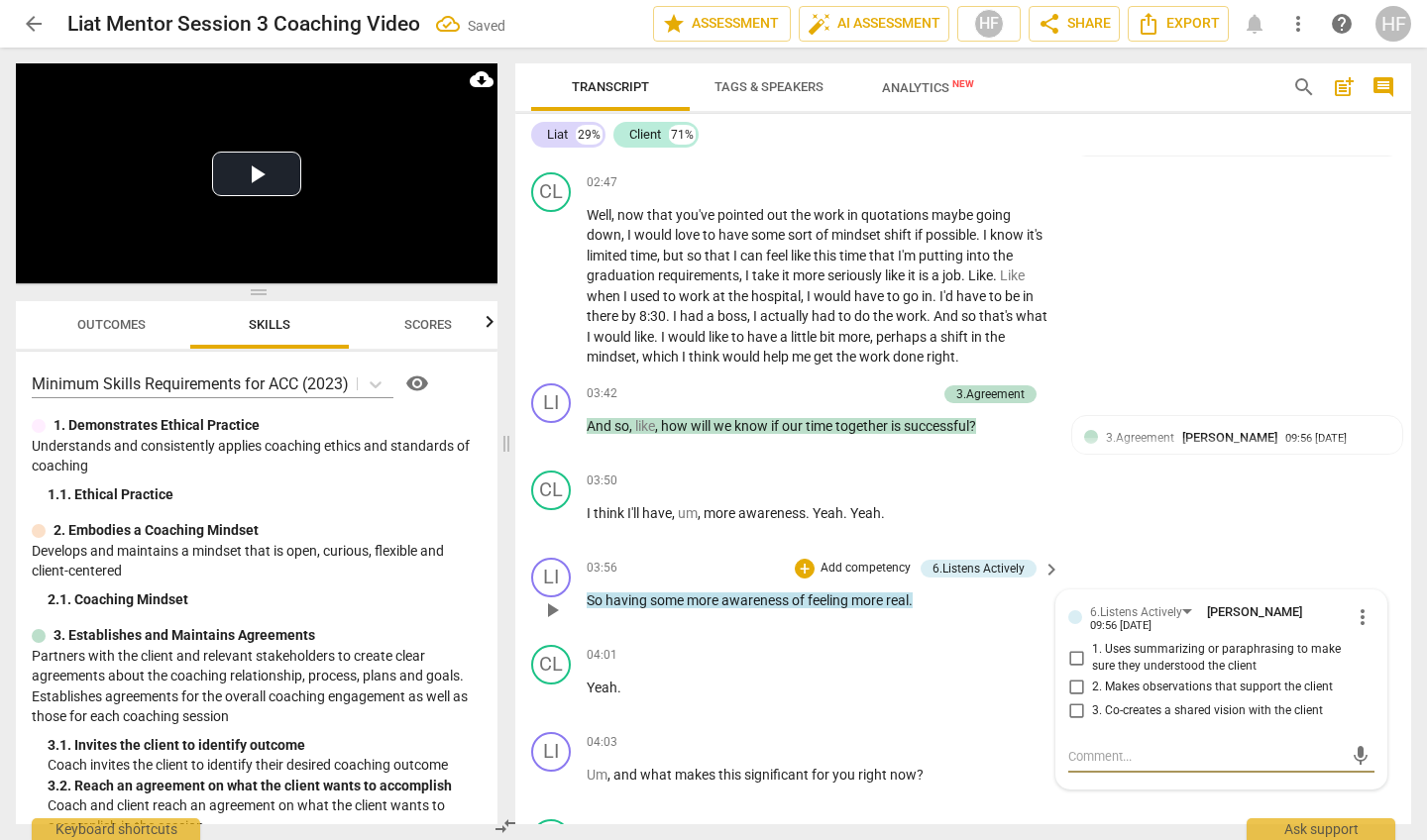 scroll, scrollTop: 1190, scrollLeft: 0, axis: vertical 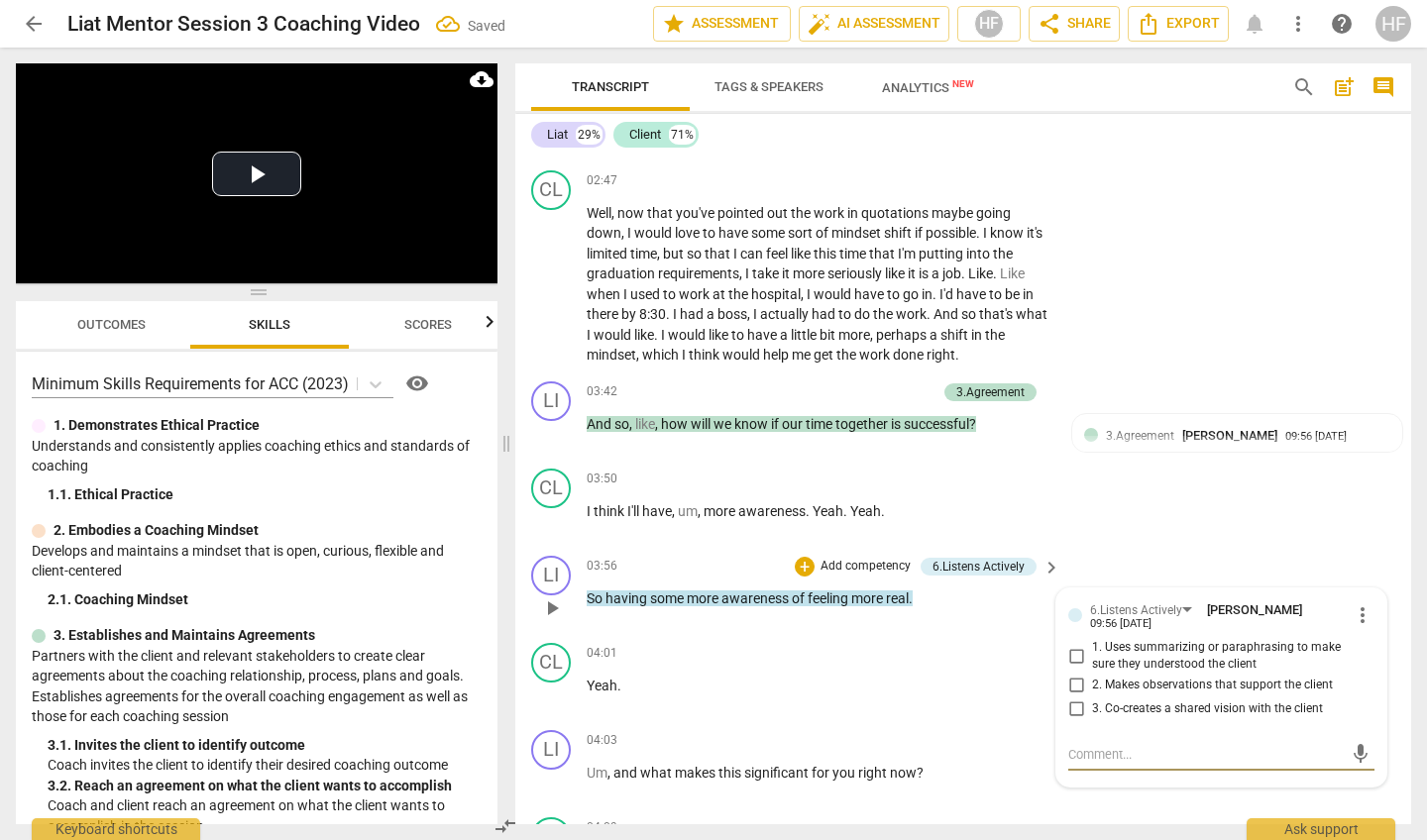 click on "1. Uses summarizing or paraphrasing to make sure they understood the client" at bounding box center (1076, 656) 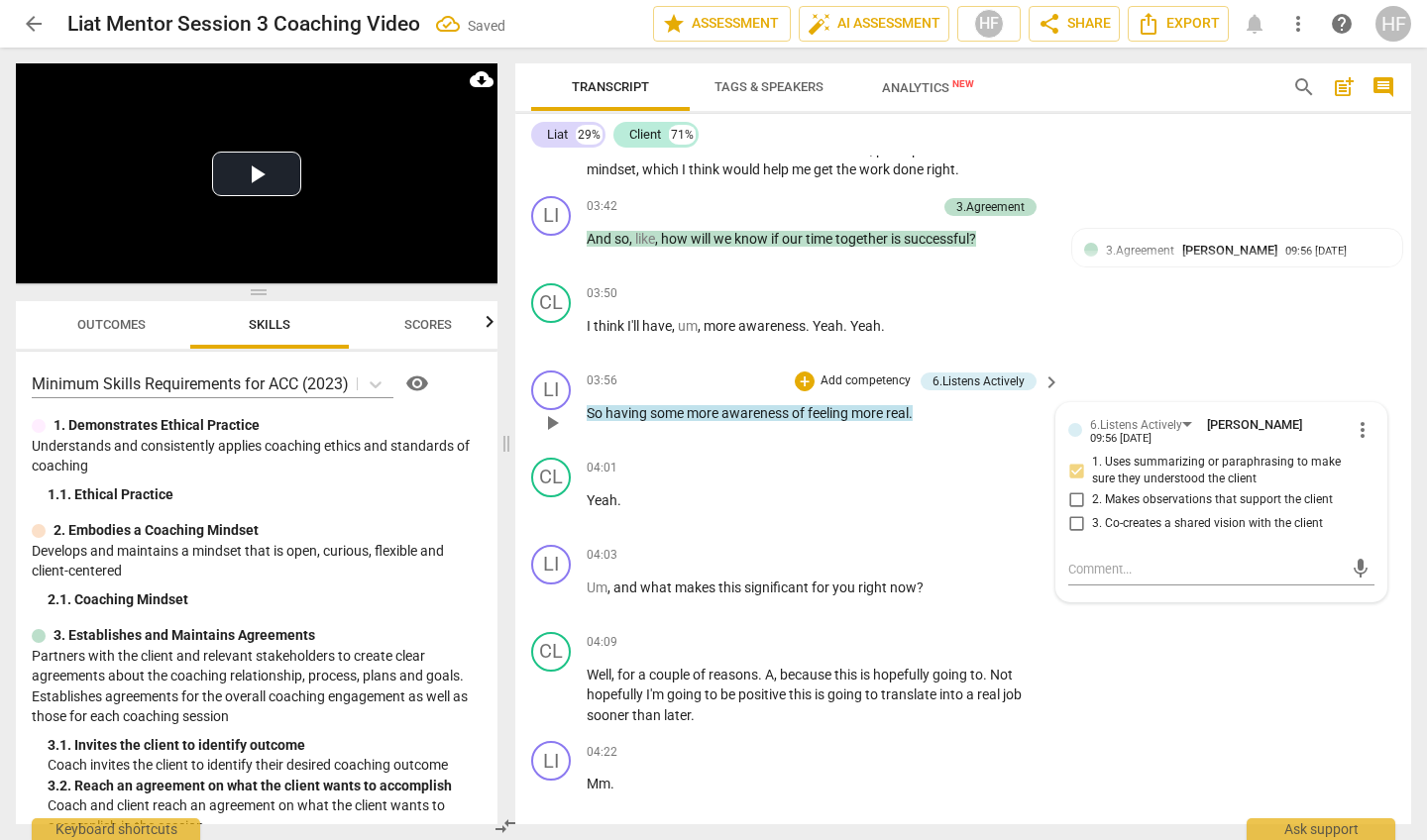 scroll, scrollTop: 1377, scrollLeft: 0, axis: vertical 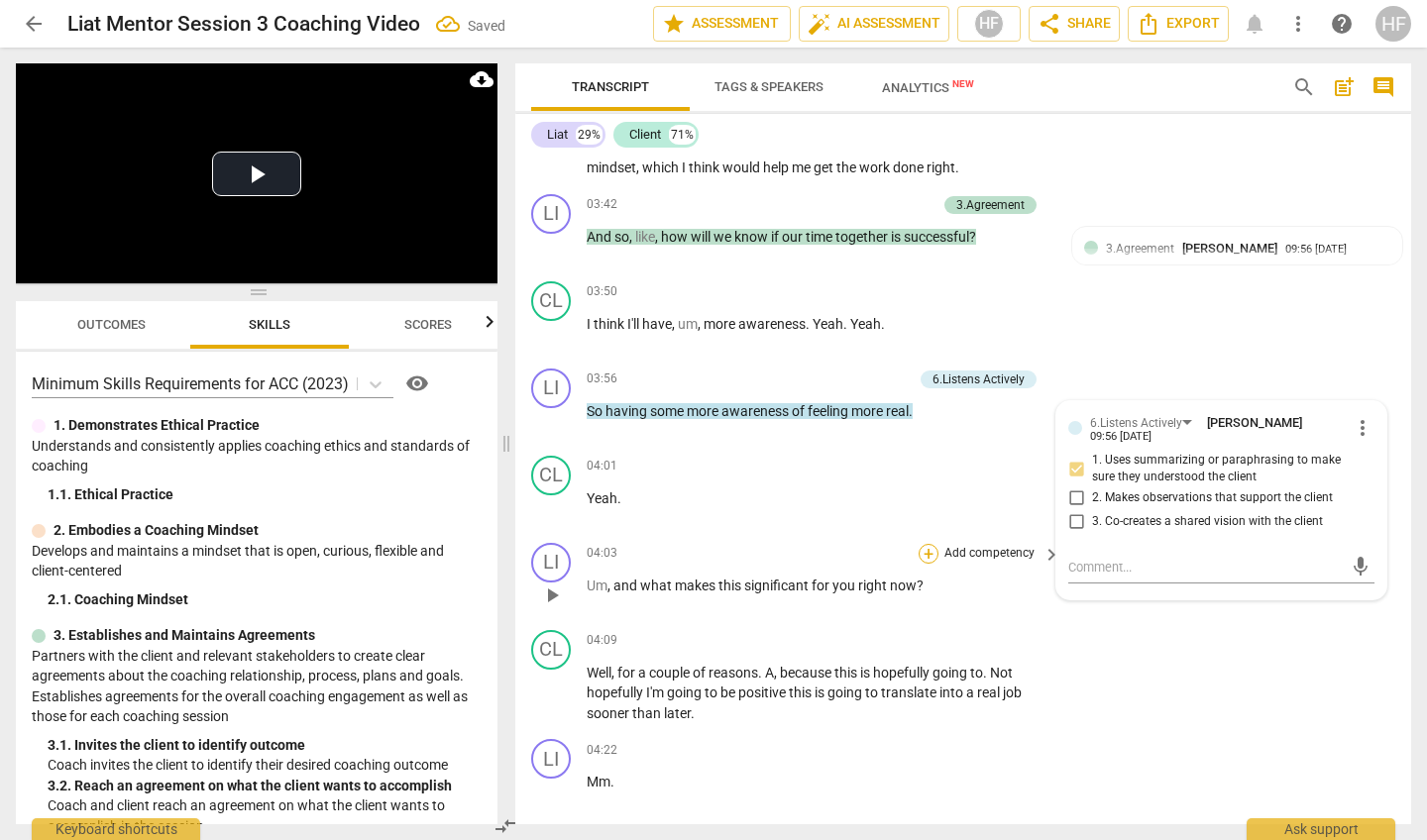 click on "+" at bounding box center [929, 554] 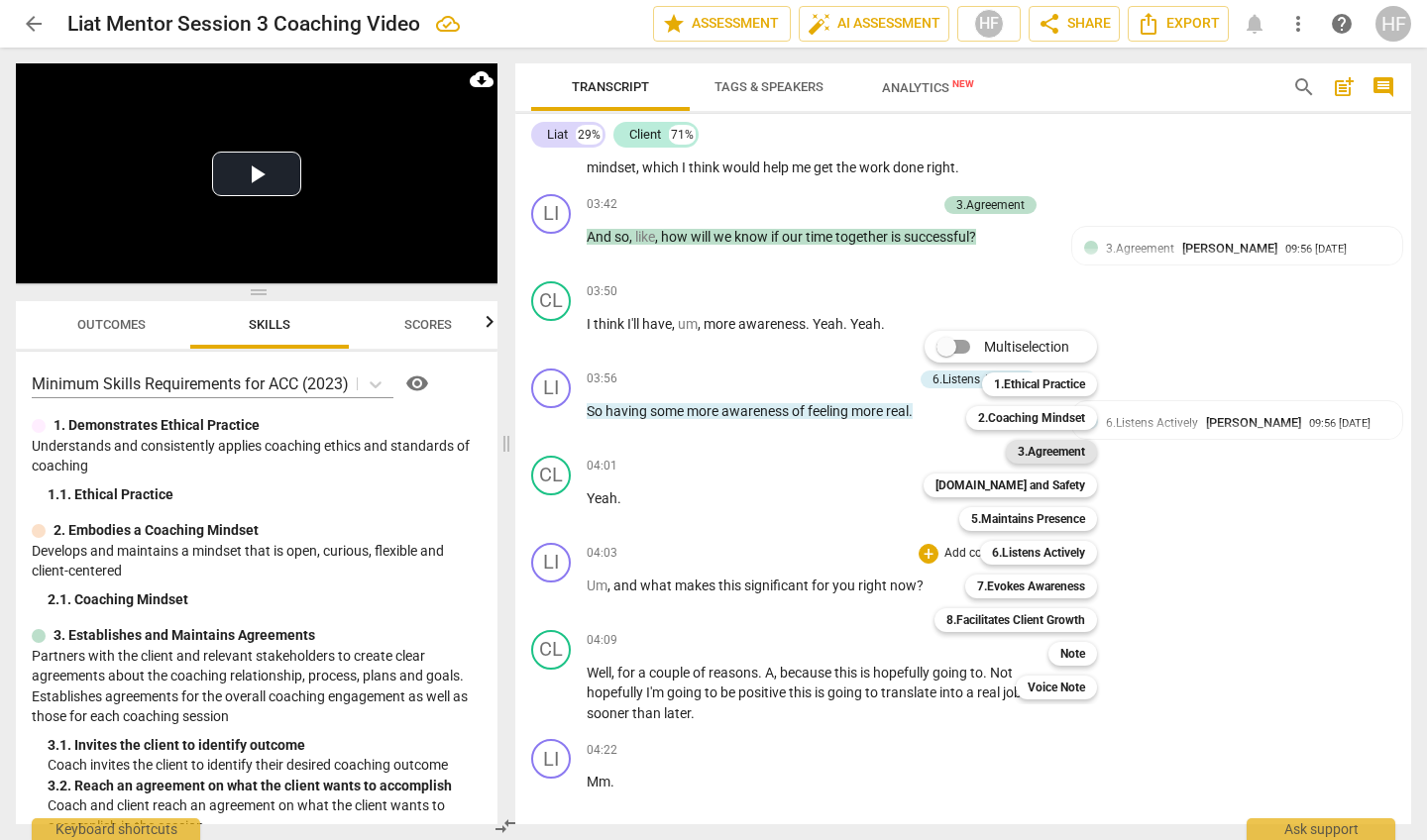 click on "3.Agreement" at bounding box center [1051, 452] 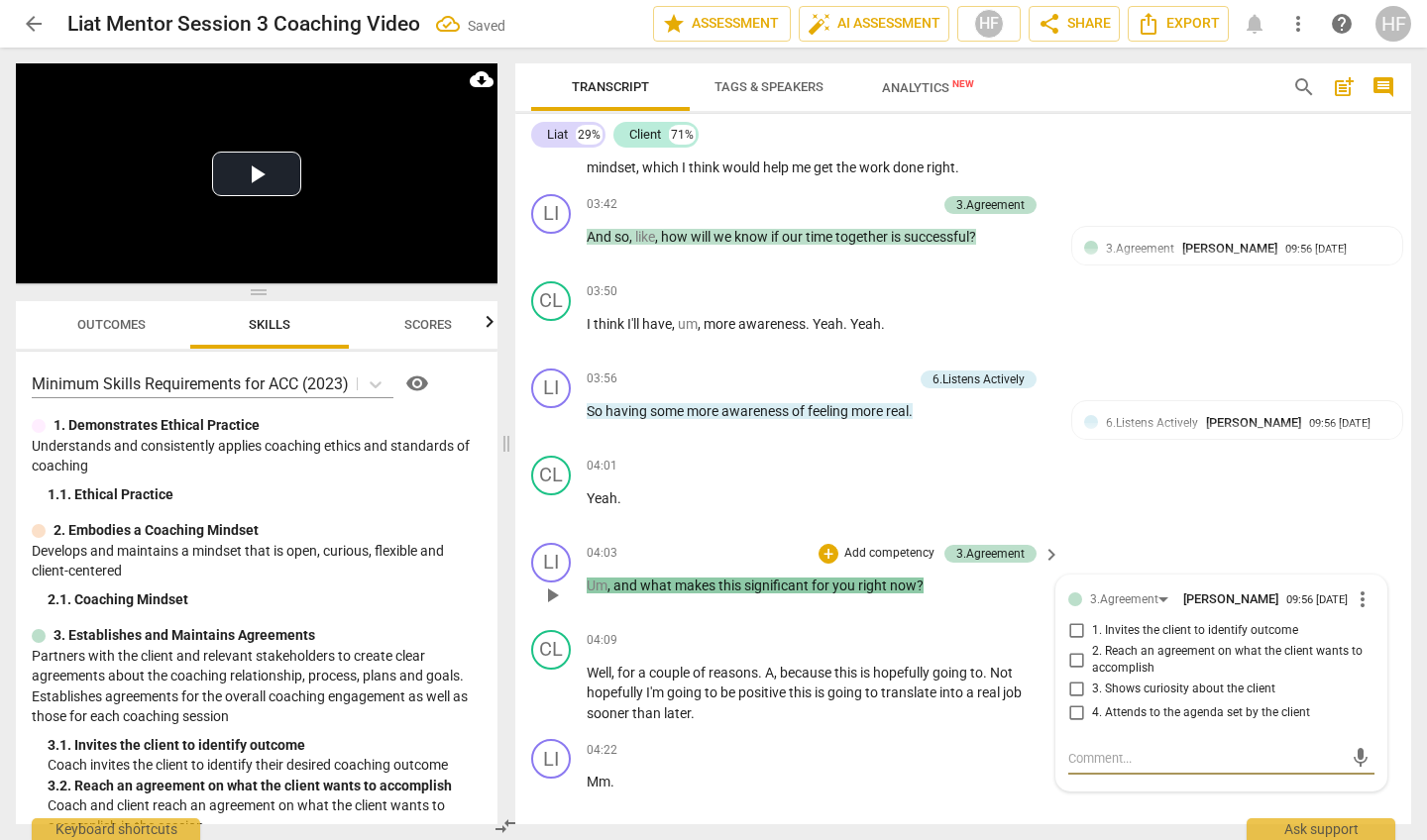 click on "3. Shows curiosity about the client" at bounding box center [1076, 689] 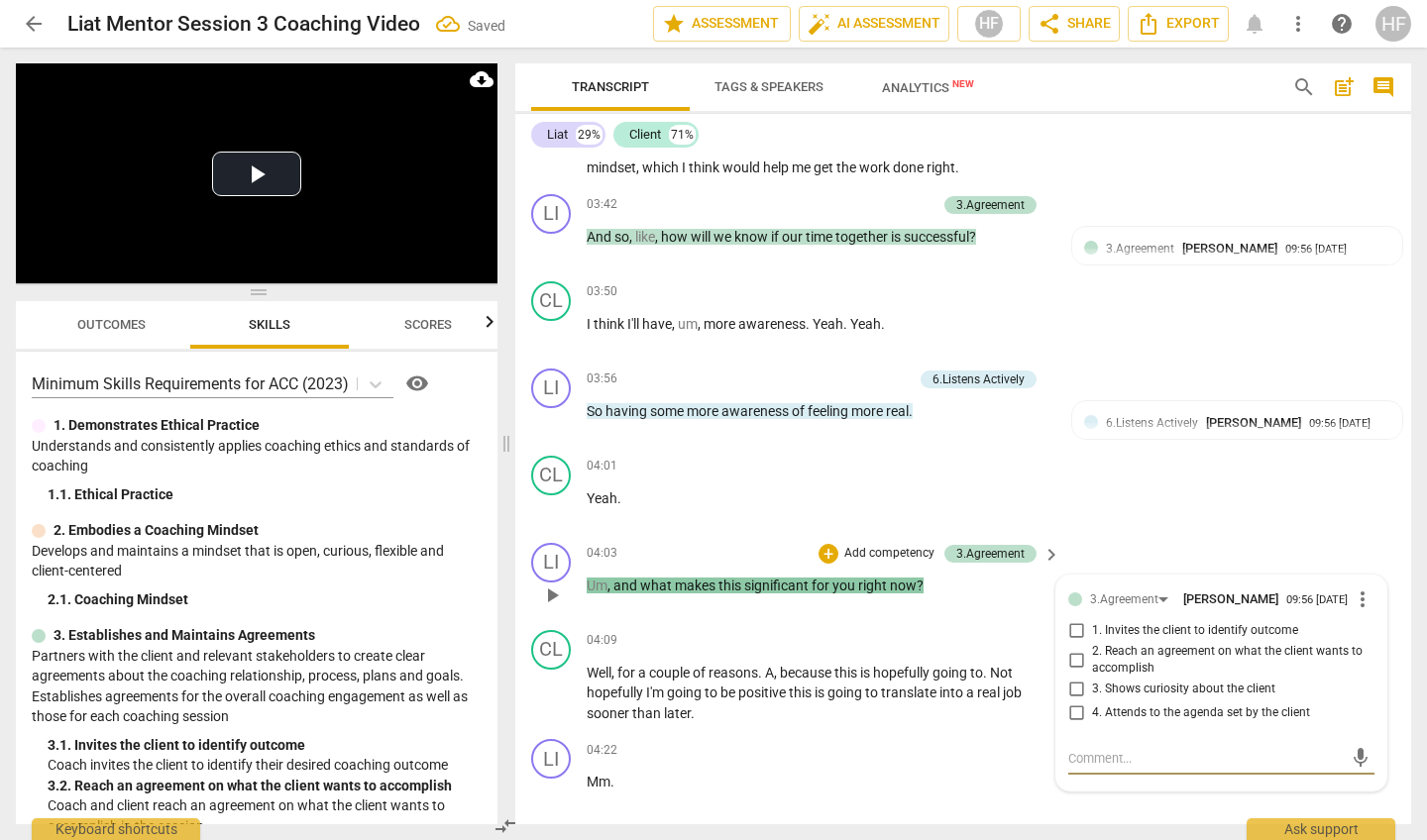 checkbox on "true" 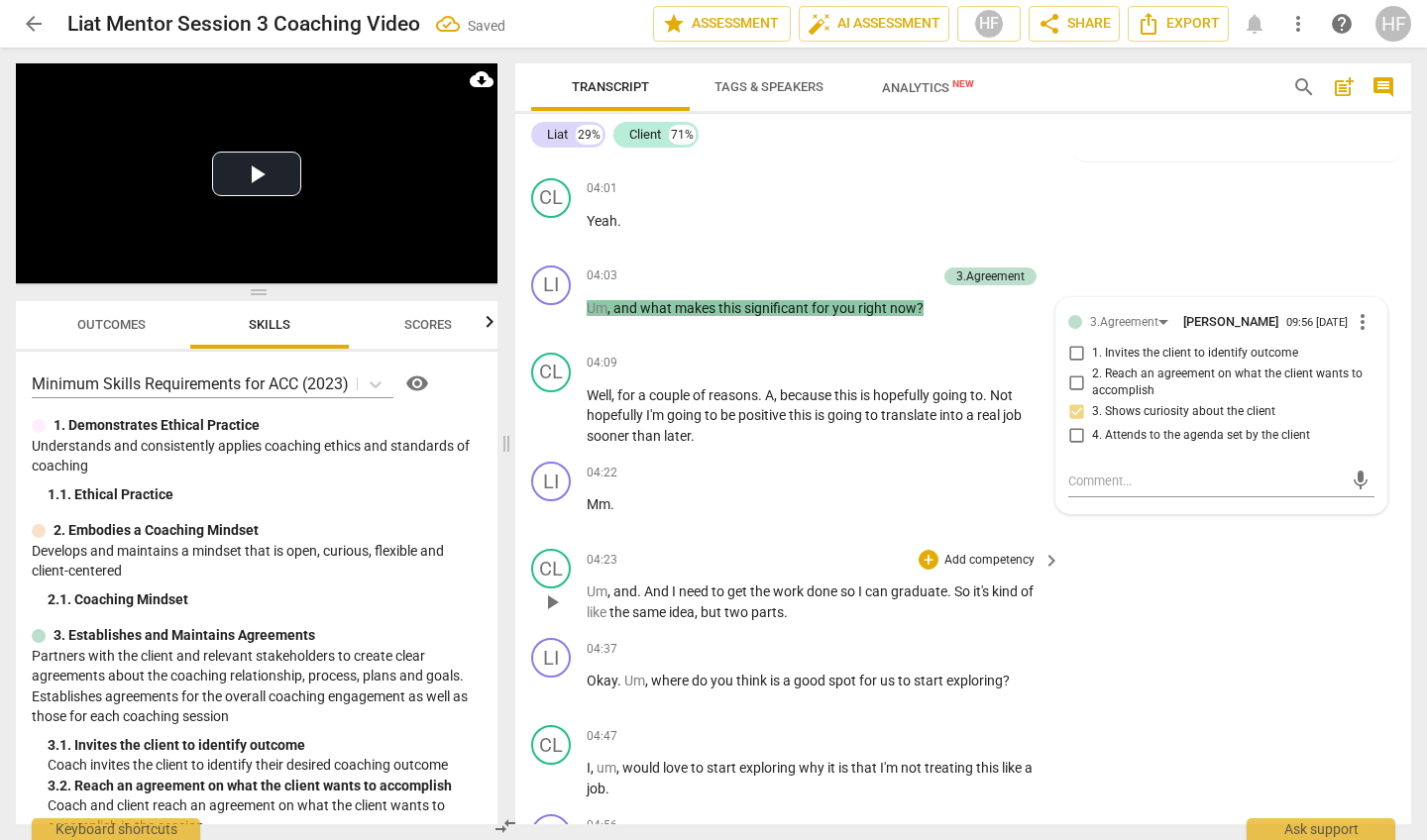 scroll, scrollTop: 1702, scrollLeft: 0, axis: vertical 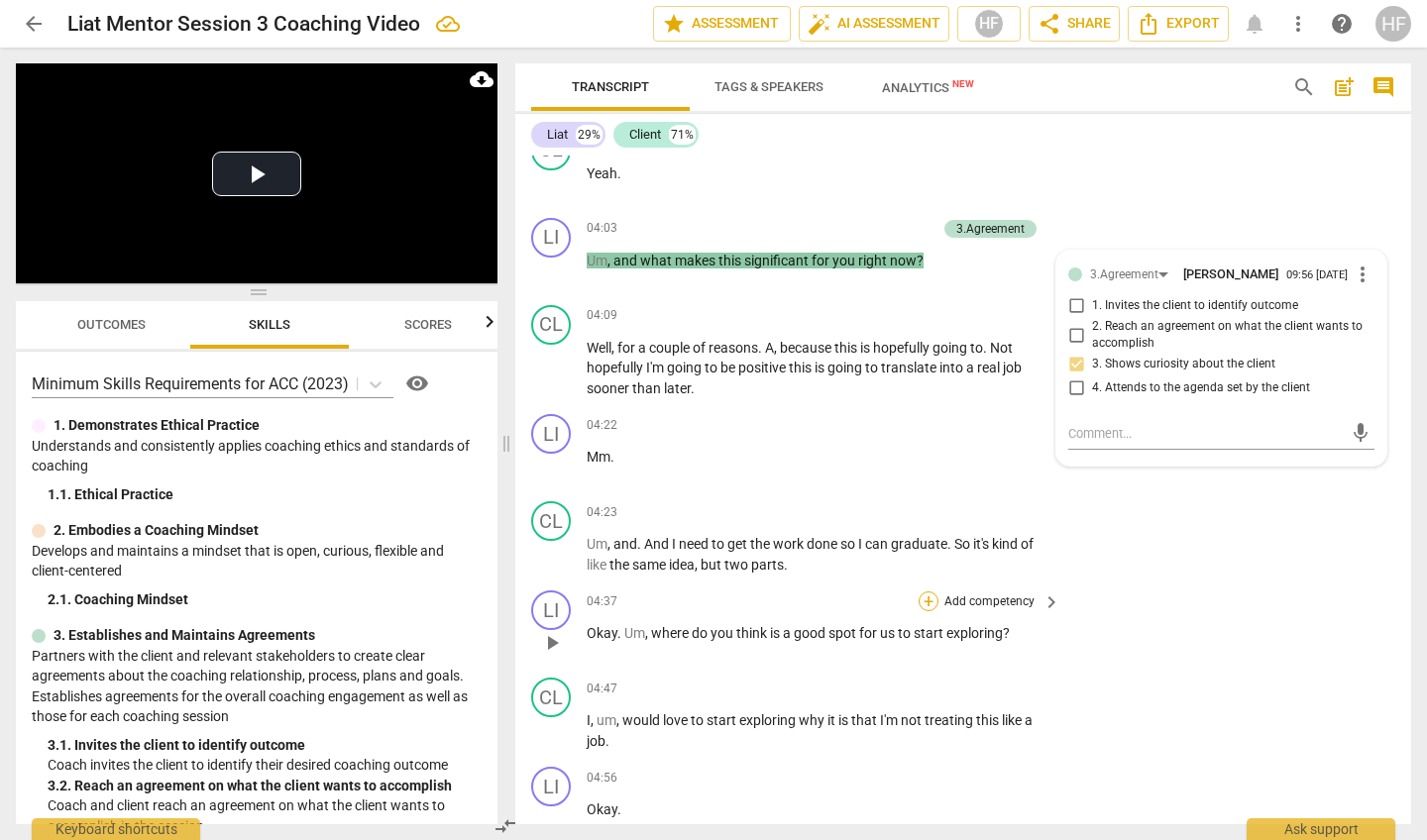 click on "+" at bounding box center [929, 601] 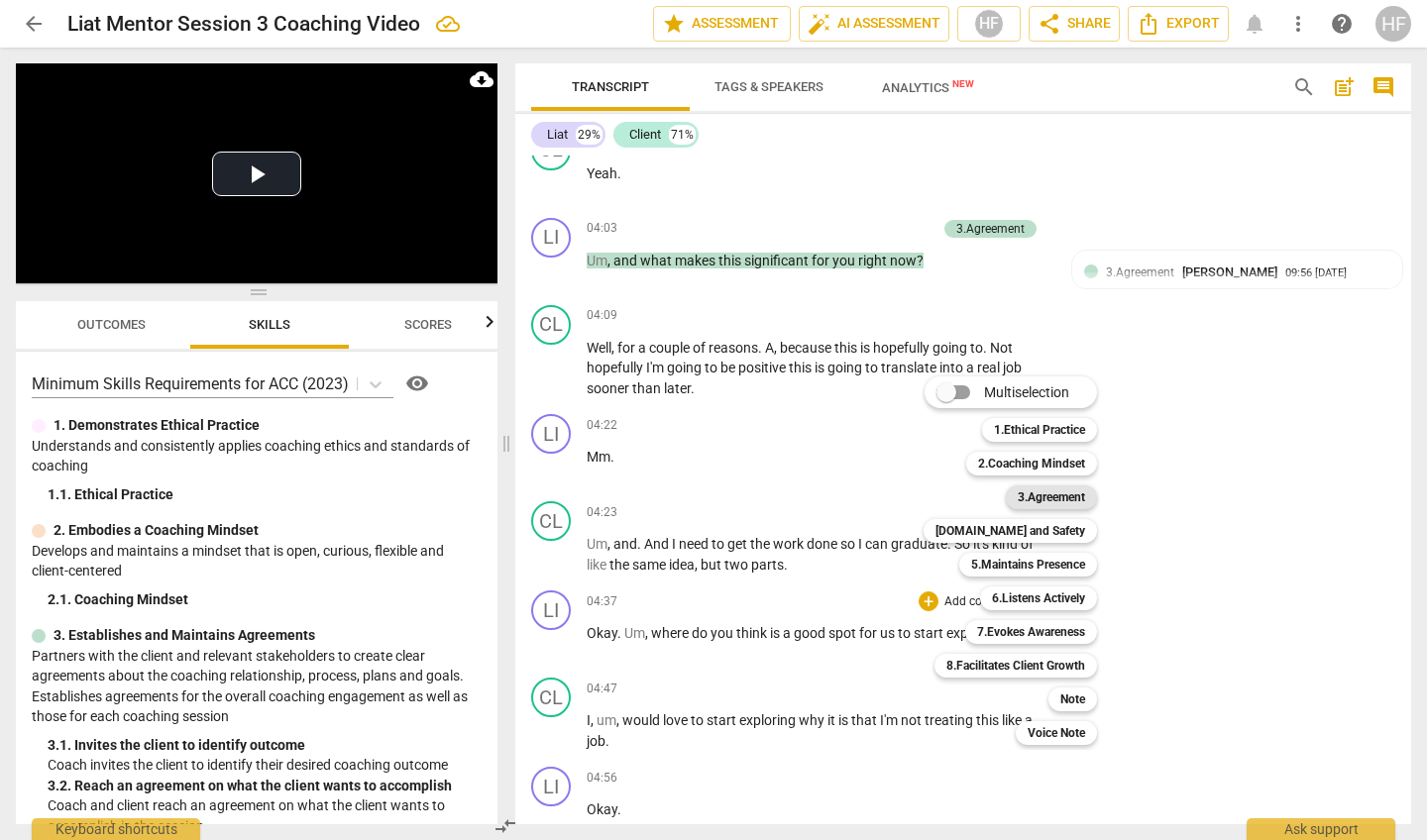 click on "3.Agreement" at bounding box center (1051, 497) 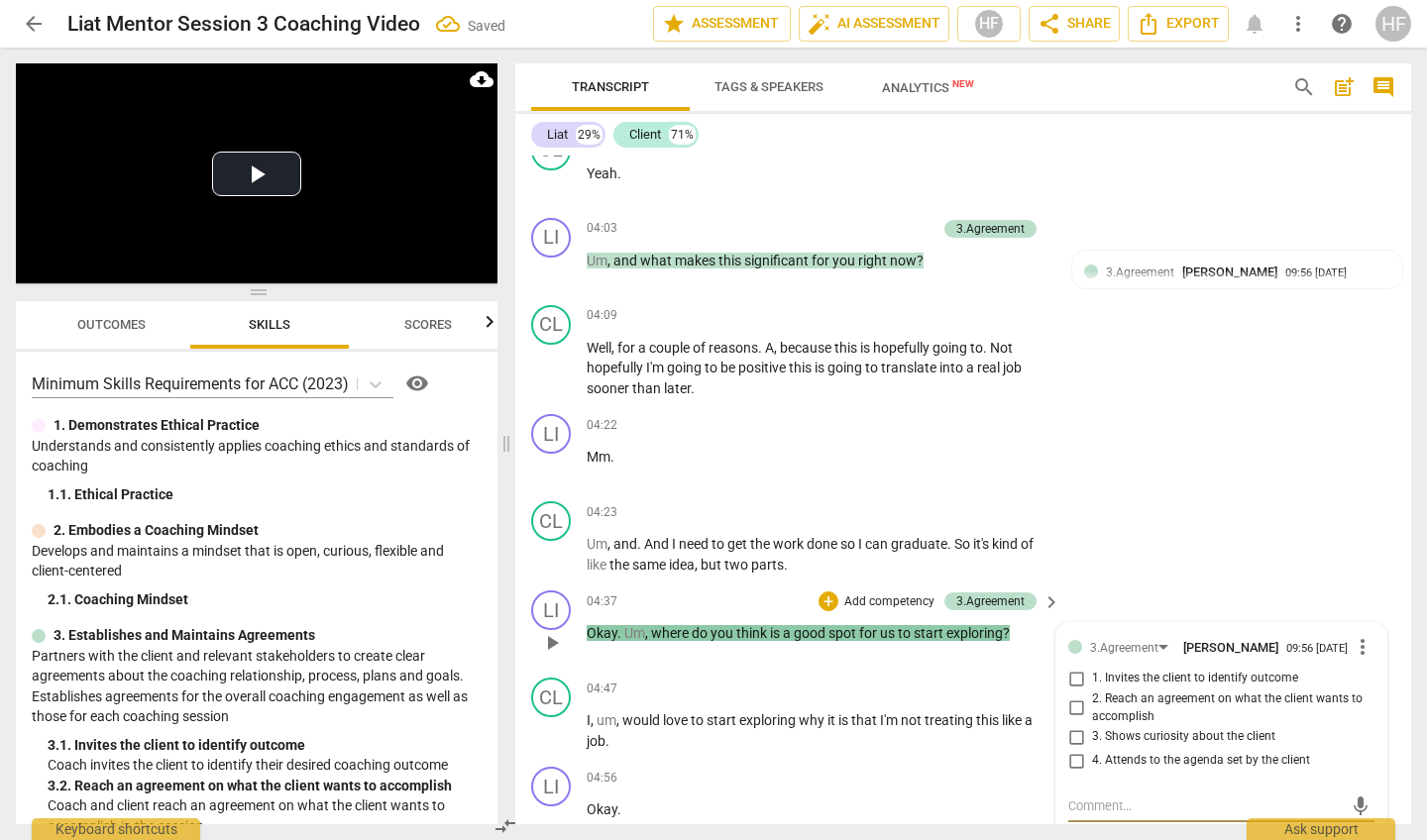 click on "4. Attends to the agenda set by the client" at bounding box center (1076, 761) 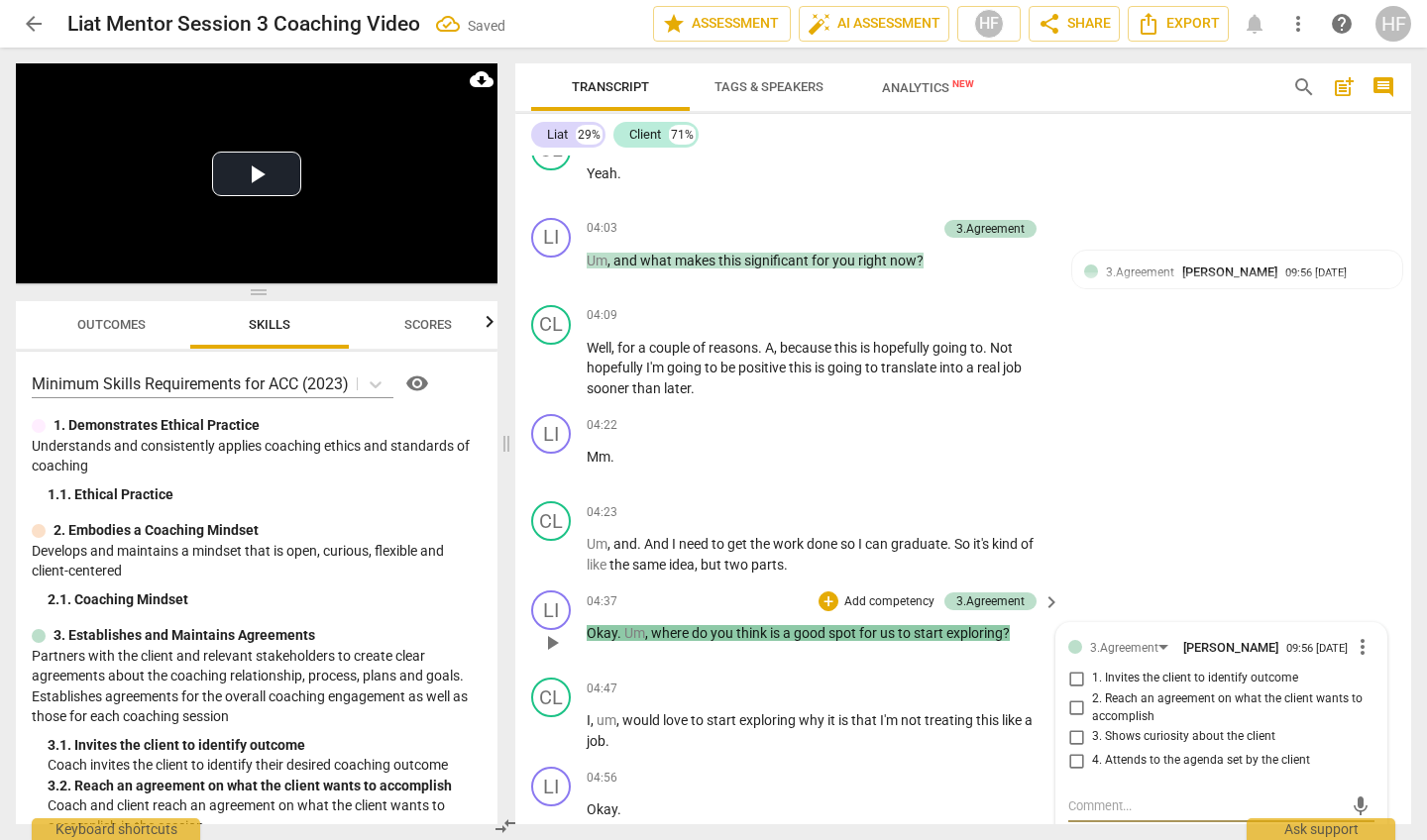 checkbox on "true" 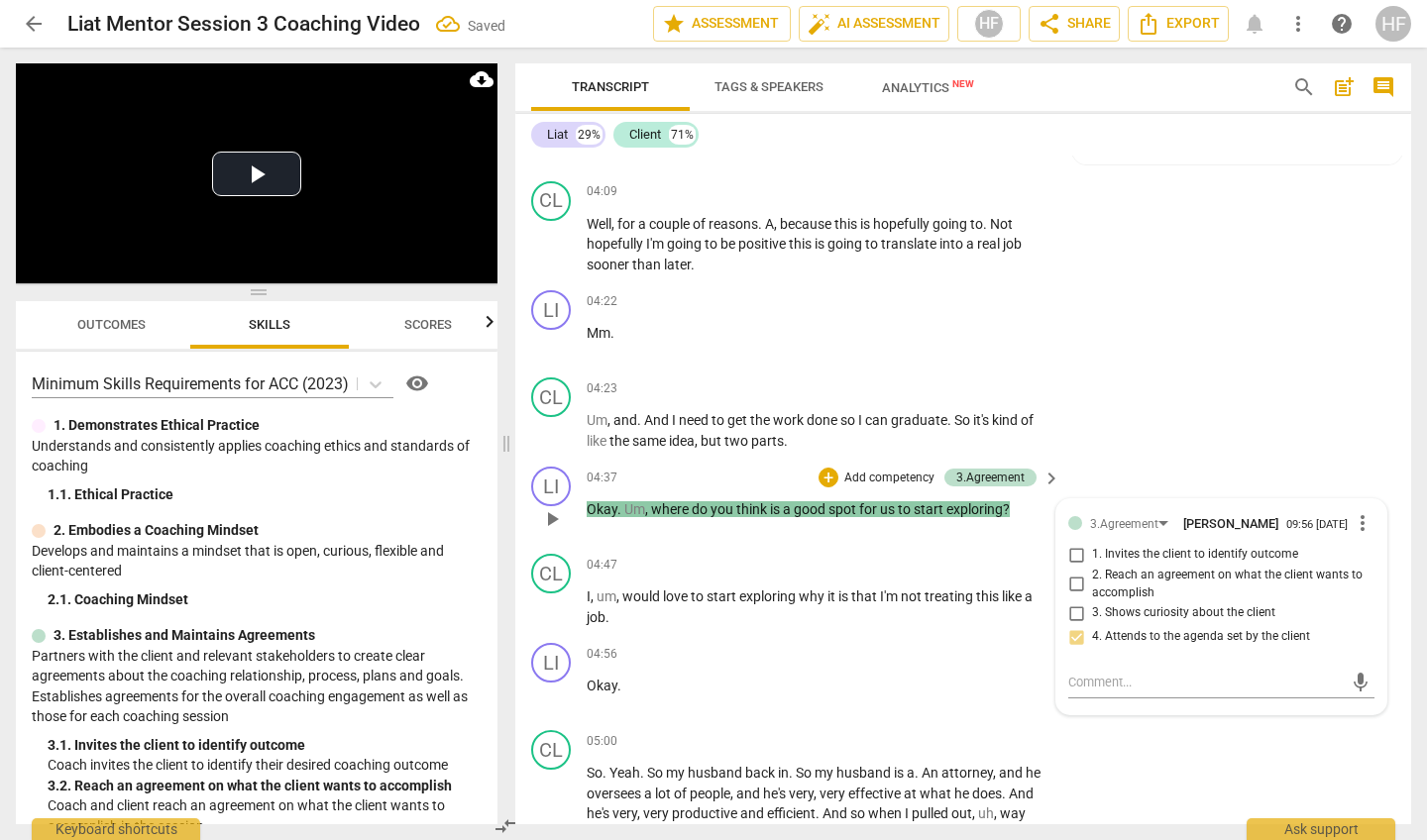 scroll, scrollTop: 1825, scrollLeft: 0, axis: vertical 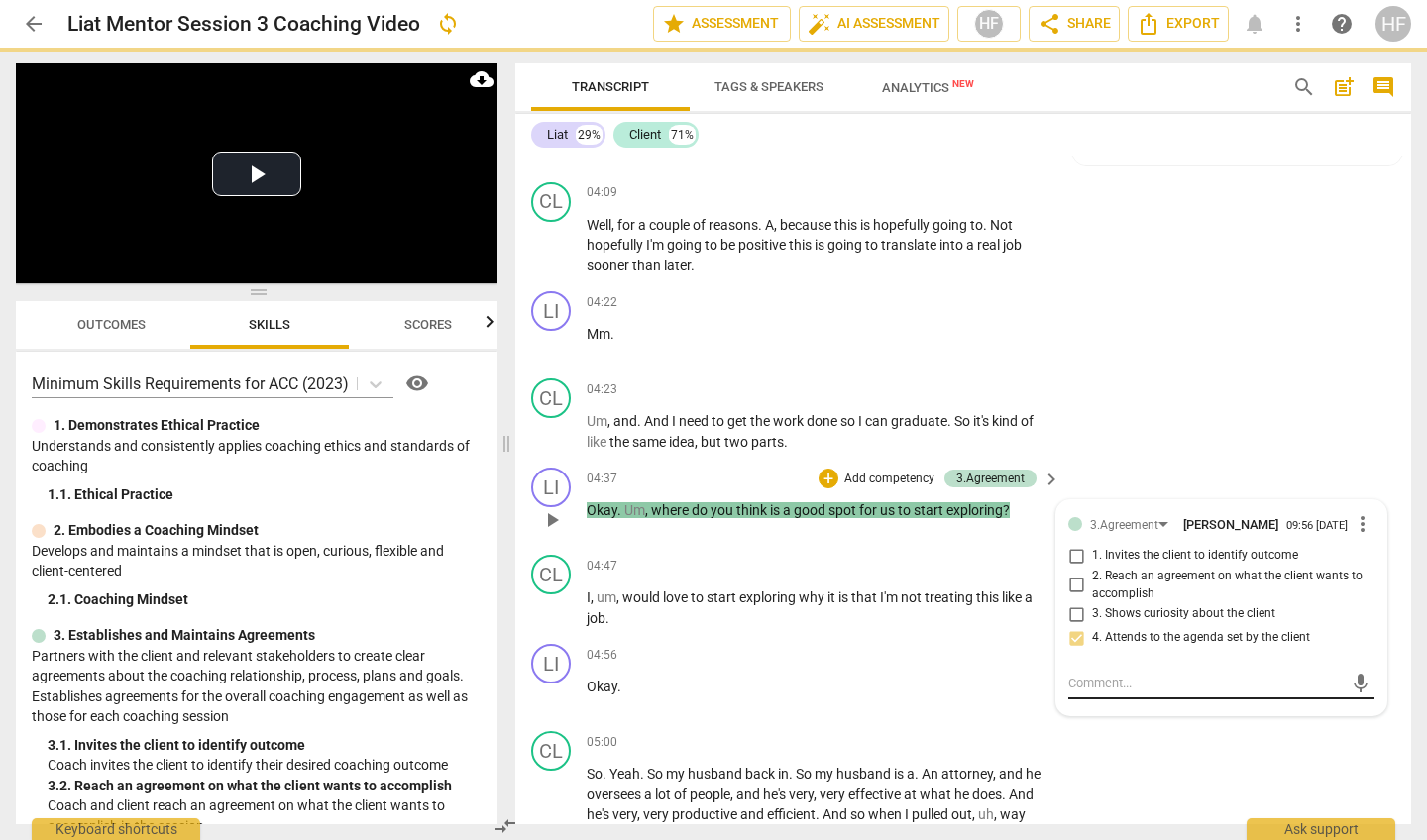 click at bounding box center (1205, 682) 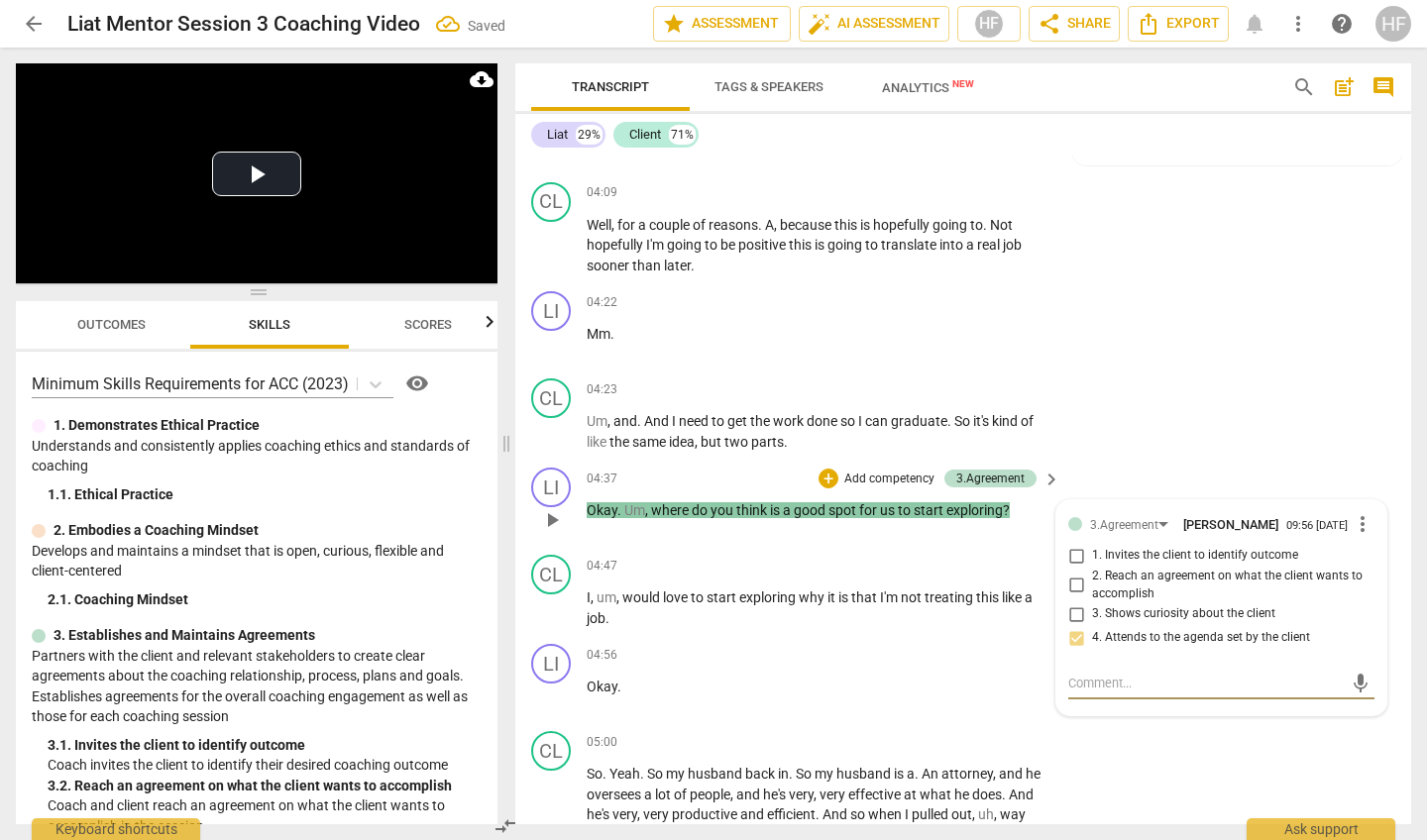 type on "A" 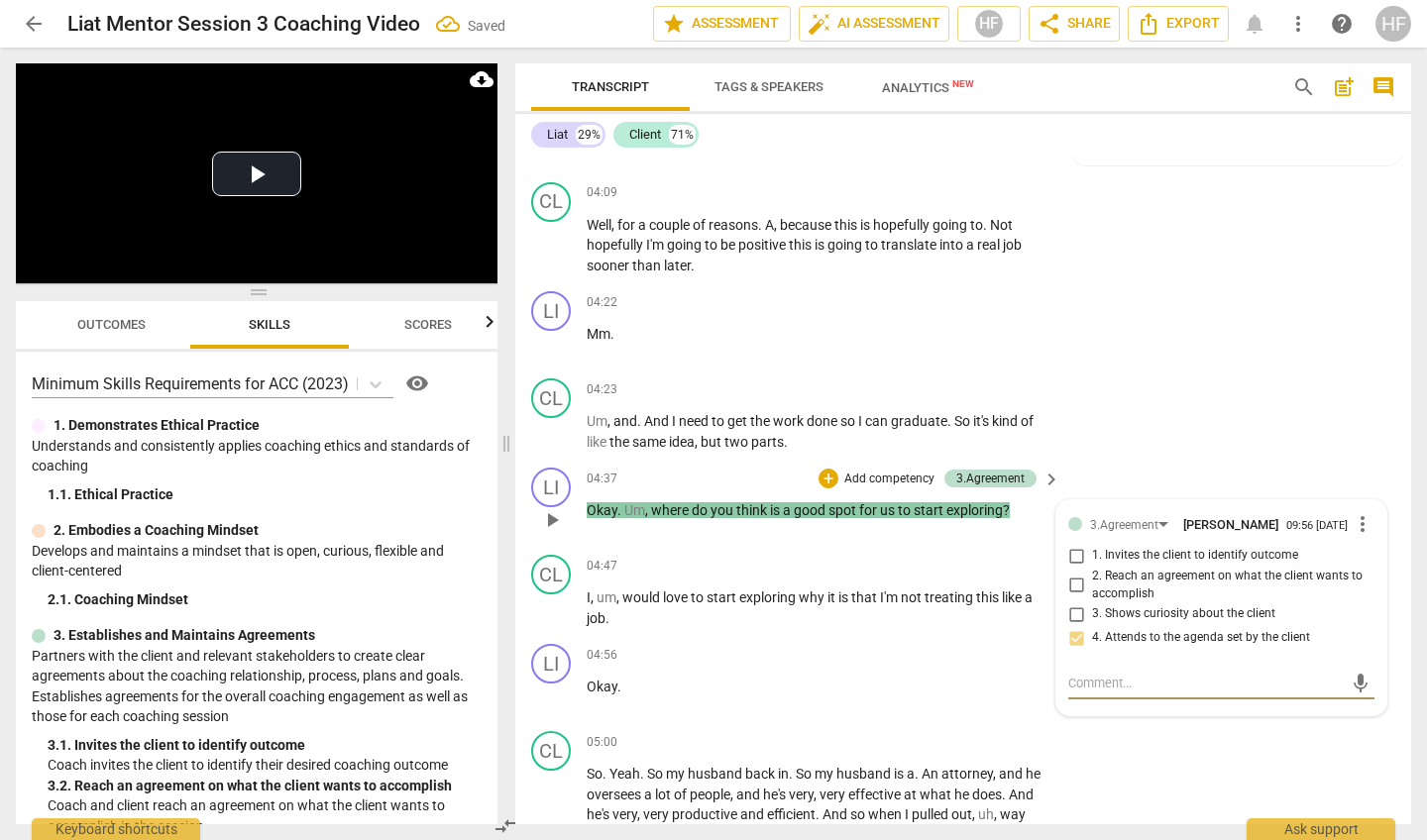 type on "A" 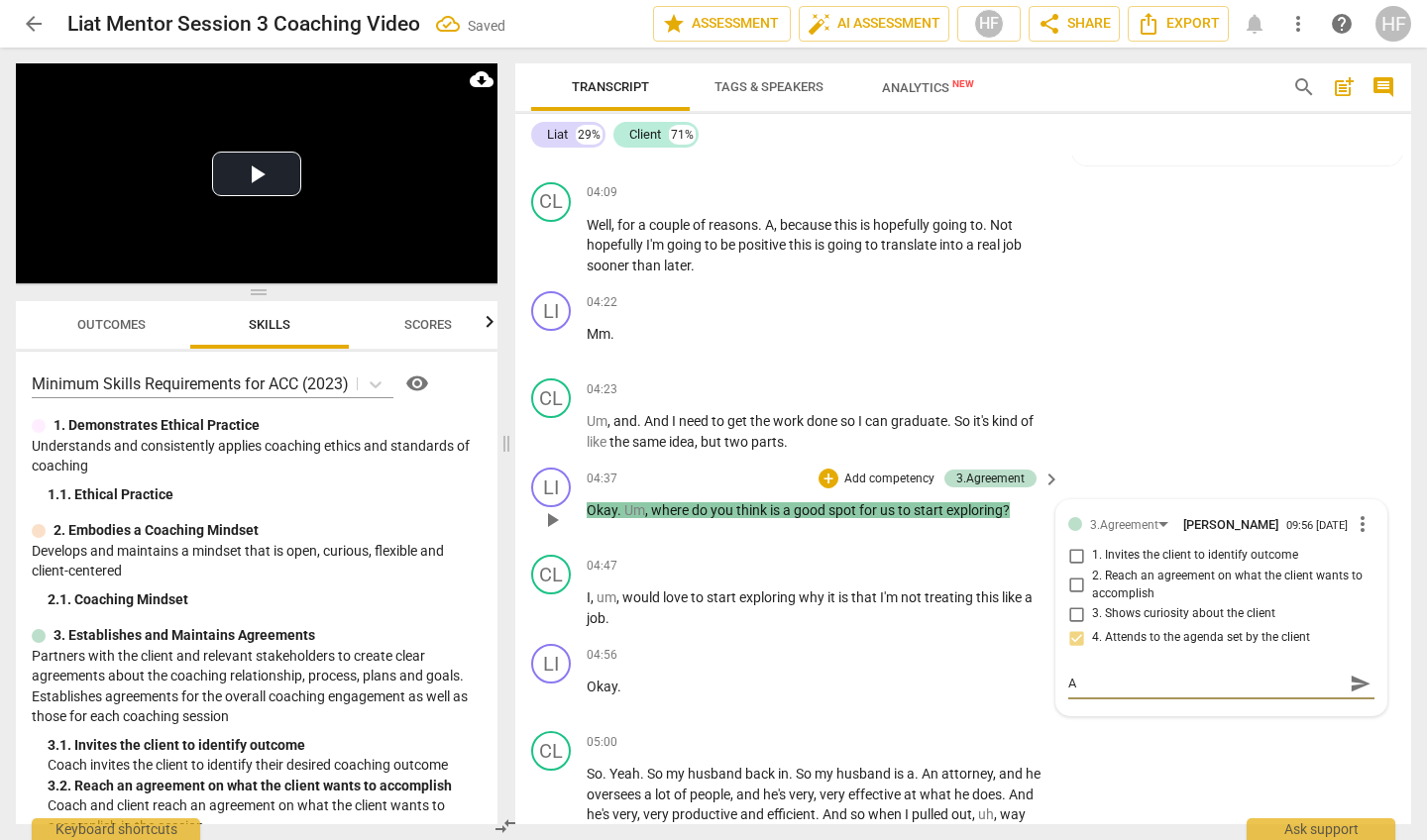 type on "Al" 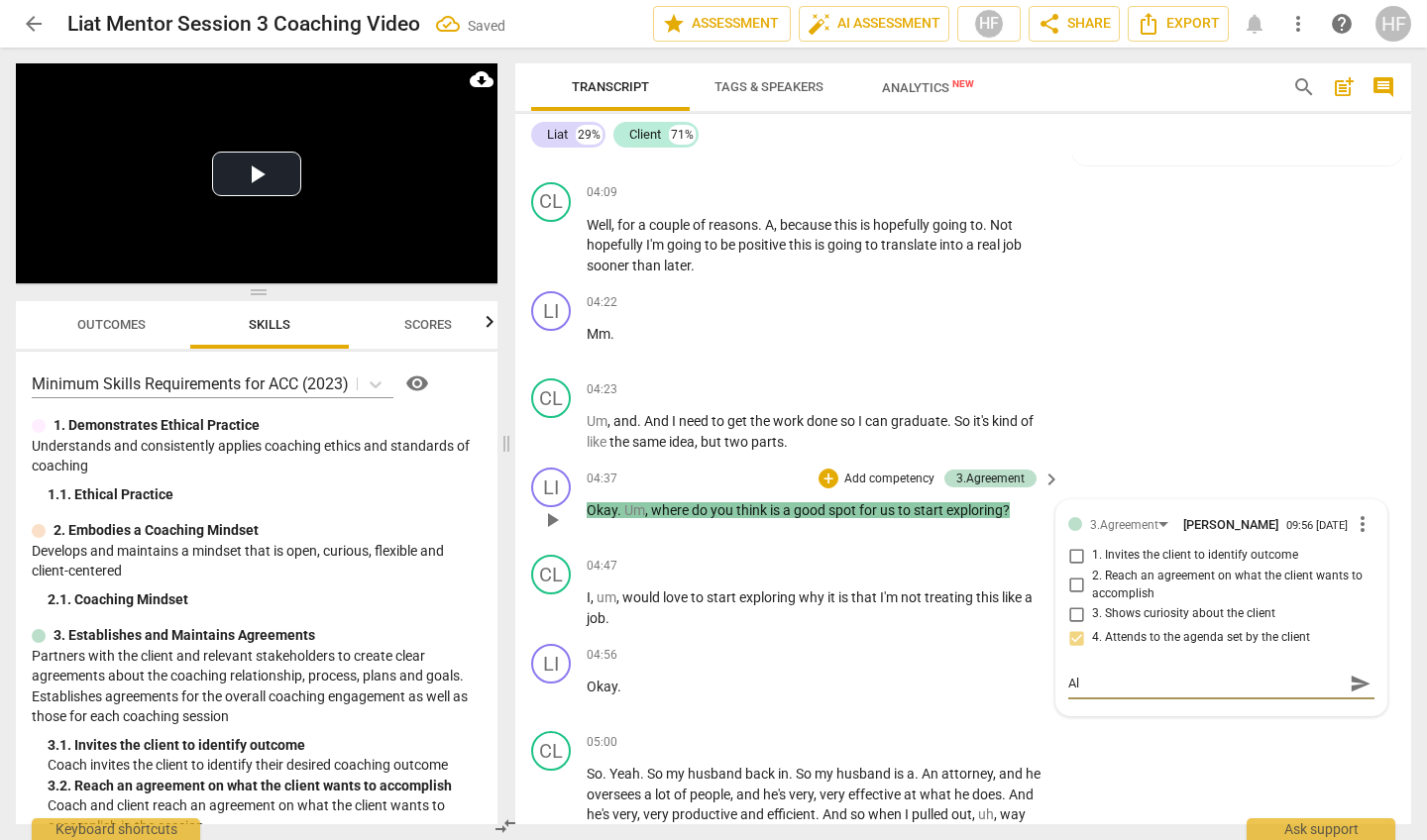 type on "All" 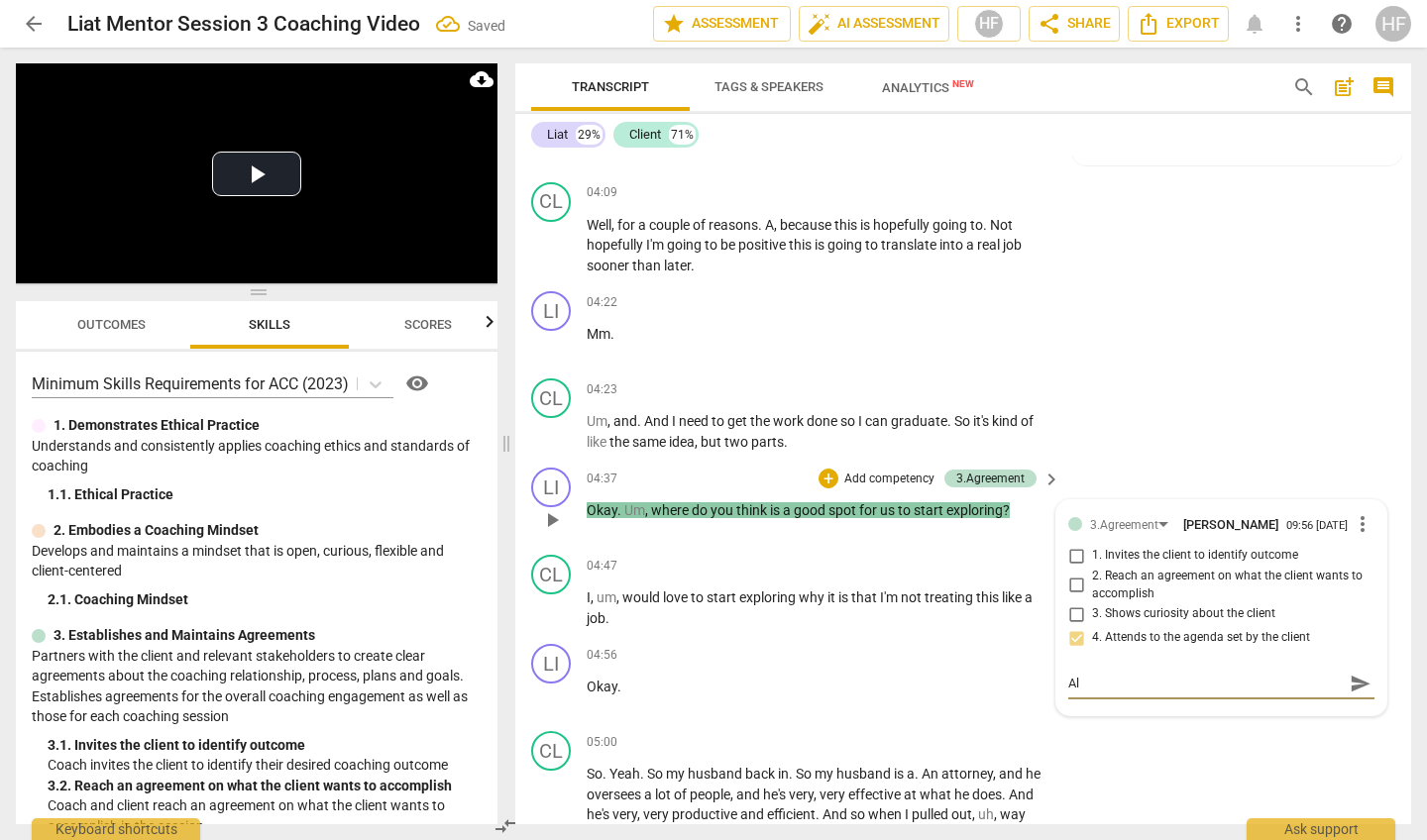 type on "All" 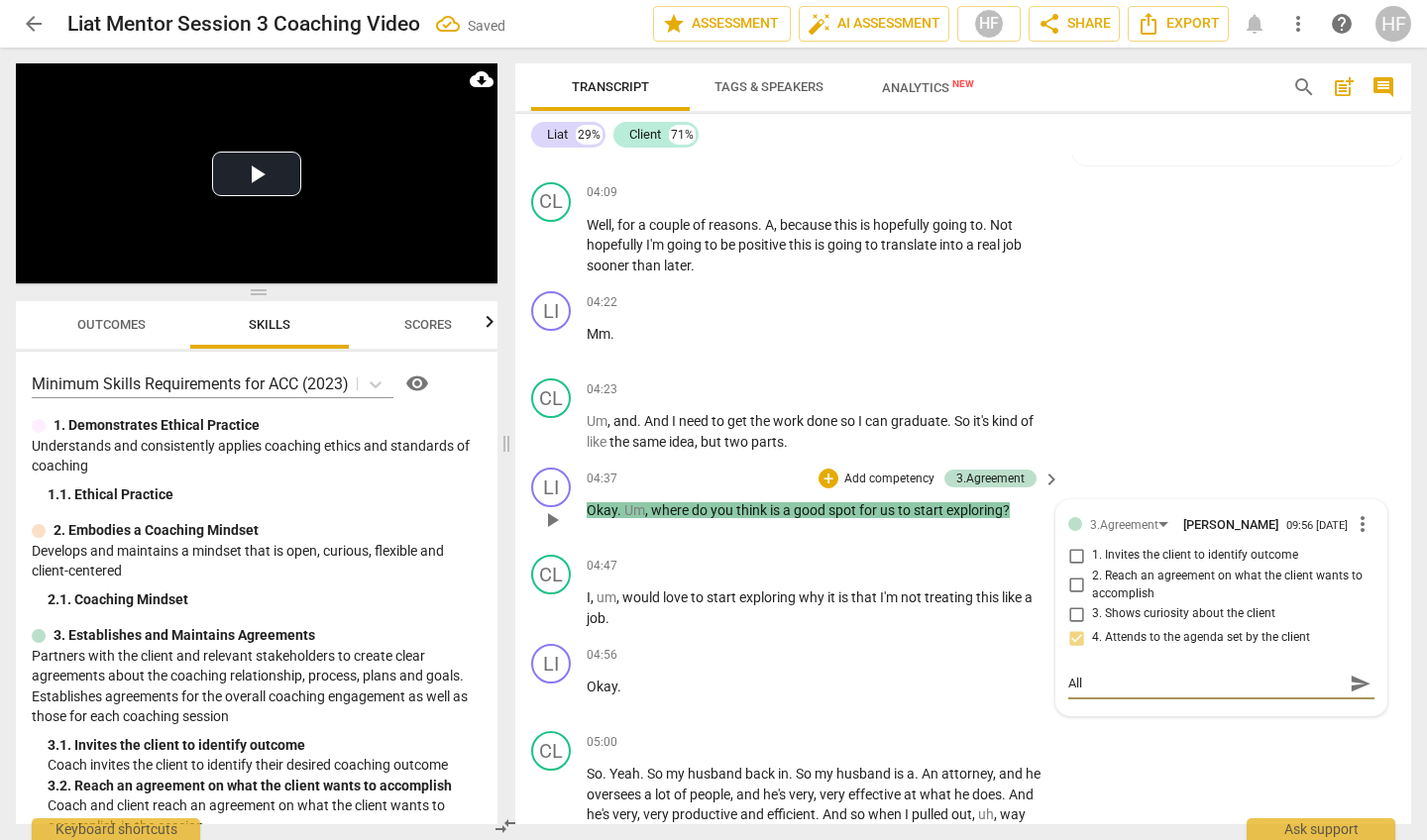 type on "Allo" 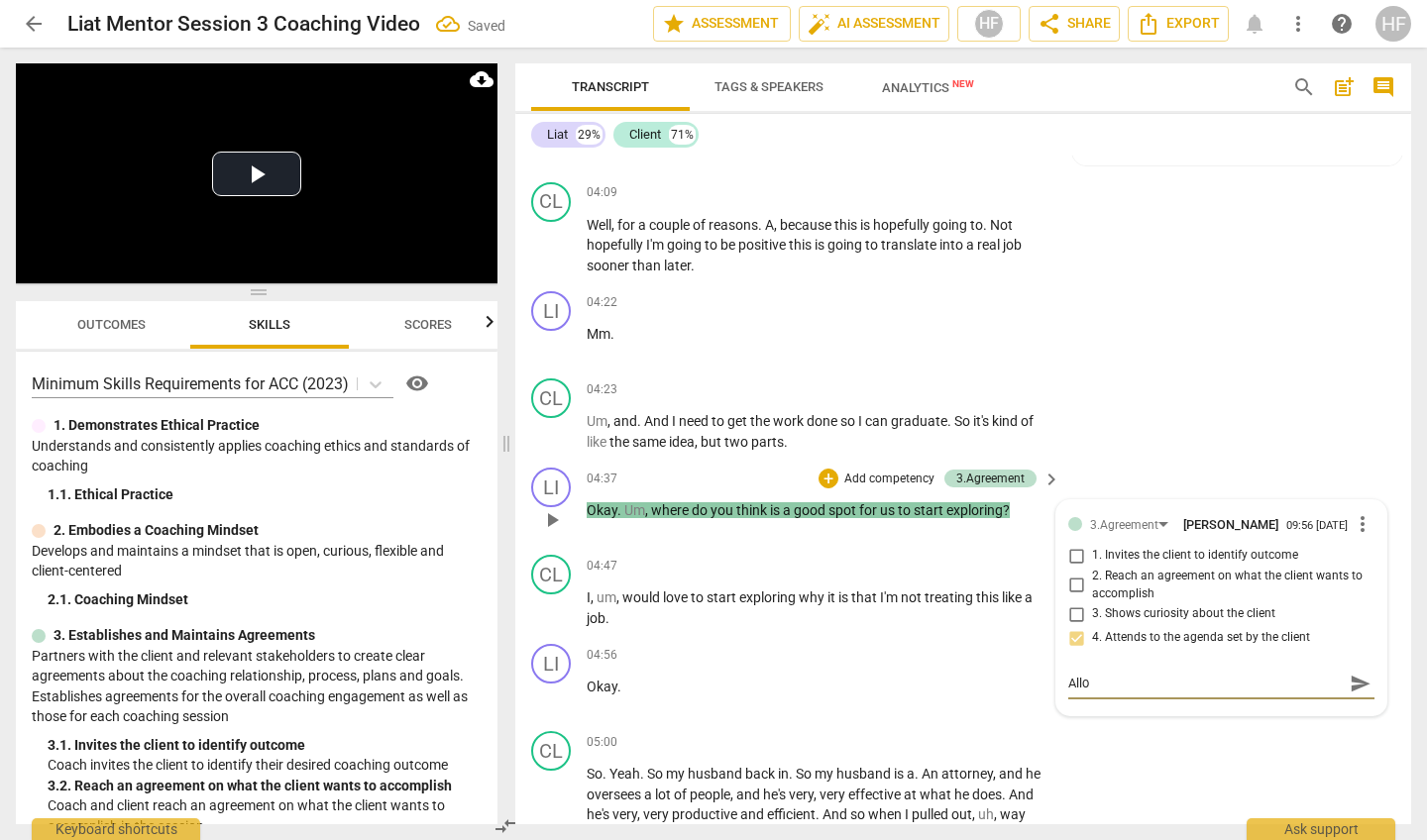 type on "Allow" 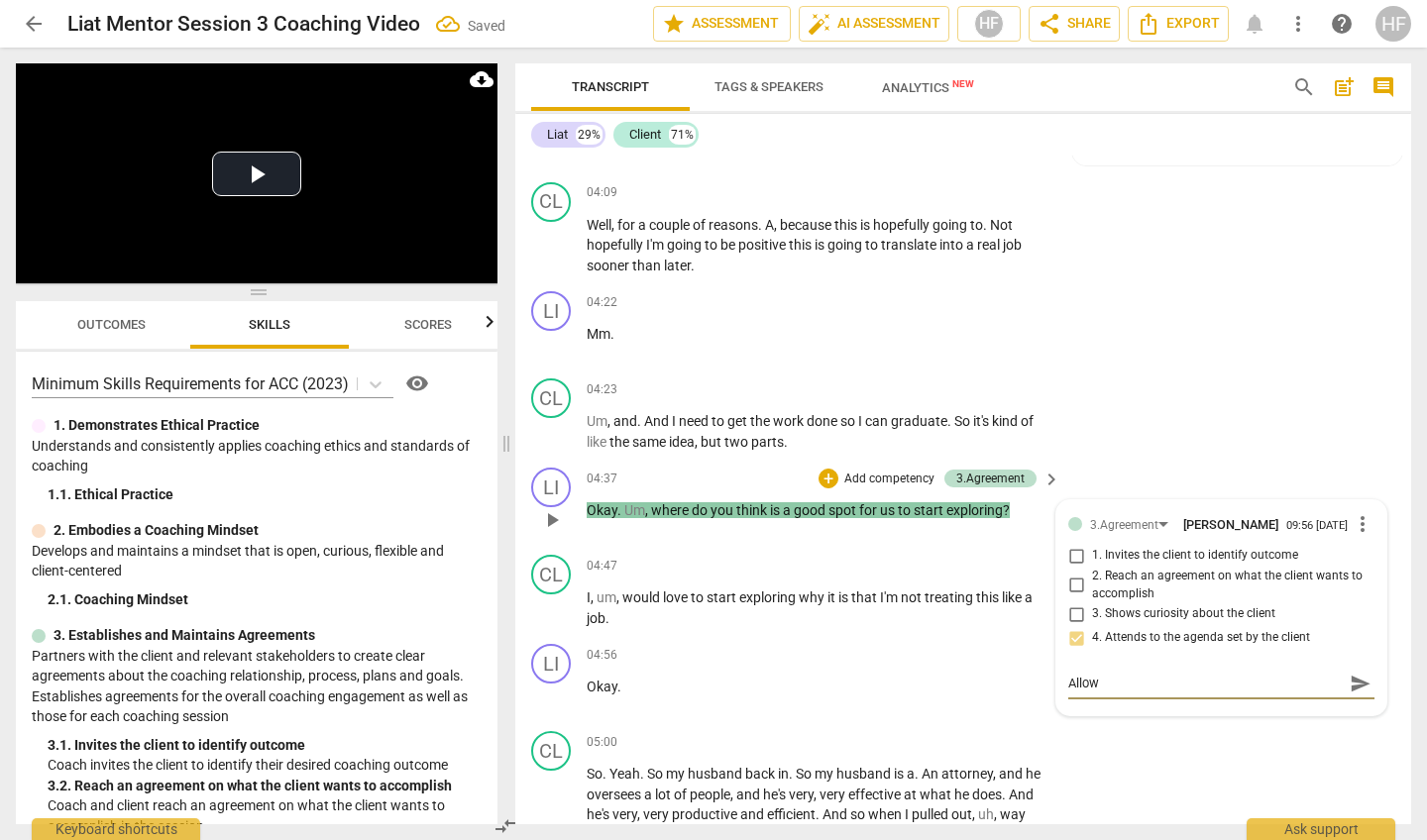 type on "Allows" 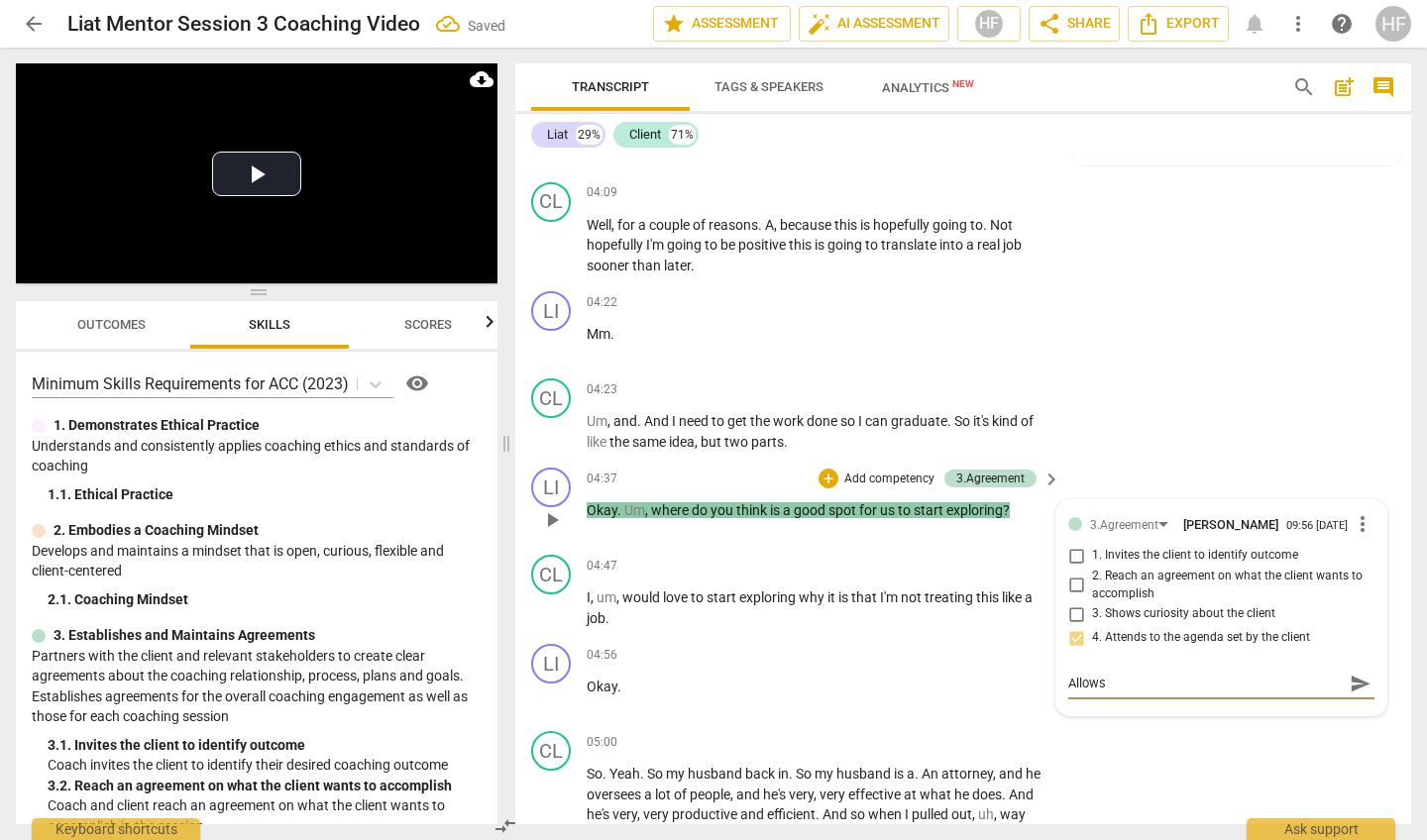 type on "Allows" 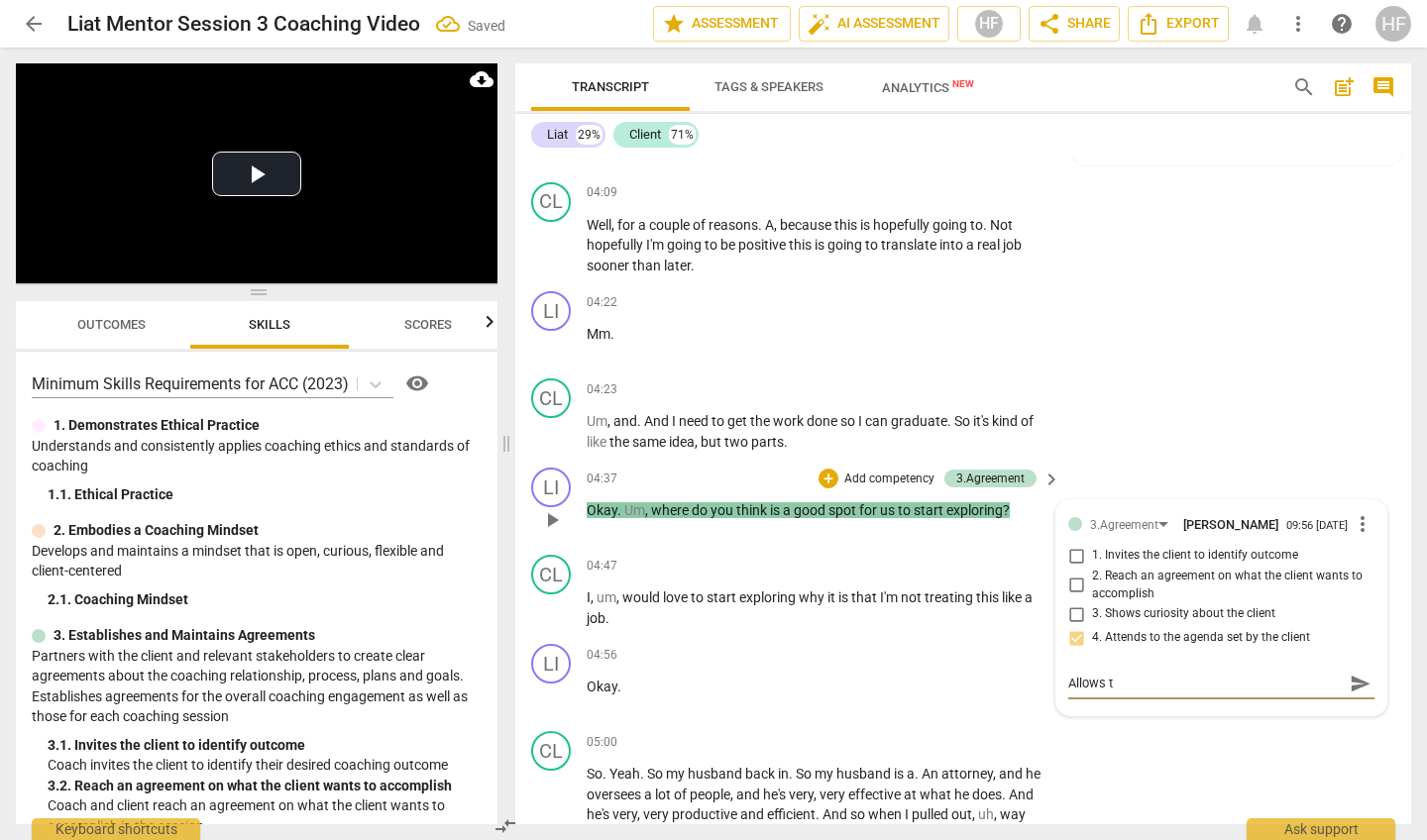 type on "Allows th" 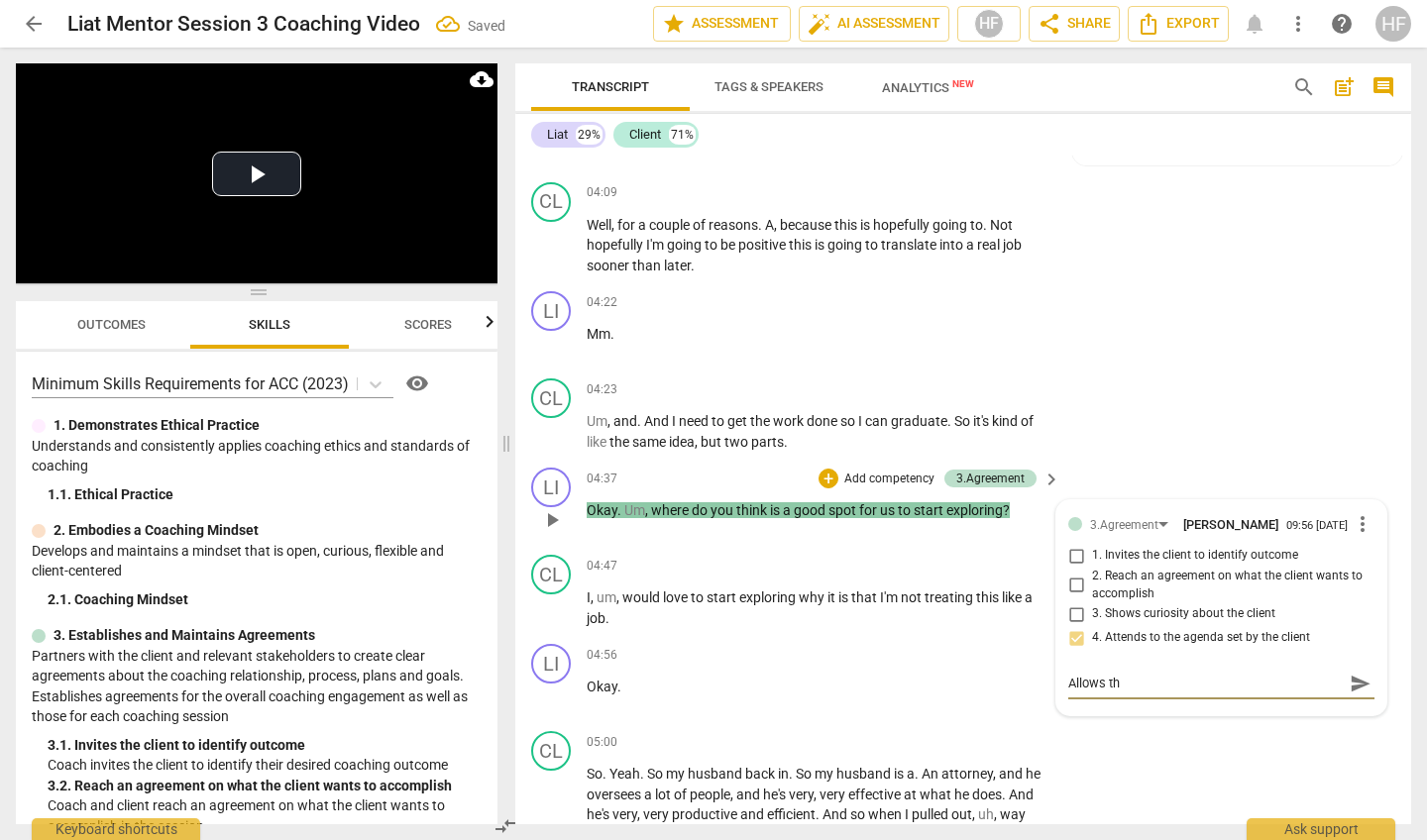 type on "Allows the" 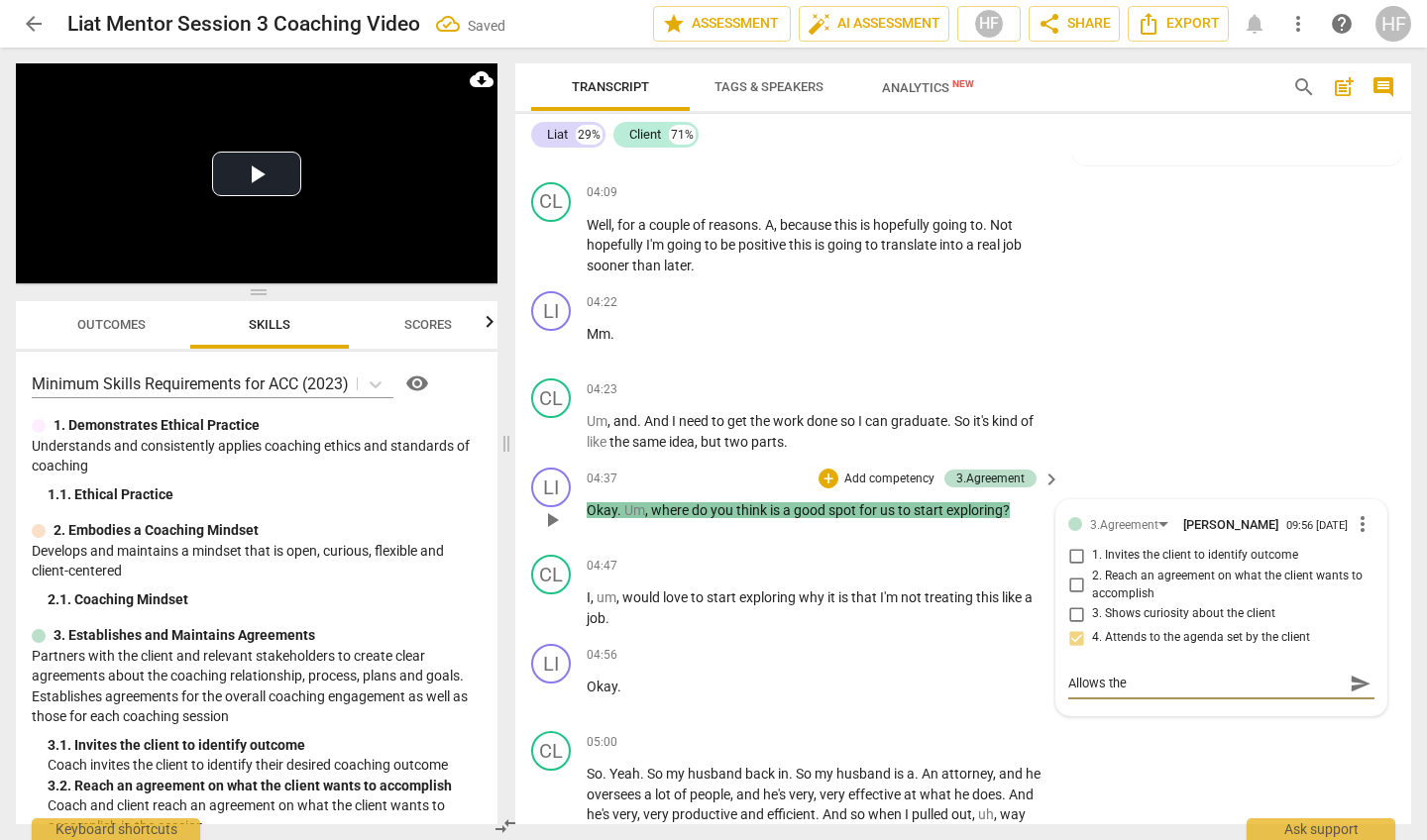 type on "Allows the" 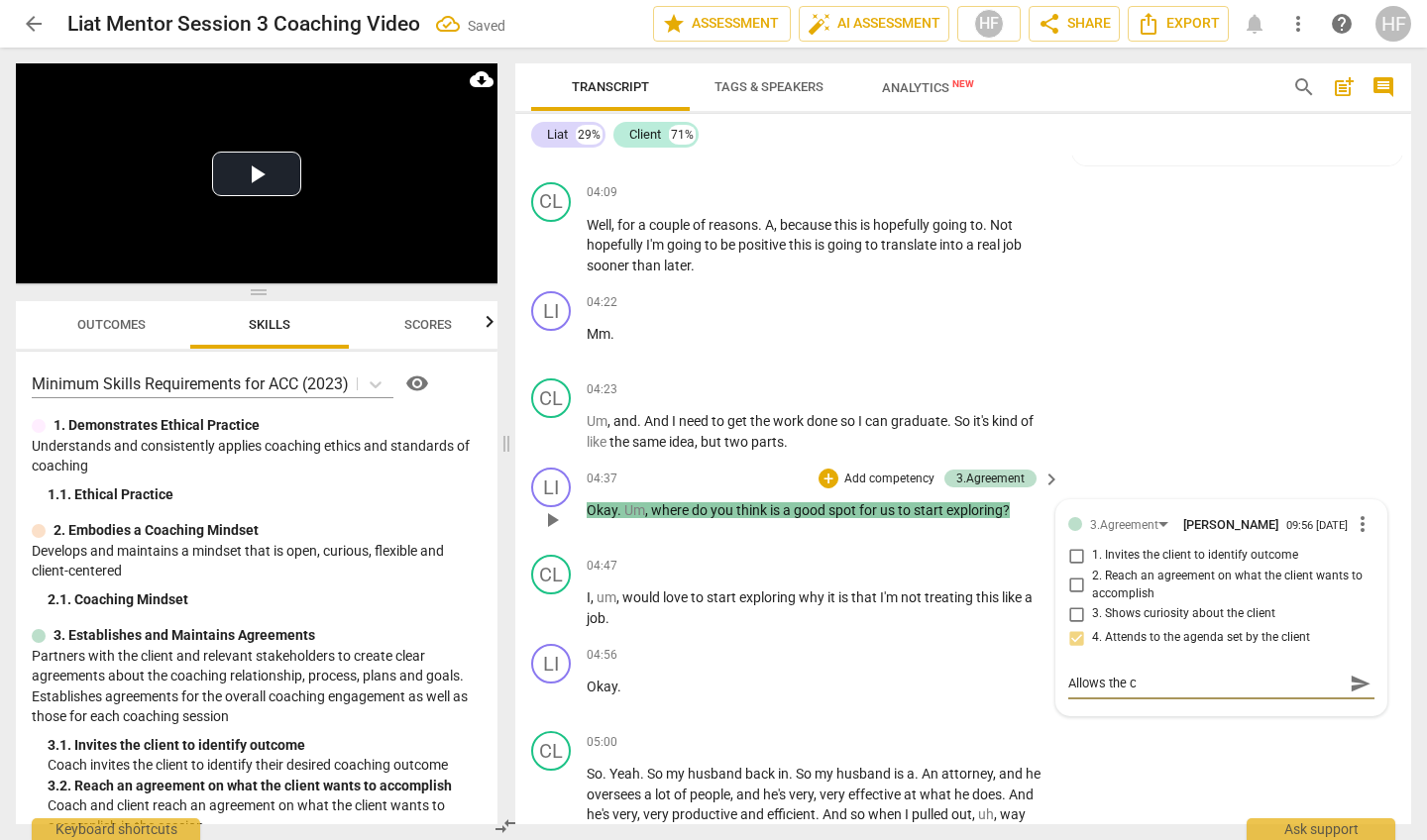 type on "Allows the cl" 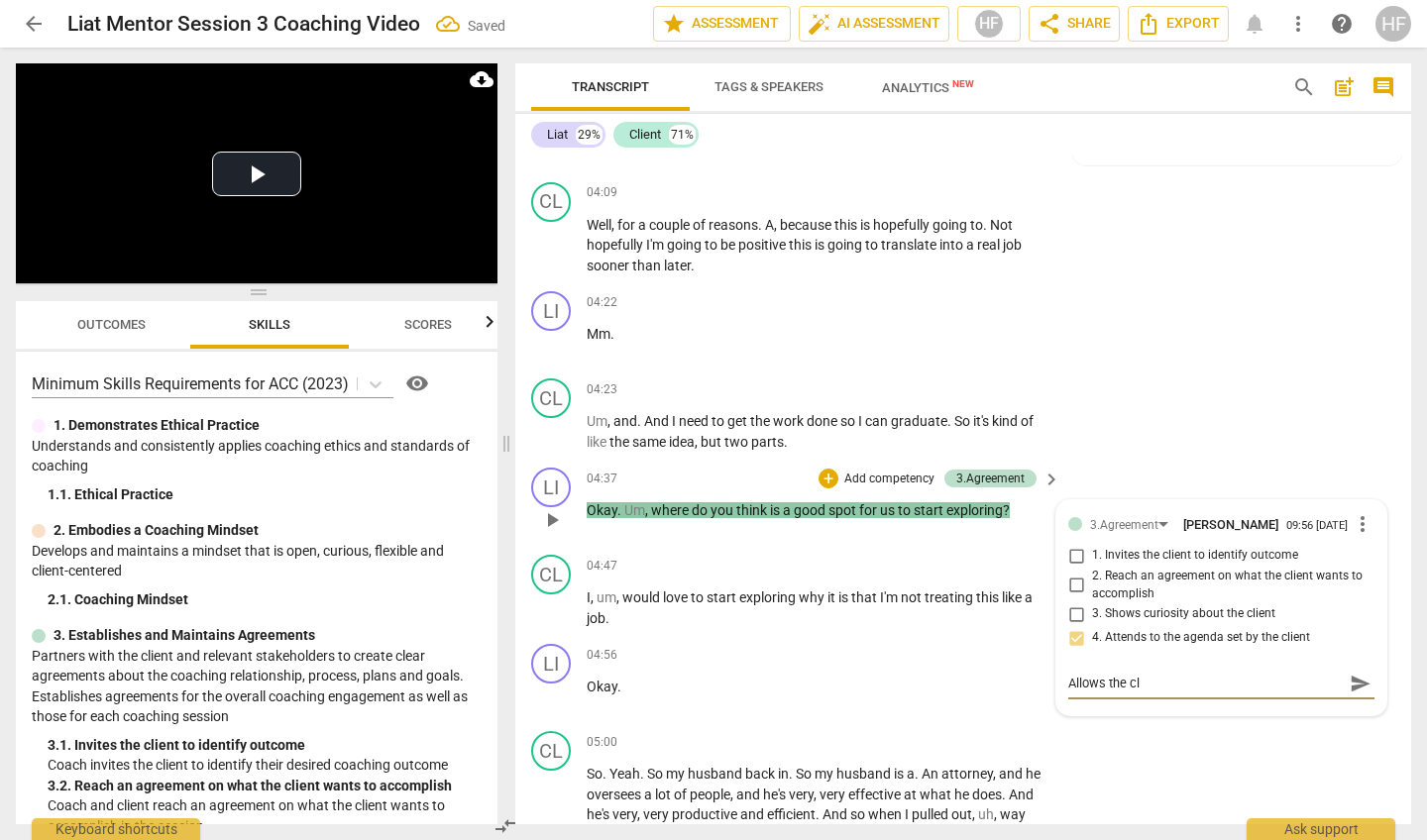 type on "Allows the cle" 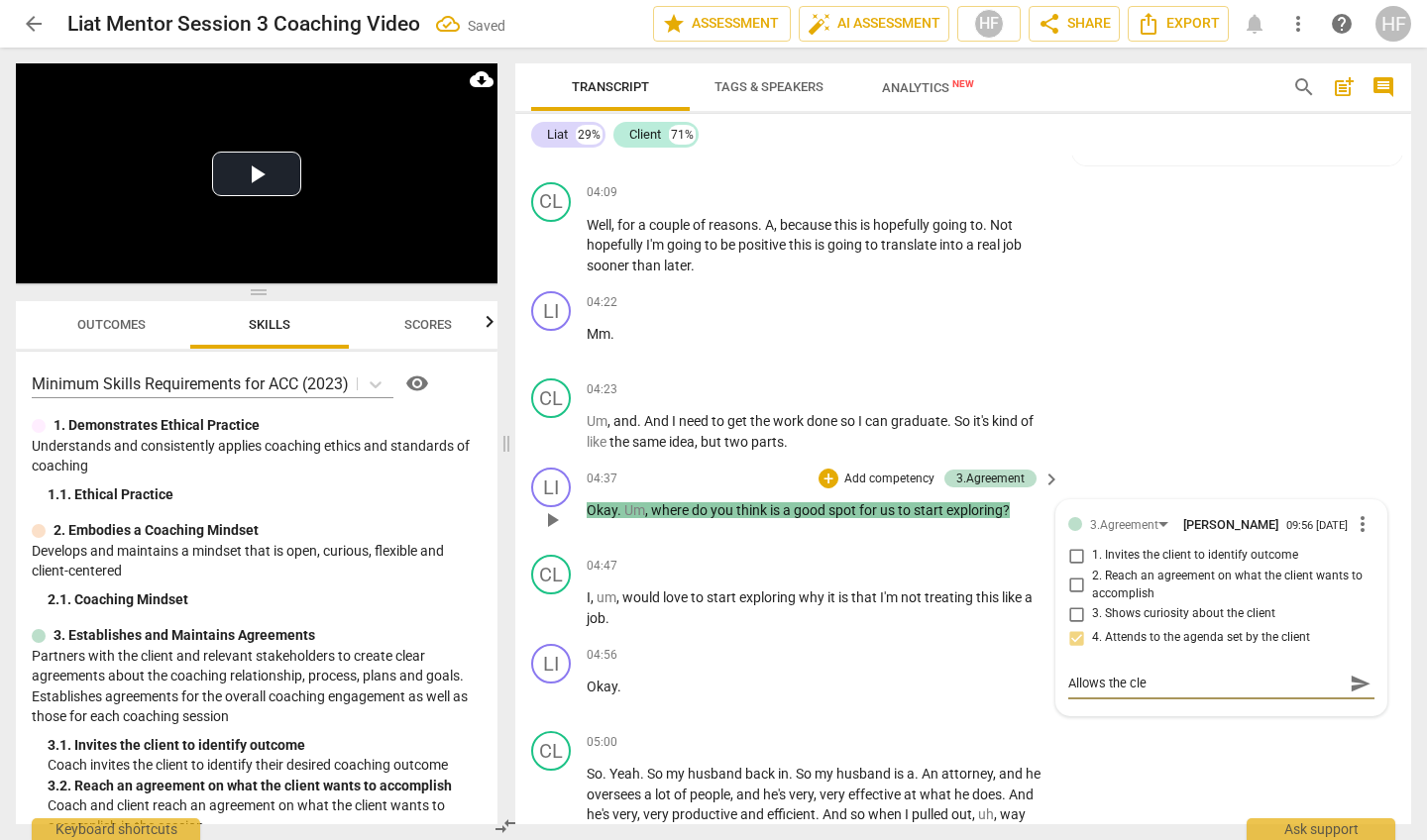 type on "Allows the clei" 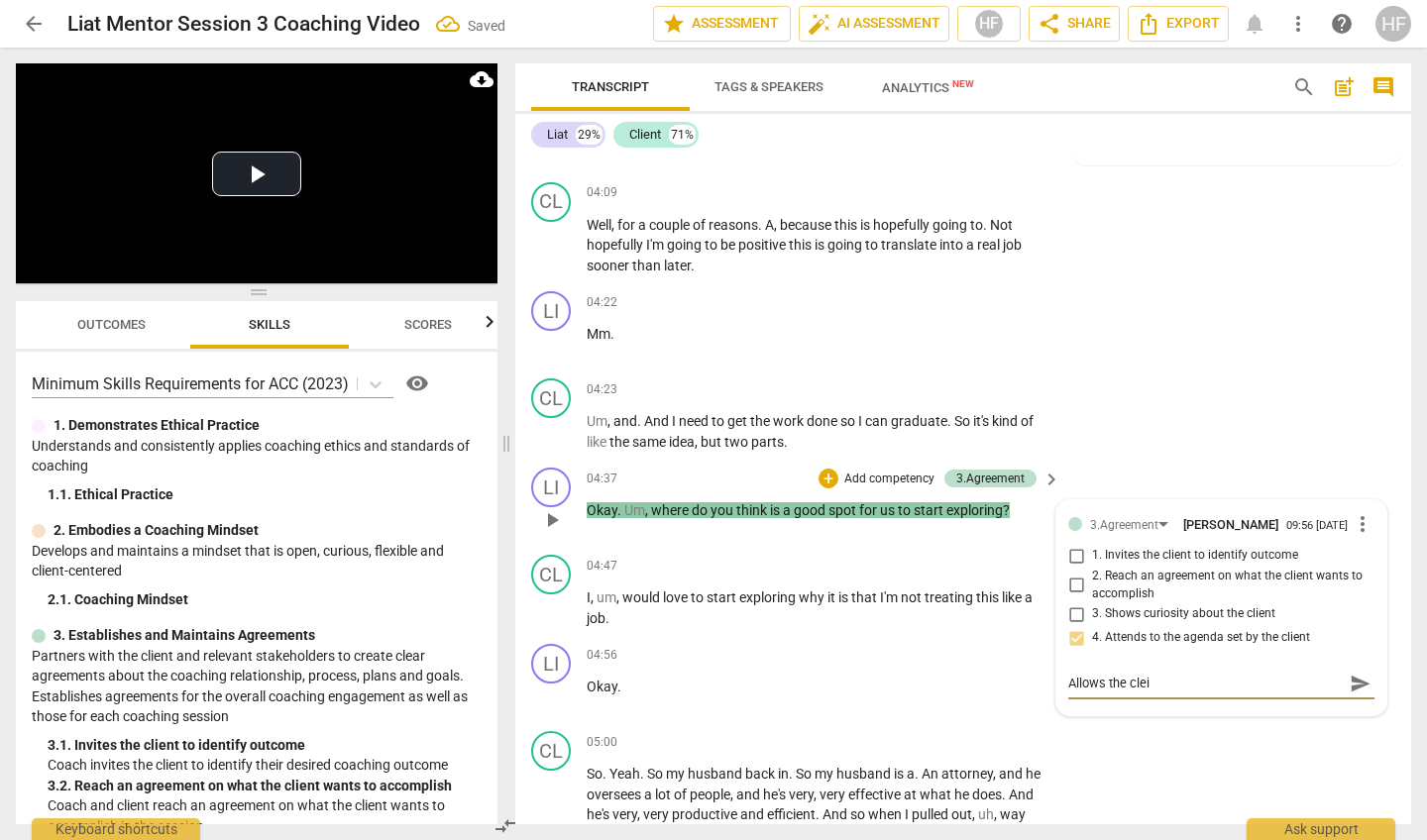type on "Allows the clein" 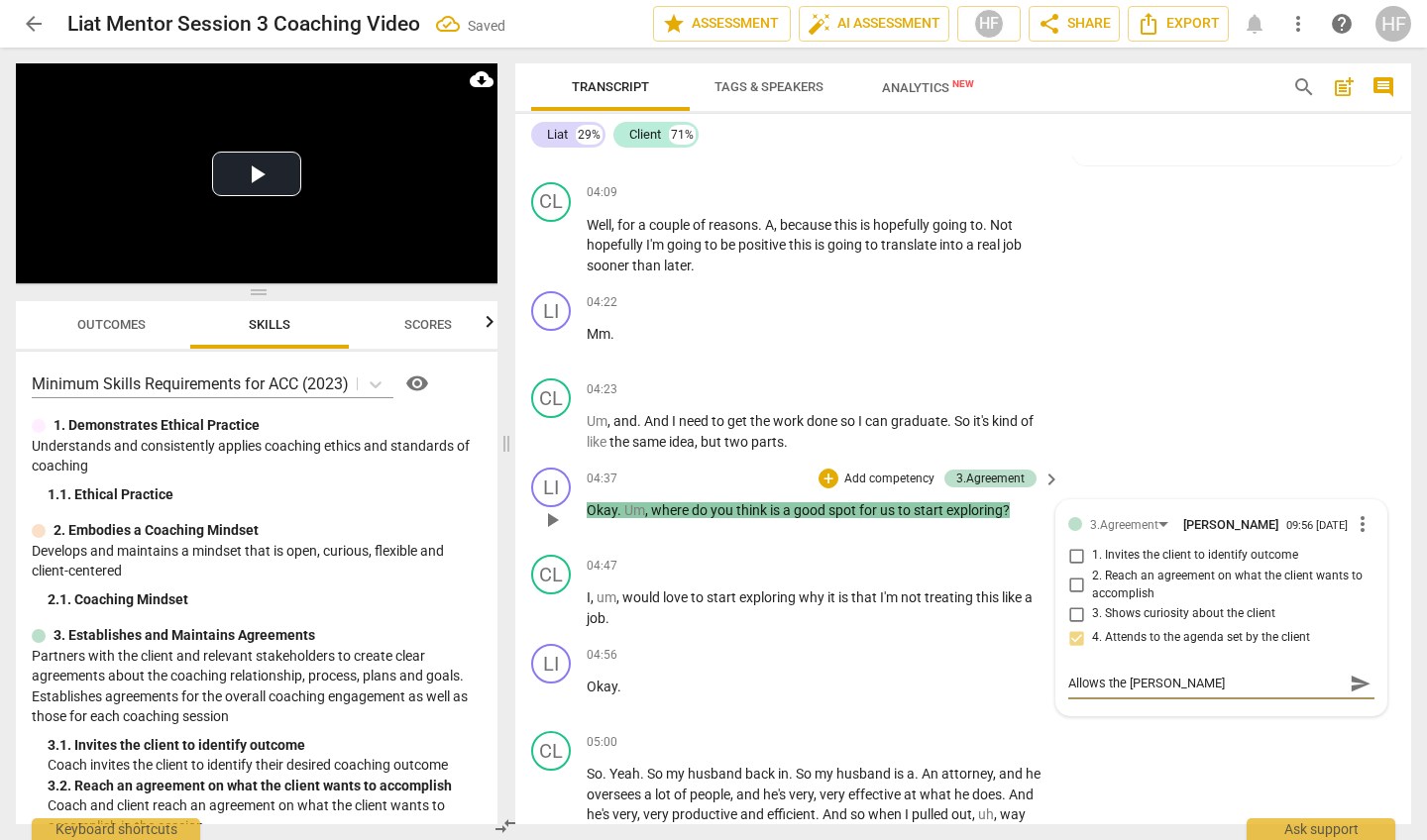 type on "Allows the clein" 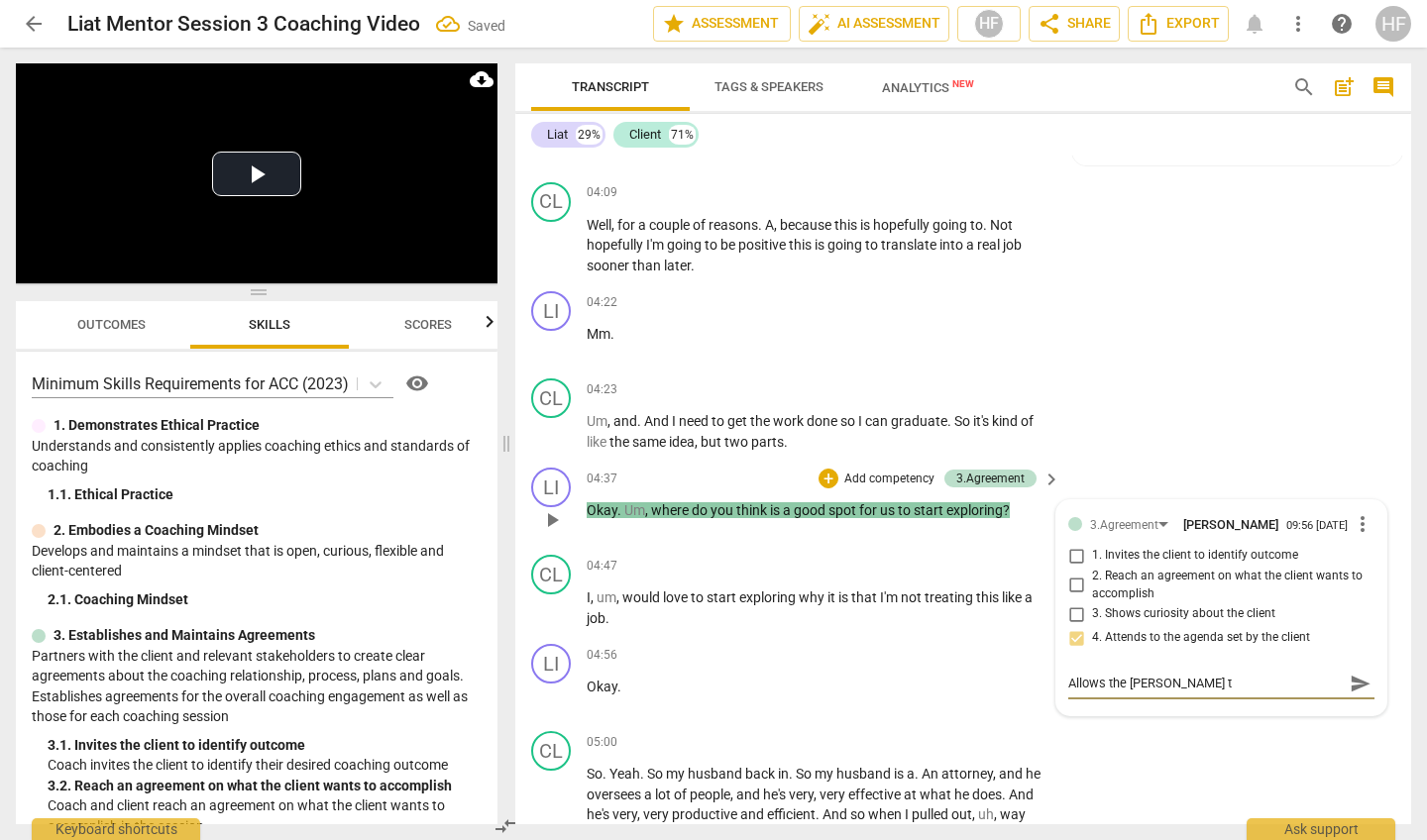 type on "Allows the clein to" 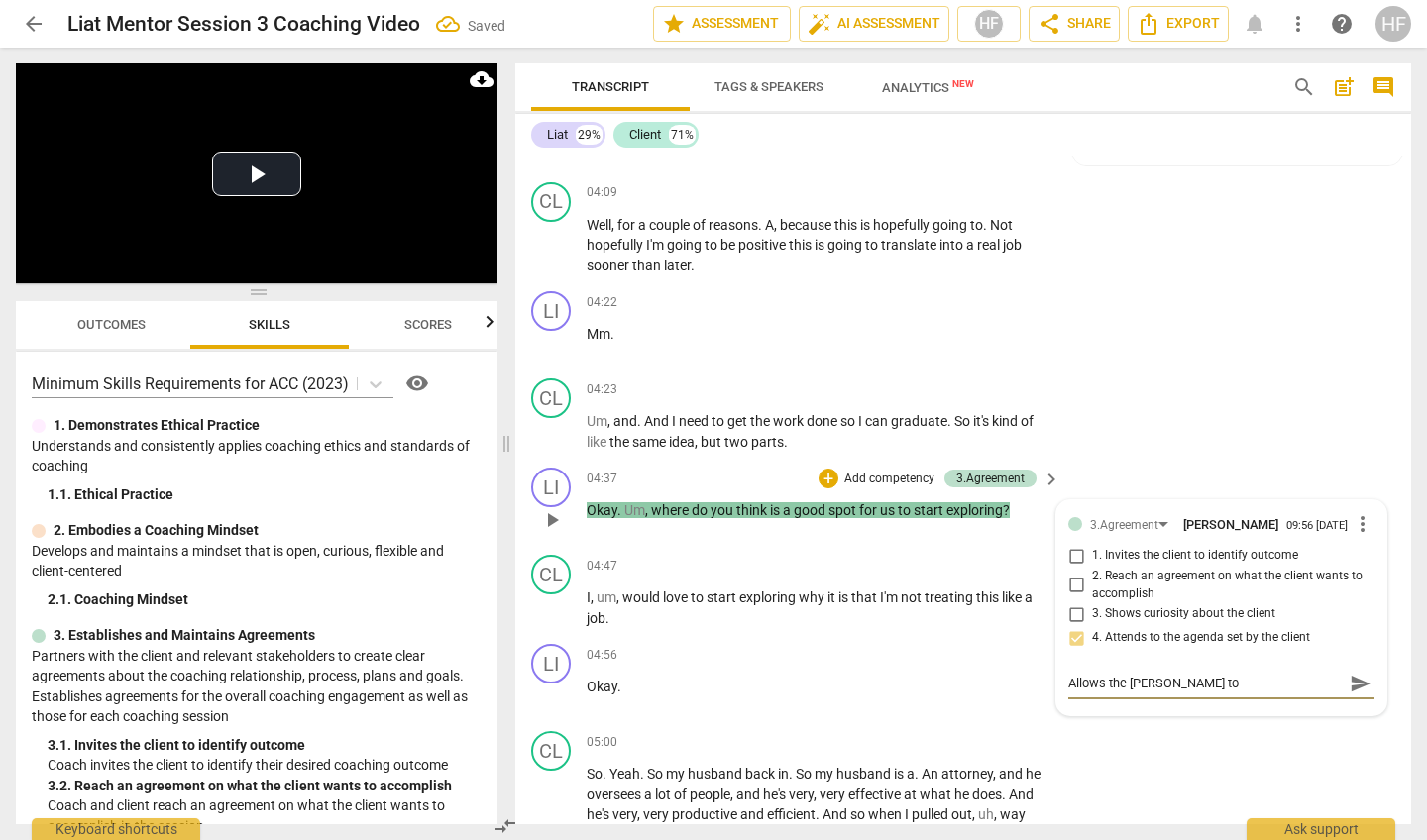 type on "Allows the clein to" 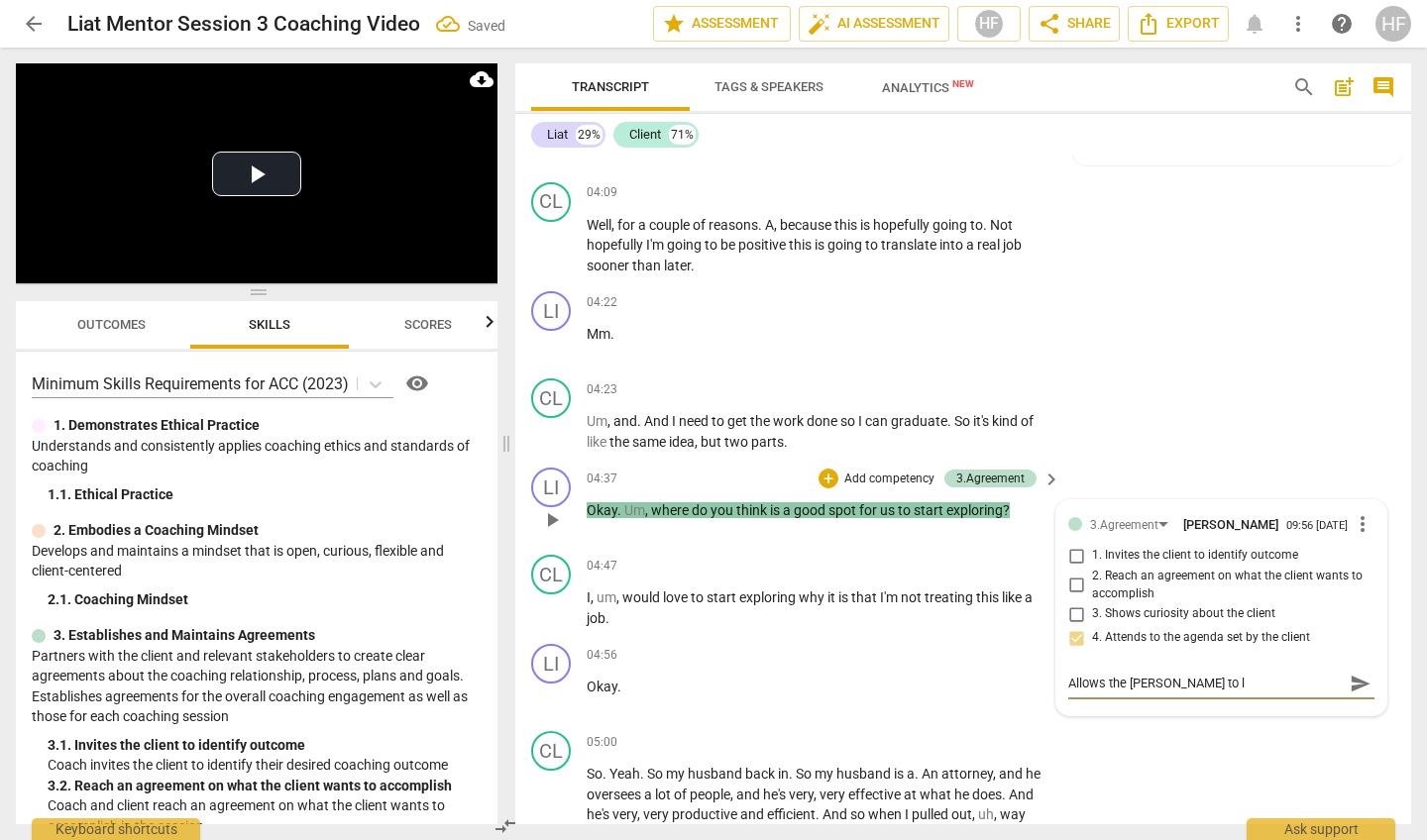 type on "Allows the clein to le" 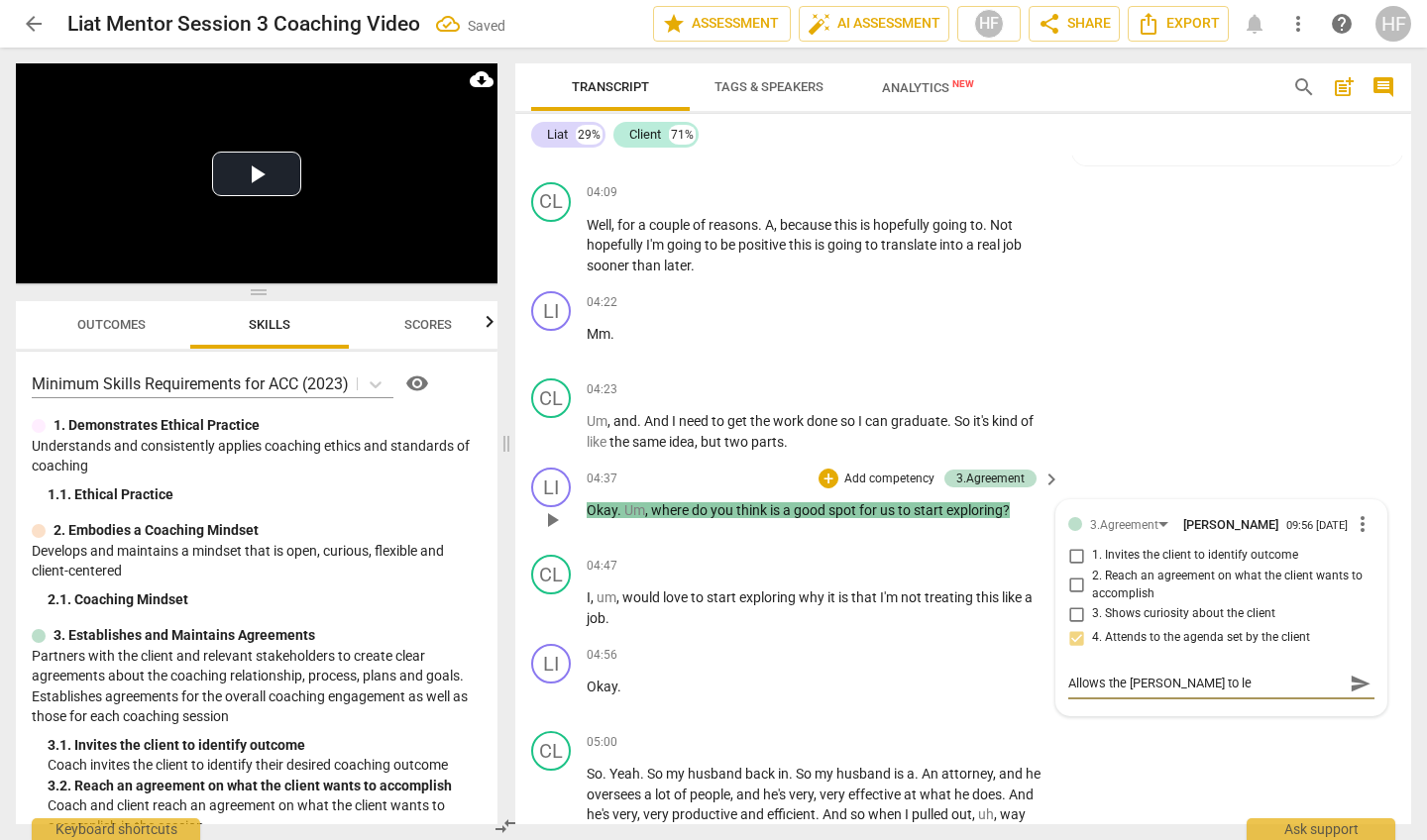 type on "Allows the clein to lea" 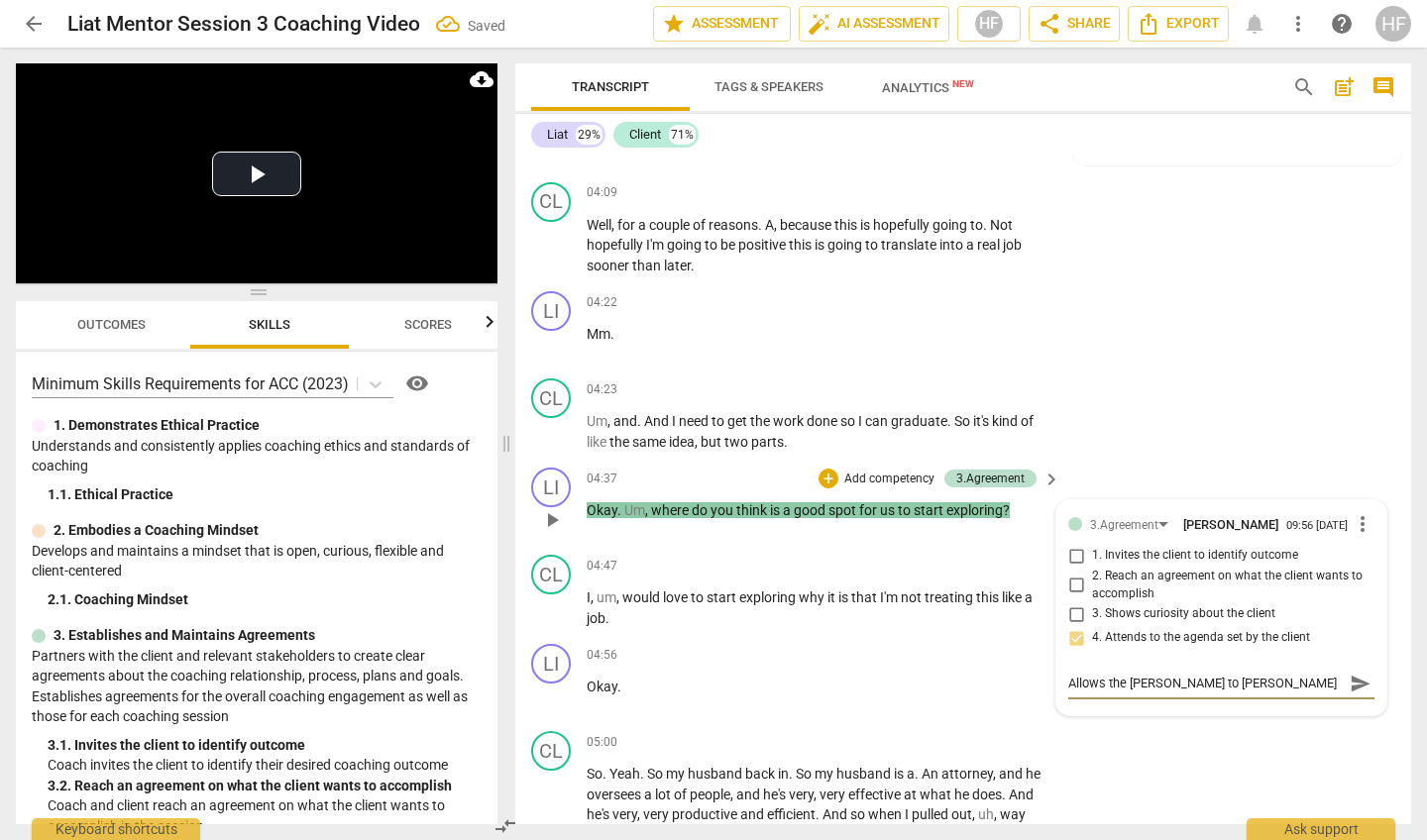 type on "Allows the clein to lead" 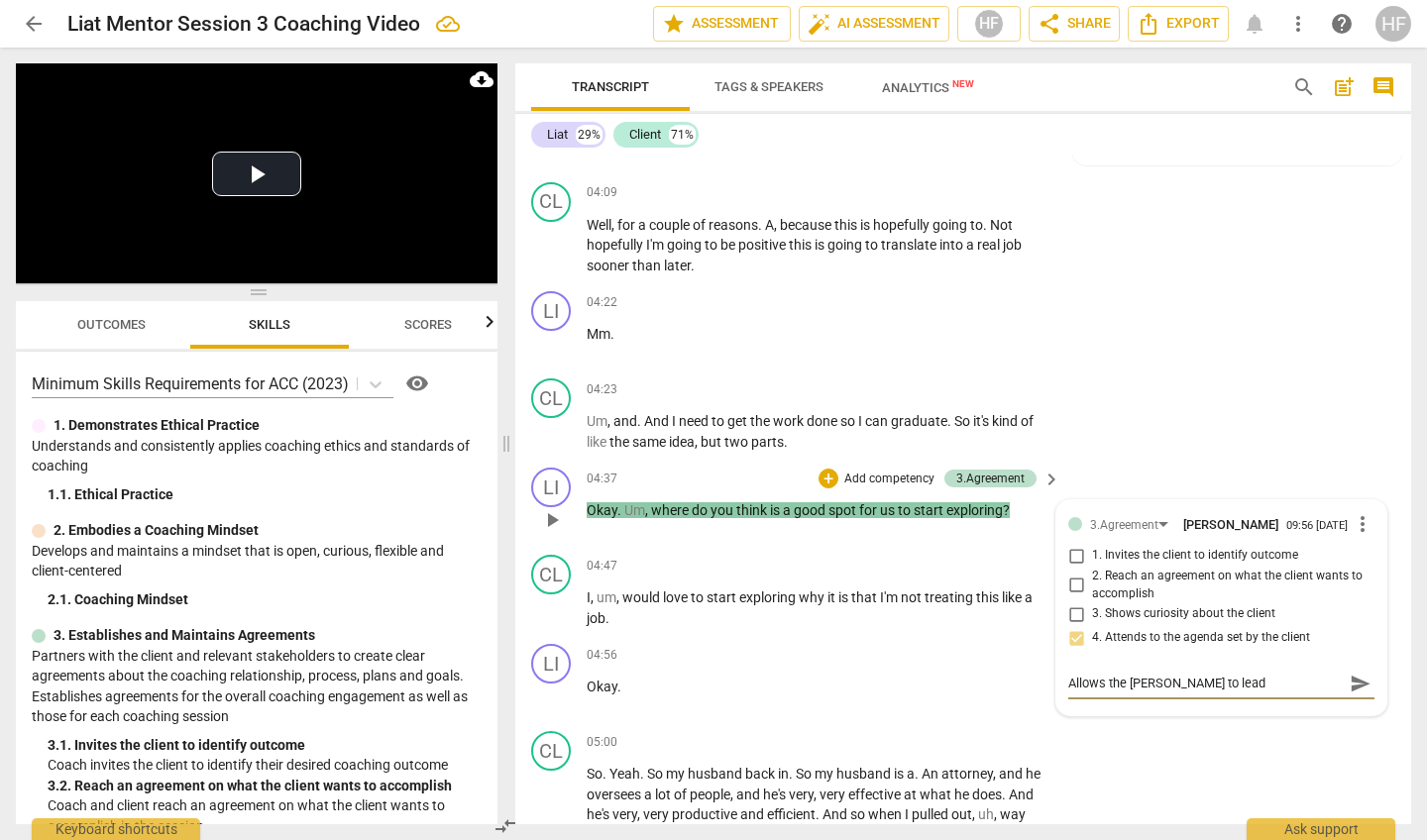 type on "Allows the c to lead" 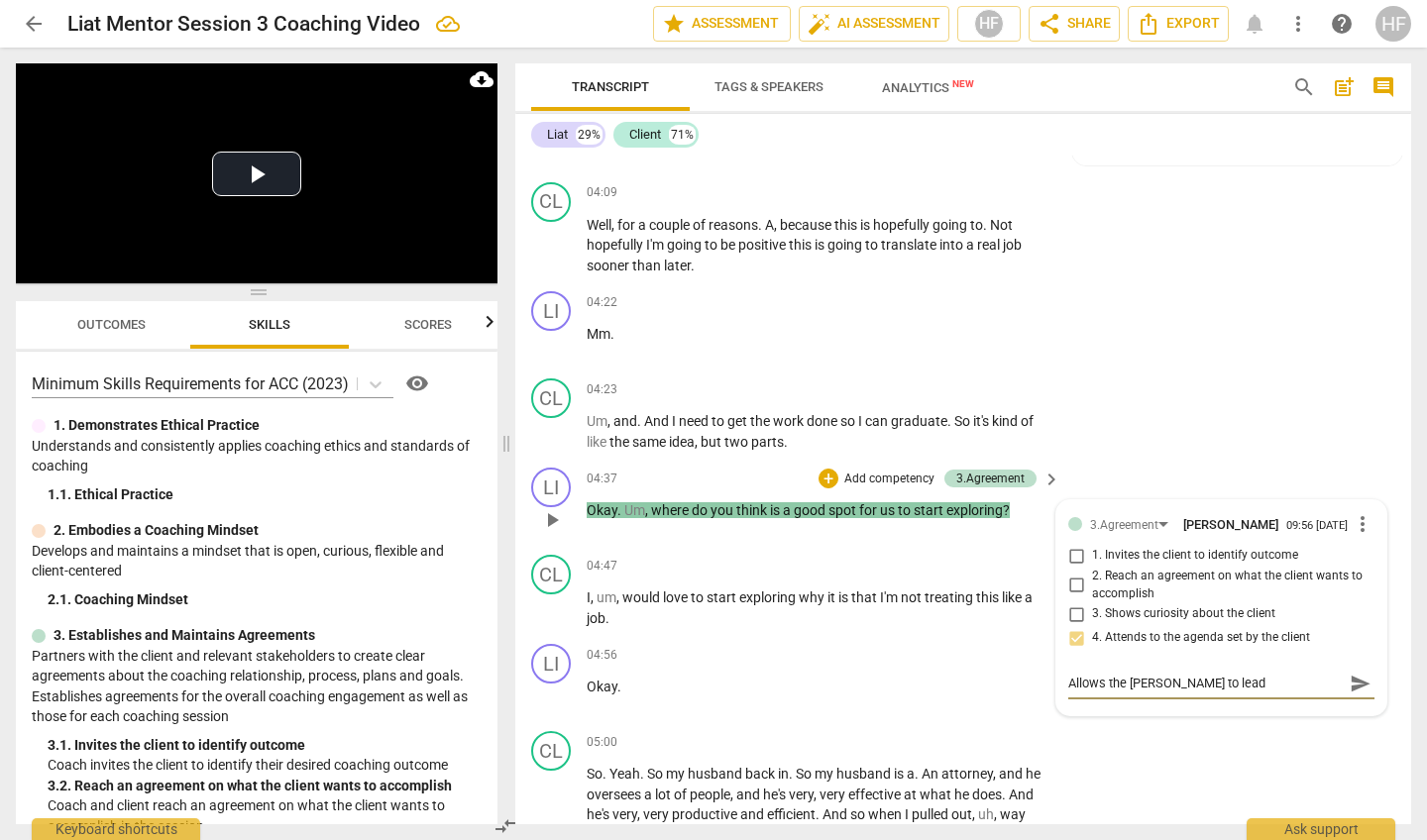 type on "Allows the c to lead" 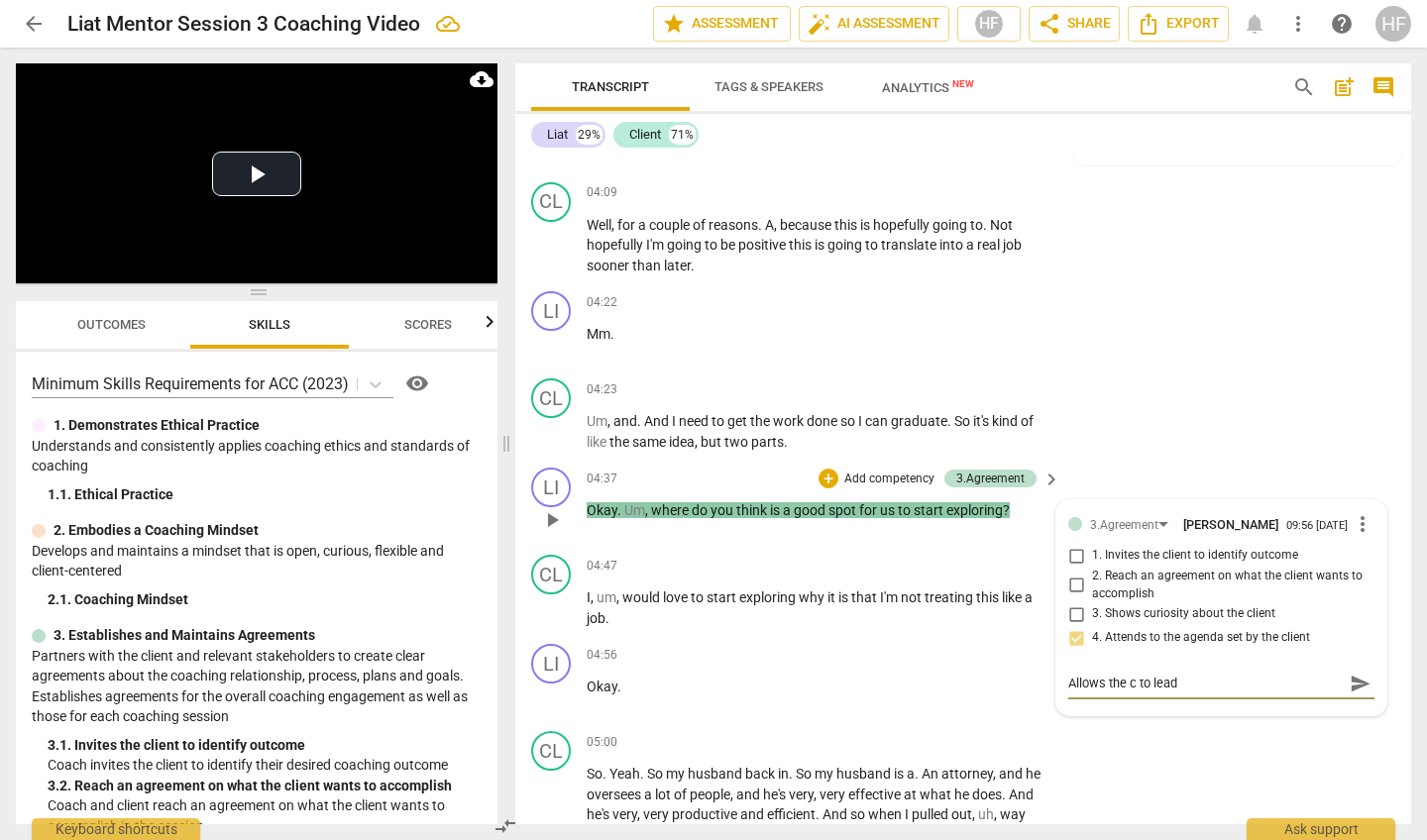type on "Allows the cl to lead" 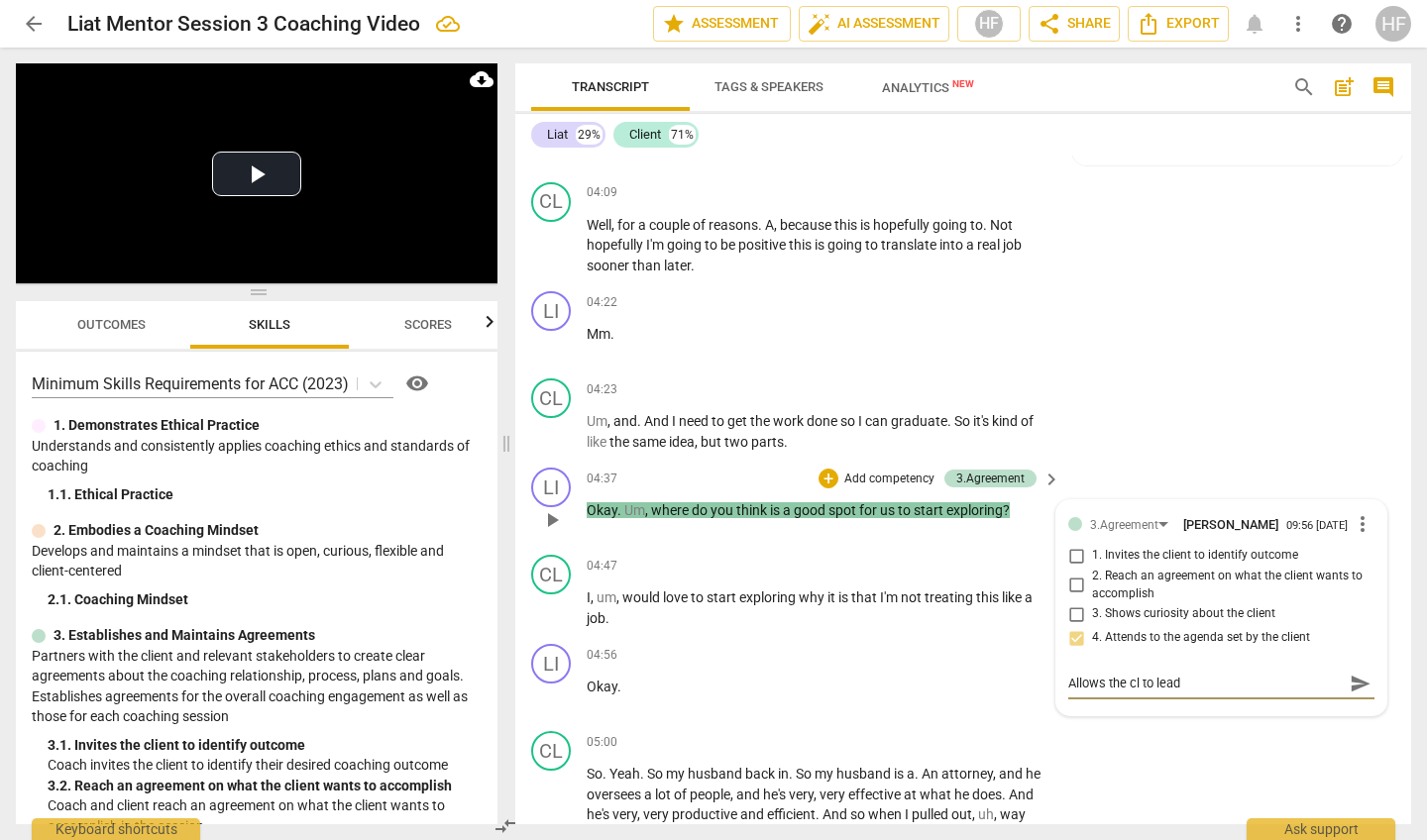 type on "Allows the cli to lead" 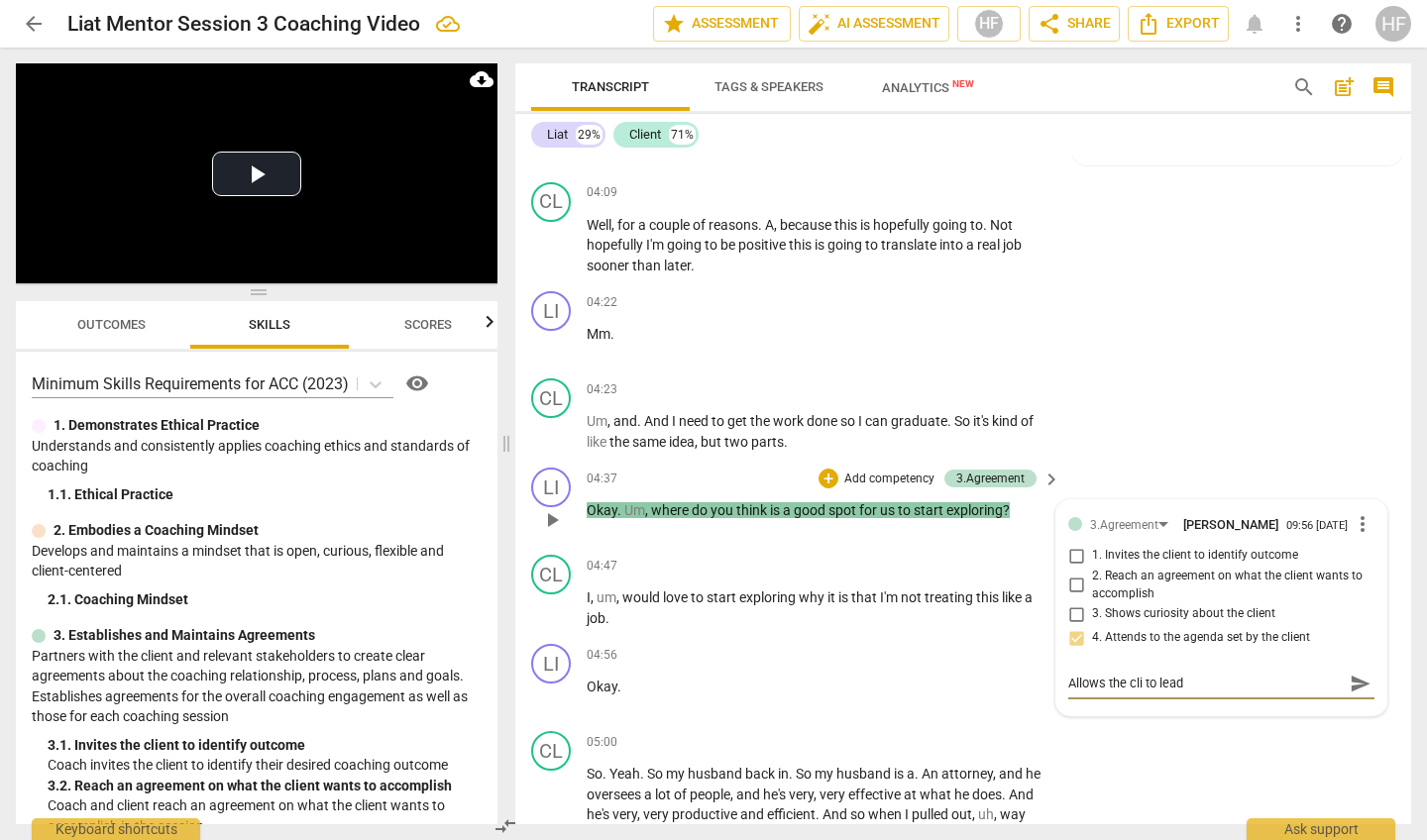 type on "Allows the clie to lead" 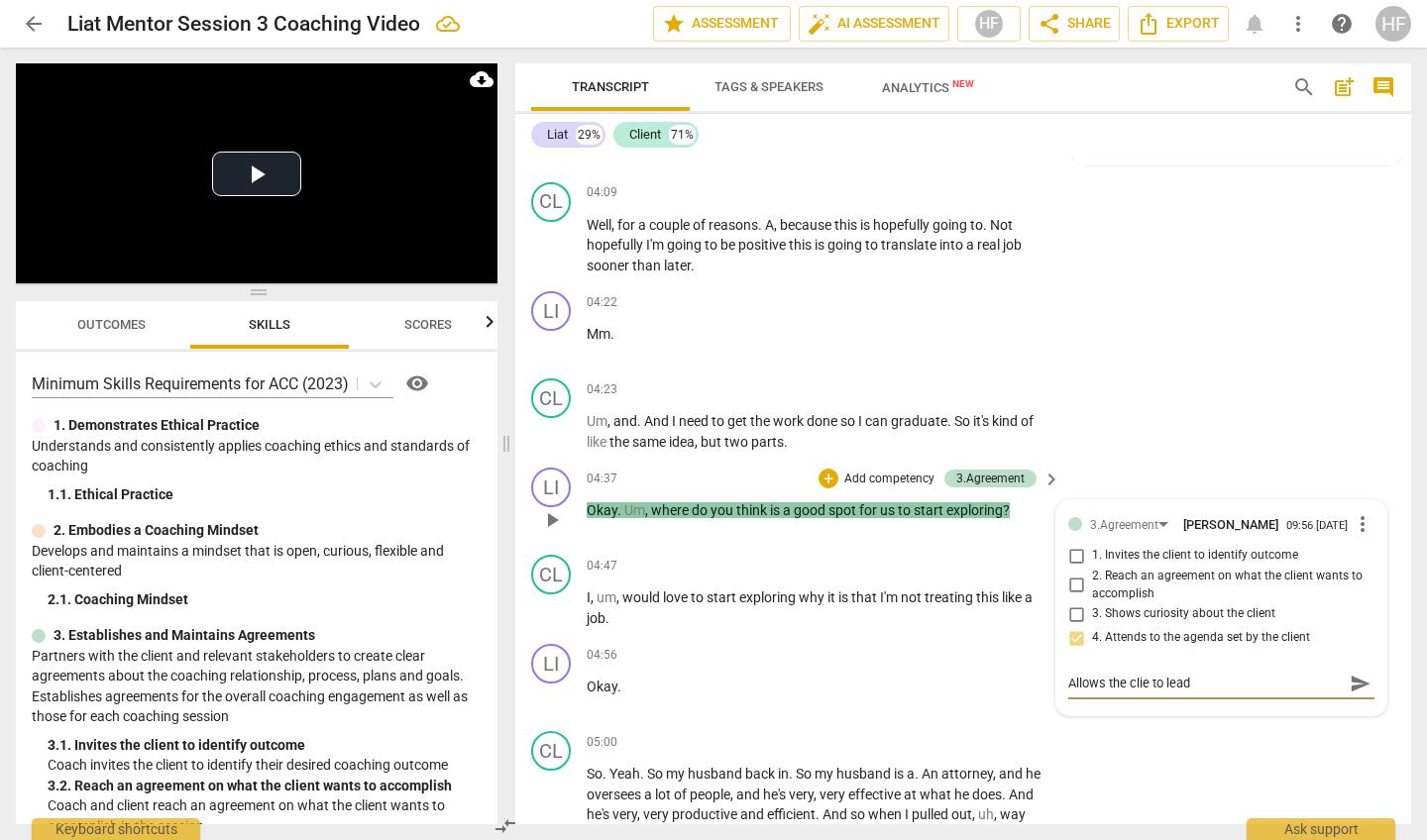 type on "Allows the clien to lead" 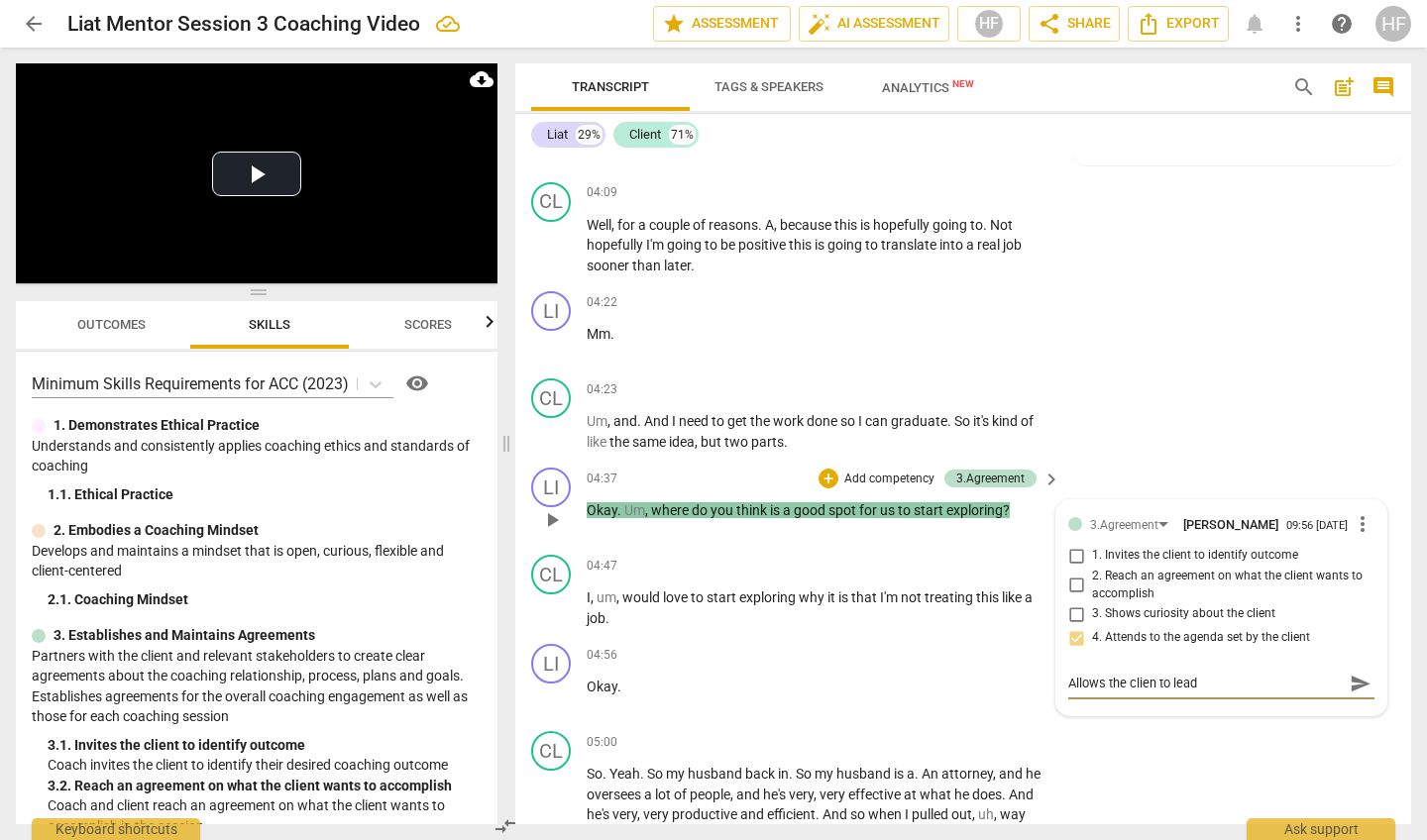 type on "Allows the client to lead" 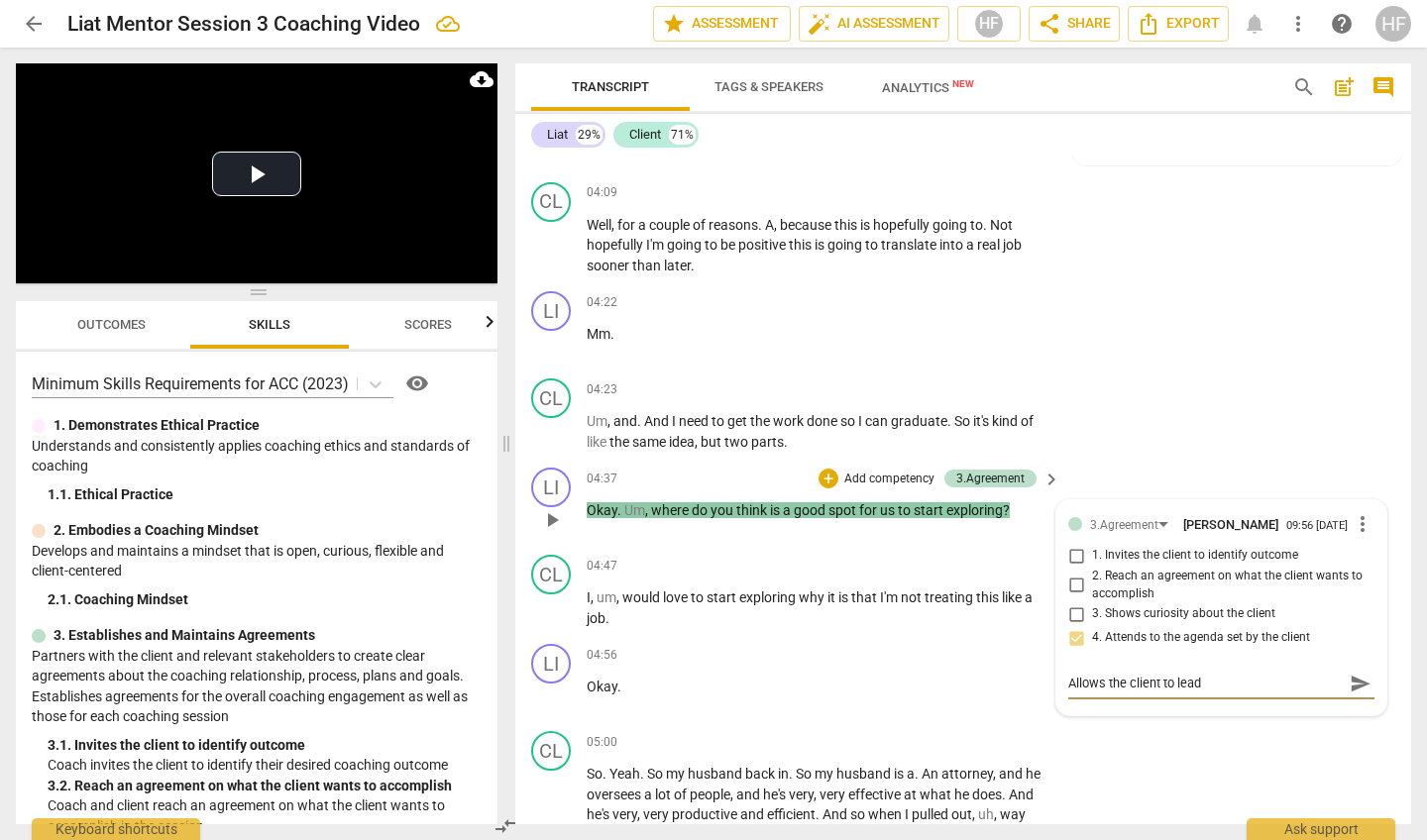 type on "Allows the client to lead" 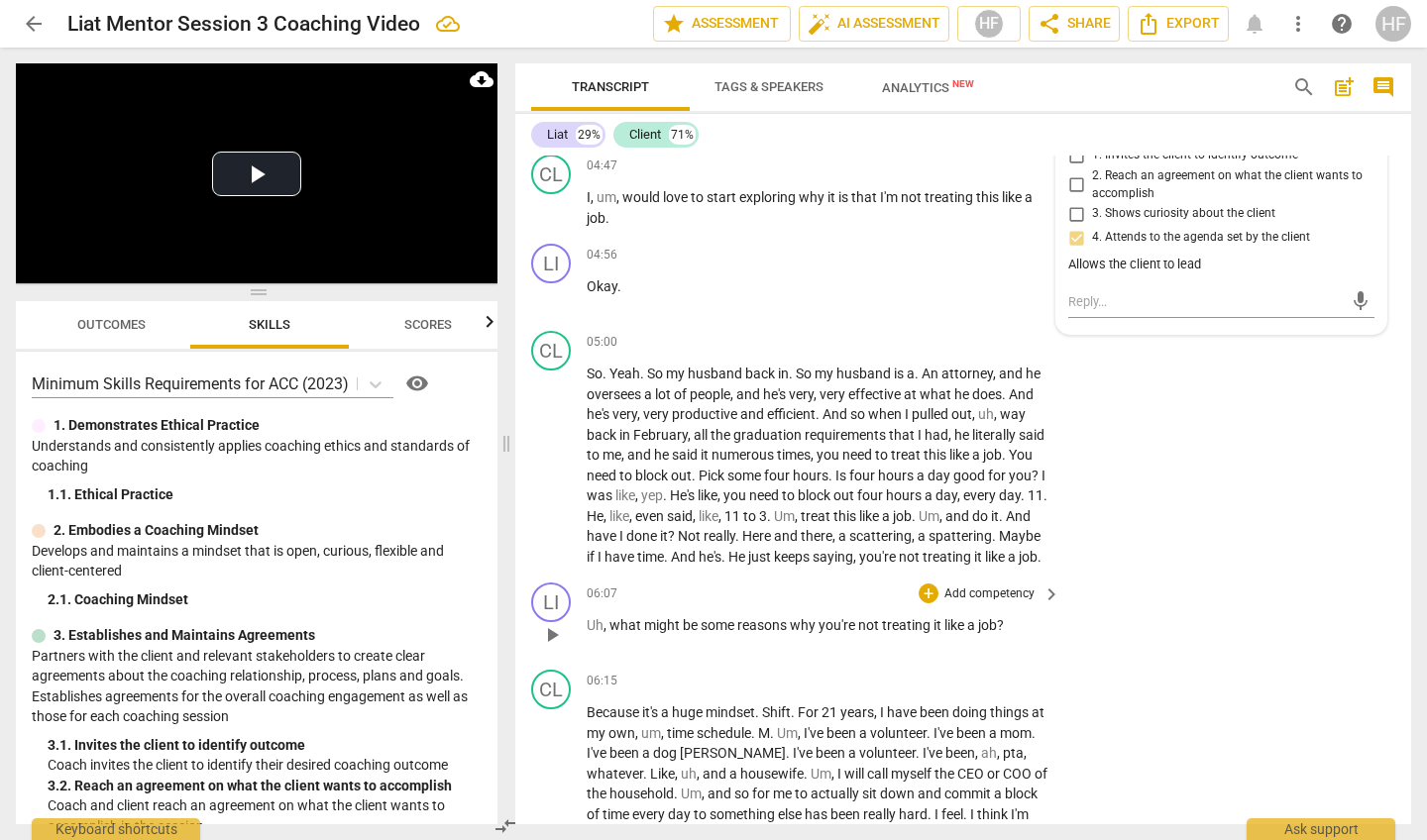 scroll, scrollTop: 2227, scrollLeft: 0, axis: vertical 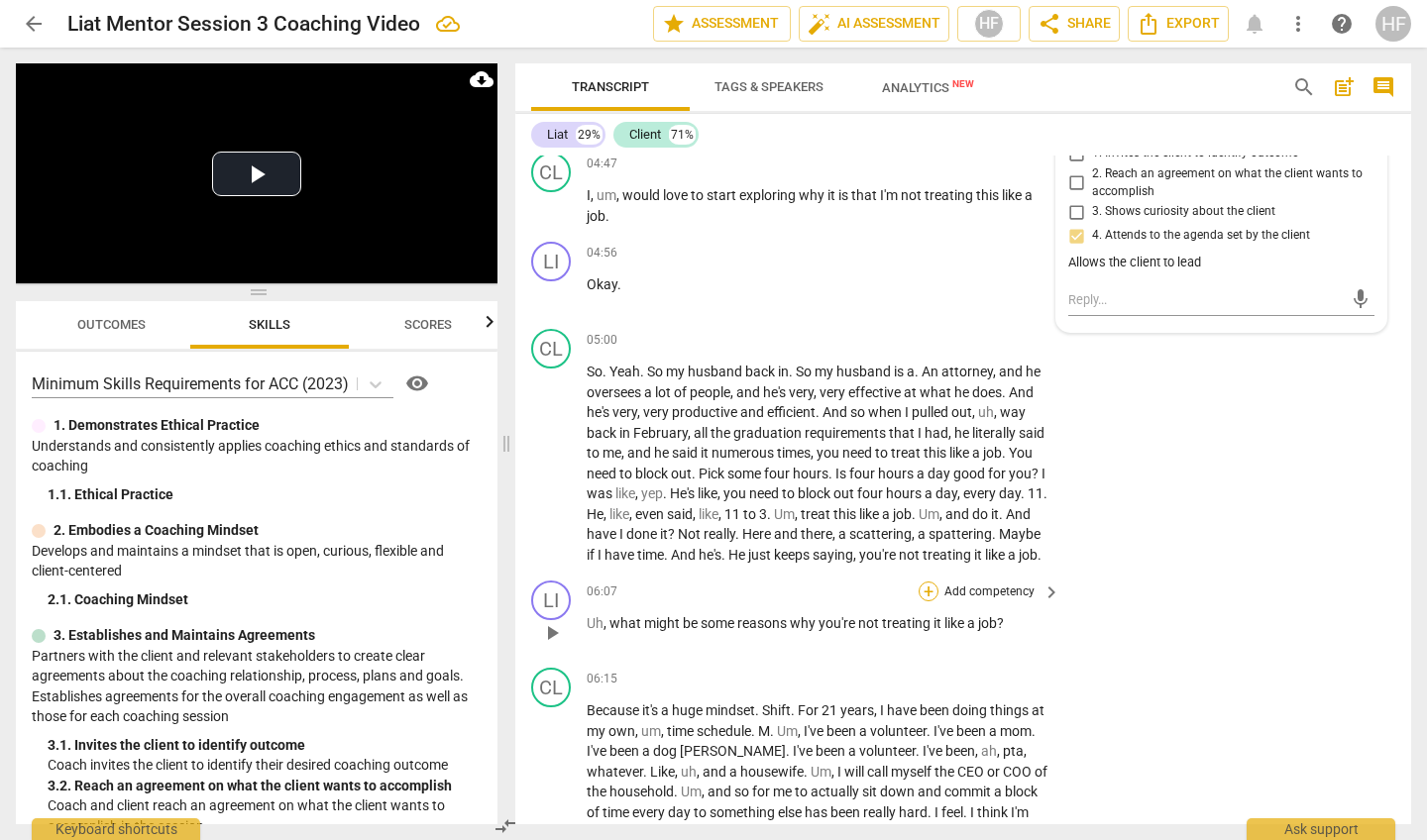 click on "+" at bounding box center [929, 591] 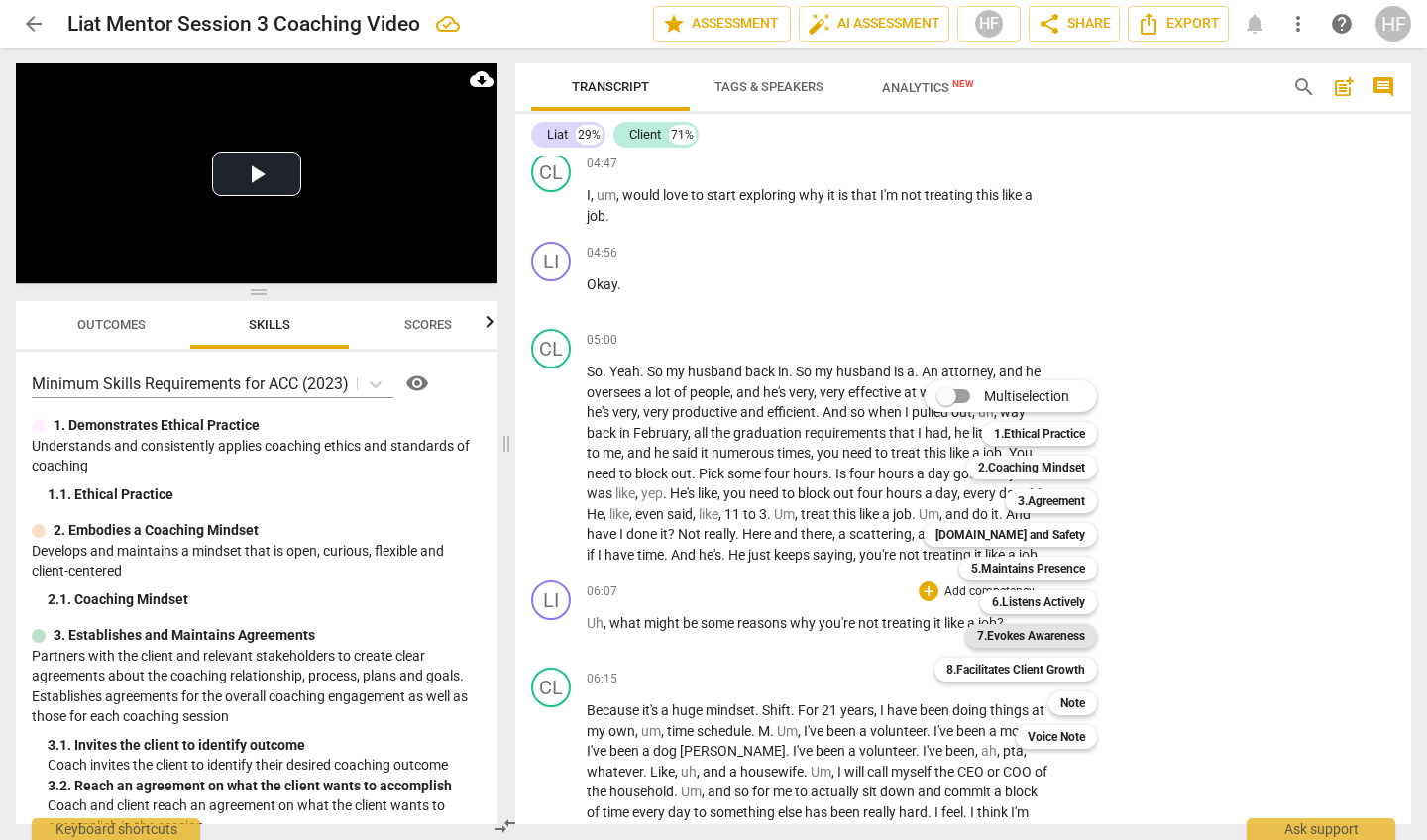 click on "7.Evokes Awareness" at bounding box center (1031, 636) 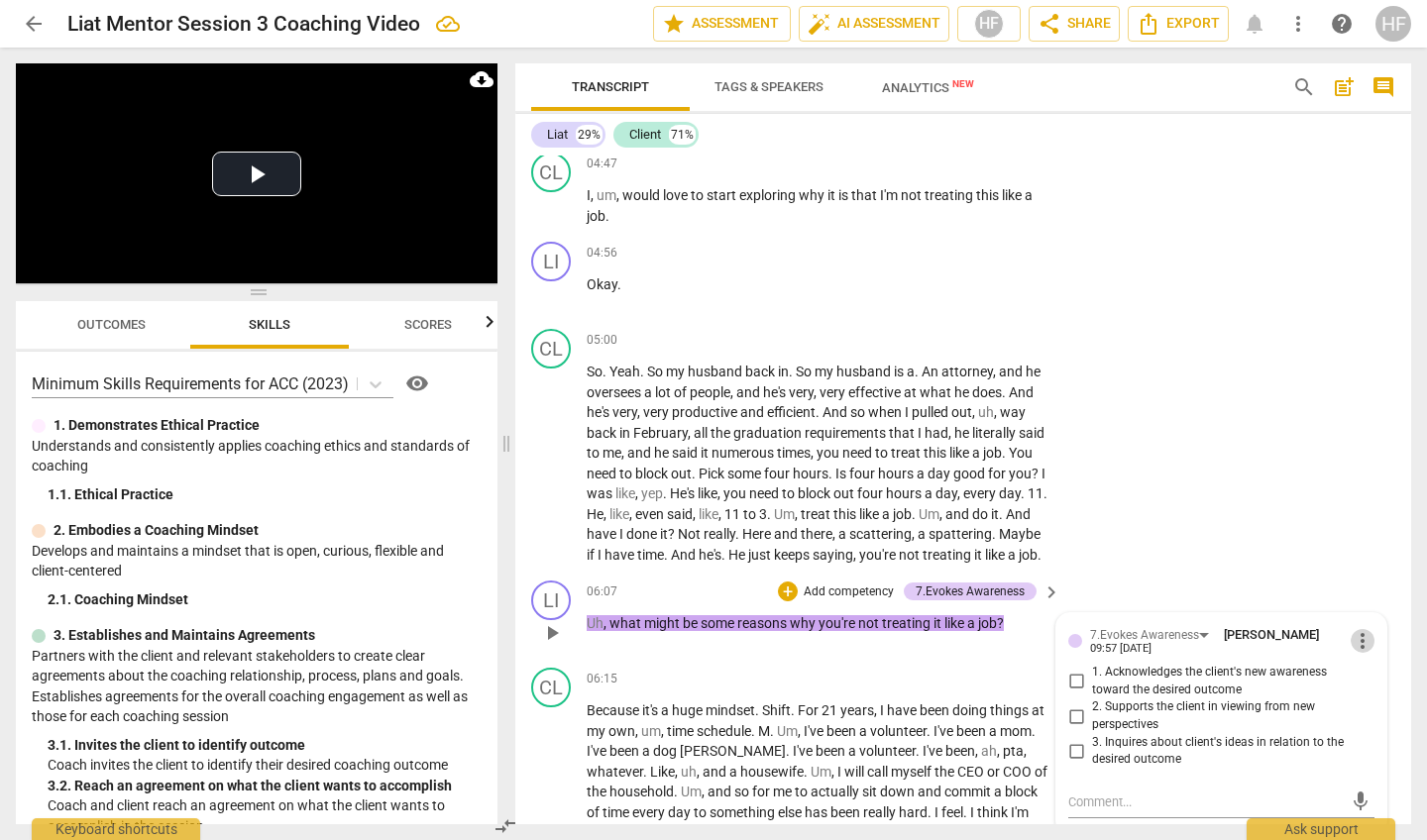 click on "more_vert" at bounding box center [1363, 641] 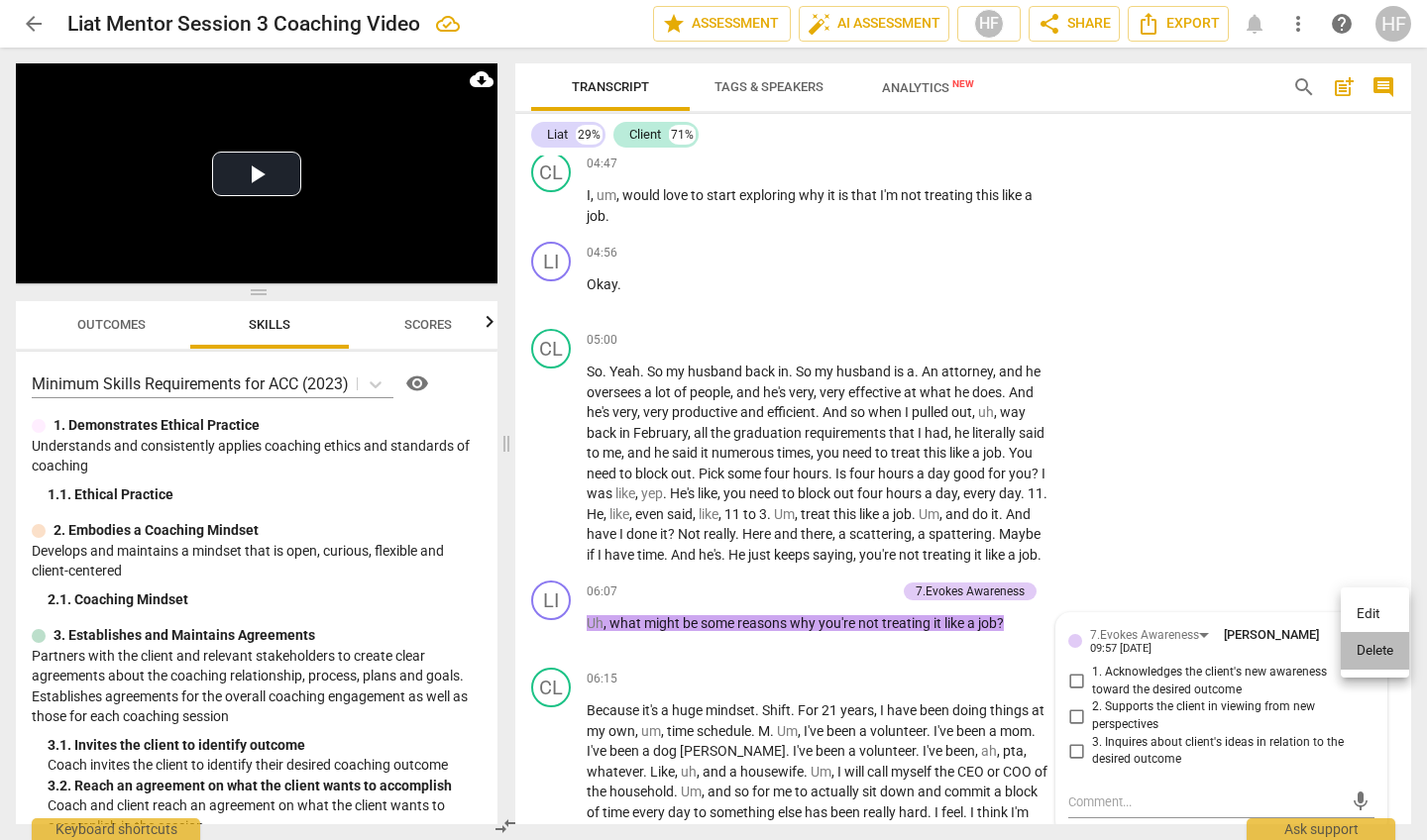 drag, startPoint x: 1365, startPoint y: 657, endPoint x: 1332, endPoint y: 646, distance: 34.785054 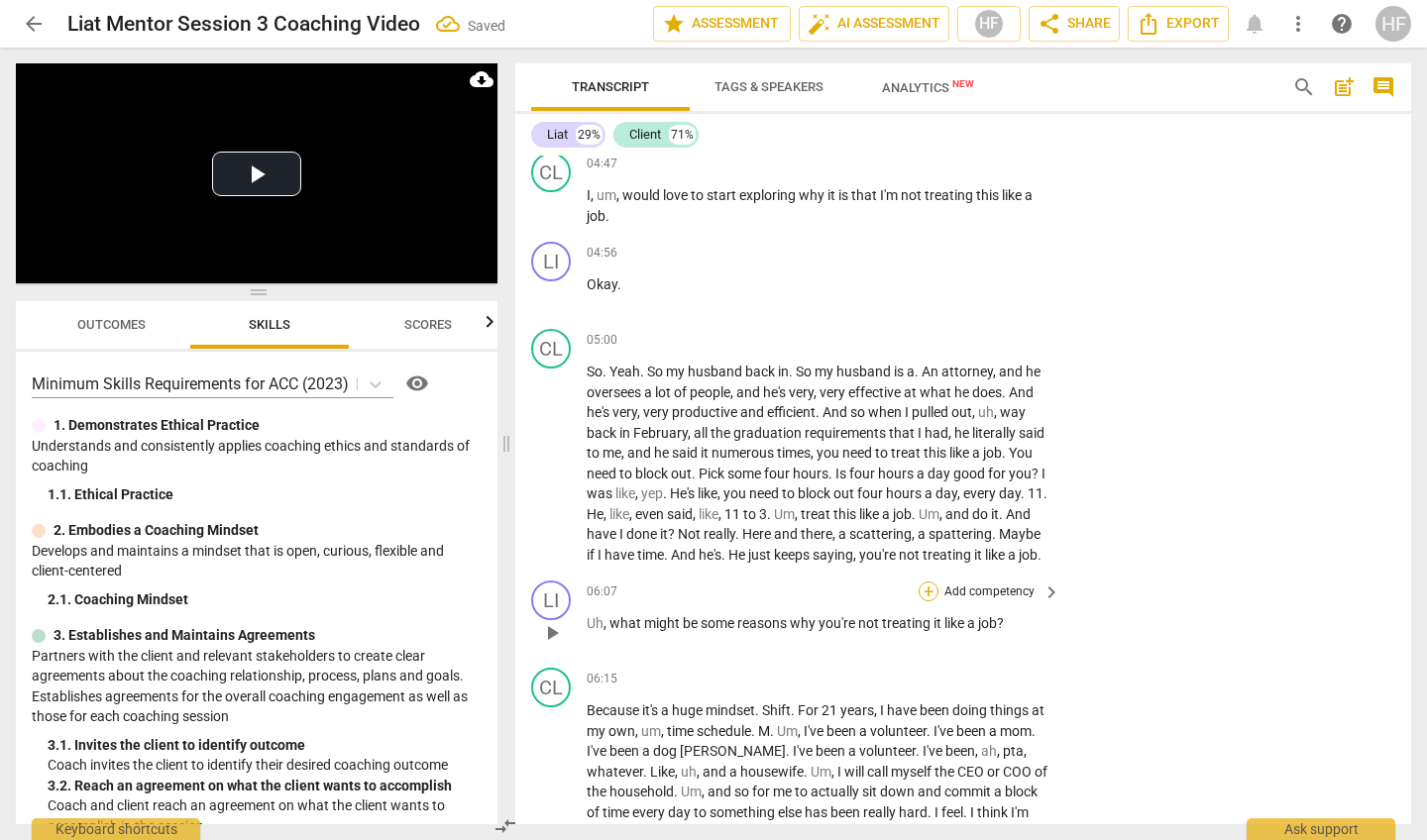 click on "+" at bounding box center [929, 591] 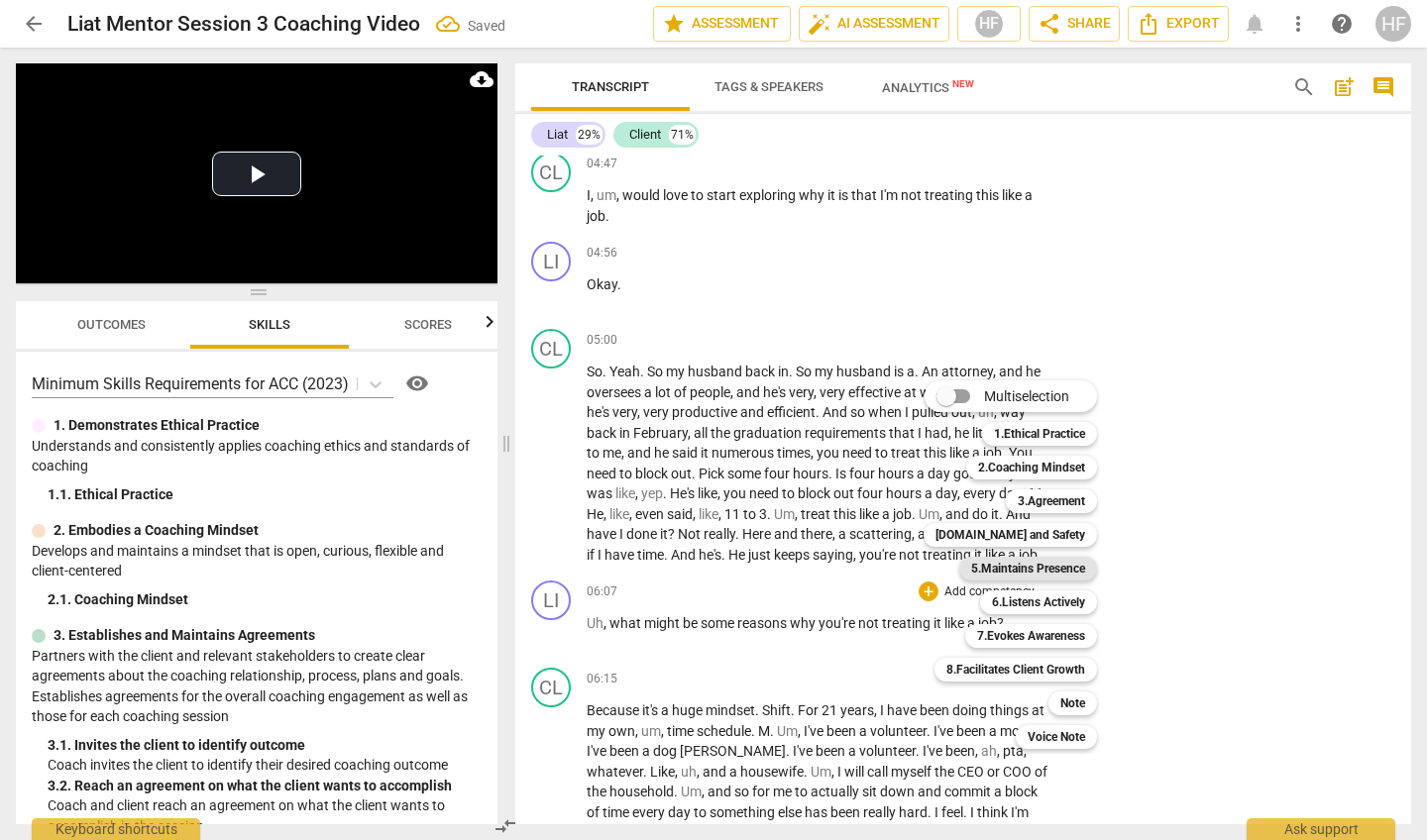 click on "5.Maintains Presence" at bounding box center (1028, 569) 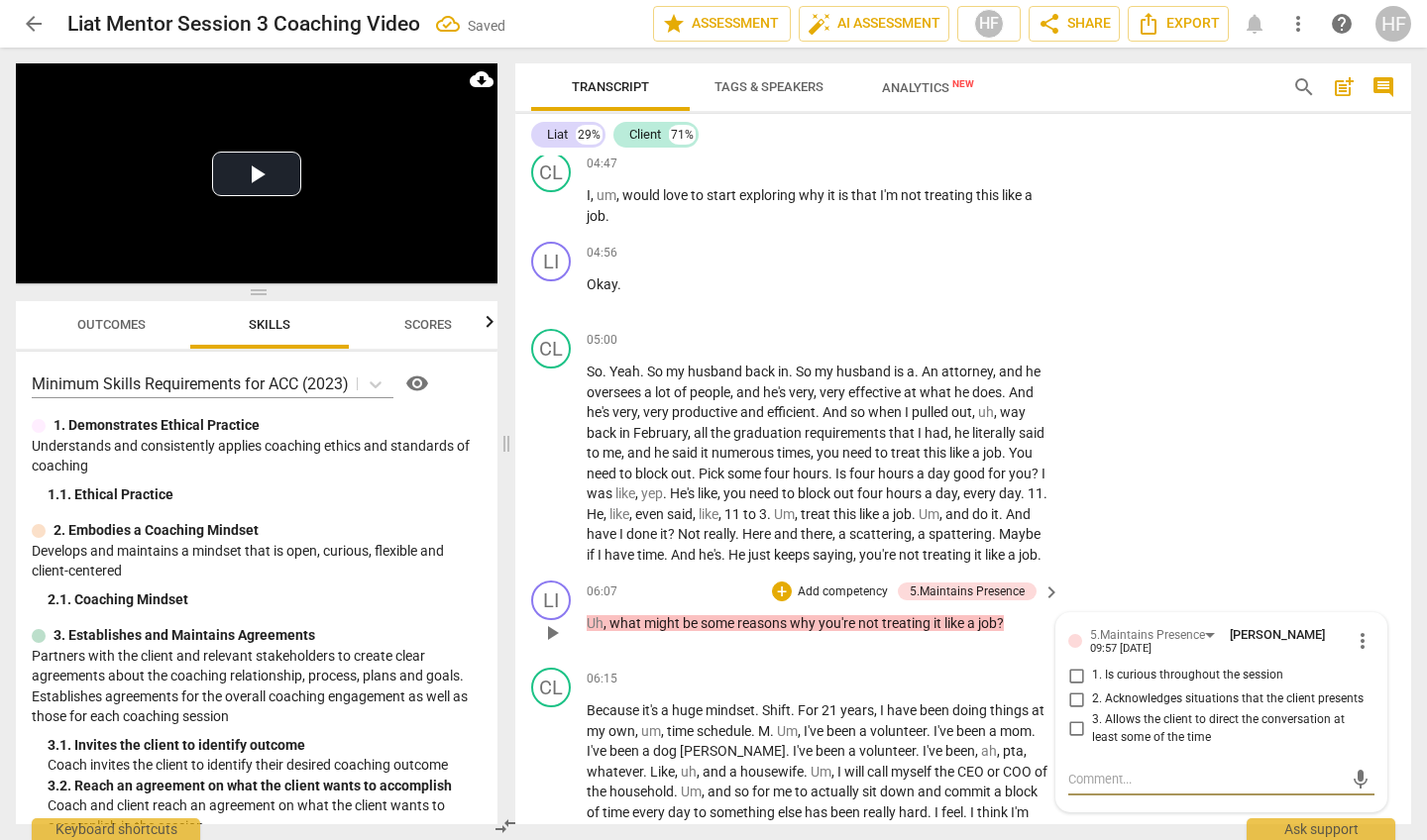 click on "1. Is curious throughout the session" at bounding box center [1076, 676] 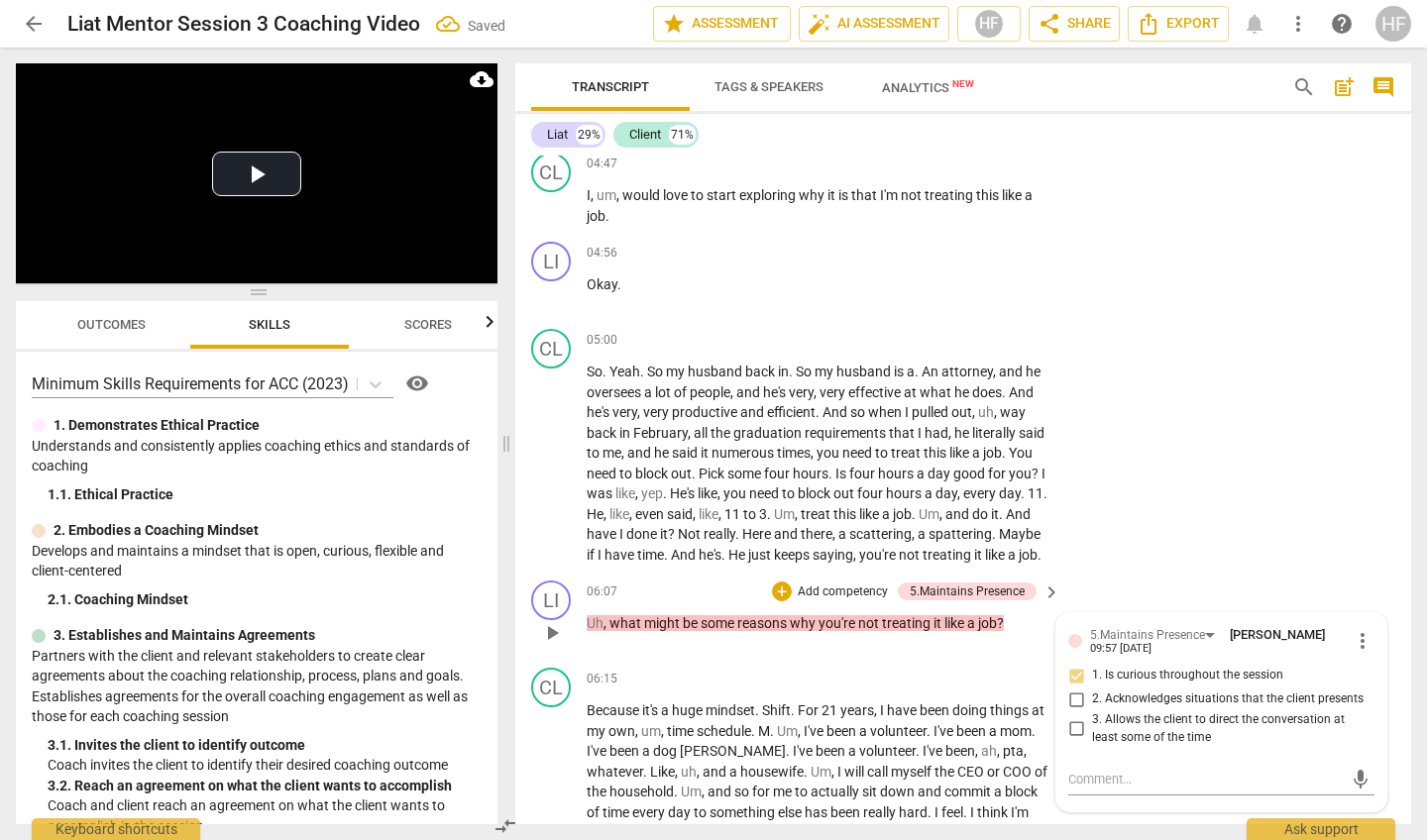 click on "2. Acknowledges situations that the client presents" at bounding box center [1076, 699] 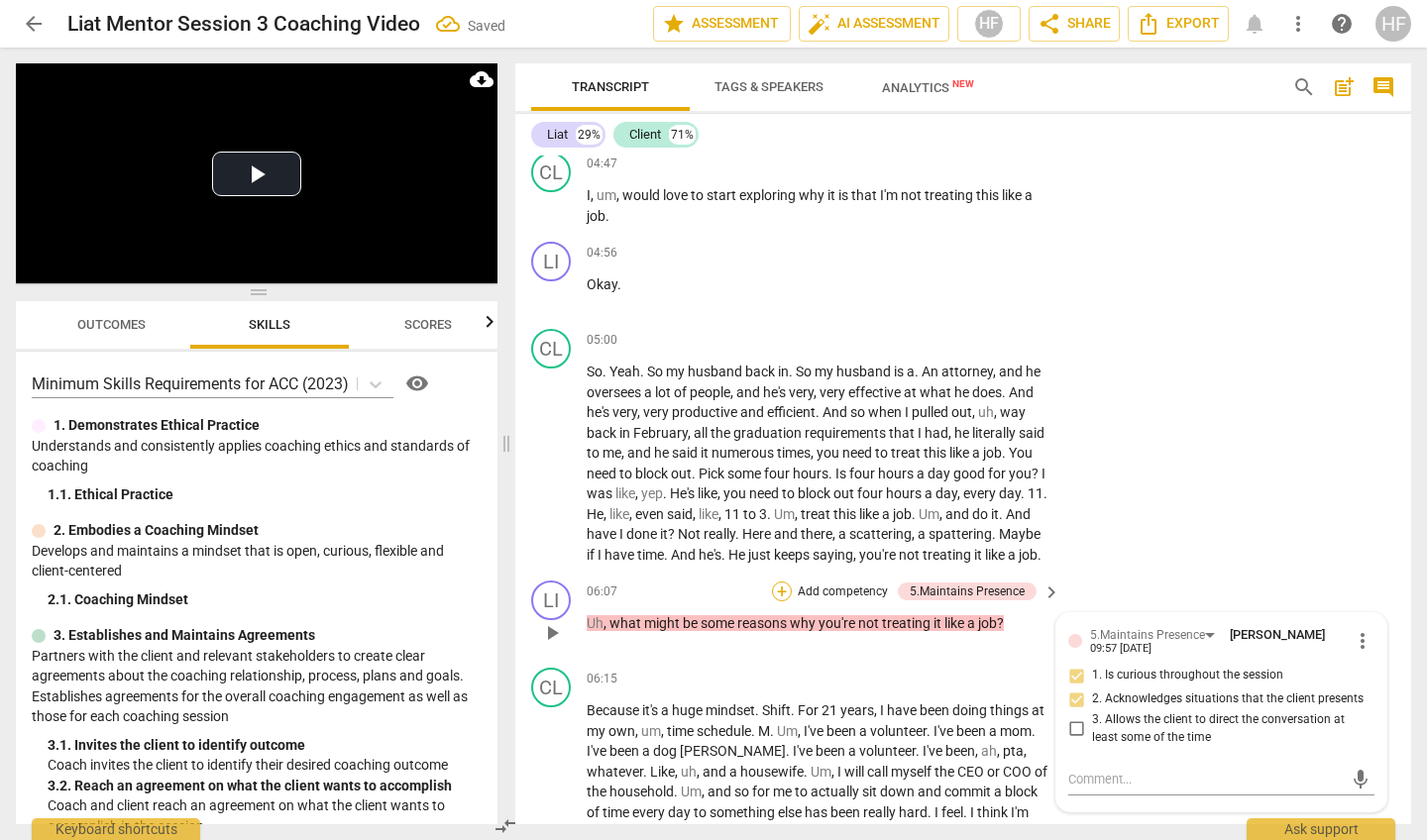 click on "+" at bounding box center [782, 591] 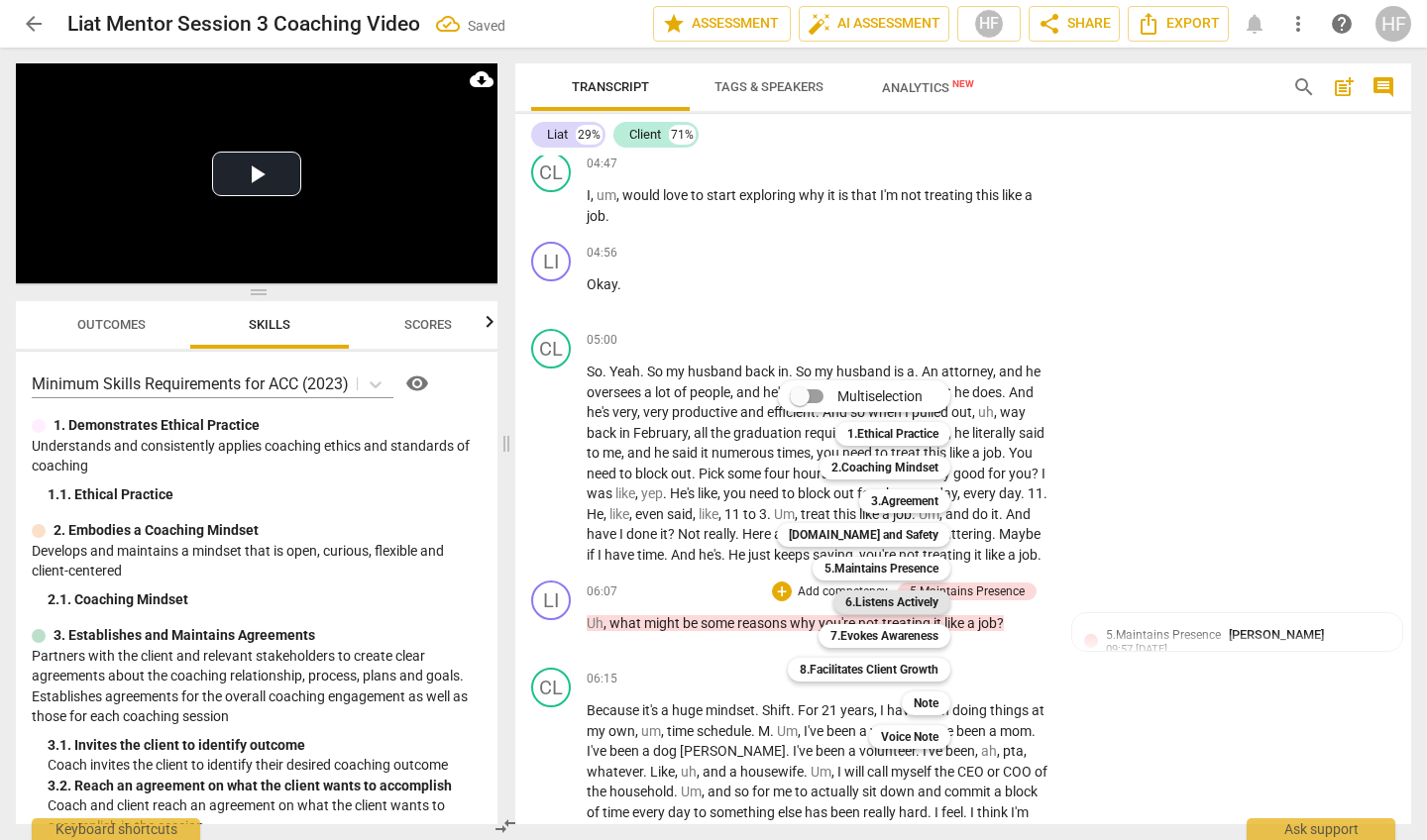 click on "6.Listens Actively" at bounding box center [892, 602] 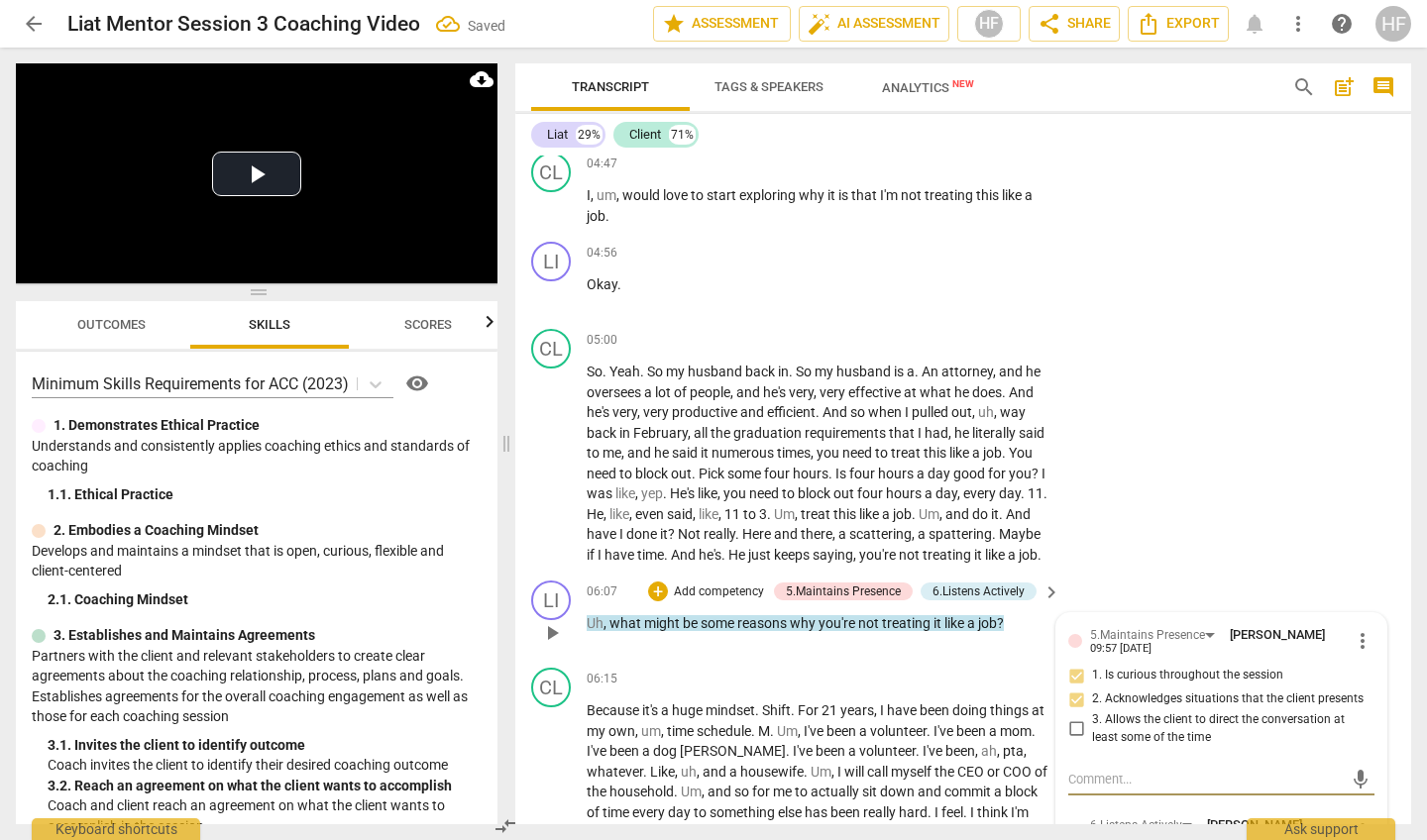 scroll, scrollTop: 2521, scrollLeft: 0, axis: vertical 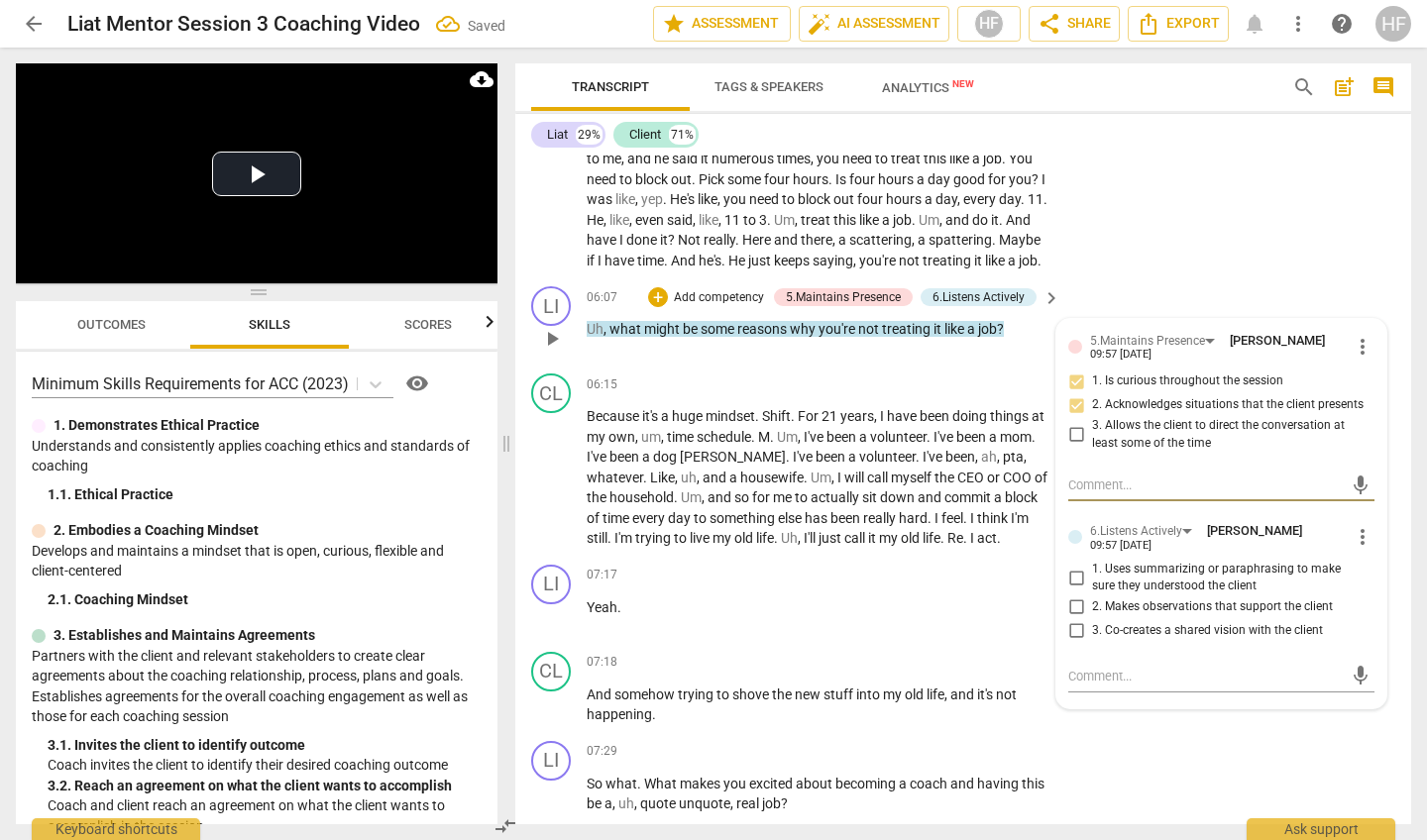 click on "3. Co-creates a shared vision with the client" at bounding box center [1076, 631] 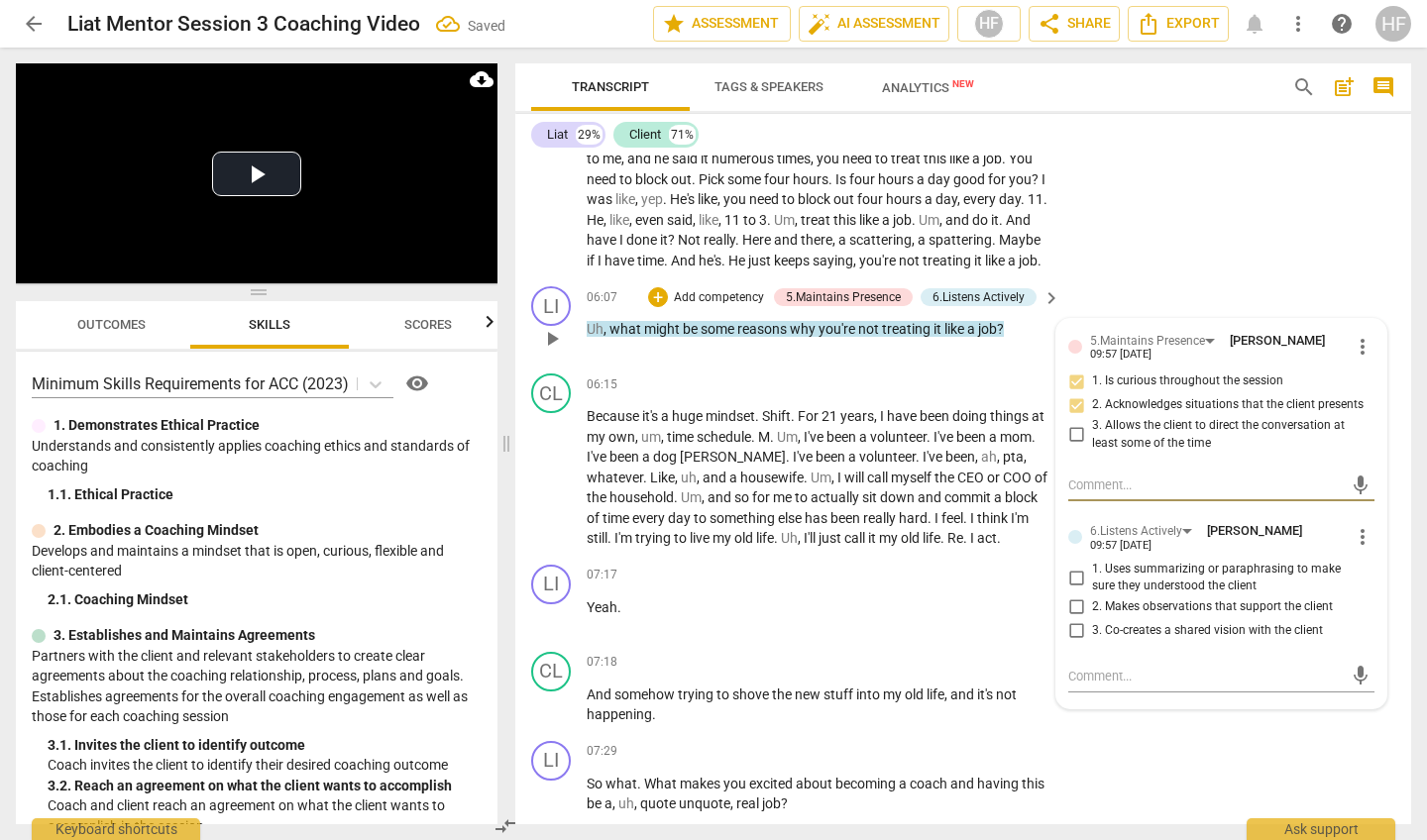 checkbox on "true" 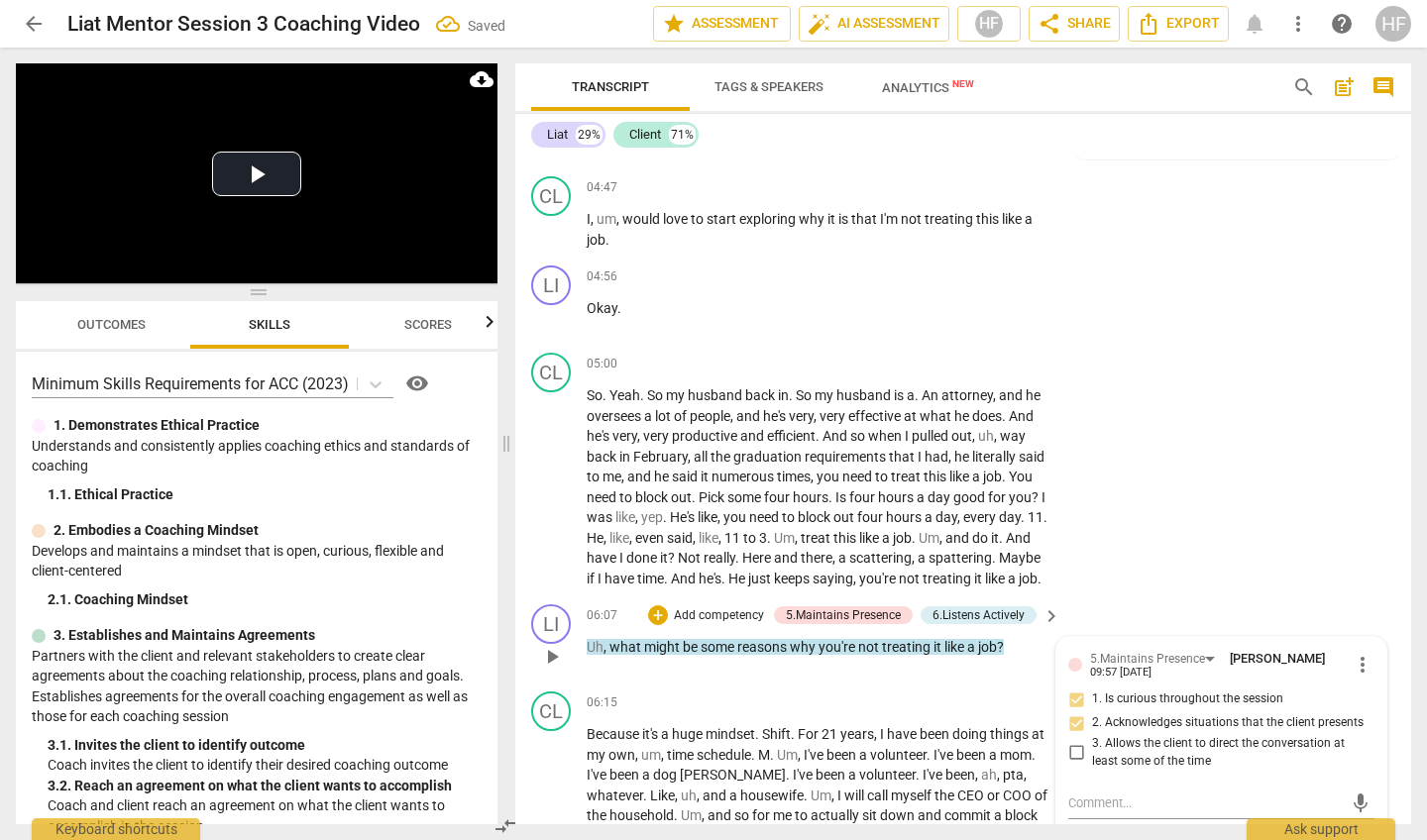 scroll, scrollTop: 2202, scrollLeft: 0, axis: vertical 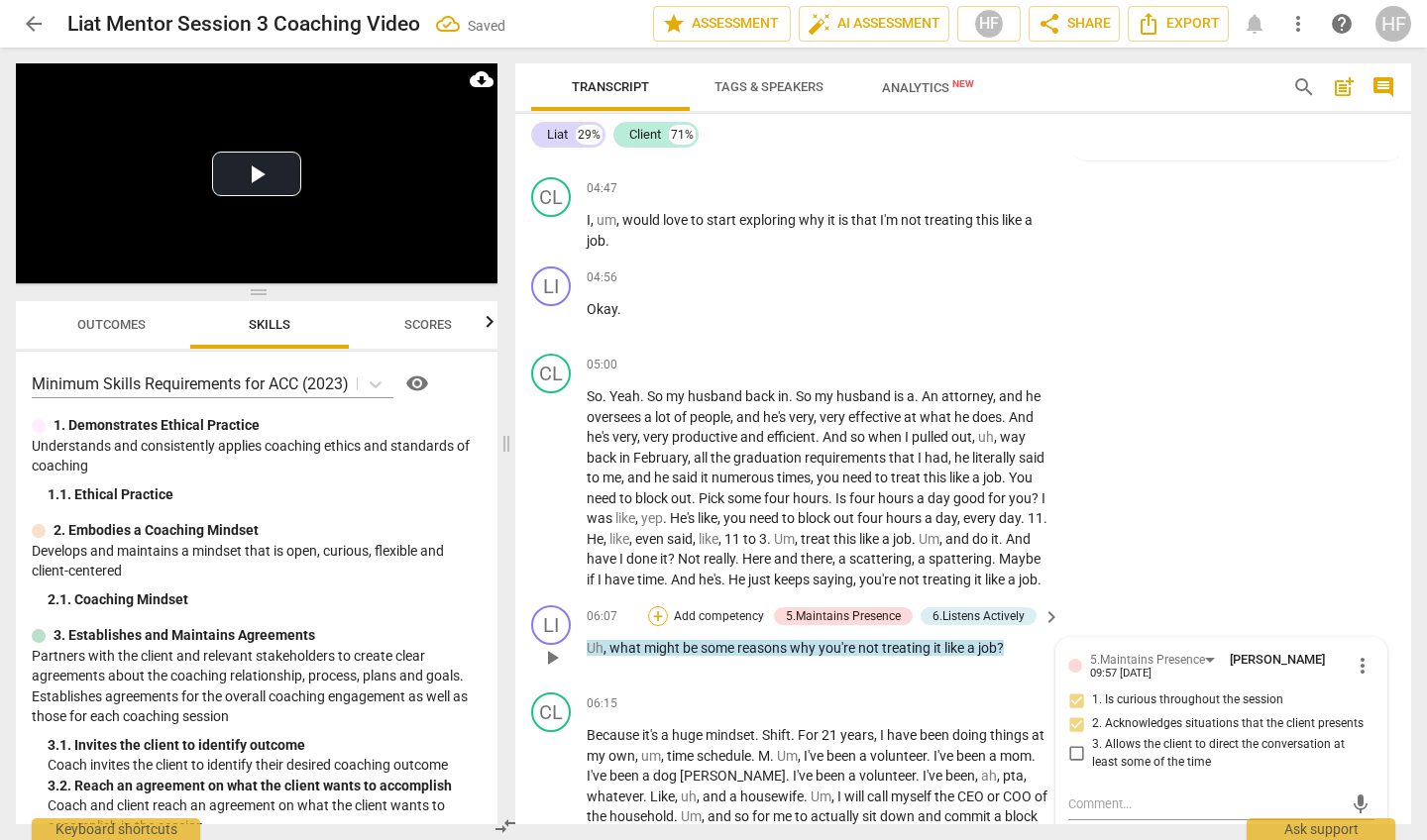 click on "+" at bounding box center (658, 616) 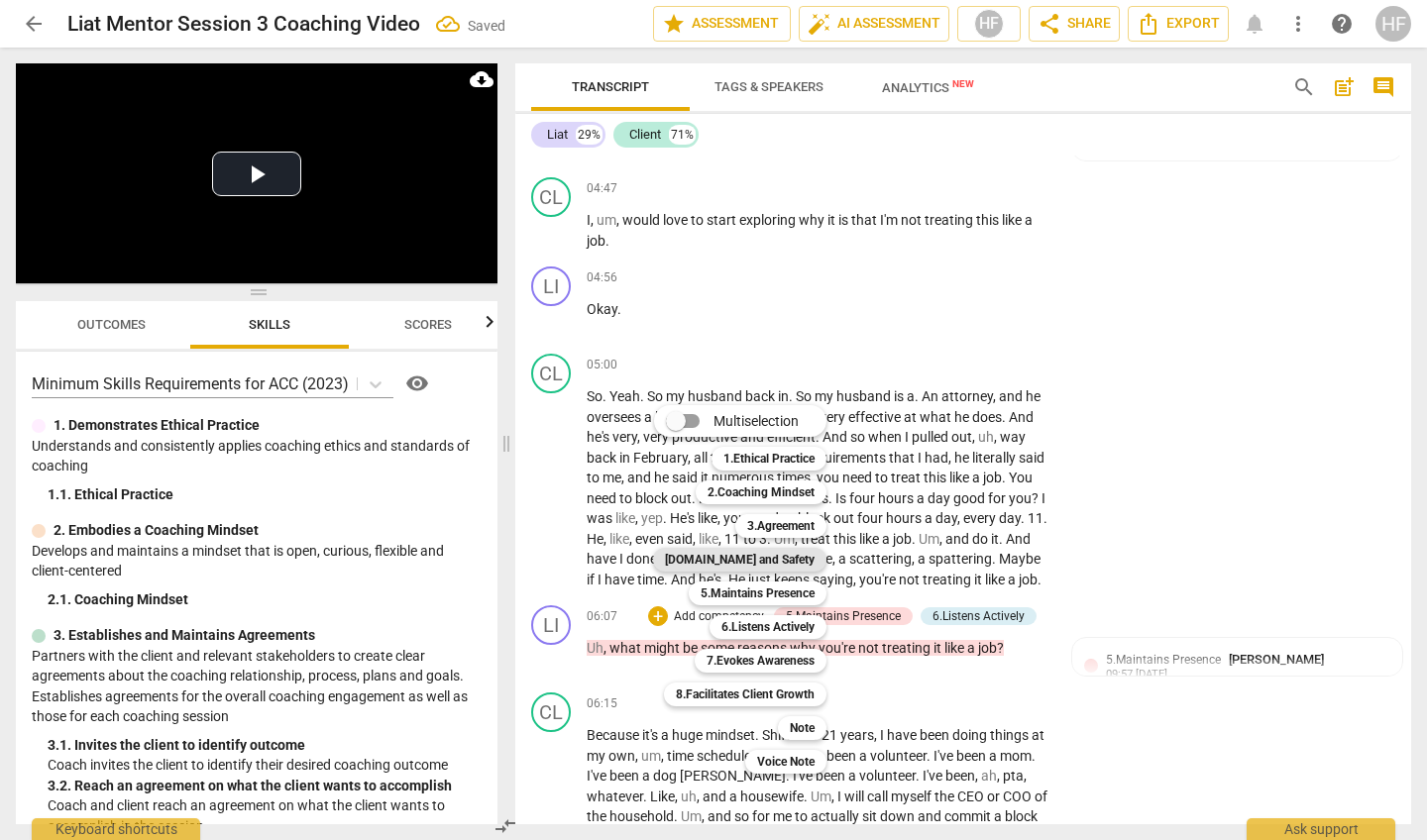 click on "[DOMAIN_NAME] and Safety" at bounding box center (739, 560) 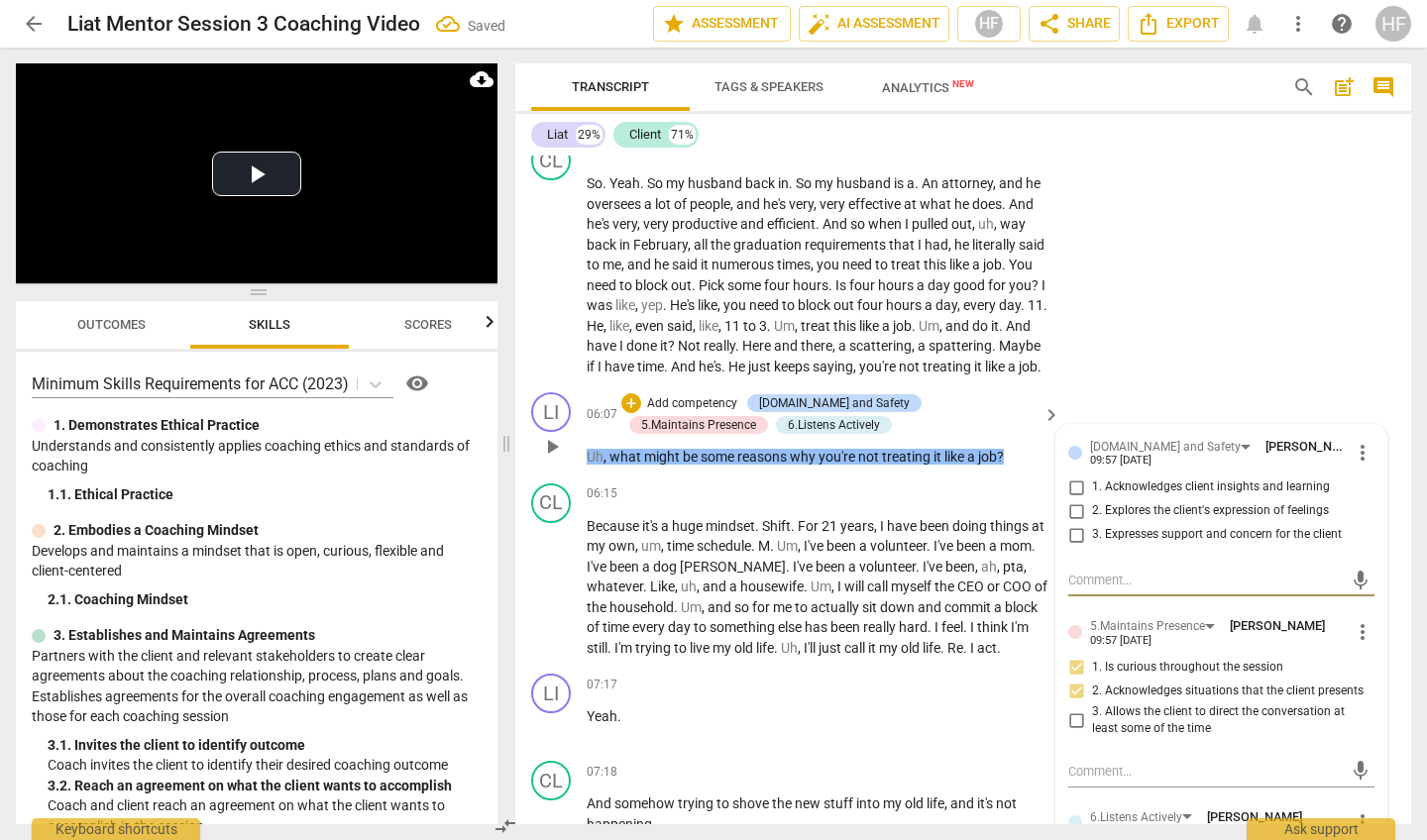 scroll, scrollTop: 2414, scrollLeft: 0, axis: vertical 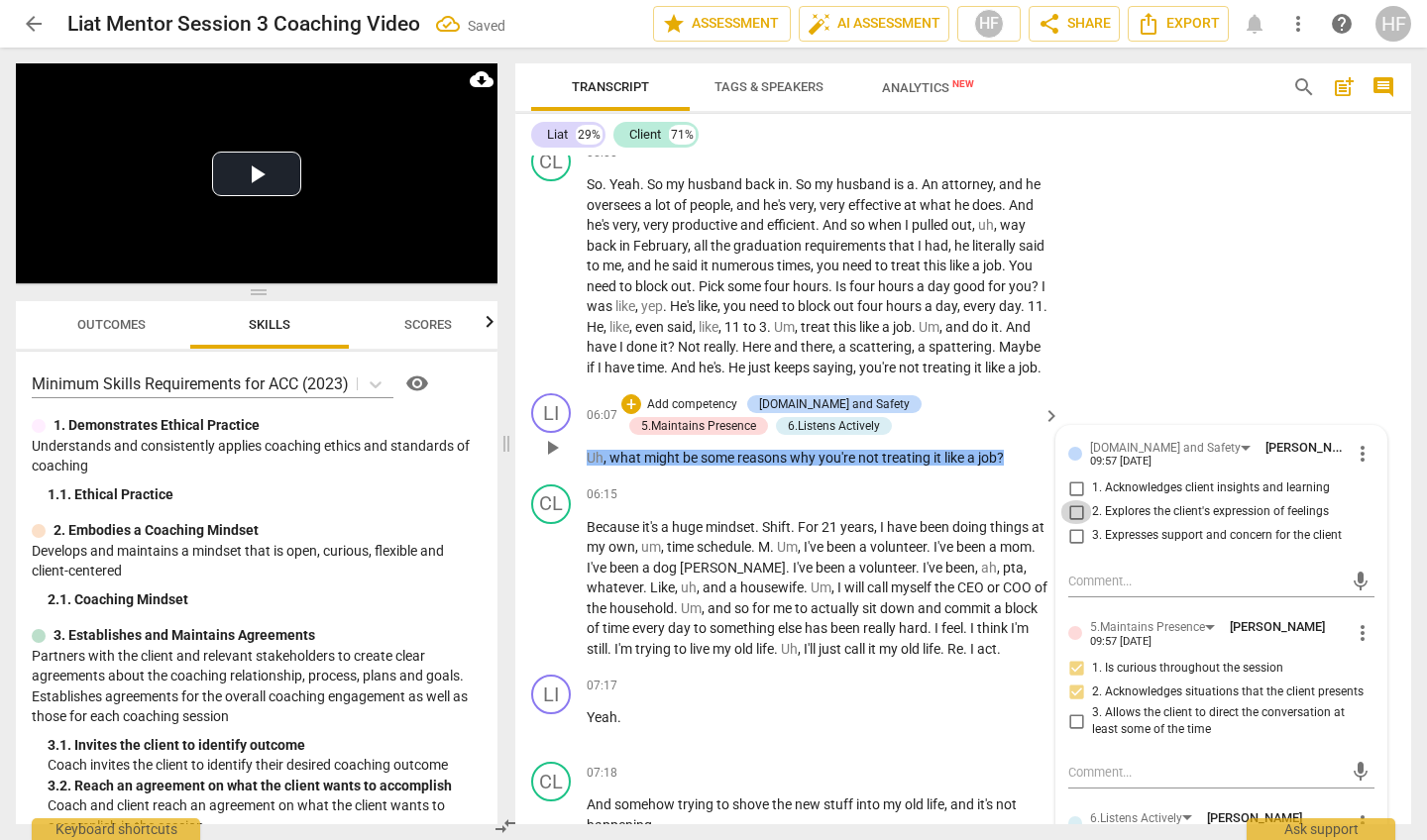 click on "2. Explores the client's expression of feelings" at bounding box center (1076, 512) 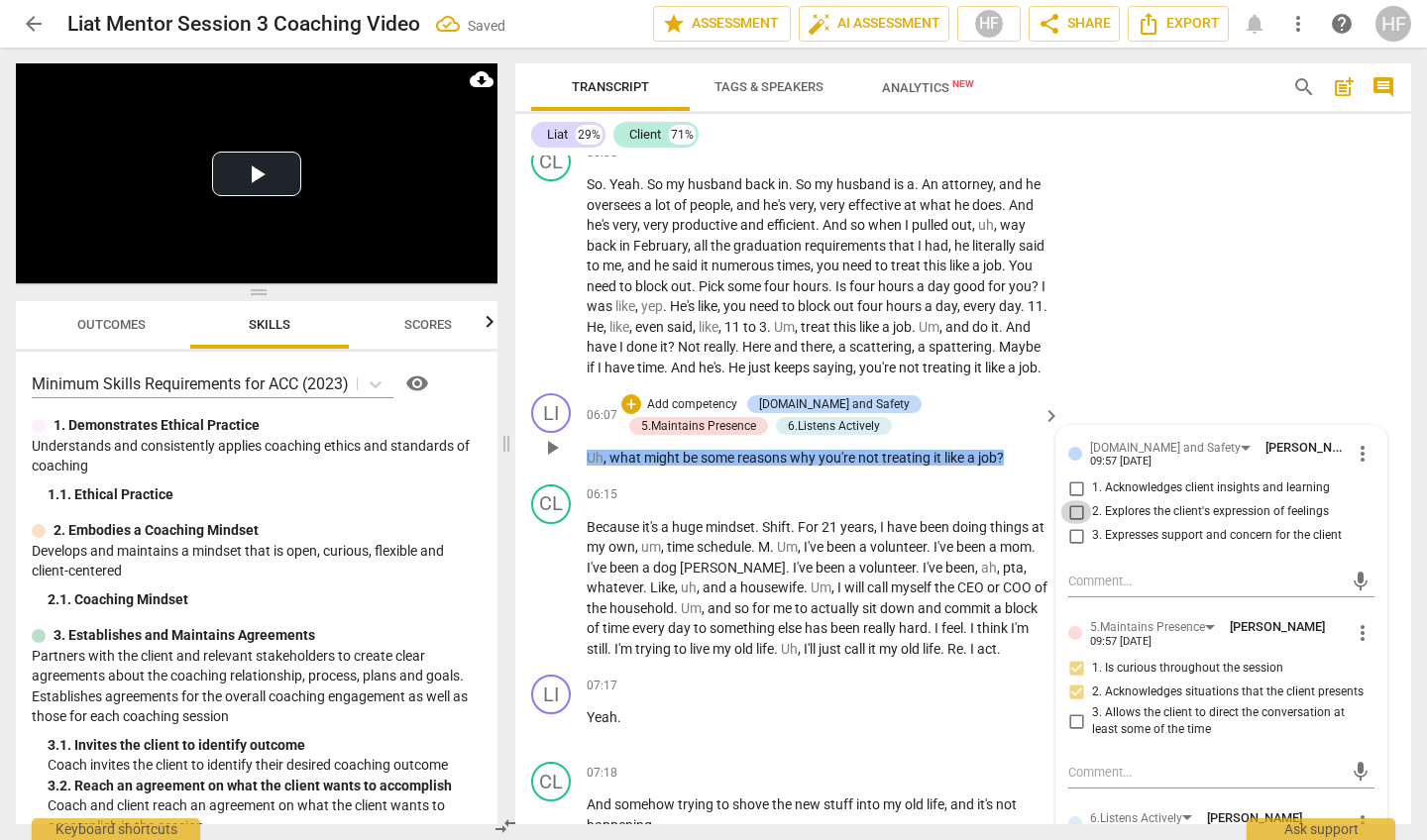 checkbox on "true" 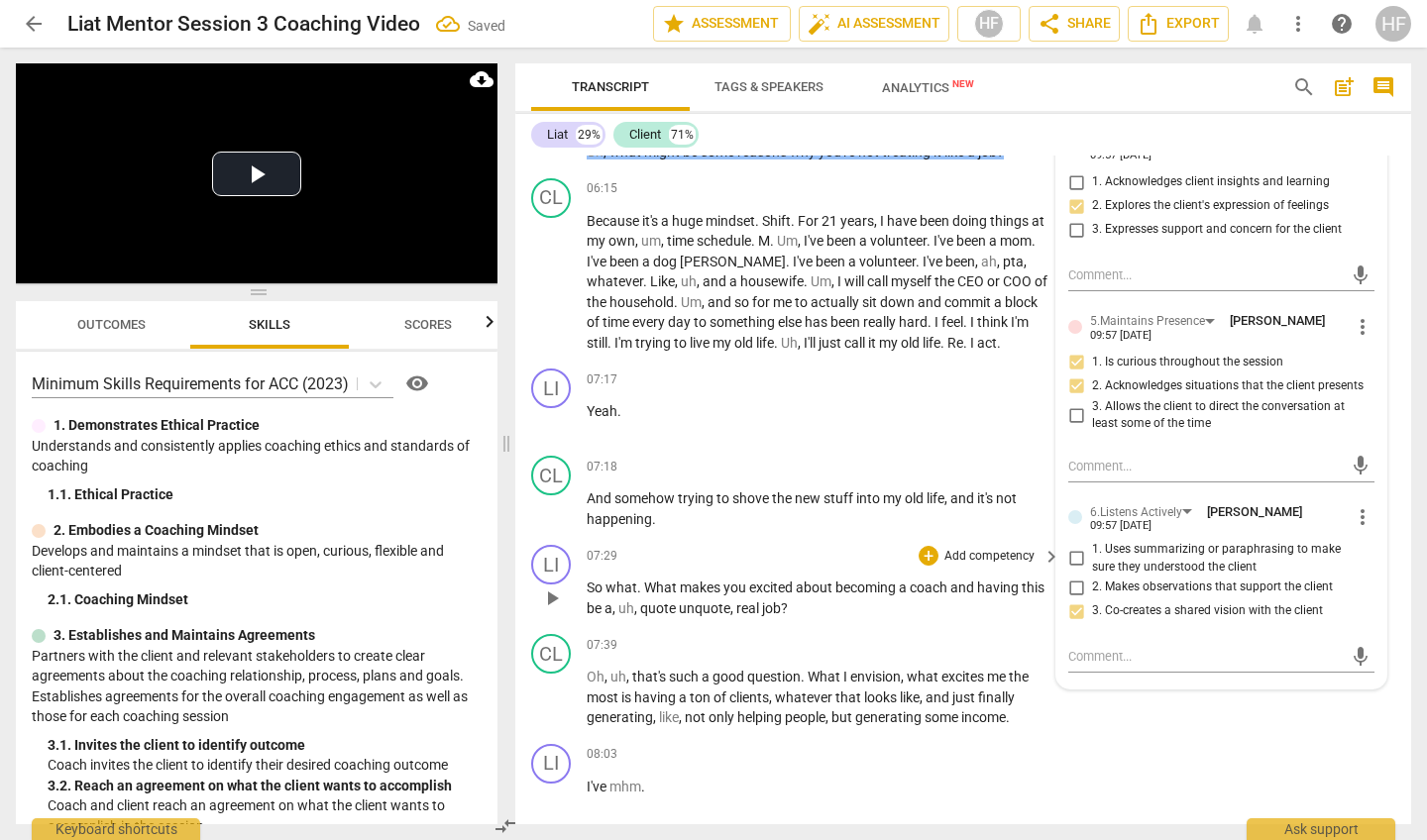 scroll, scrollTop: 2721, scrollLeft: 0, axis: vertical 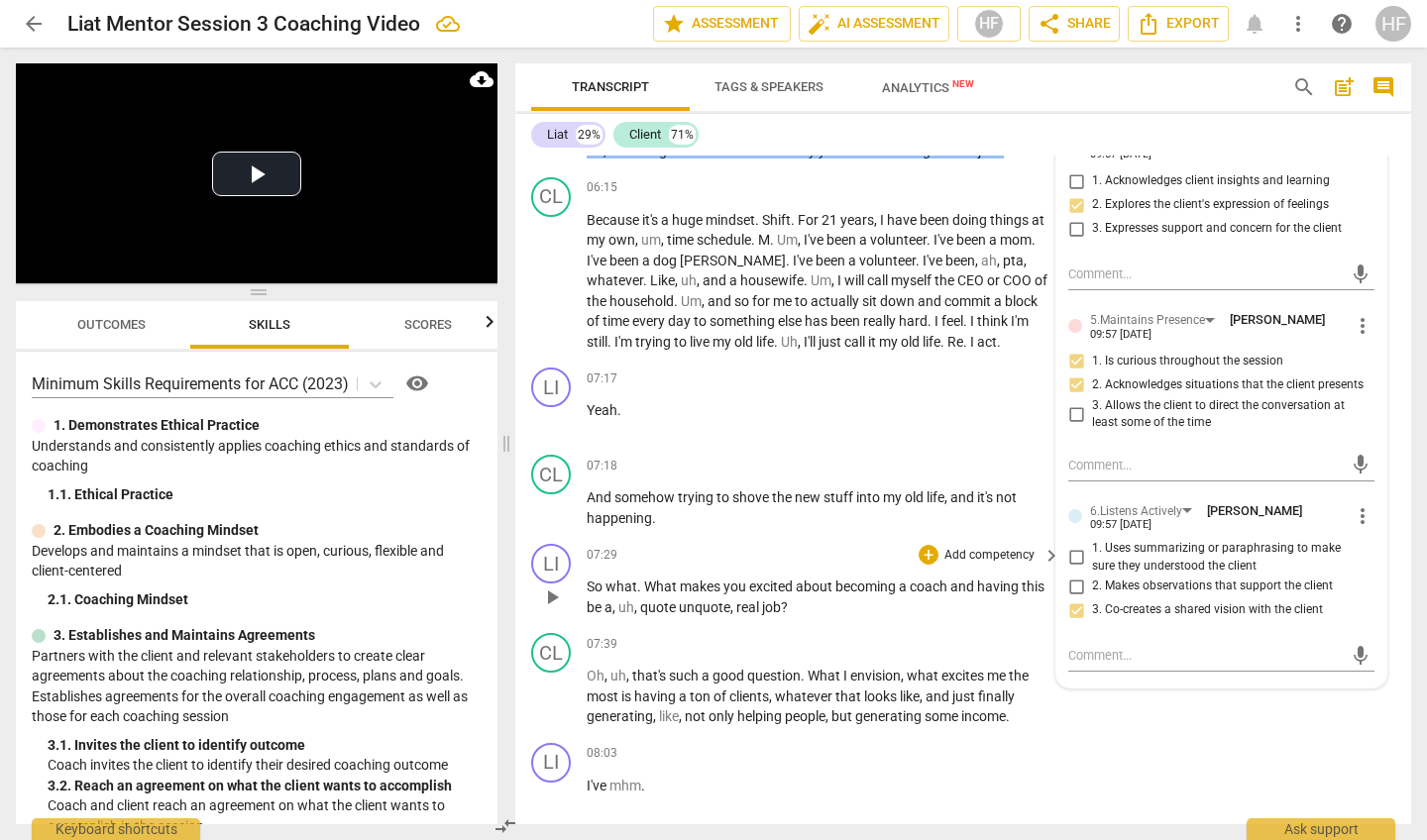 click on "LI play_arrow pause 07:29 + Add competency keyboard_arrow_right So   what .   What   makes   you   excited   about   becoming   a   coach   and   having   this   be   a ,   uh ,   quote   unquote ,   real   job ?" at bounding box center [963, 580] 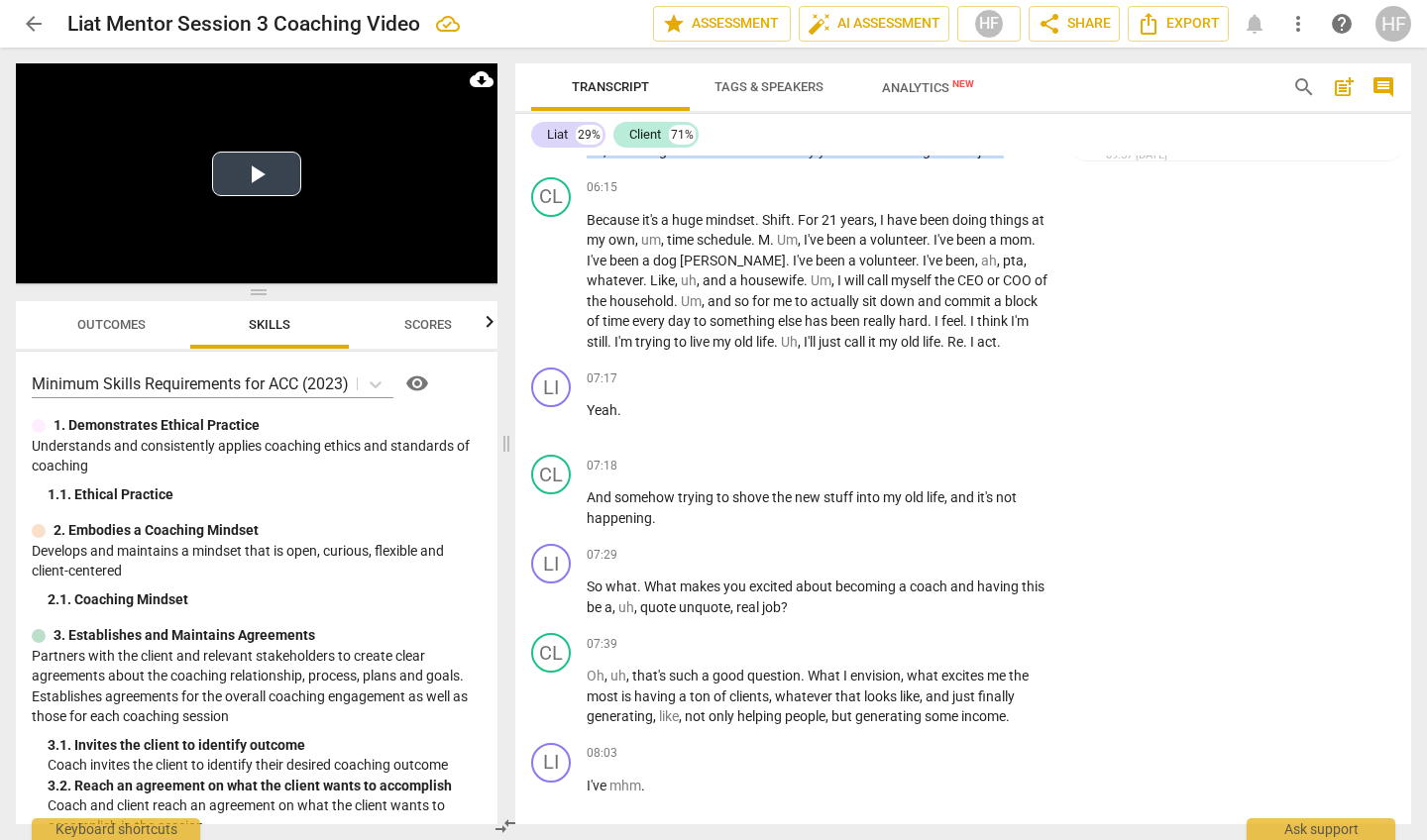 click on "Play Video" at bounding box center (257, 173) 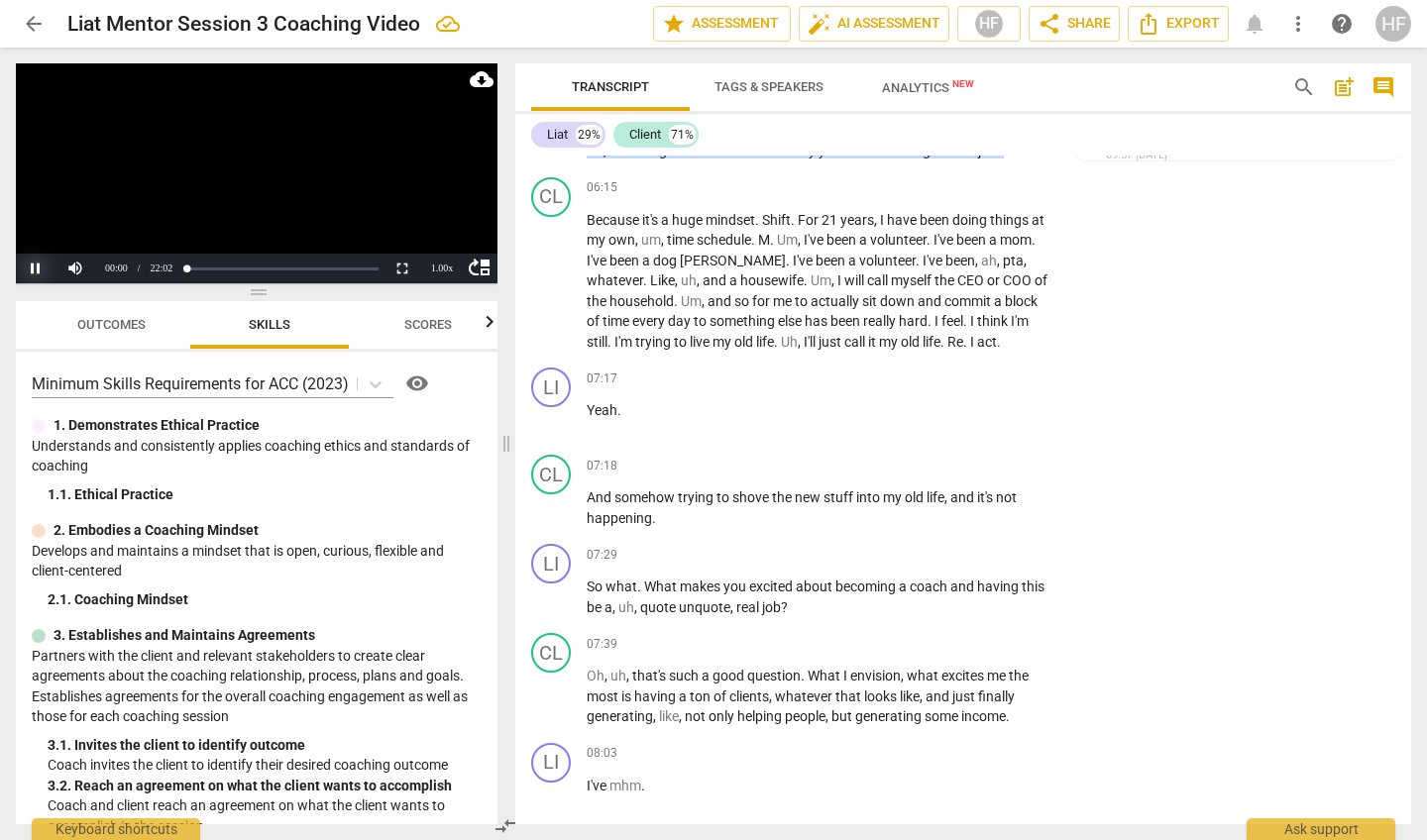 click on "Pause" at bounding box center [36, 268] 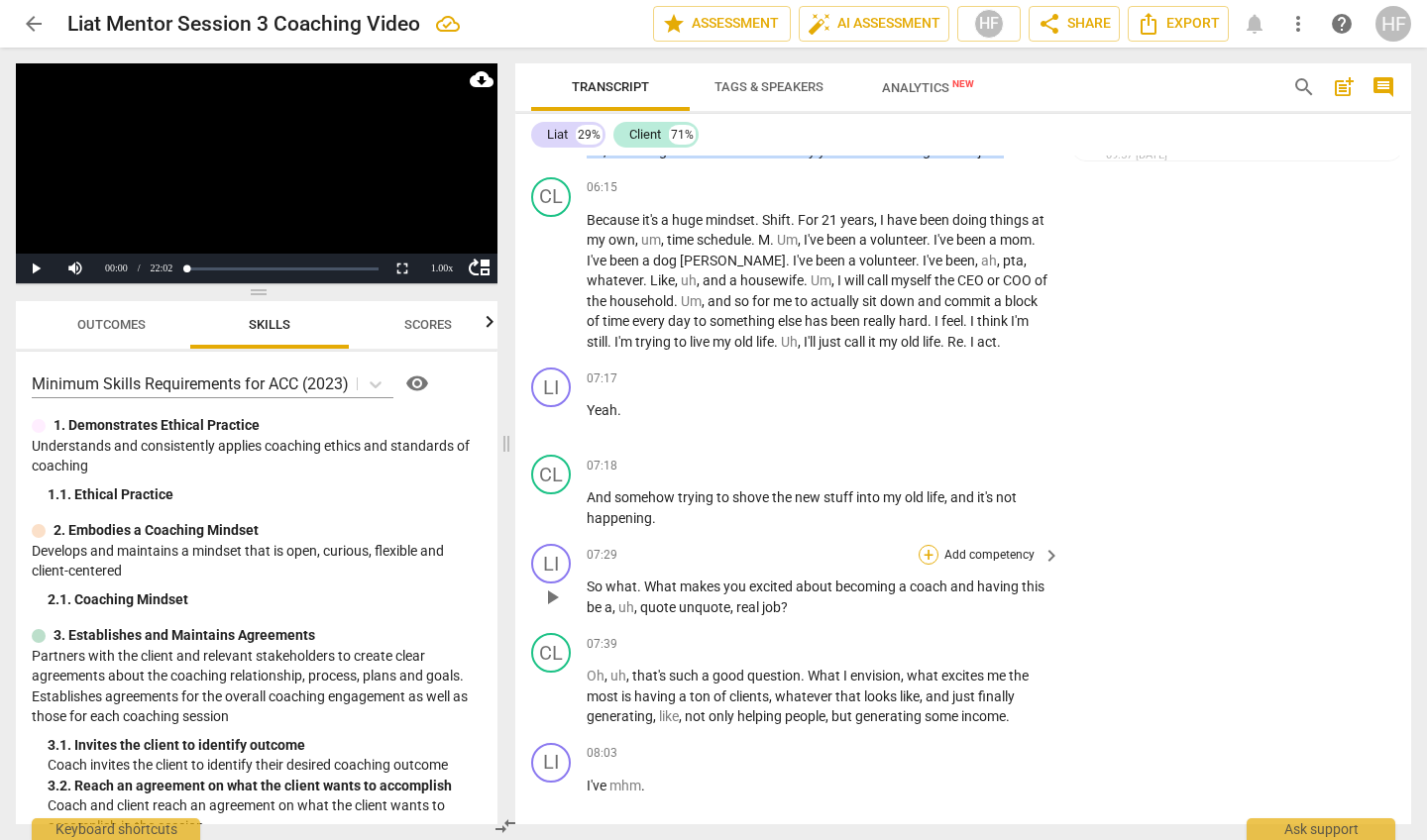 click on "+" at bounding box center [929, 555] 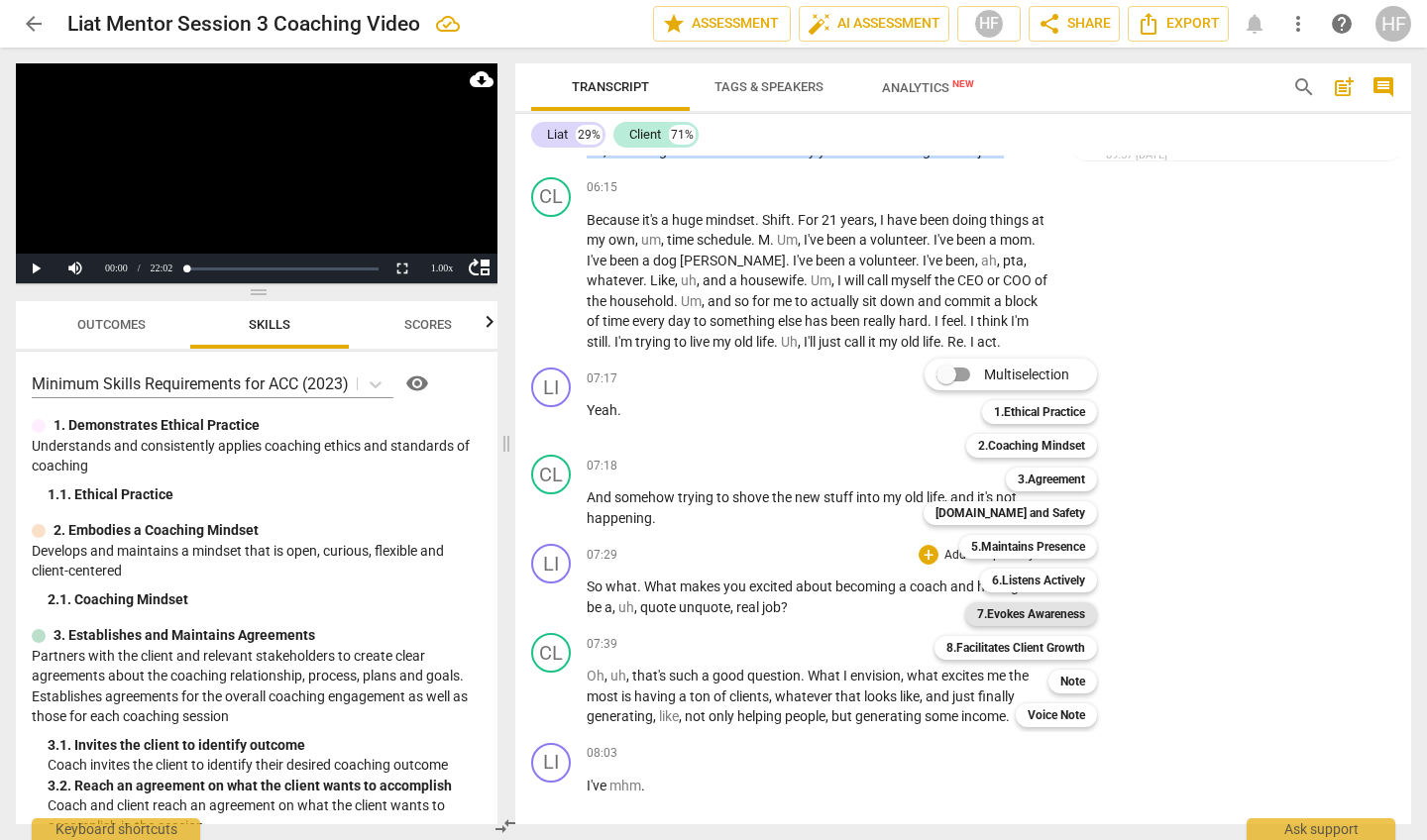 click on "7.Evokes Awareness" at bounding box center (1031, 614) 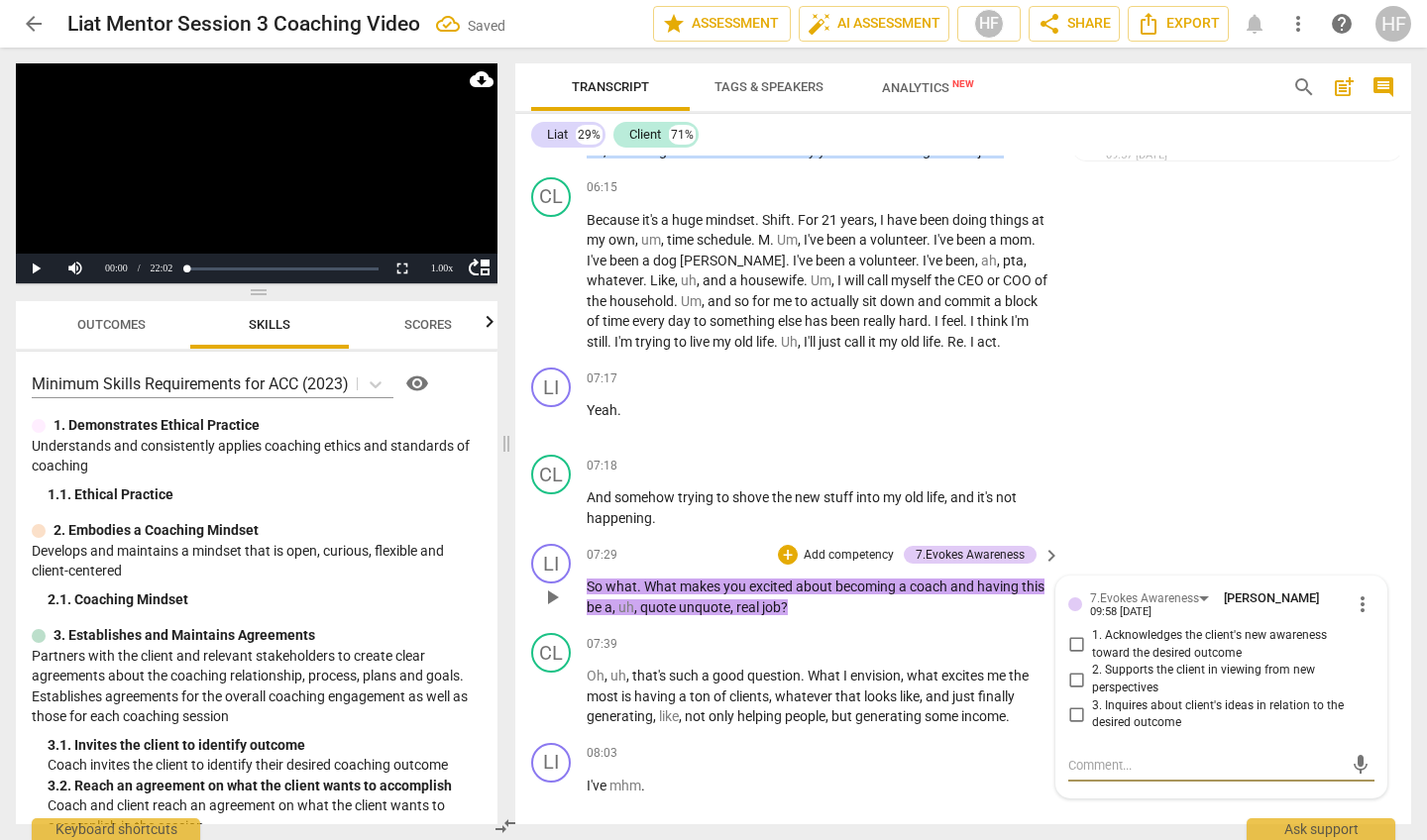 click on "2. Supports the client in viewing from new perspectives" at bounding box center (1076, 680) 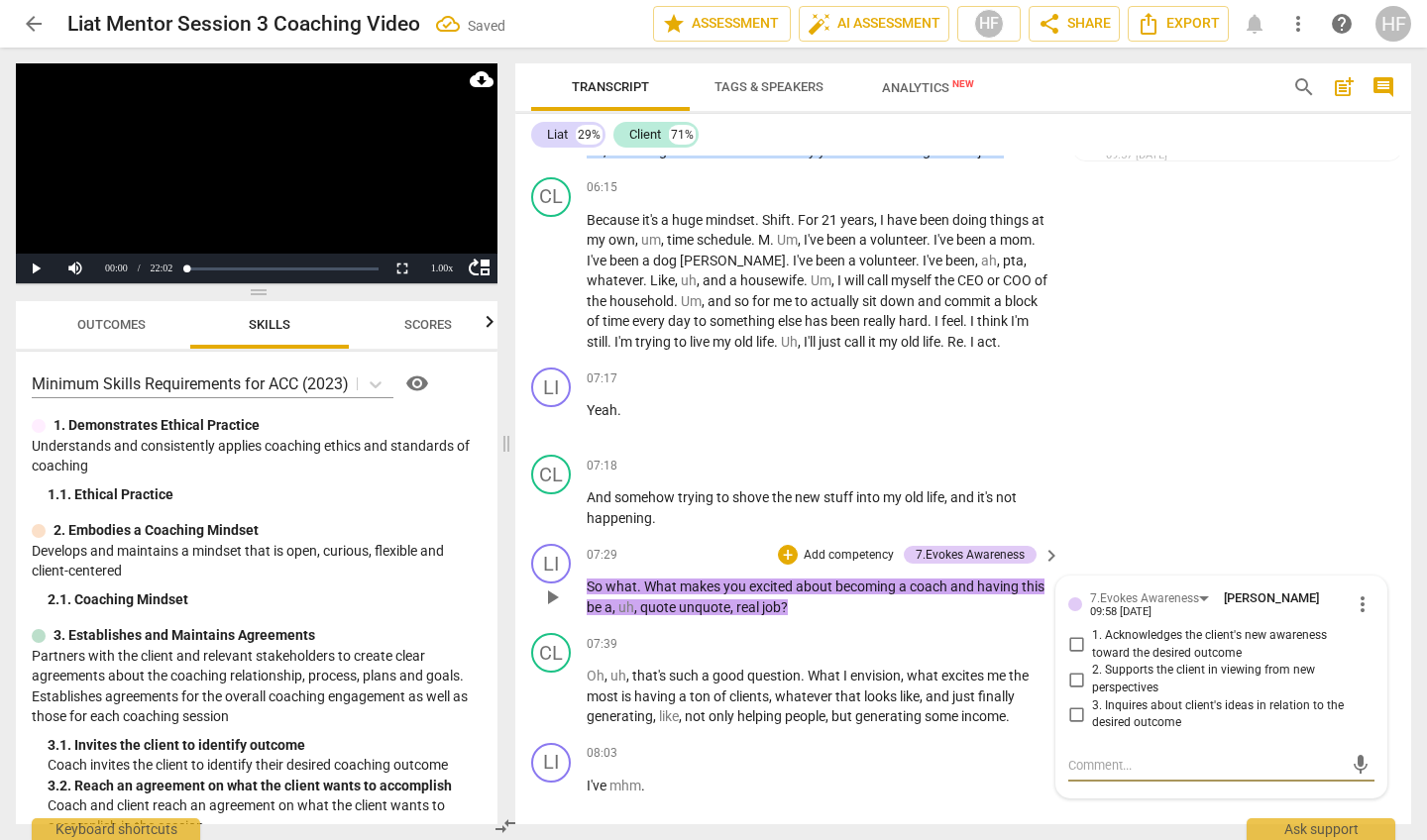 checkbox on "true" 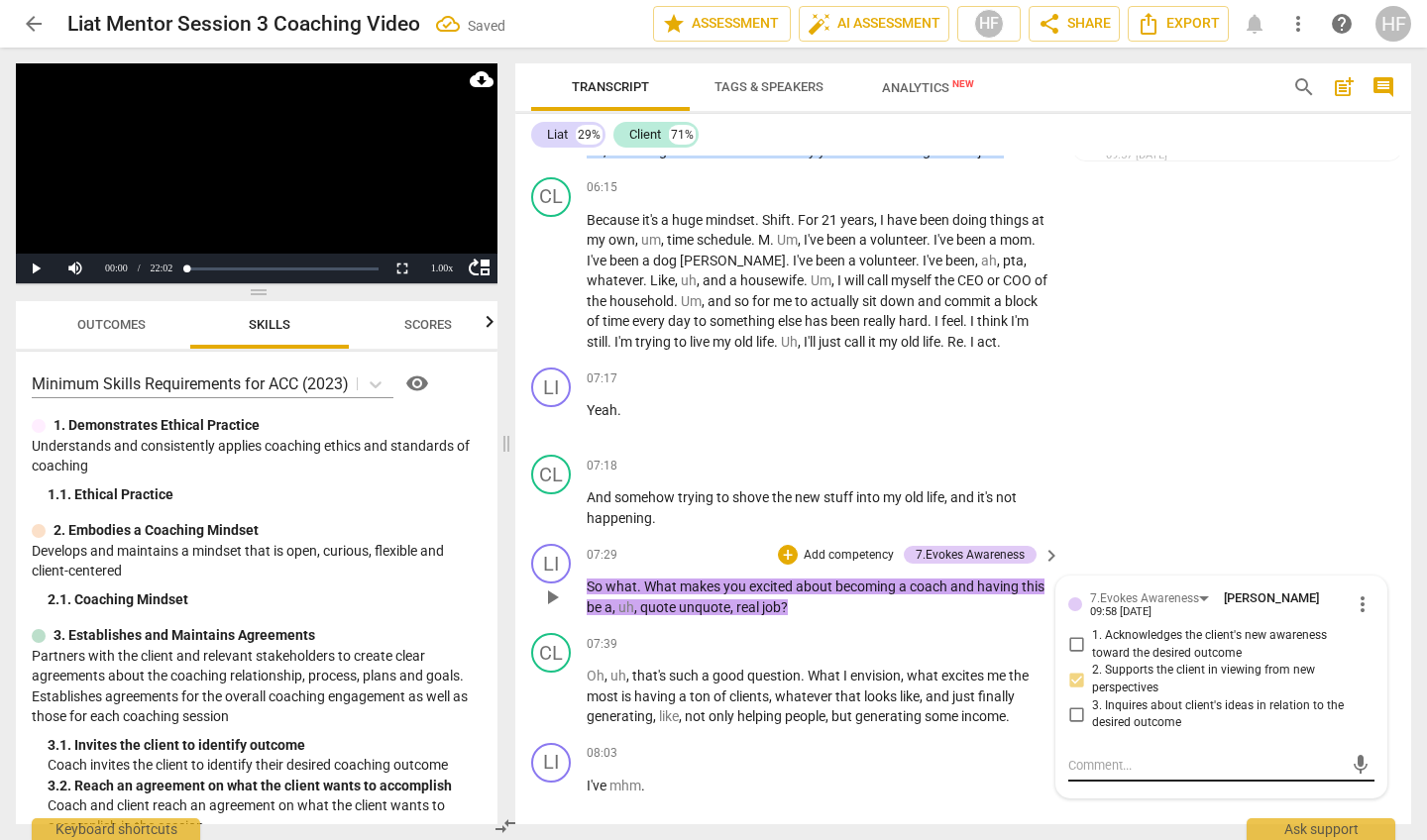 click at bounding box center [1205, 765] 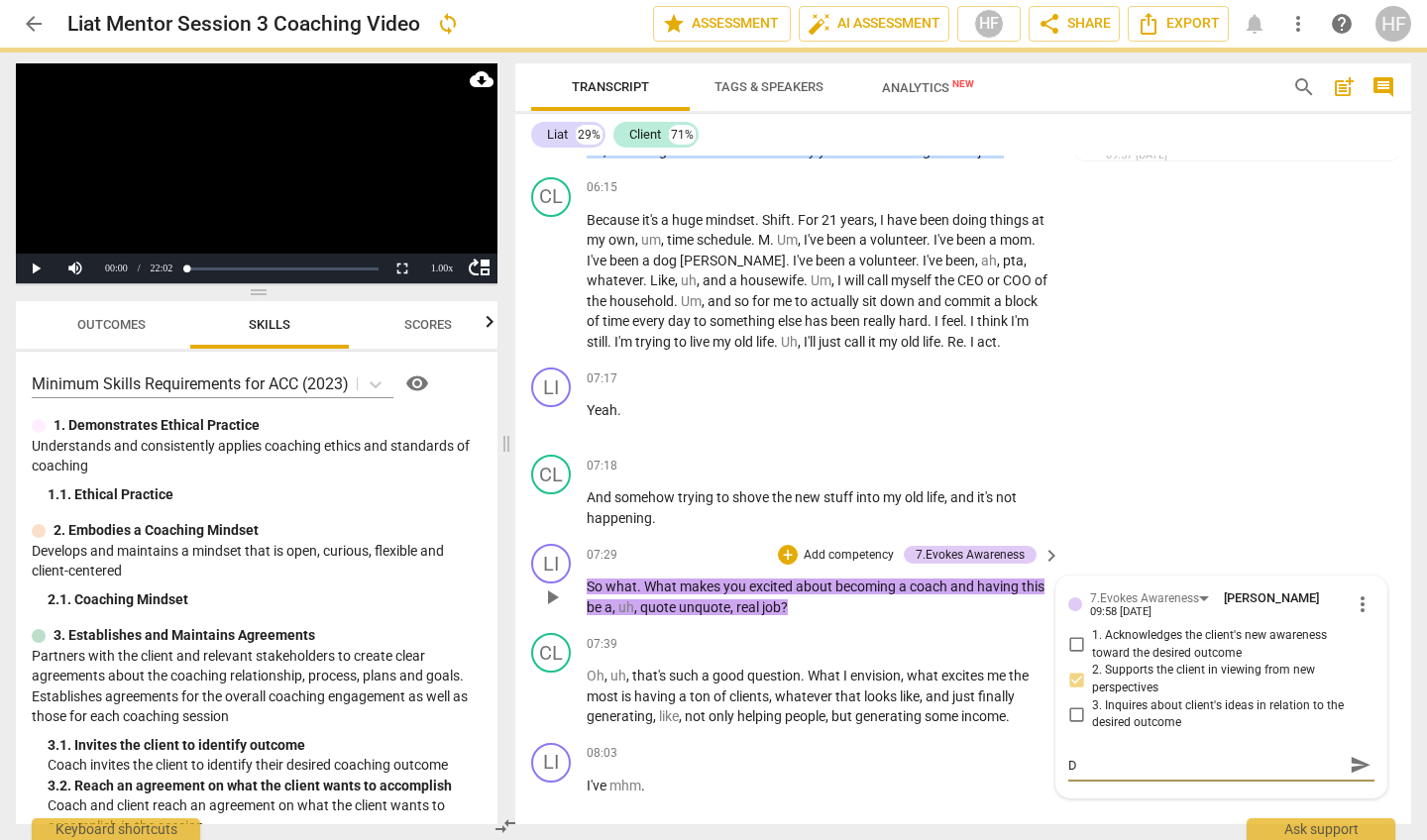 type on "D" 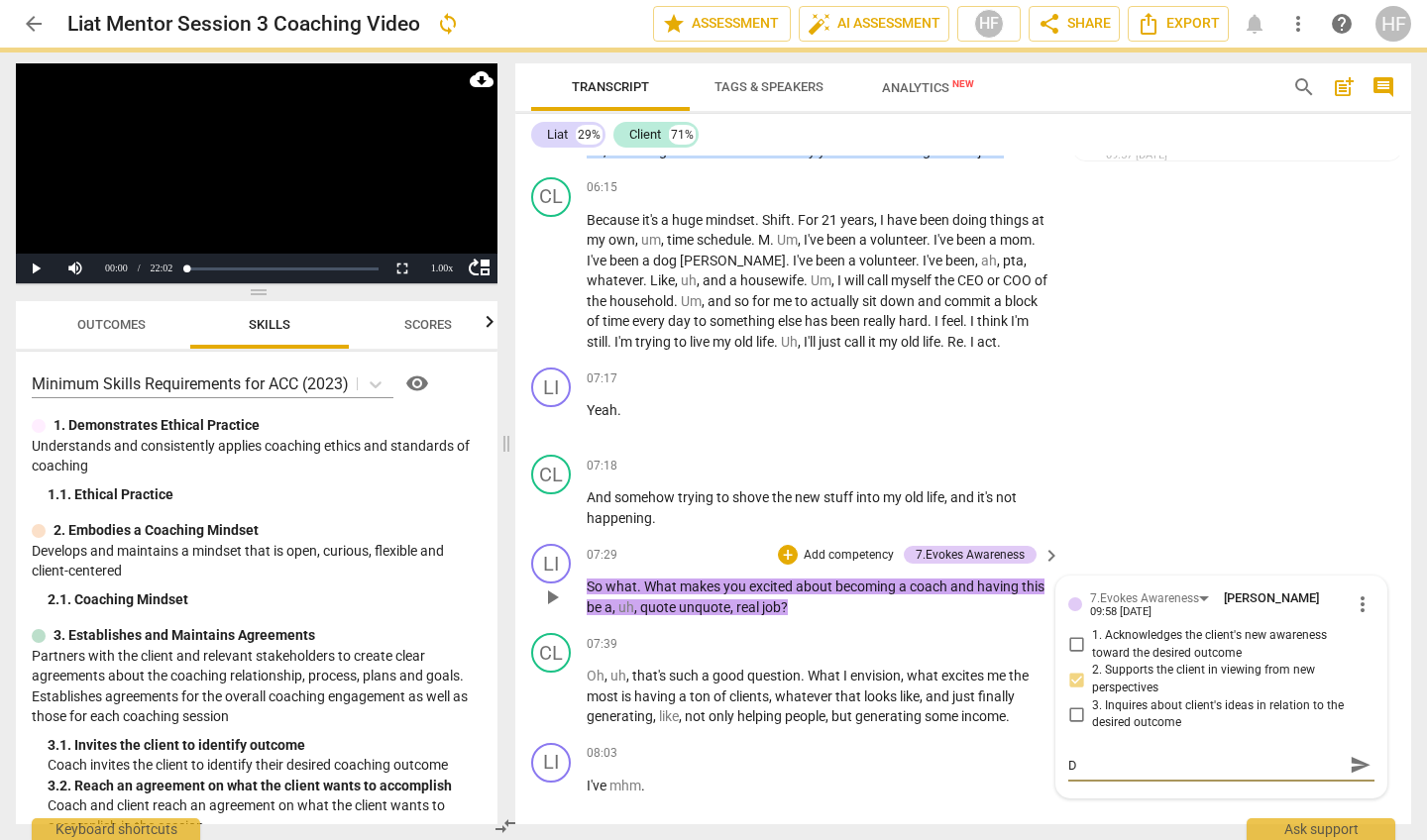 type on "D" 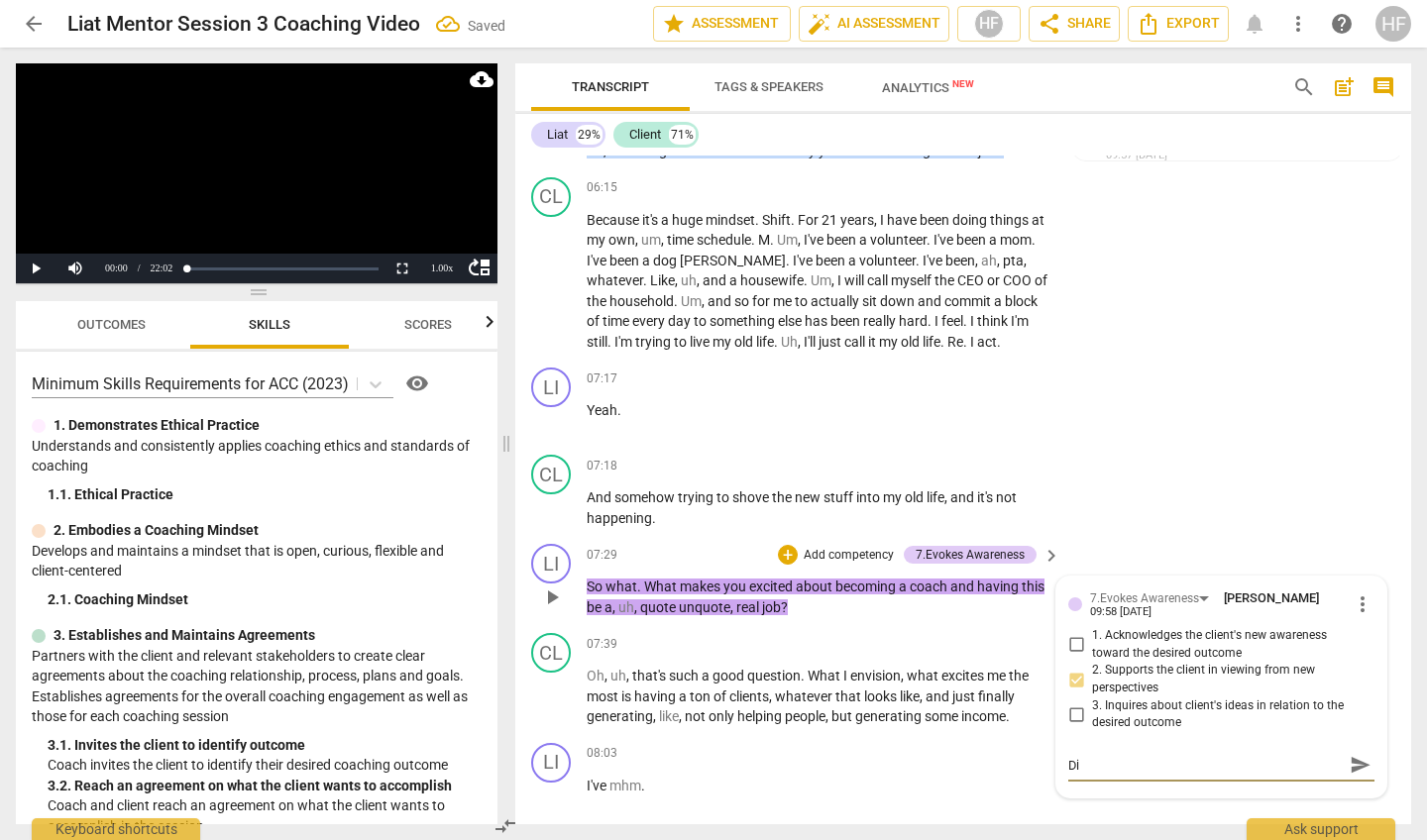 type on "Dig" 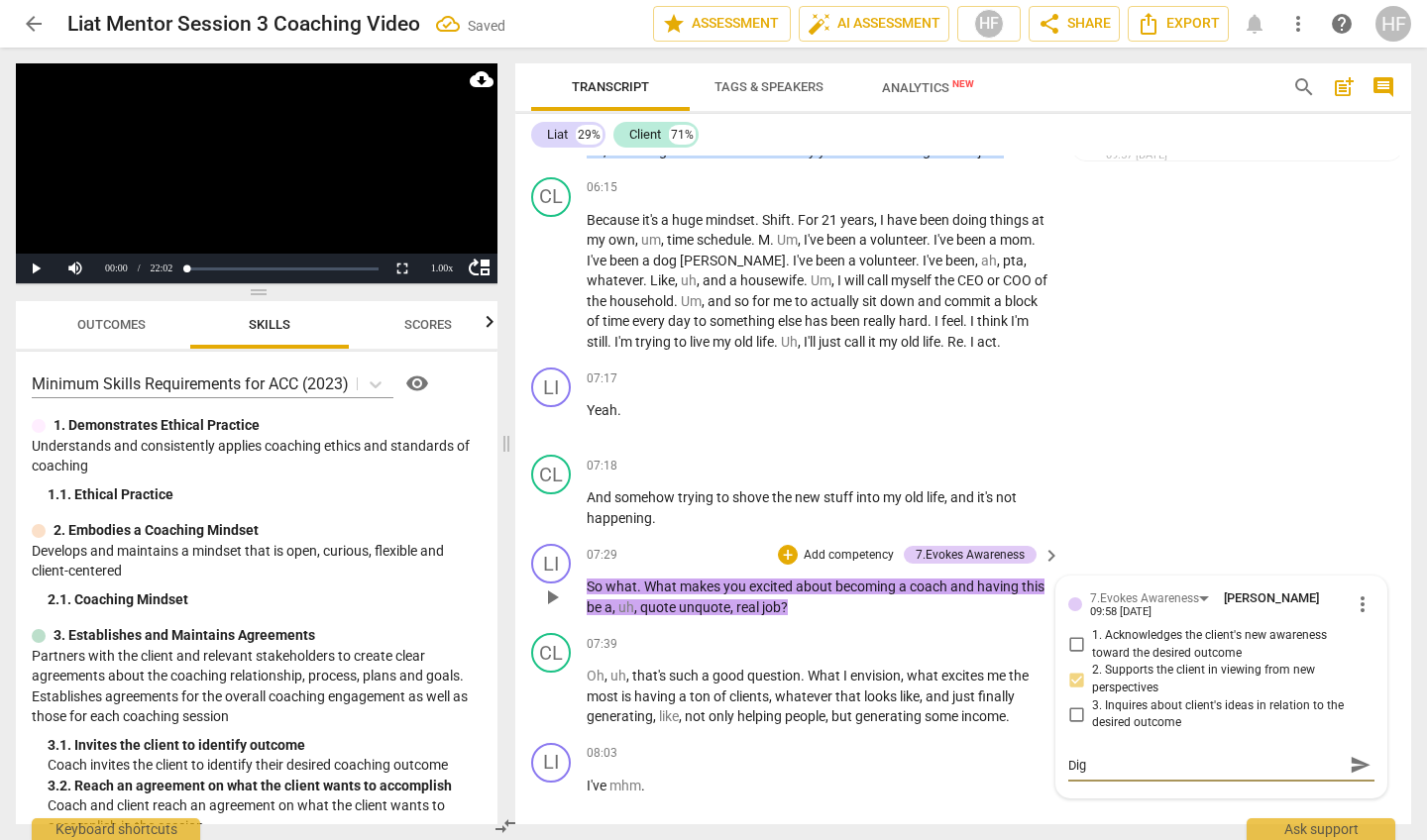type on "Digg" 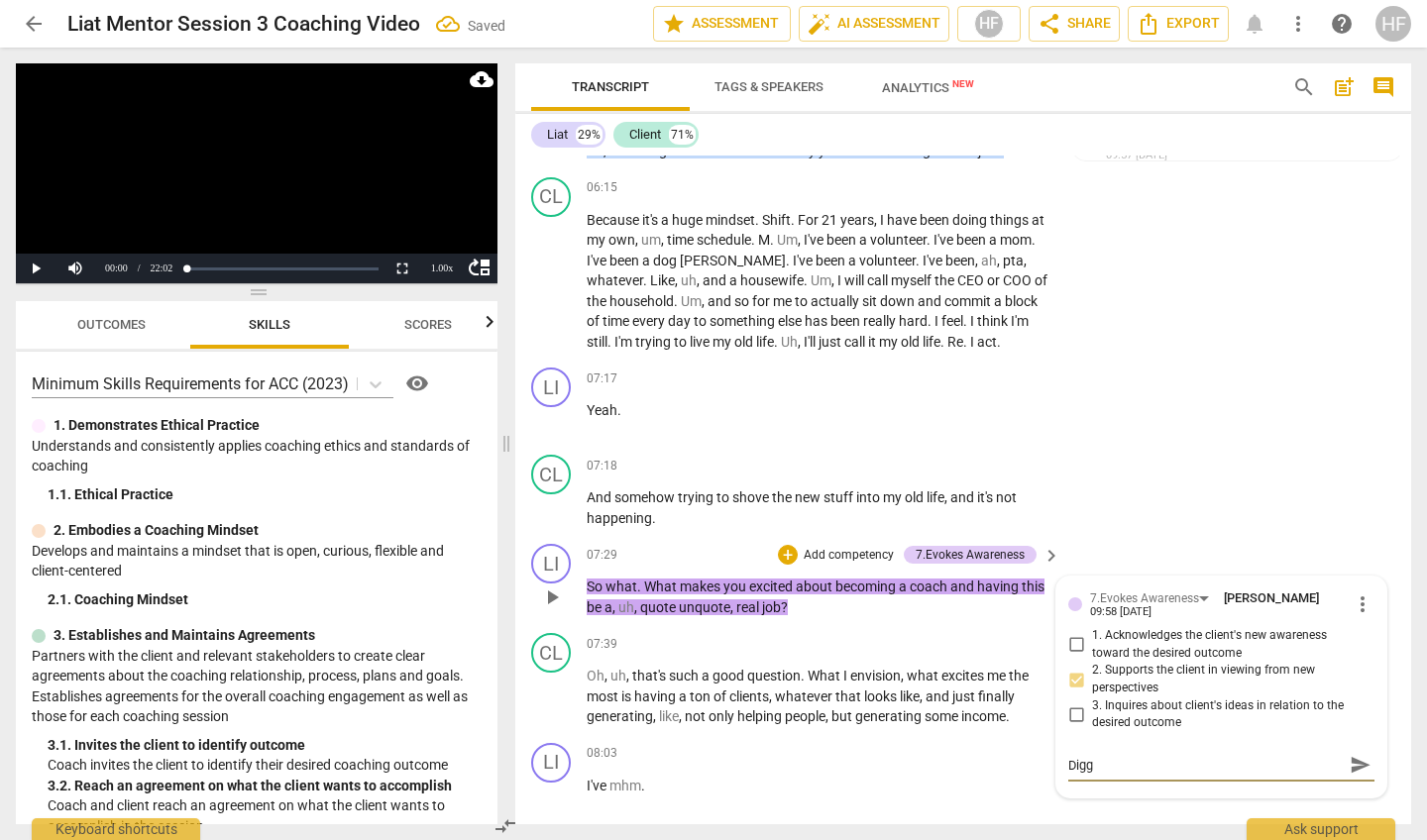 type on "Diggi" 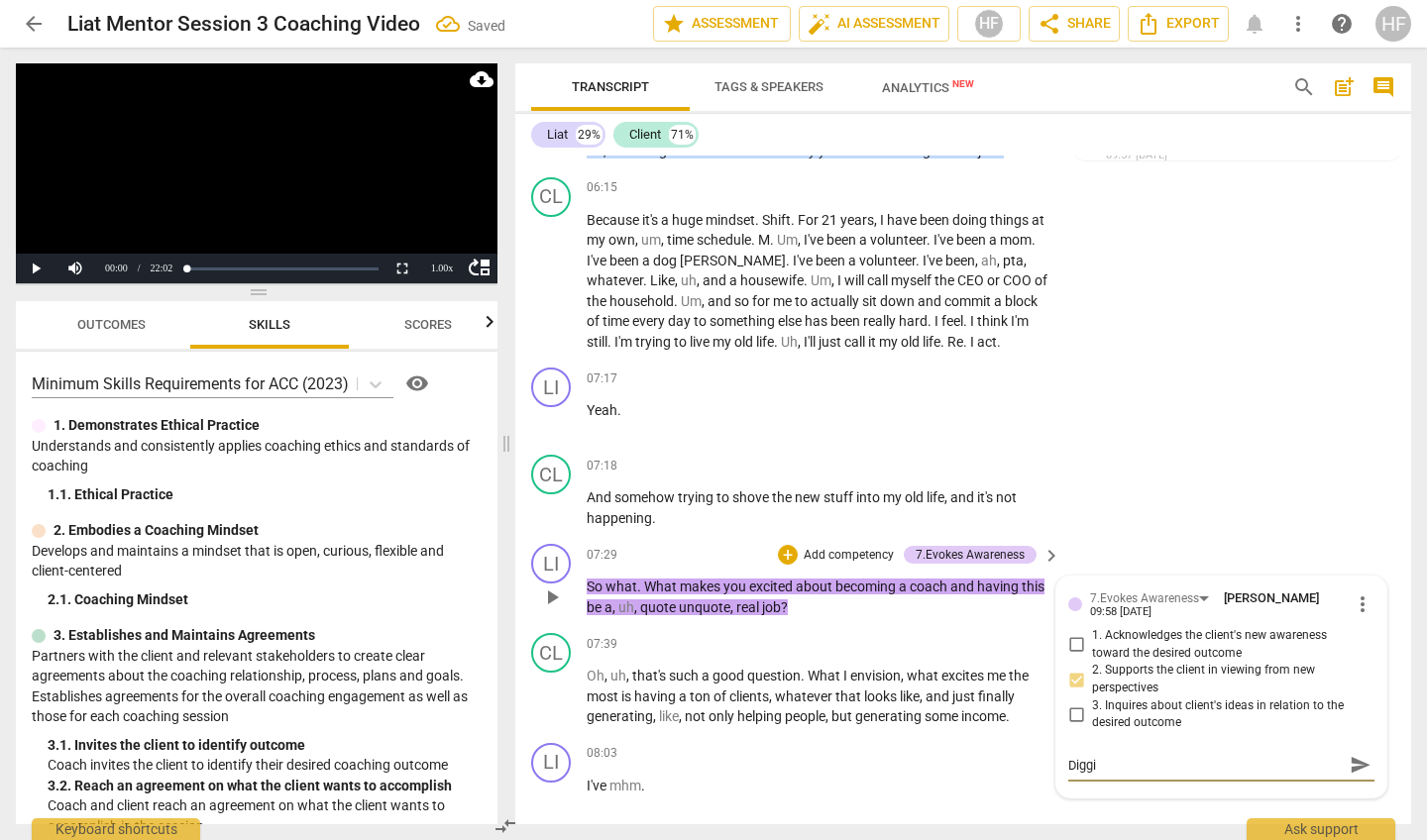 type on "Diggin" 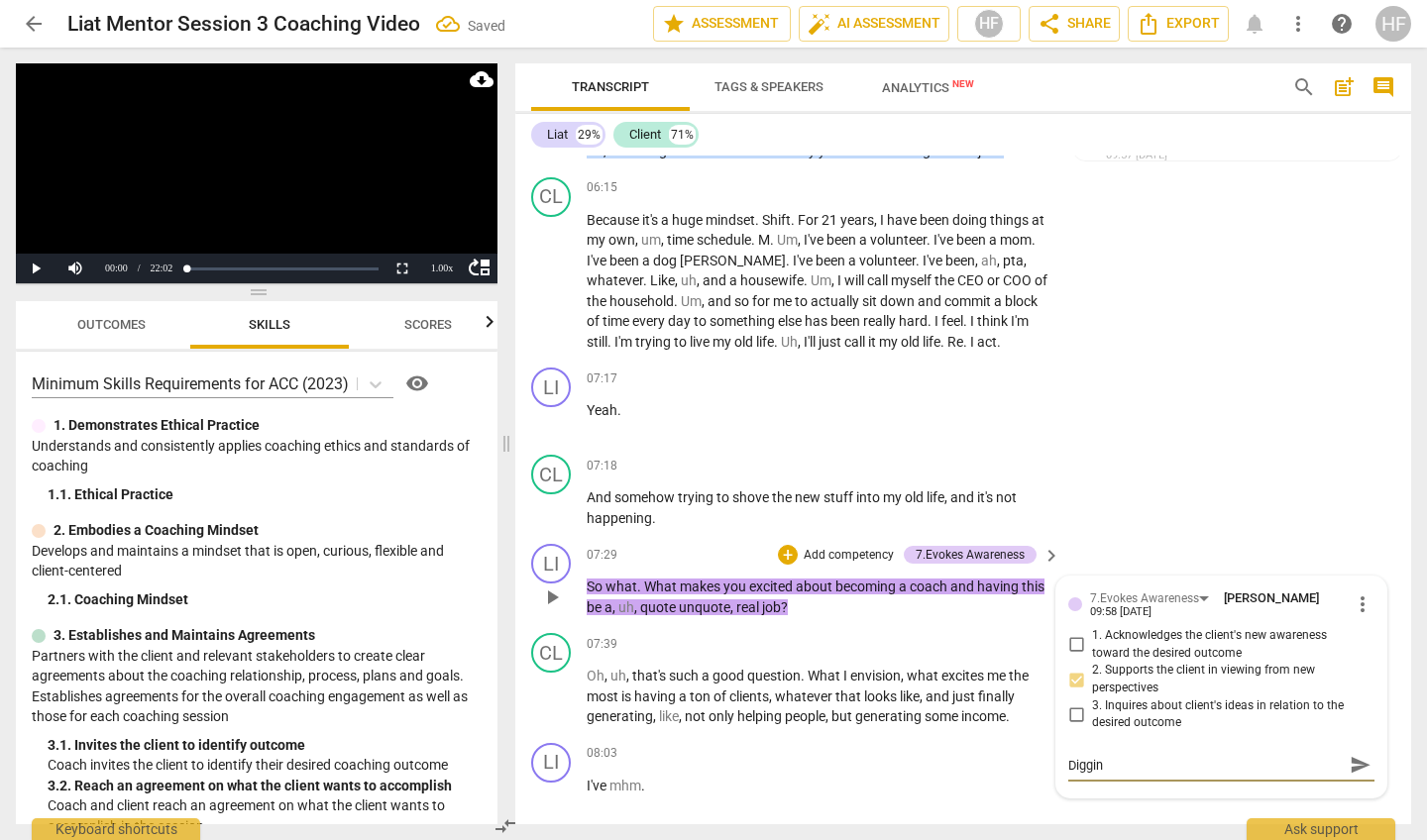 type on "Digging" 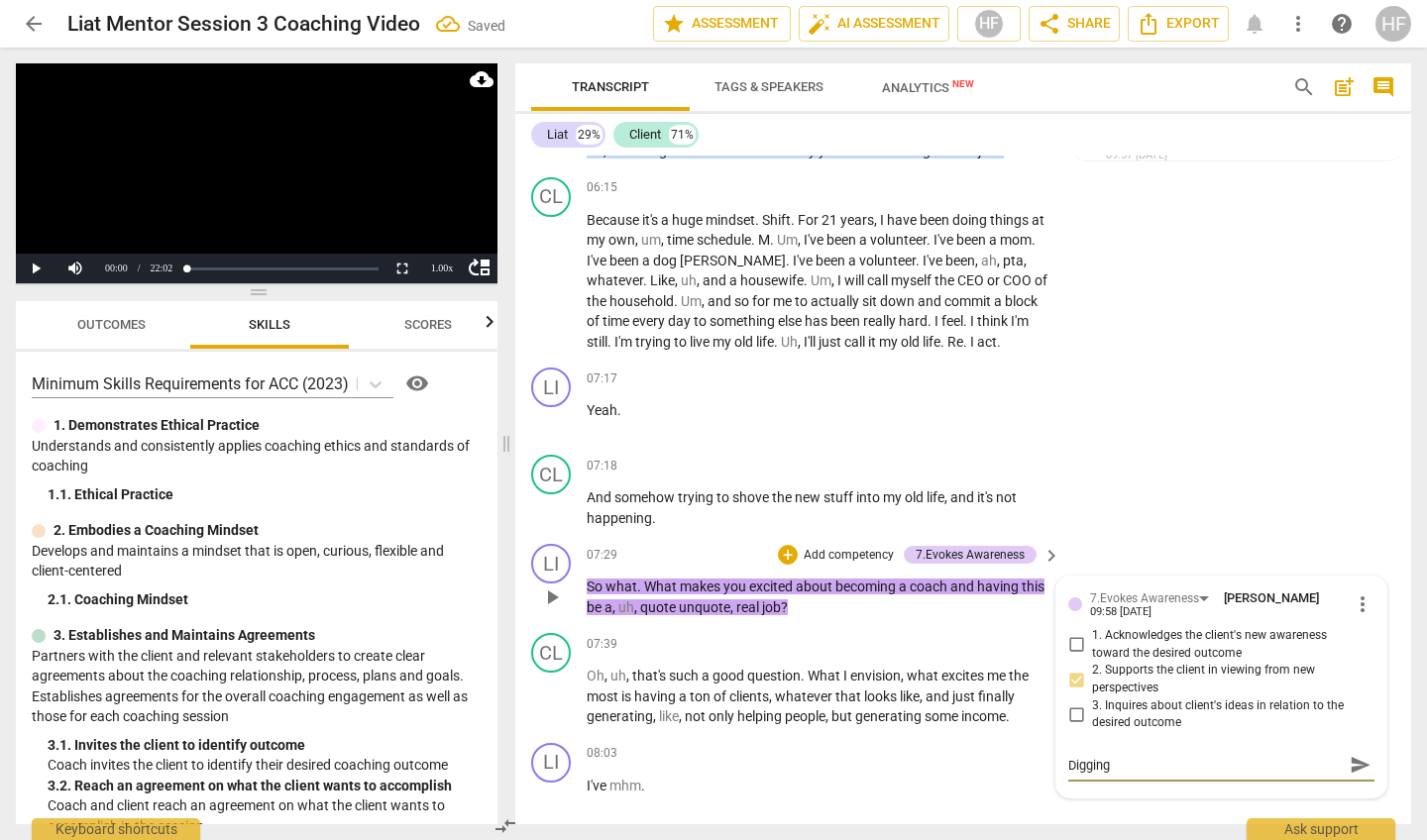 type on "Digging" 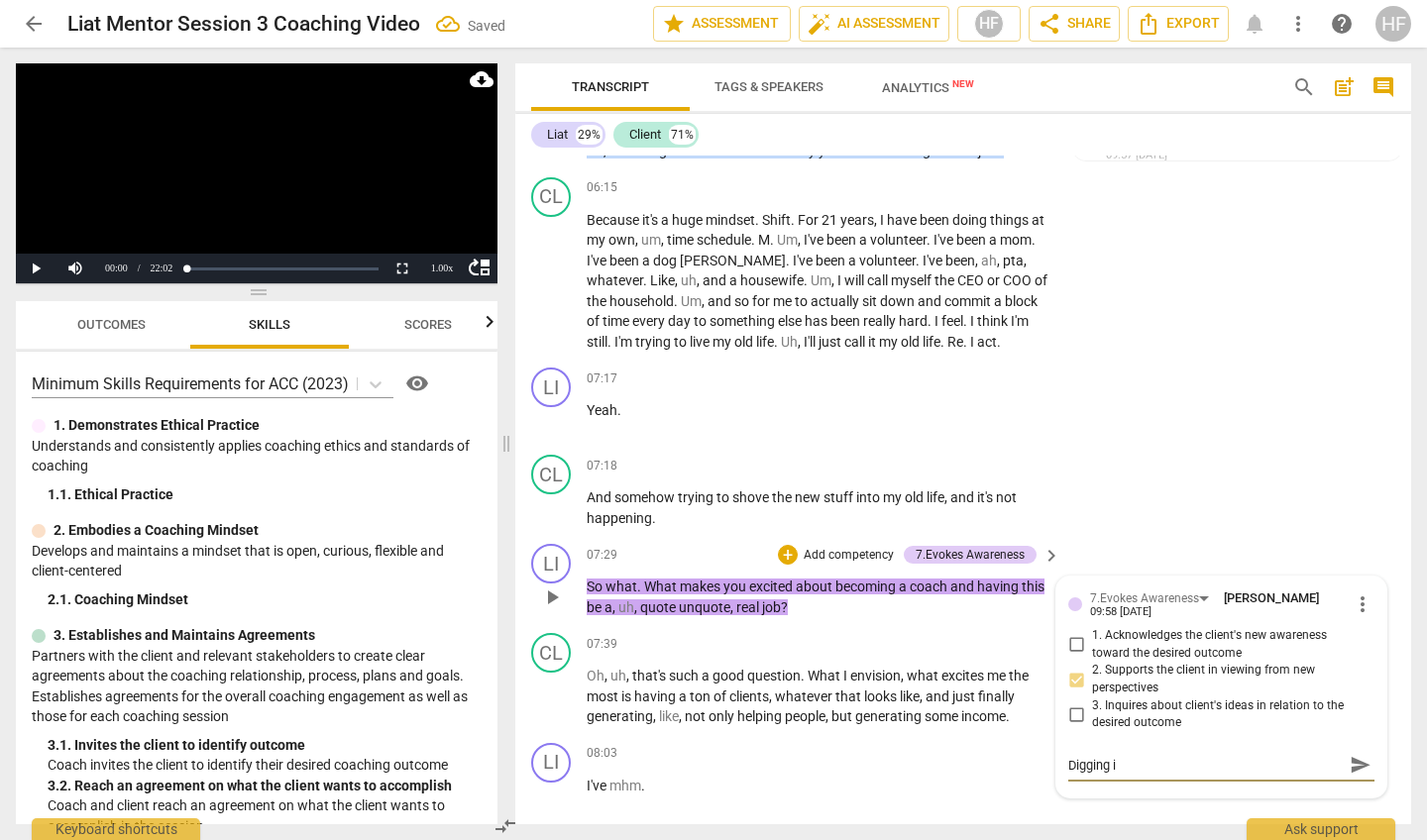 type on "Digging in" 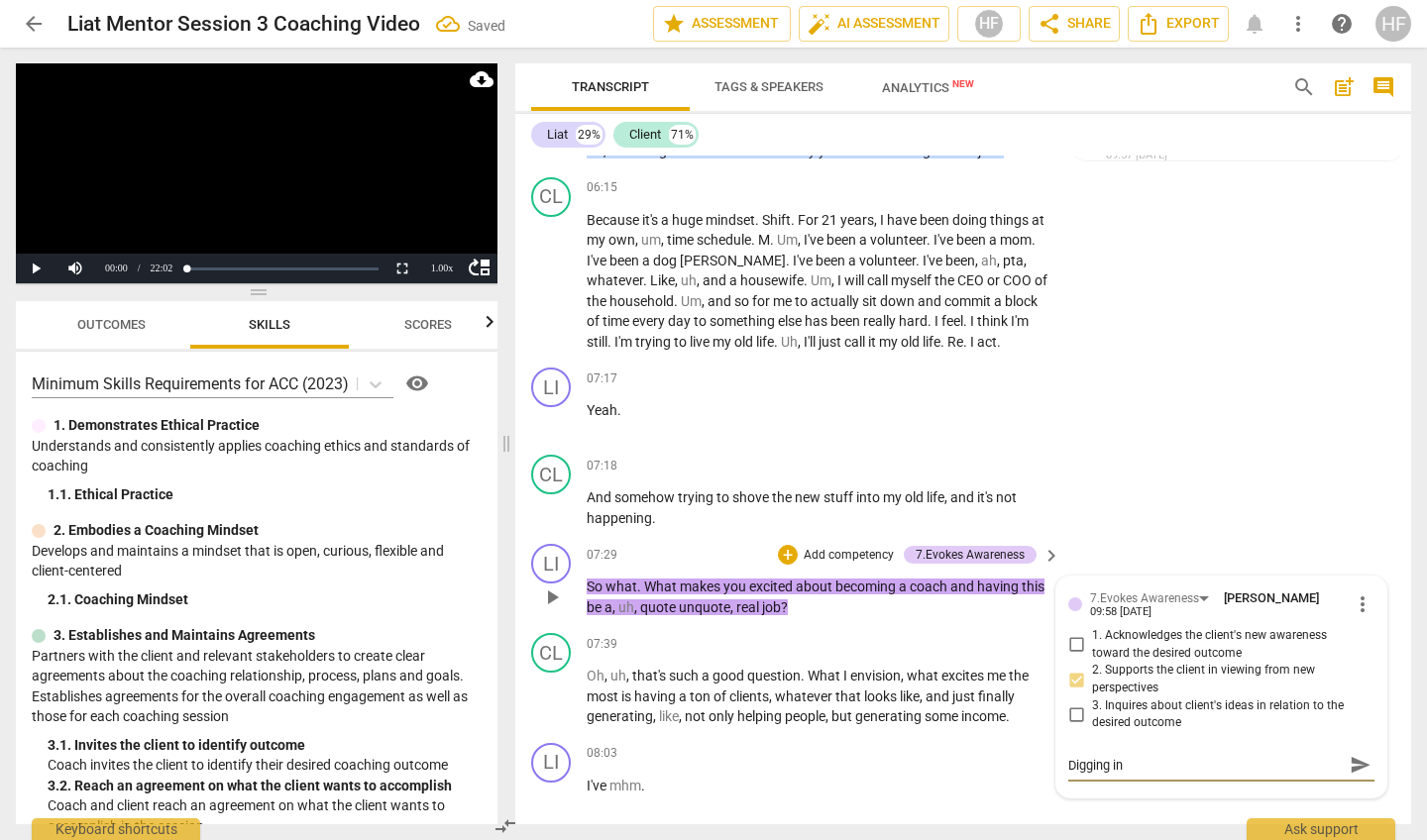 type on "Digging int" 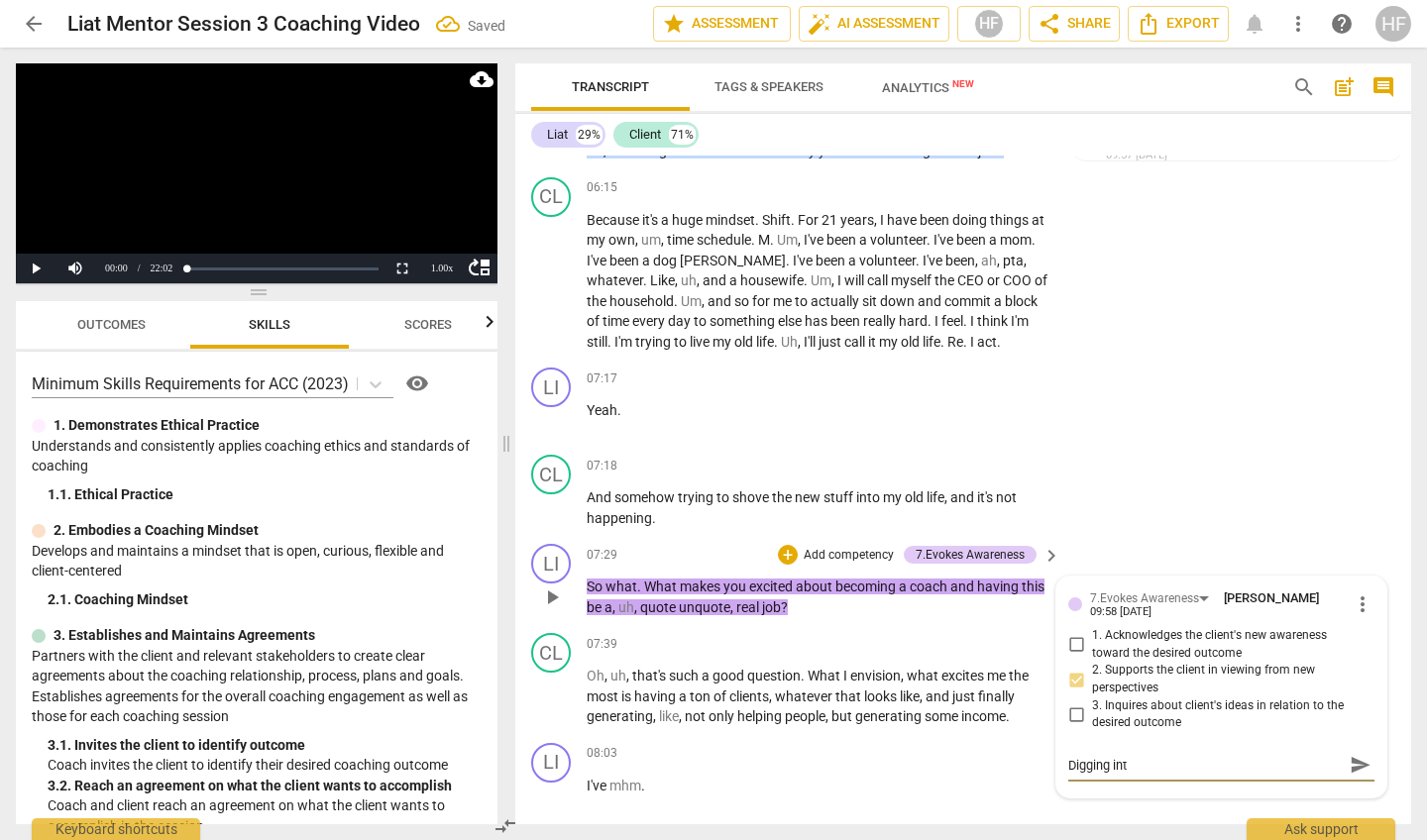 type on "Digging into" 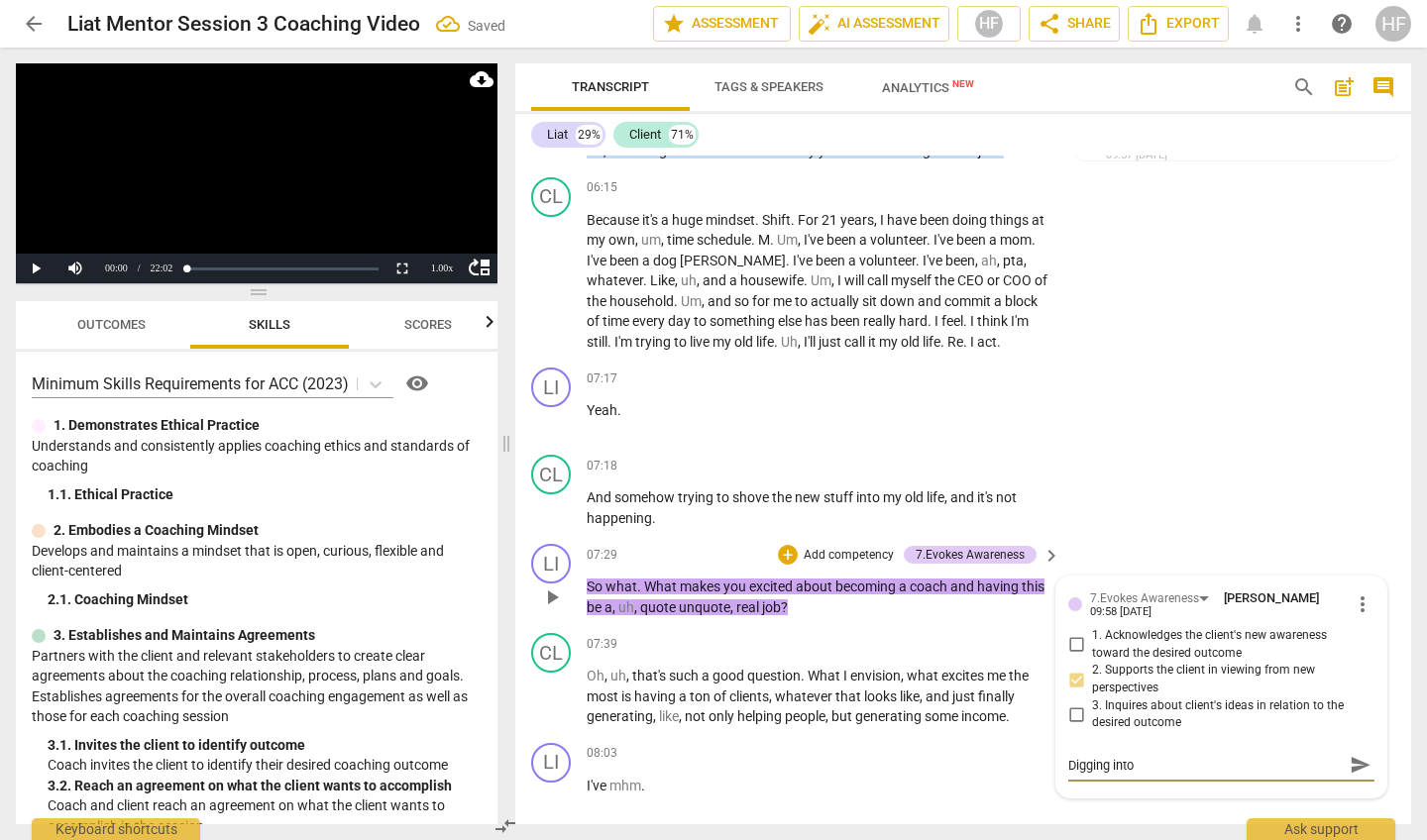 type on "Digging into" 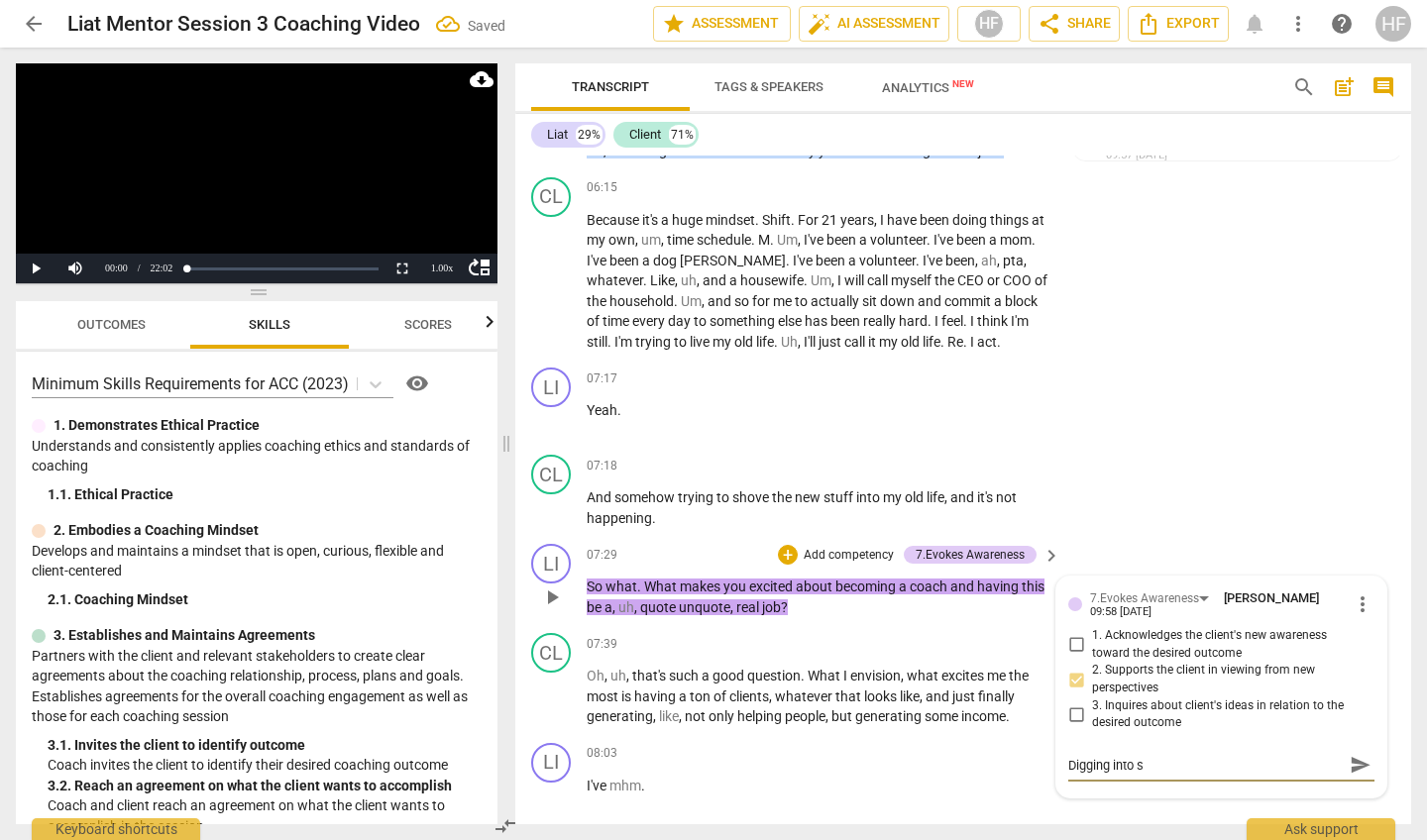 type on "Digging into si" 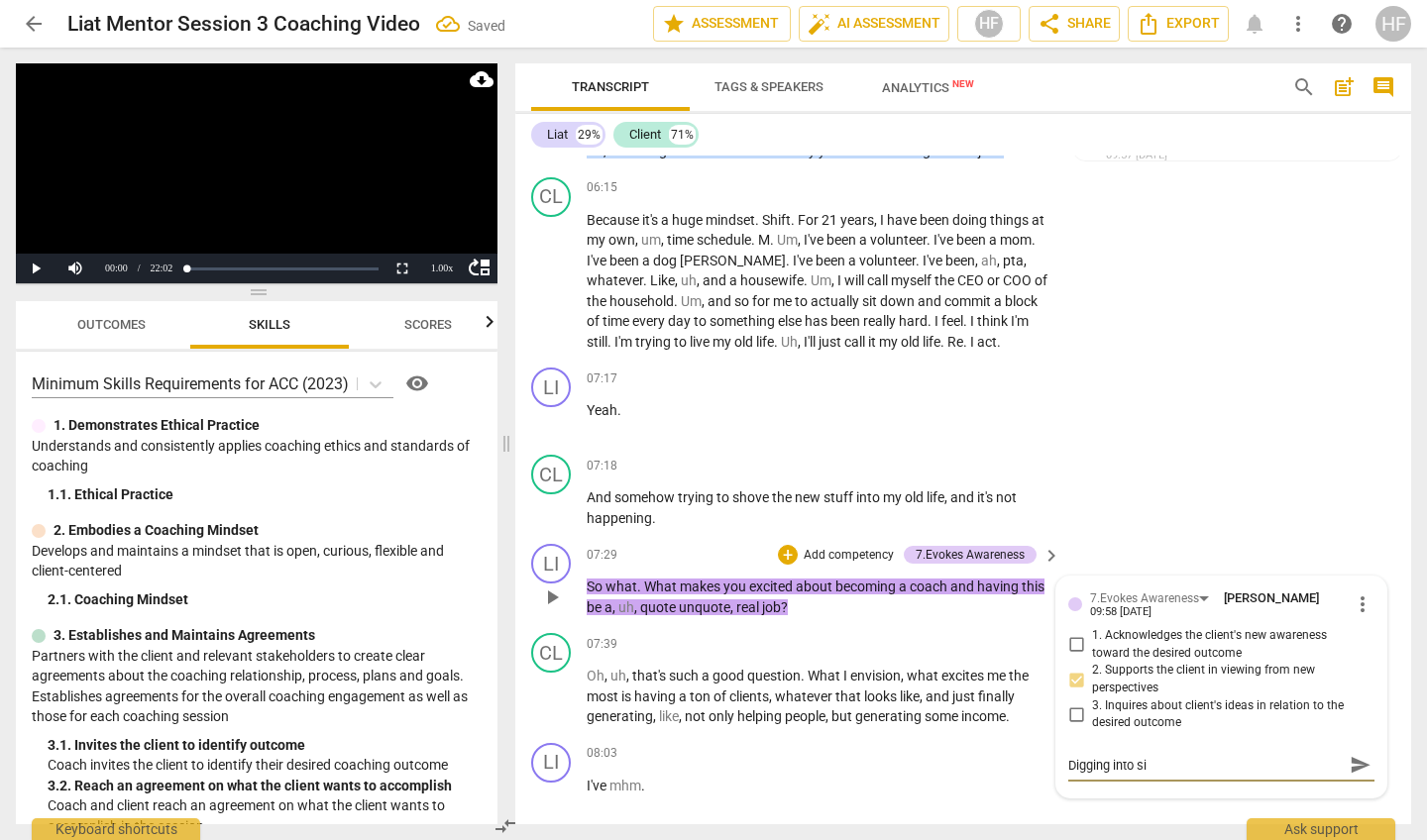 type on "Digging into sig" 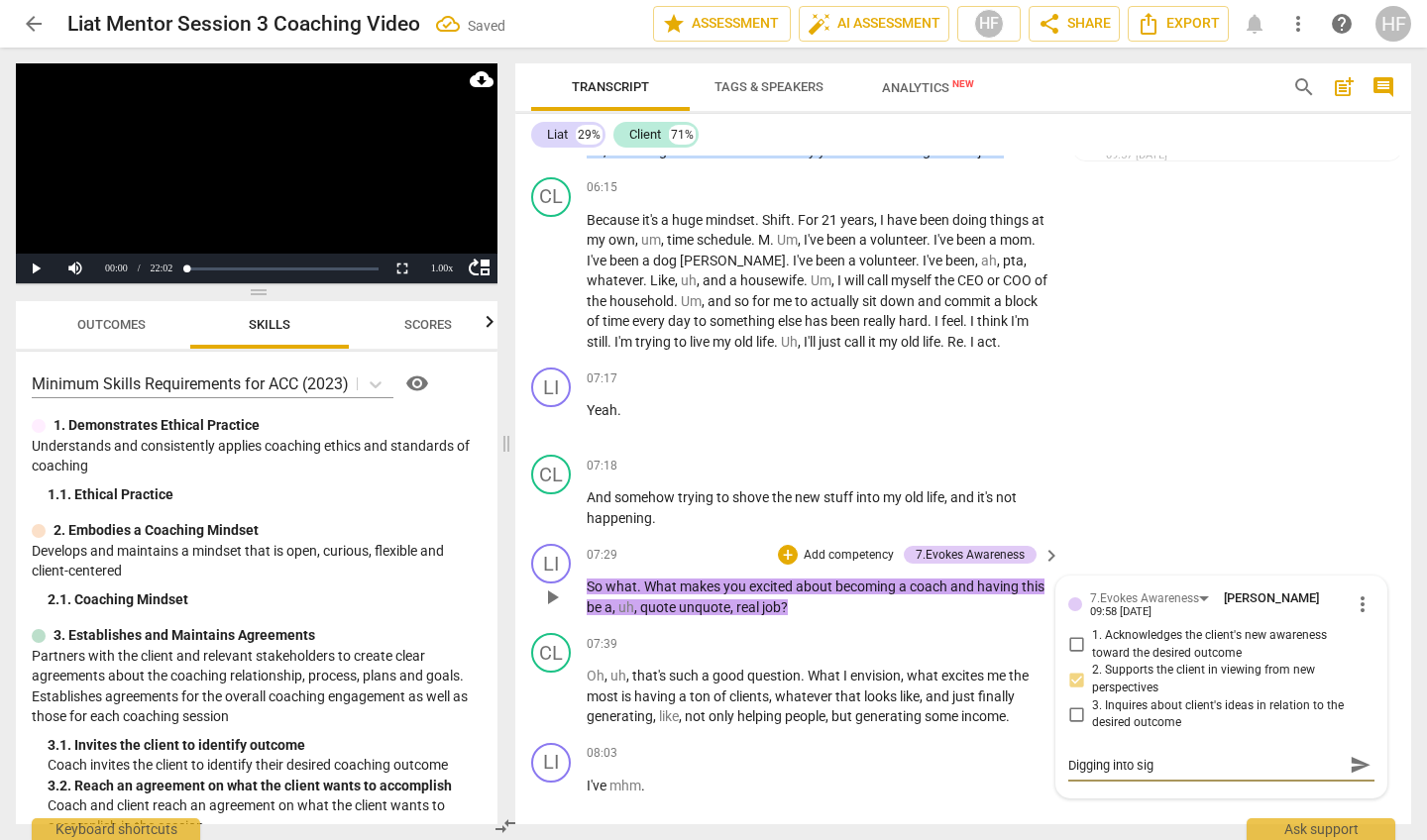type on "Digging into sign" 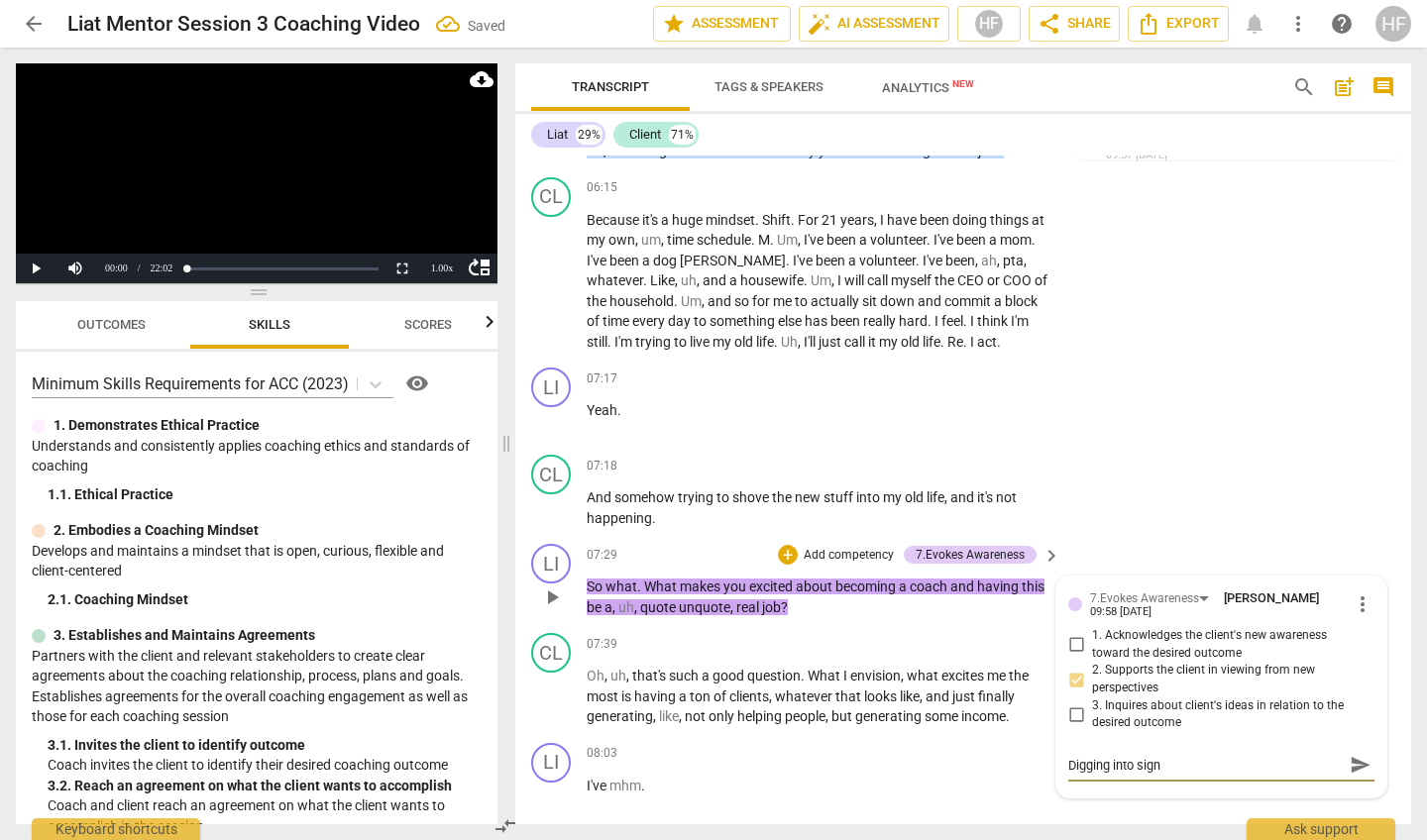 type on "Digging into signi" 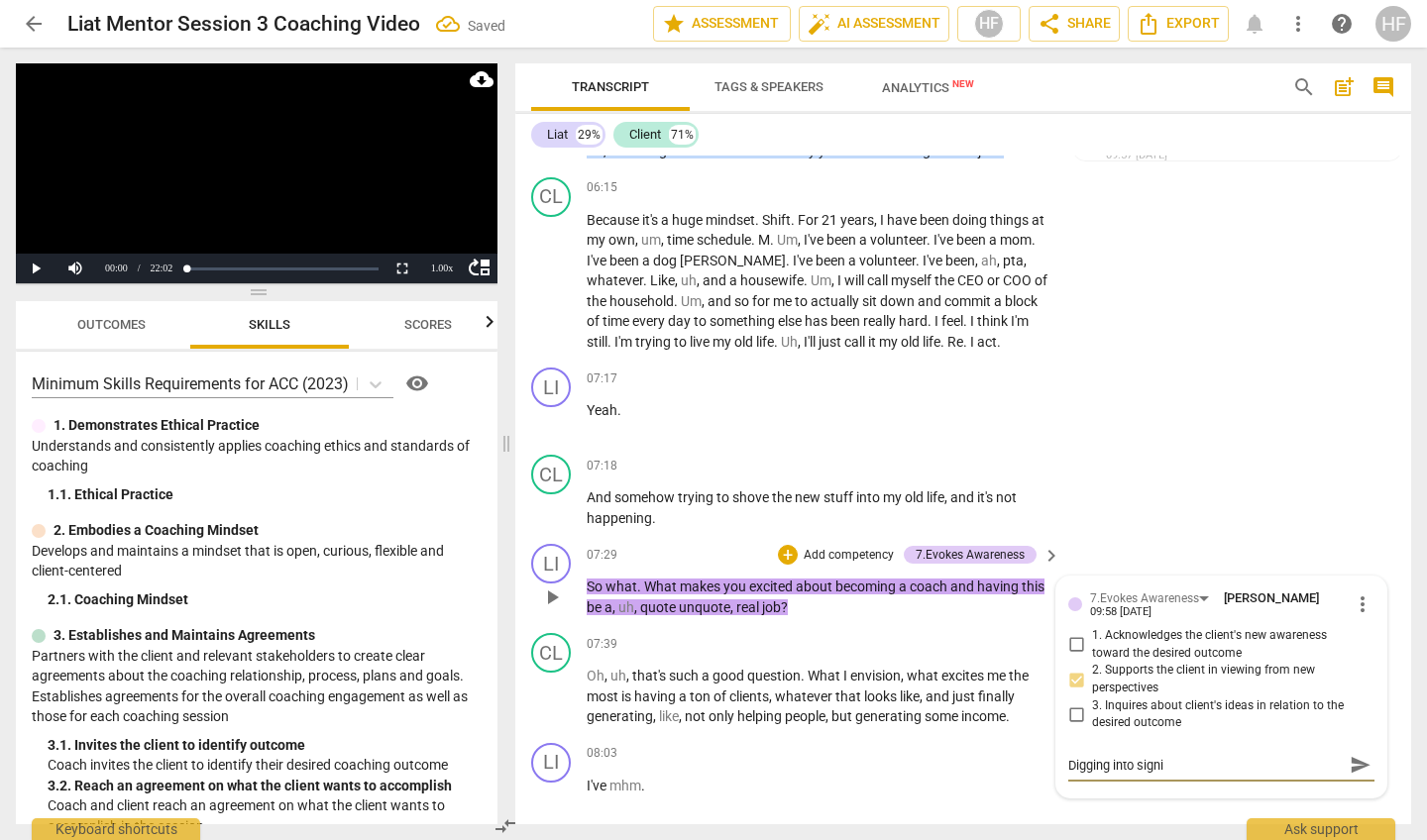 type on "Digging into signif" 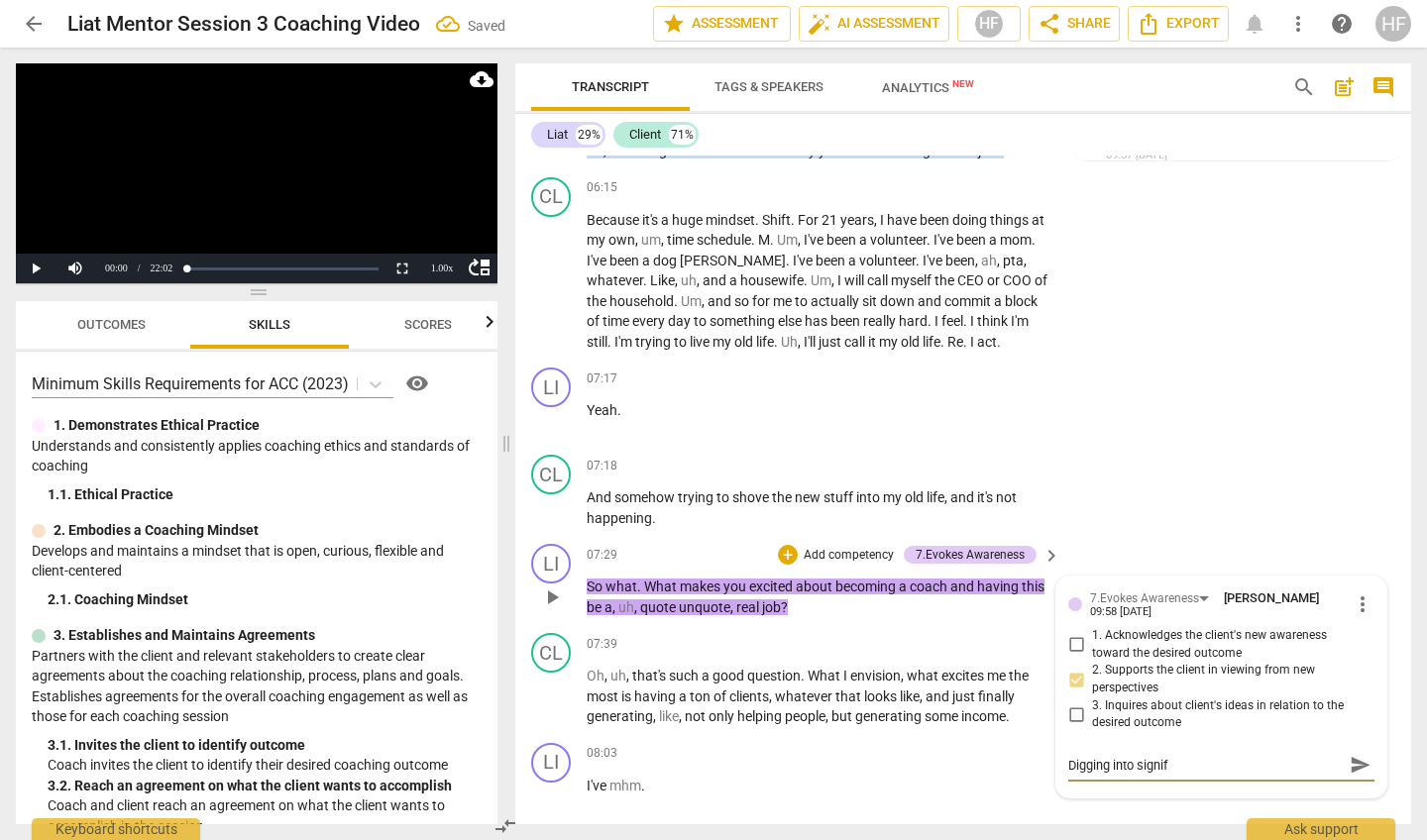type on "Digging into signifa" 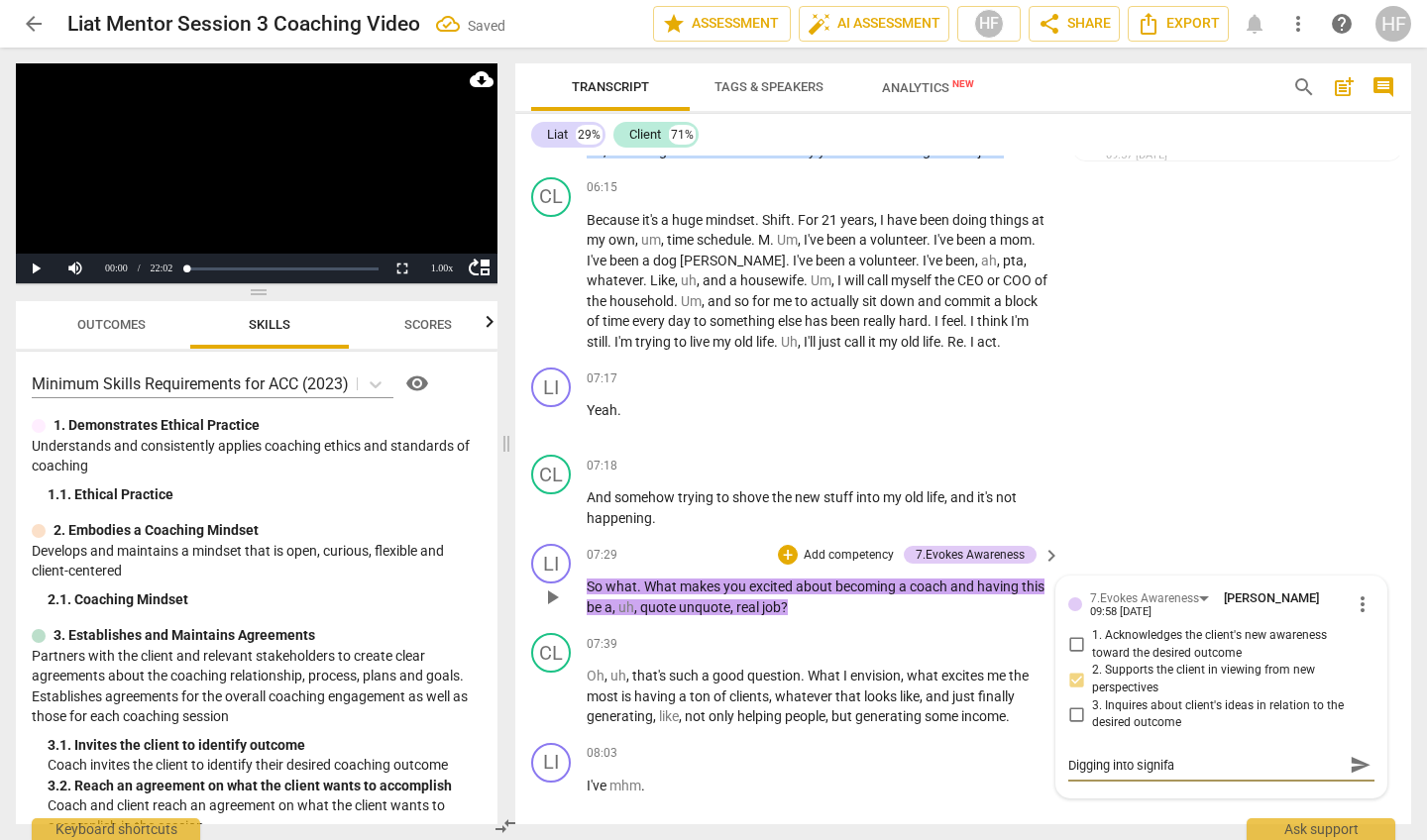 type on "Digging into signifan" 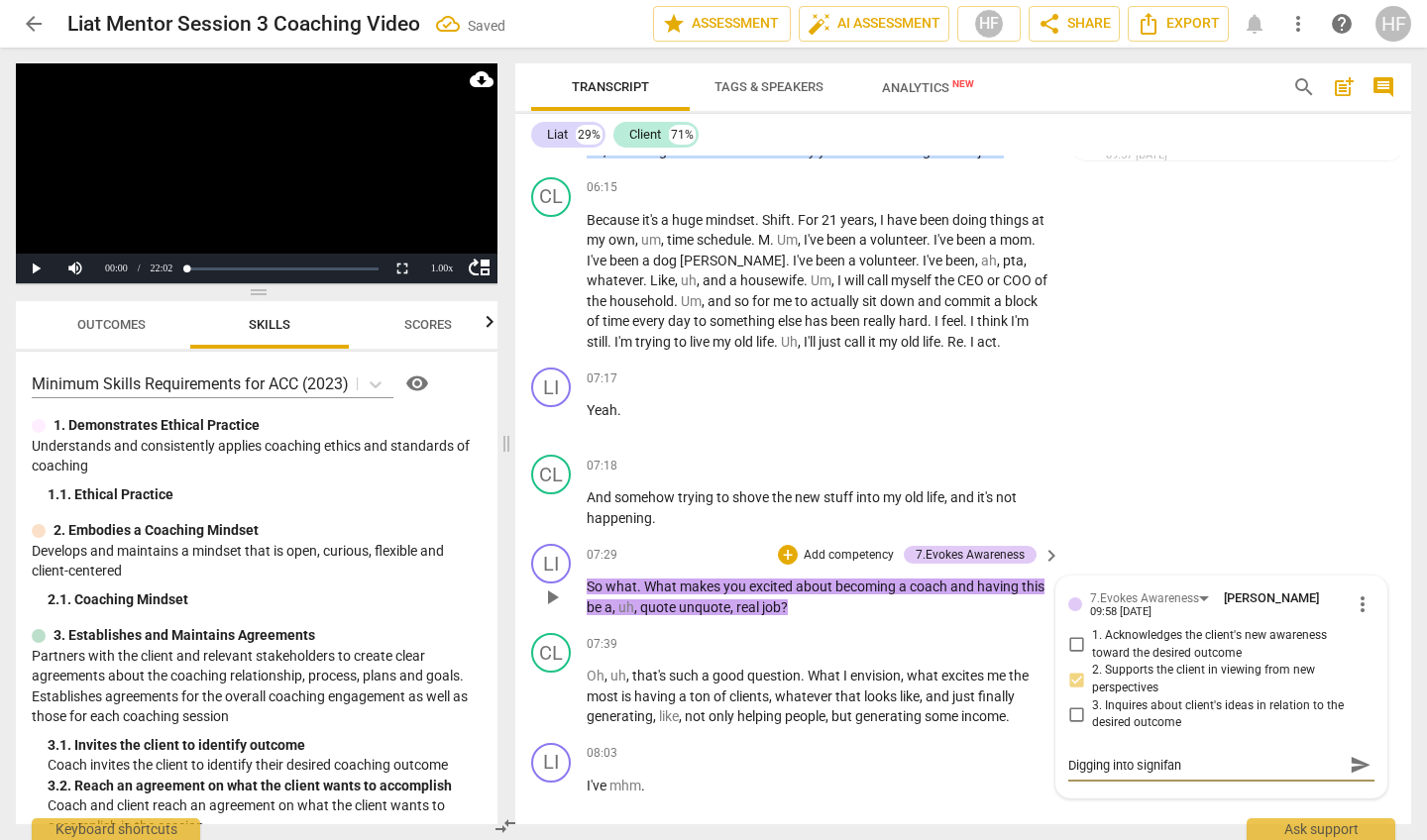 type on "Digging into signifanc" 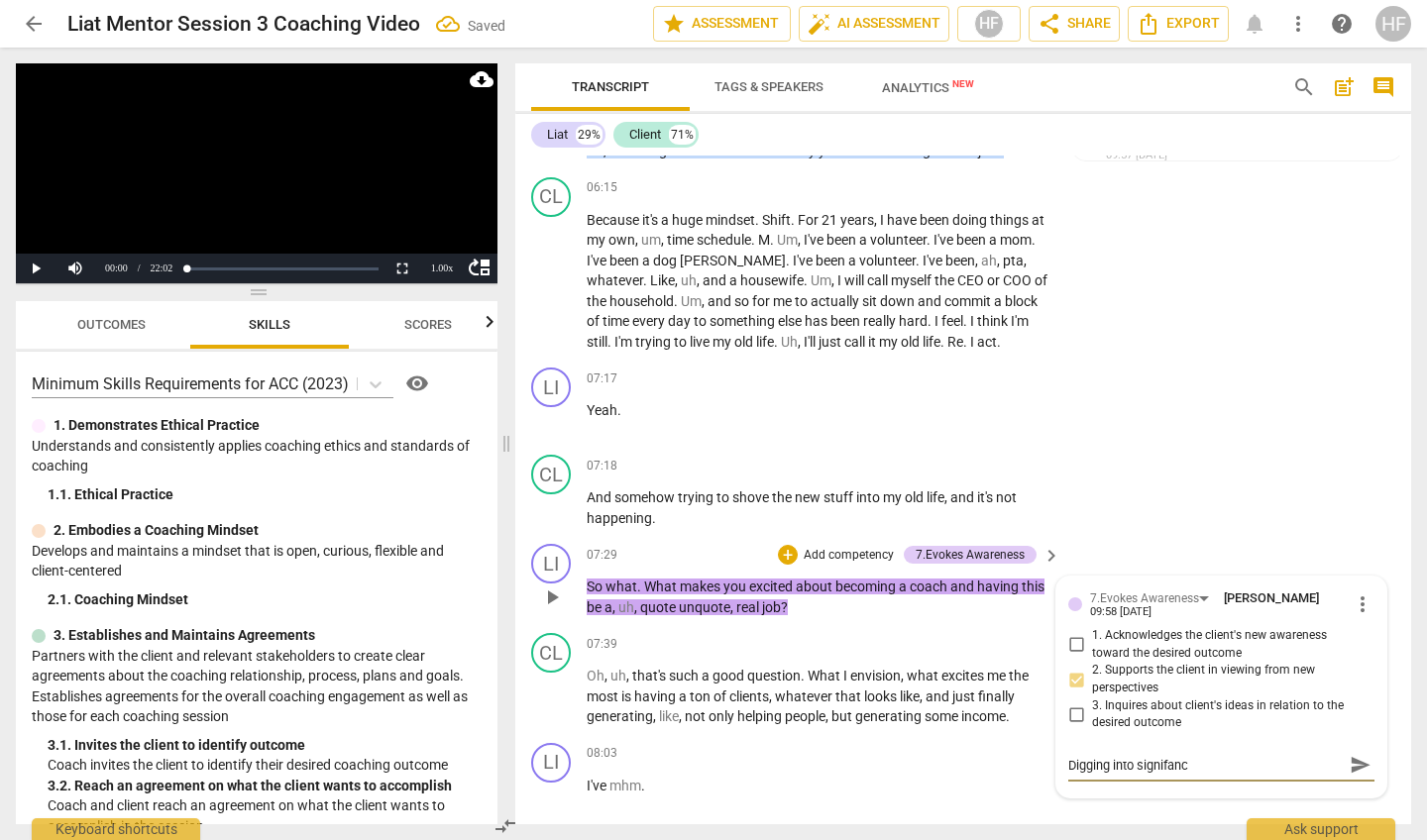 type on "Digging into signifance" 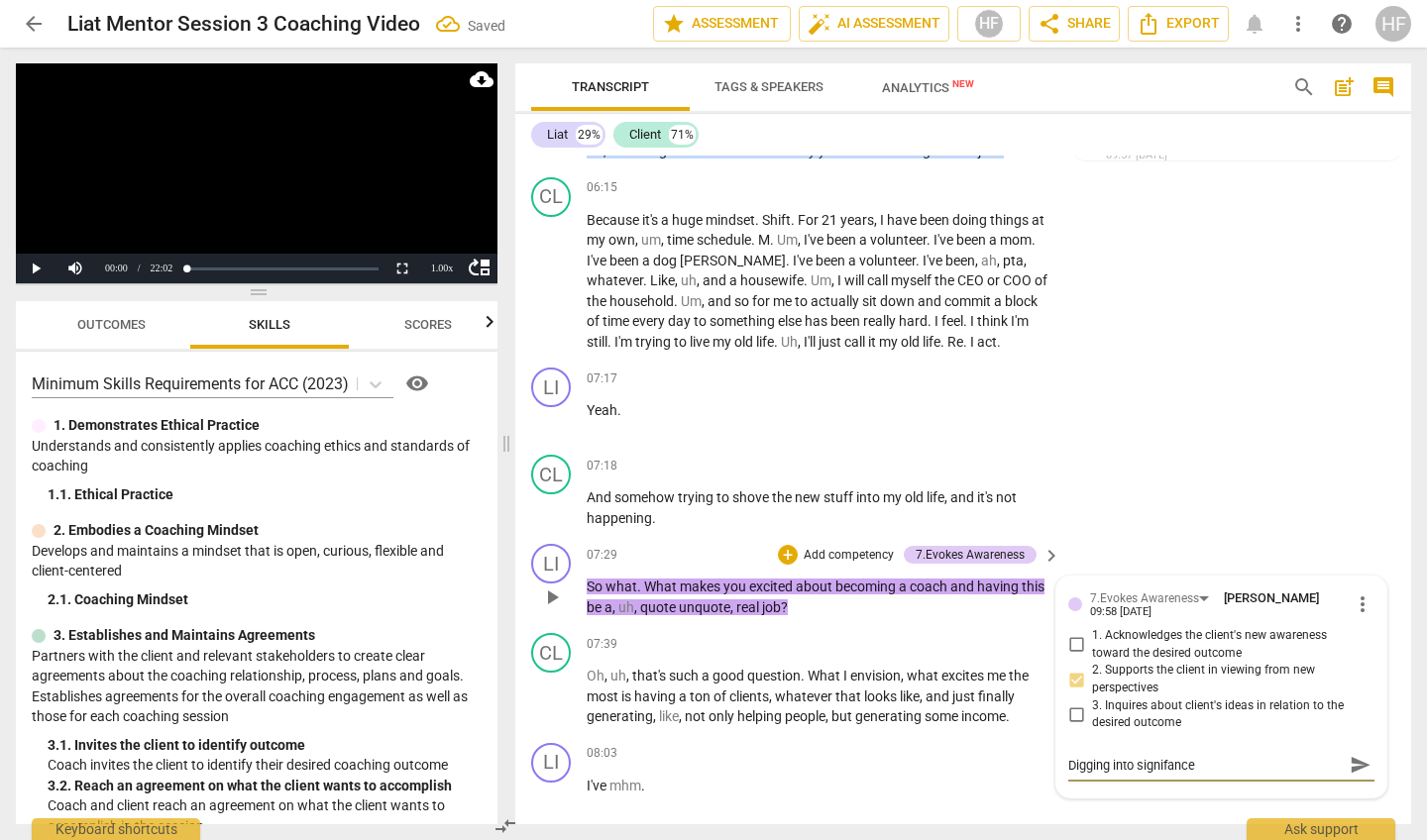 type on "Digging into signifance," 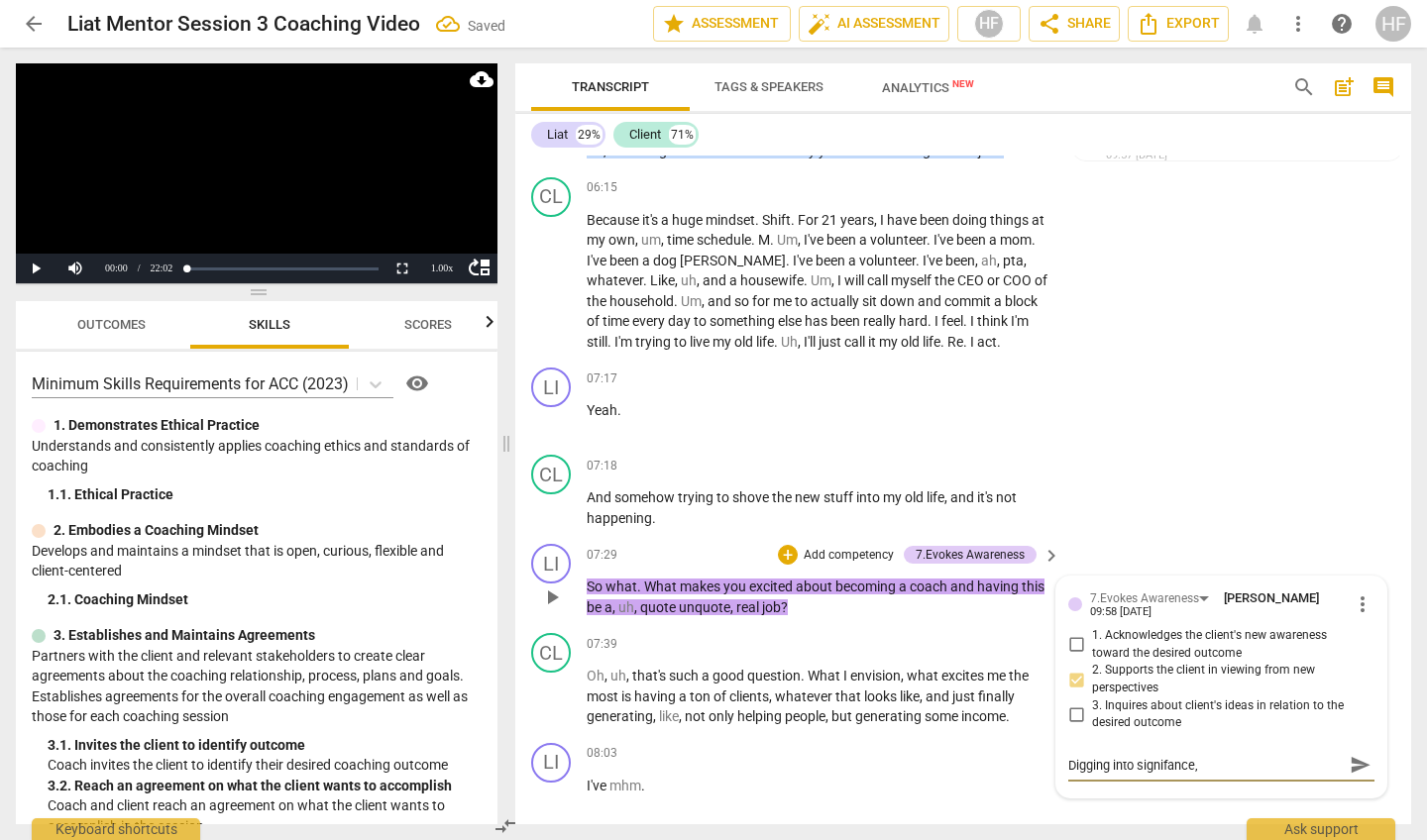 type on "Digging into signifance," 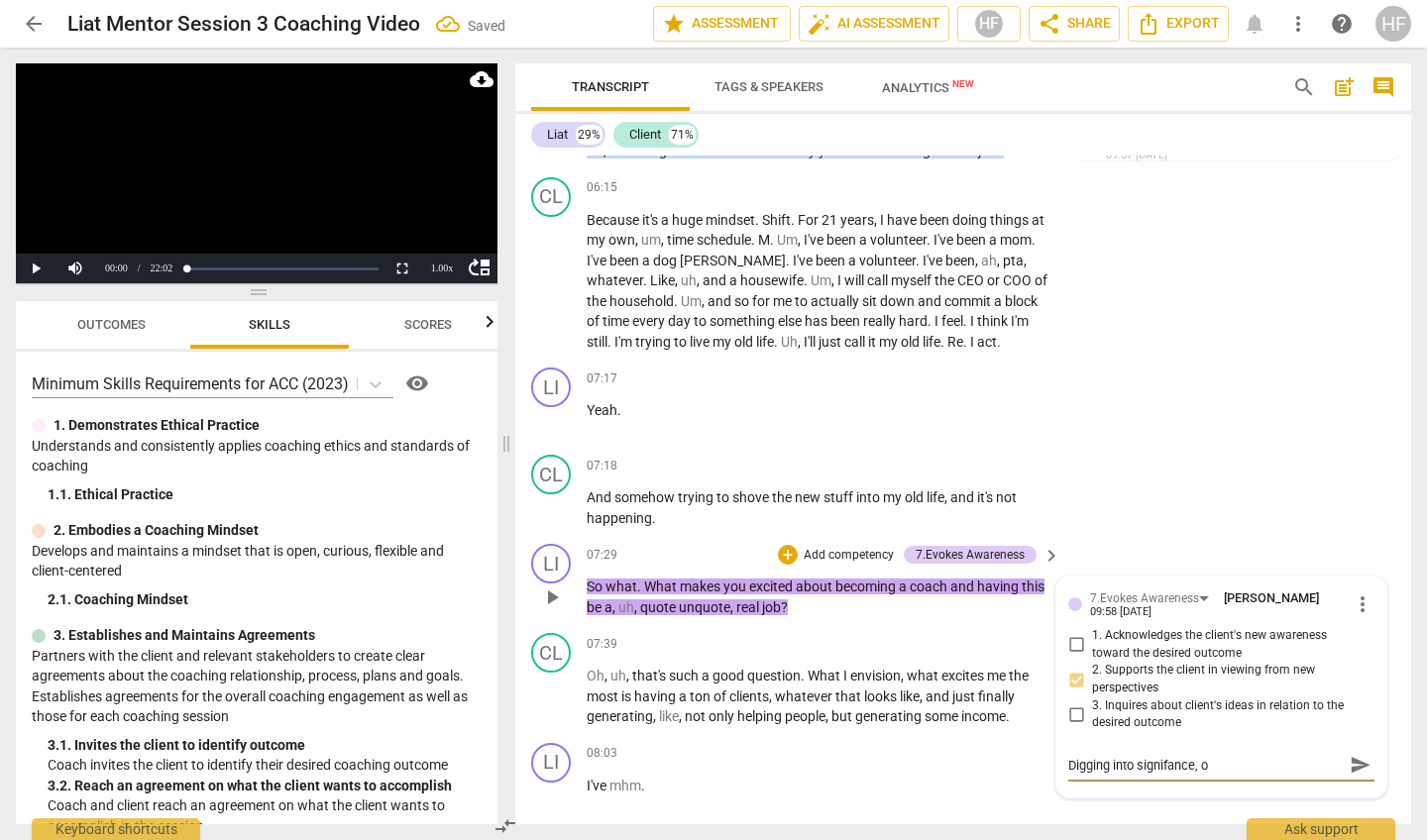 type on "Digging into signifance, or" 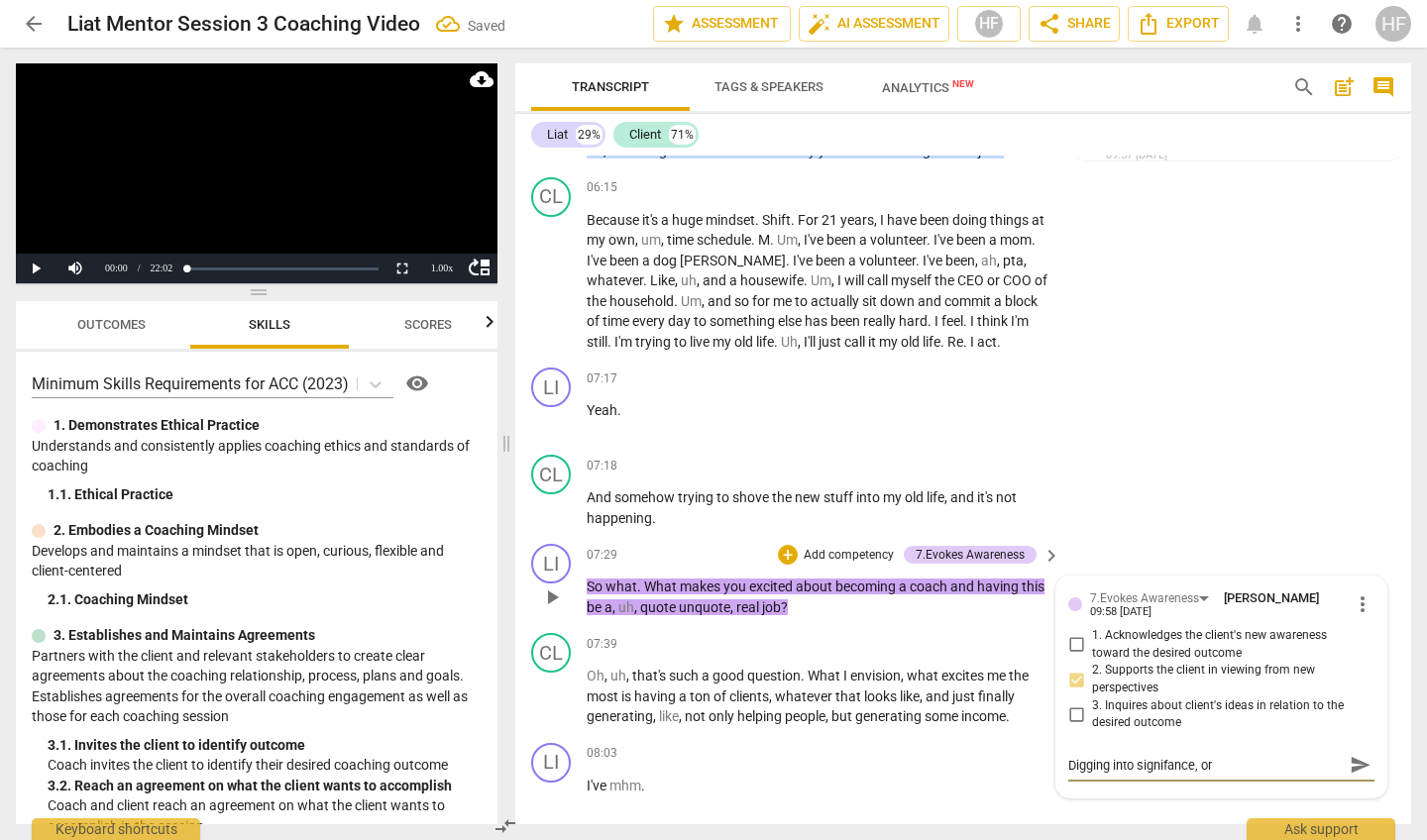 type on "Digging into signifance, or" 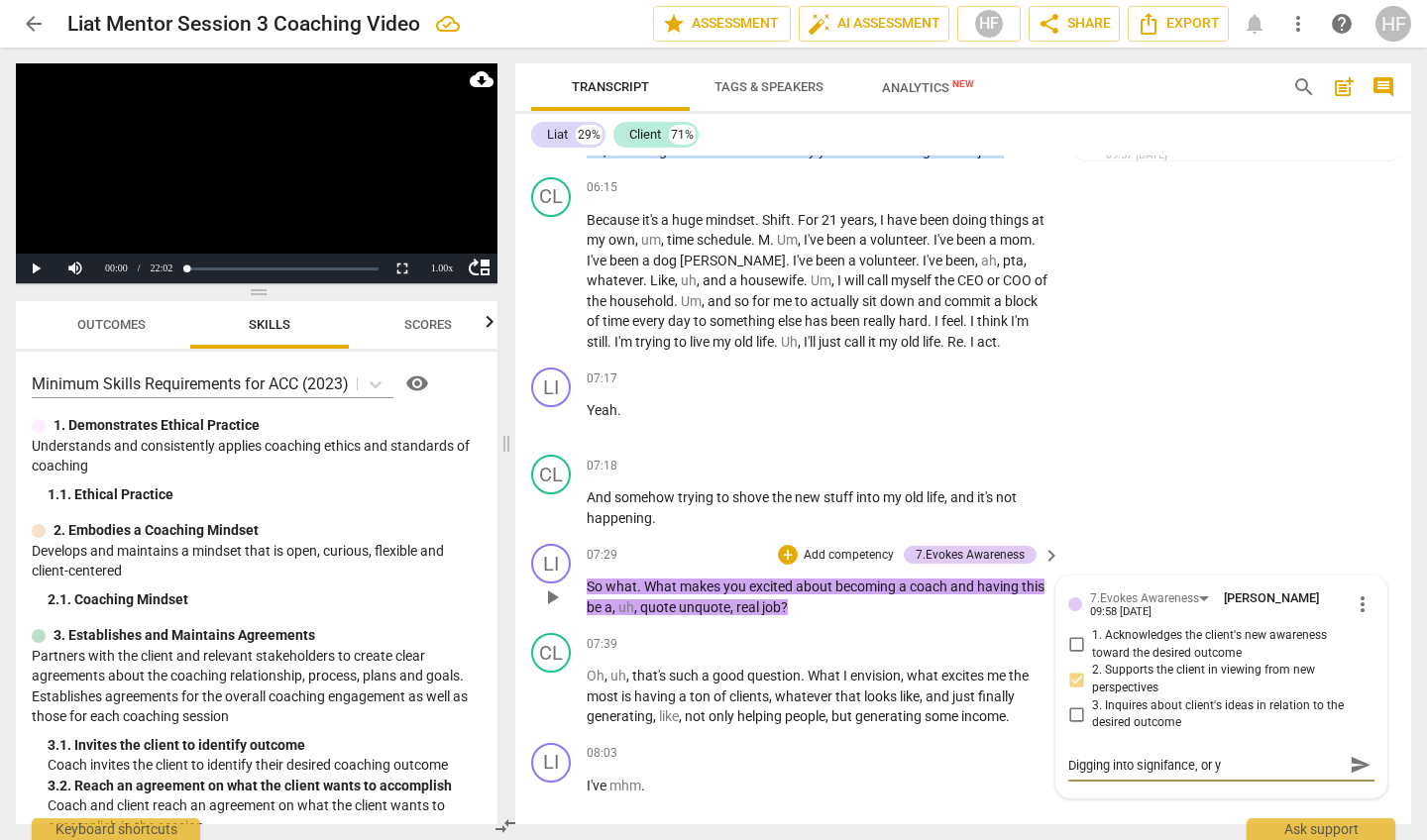 type on "Digging into signifance, or yo" 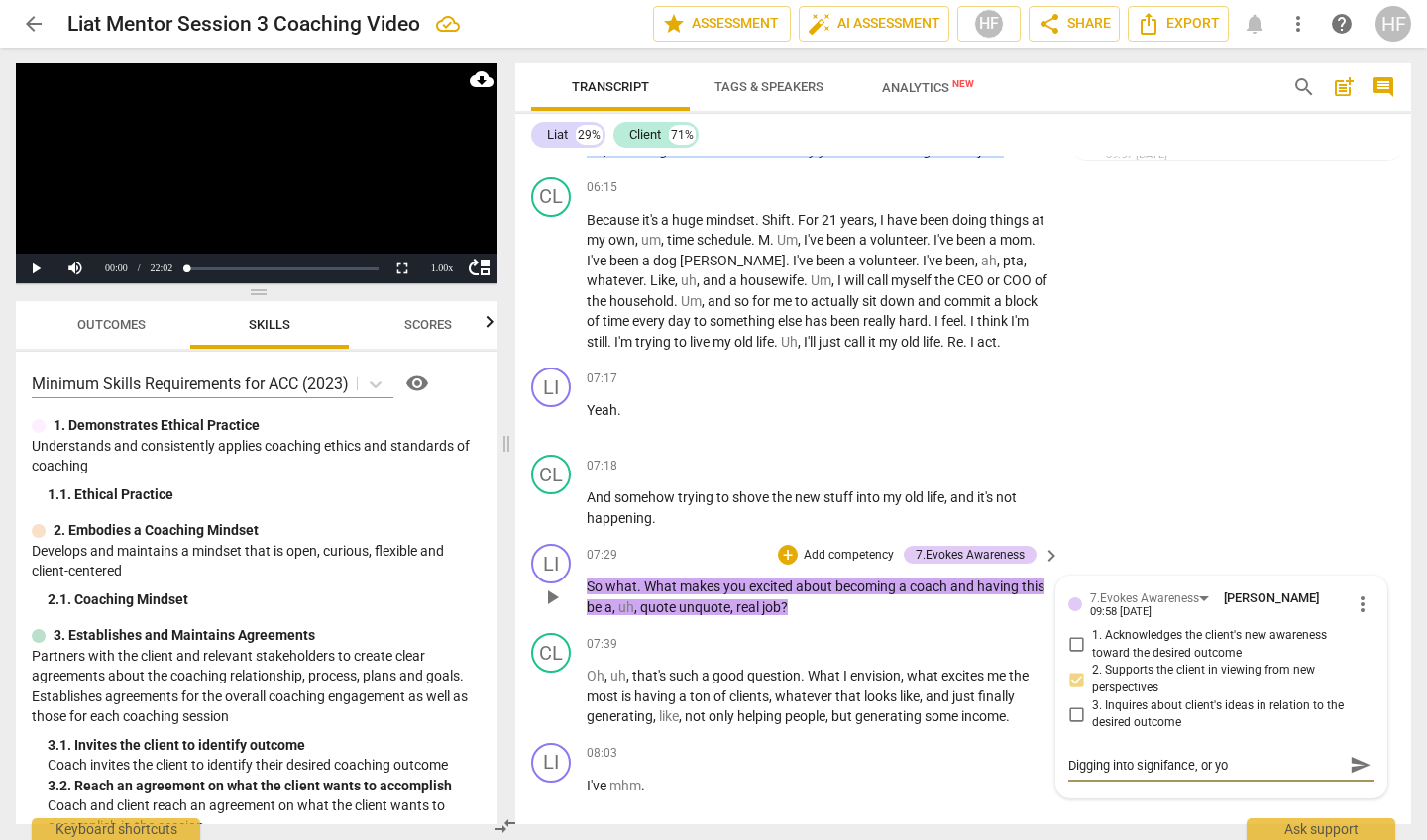 type on "Digging into signifance, or you" 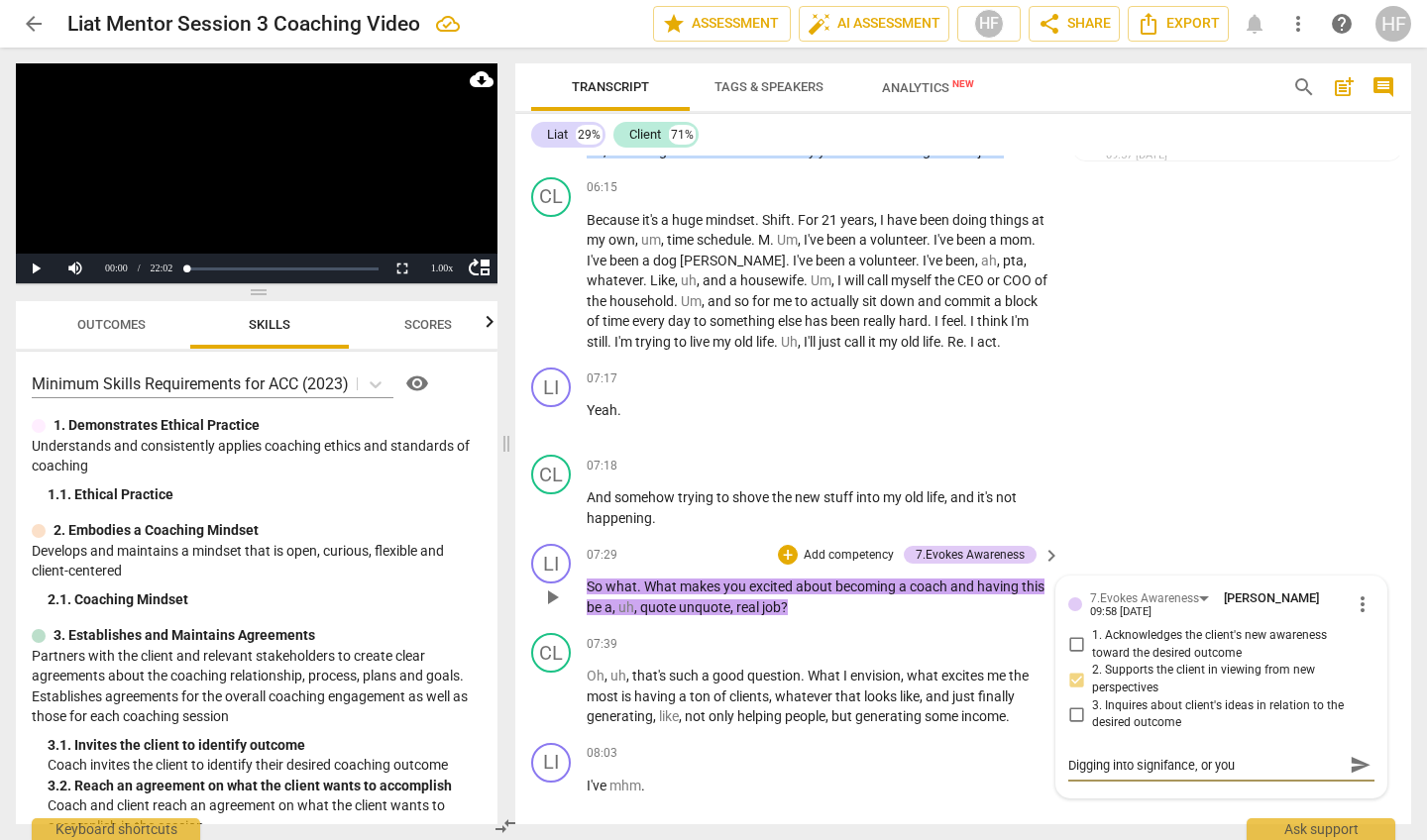 type on "Digging into signifance, or you" 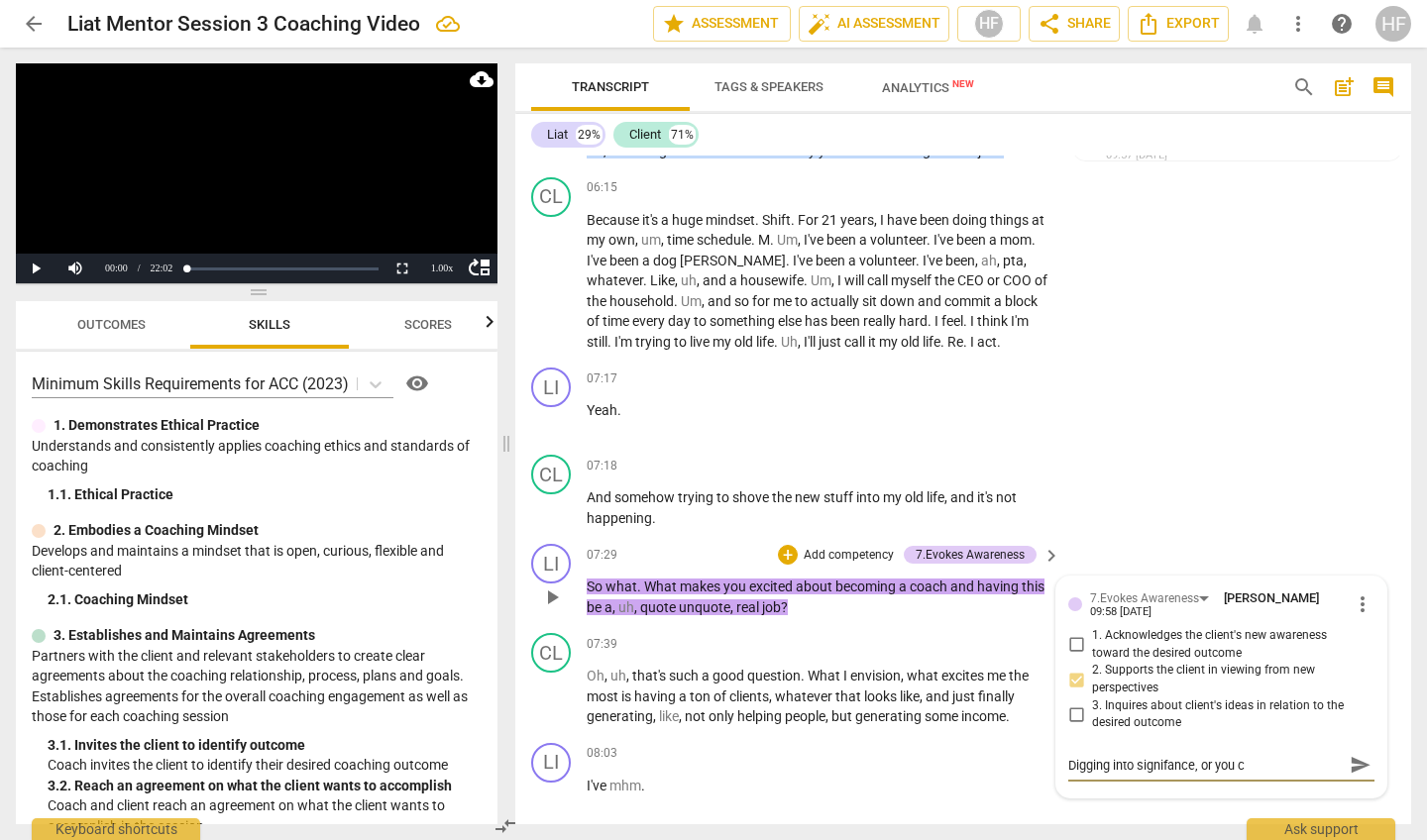 type on "Digging into signifance, or you co" 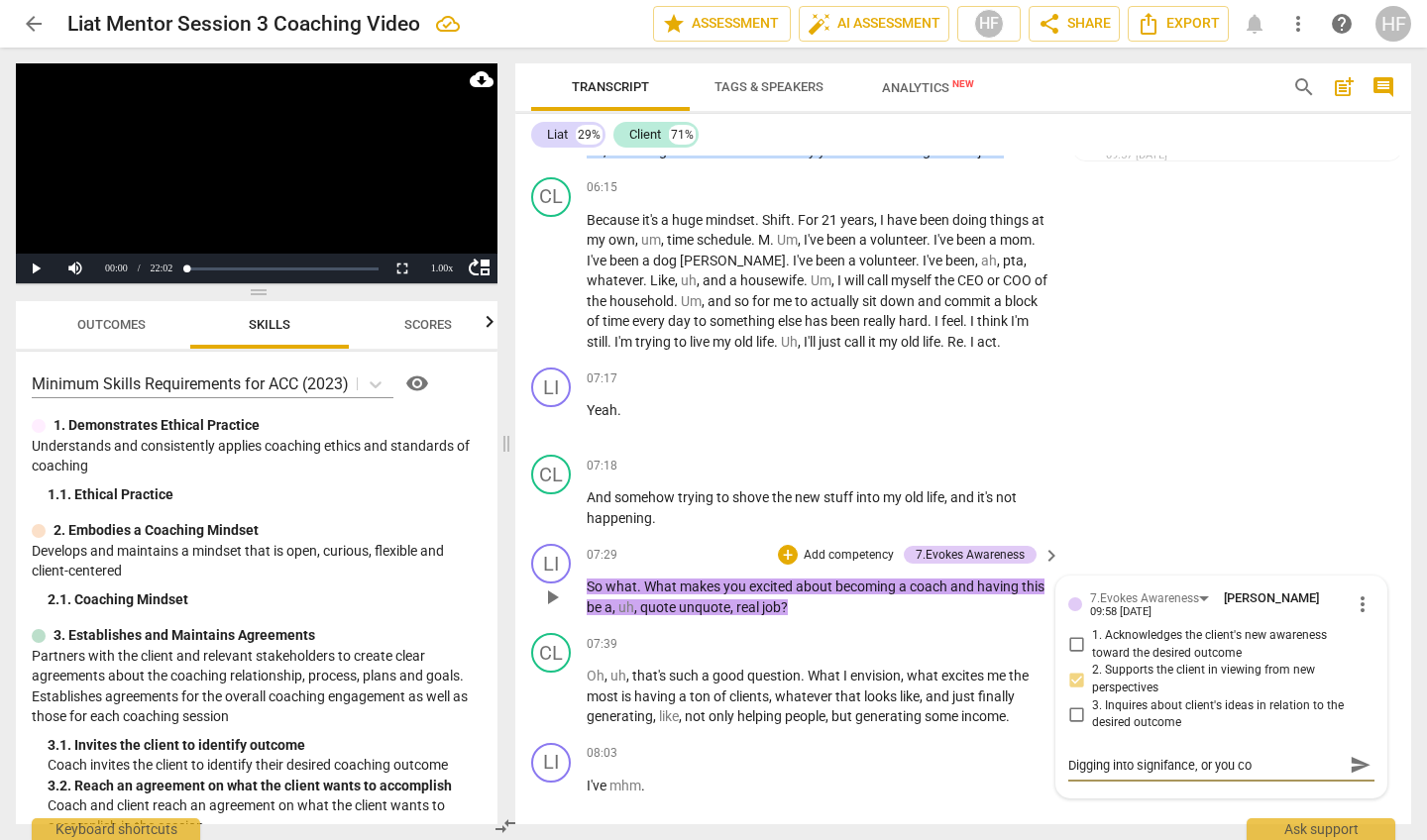 type on "Digging into signifance, or you cou" 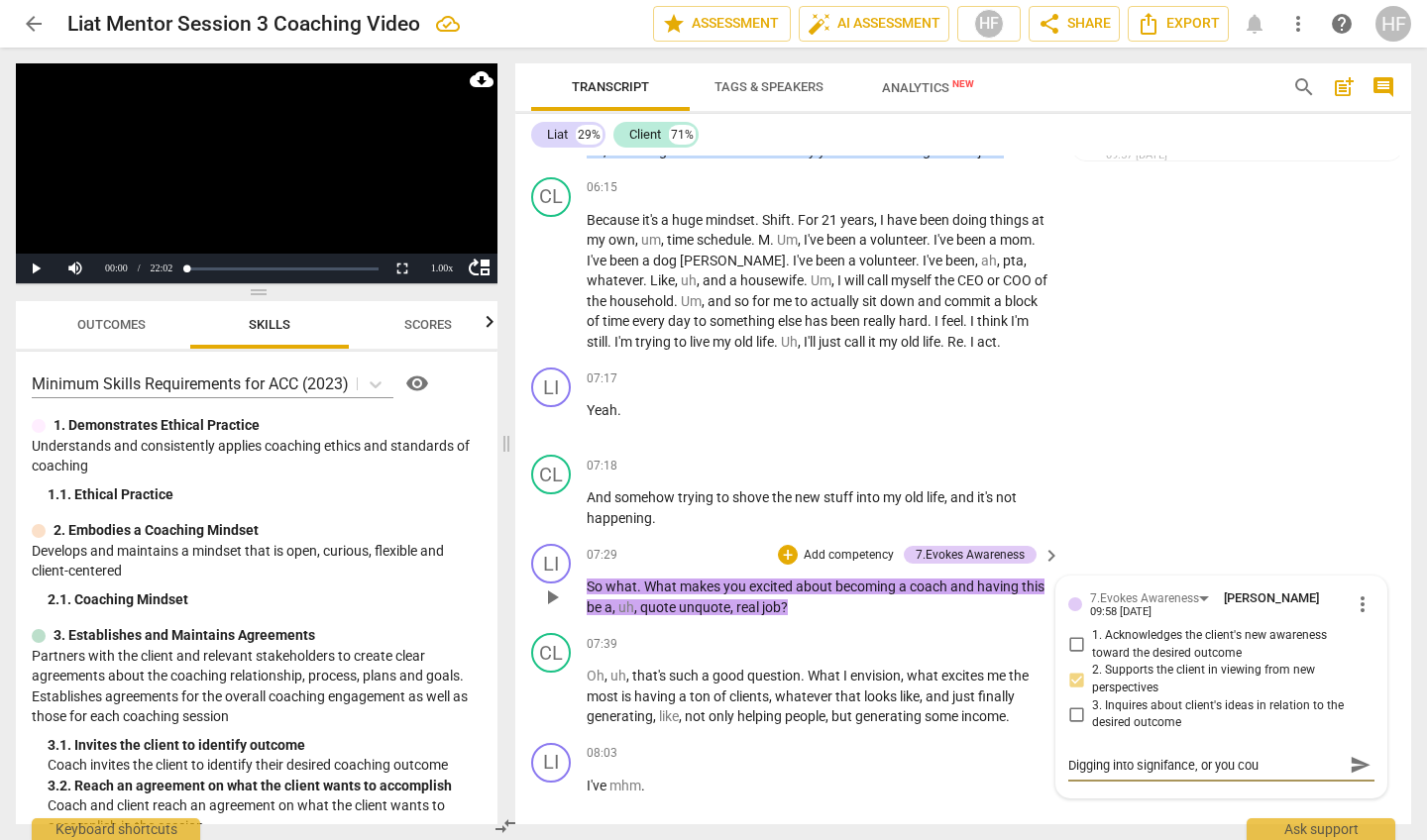 type on "Digging into signifance, or you coul" 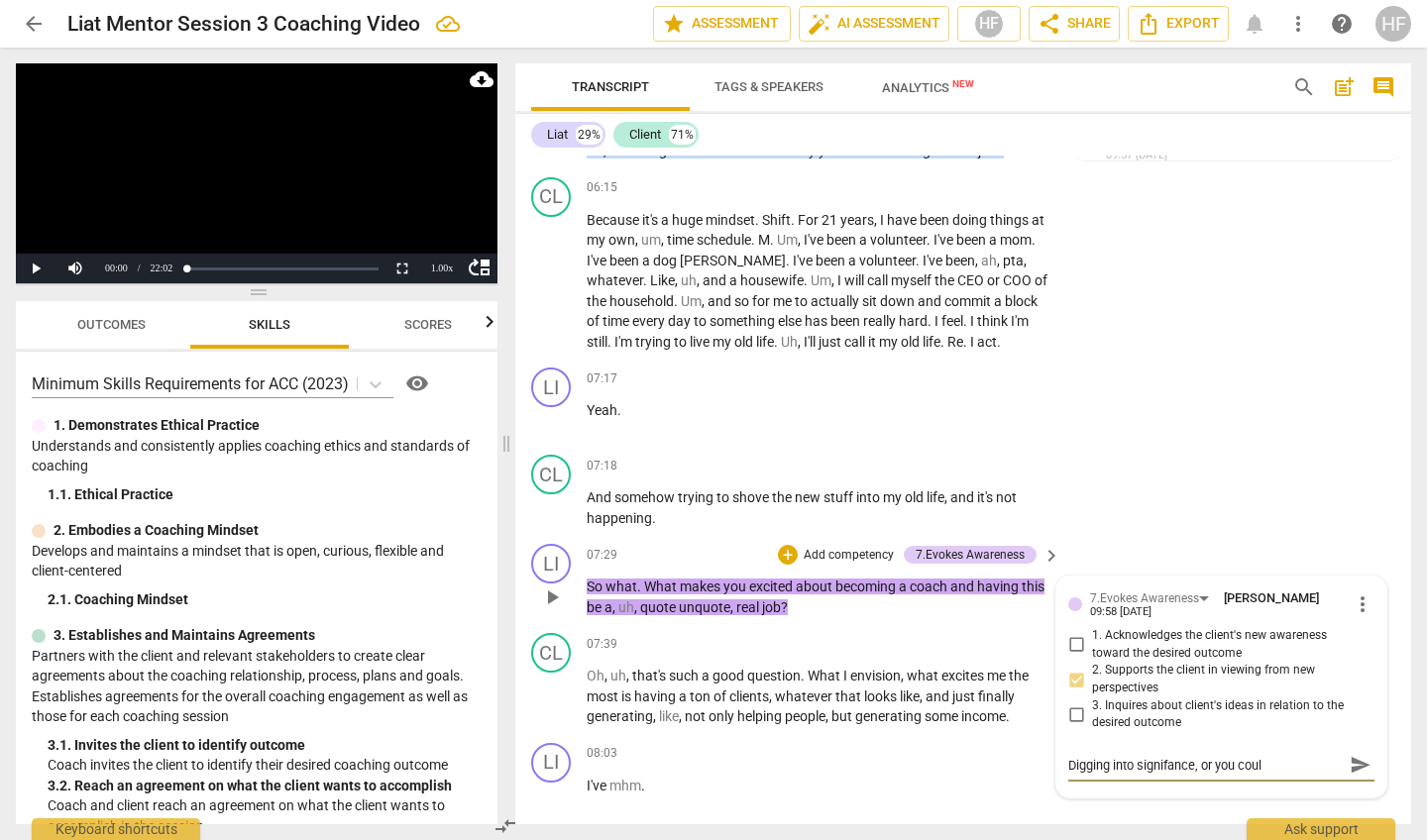 type on "Digging into signifance, or you couls" 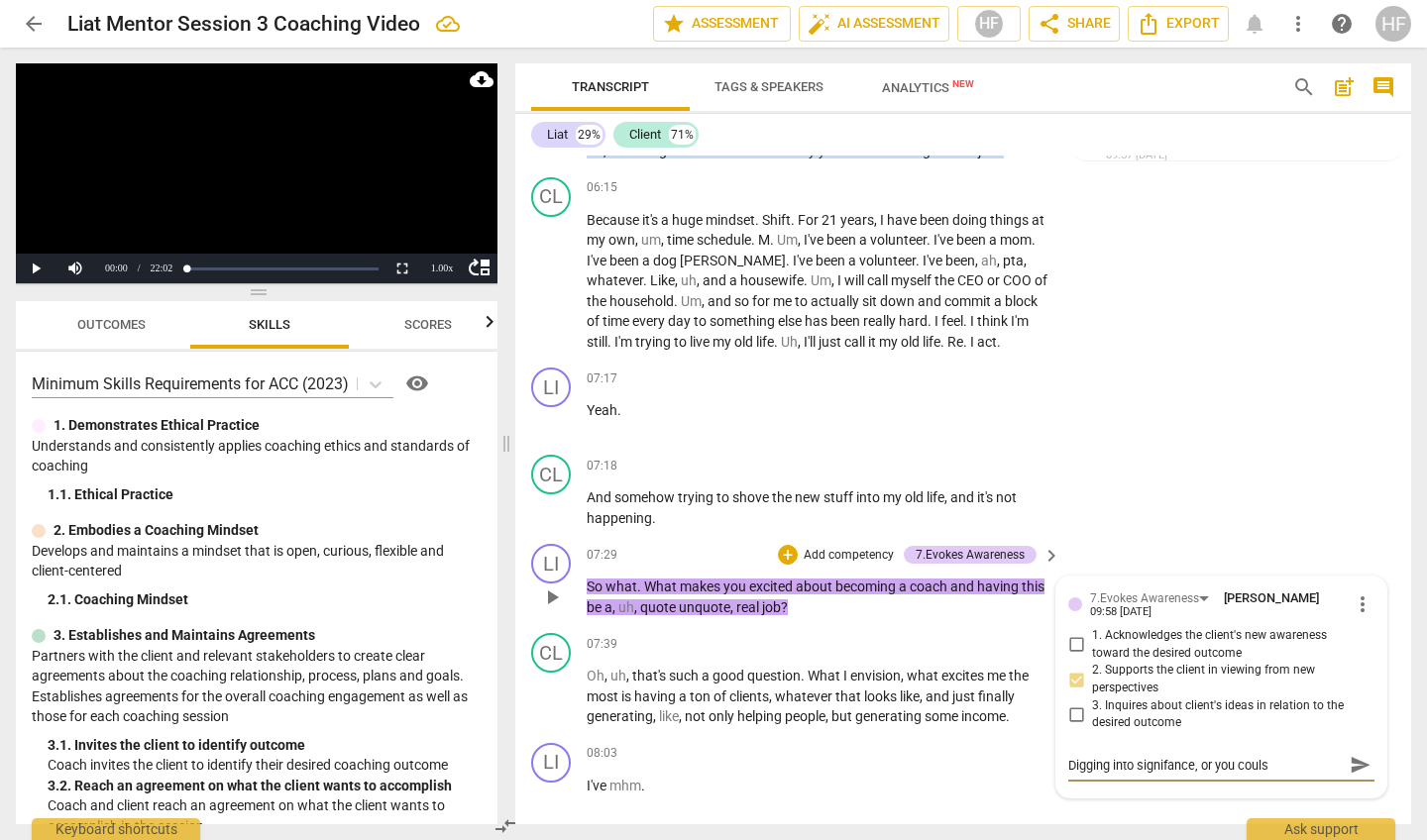 type on "Digging into signifance, or you couls" 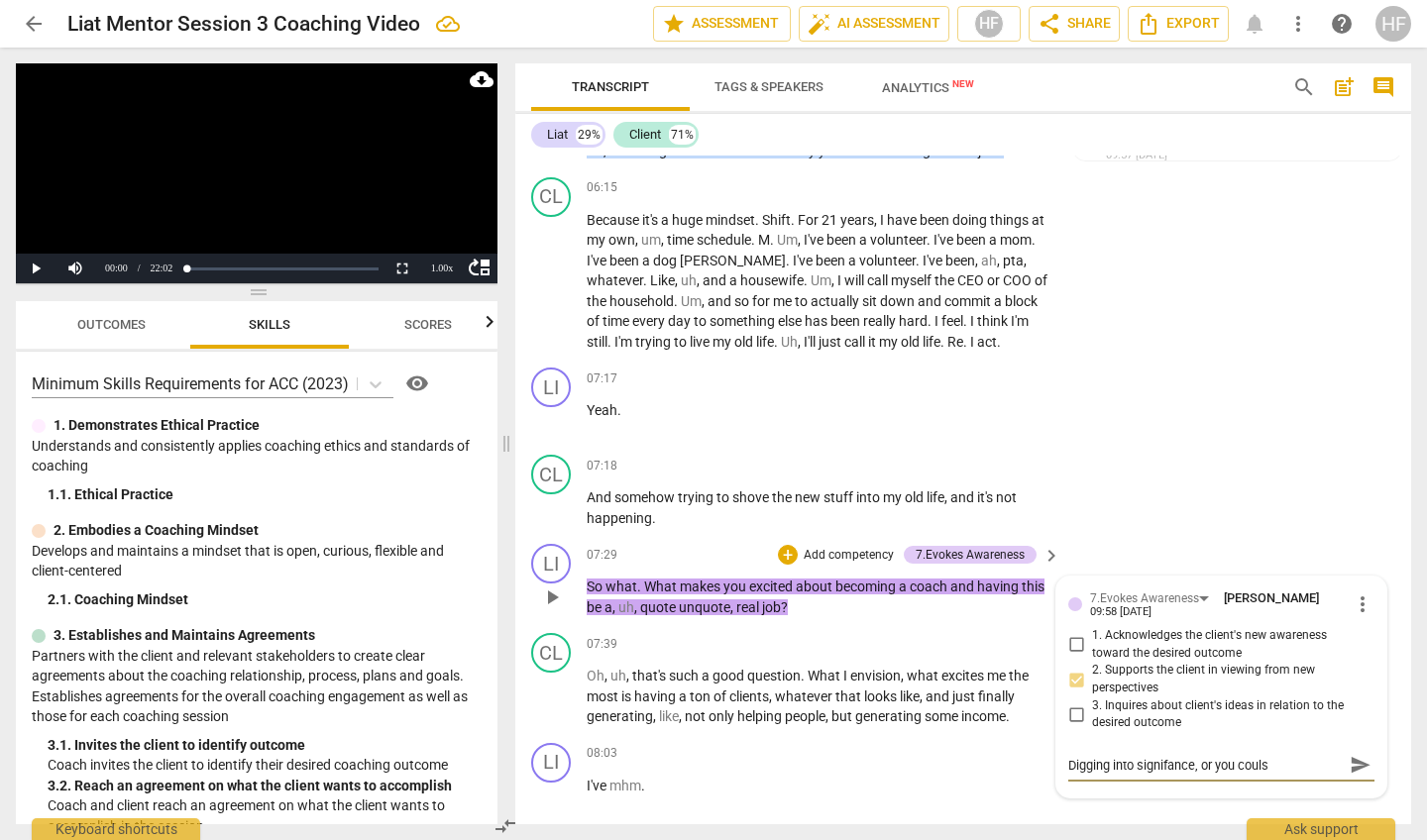 type on "Digging into signifance, or you couls a" 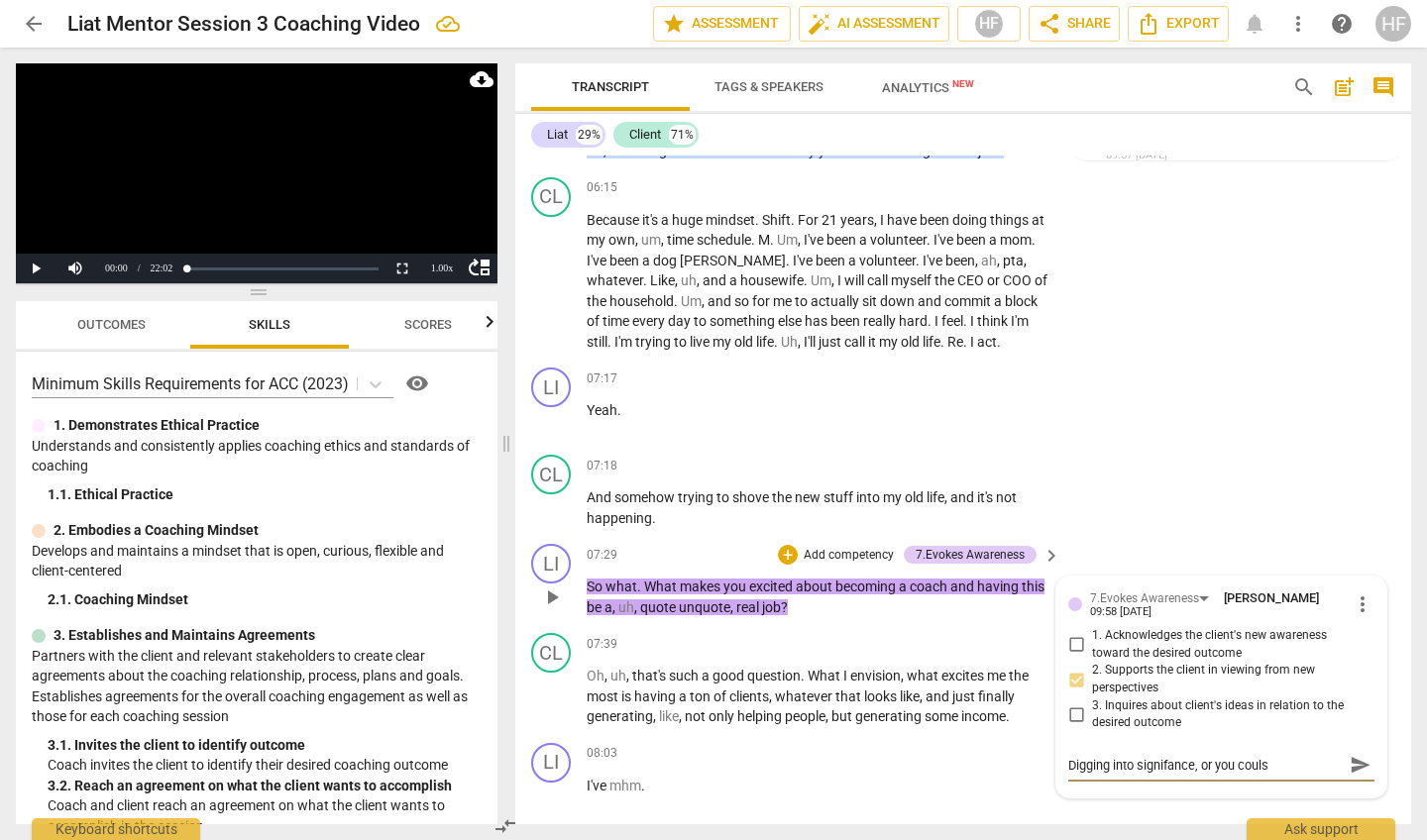 type on "Digging into signifance, or you couls a" 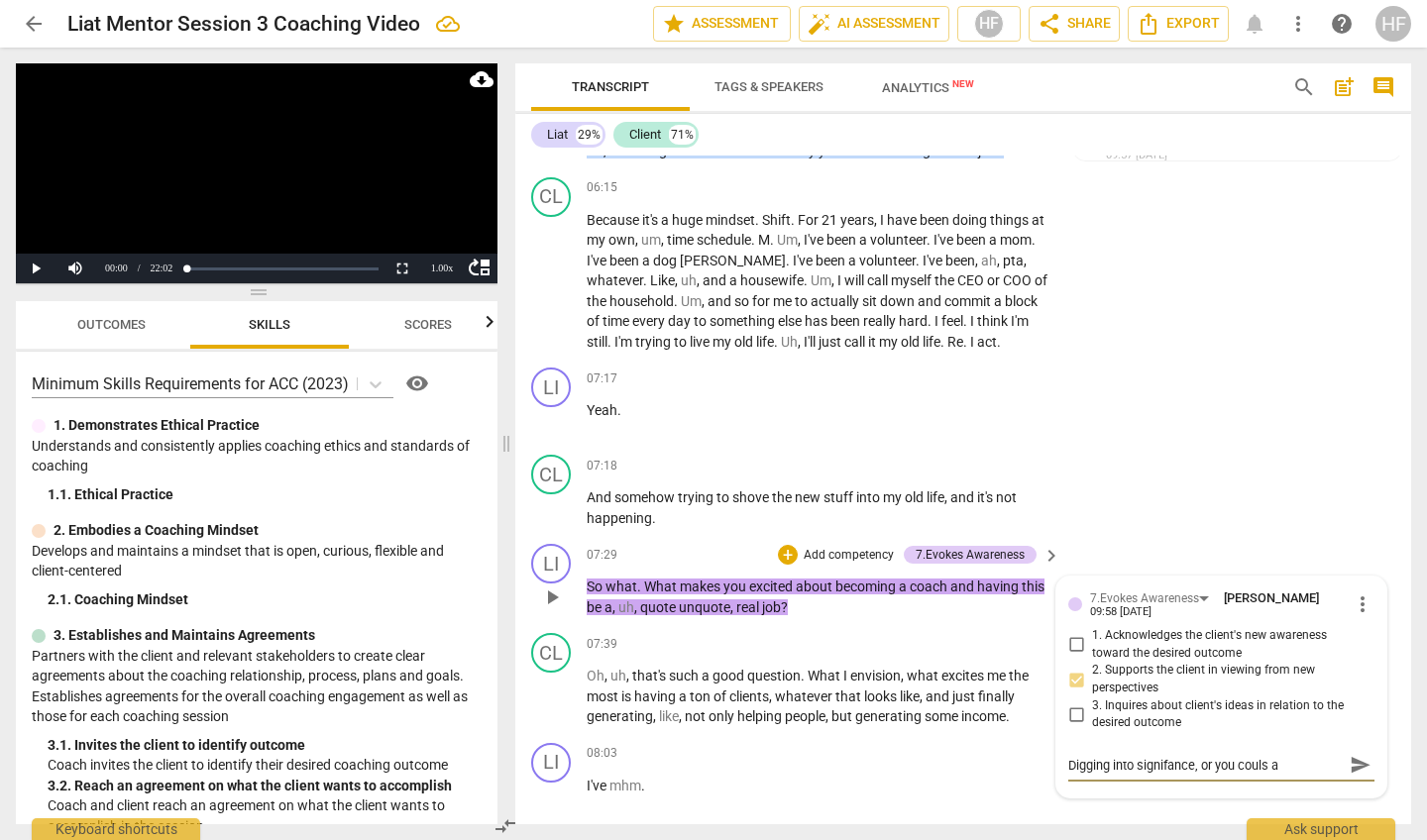 type on "Digging into signifance, or you couls as" 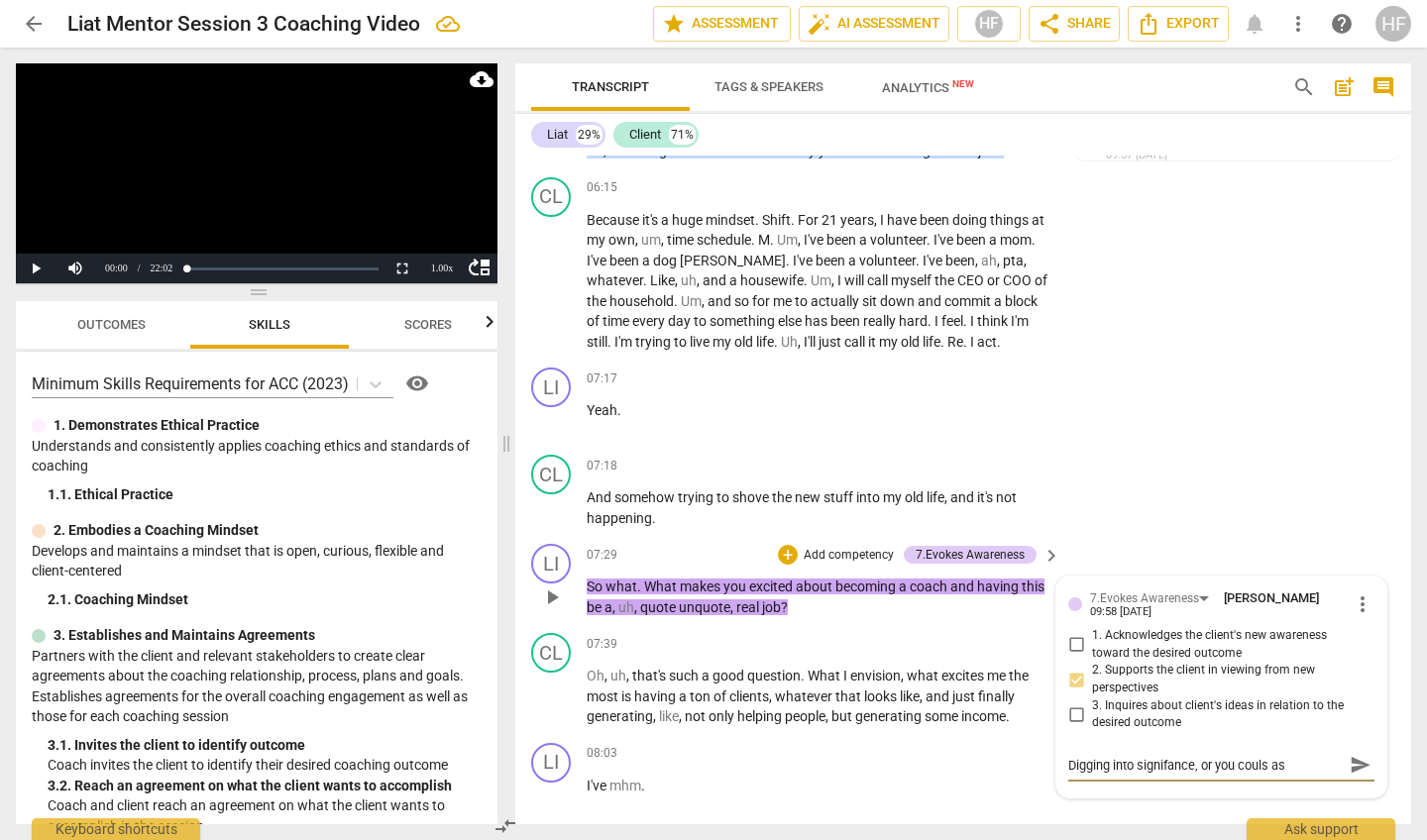 type on "Digging into signifance, or you couls ask" 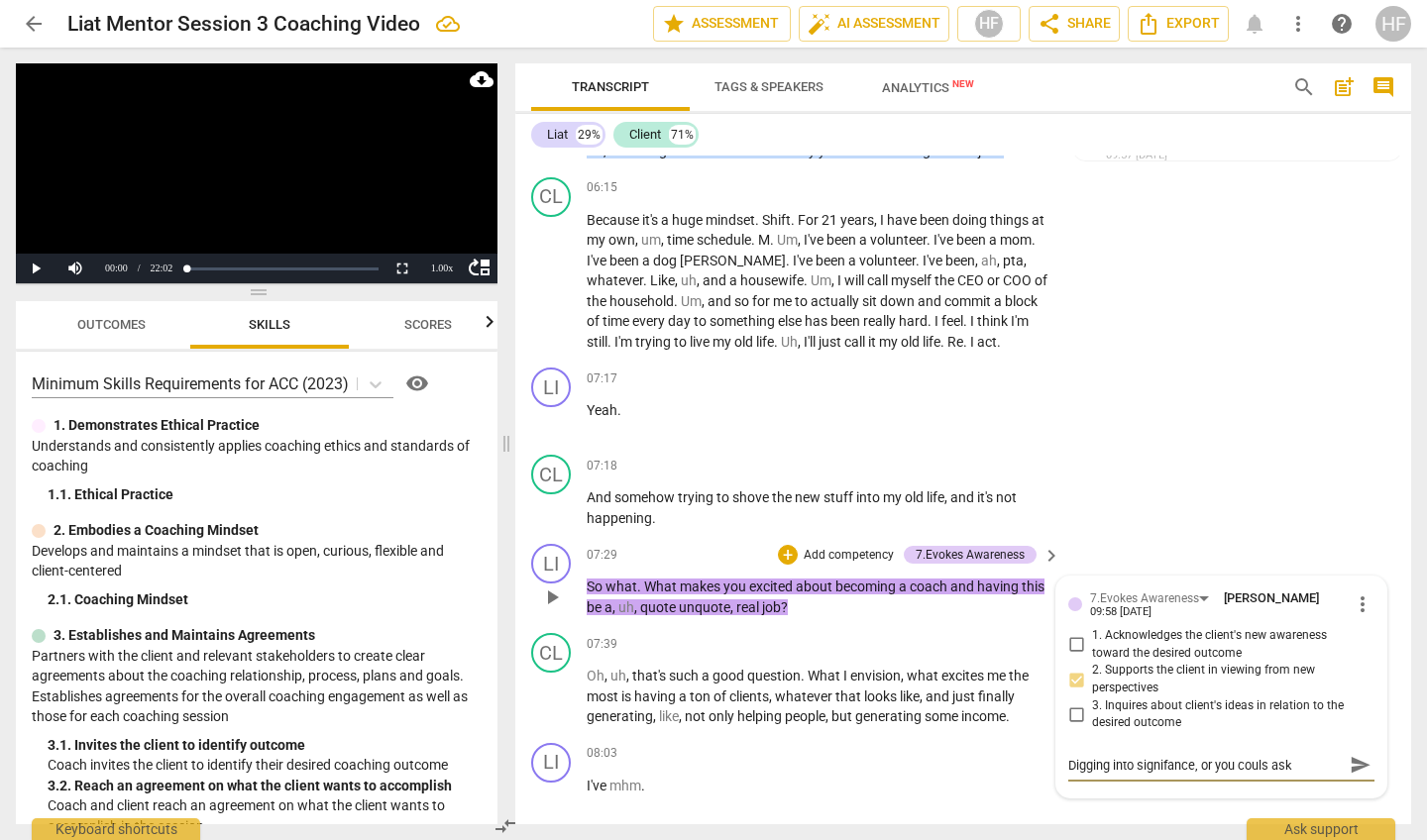 type on "Digging into signifance, or you couls ask" 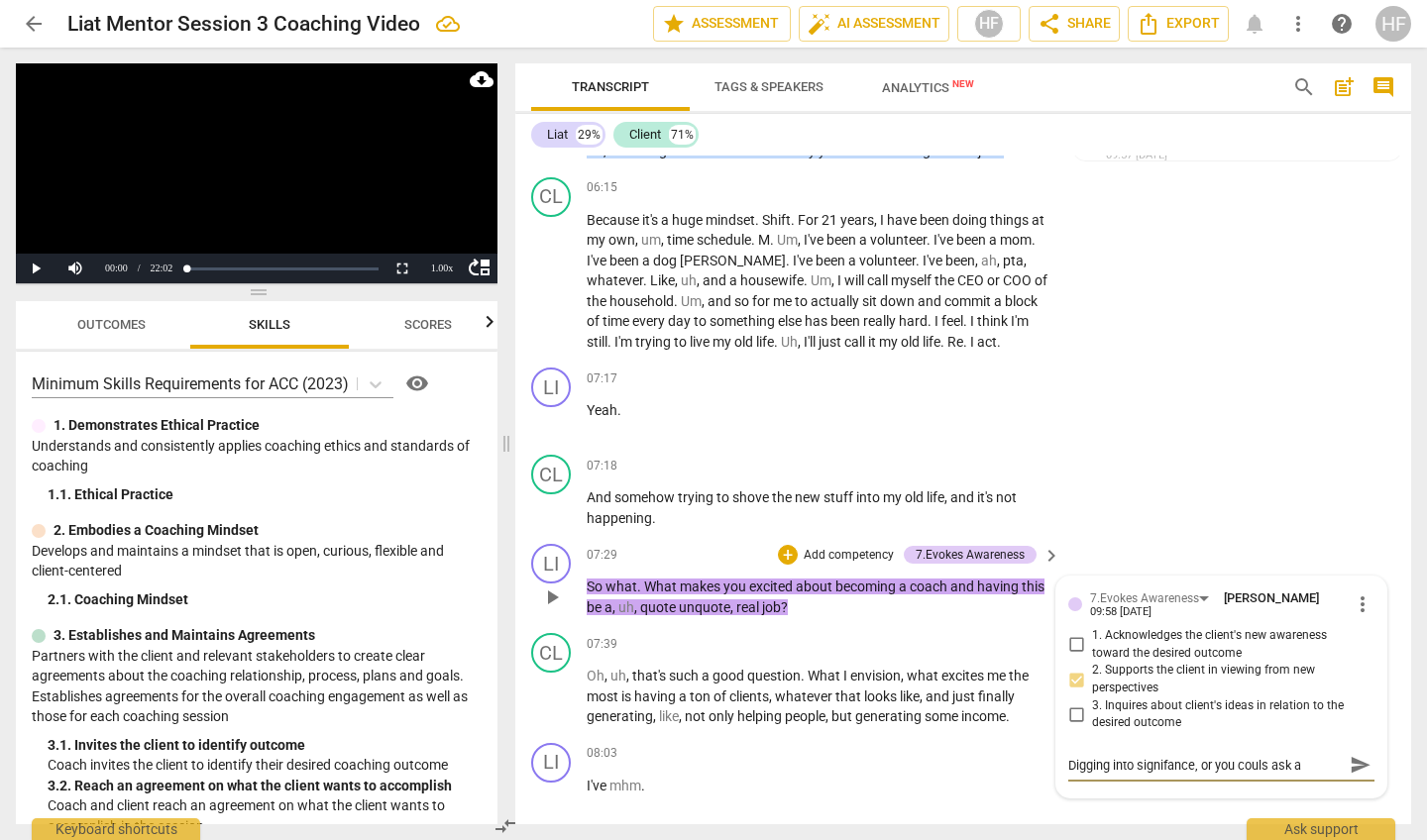 type on "Digging into signifance, or you couls ask ab" 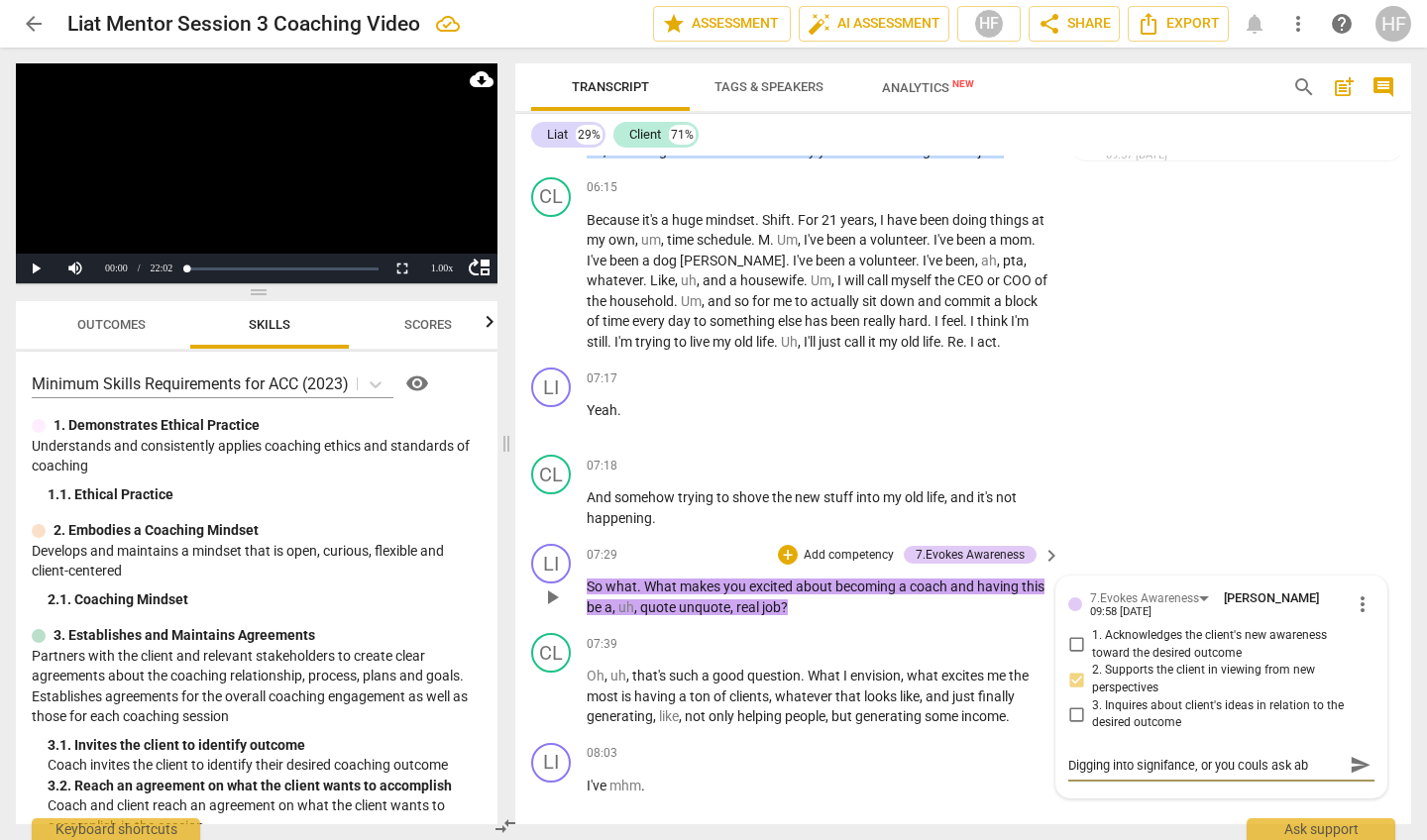 type on "Digging into signifance, or you couls ask abo" 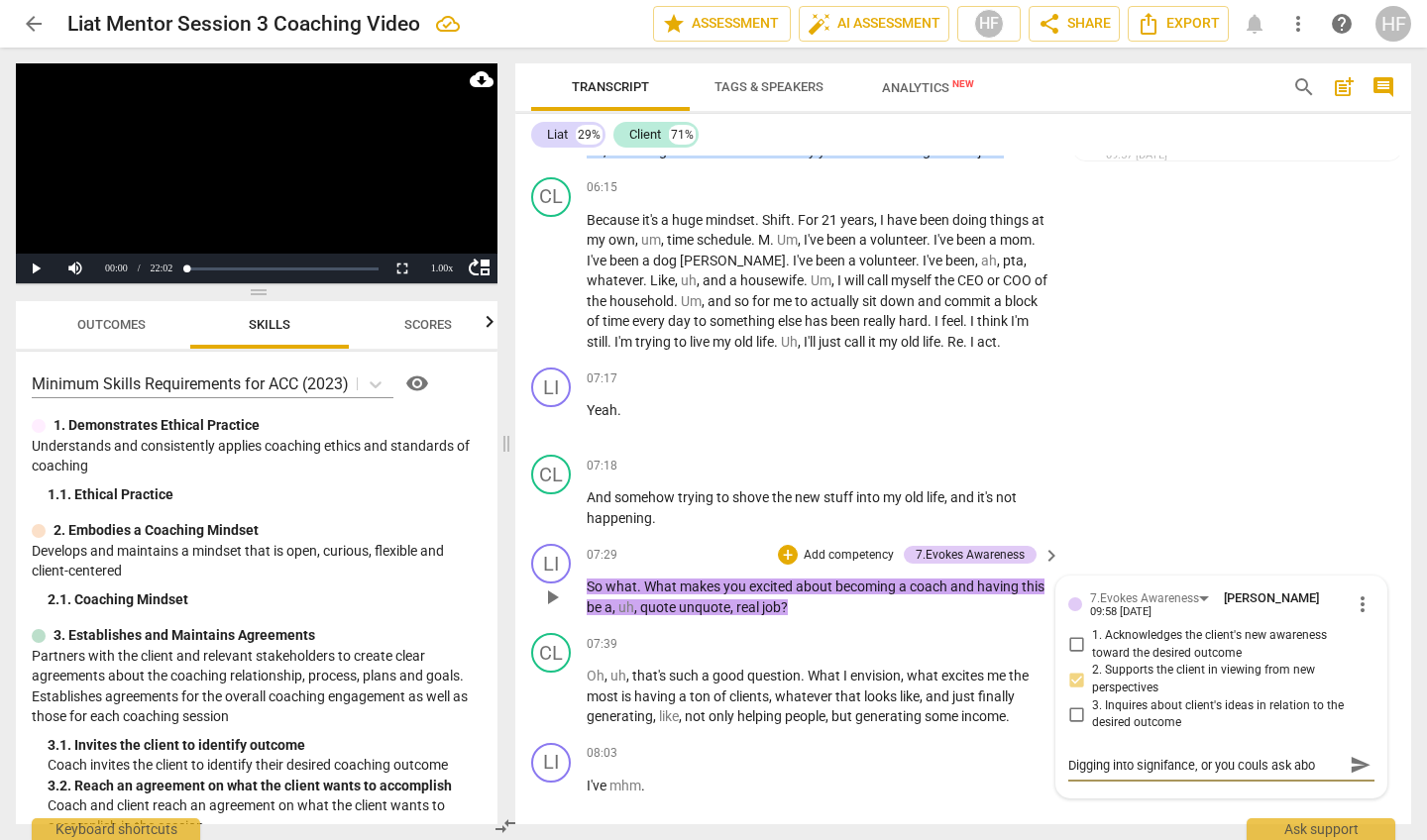 type on "Digging into signifance, or you couls ask abou" 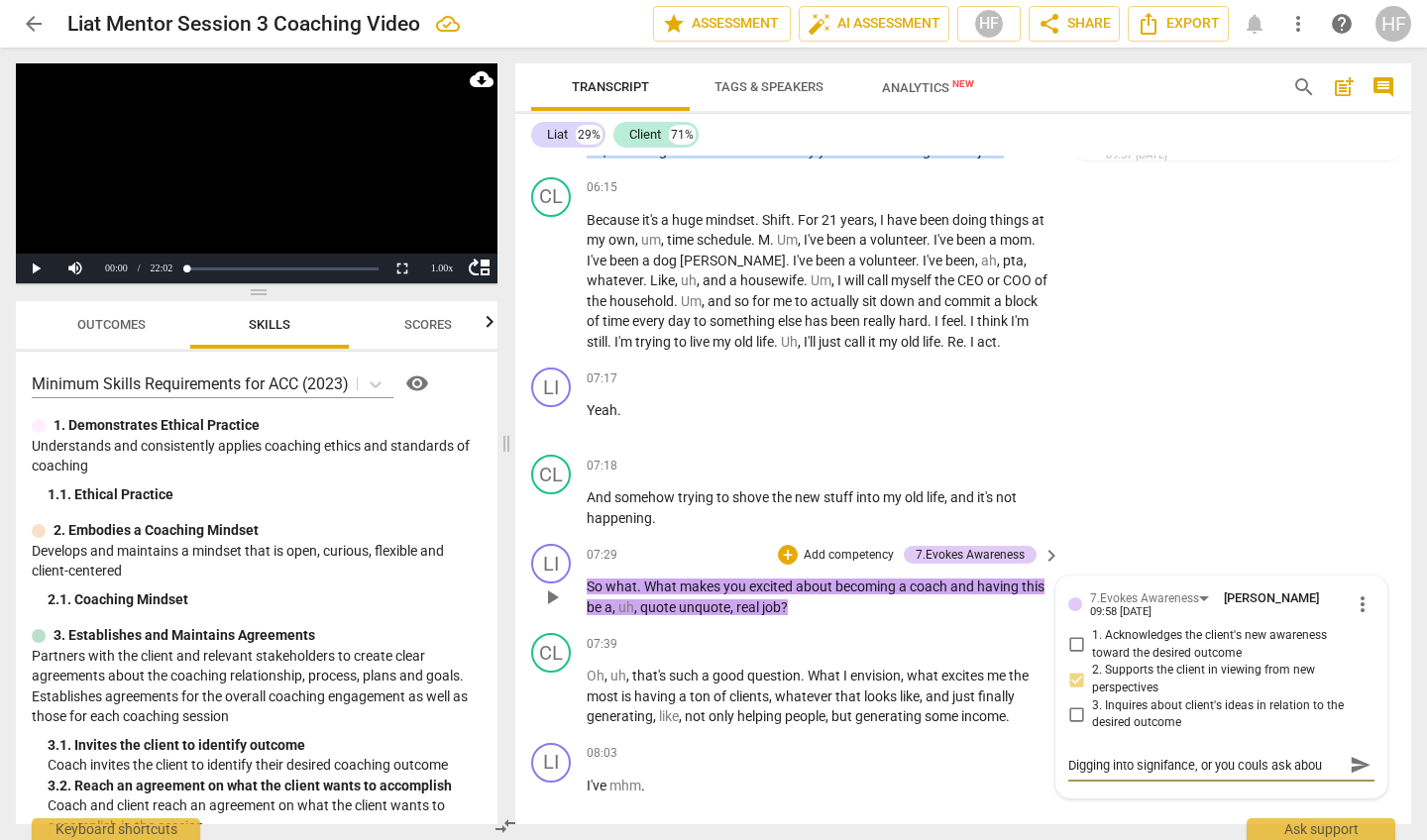 type on "Digging into signifance, or you couls ask about" 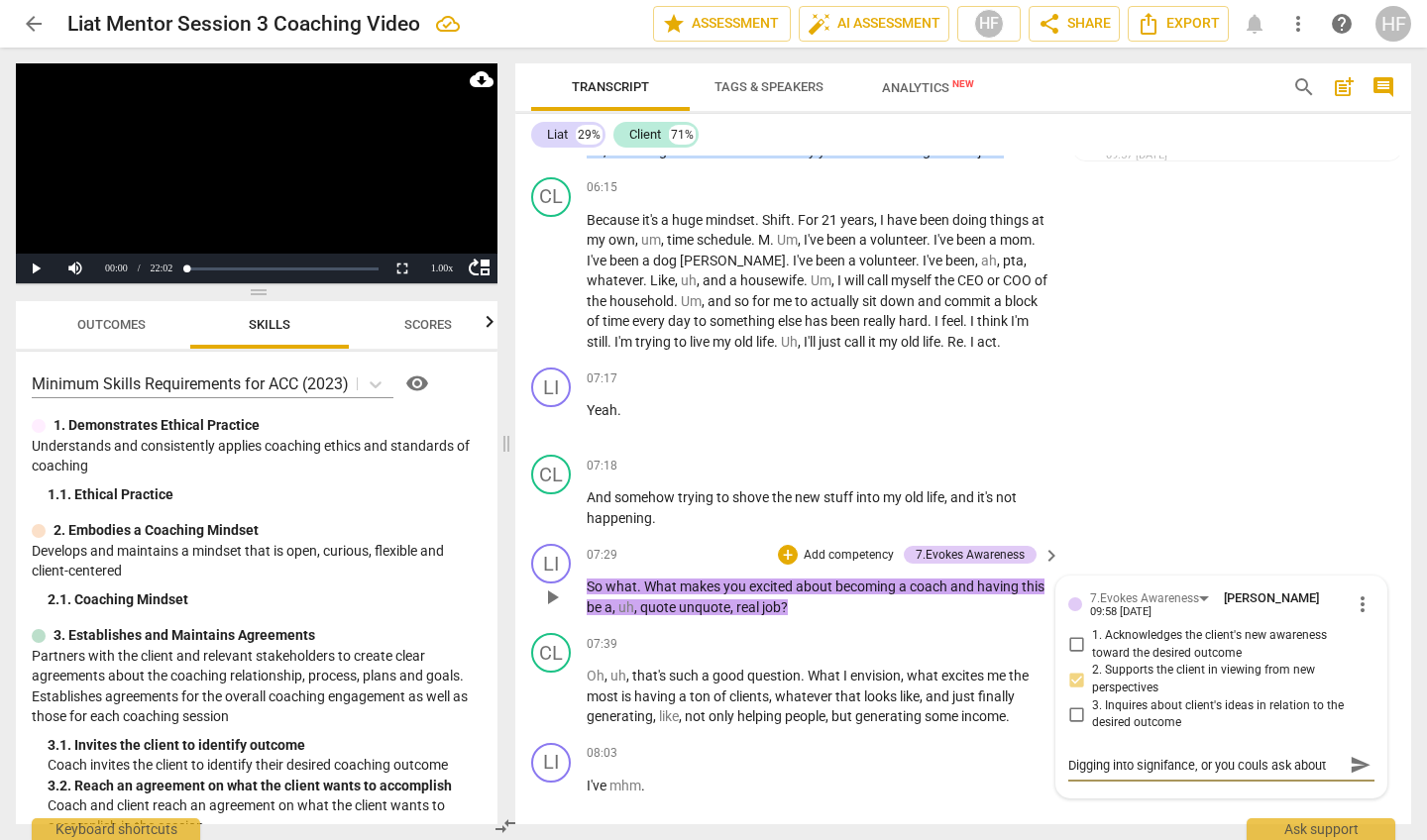 type on "Digging into signifance, or you couls ask about" 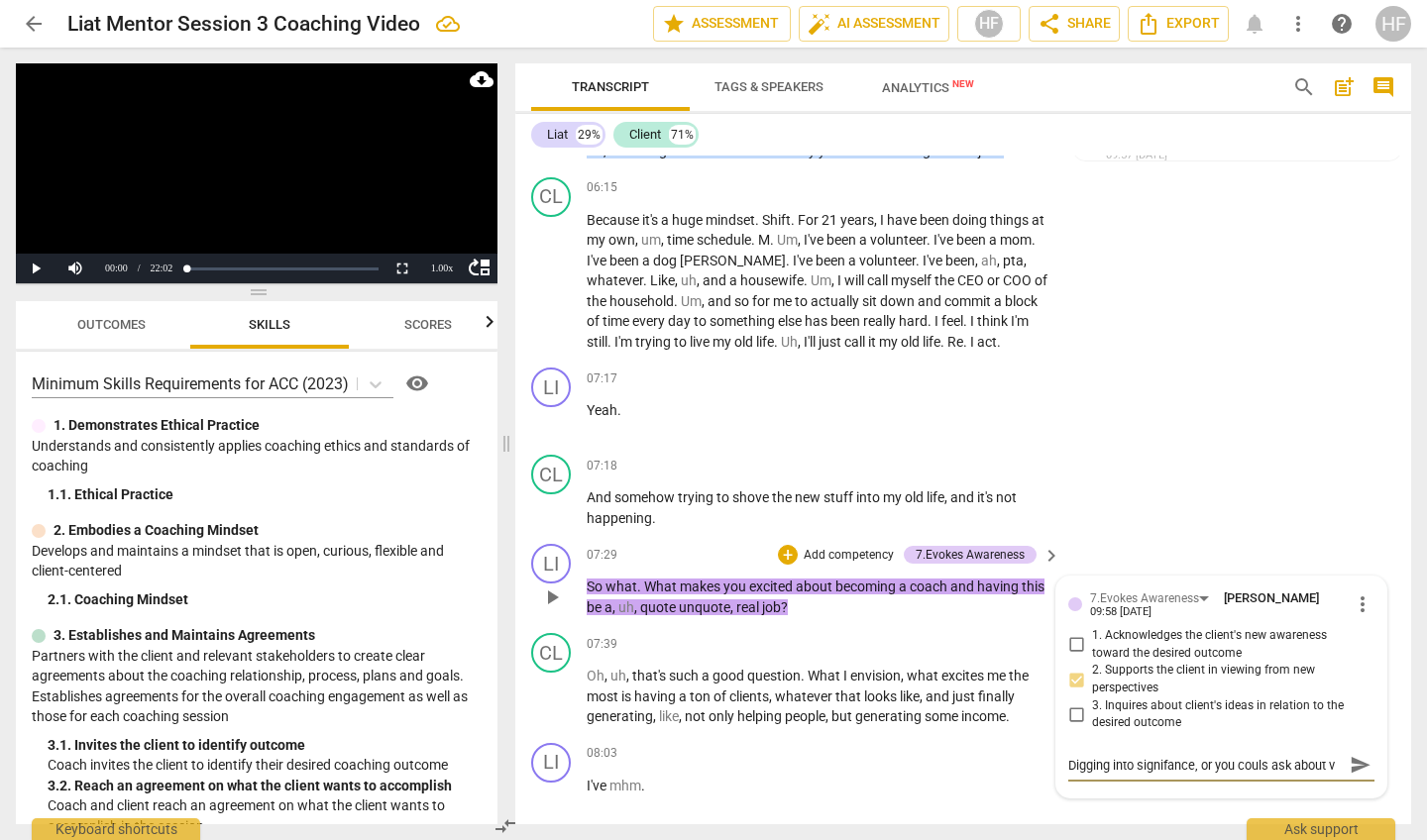 scroll, scrollTop: 17, scrollLeft: 0, axis: vertical 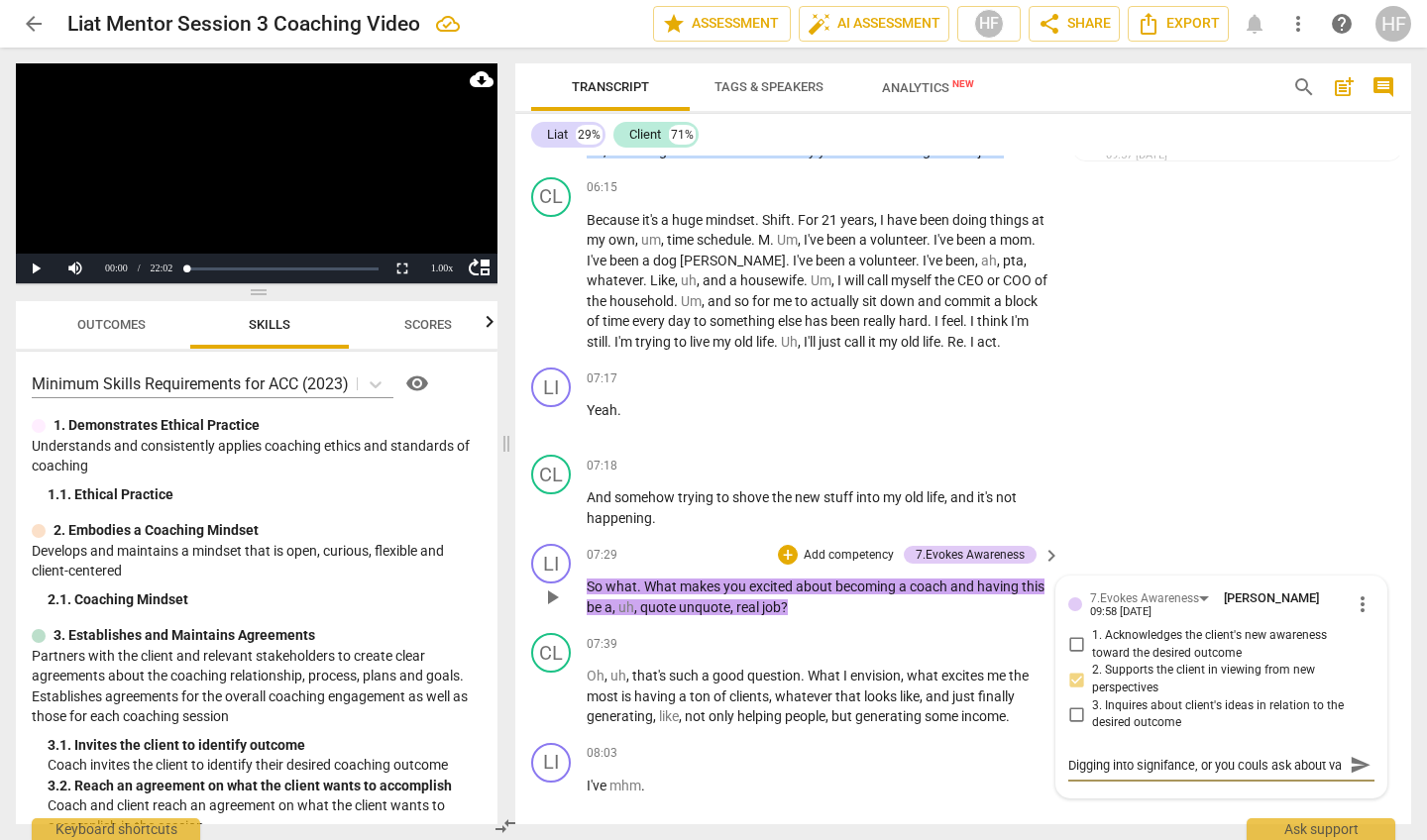 type on "Digging into signifance, or you couls ask about val" 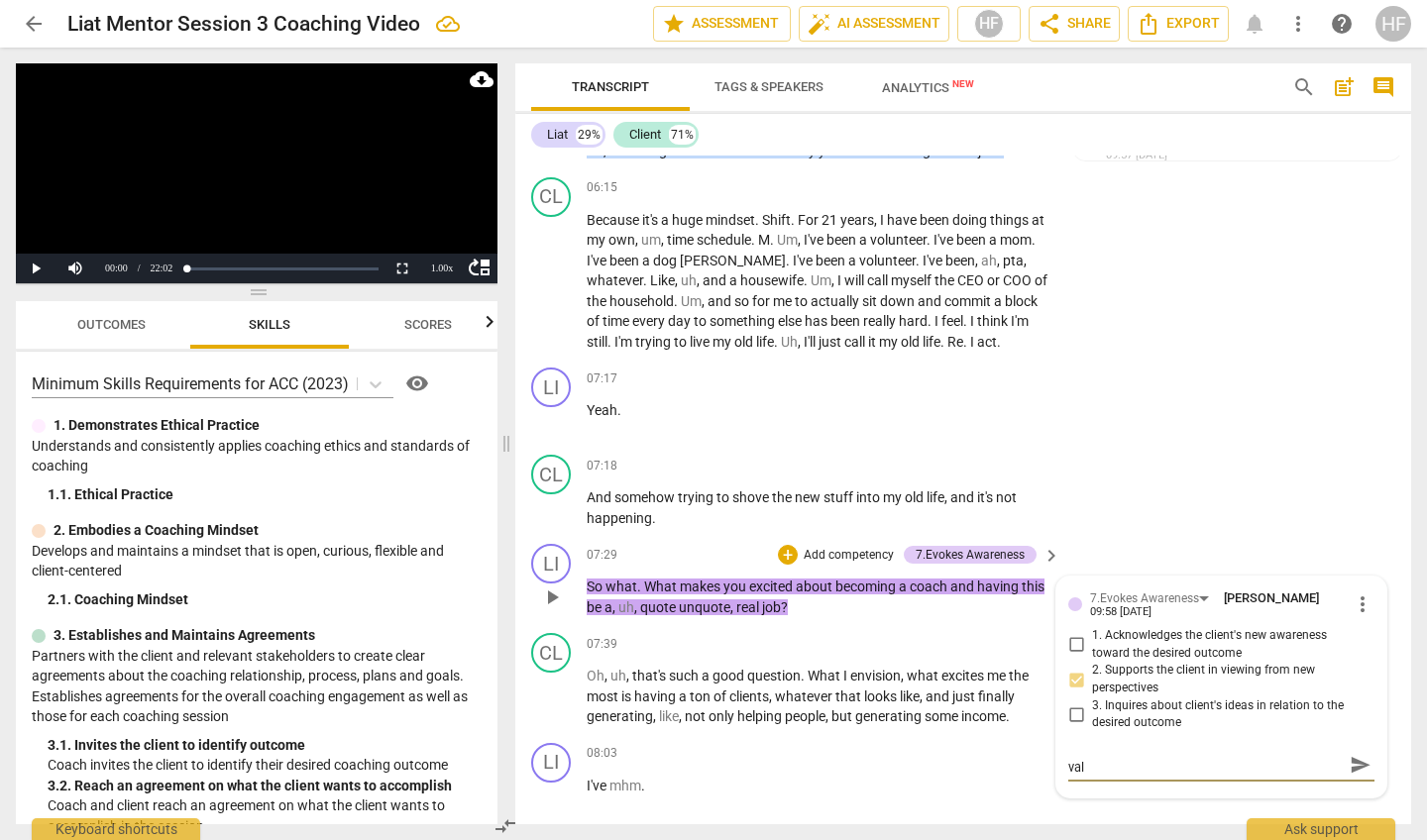 type on "Digging into signifance, or you couls ask about valu" 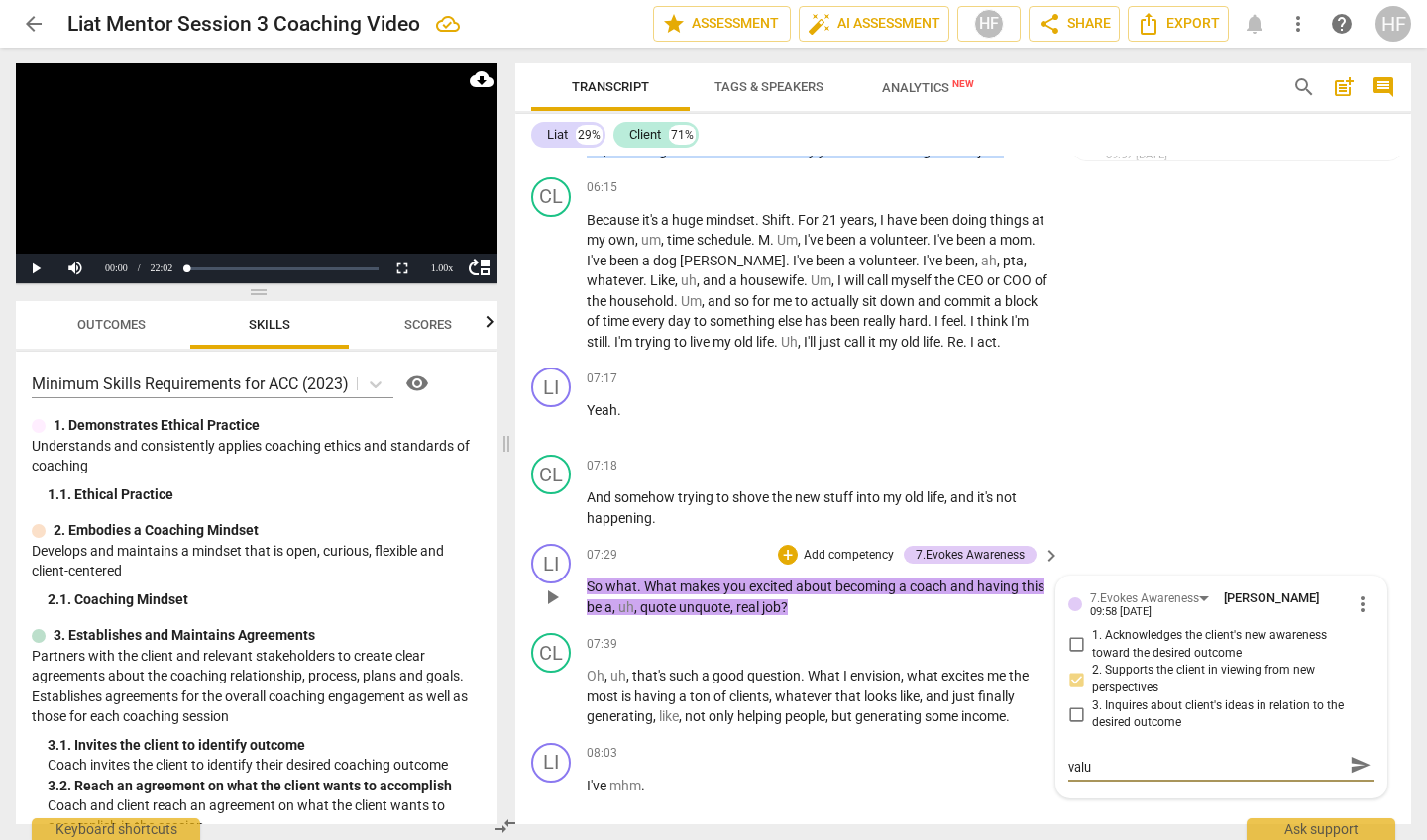 type on "Digging into signifance, or you couls ask about valus" 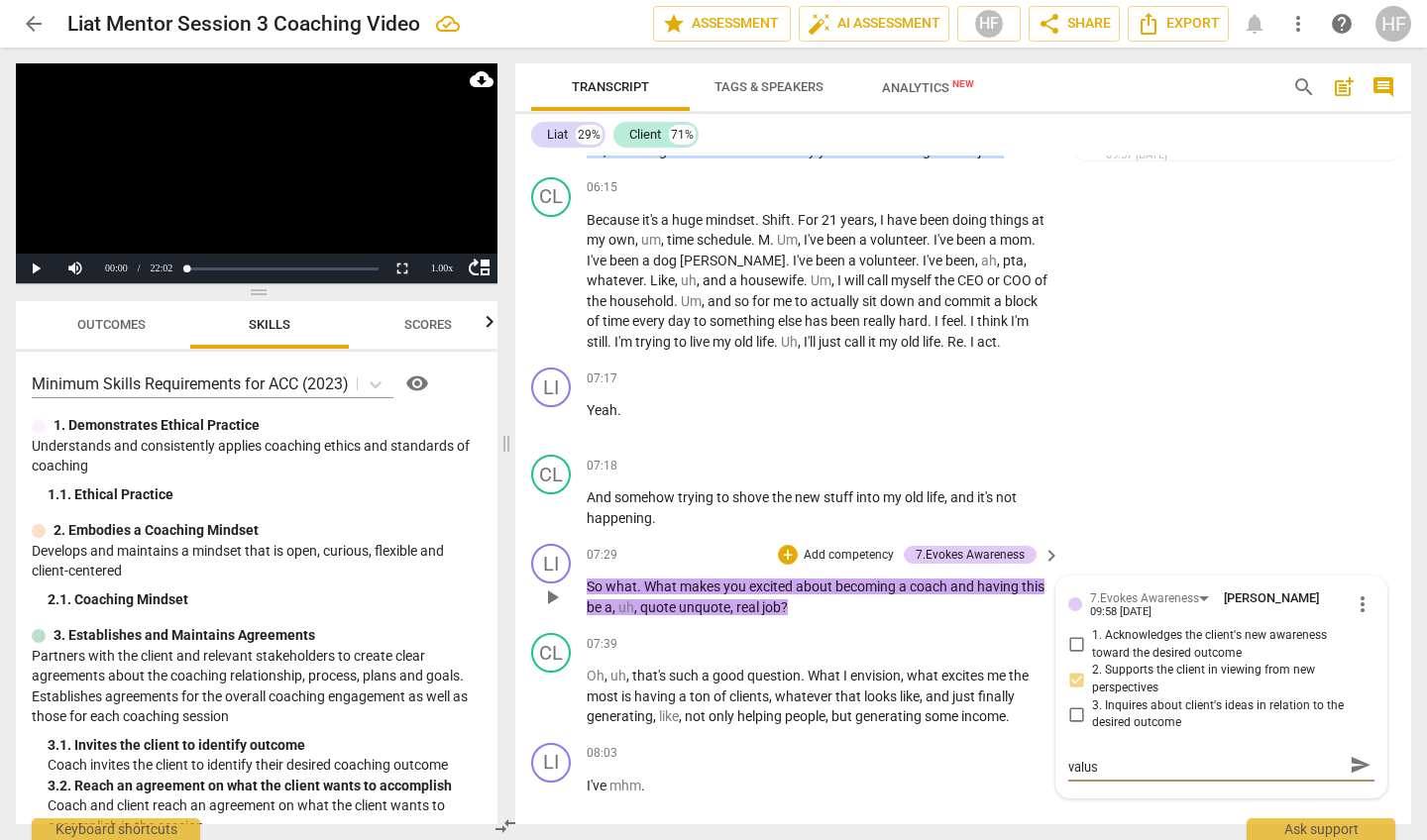 type on "Digging into signifance, or you couls ask about valuse" 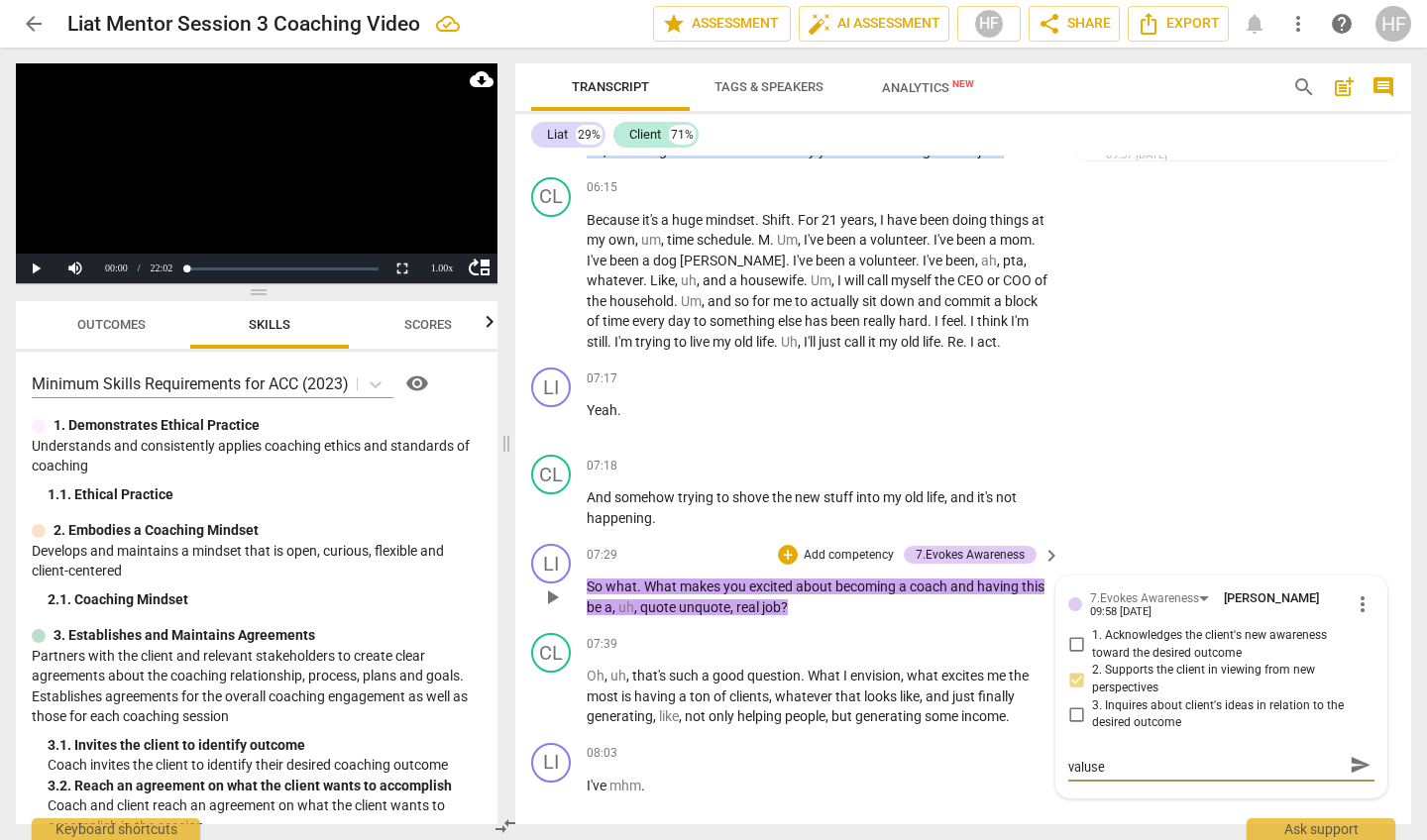 scroll, scrollTop: 0, scrollLeft: 0, axis: both 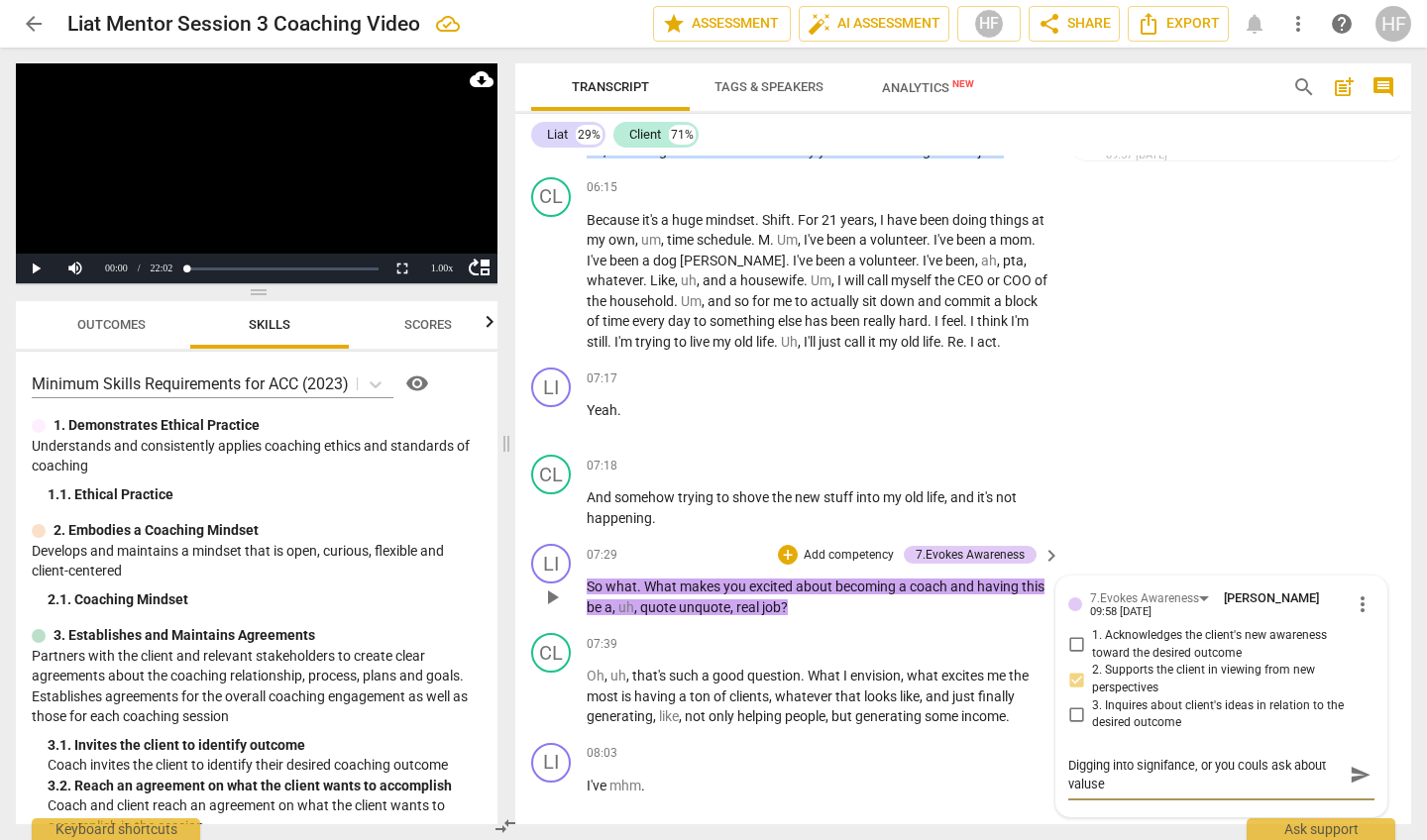 type on "Digging into signifance, or you couls ask about valuses" 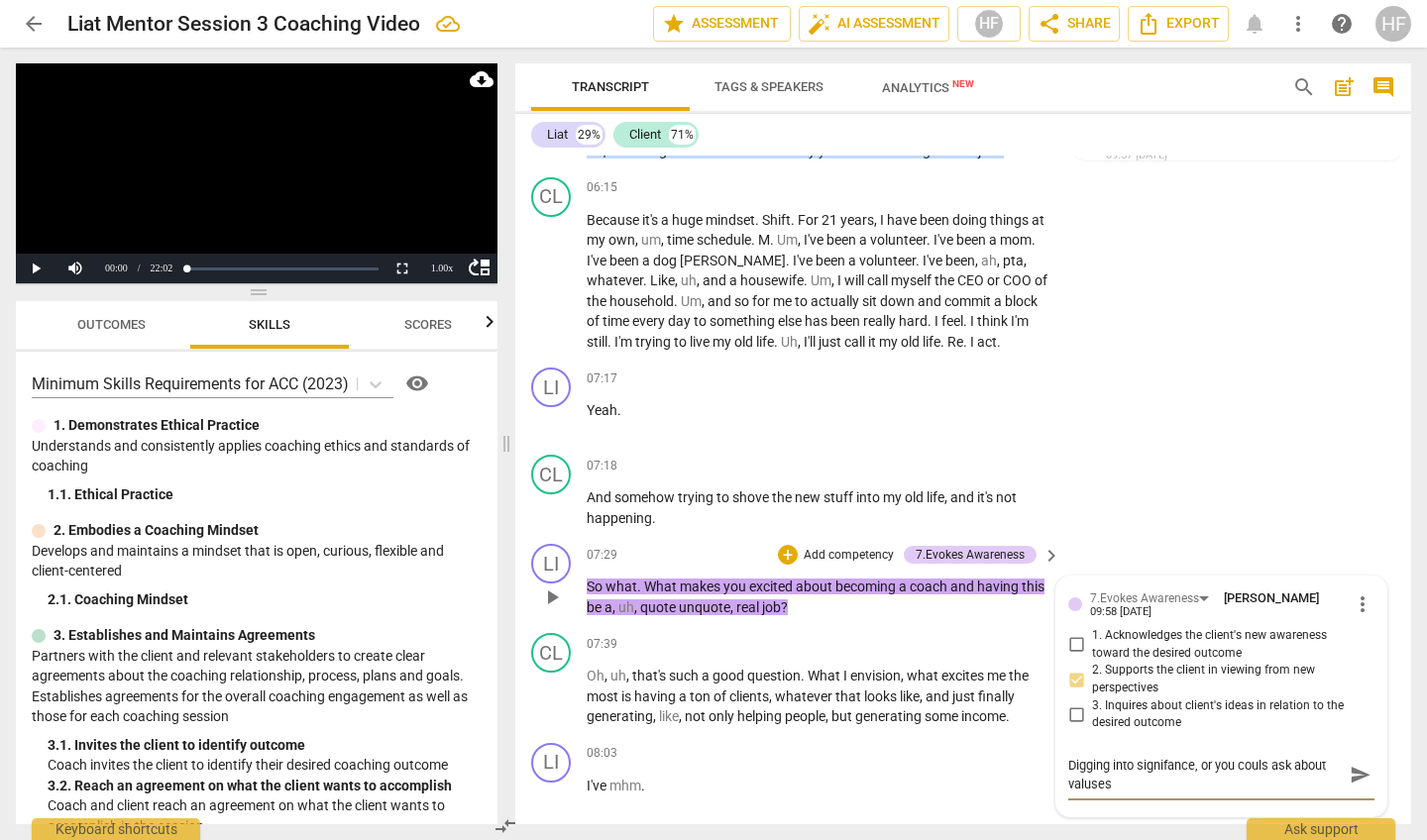 type on "Digging into signifance, or you couls ask about valuses" 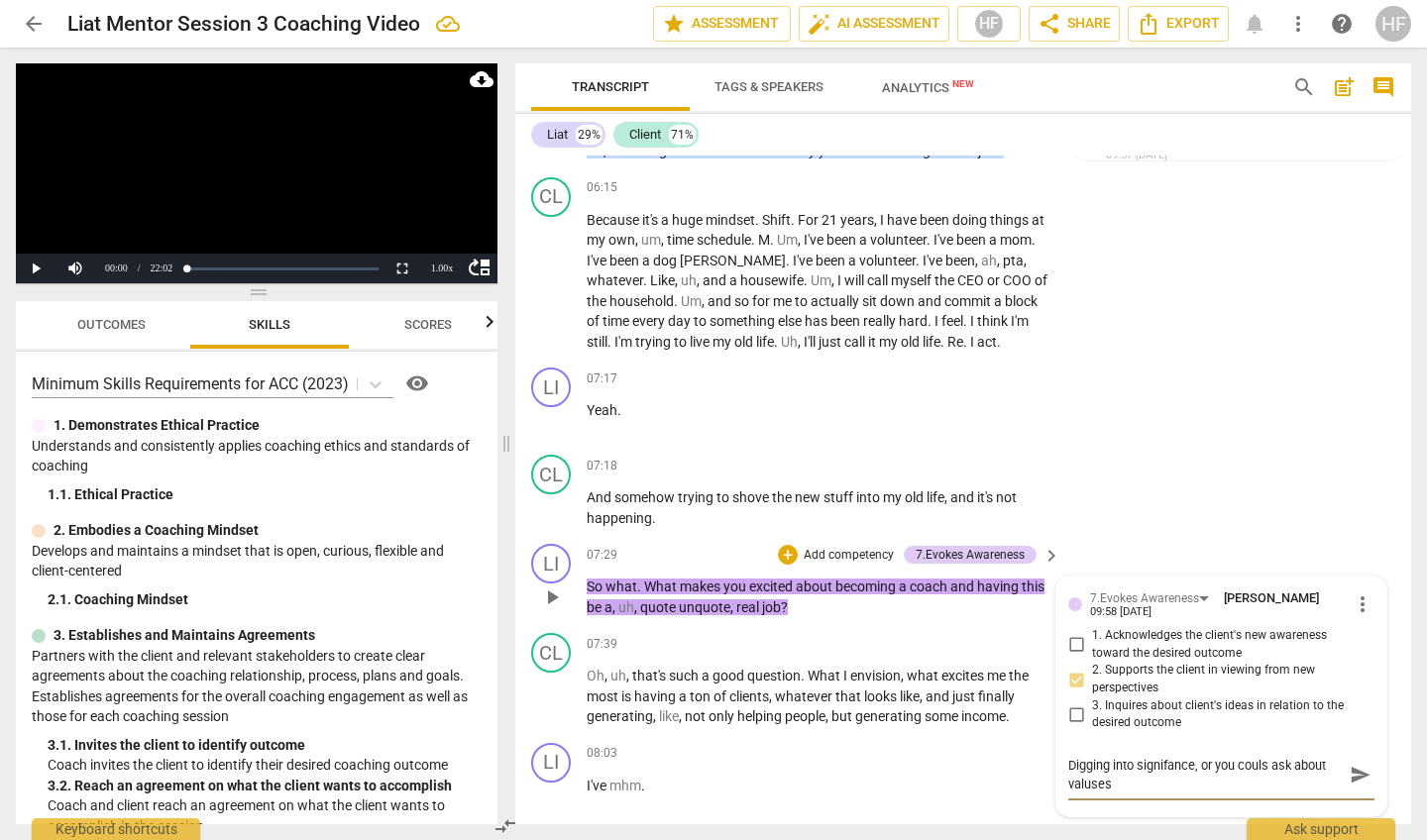 type on "Digging into signifance, or you couls ask about values" 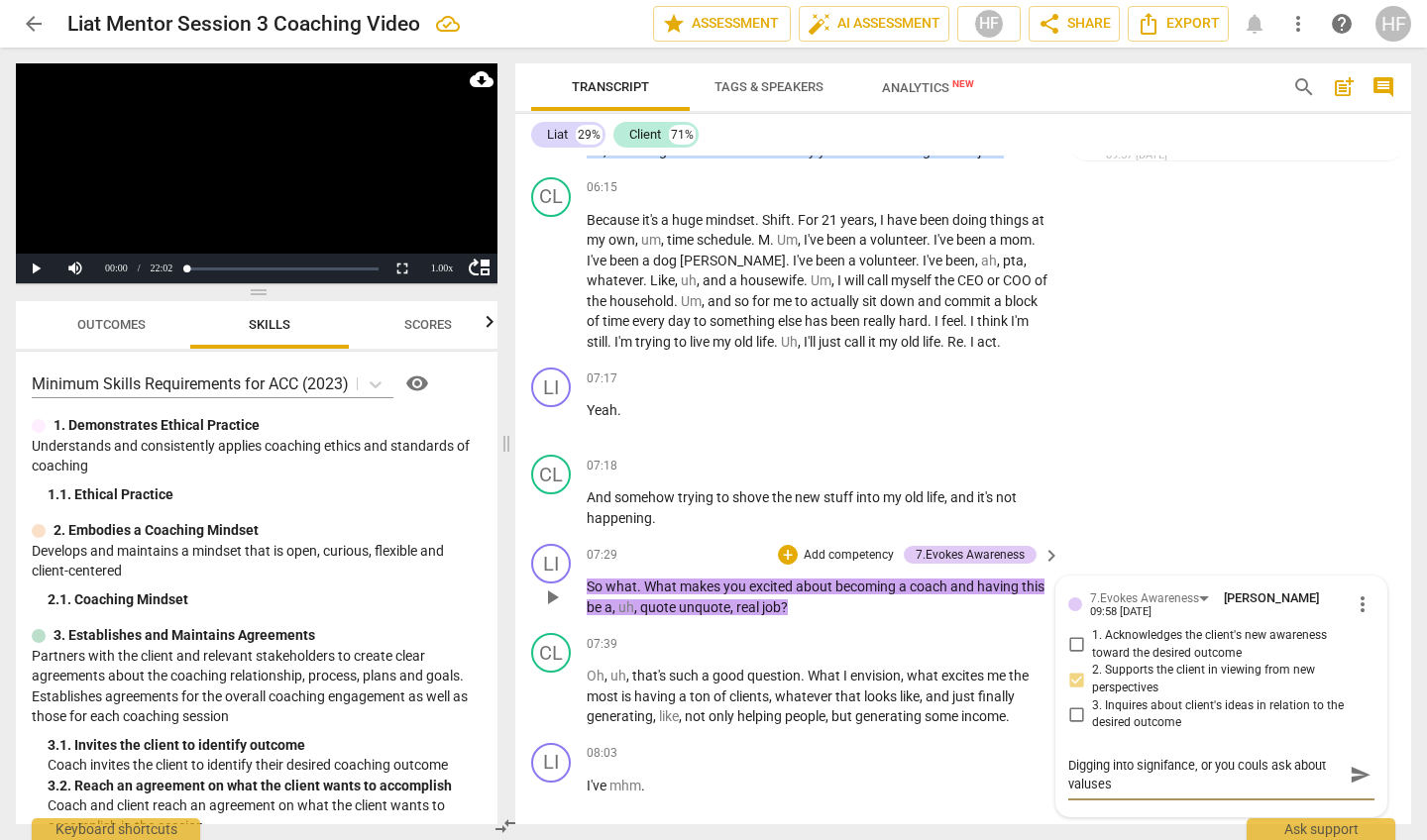 type on "Digging into signifance, or you couls ask about values" 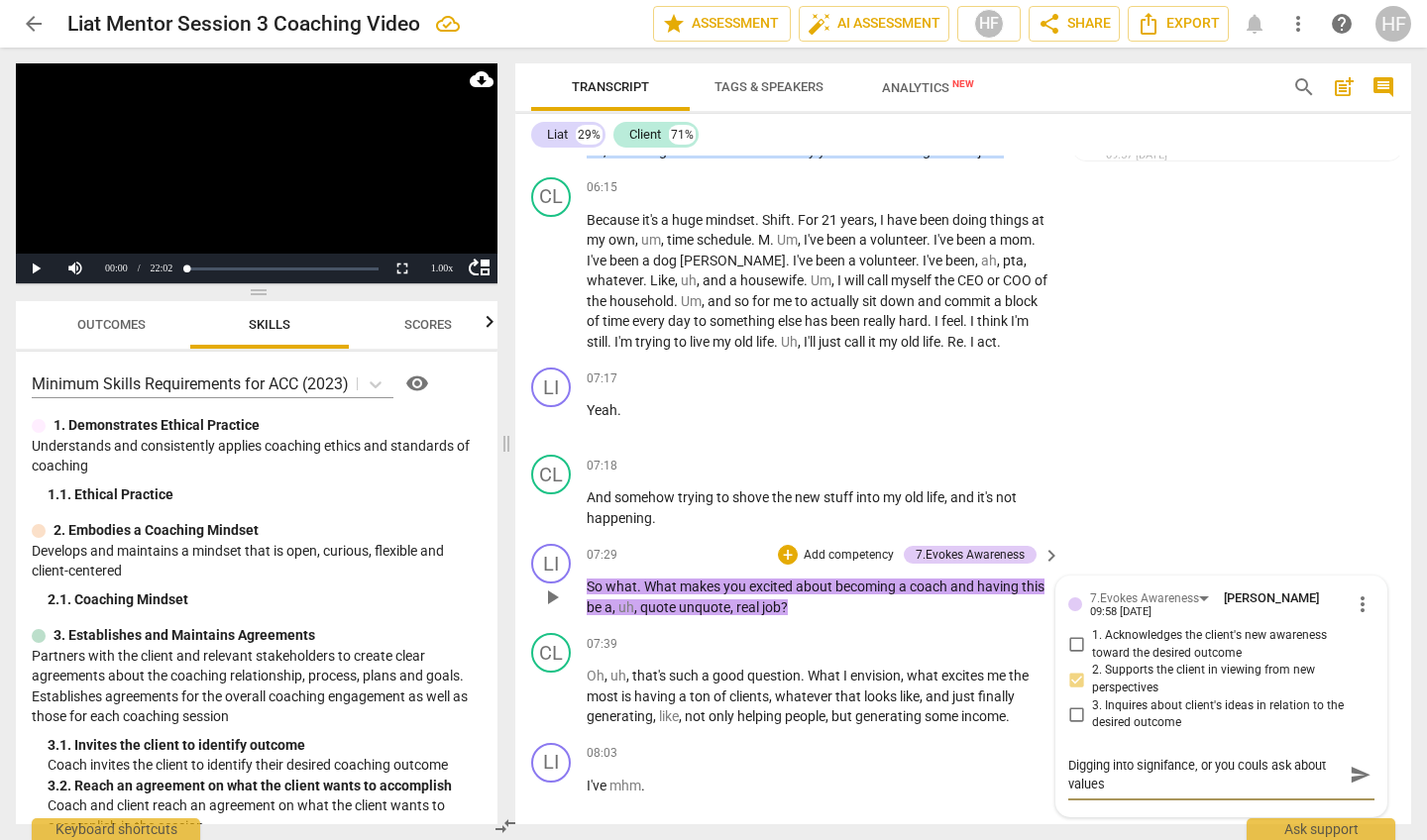 type on "Digging into signifance, or you could ask about values" 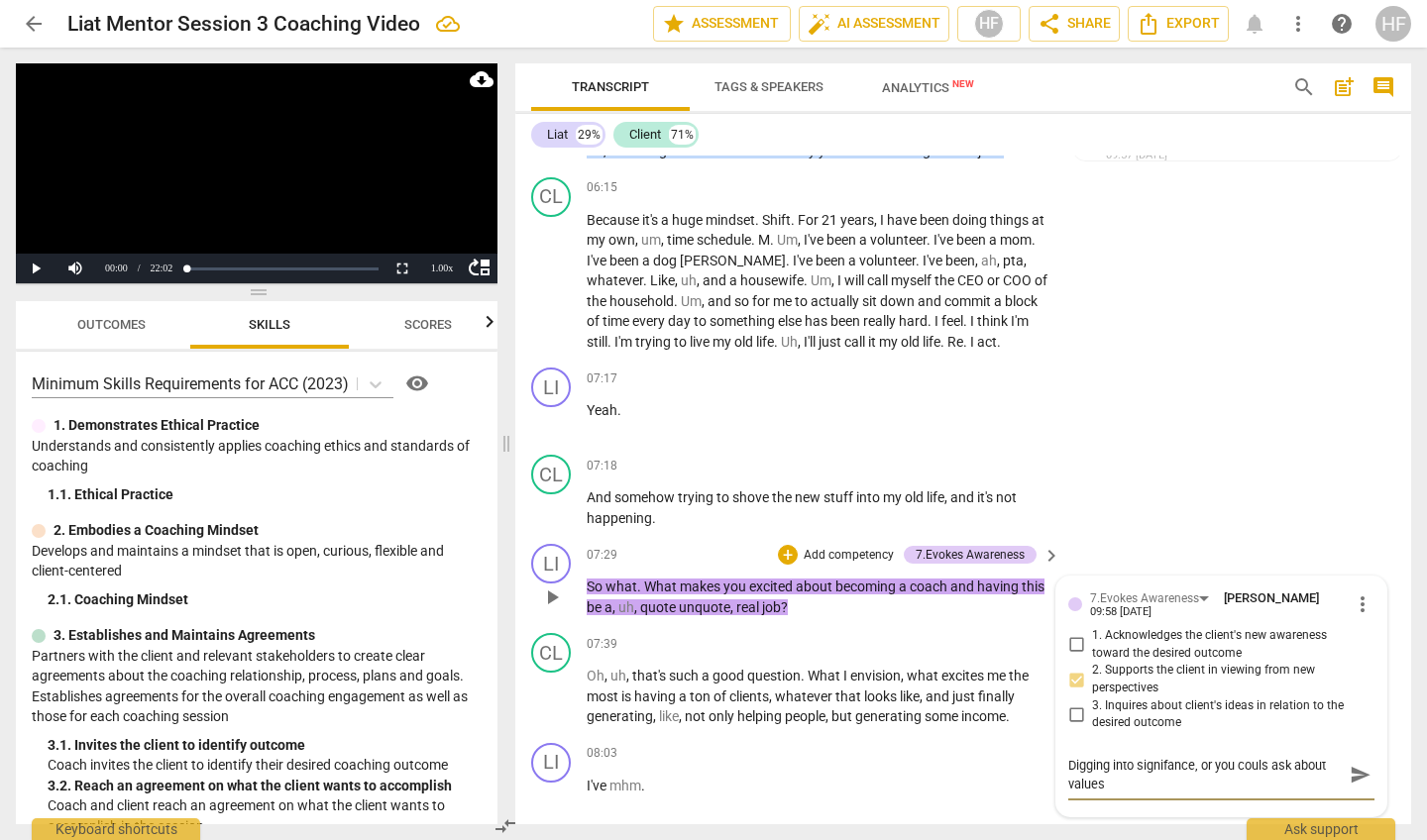 type on "Digging into signifance, or you could ask about values" 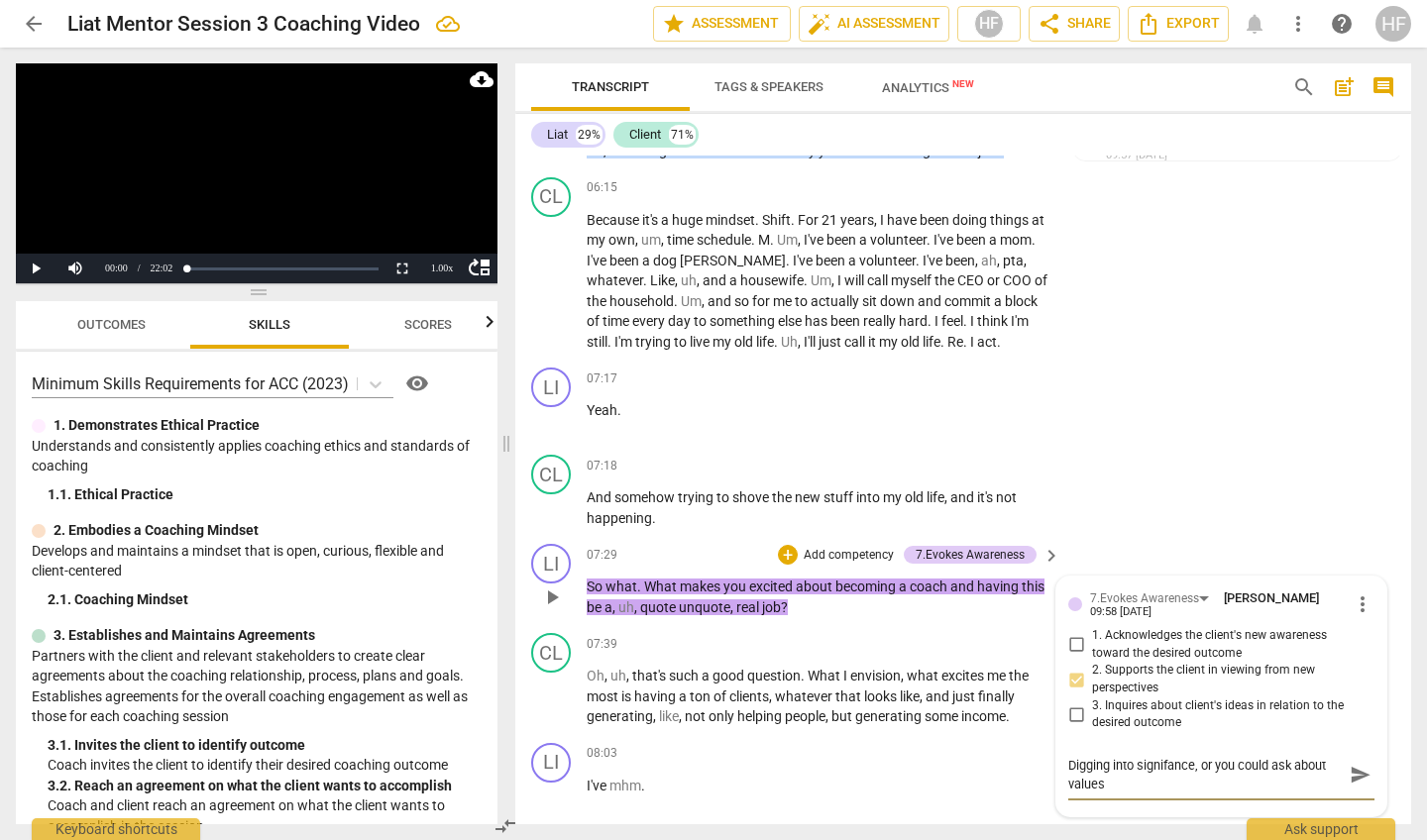 type on "Digging into significance, or you could ask about values" 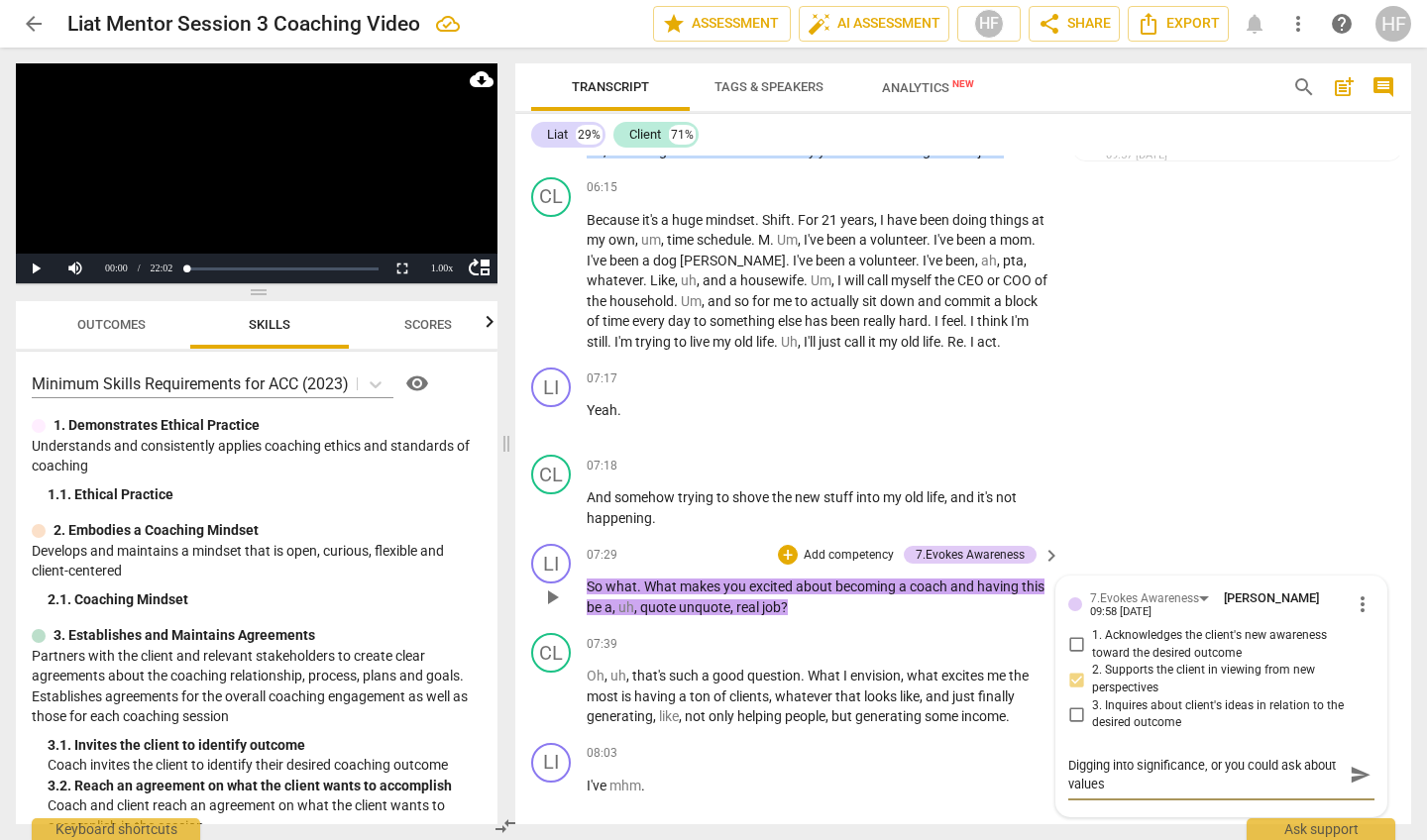 type on "Digging into significance, or you could ask about values" 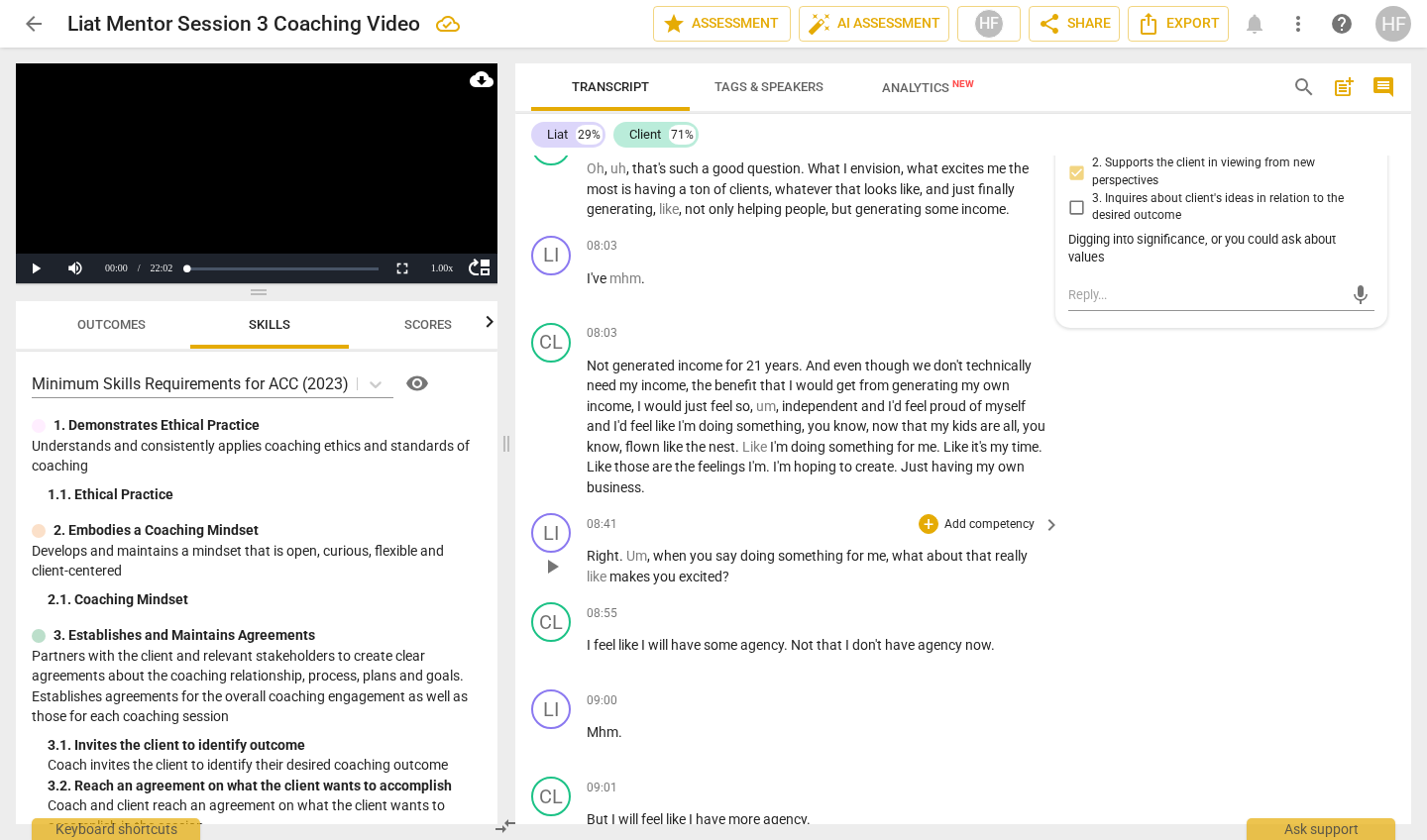 scroll, scrollTop: 3237, scrollLeft: 0, axis: vertical 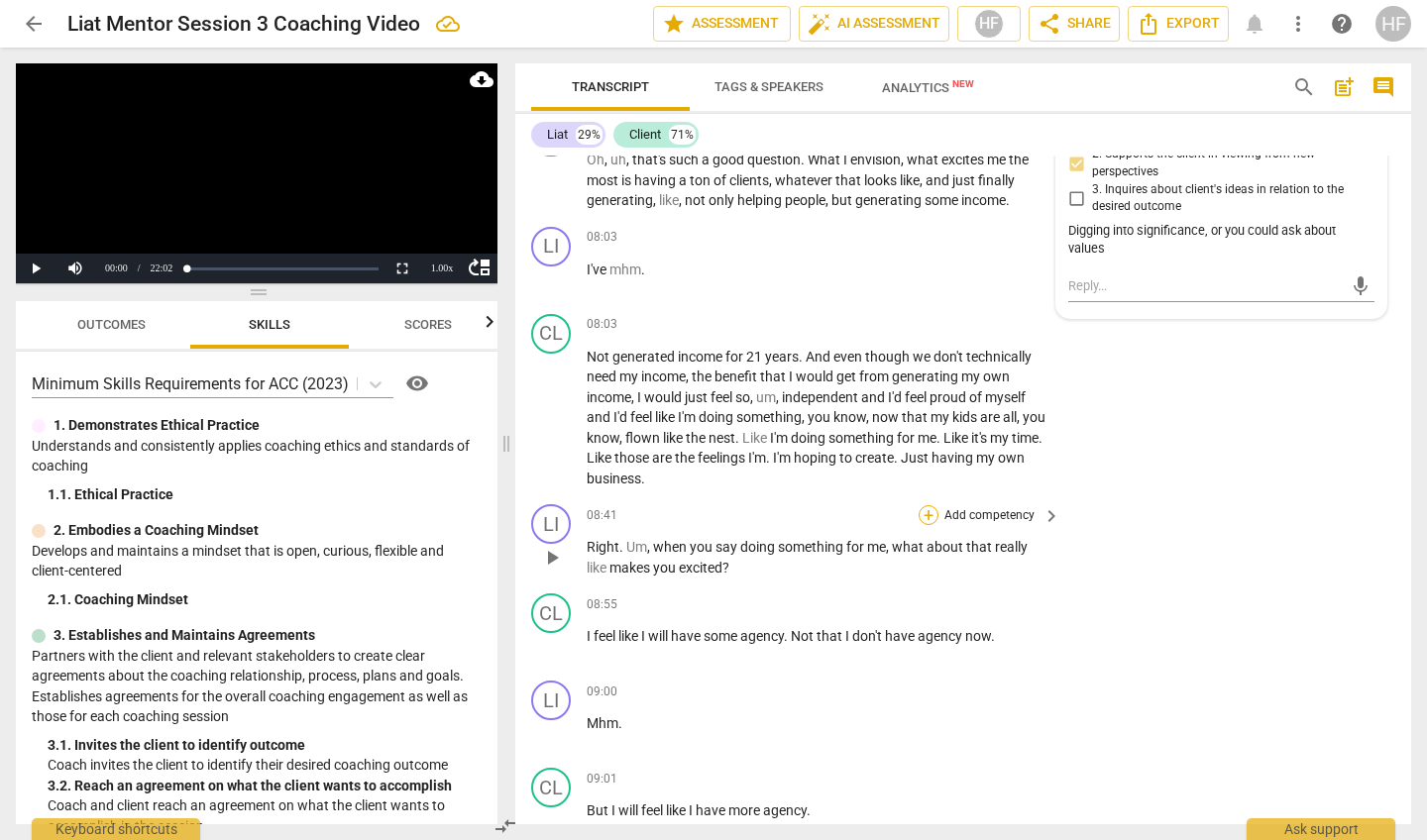 click on "+" at bounding box center (929, 515) 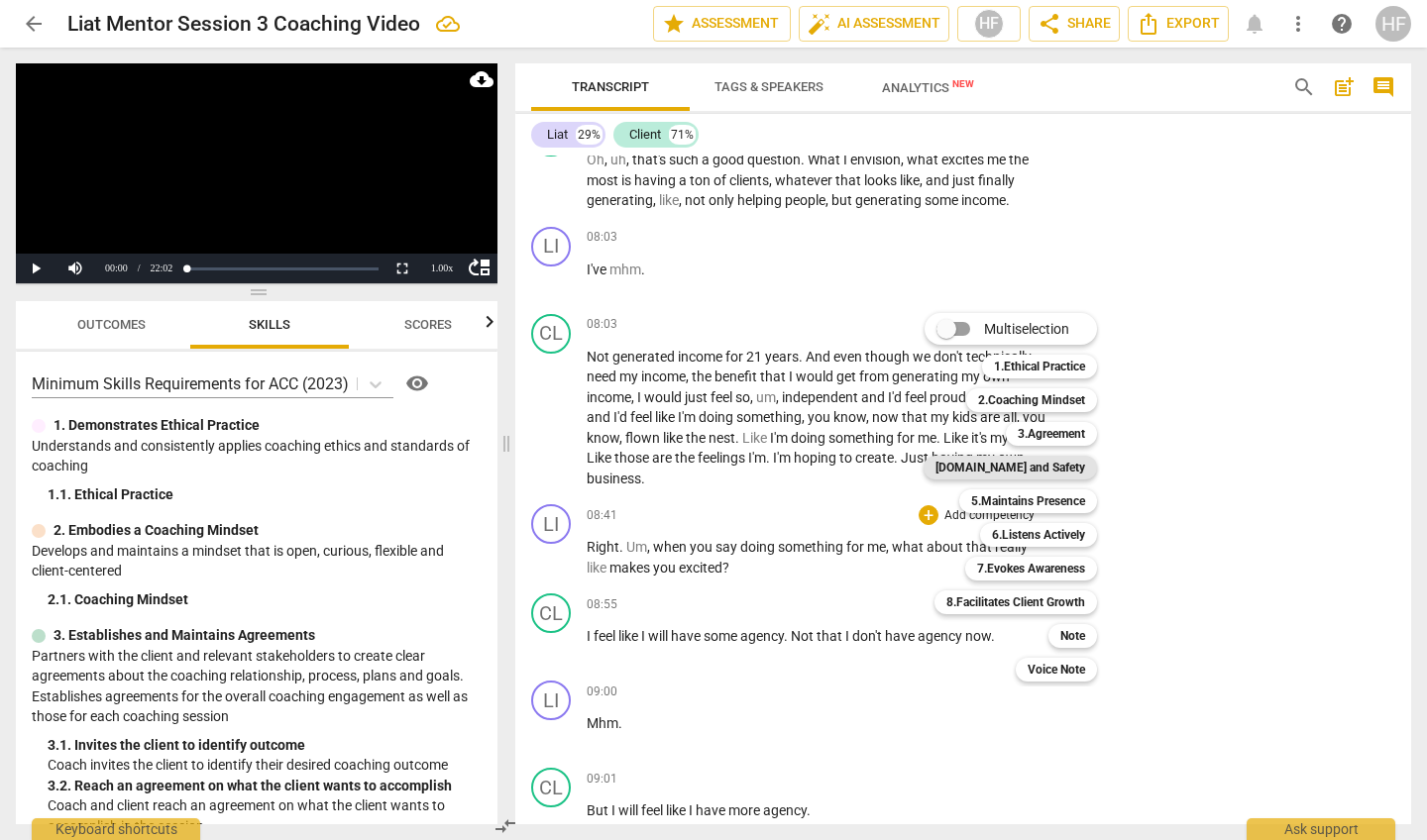click on "[DOMAIN_NAME] and Safety" at bounding box center (1010, 468) 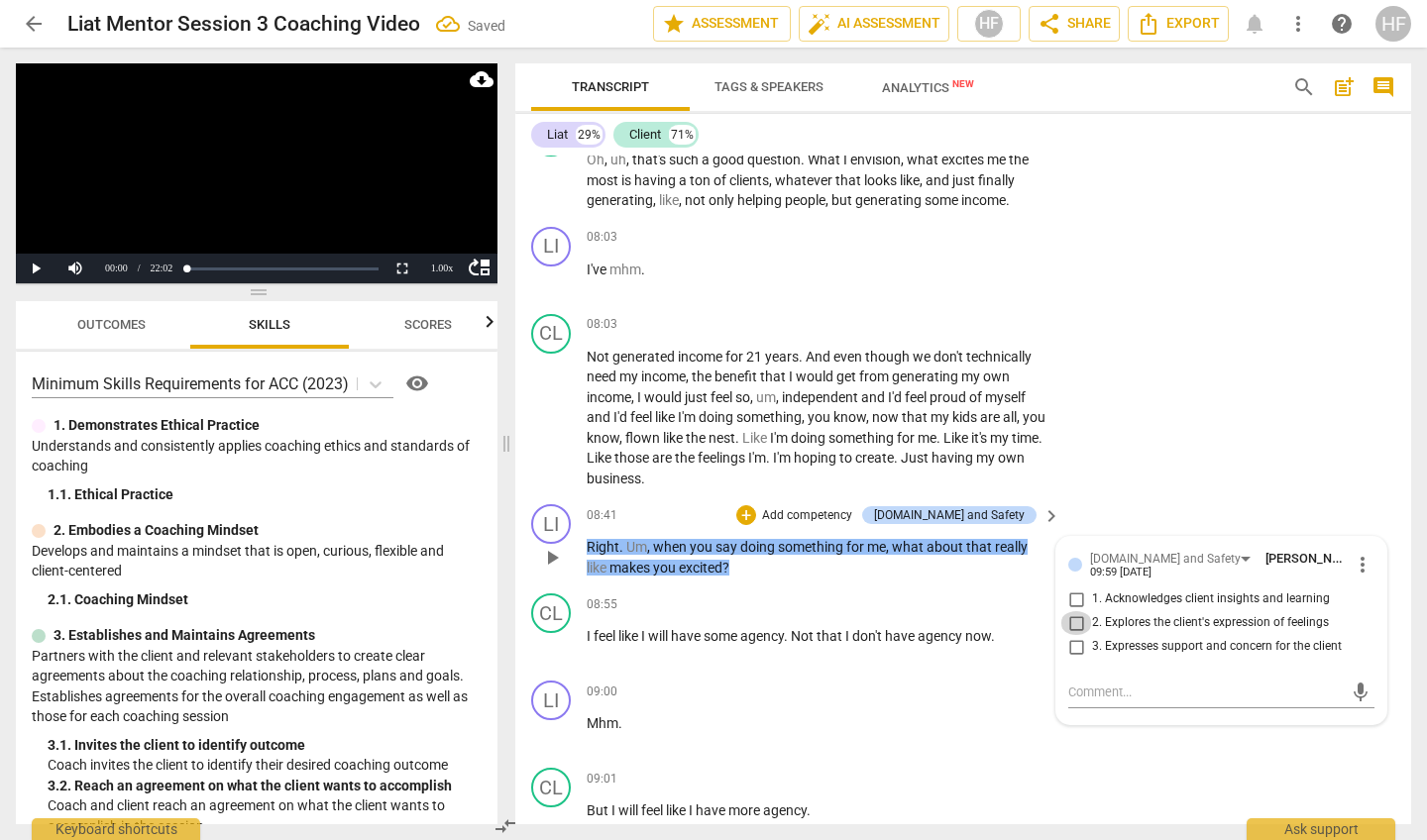 click on "2. Explores the client's expression of feelings" at bounding box center [1076, 623] 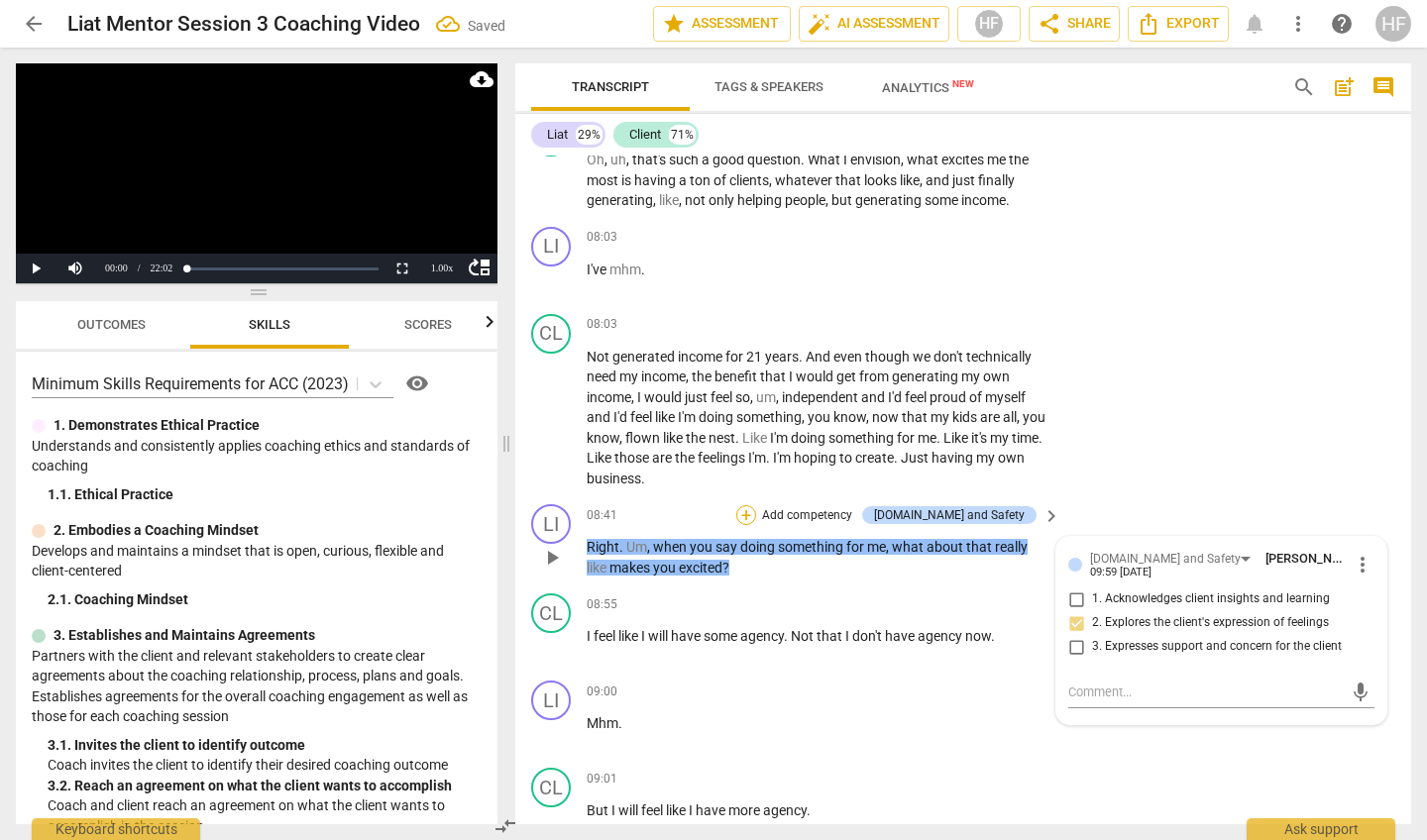 click on "+" at bounding box center [746, 515] 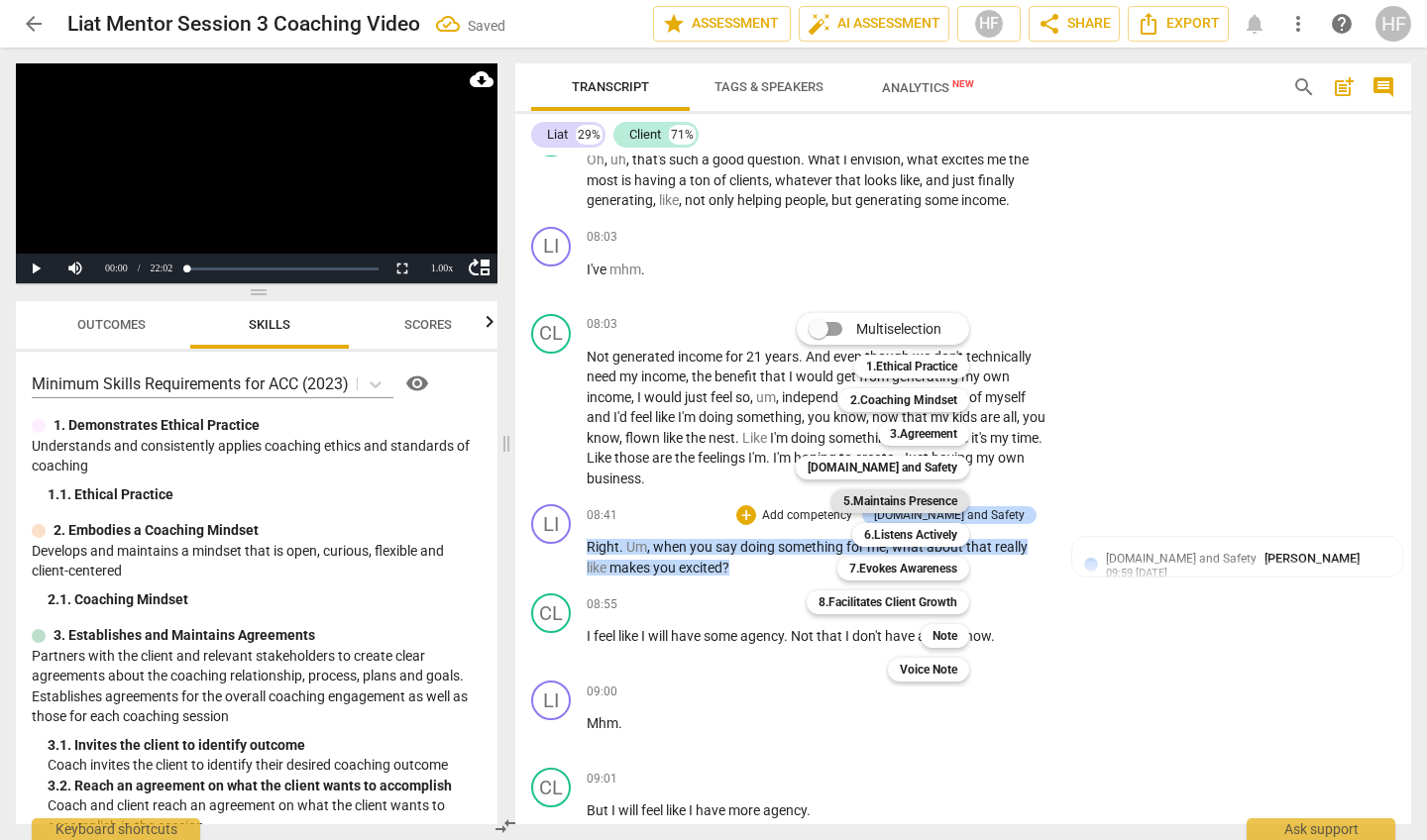 click on "5.Maintains Presence" at bounding box center [900, 501] 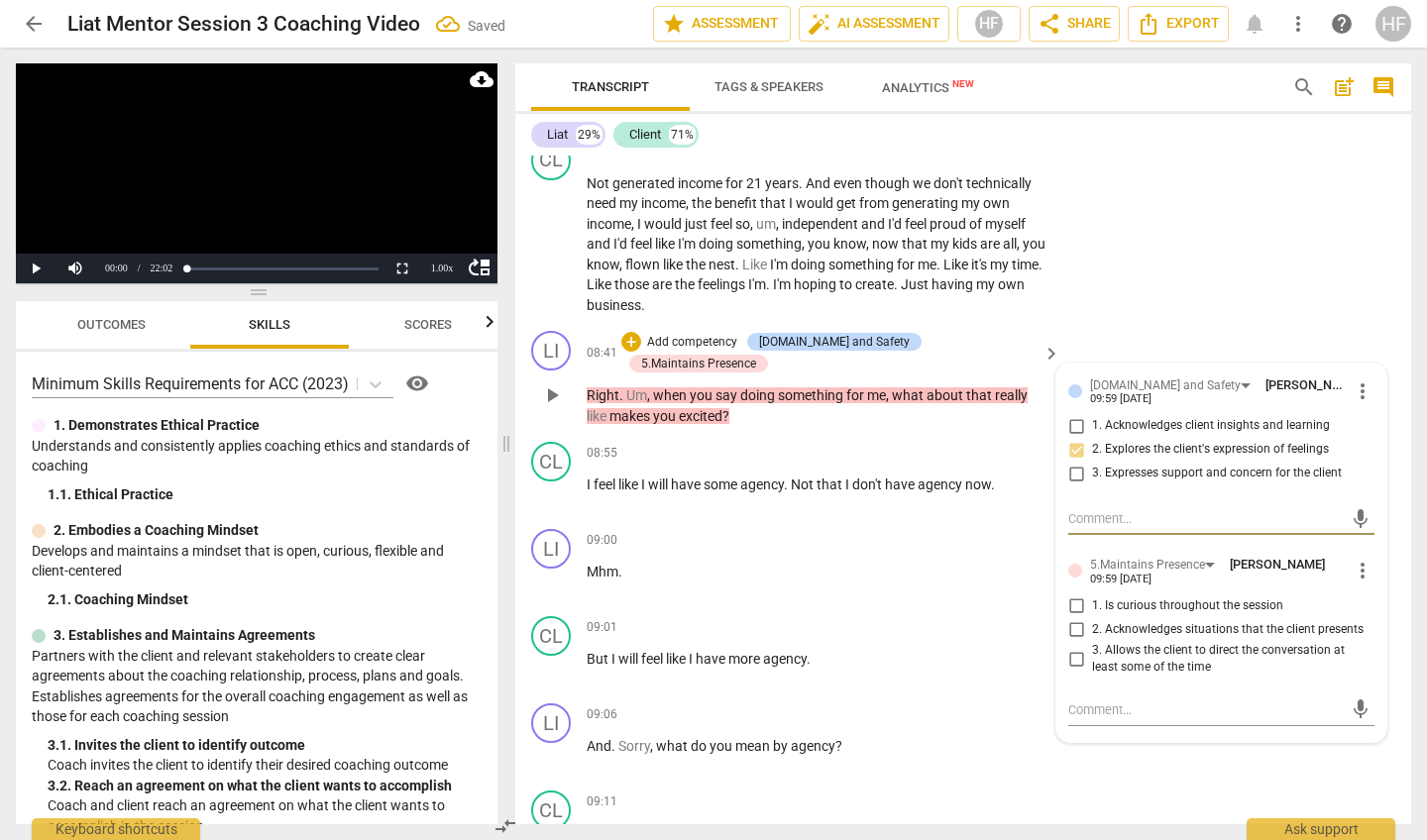 scroll, scrollTop: 3406, scrollLeft: 0, axis: vertical 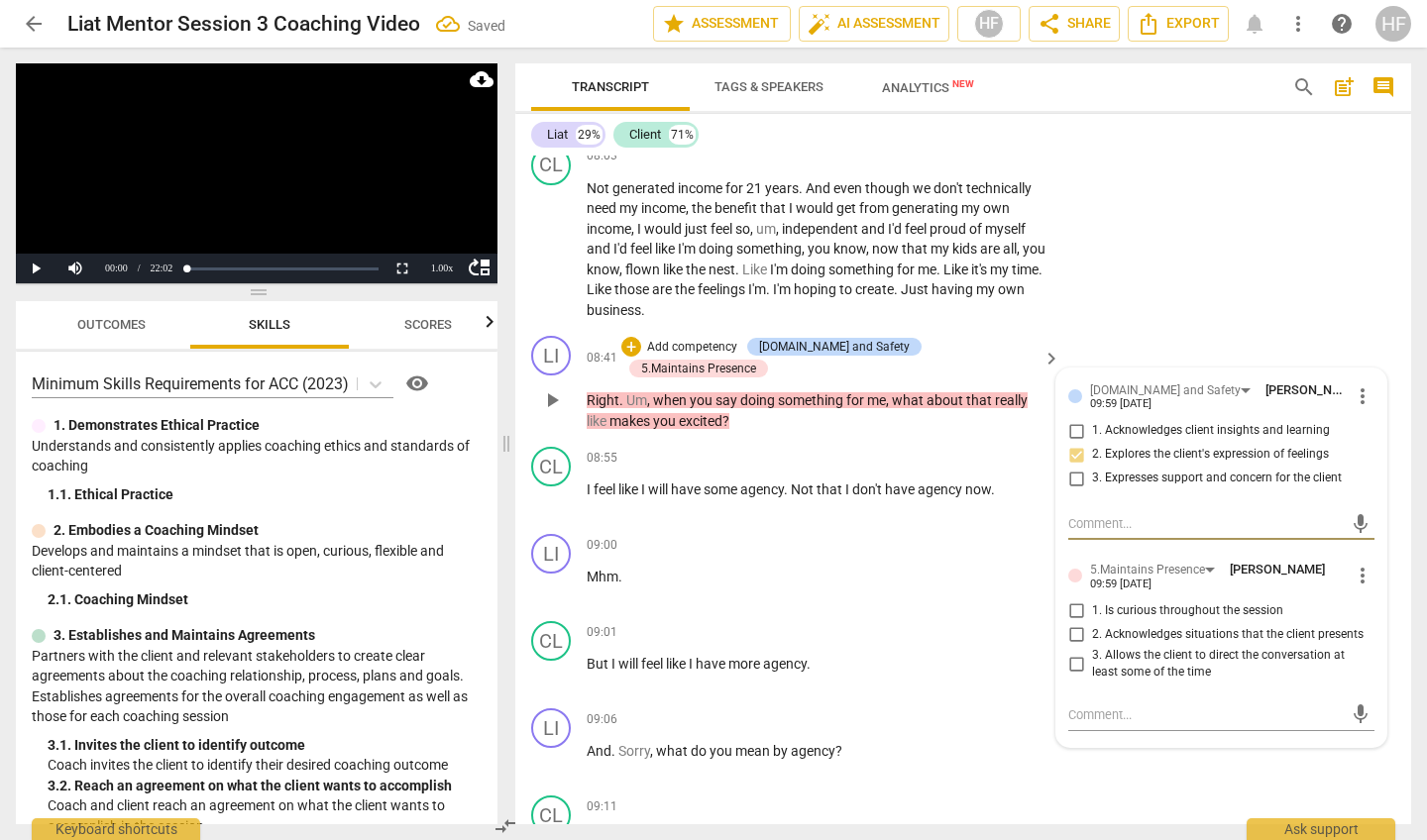 click on "1. Is curious throughout the session" at bounding box center (1076, 611) 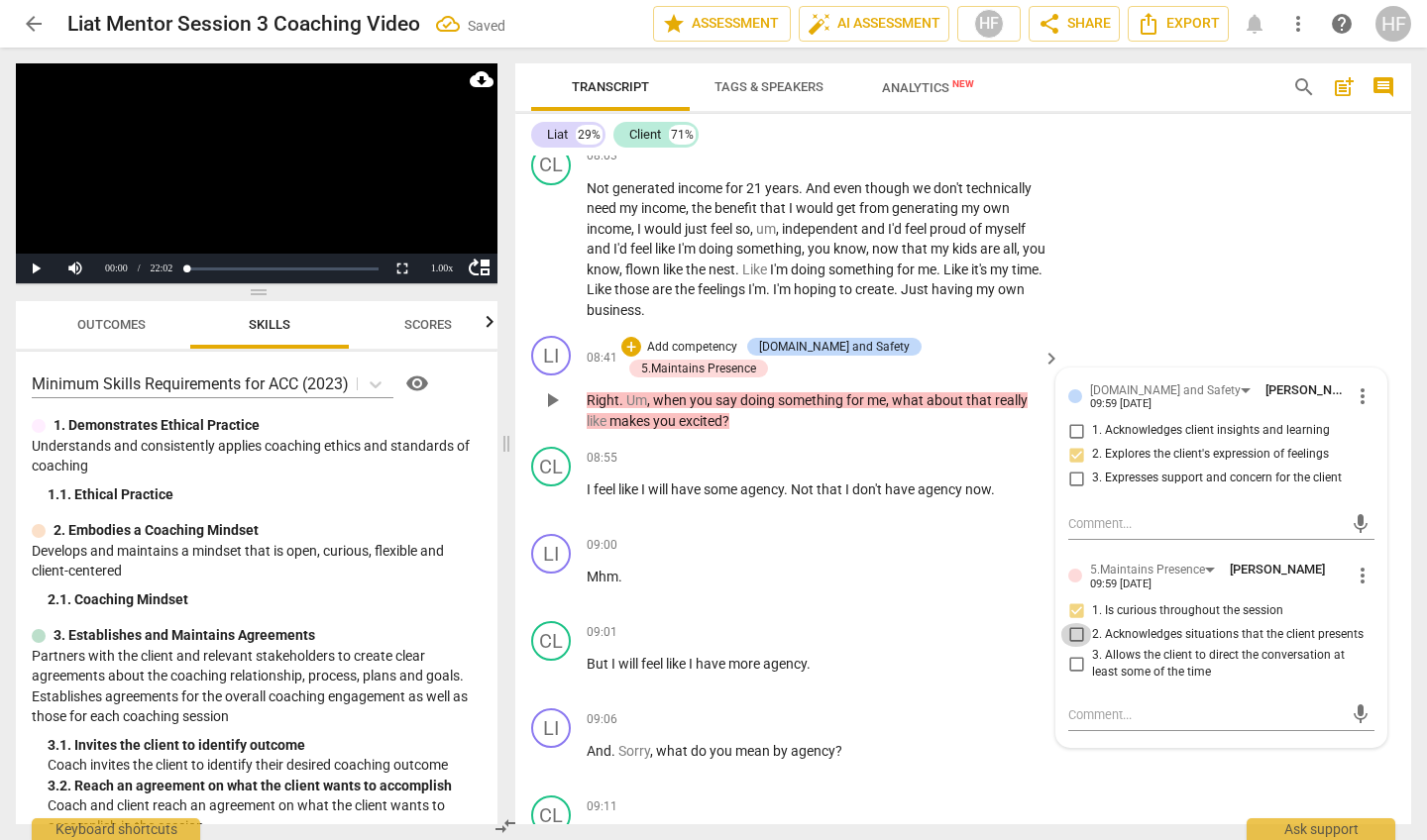 click on "2. Acknowledges situations that the client presents" at bounding box center (1076, 635) 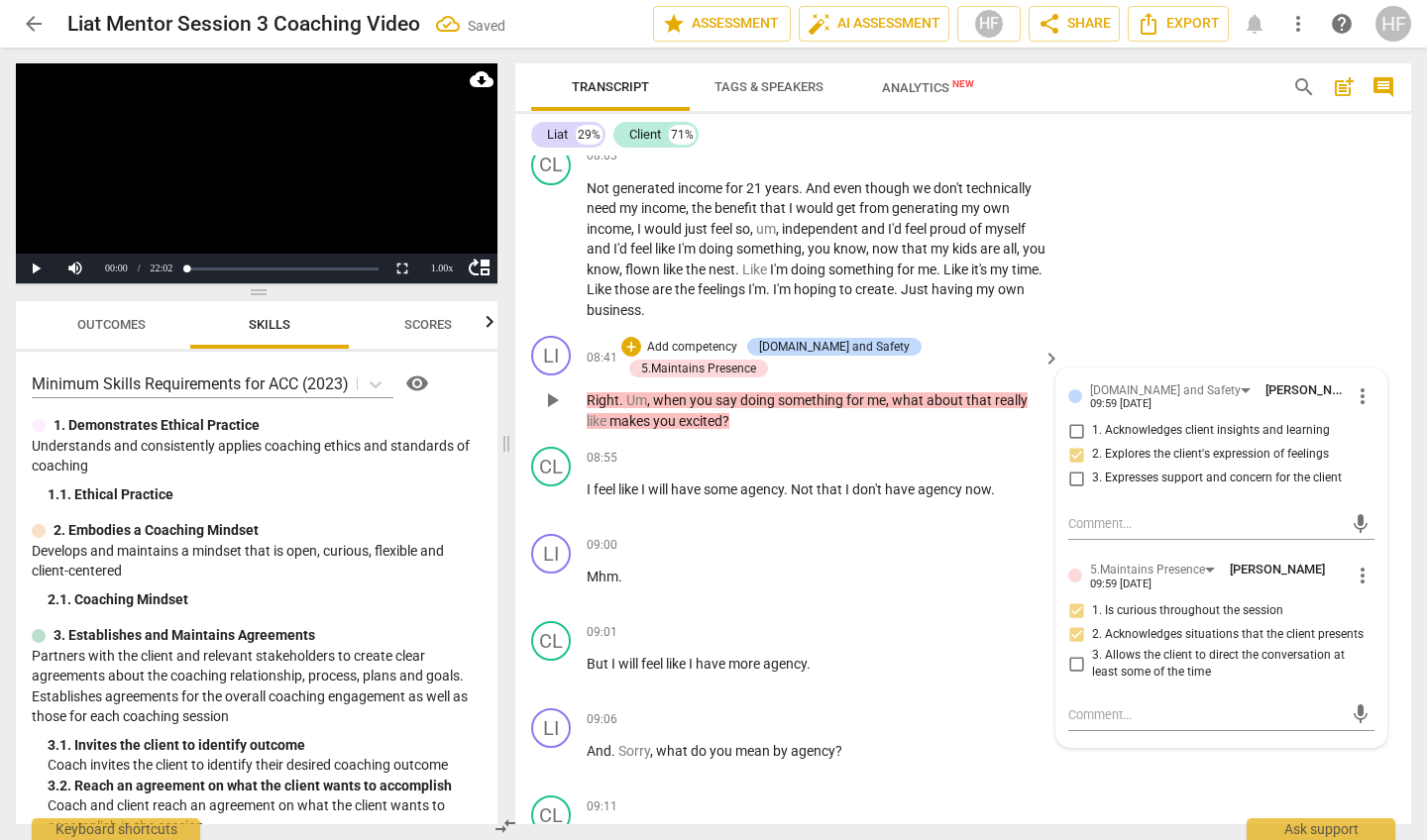 click on "3. Allows the client to direct the conversation at least some of the time" at bounding box center [1076, 664] 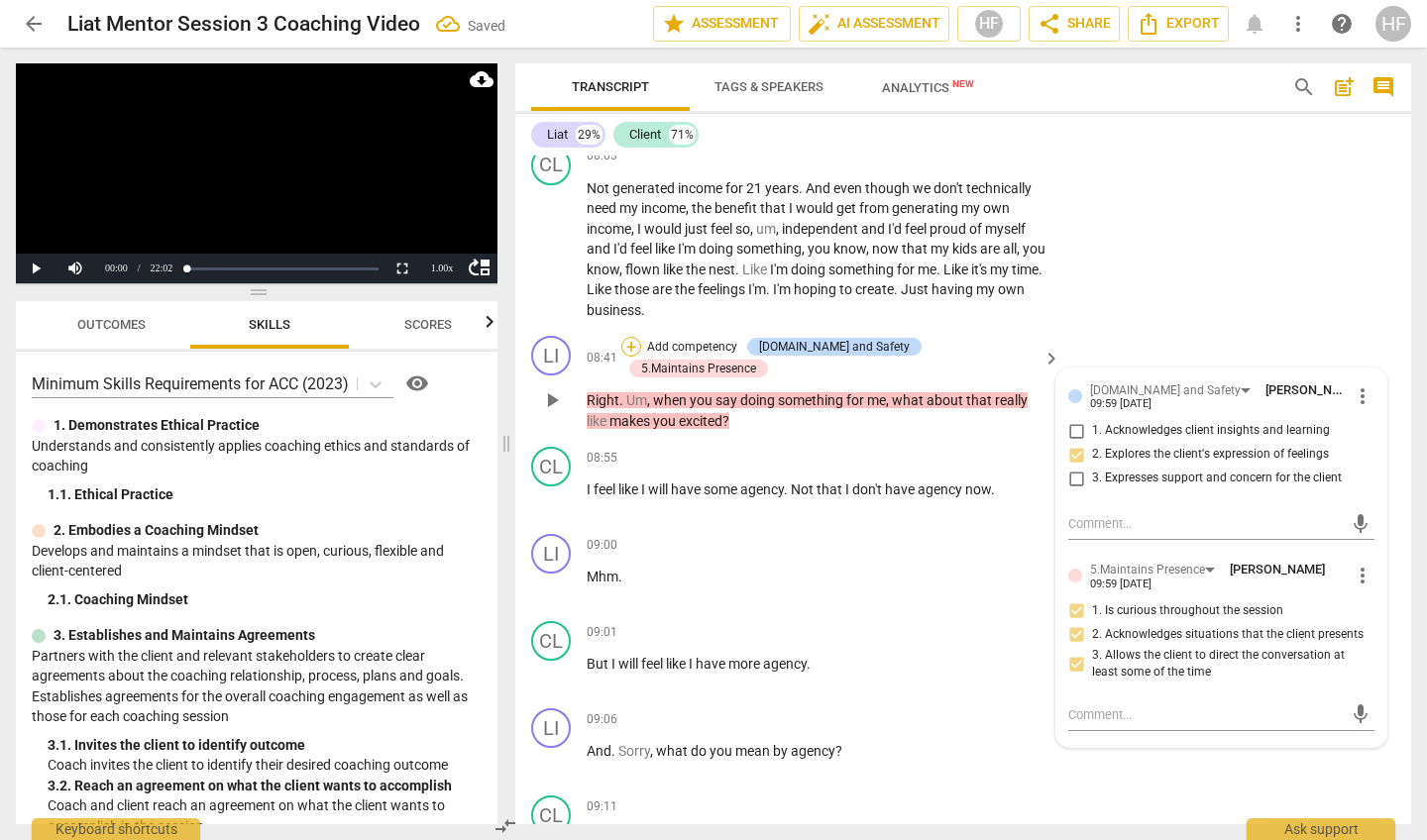 click on "+" at bounding box center (631, 347) 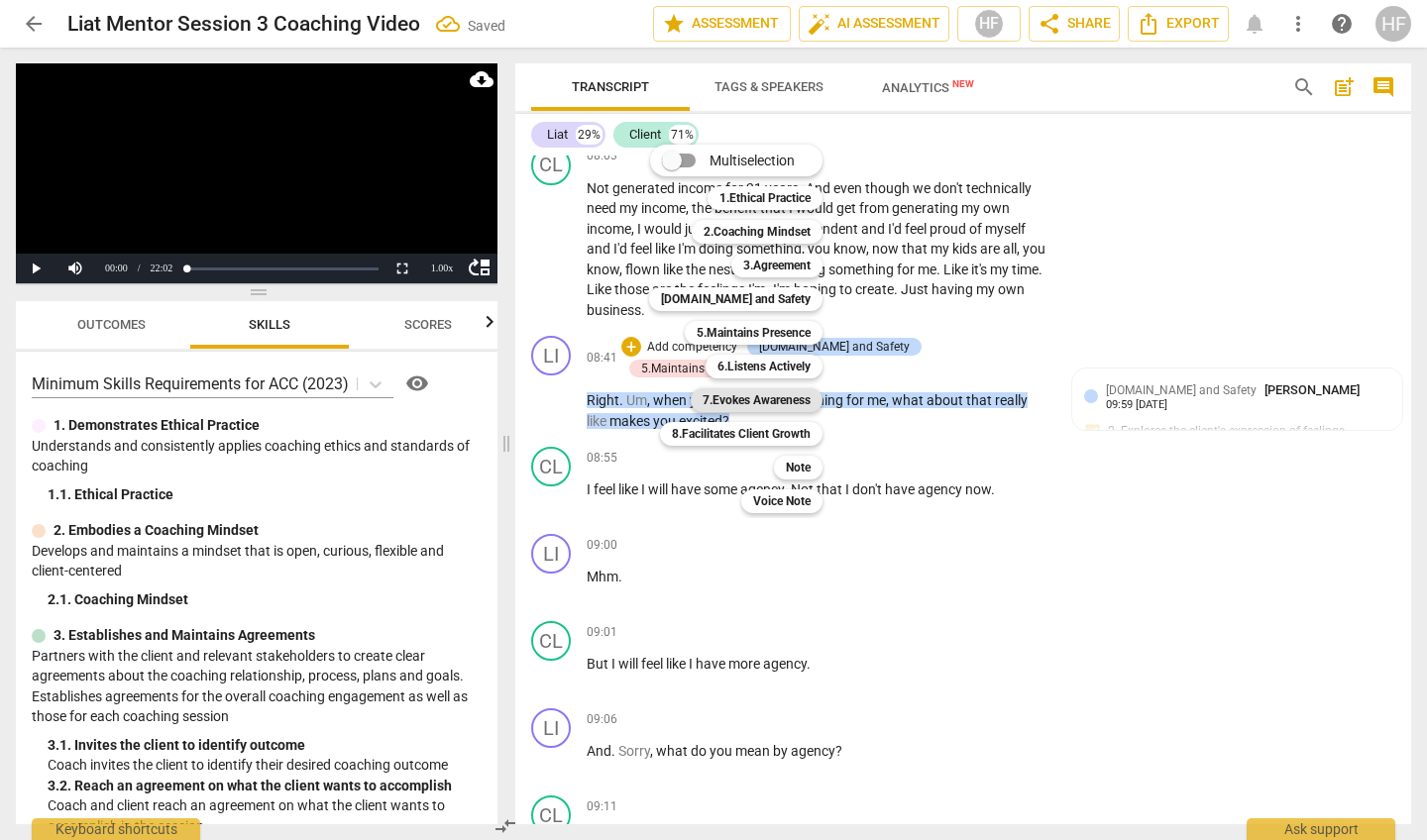 click on "7.Evokes Awareness" at bounding box center [756, 400] 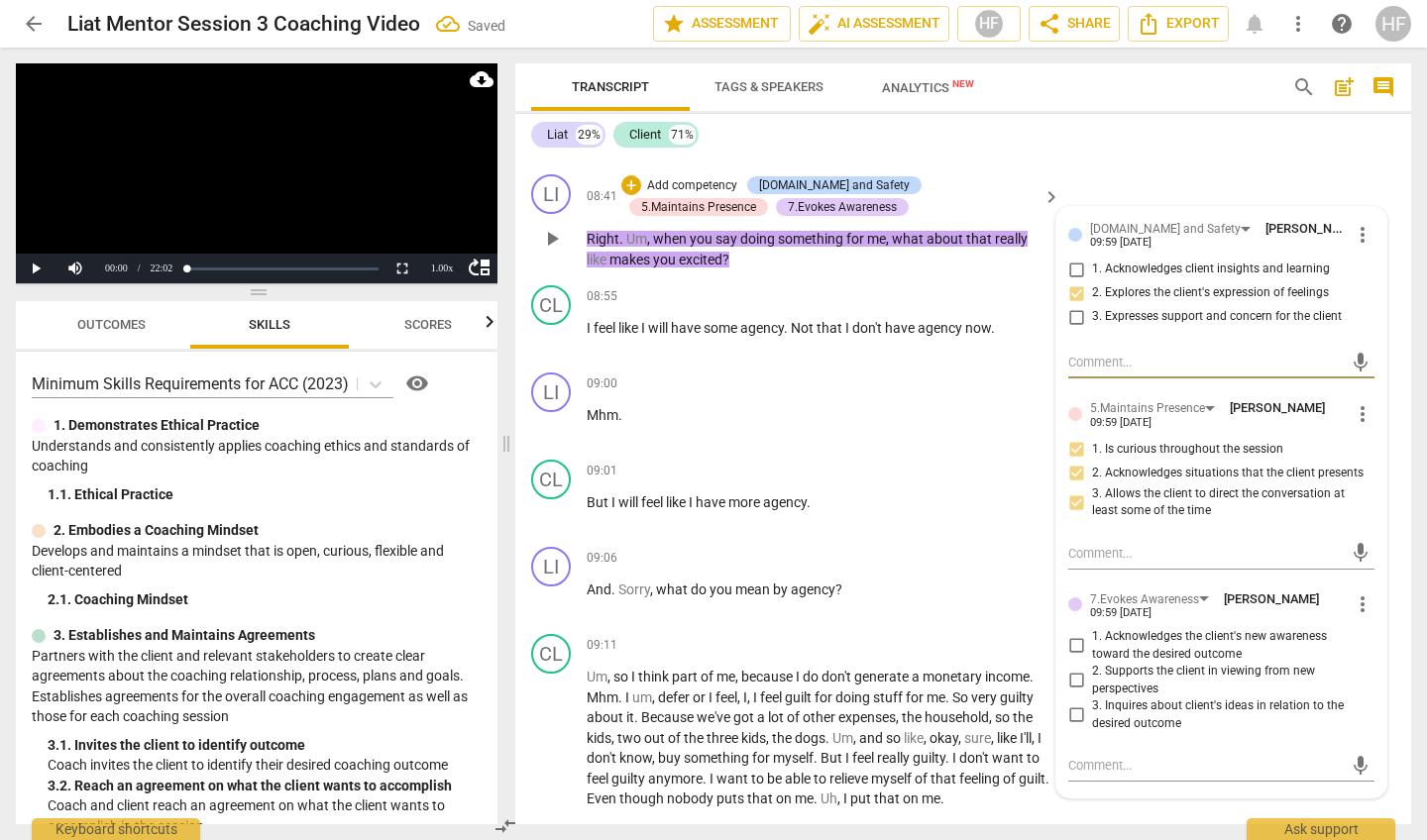 scroll, scrollTop: 3623, scrollLeft: 0, axis: vertical 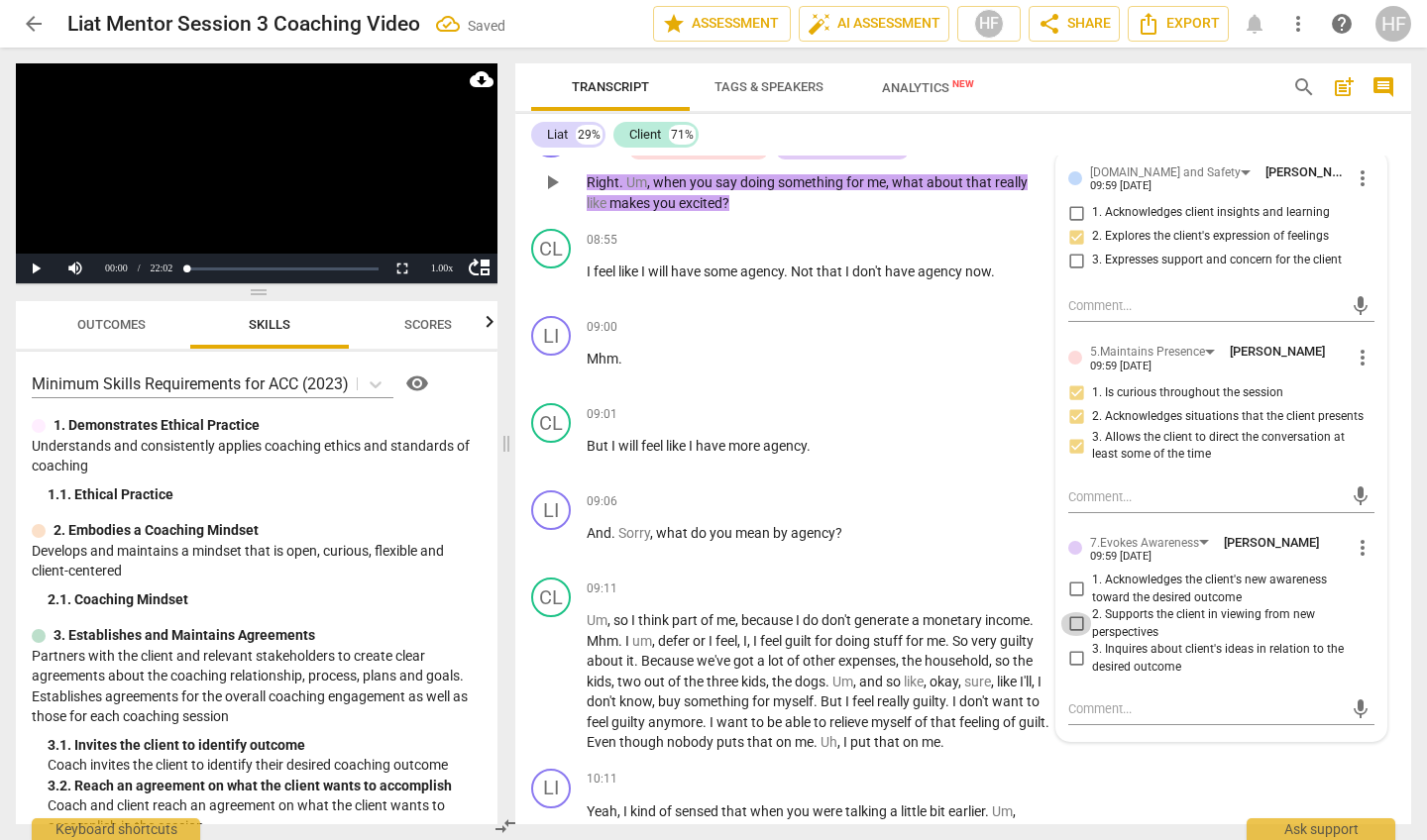 click on "2. Supports the client in viewing from new perspectives" at bounding box center (1076, 624) 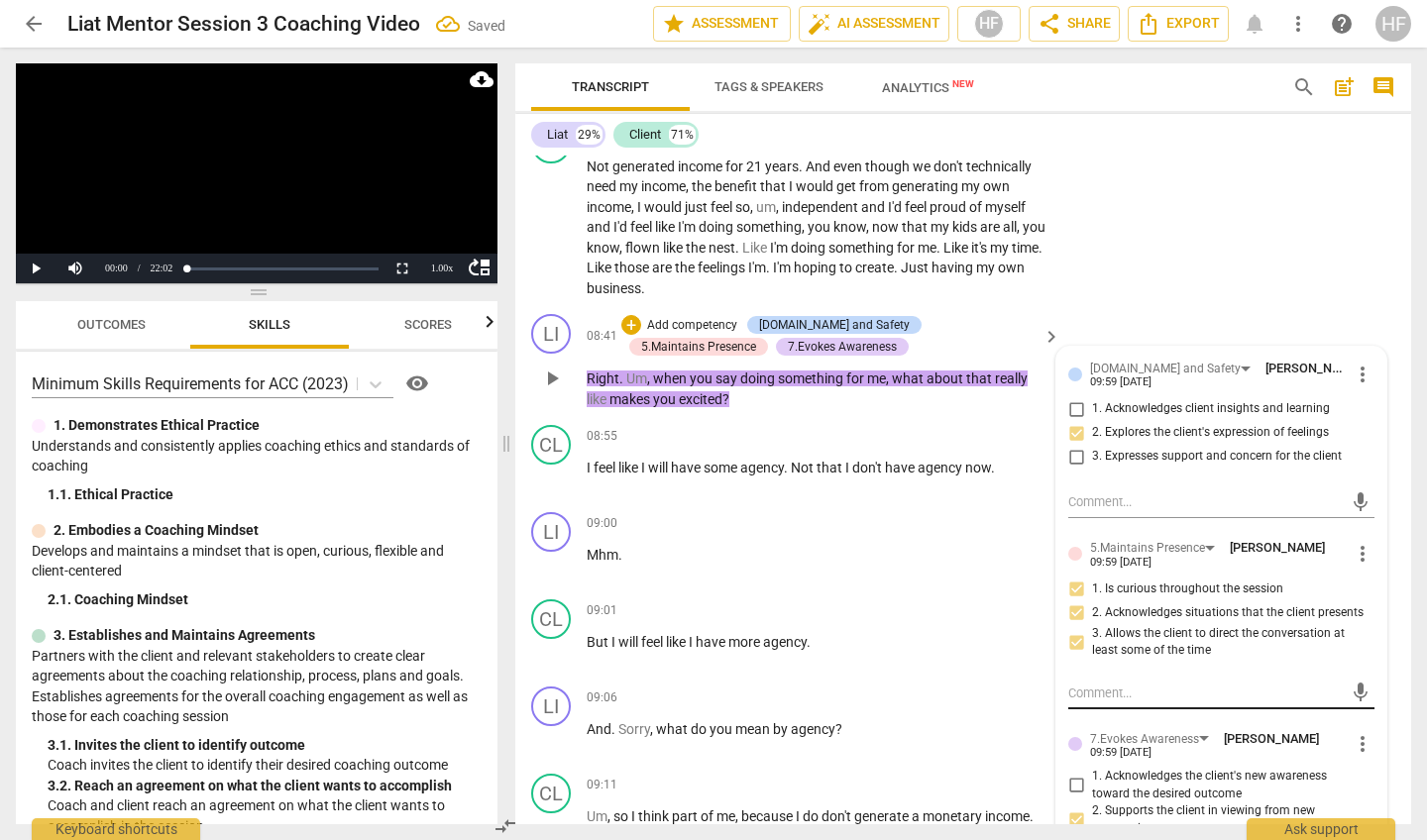 scroll, scrollTop: 3425, scrollLeft: 0, axis: vertical 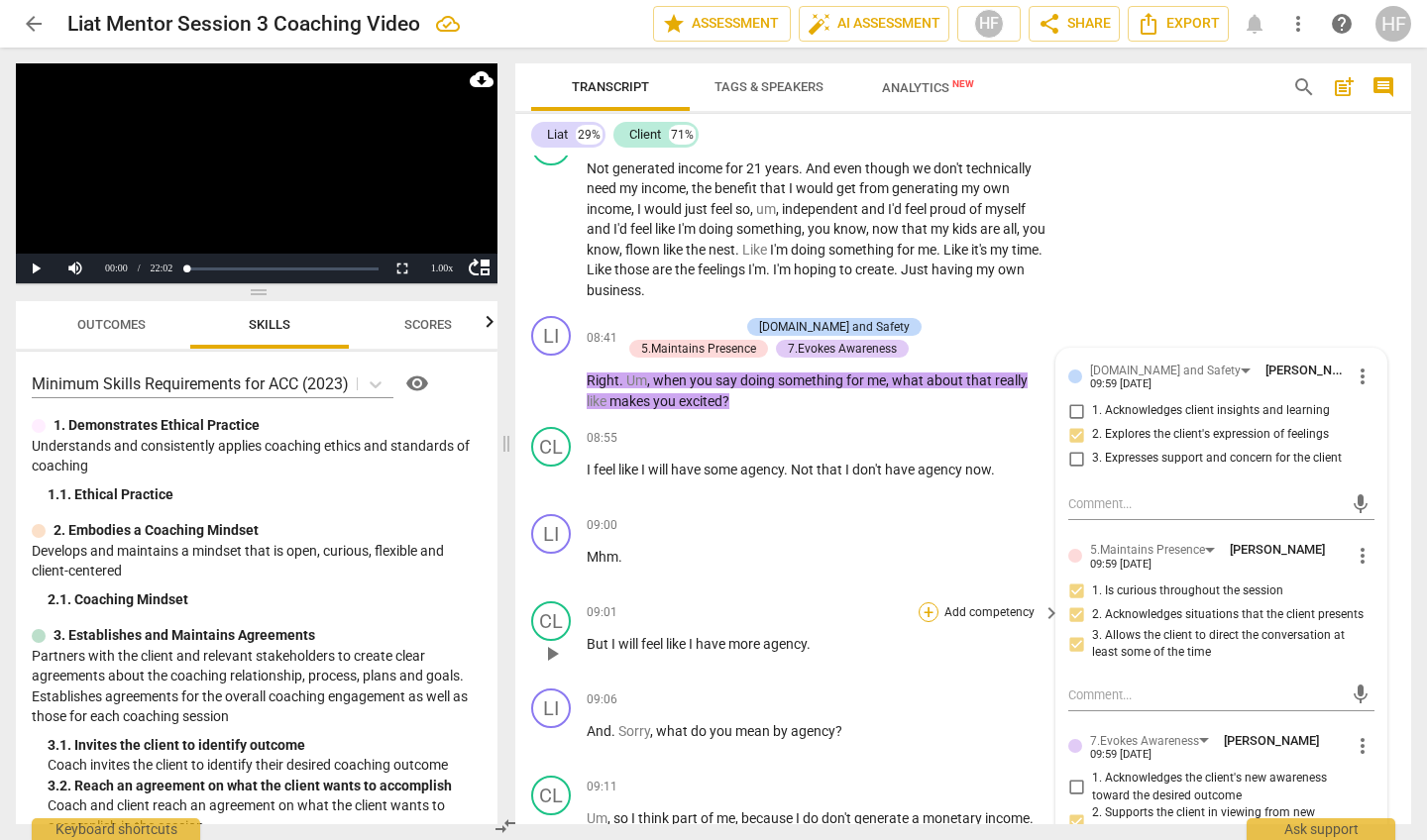 click on "+" at bounding box center [929, 612] 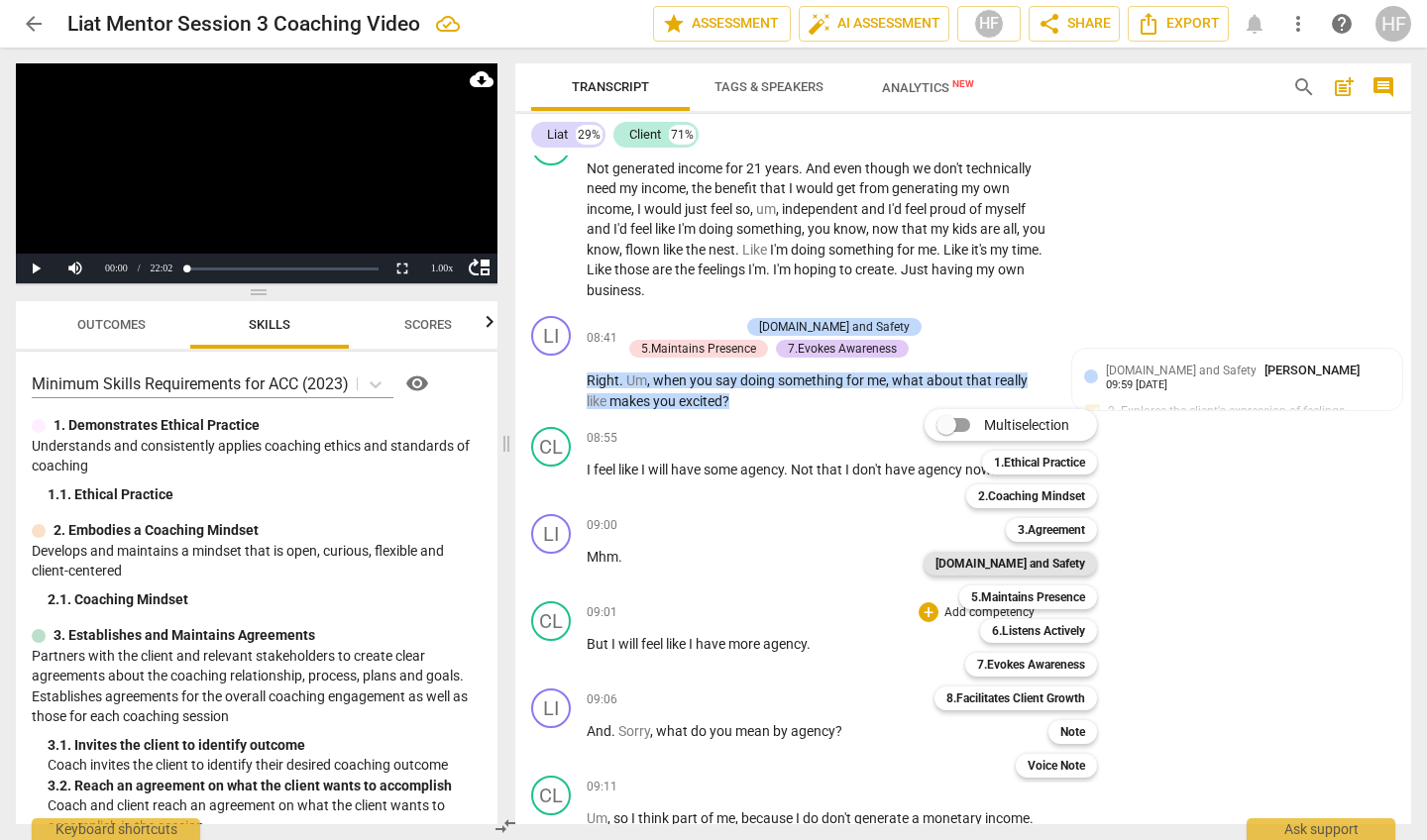 click on "[DOMAIN_NAME] and Safety" at bounding box center (1010, 564) 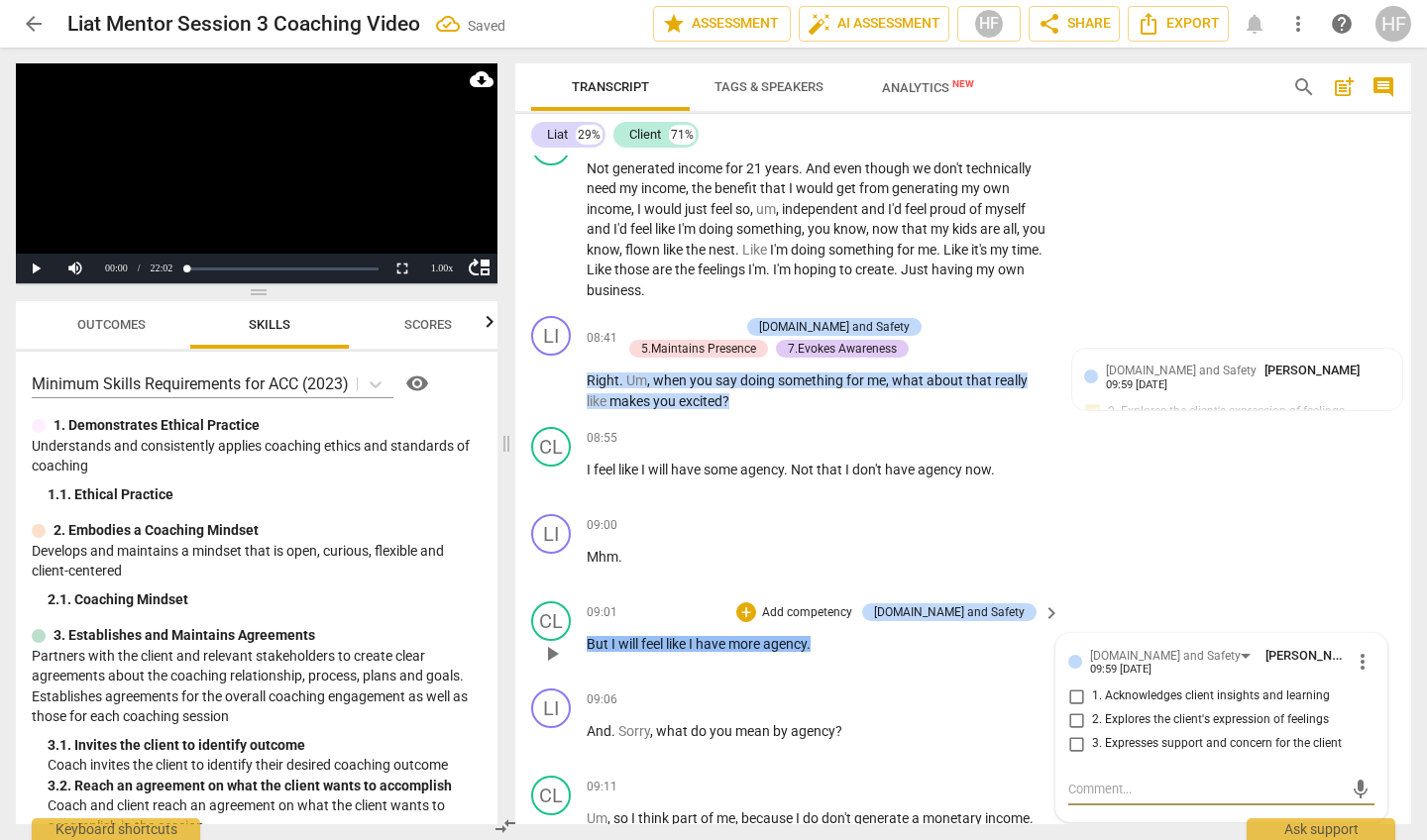 click on "2. Explores the client's expression of feelings" at bounding box center (1076, 720) 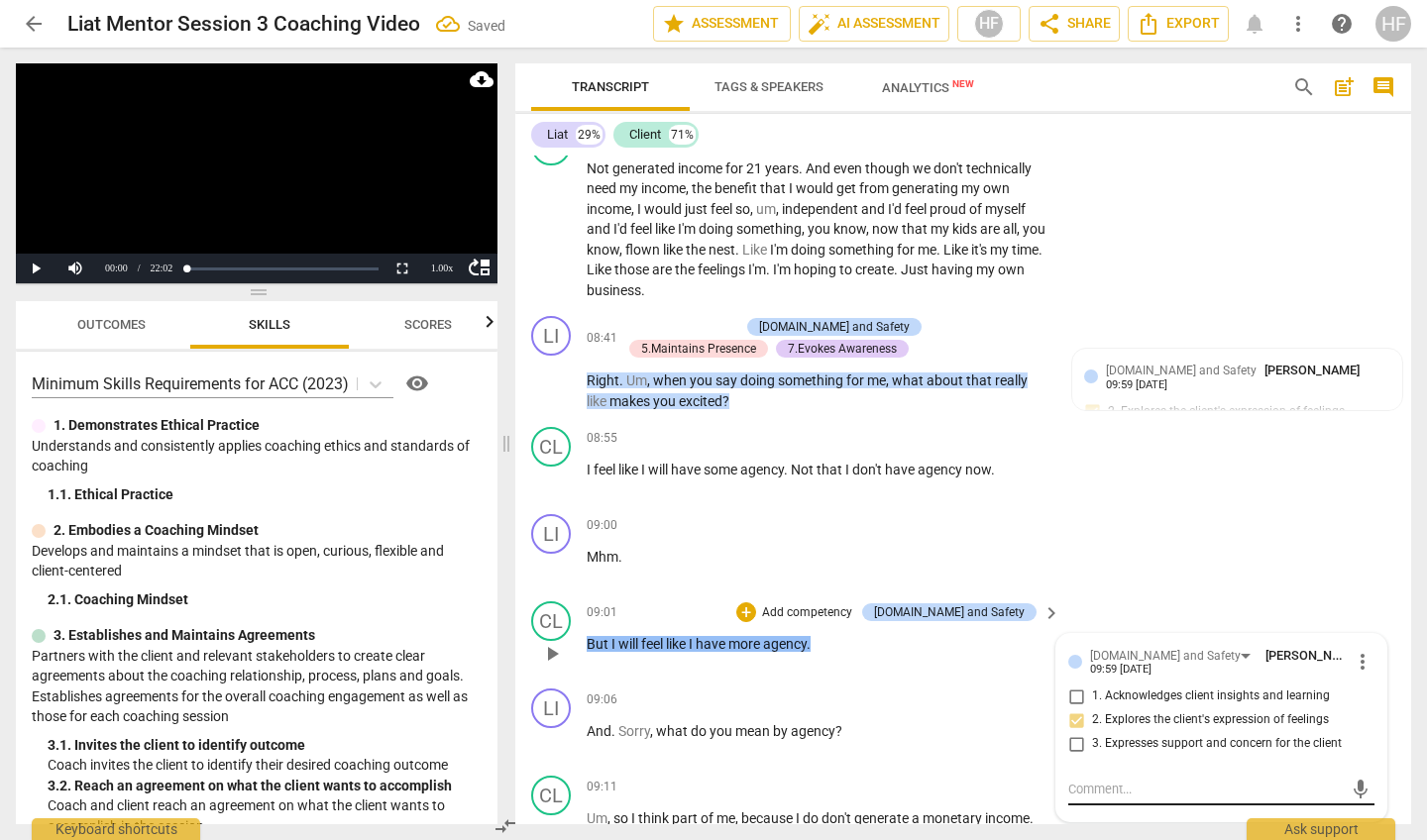 click on "mic" at bounding box center (1221, 789) 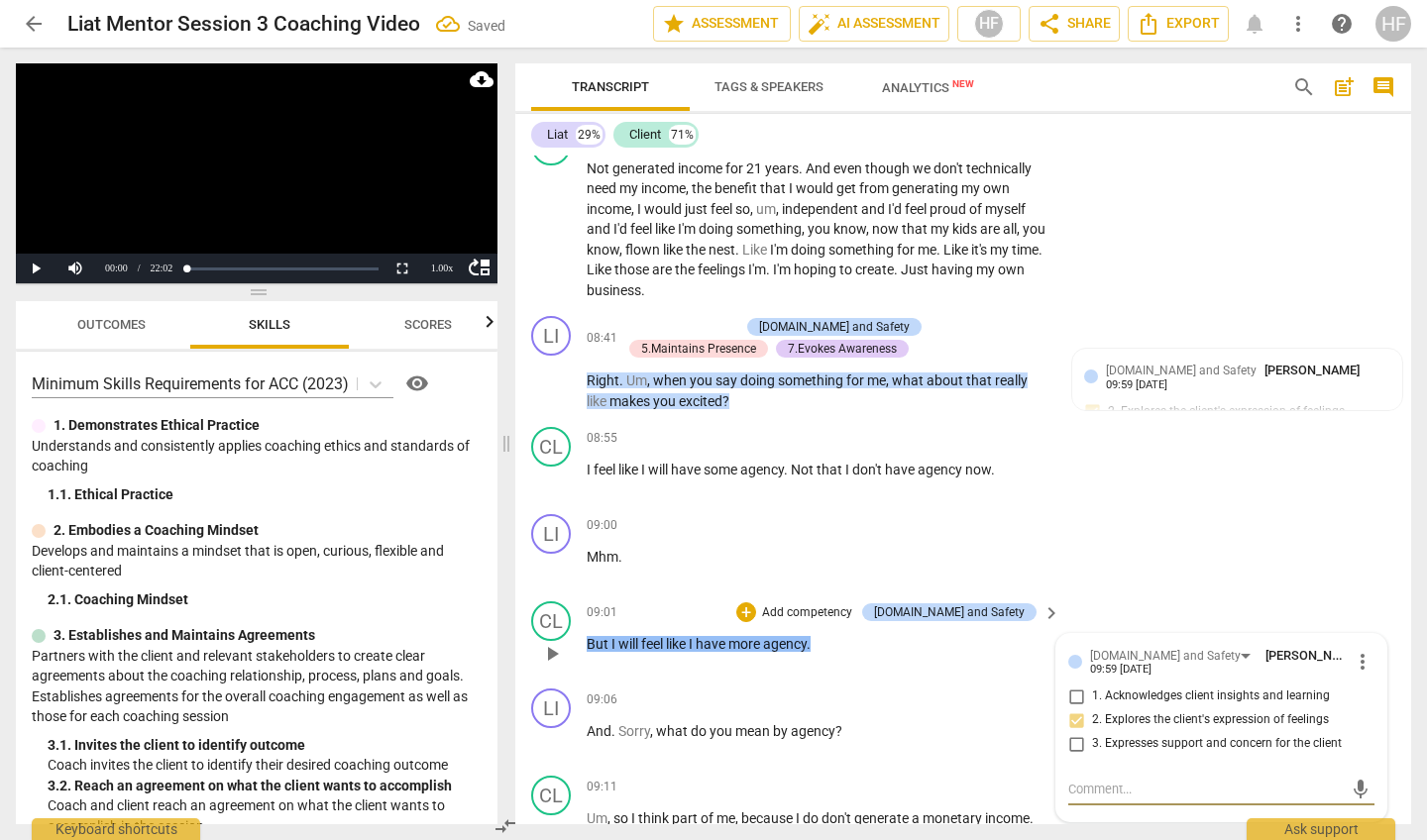 click at bounding box center [1205, 788] 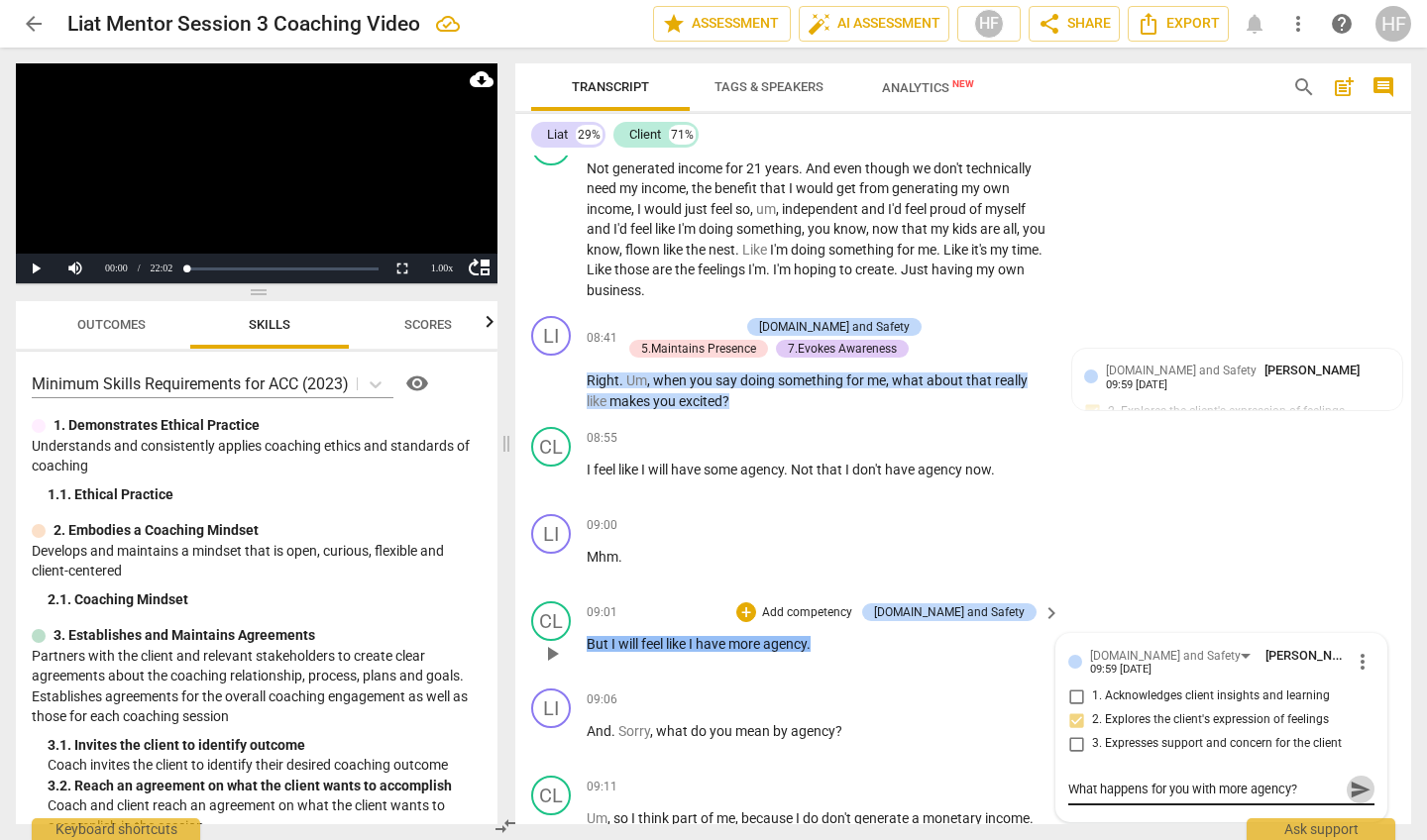 click on "send" at bounding box center [1361, 789] 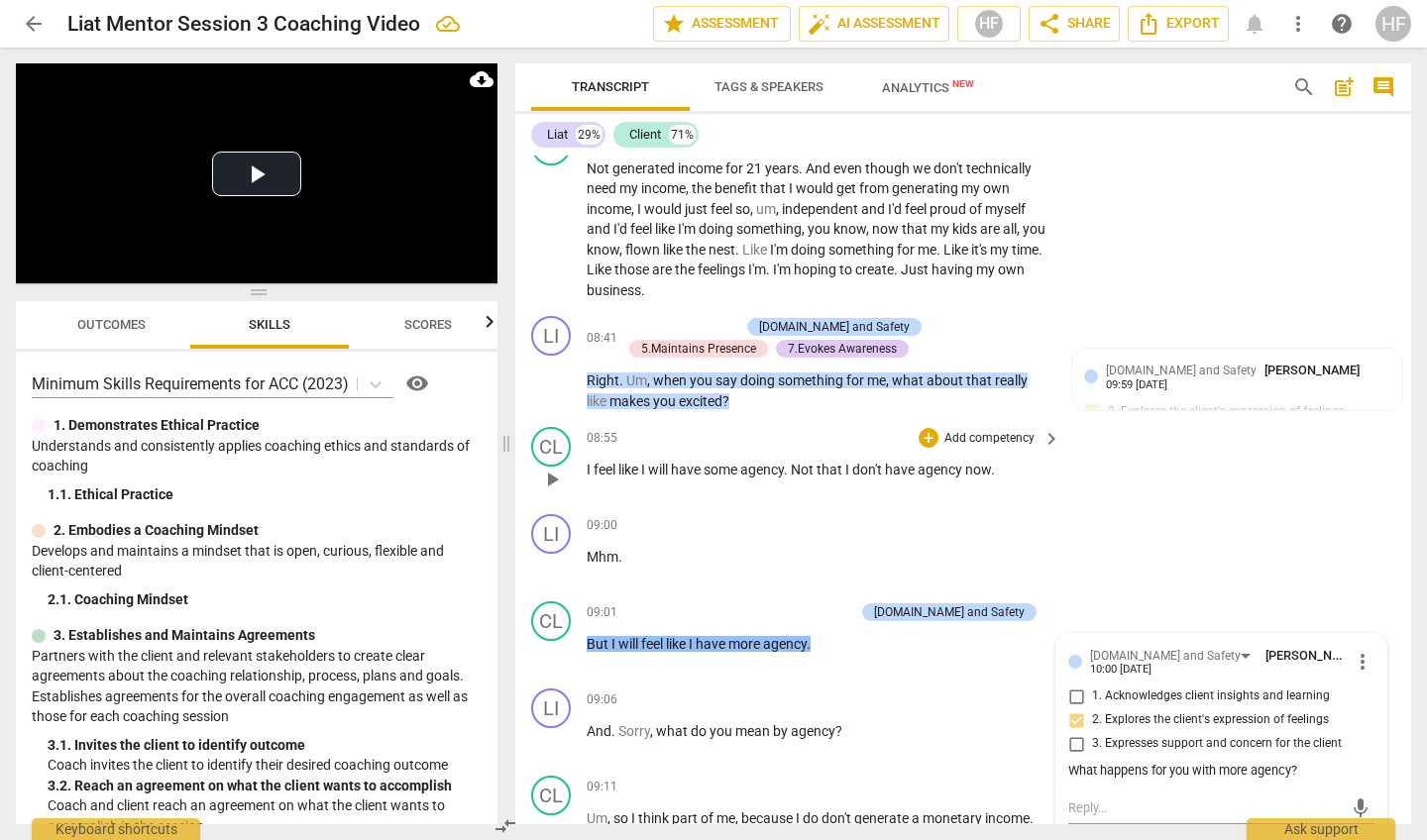 scroll, scrollTop: 0, scrollLeft: 0, axis: both 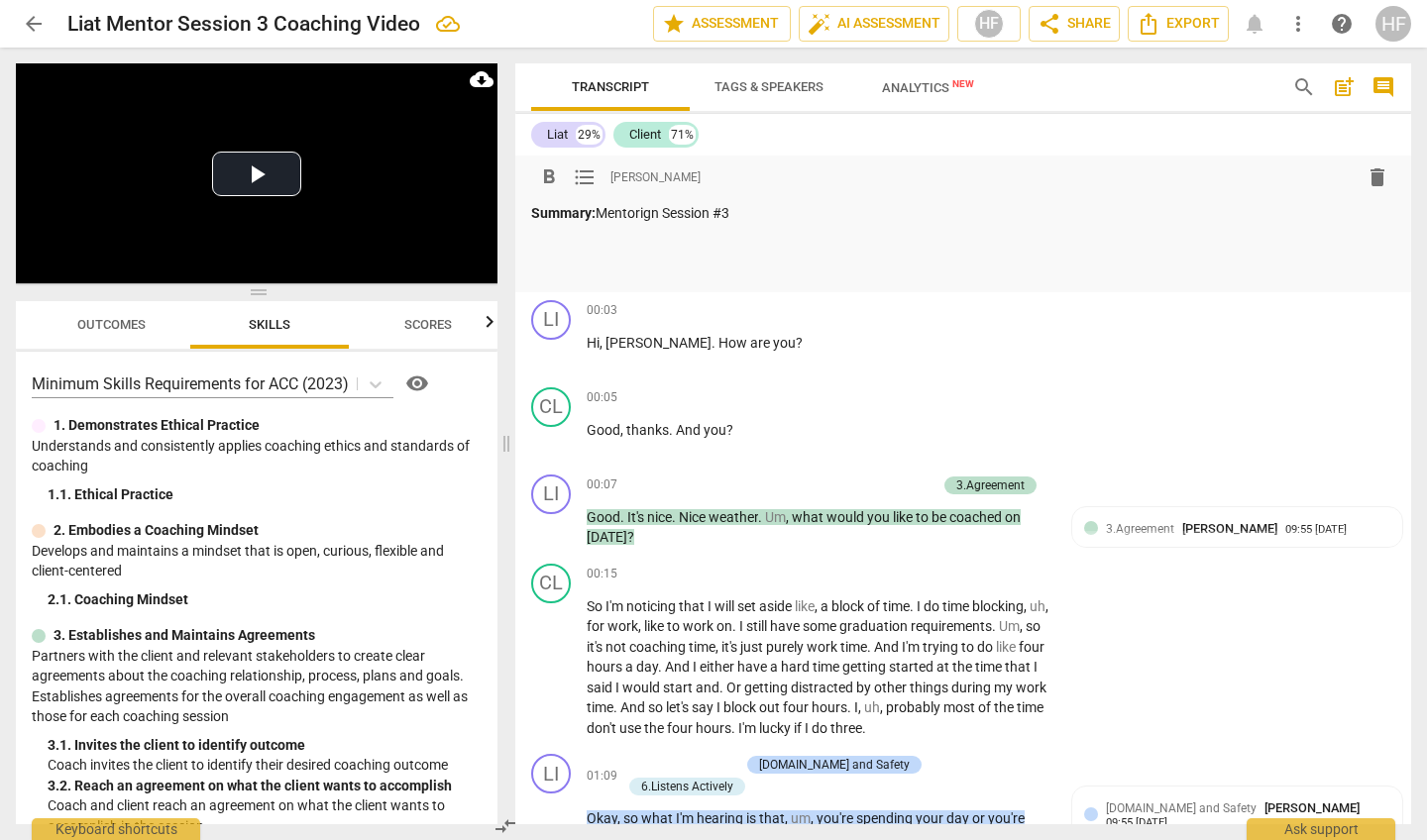 click at bounding box center (963, 269) 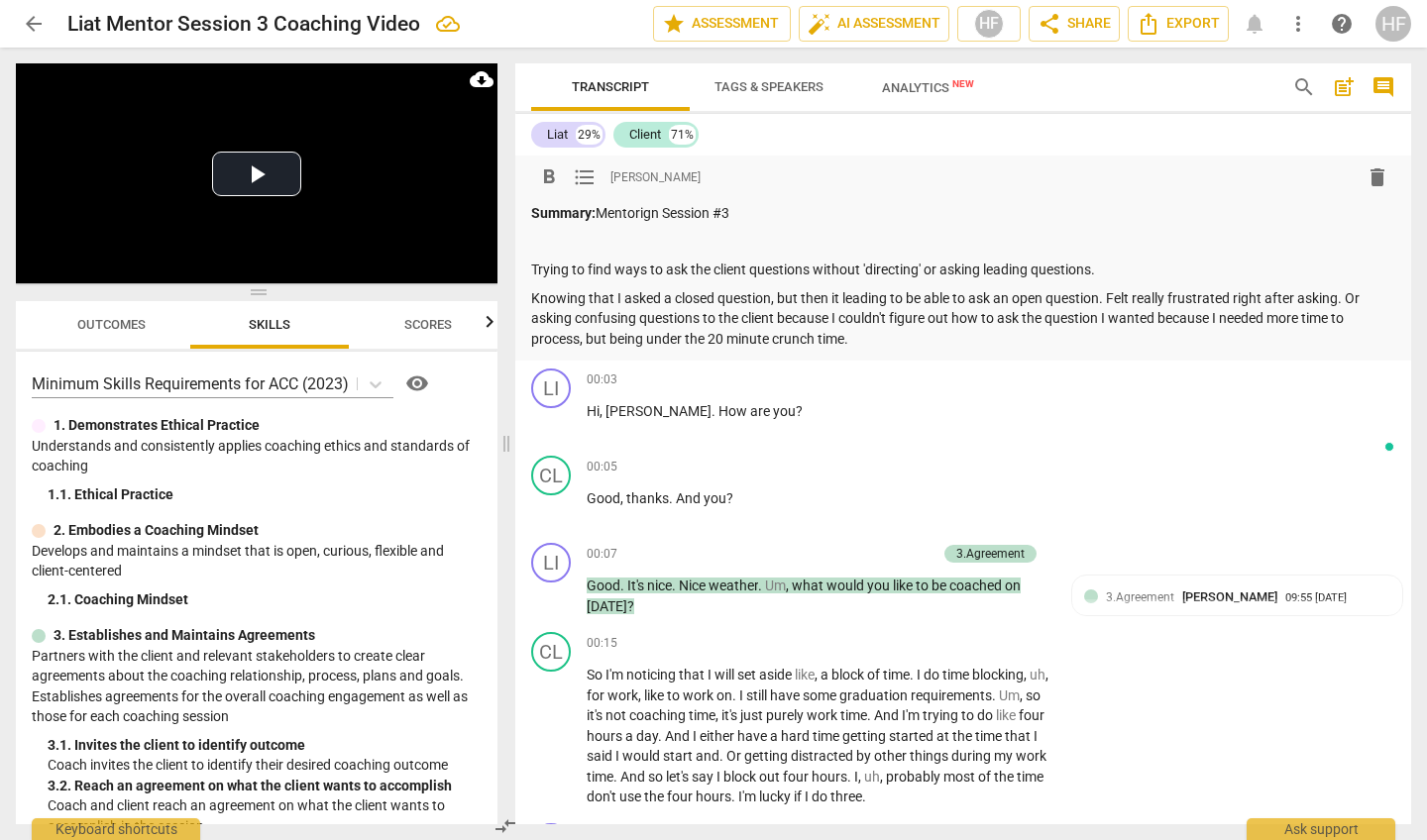 click on "Knowing that I asked a closed question, but then it leading to be able to ask an open question. Felt really frustrated right after asking. Or asking confusing questions to the client because I couldn't figure out how to ask the question I wanted because I needed more time to process, but being under the 20 minute crunch time." at bounding box center (963, 319) 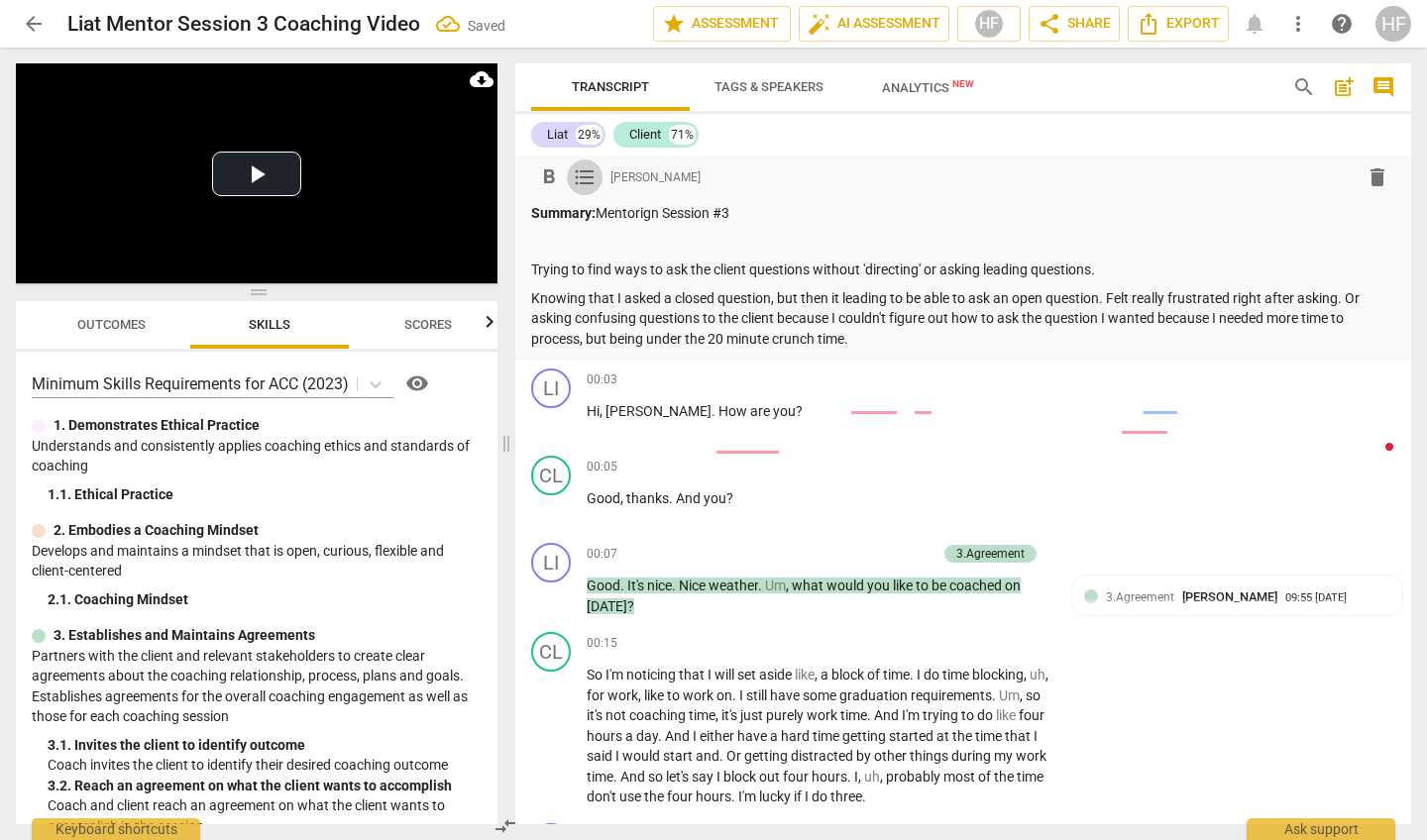 click on "format_list_bulleted" at bounding box center (585, 177) 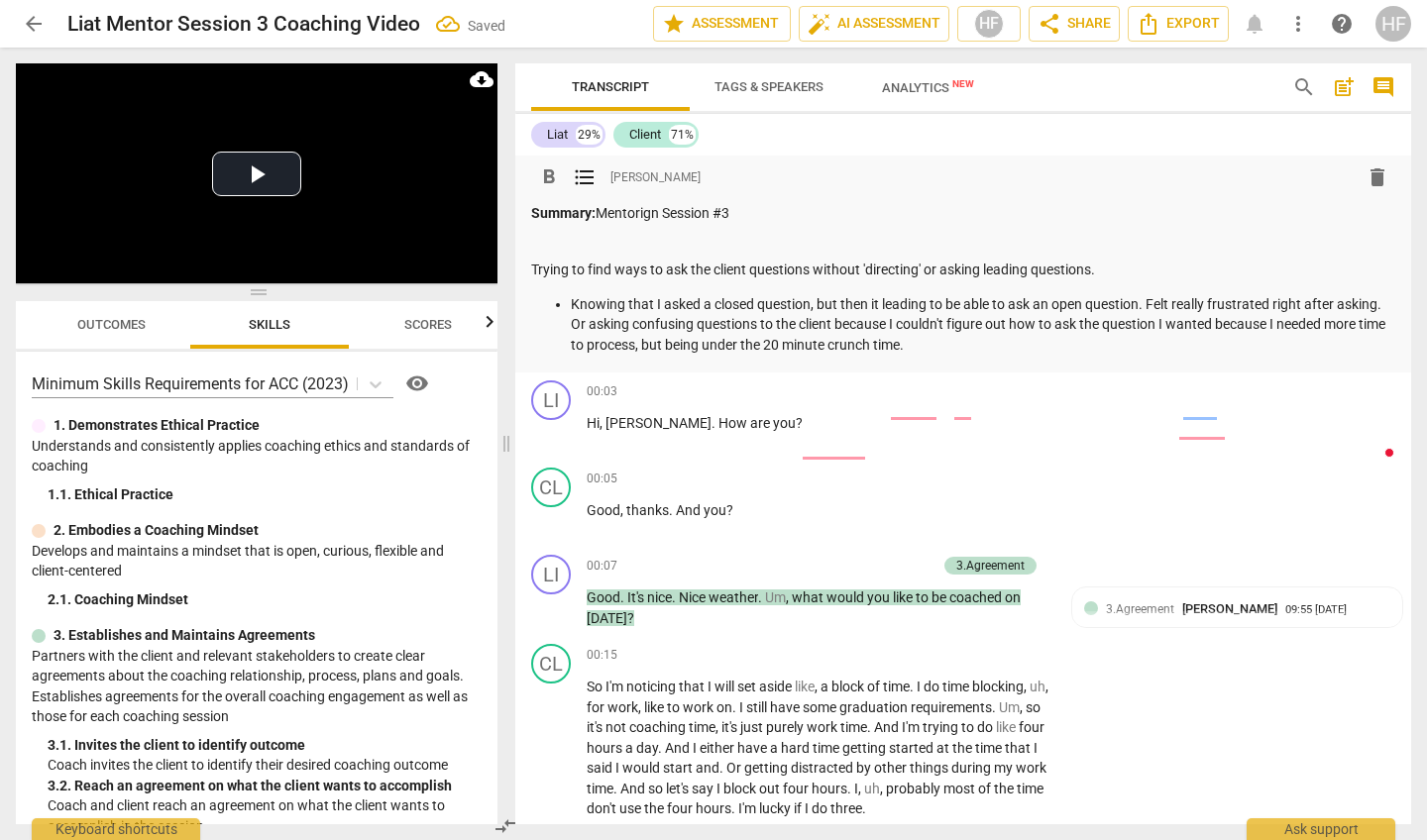 click on "Trying to find ways to ask the client questions without 'directing' or asking leading questions." at bounding box center (963, 269) 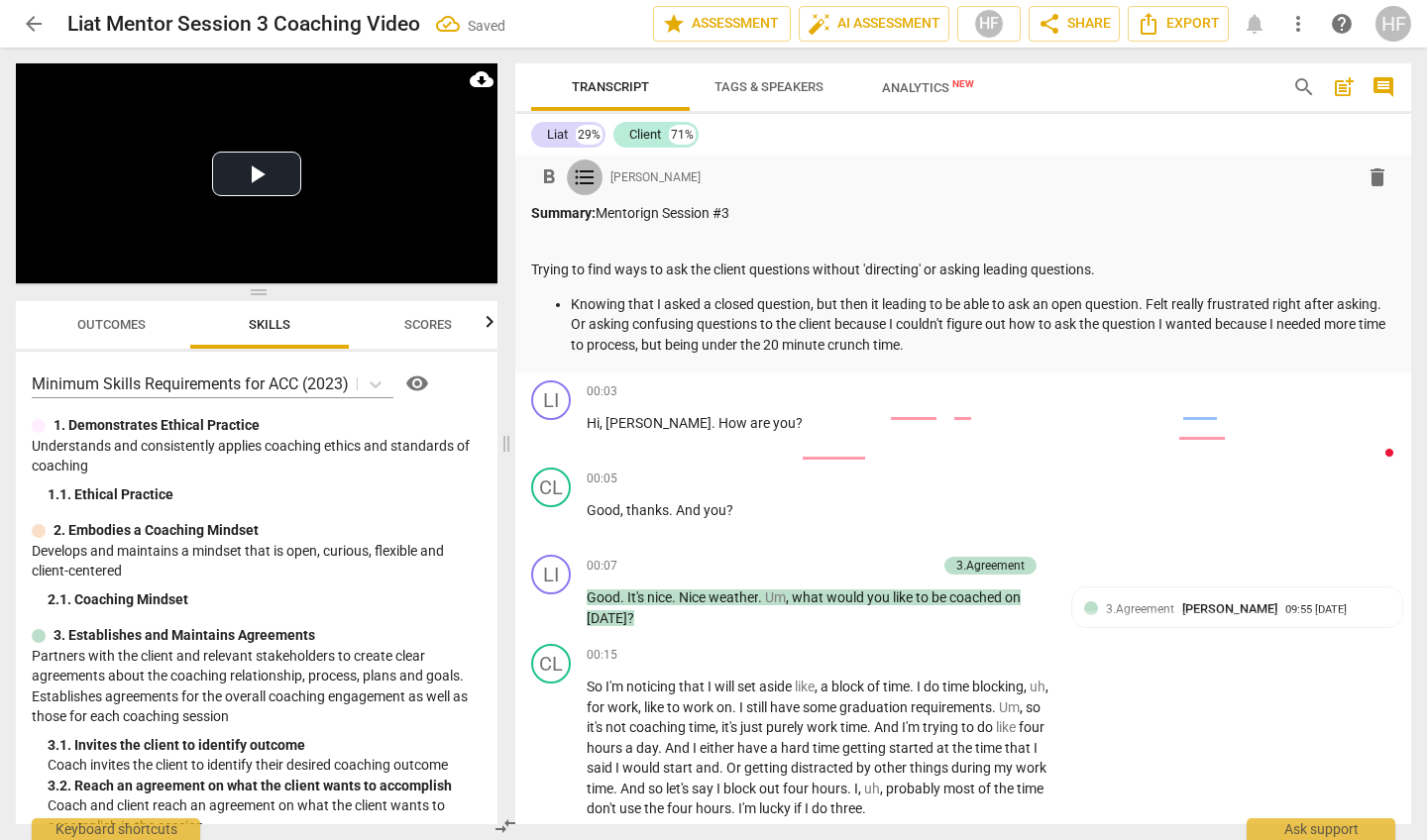 click on "format_list_bulleted" at bounding box center [585, 177] 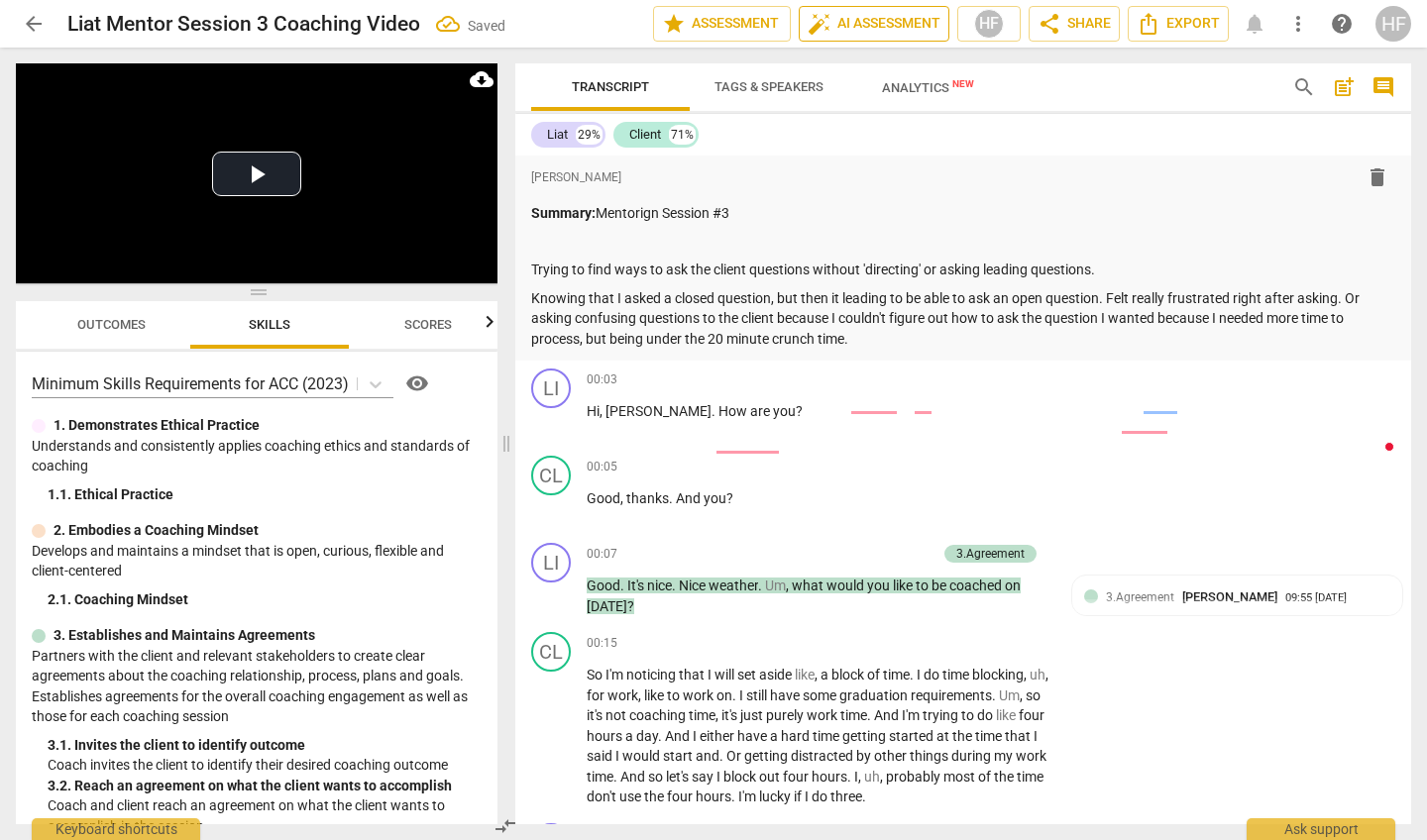 scroll, scrollTop: 532, scrollLeft: 0, axis: vertical 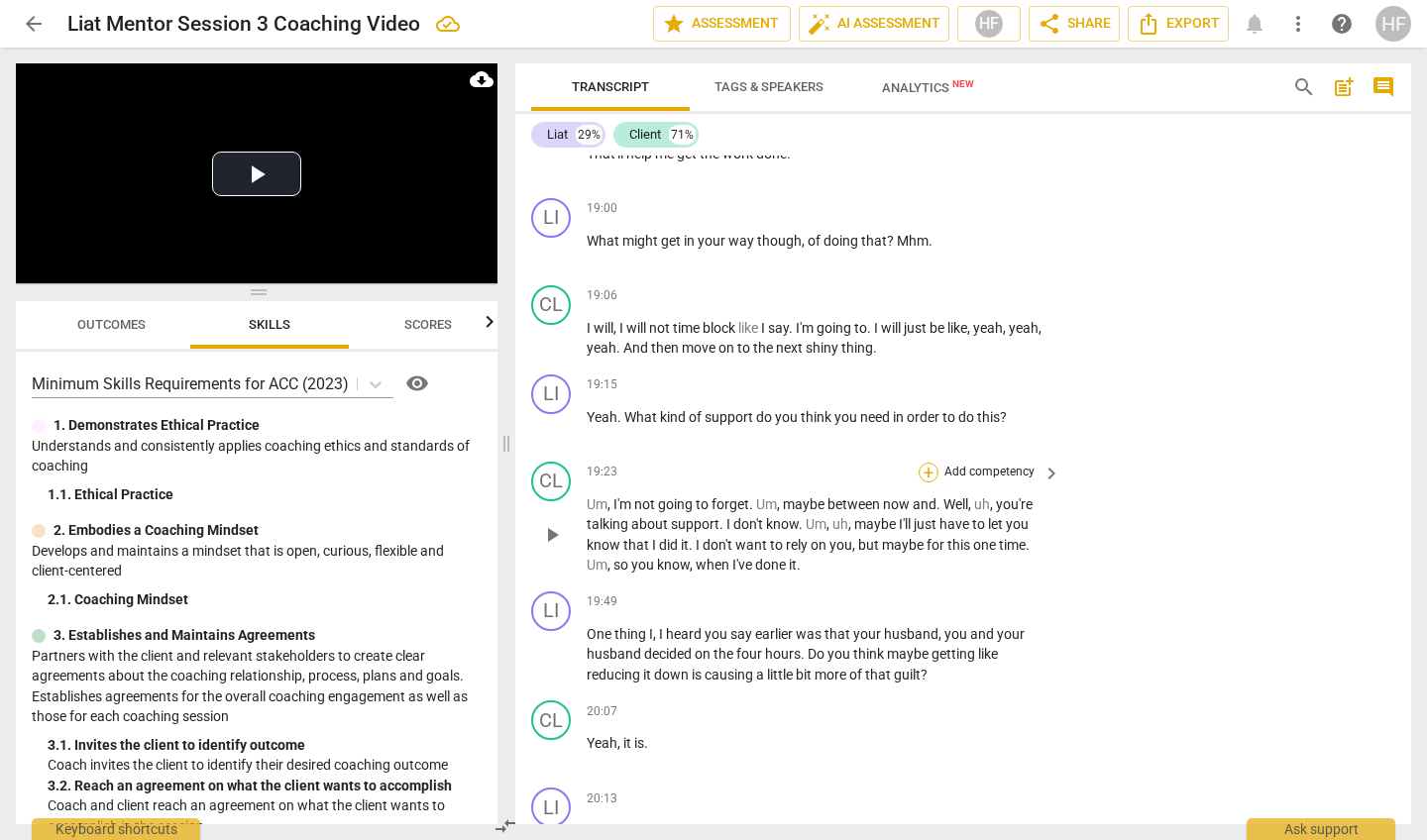 click on "+" at bounding box center (929, 472) 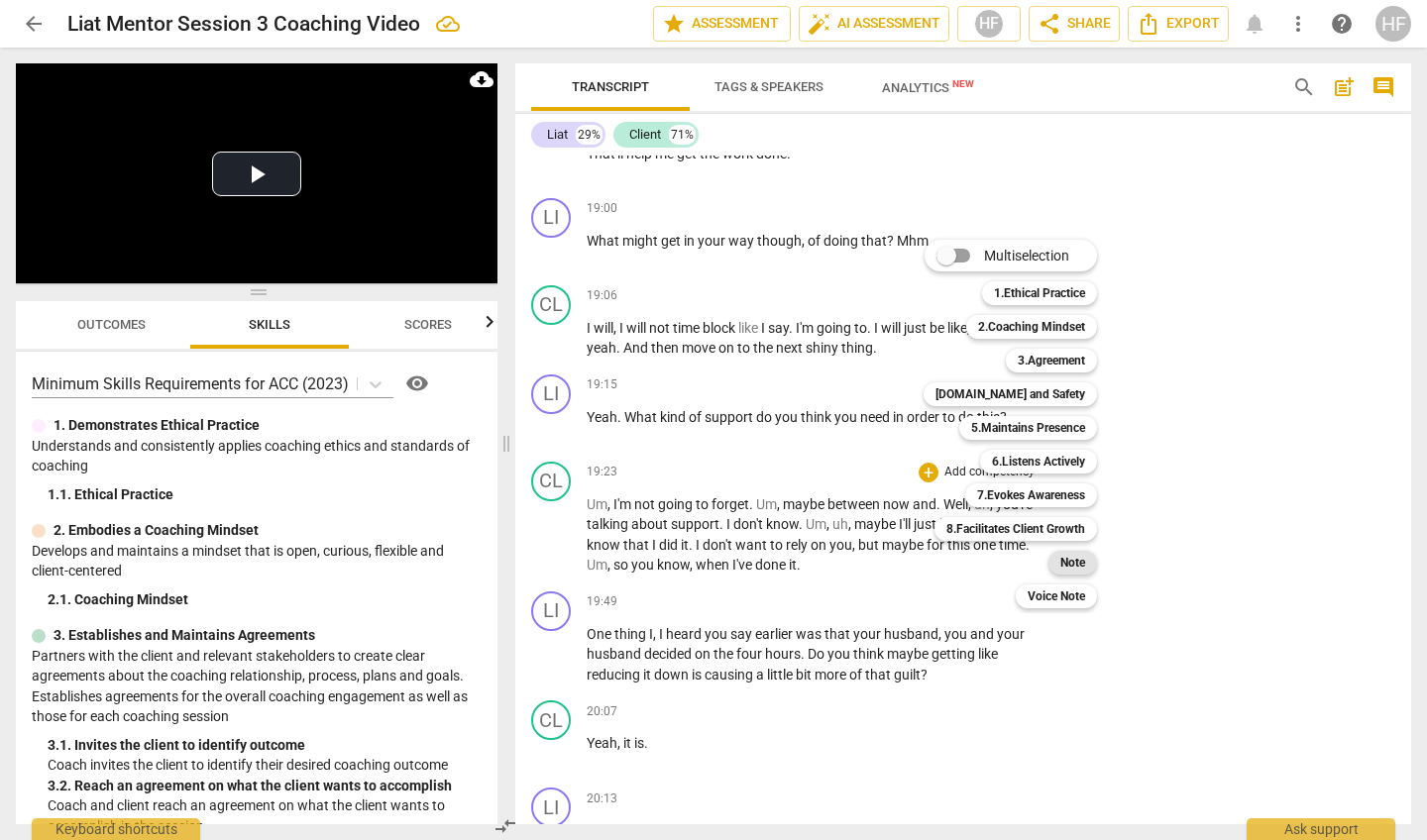 click on "Note" at bounding box center [1072, 563] 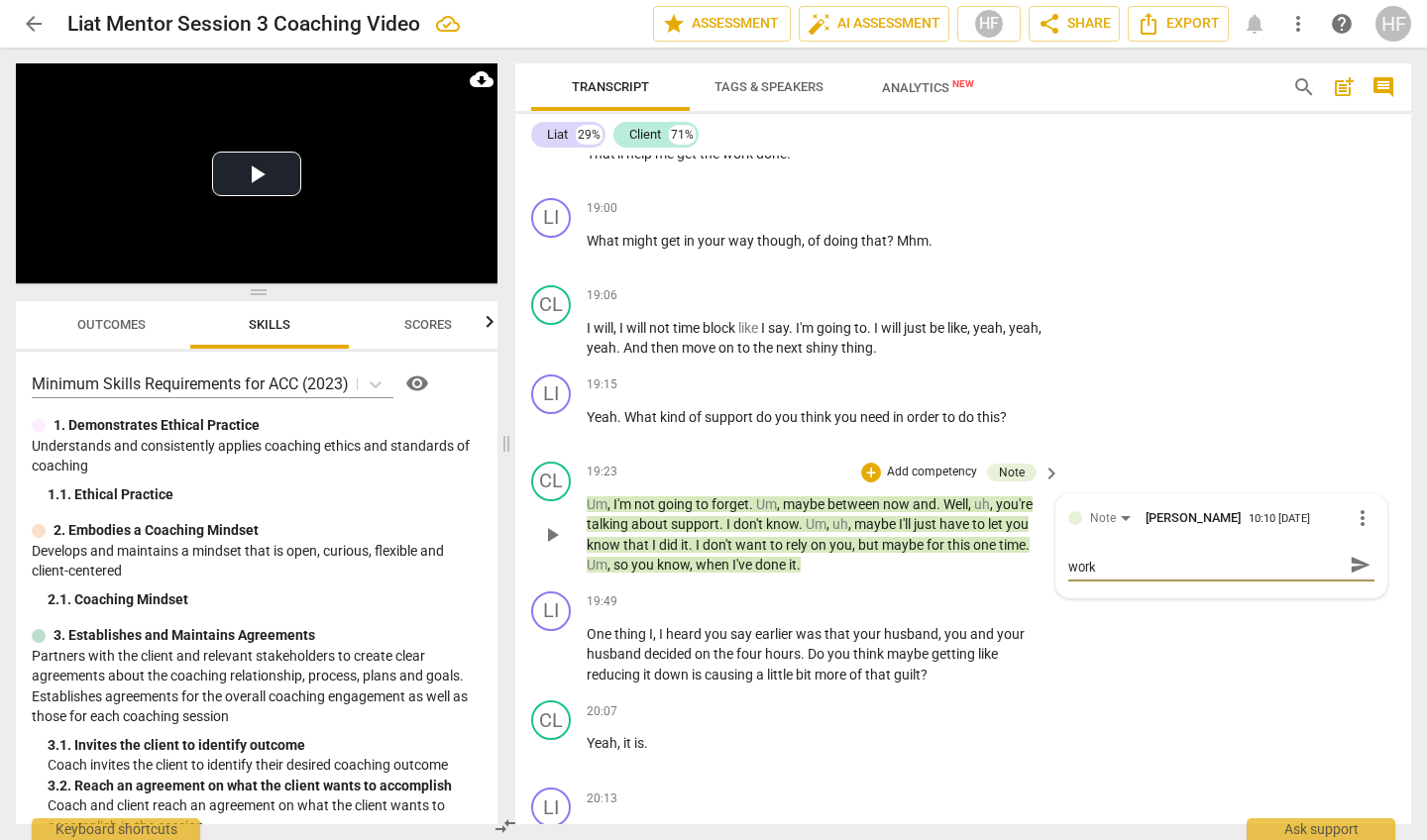 scroll, scrollTop: 0, scrollLeft: 0, axis: both 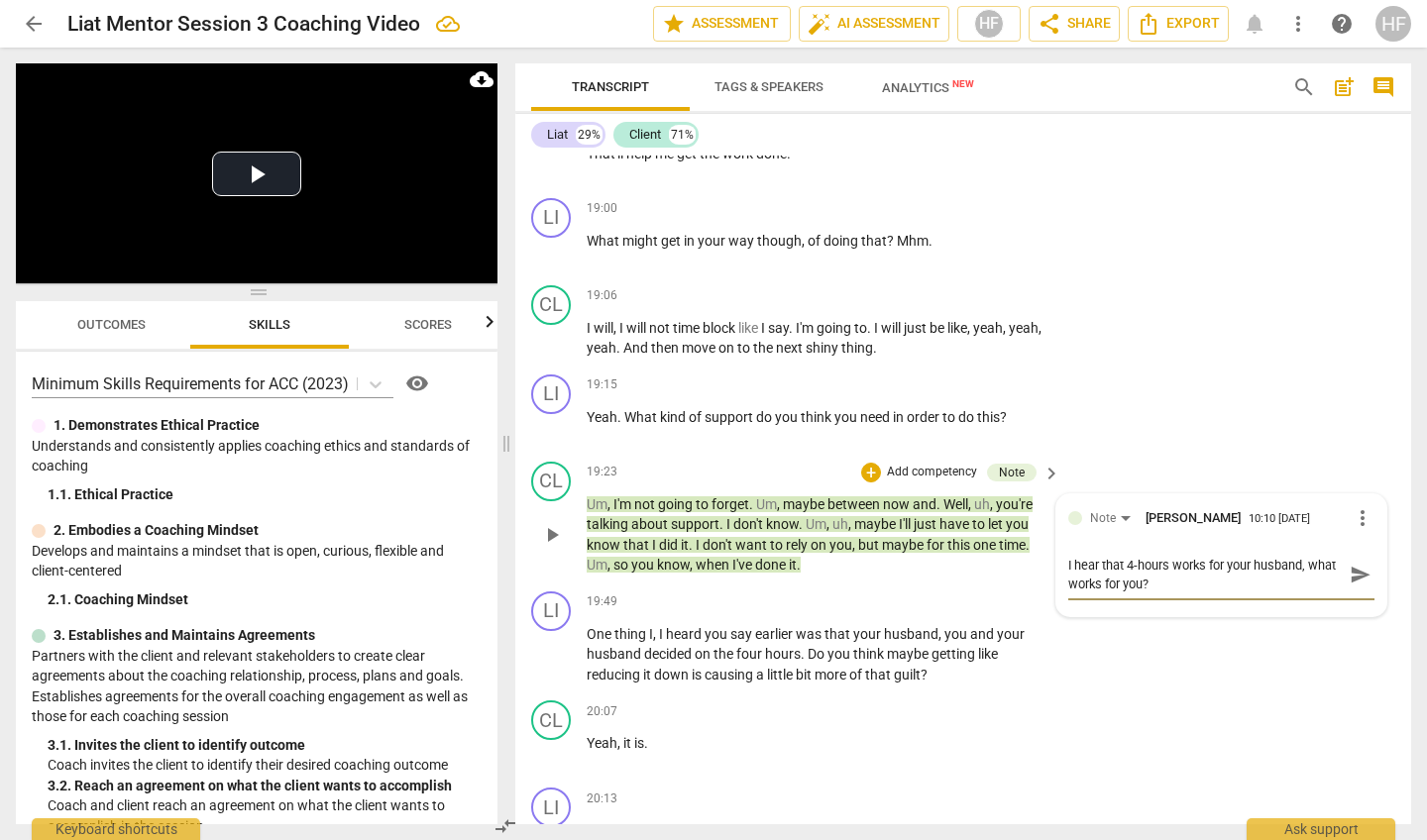 click on "send" at bounding box center (1361, 575) 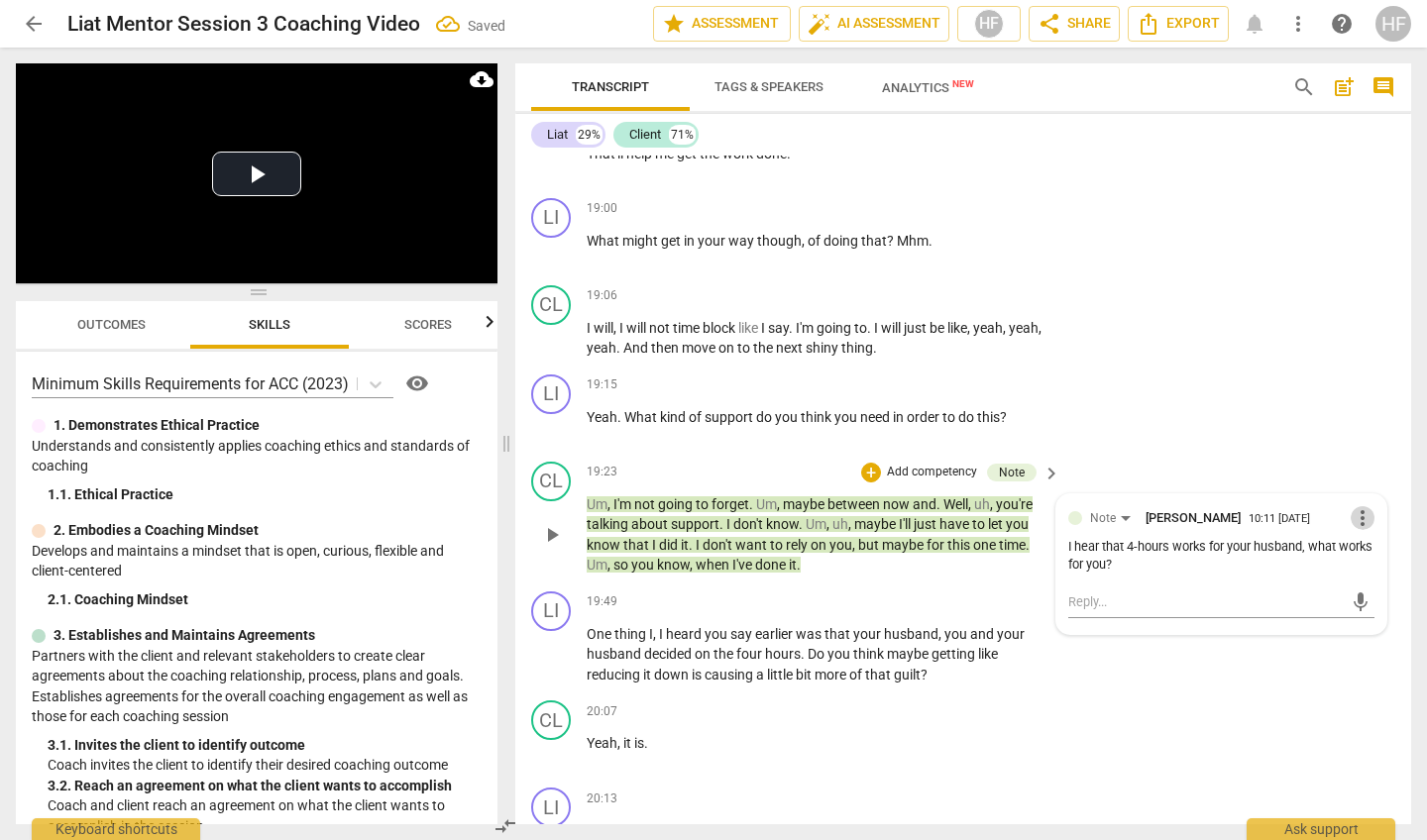 click on "more_vert" at bounding box center (1363, 518) 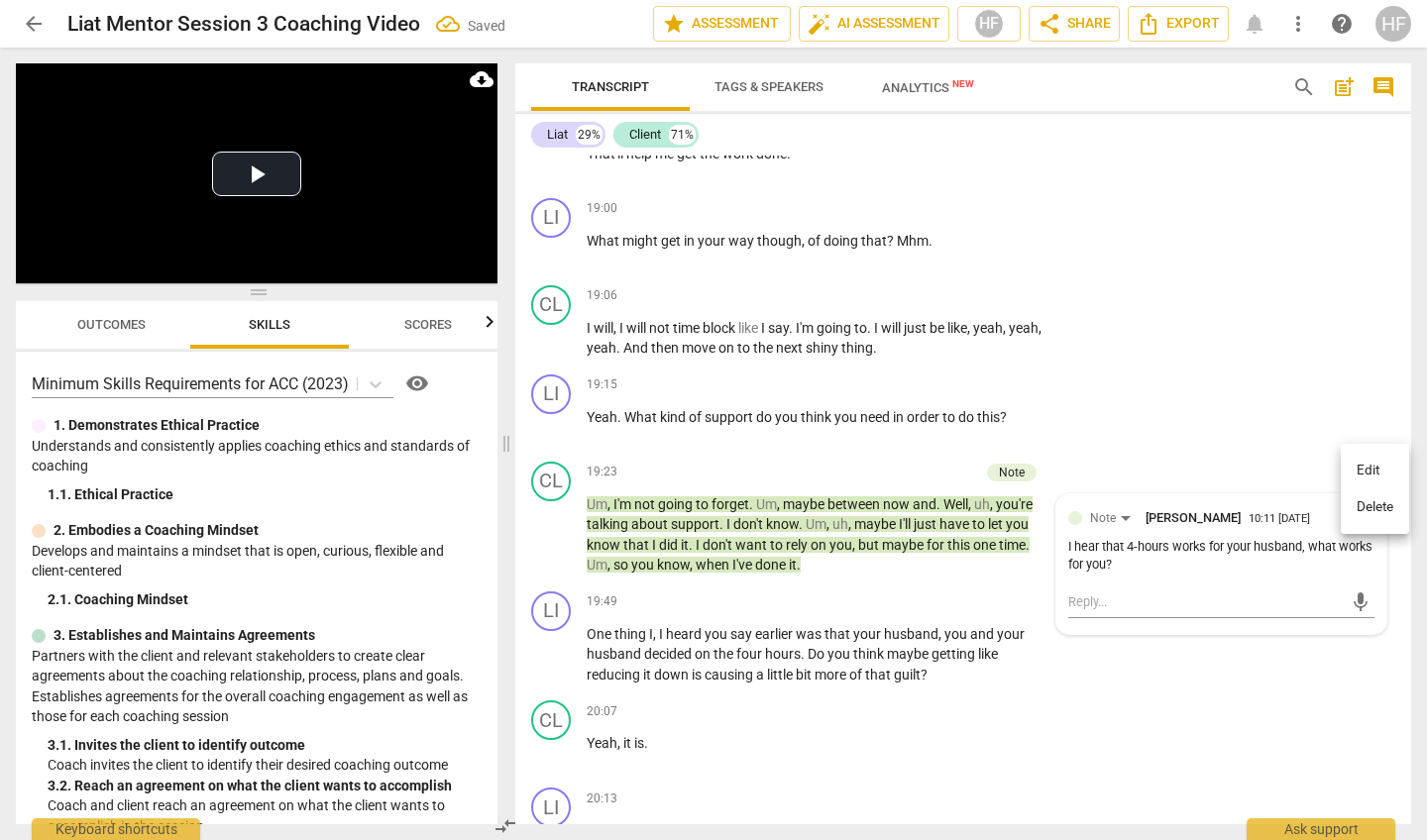 click on "Edit" at bounding box center (1374, 471) 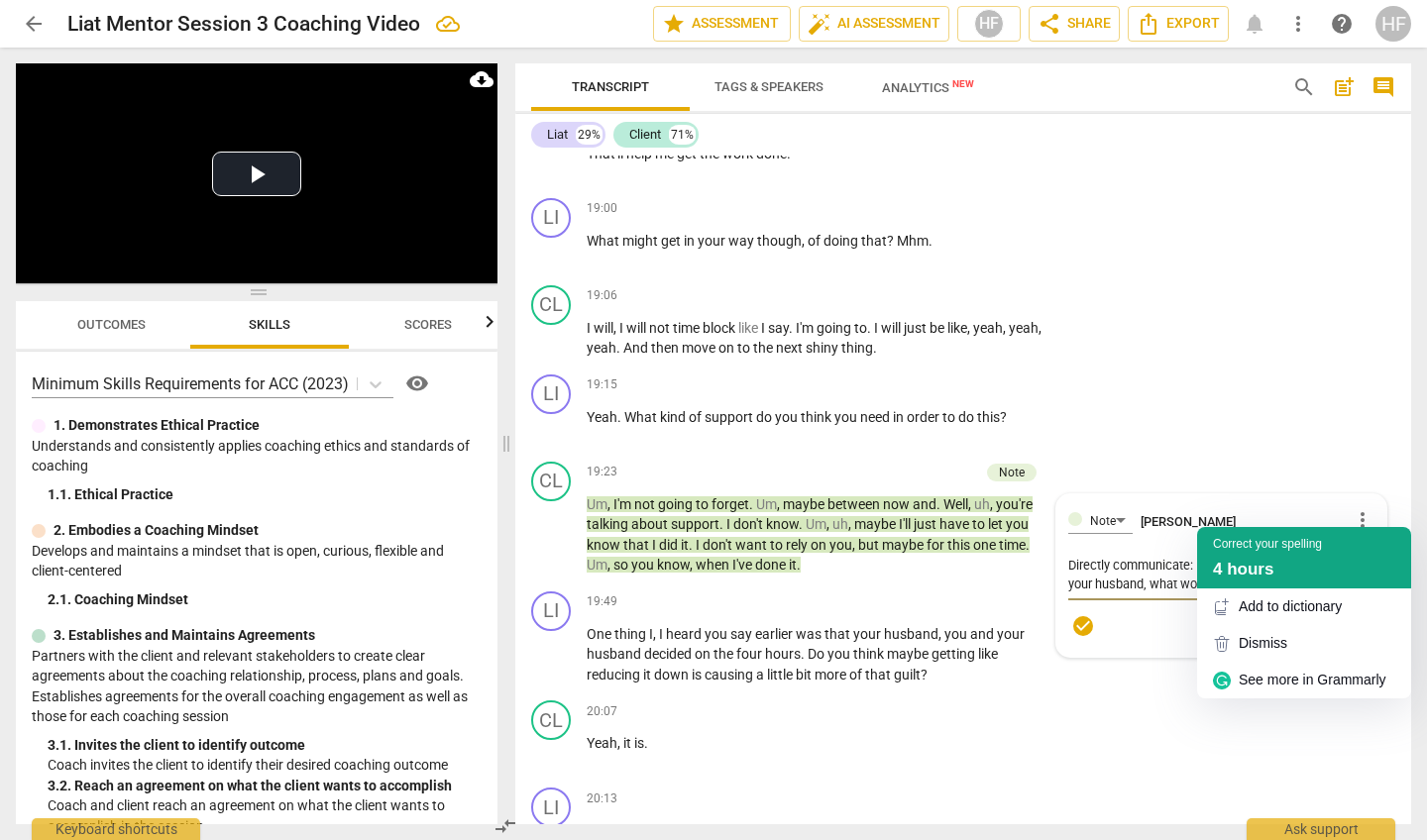click on "Correct your spelling 4 hours" 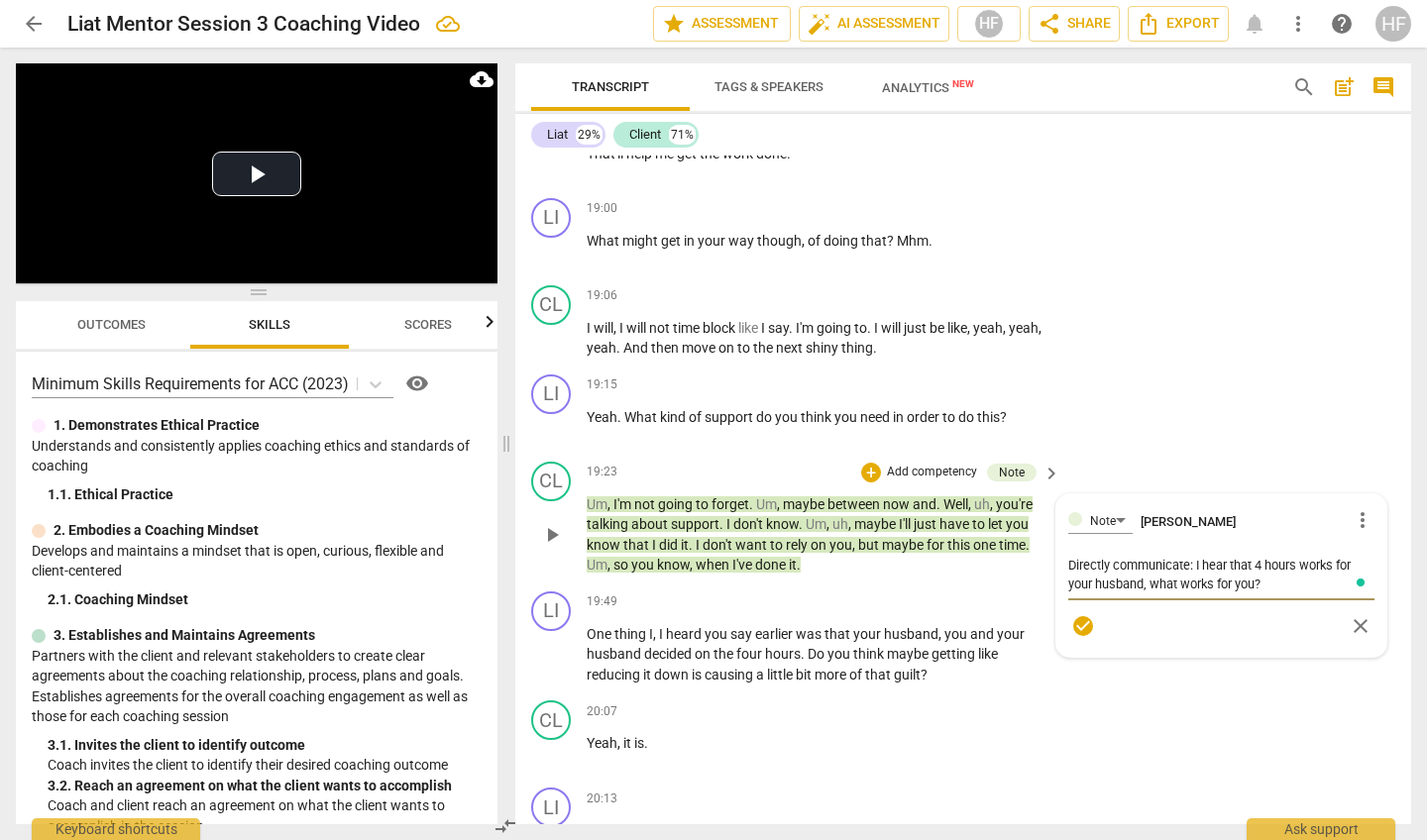 click on "check_circle" at bounding box center (1083, 626) 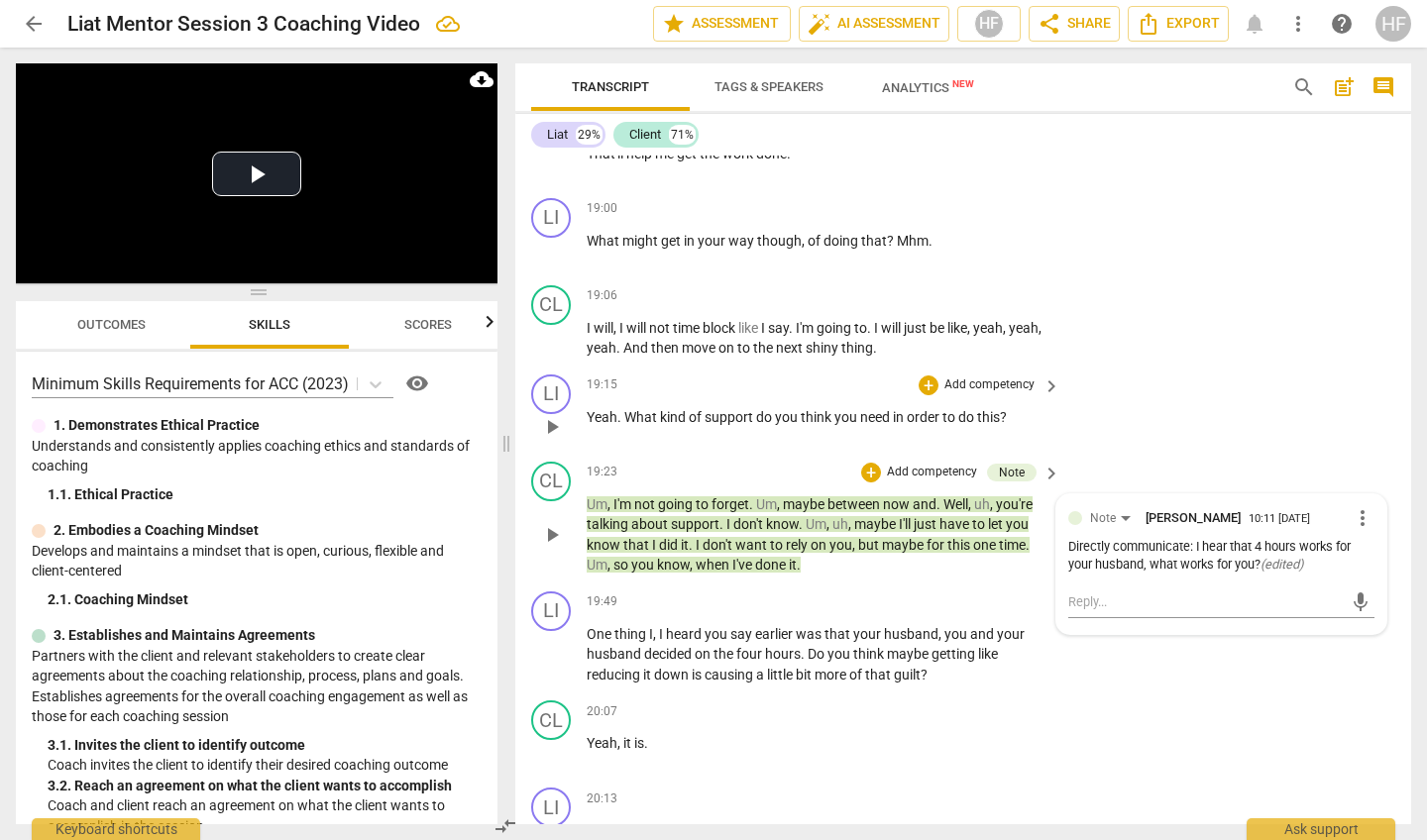 click on "LI play_arrow pause 19:15 + Add competency keyboard_arrow_right Yeah .   What   kind   of   support   do   you   think   you   need   in   order   to   do   this ?" at bounding box center (963, 410) 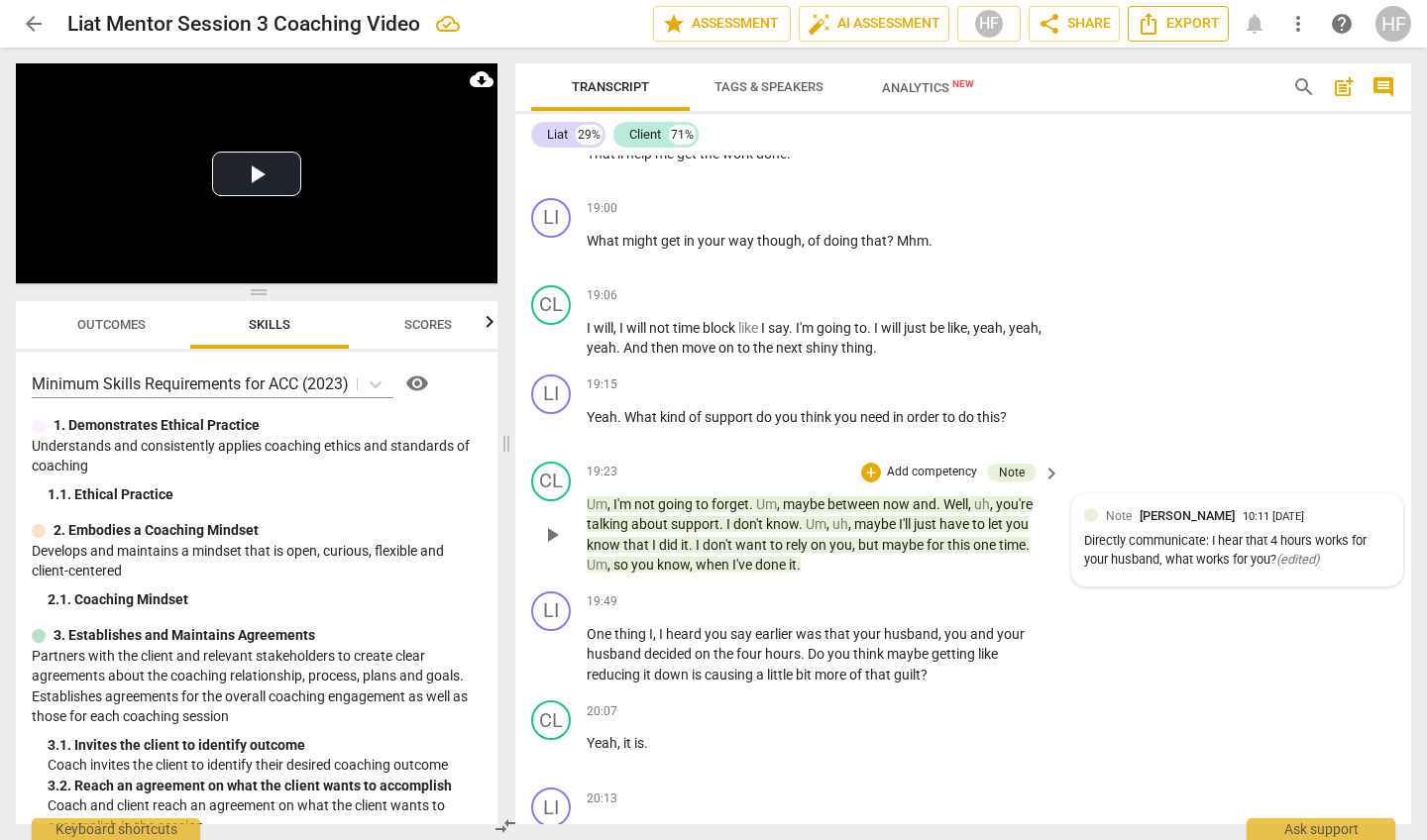 scroll, scrollTop: 7798, scrollLeft: 0, axis: vertical 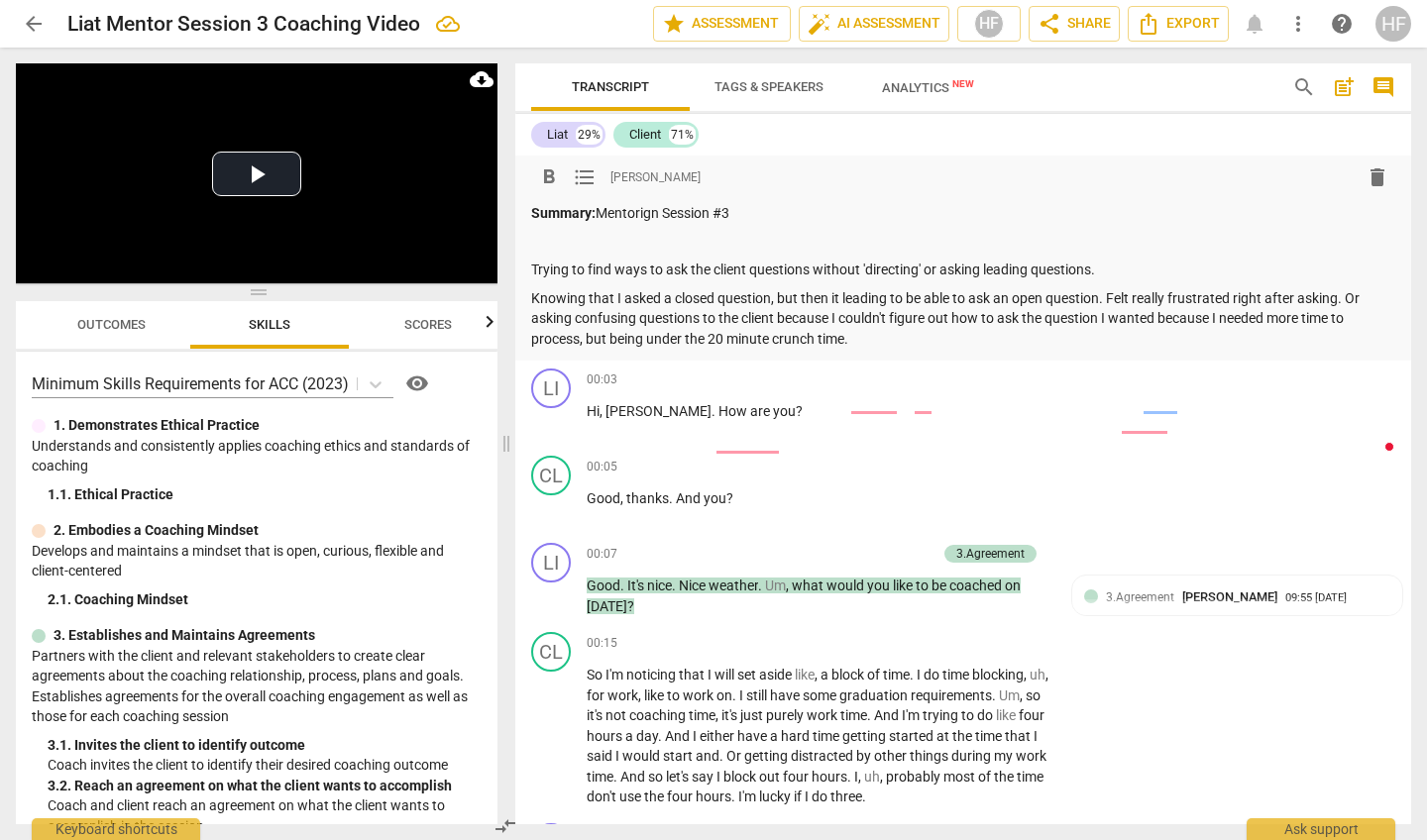 click on "Knowing that I asked a closed question, but then it leading to be able to ask an open question. Felt really frustrated right after asking. Or asking confusing questions to the client because I couldn't figure out how to ask the question I wanted because I needed more time to process, but being under the 20 minute crunch time." at bounding box center [963, 319] 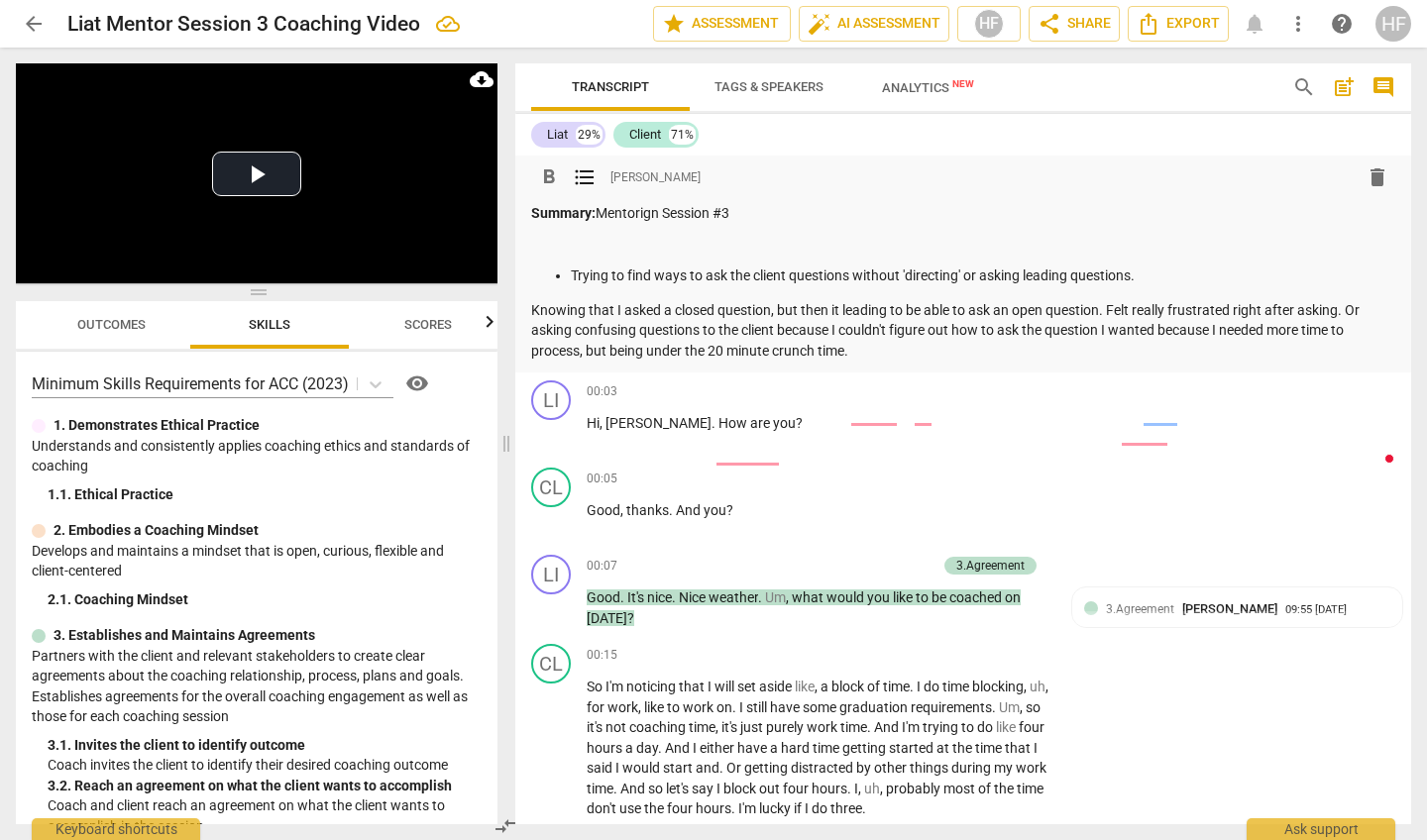click on "Knowing that I asked a closed question, but then it leading to be able to ask an open question. Felt really frustrated right after asking. Or asking confusing questions to the client because I couldn't figure out how to ask the question I wanted because I needed more time to process, but being under the 20 minute crunch time." at bounding box center (963, 331) 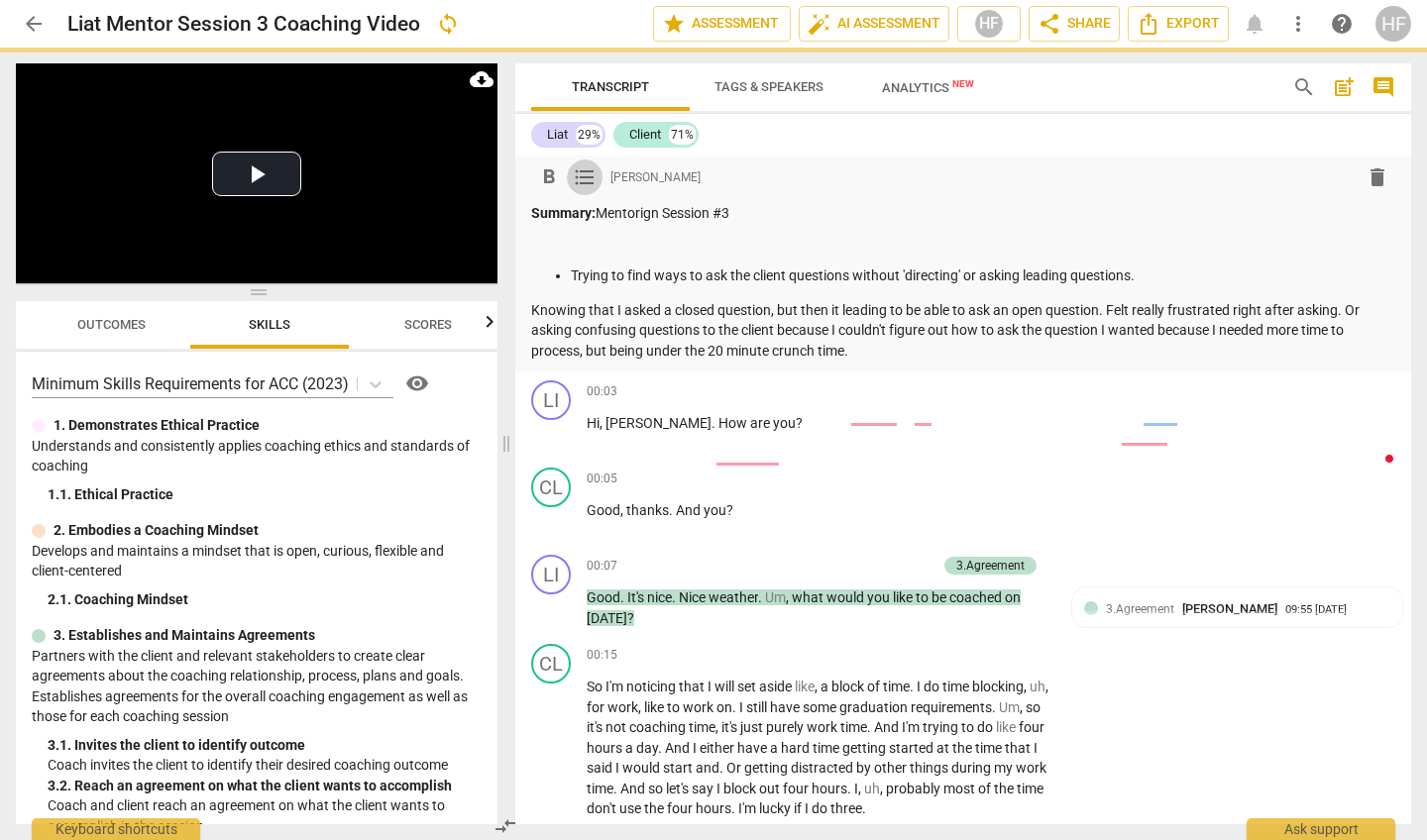 click on "format_list_bulleted" at bounding box center (585, 177) 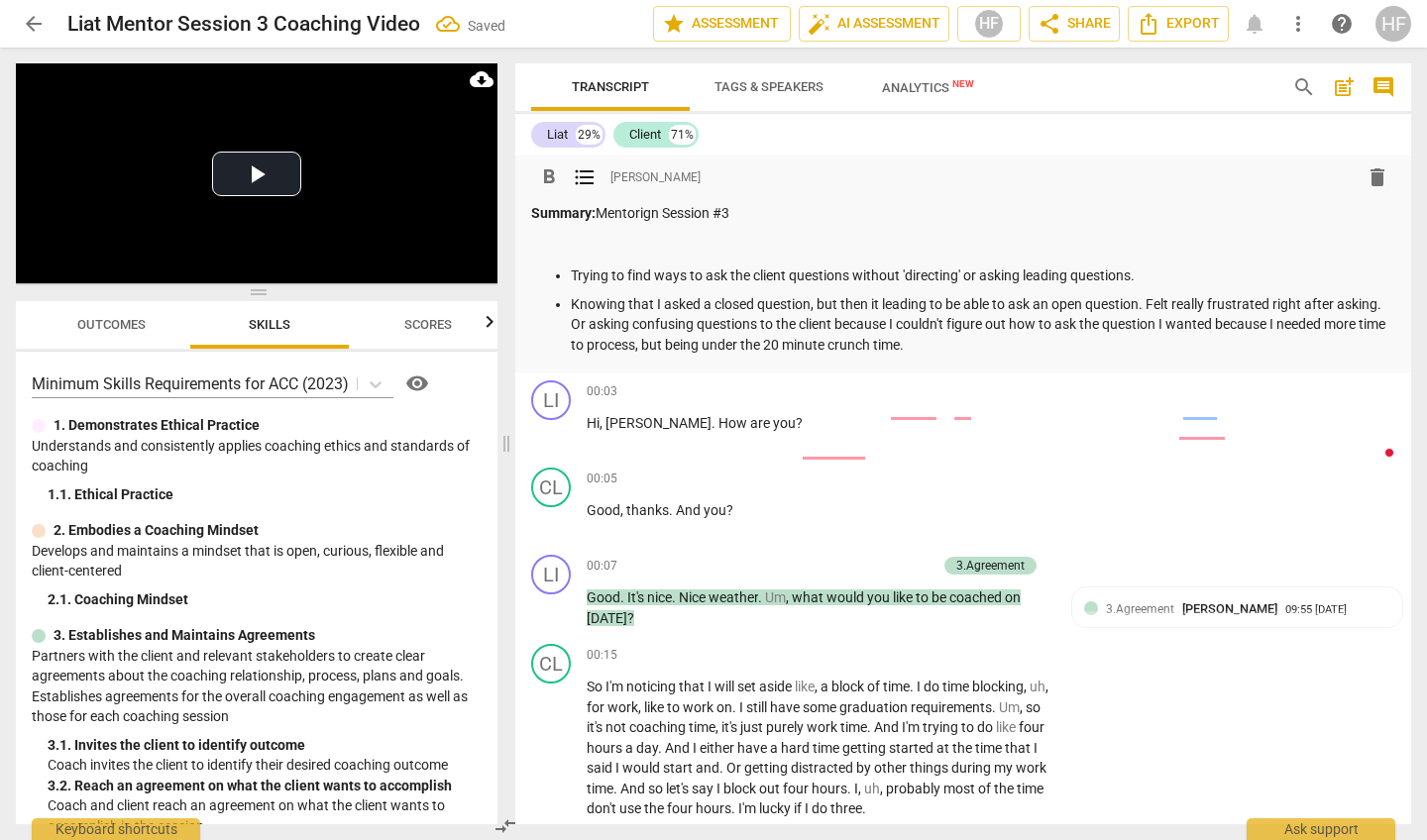 click on "Knowing that I asked a closed question, but then it leading to be able to ask an open question. Felt really frustrated right after asking. Or asking confusing questions to the client because I couldn't figure out how to ask the question I wanted because I needed more time to process, but being under the 20 minute crunch time." at bounding box center [983, 325] 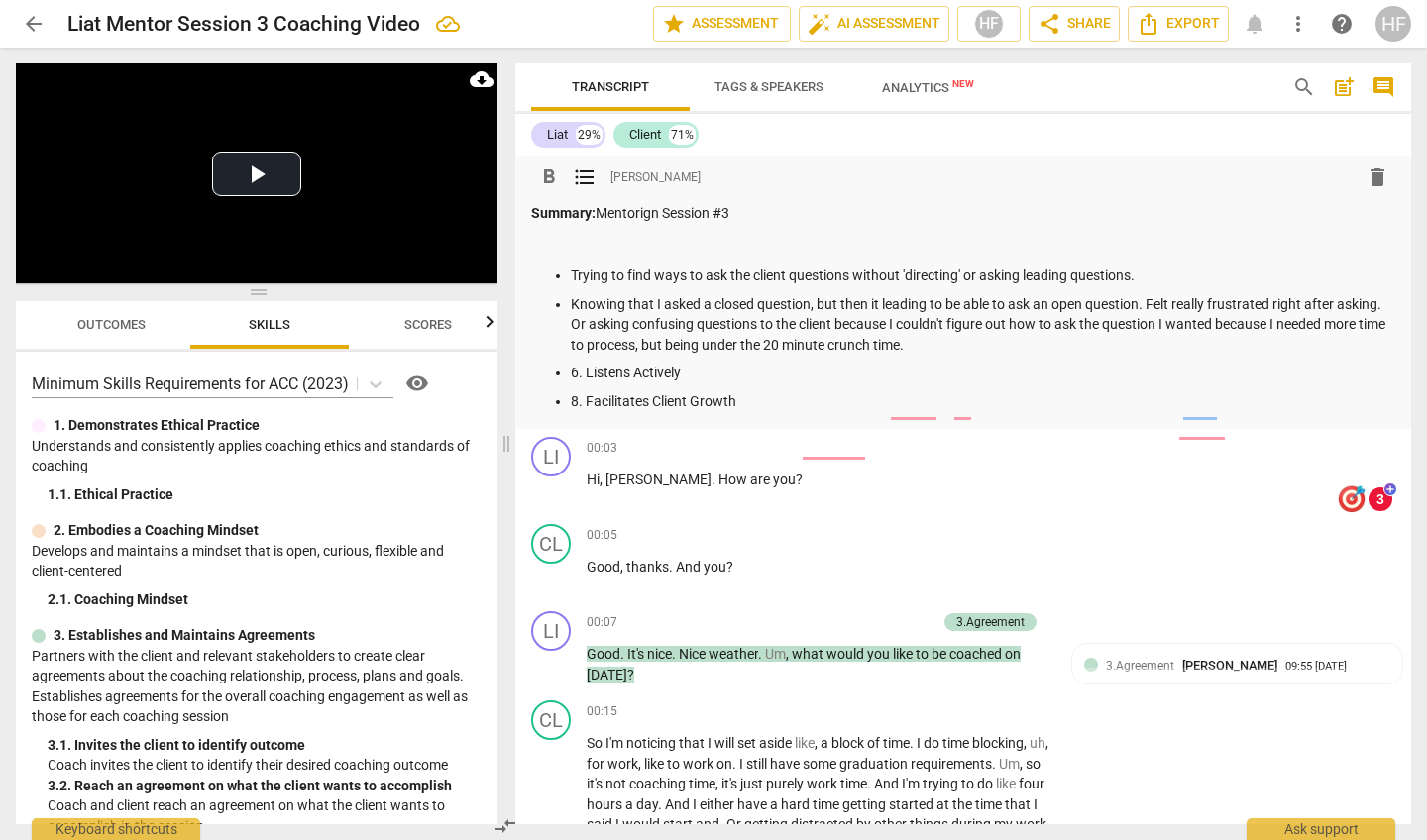 click on "8. Facilitates Client Growth" at bounding box center [983, 401] 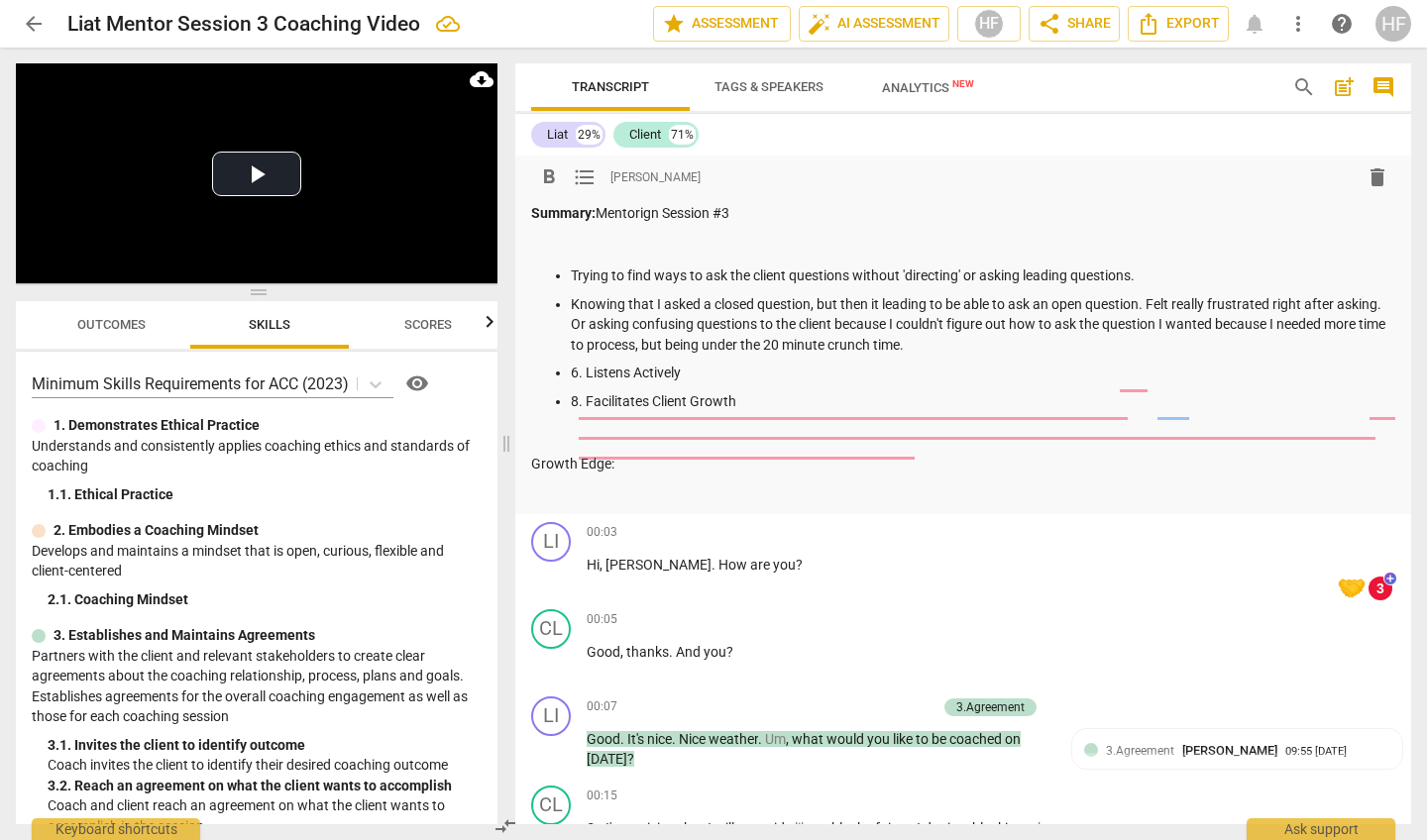 click on "Summary:   Mentorign Session #3 Trying to find ways to ask the client questions without 'directing' or asking leading questions. Knowing that I asked a closed question, but then it leading to be able to ask an open question. Felt really frustrated right after asking. Or asking confusing questions to the client because I couldn't figure out how to ask the question I wanted because I needed more time to process, but being under the 20 minute crunch time. 6. Listens Actively 8. Facilitates Client Growth Growth Edge:" at bounding box center (963, 353) 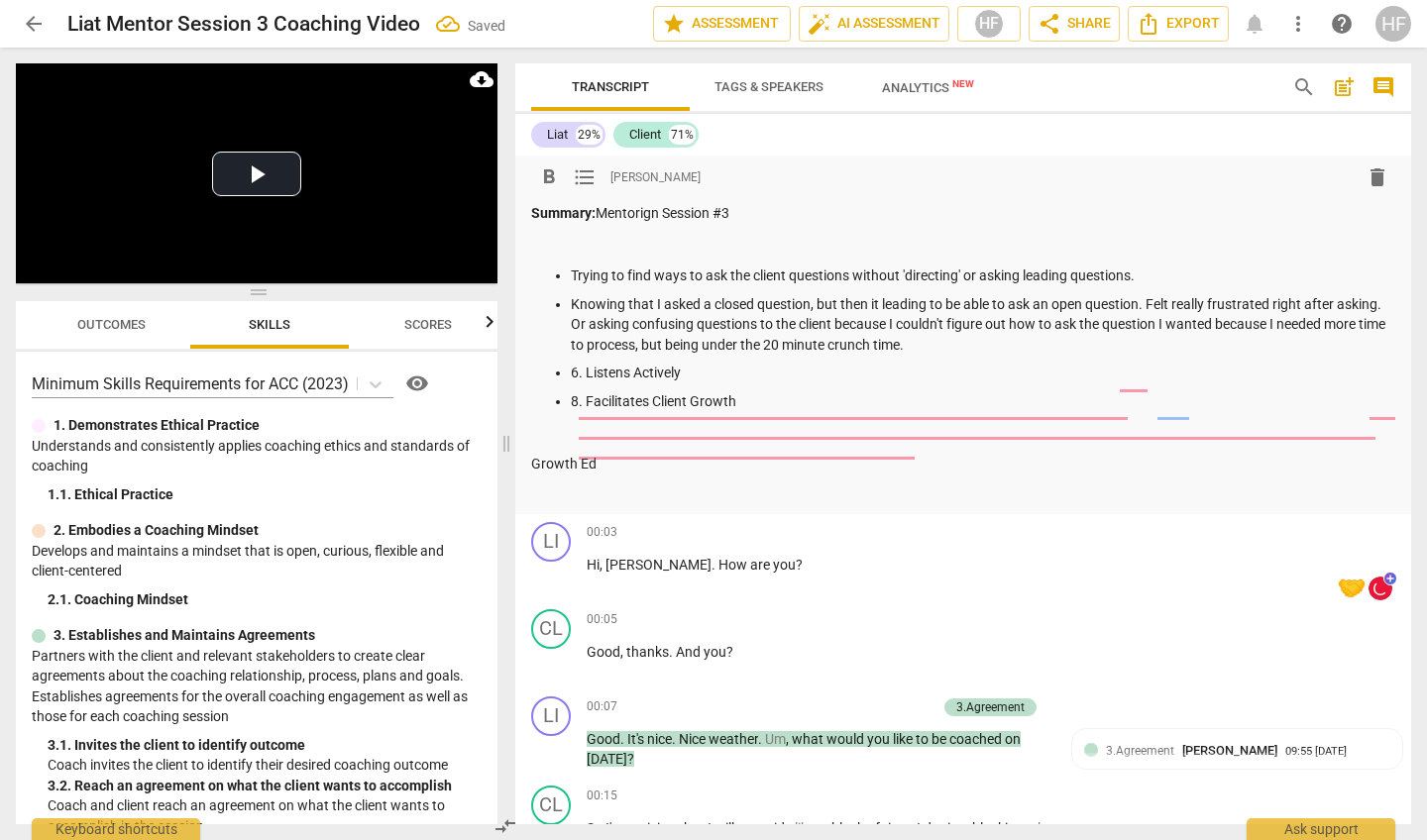 drag, startPoint x: 598, startPoint y: 457, endPoint x: 604, endPoint y: 470, distance: 14.317821 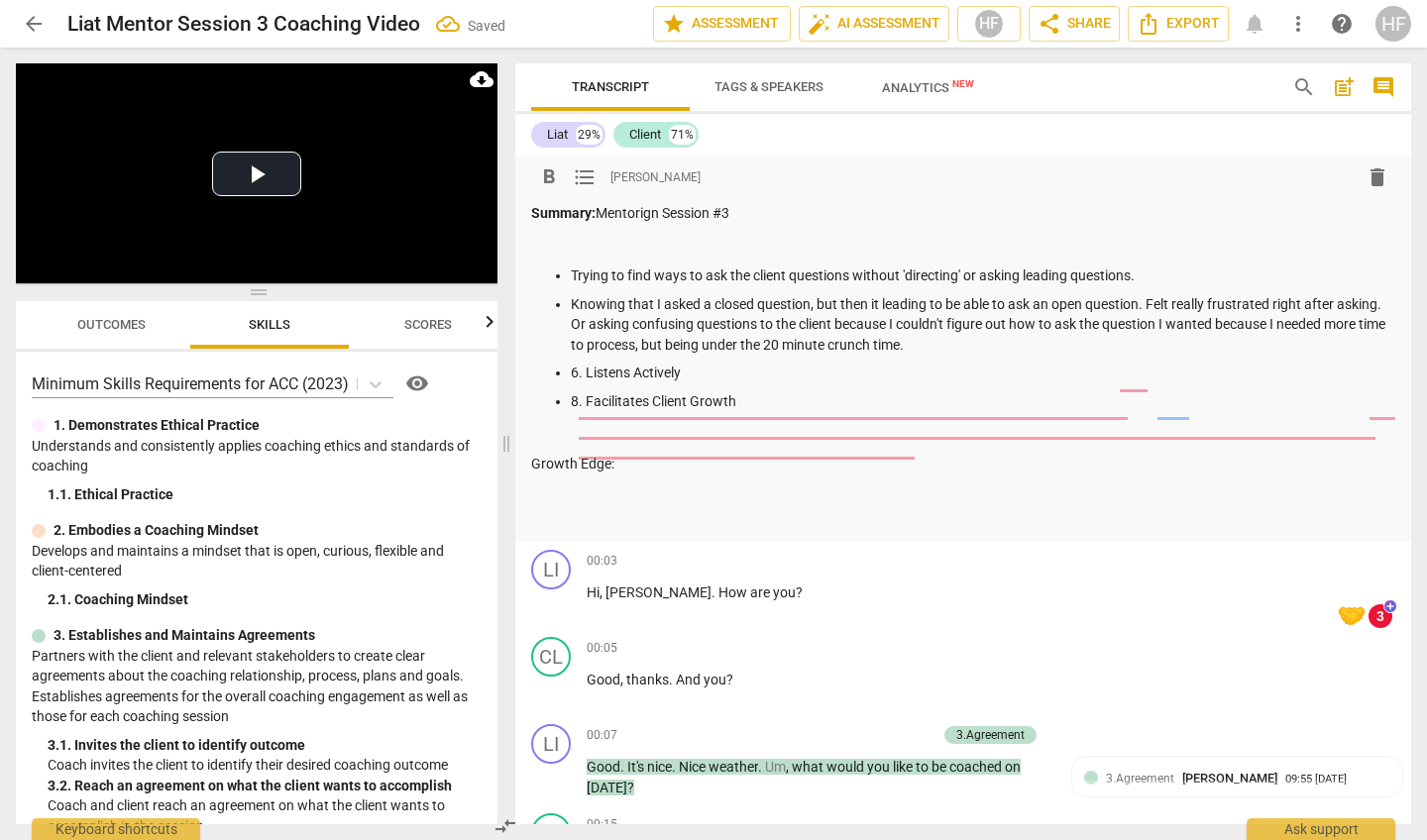 scroll, scrollTop: 2, scrollLeft: 0, axis: vertical 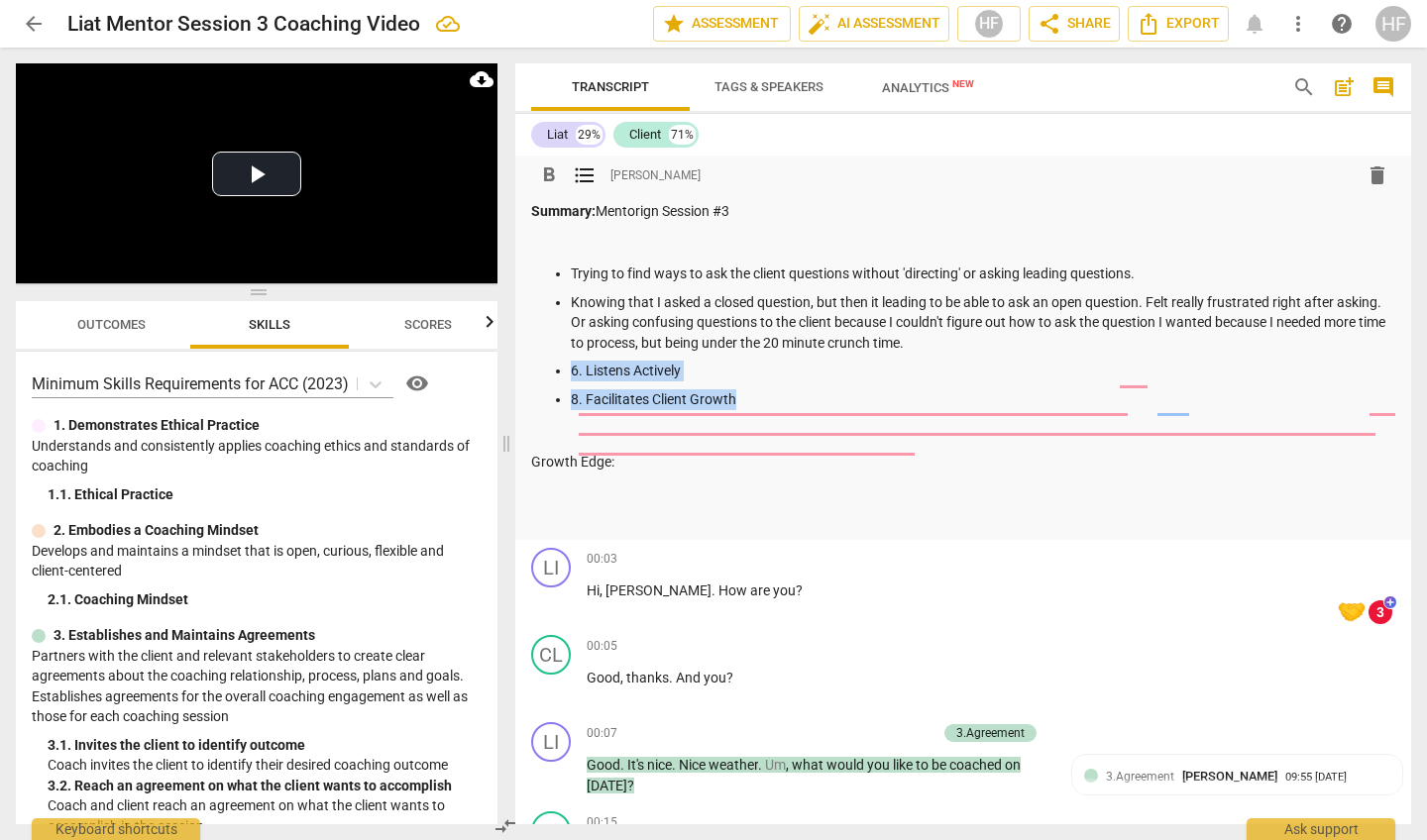 drag, startPoint x: 746, startPoint y: 400, endPoint x: 549, endPoint y: 371, distance: 199.12308 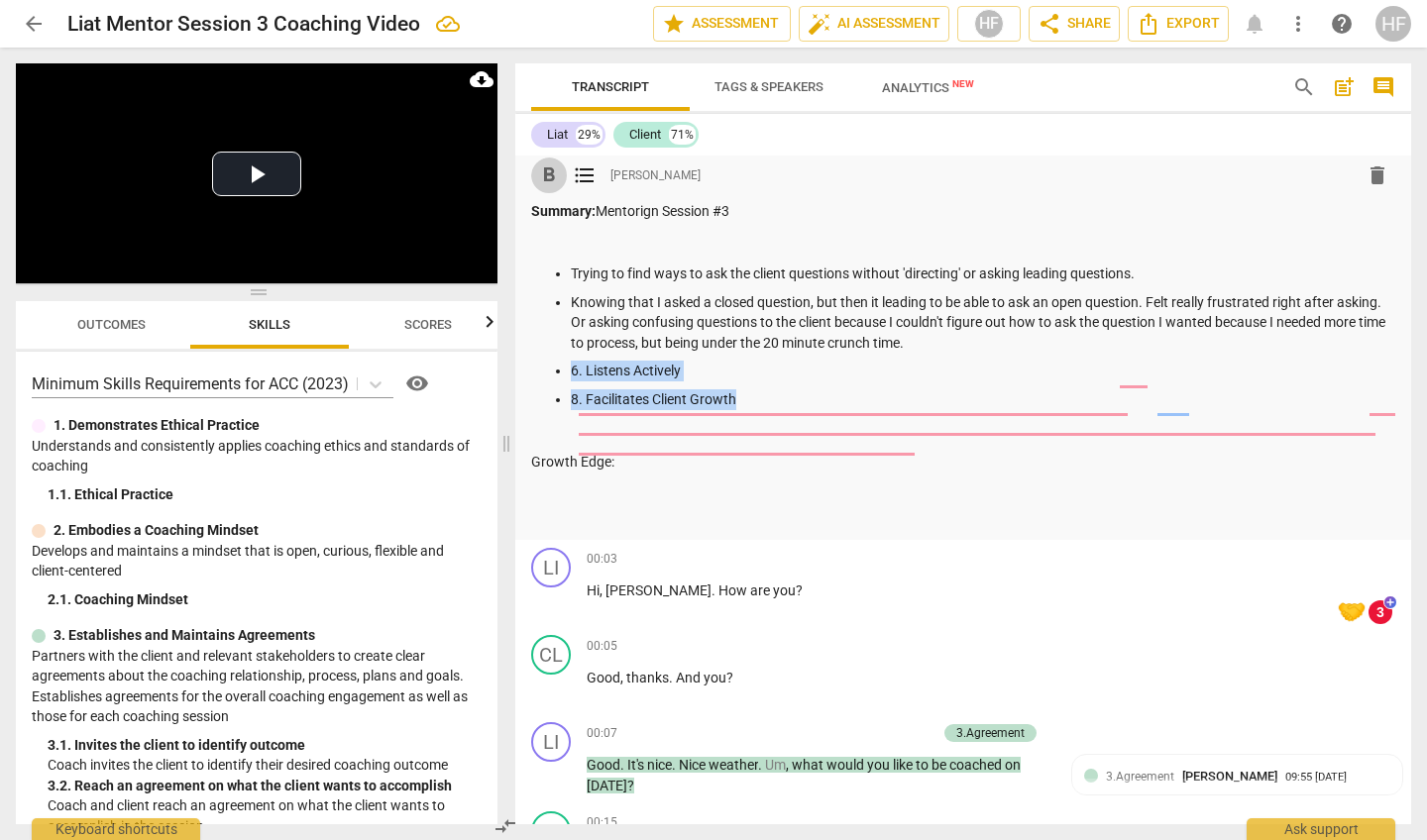 click on "format_bold" at bounding box center [549, 175] 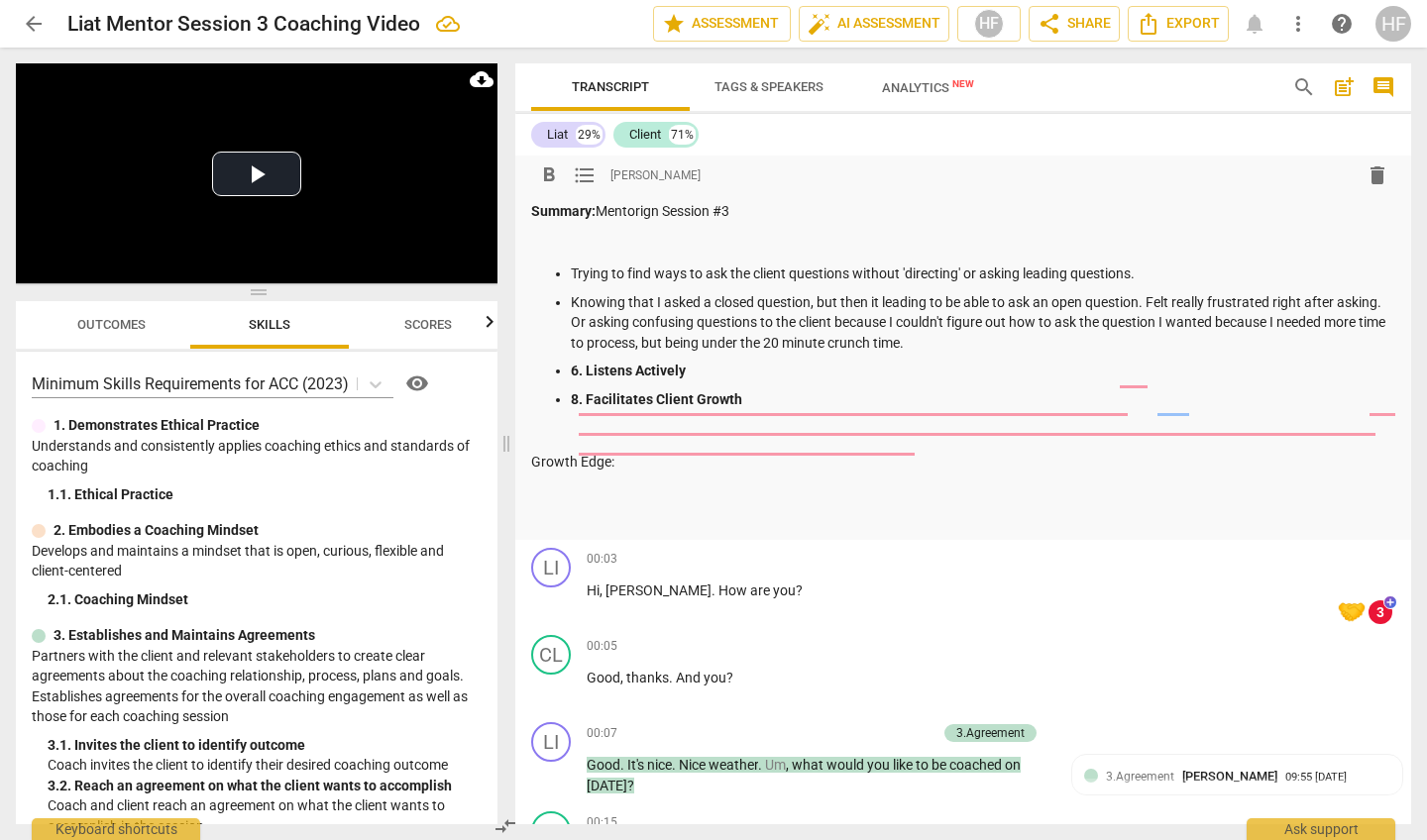 click at bounding box center (963, 489) 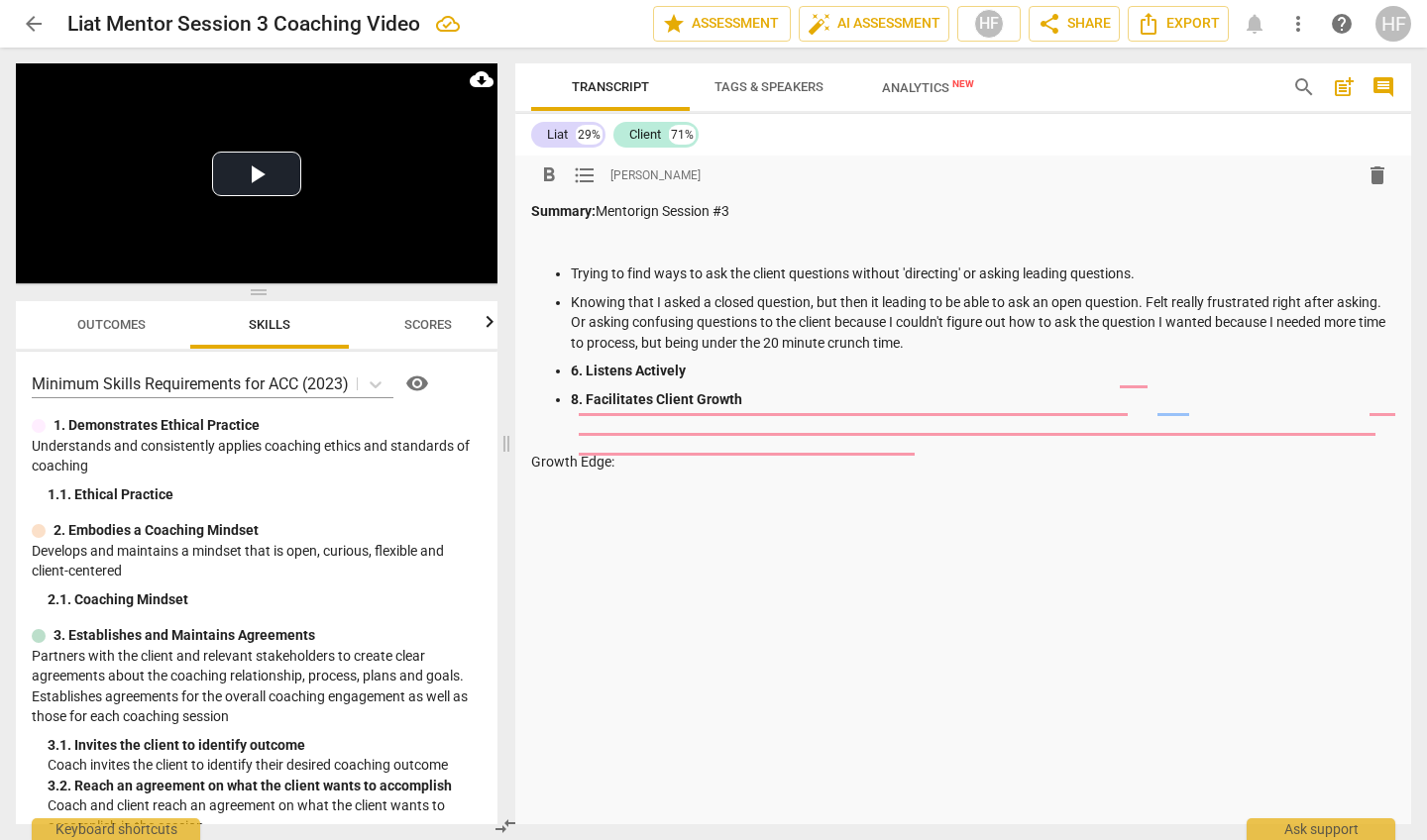 scroll, scrollTop: 62, scrollLeft: 0, axis: vertical 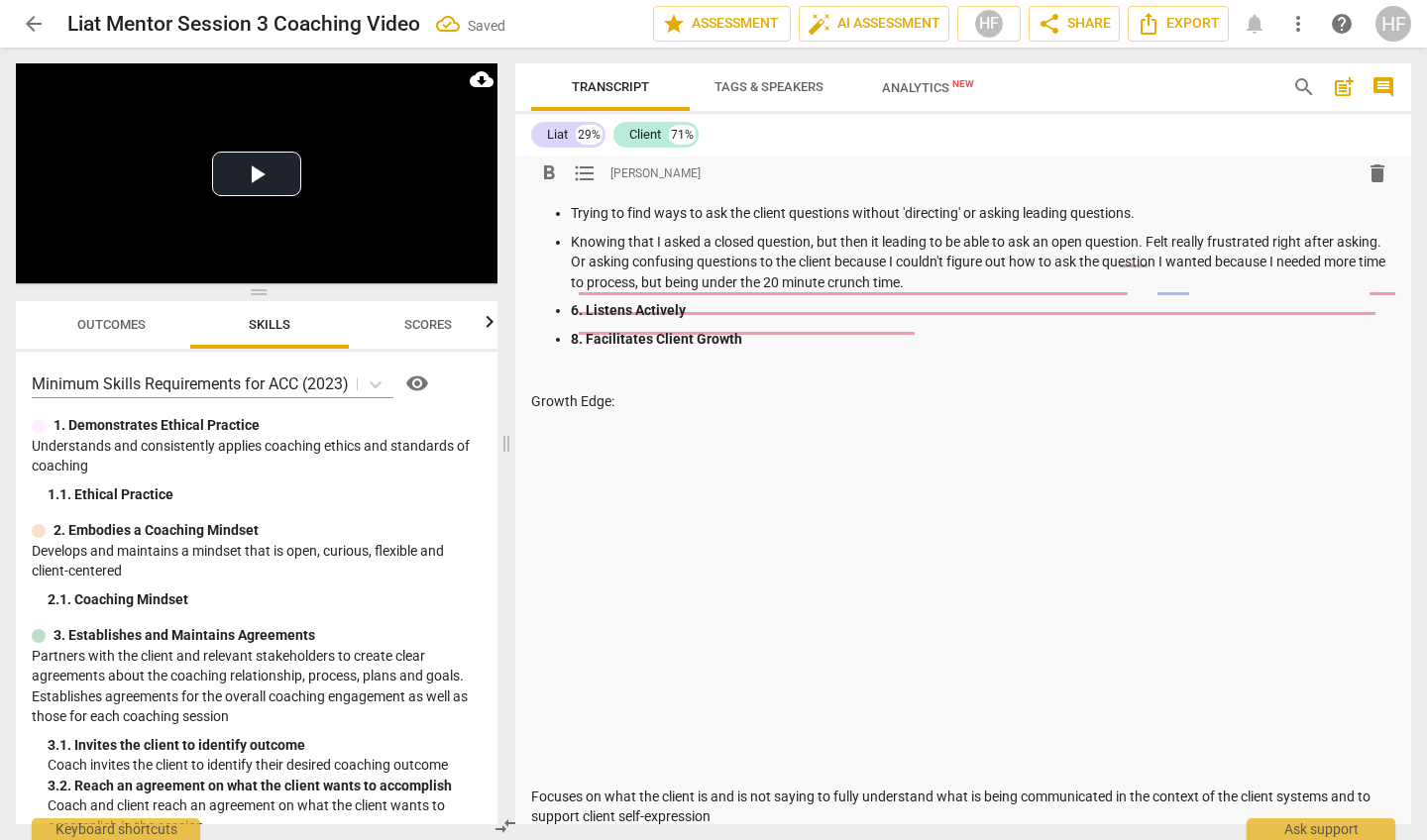 click on "Focuses on what the client is and is not saying to fully understand what is being communicated in the context of the client systems and to support client self-expression" at bounding box center (963, 806) 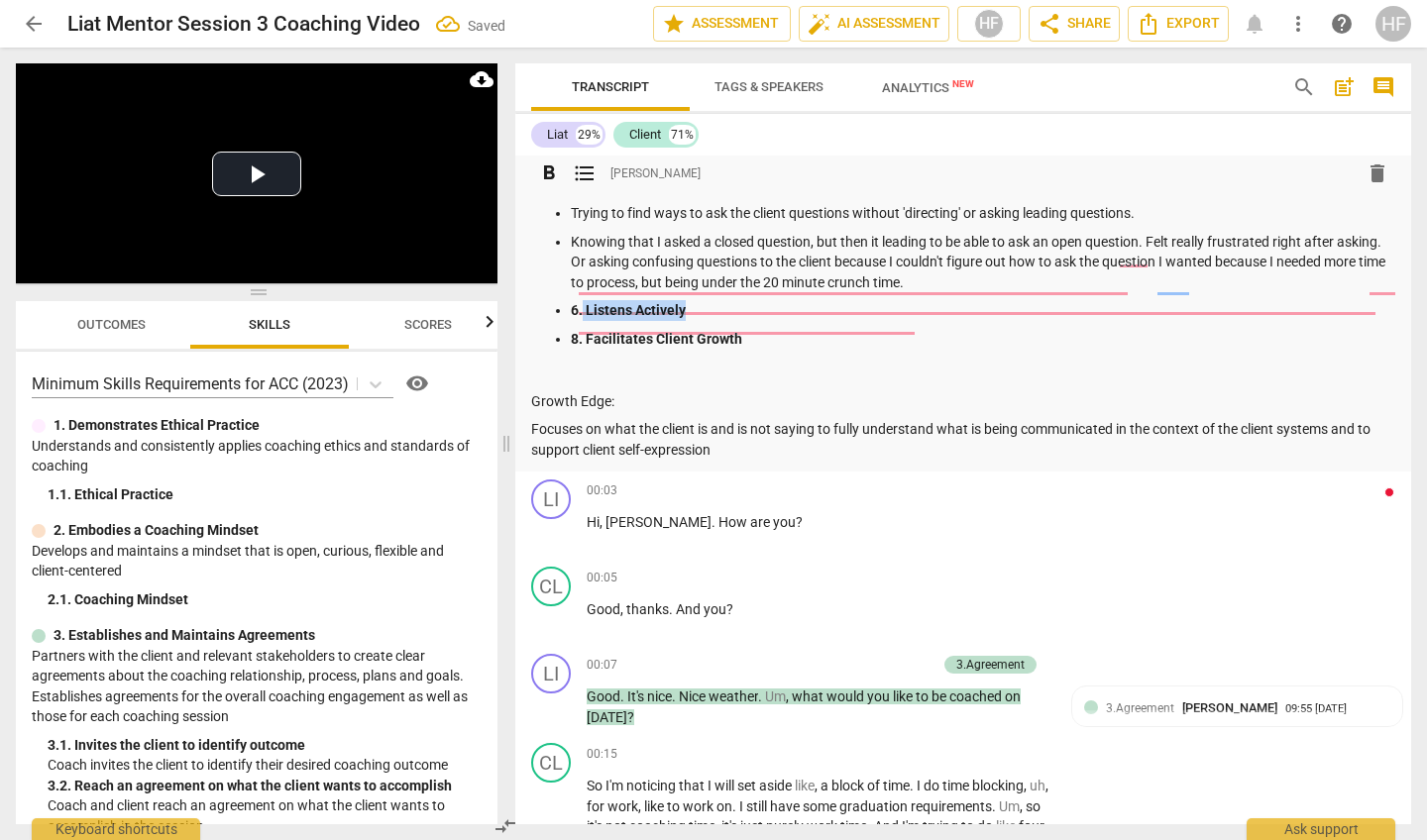 drag, startPoint x: 710, startPoint y: 309, endPoint x: 582, endPoint y: 308, distance: 128.00391 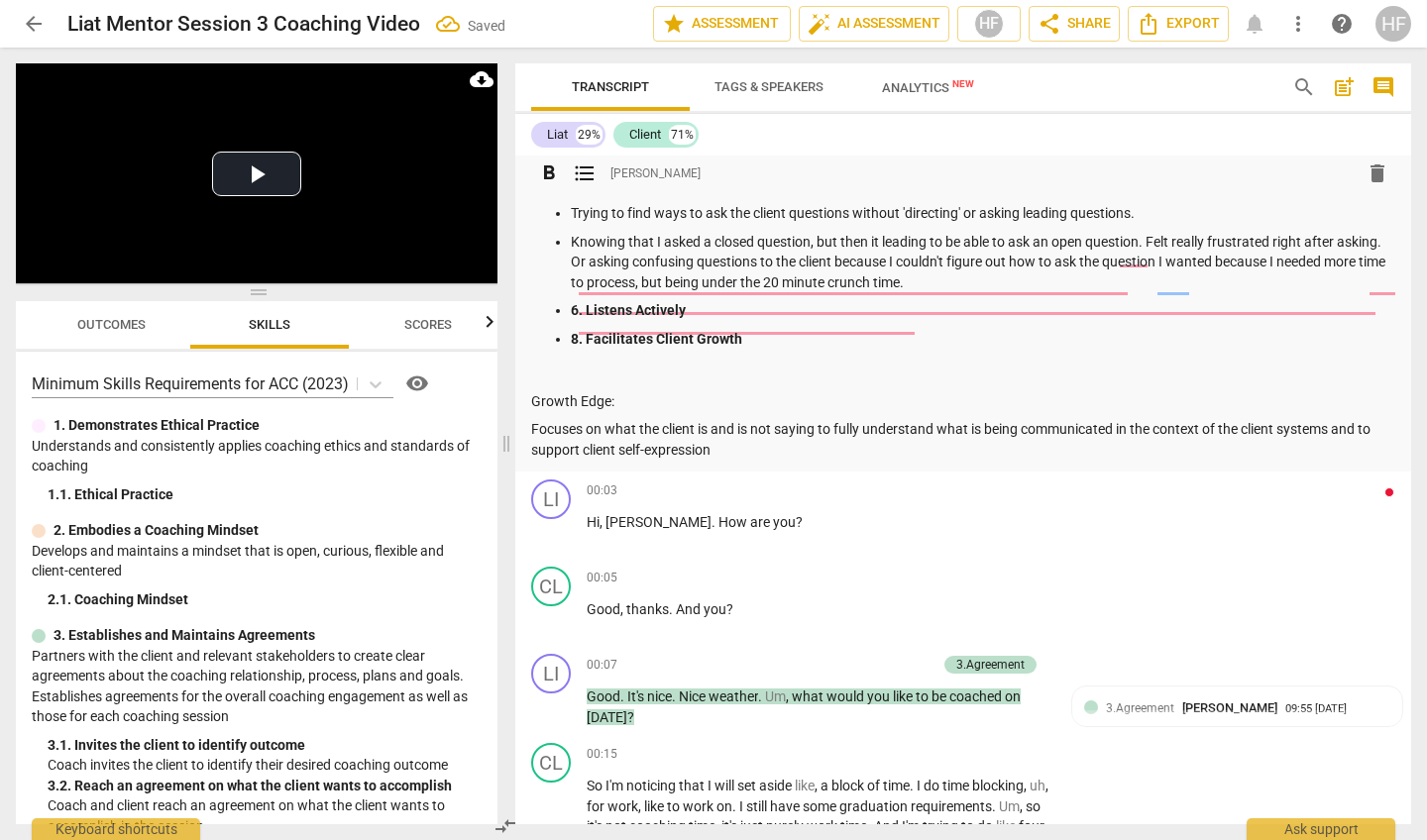 click on "6. Listens Actively" at bounding box center (628, 310) 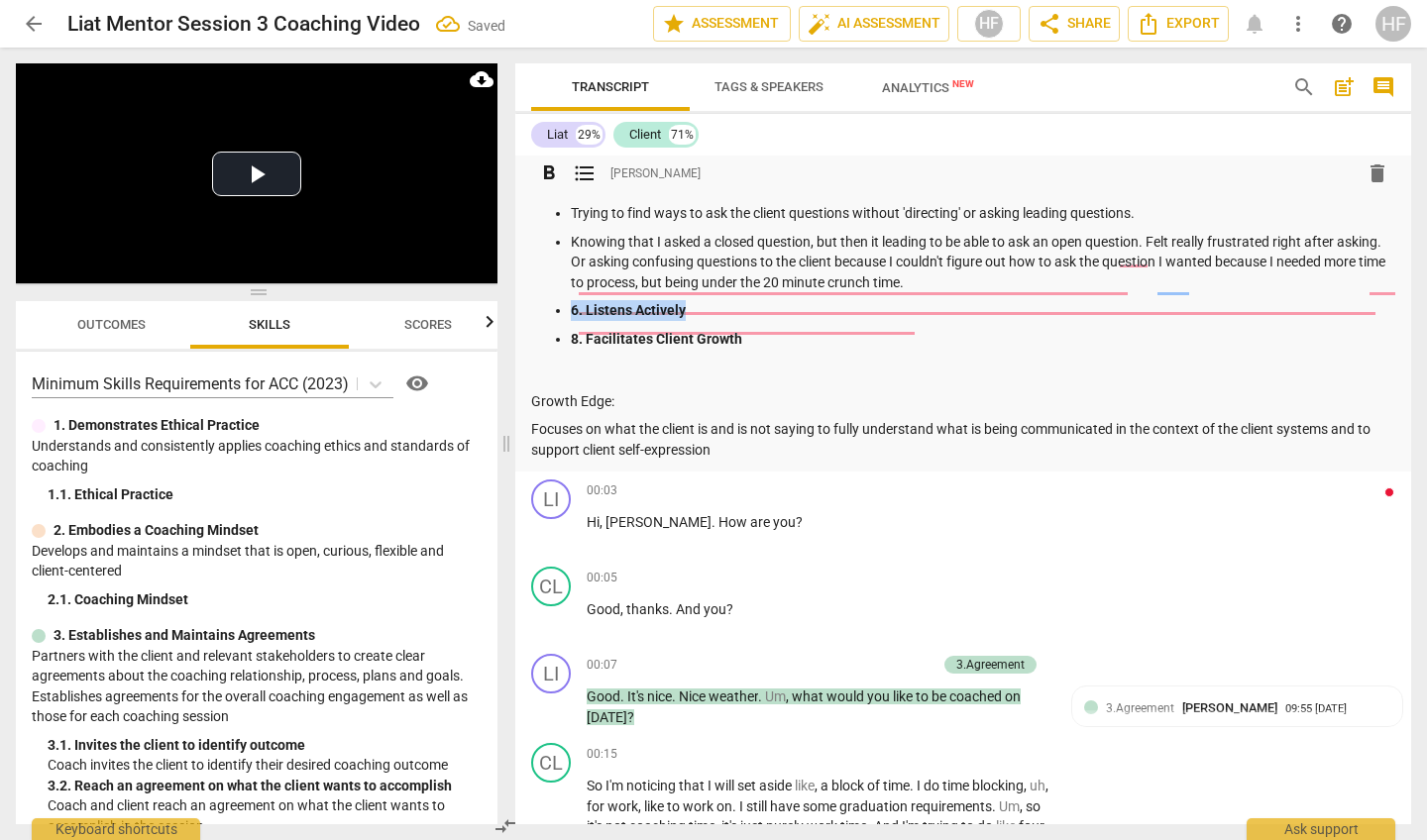 drag, startPoint x: 571, startPoint y: 310, endPoint x: 698, endPoint y: 309, distance: 127.0039 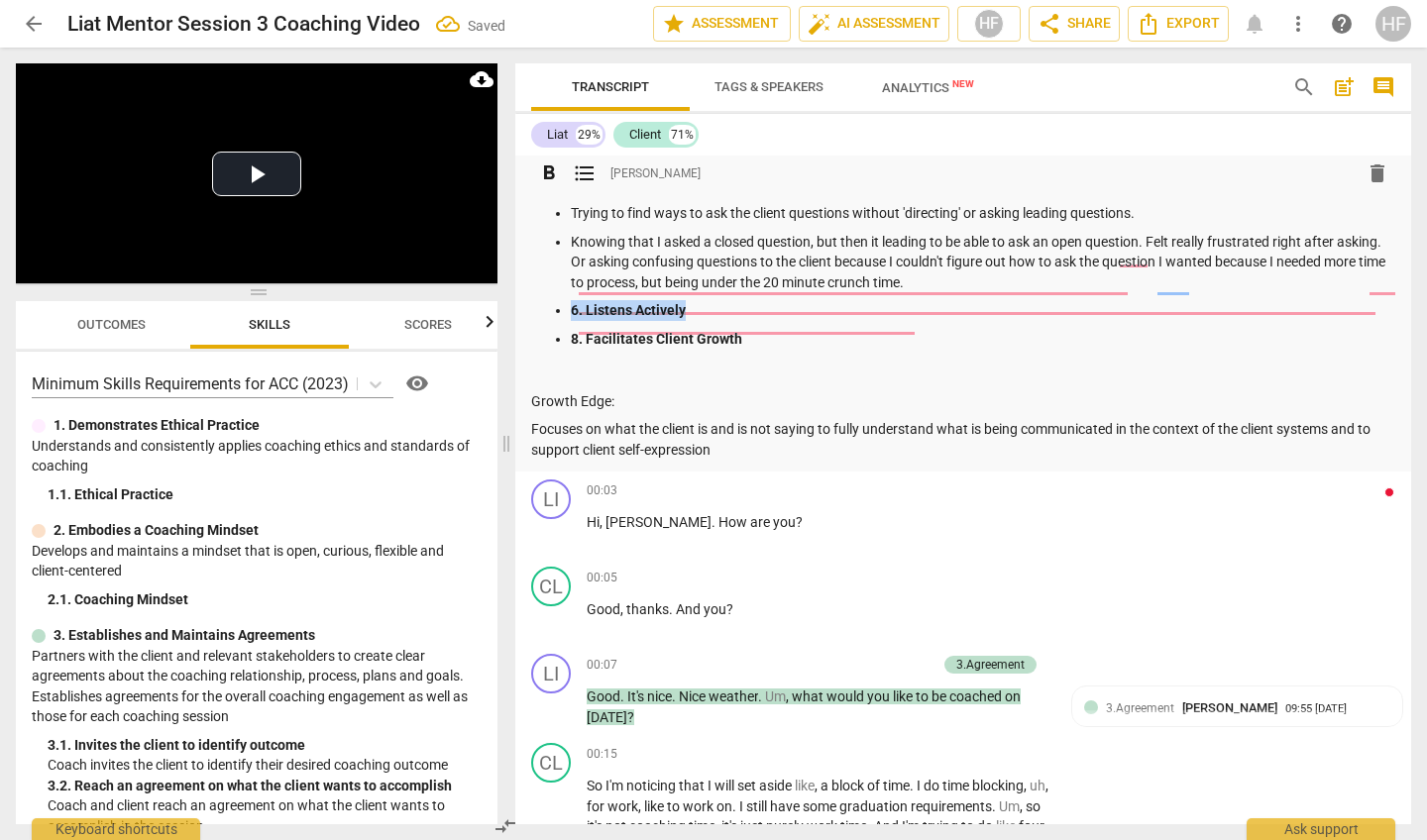 copy on "6. Listens Actively" 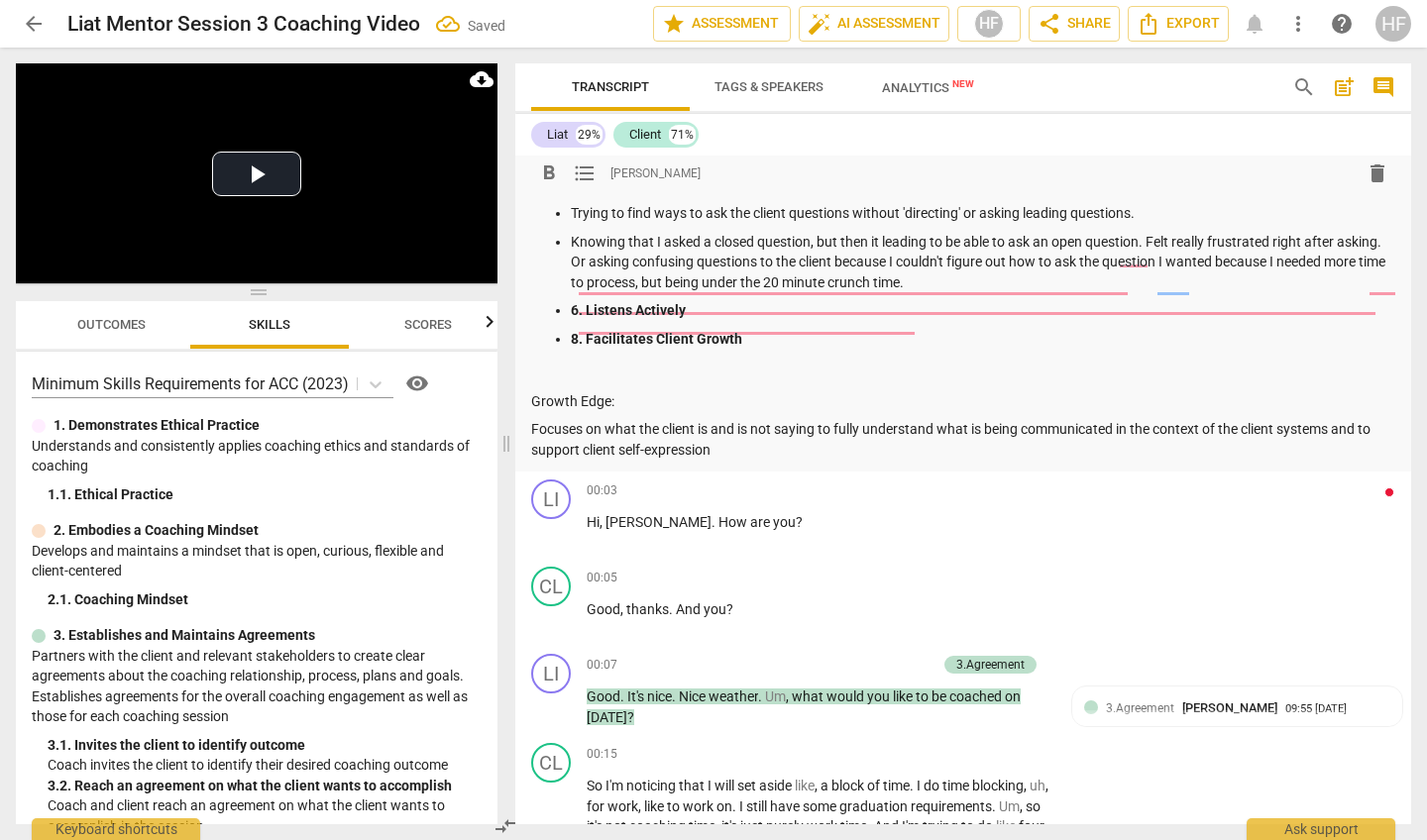 click on "Focuses on what the client is and is not saying to fully understand what is being communicated in the context of the client systems and to support client self-expression" at bounding box center [963, 439] 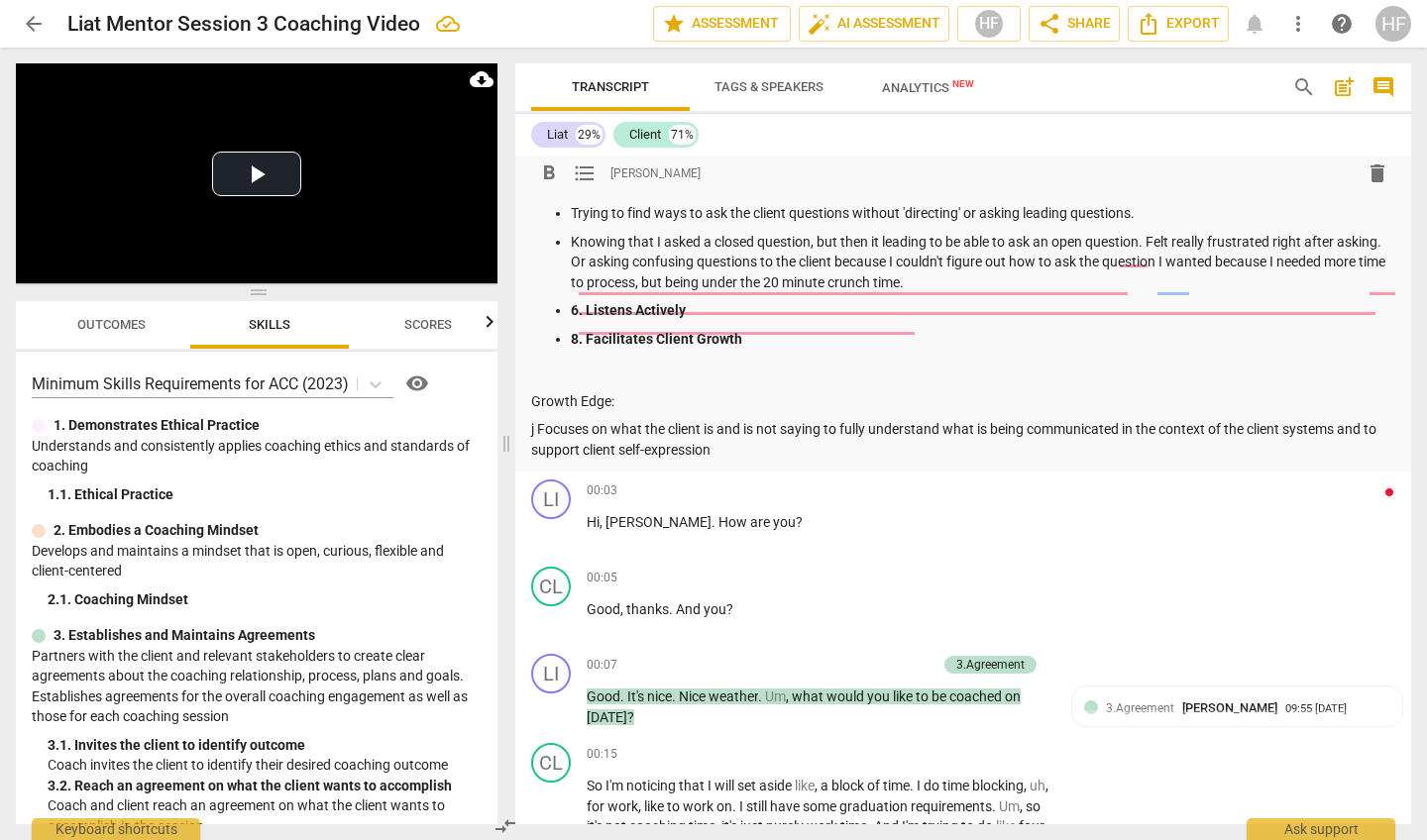 scroll, scrollTop: 62, scrollLeft: 16, axis: both 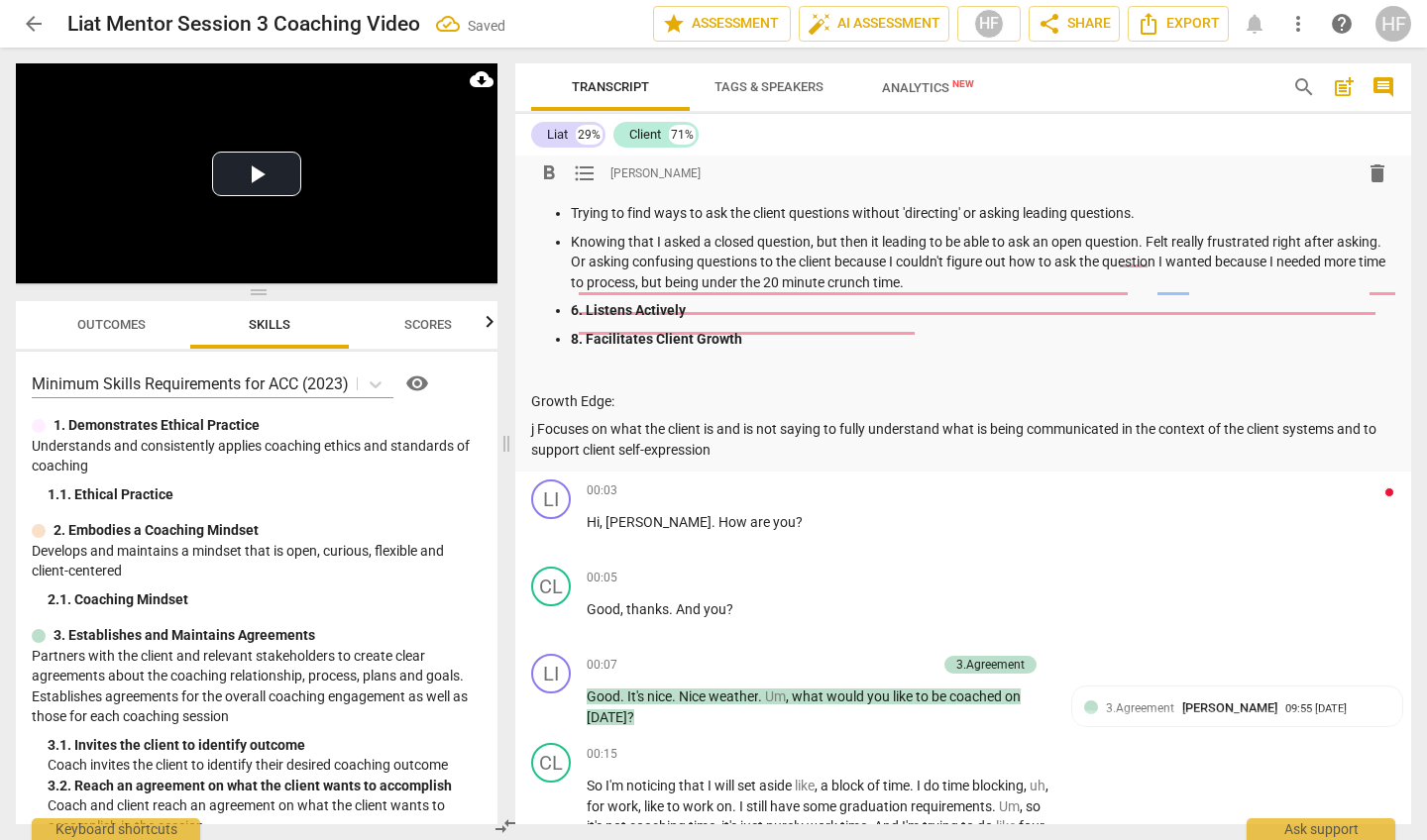click on "j Focuses on what the client is and is not saying to fully understand what is being communicated in the context of the client systems and to support client self-expression" at bounding box center (963, 439) 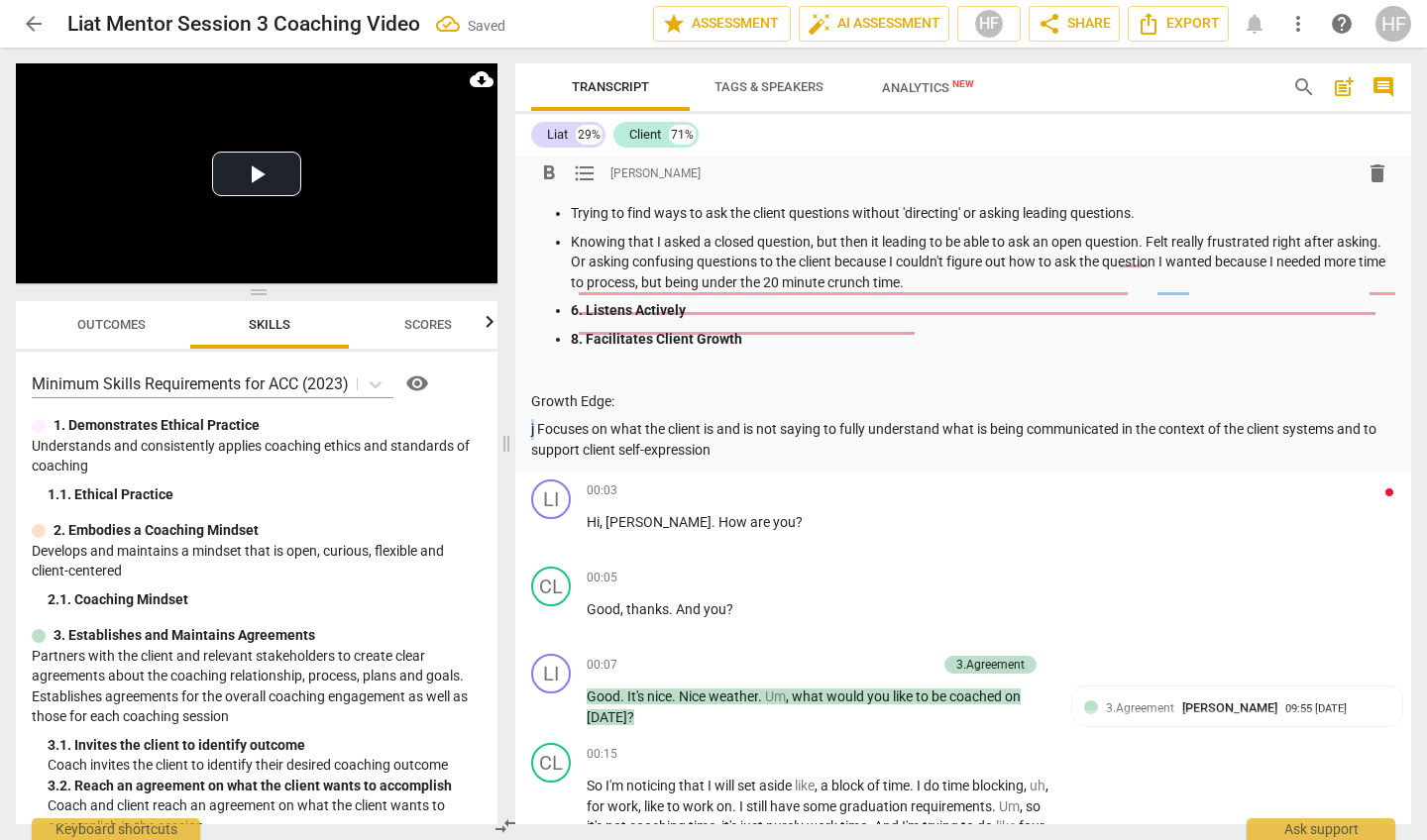 click on "j Focuses on what the client is and is not saying to fully understand what is being communicated in the context of the client systems and to support client self-expression" at bounding box center [963, 439] 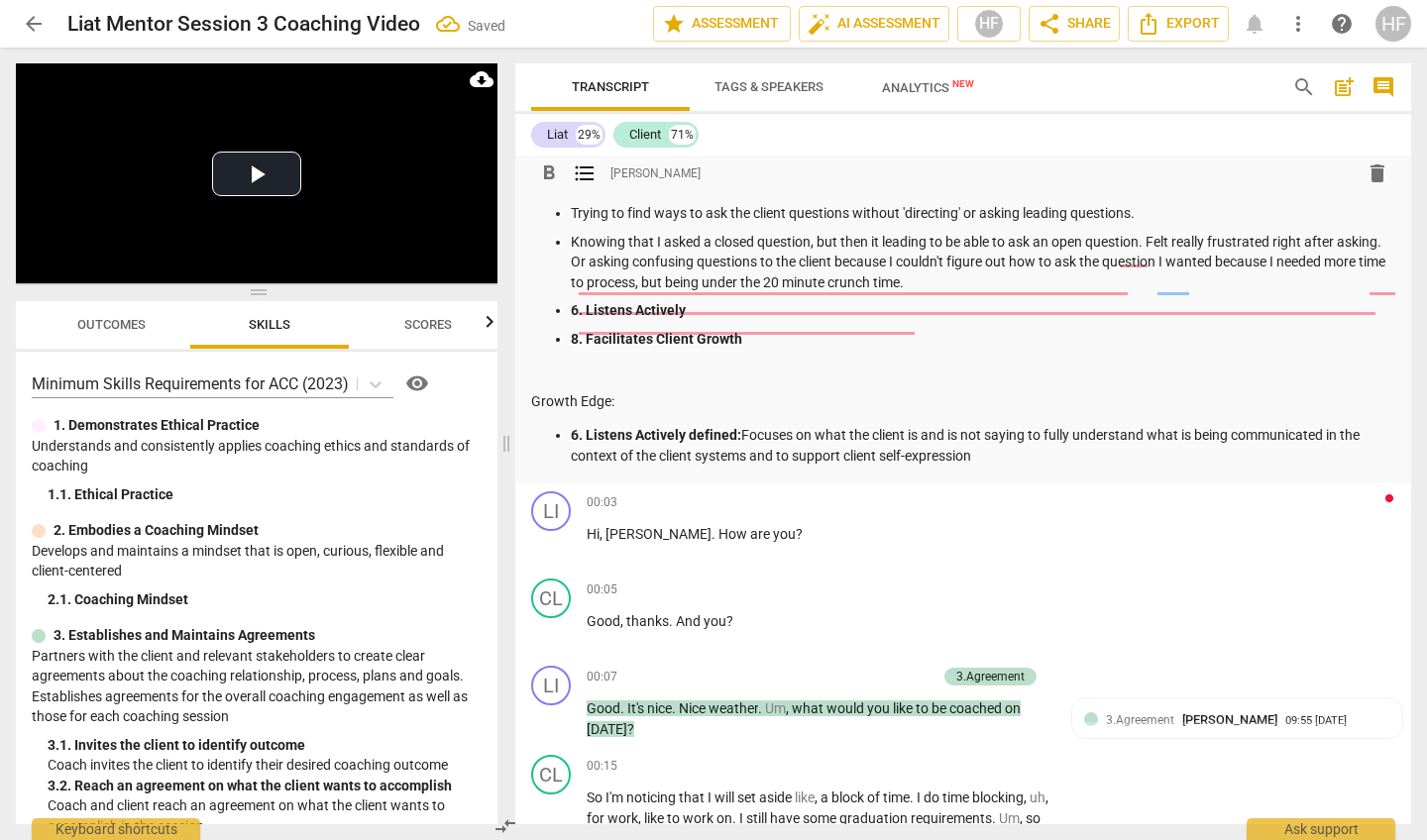 drag, startPoint x: 988, startPoint y: 455, endPoint x: 744, endPoint y: 436, distance: 244.73864 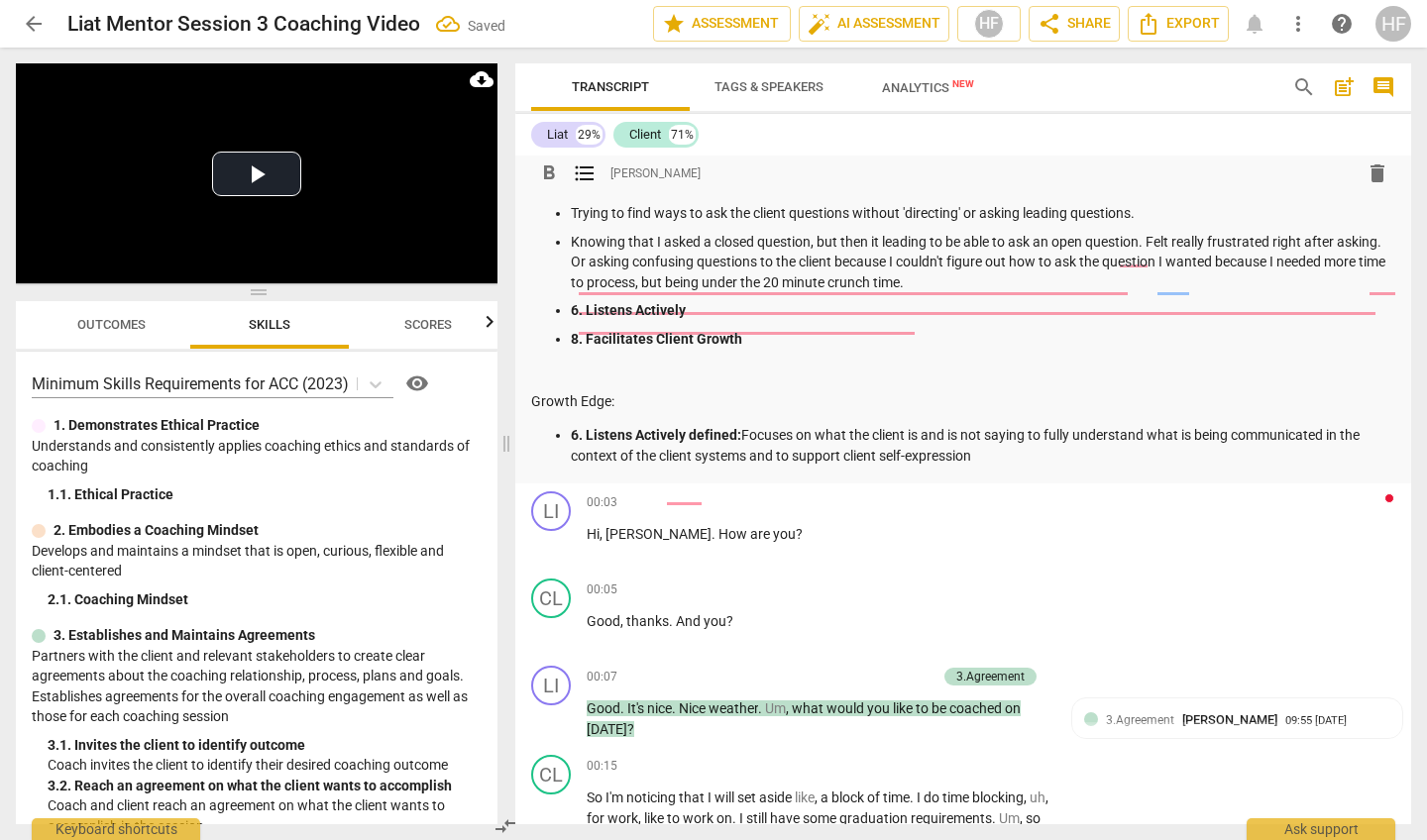 click on "6. Listens Actively defined:  Focuses on what the client is and is not saying to fully understand what is being communicated in the context of the client systems and to support client self-expression" at bounding box center [983, 445] 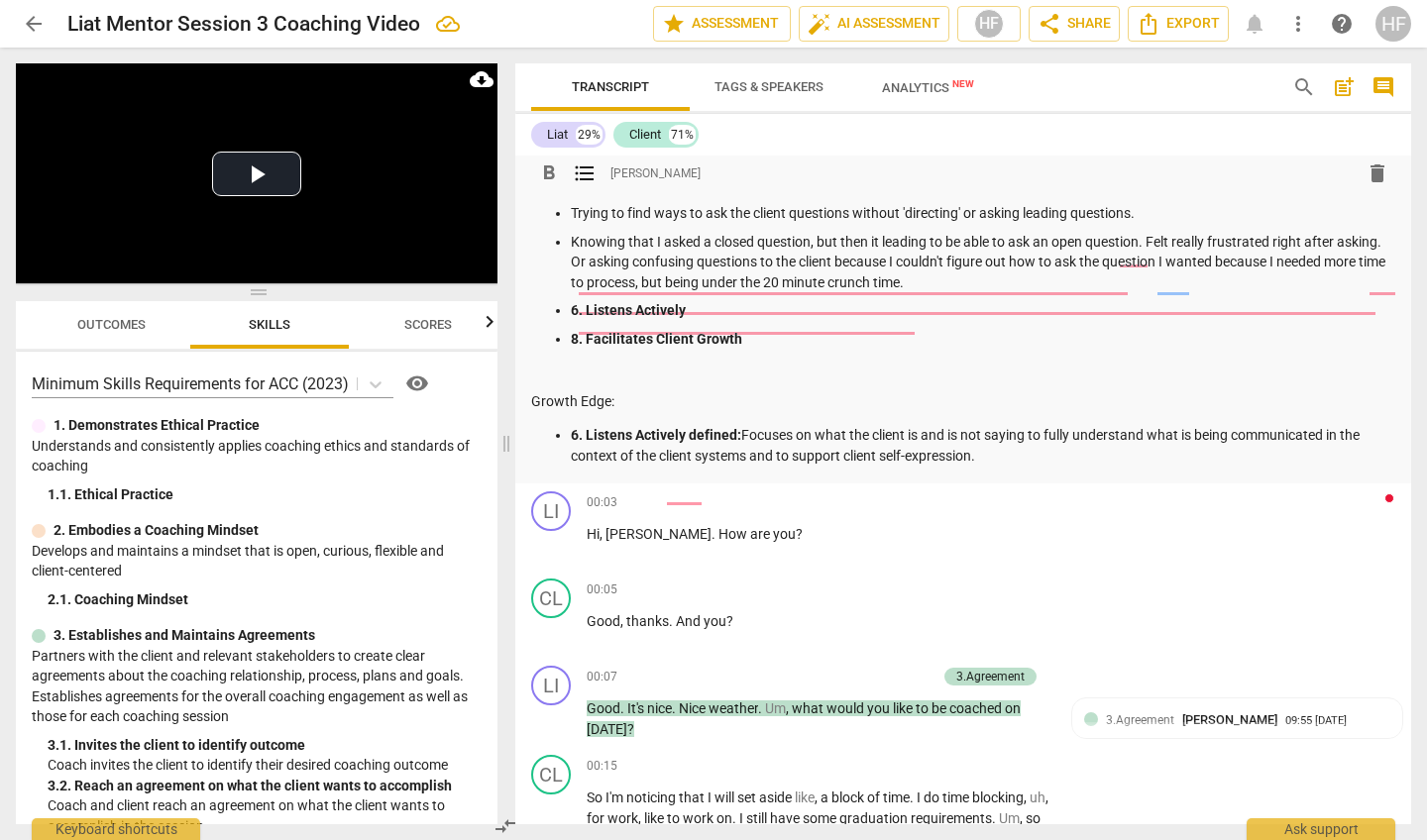 drag, startPoint x: 605, startPoint y: 397, endPoint x: 611, endPoint y: 438, distance: 41.4367 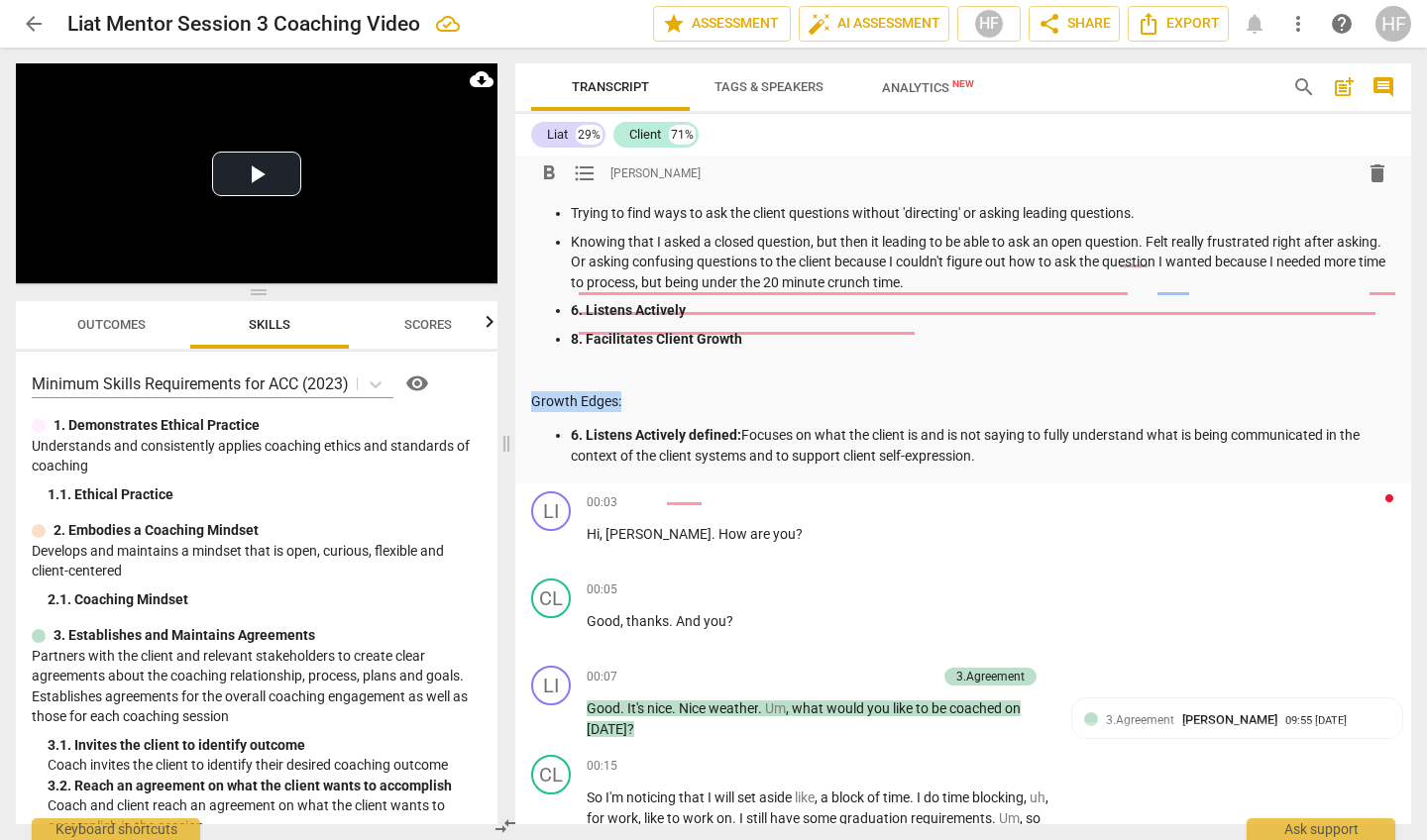 drag, startPoint x: 629, startPoint y: 397, endPoint x: 529, endPoint y: 399, distance: 100.02 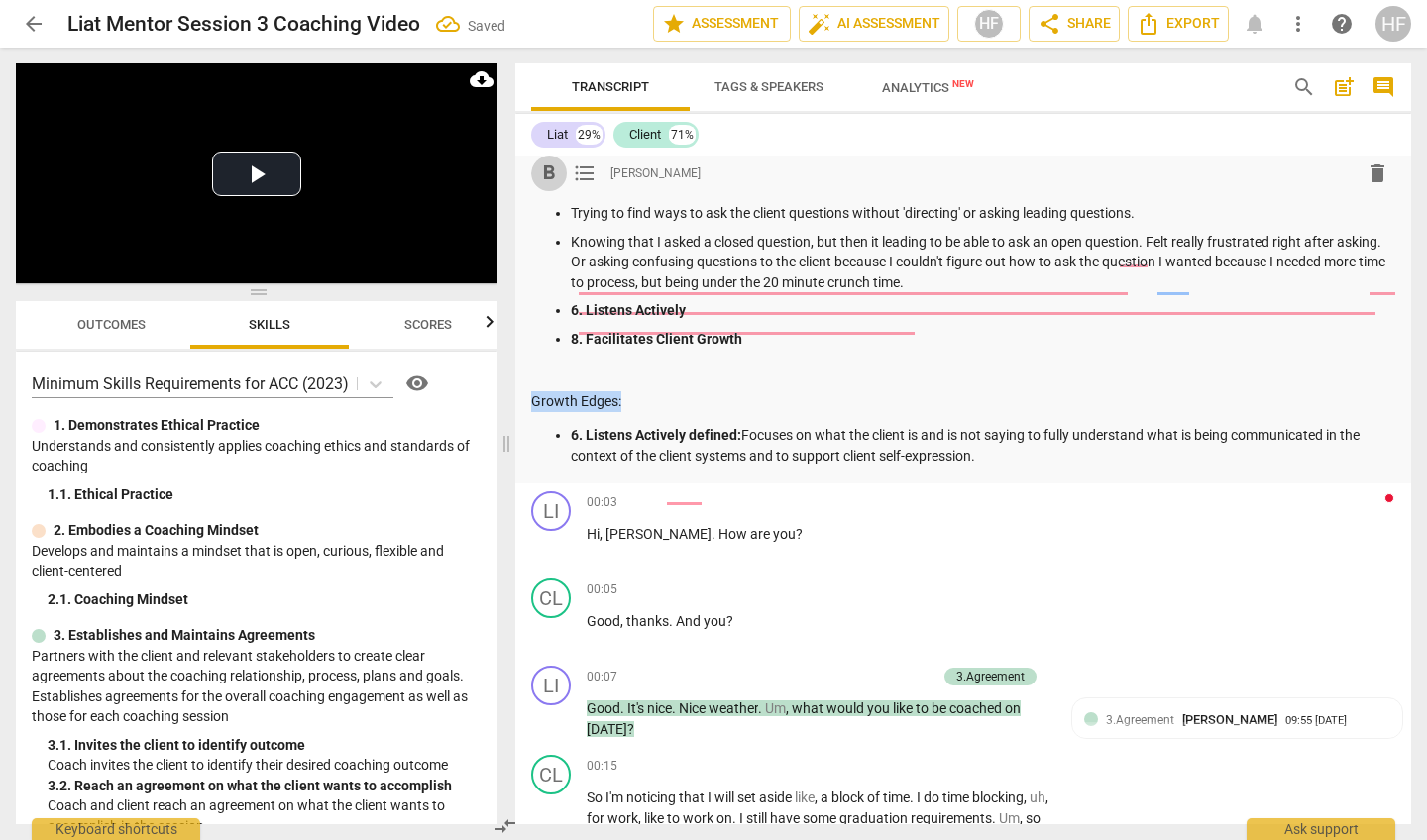click on "format_bold" at bounding box center (549, 173) 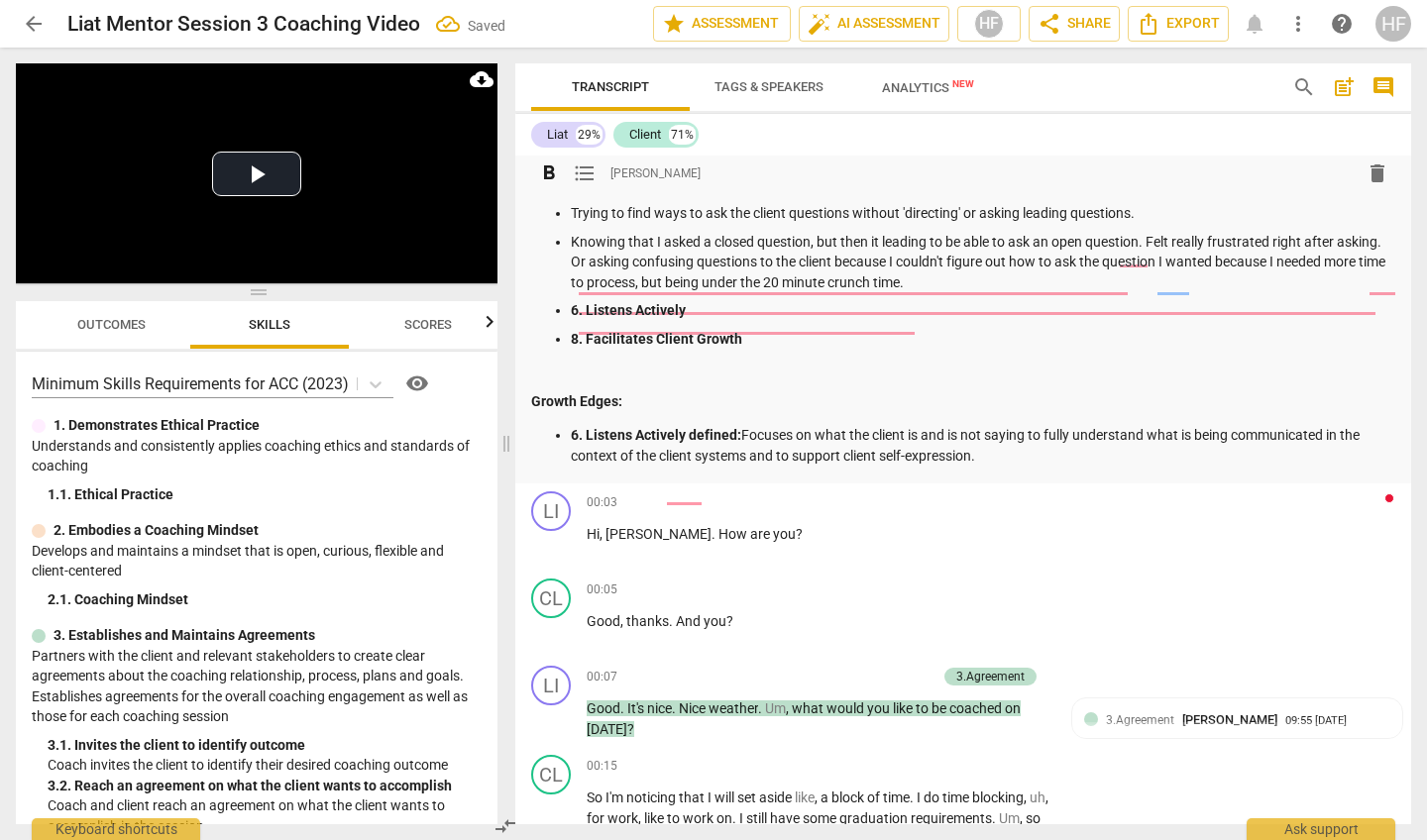 click on "6. Listens Actively defined:  Focuses on what the client is and is not saying to fully understand what is being communicated in the context of the client systems and to support client self-expression." at bounding box center [983, 445] 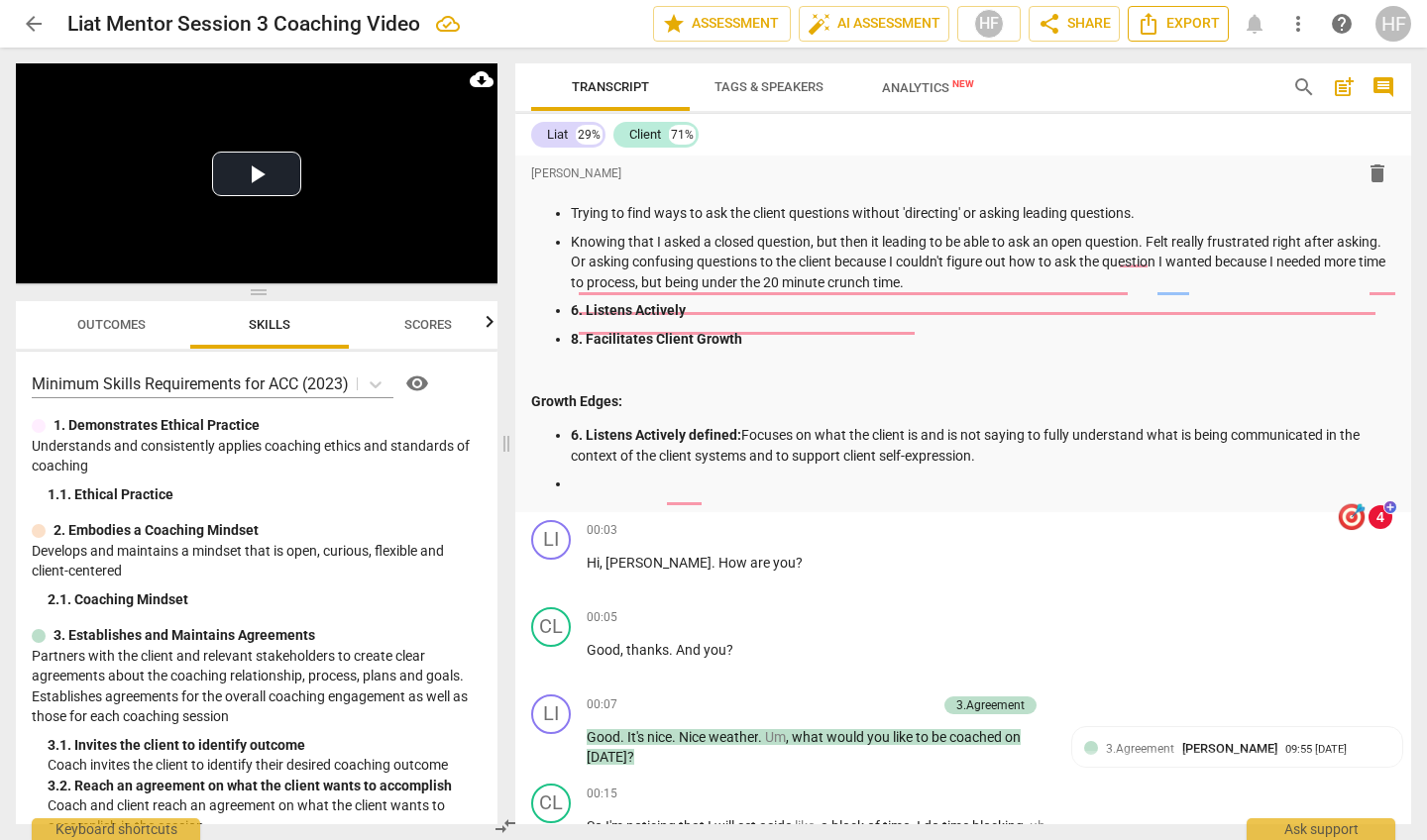 scroll, scrollTop: 62, scrollLeft: 9, axis: both 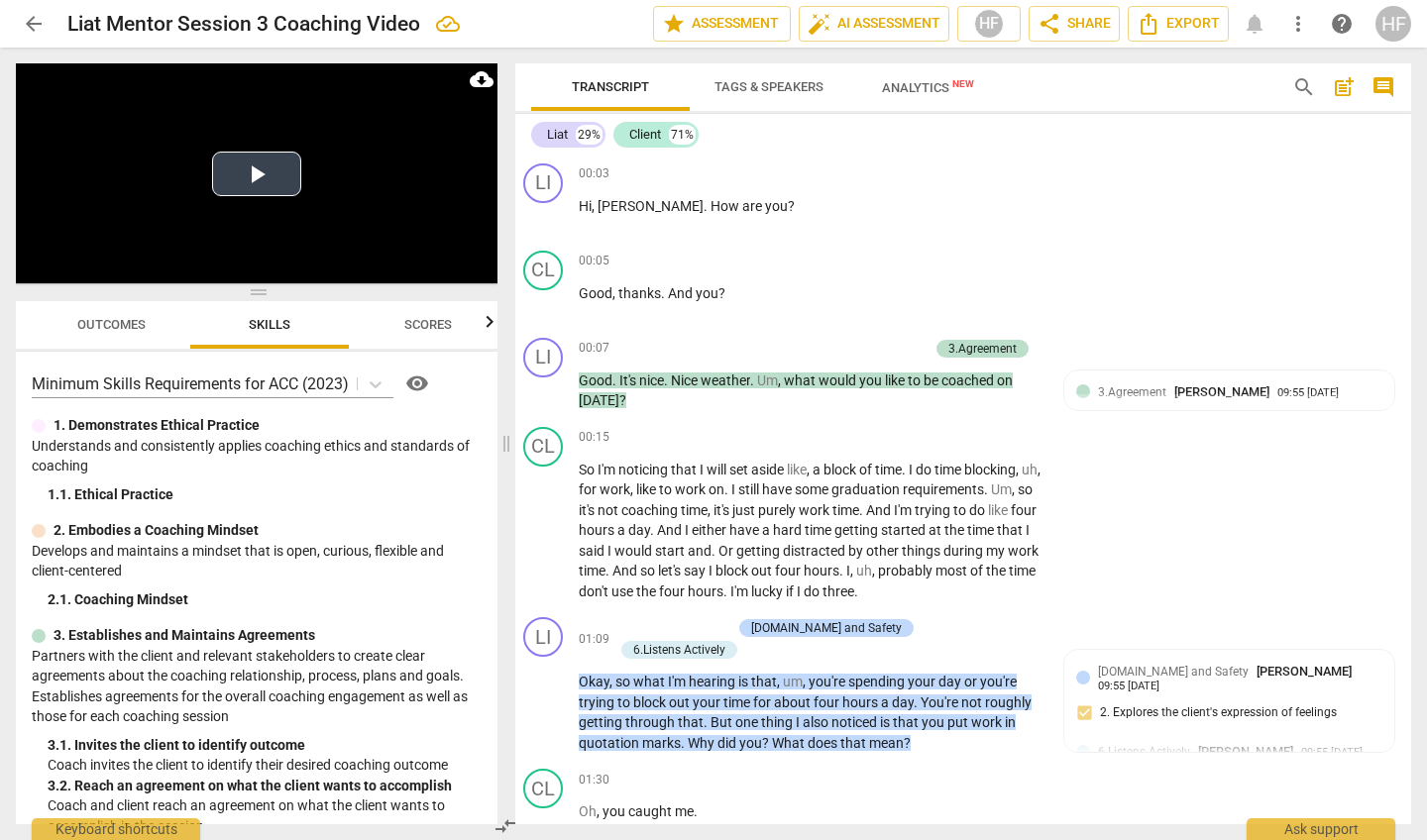 click at bounding box center (257, 173) 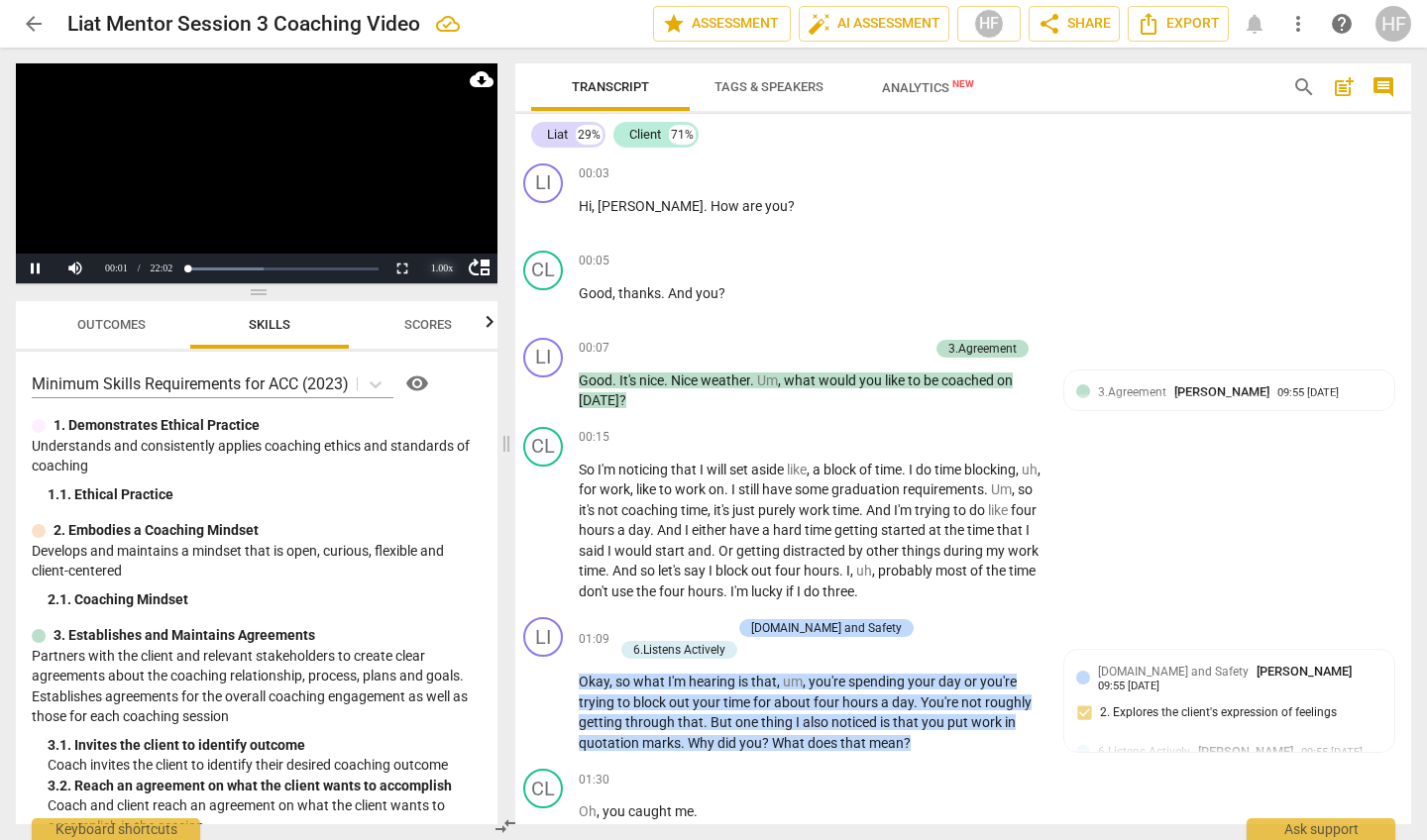 click on "1.00 x" at bounding box center (442, 268) 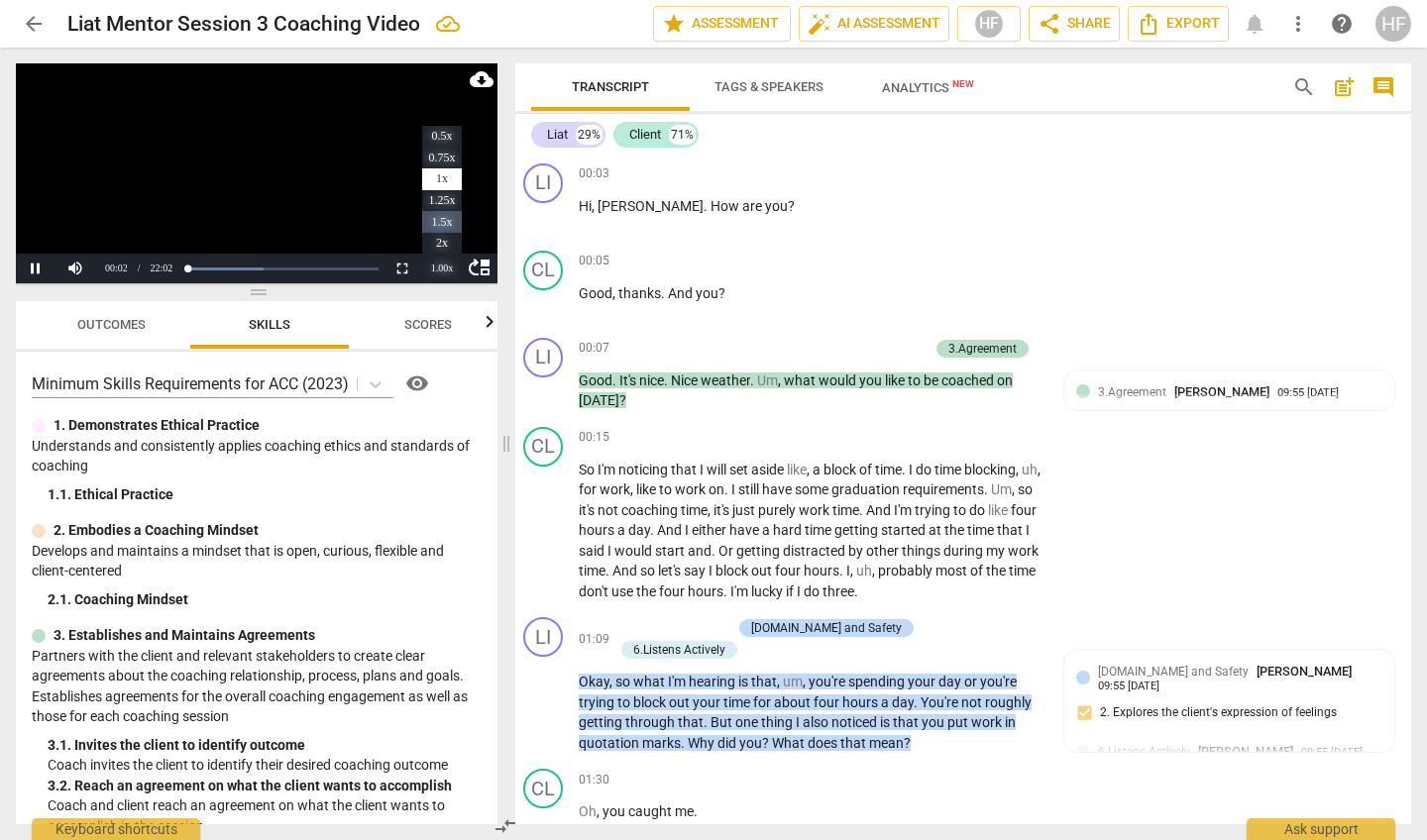 click on "1.5x" at bounding box center [442, 222] 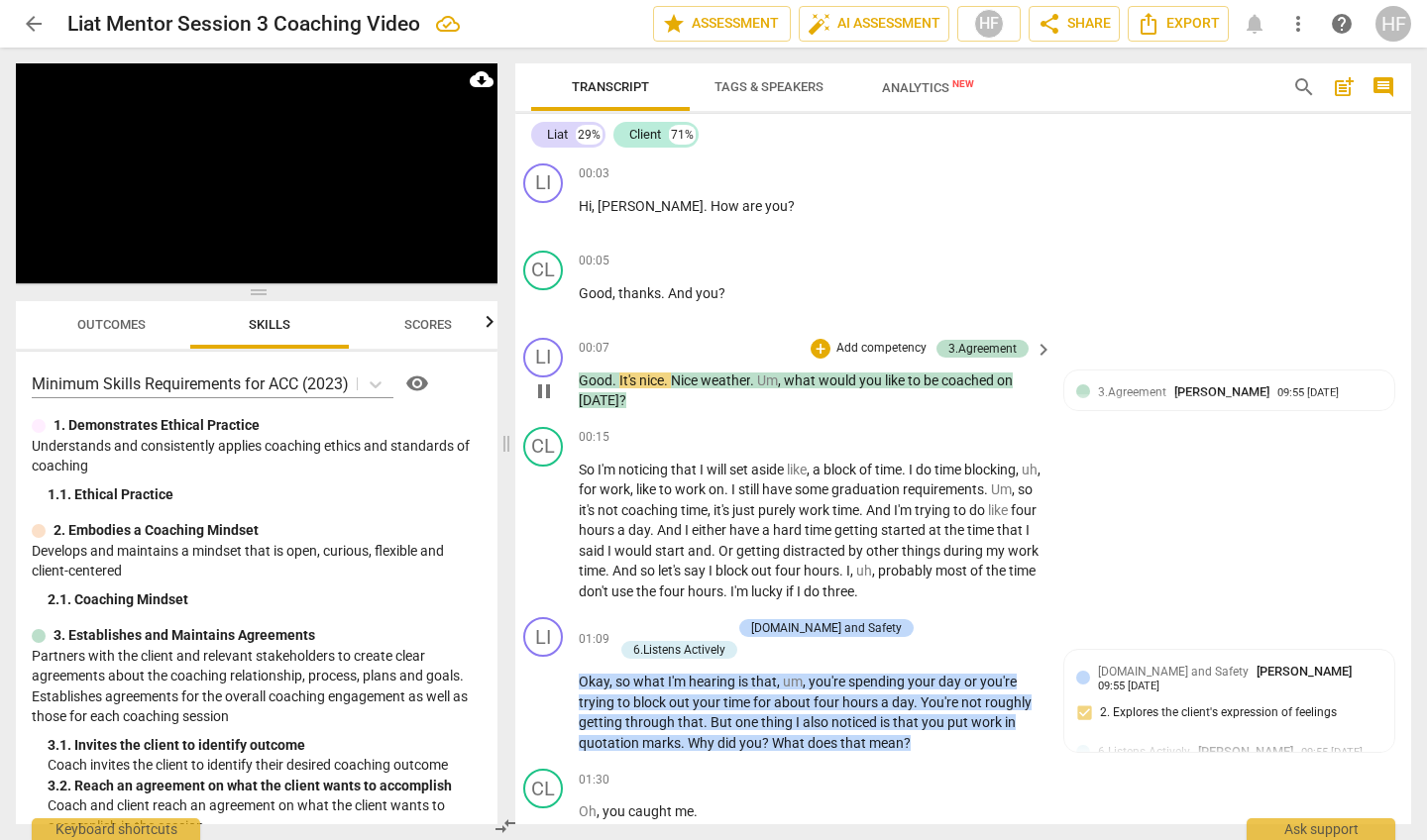 click on "pause" at bounding box center (544, 391) 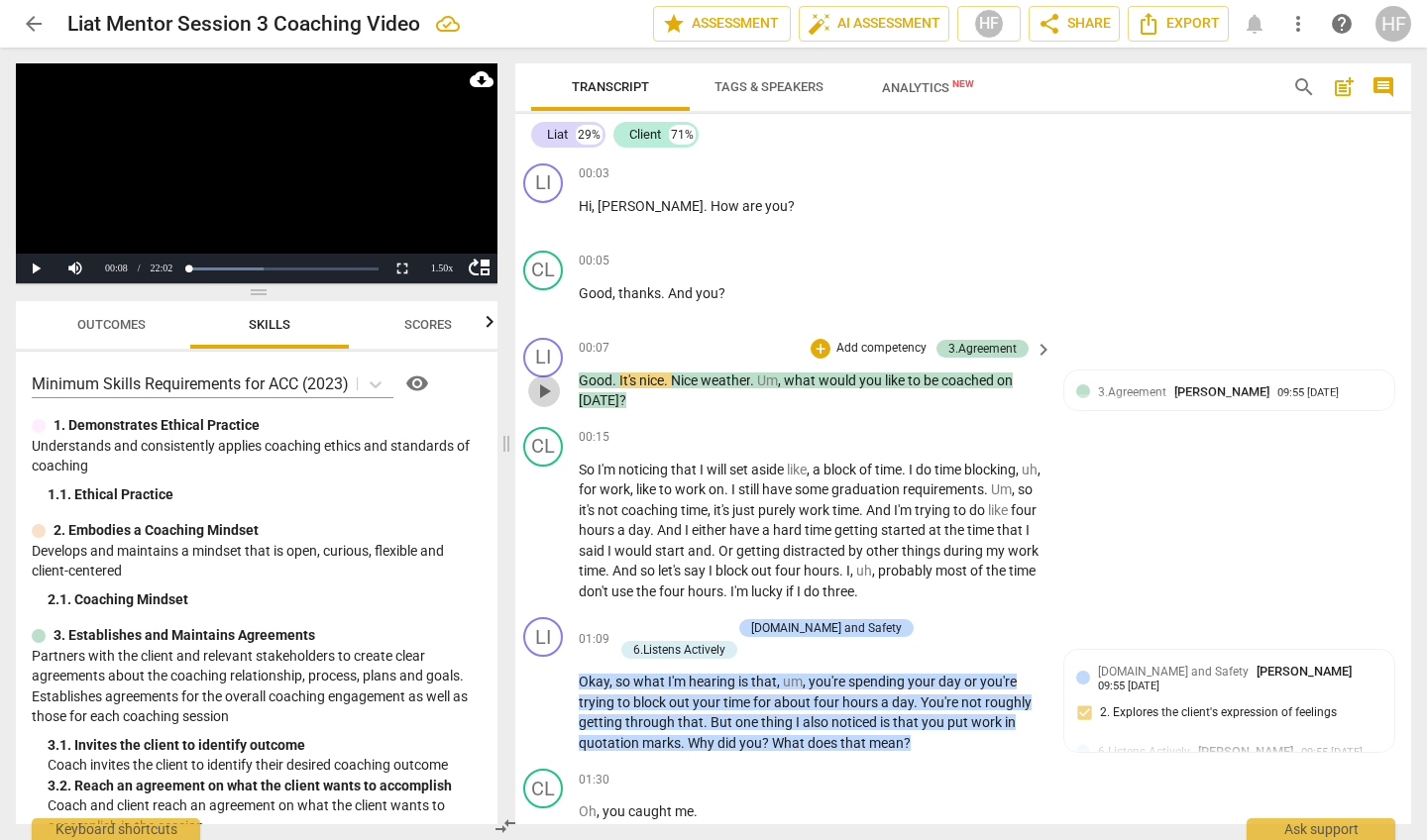 click on "play_arrow" at bounding box center [544, 391] 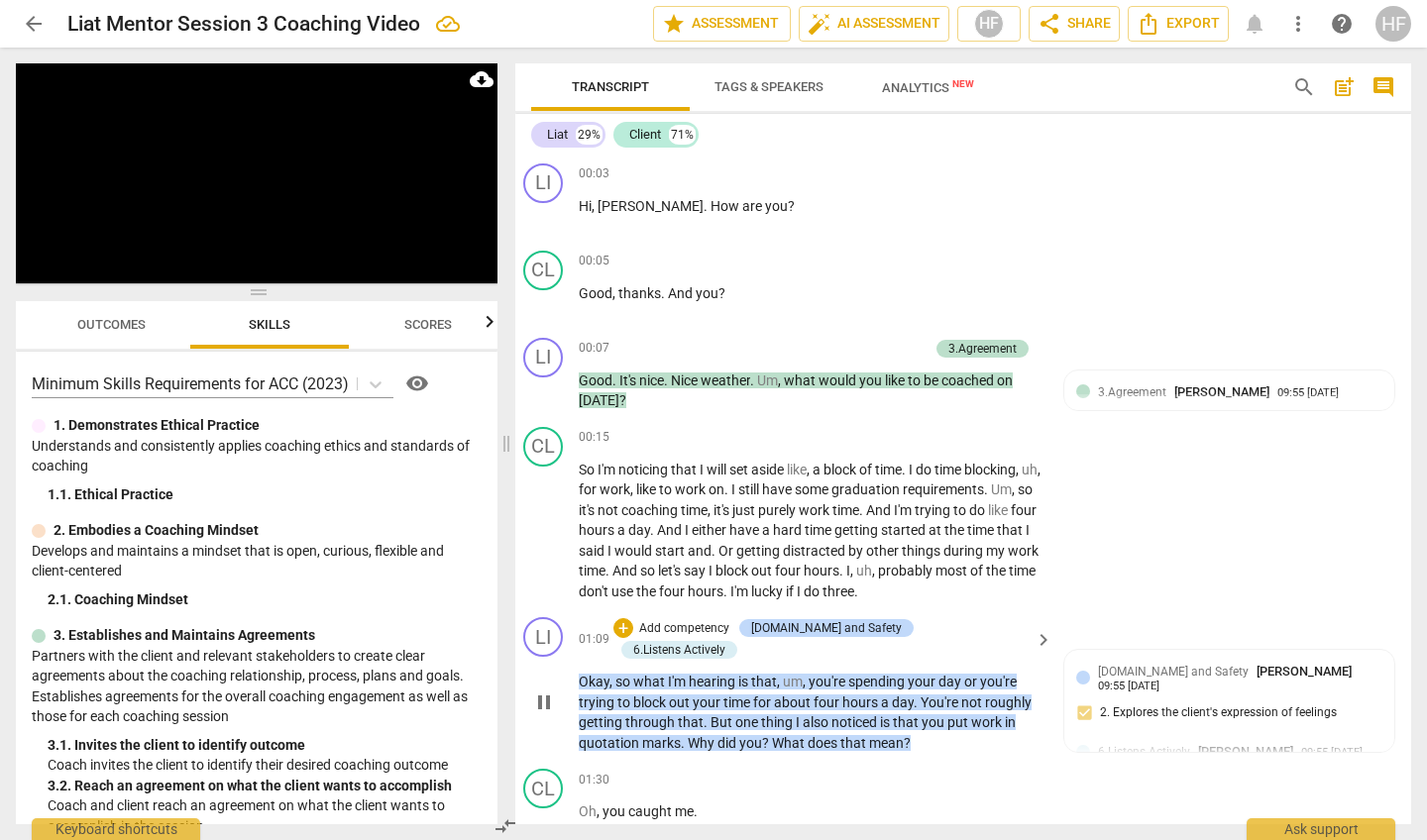 scroll, scrollTop: 553, scrollLeft: 11, axis: both 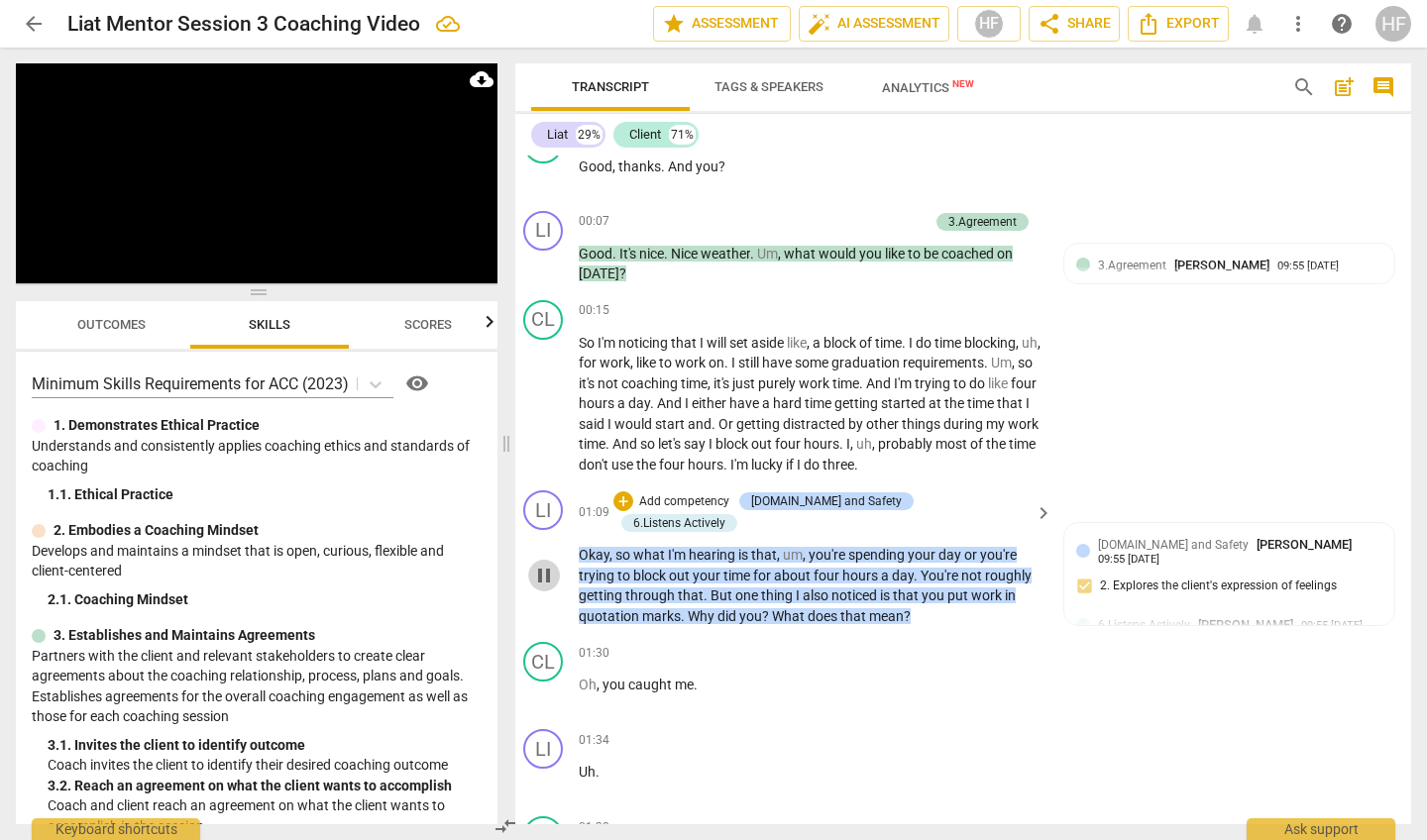 click on "pause" at bounding box center [544, 576] 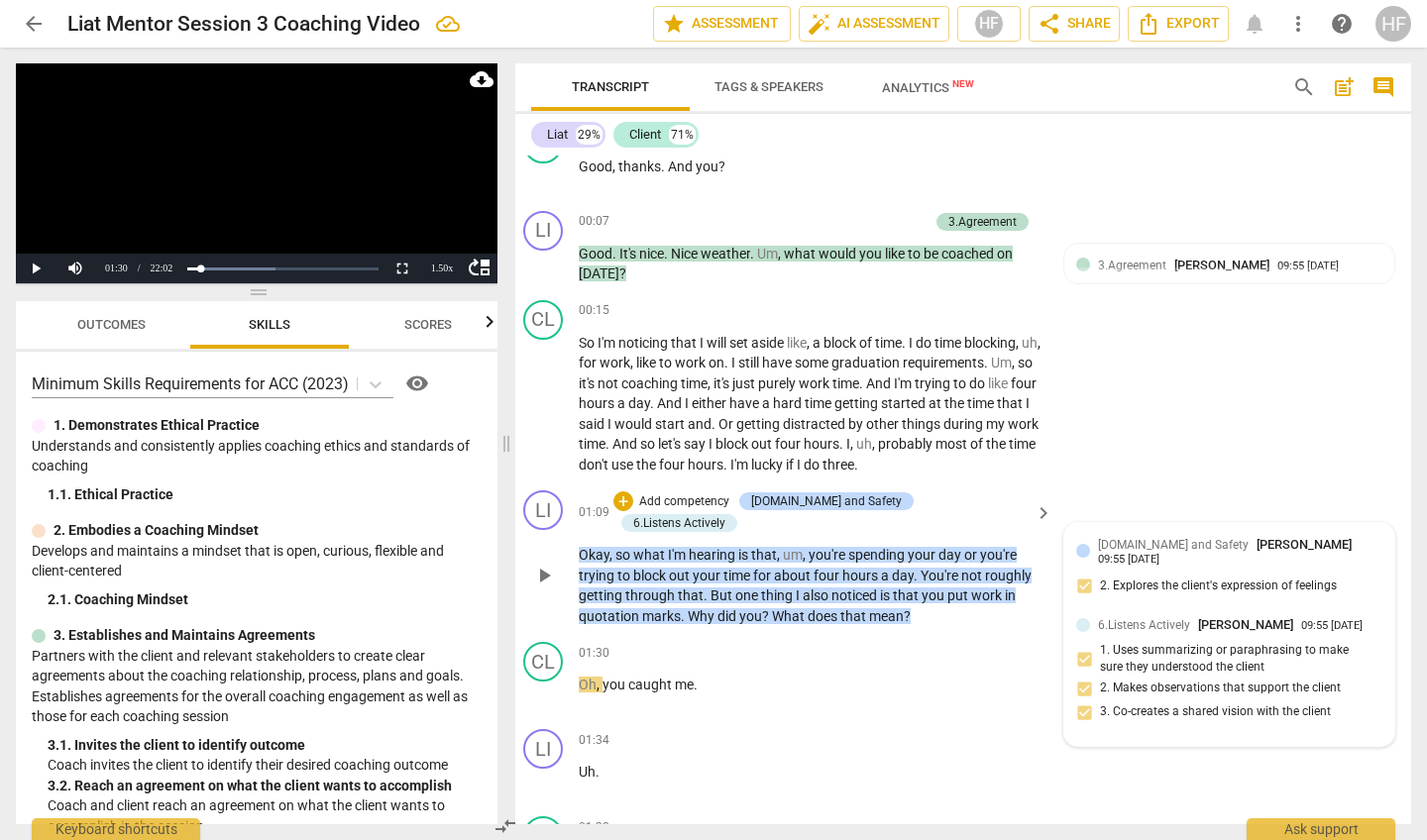 scroll, scrollTop: 460, scrollLeft: 11, axis: both 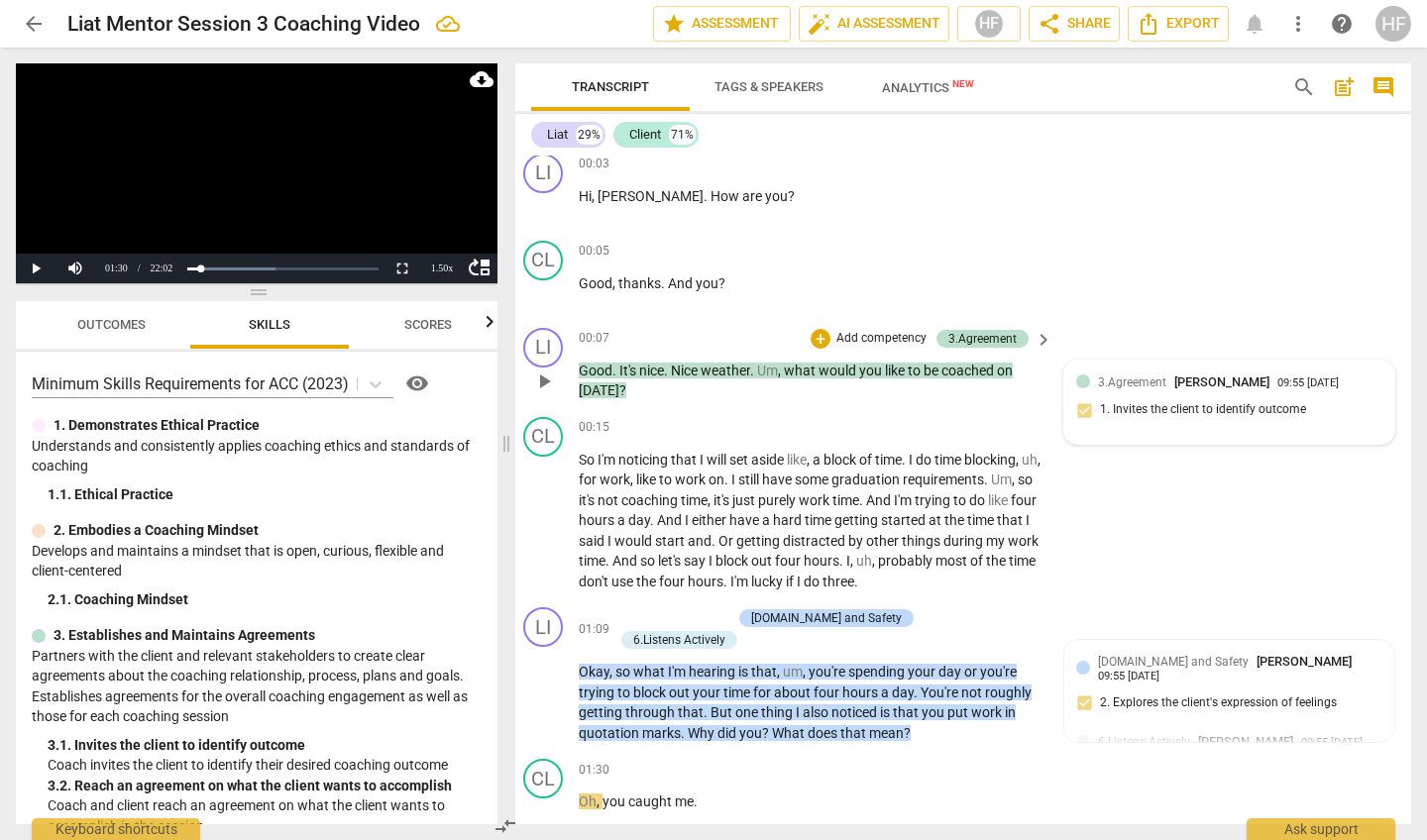 click on "3.Agreement" at bounding box center [1132, 382] 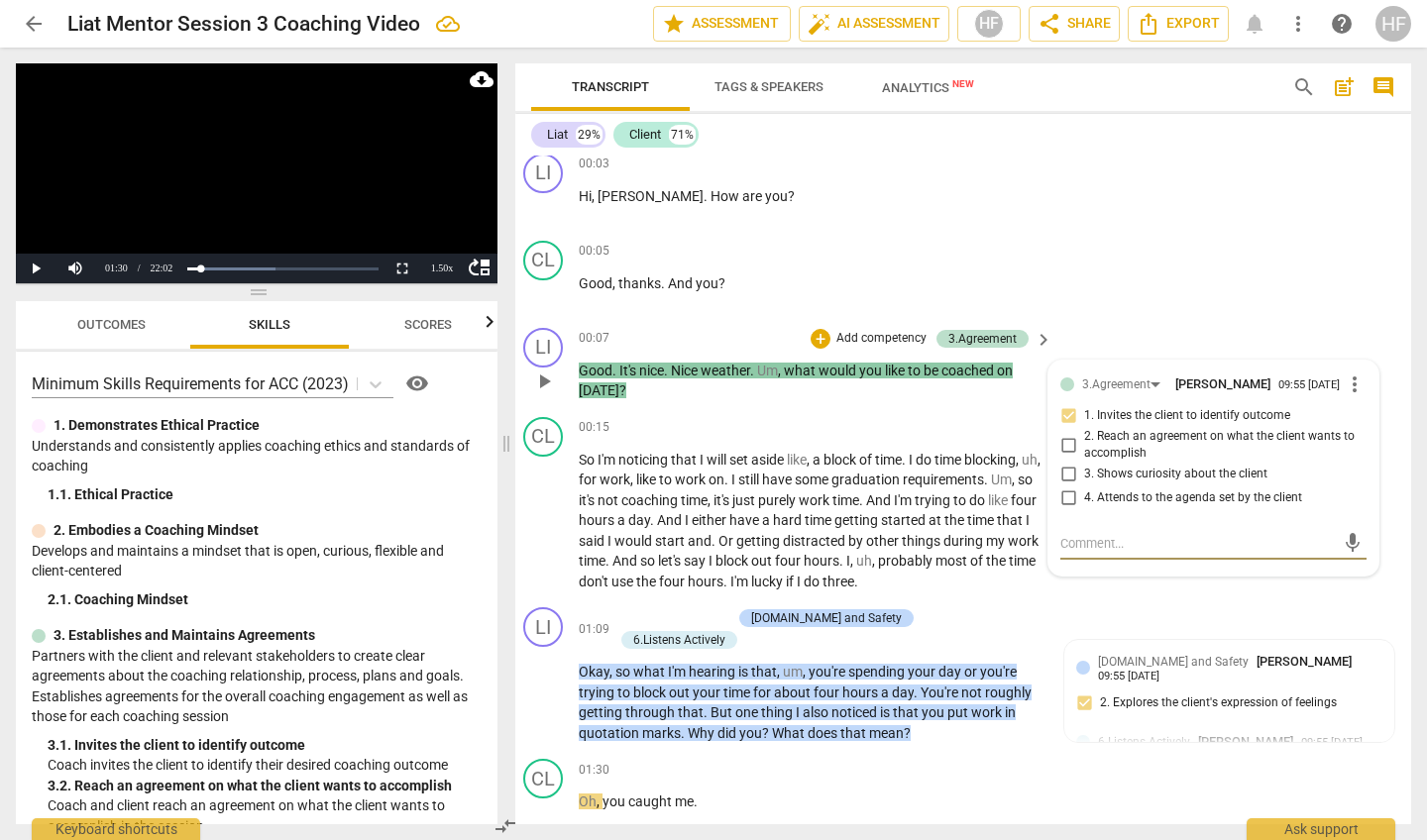 scroll, scrollTop: 434, scrollLeft: 11, axis: both 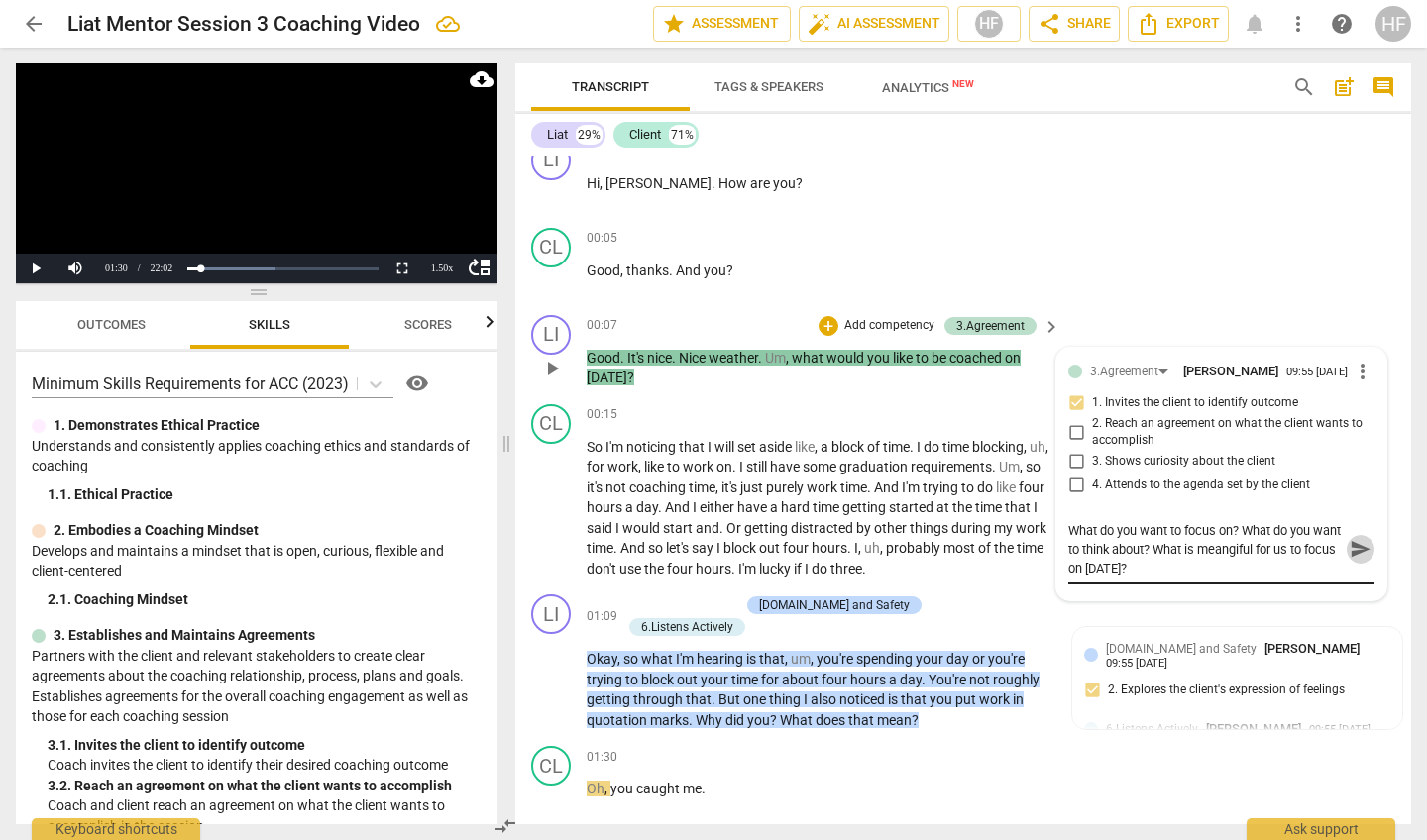 click on "send" at bounding box center [1361, 549] 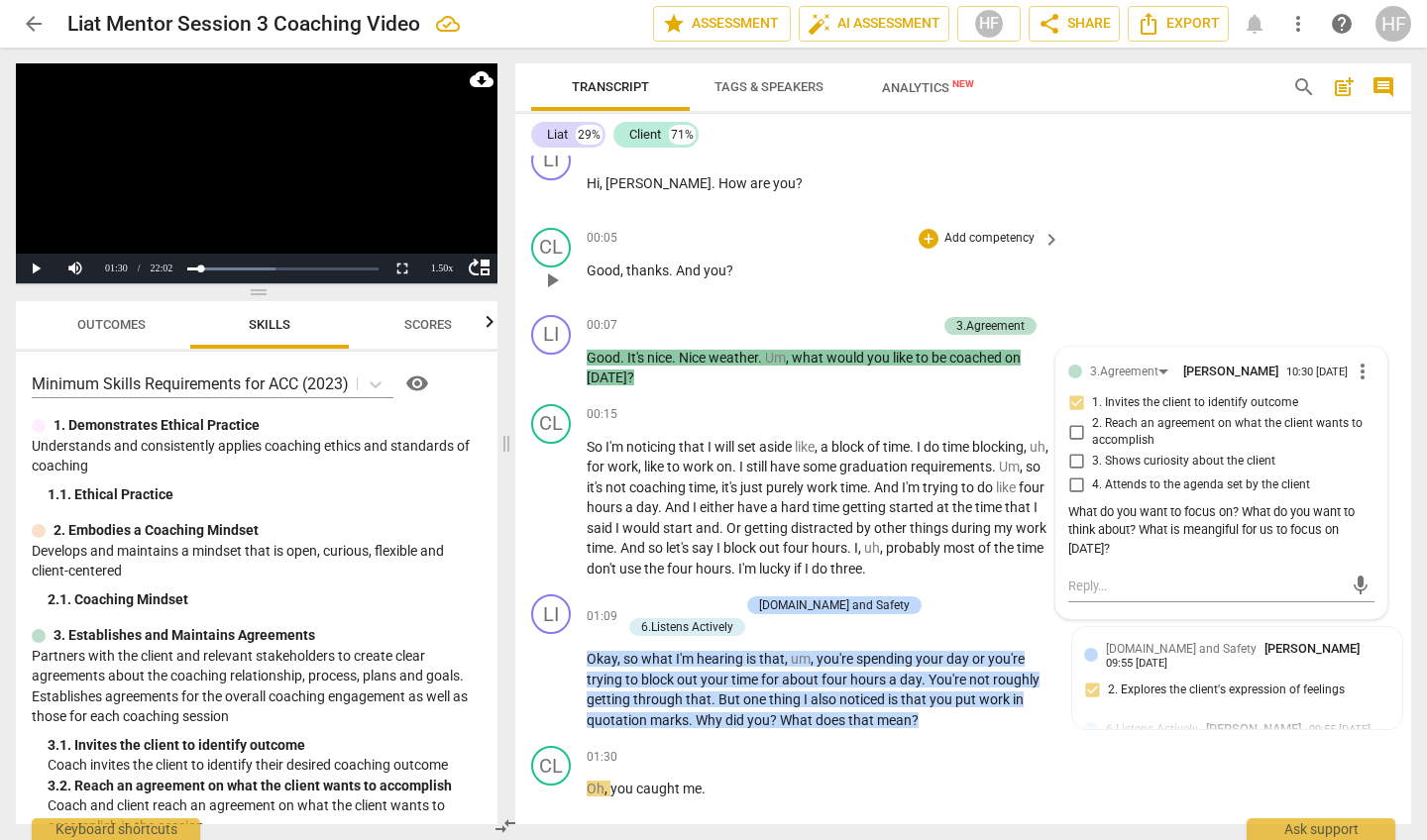 scroll, scrollTop: 248, scrollLeft: 0, axis: vertical 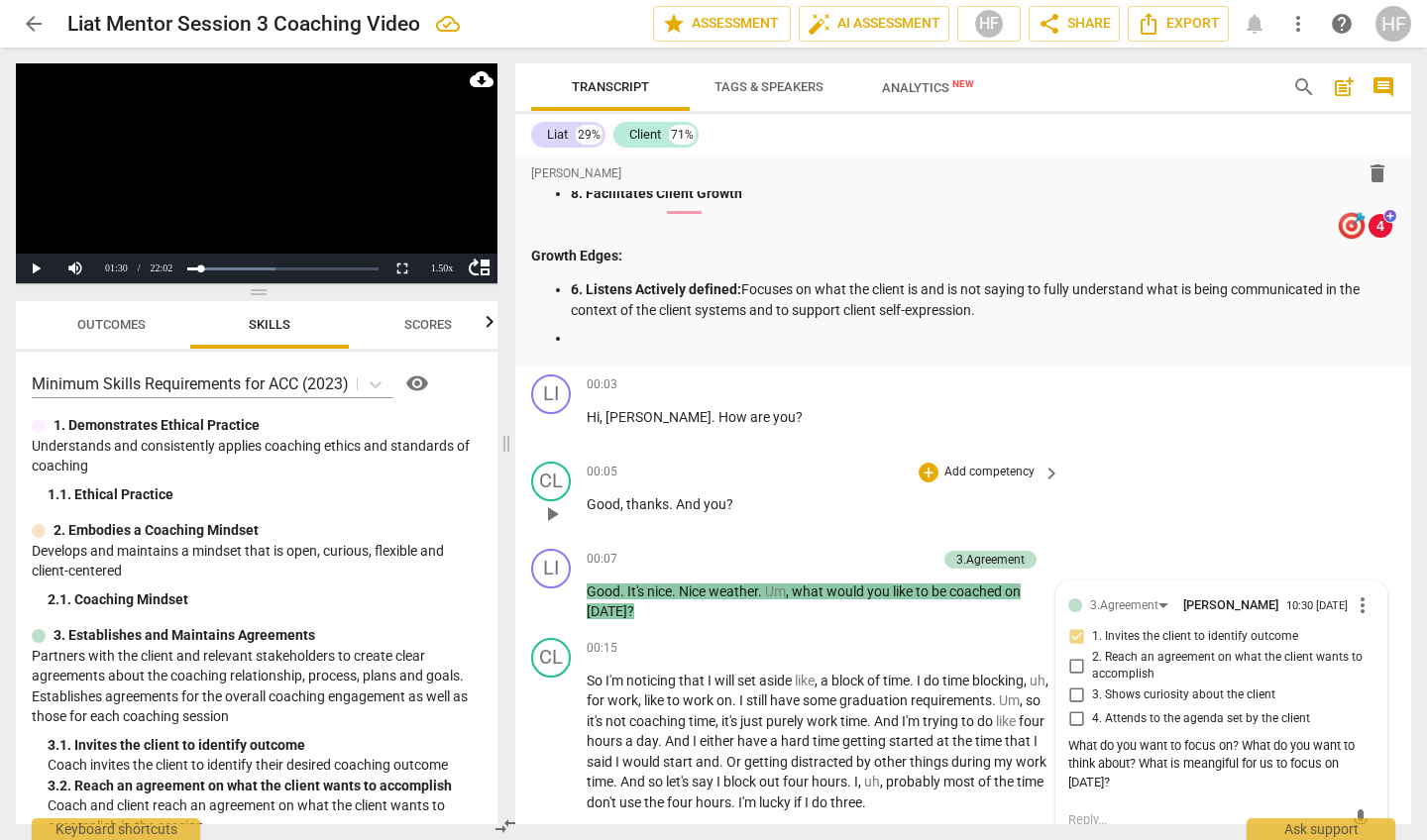 click on "CL play_arrow pause 00:05 + Add competency keyboard_arrow_right Good ,   thanks .   And   you ?" at bounding box center [963, 497] 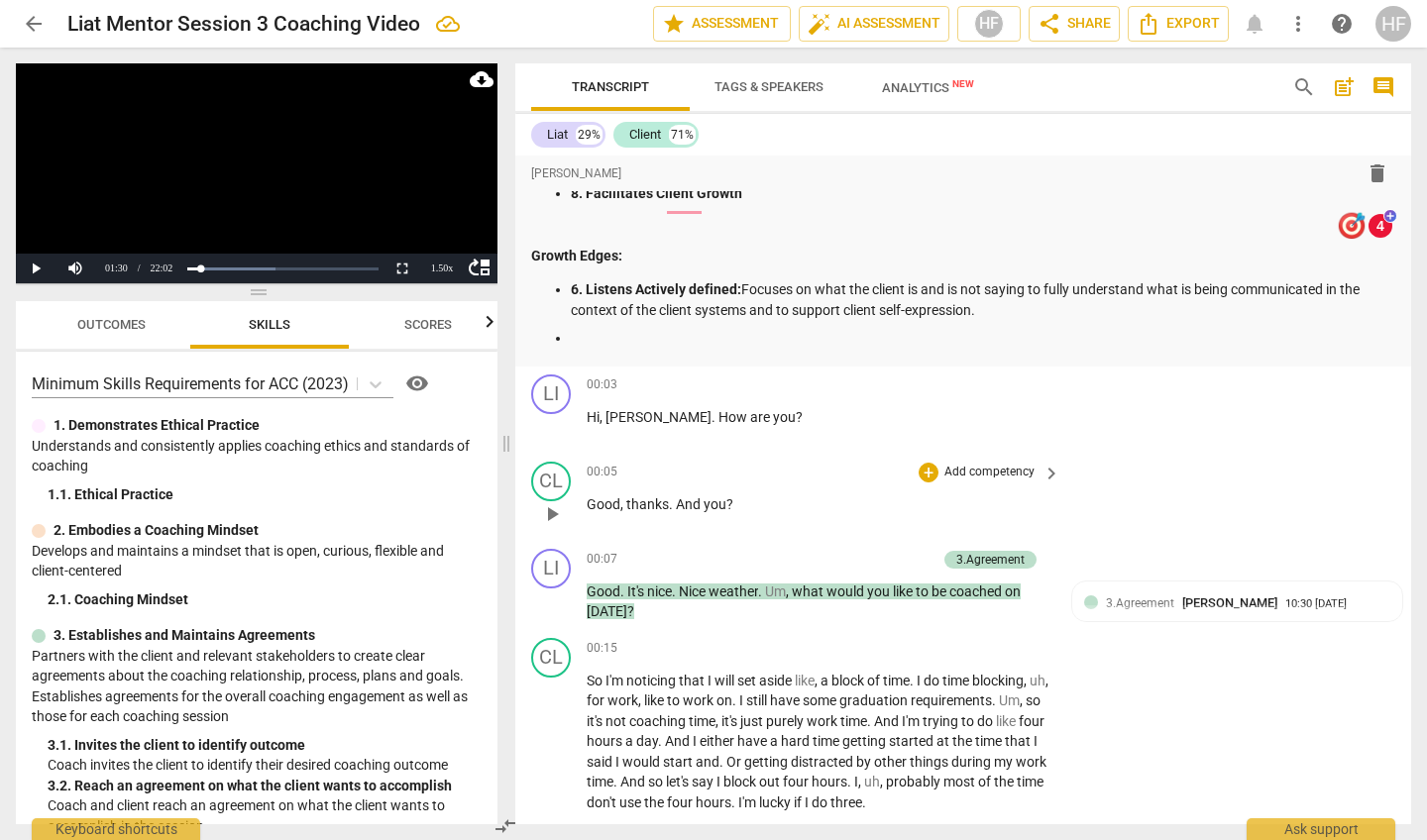 scroll, scrollTop: 434, scrollLeft: 0, axis: vertical 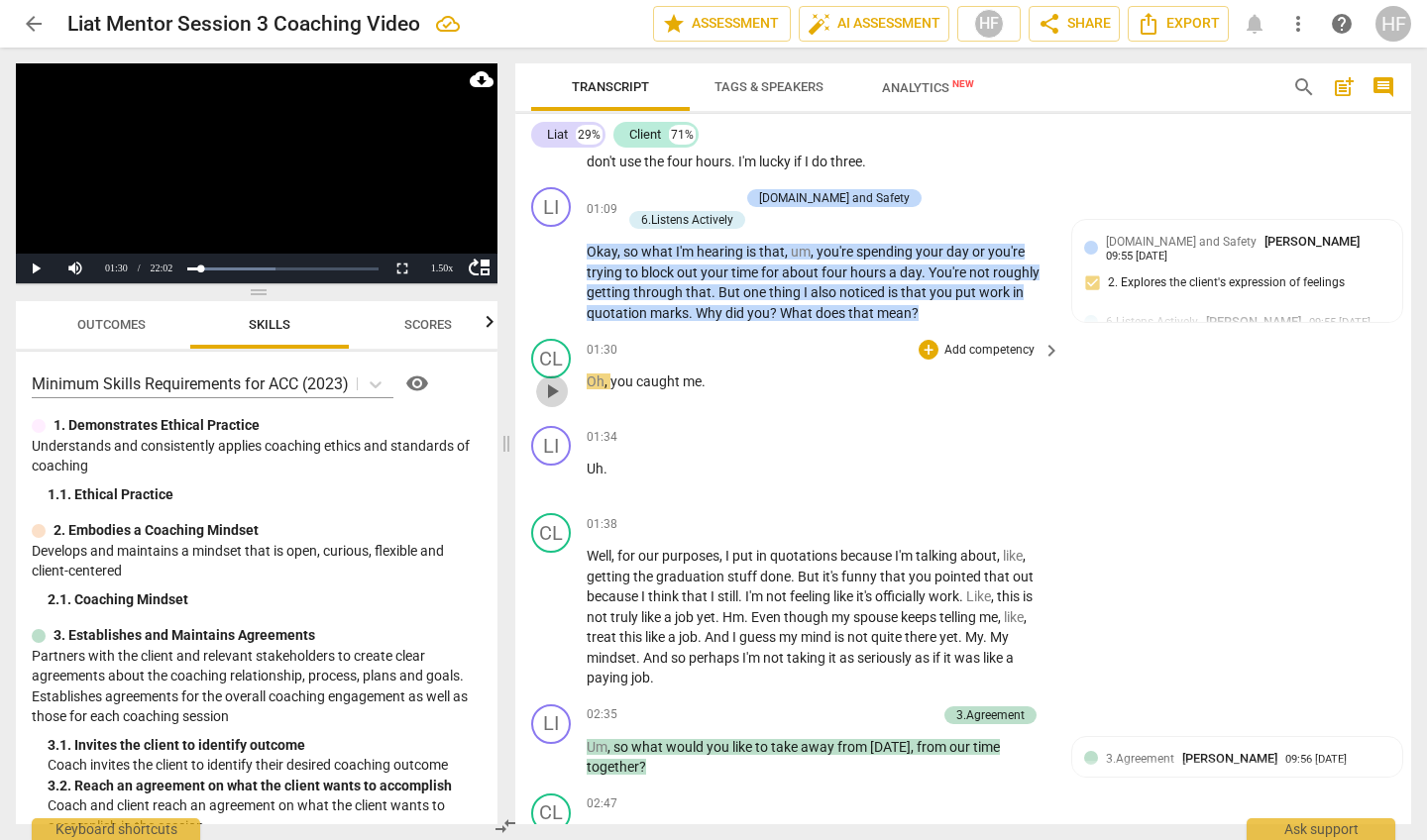 click on "play_arrow" at bounding box center [552, 391] 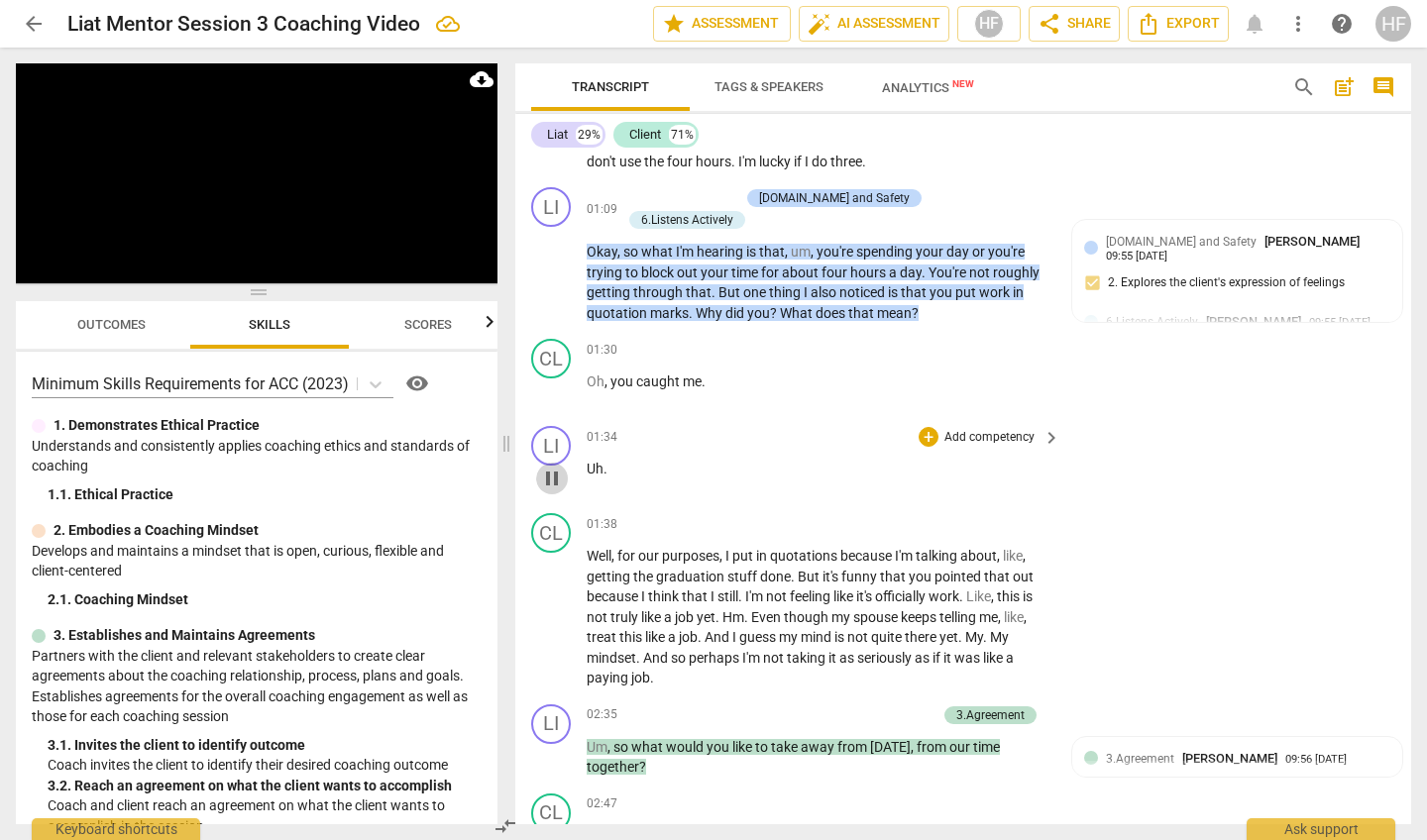 click on "pause" at bounding box center (552, 478) 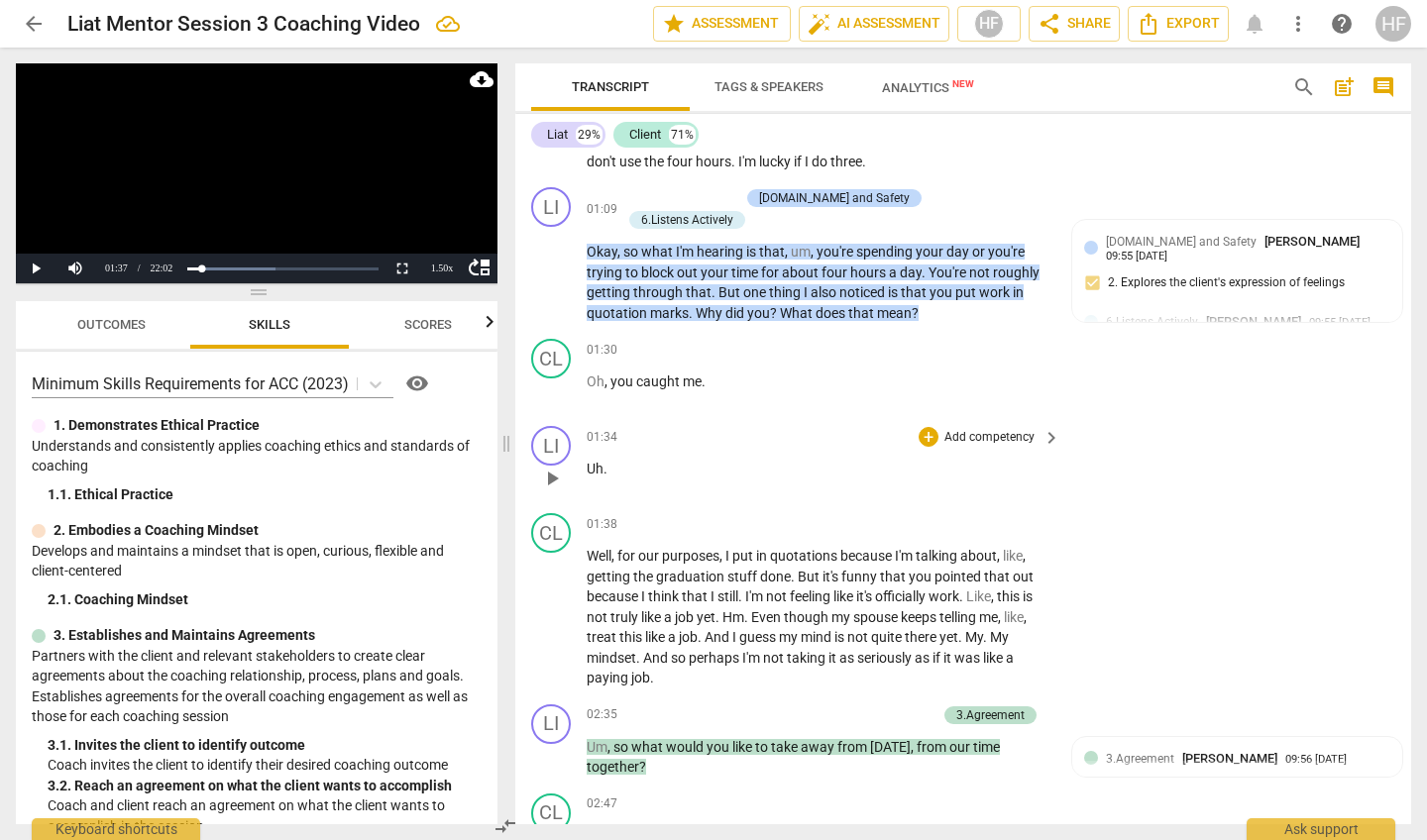 click on "Uh" at bounding box center (595, 469) 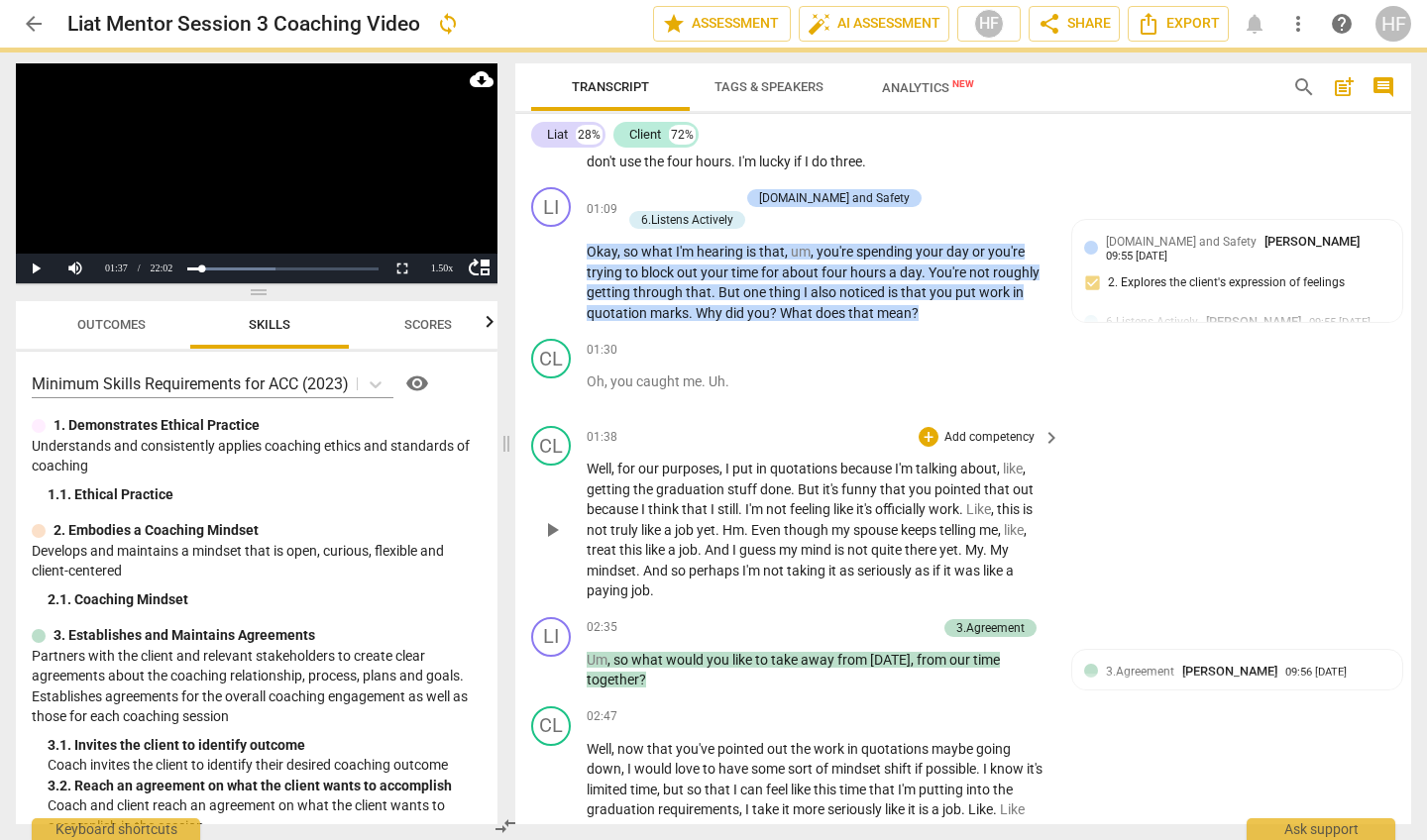 drag, startPoint x: 590, startPoint y: 430, endPoint x: 587, endPoint y: 458, distance: 28.160256 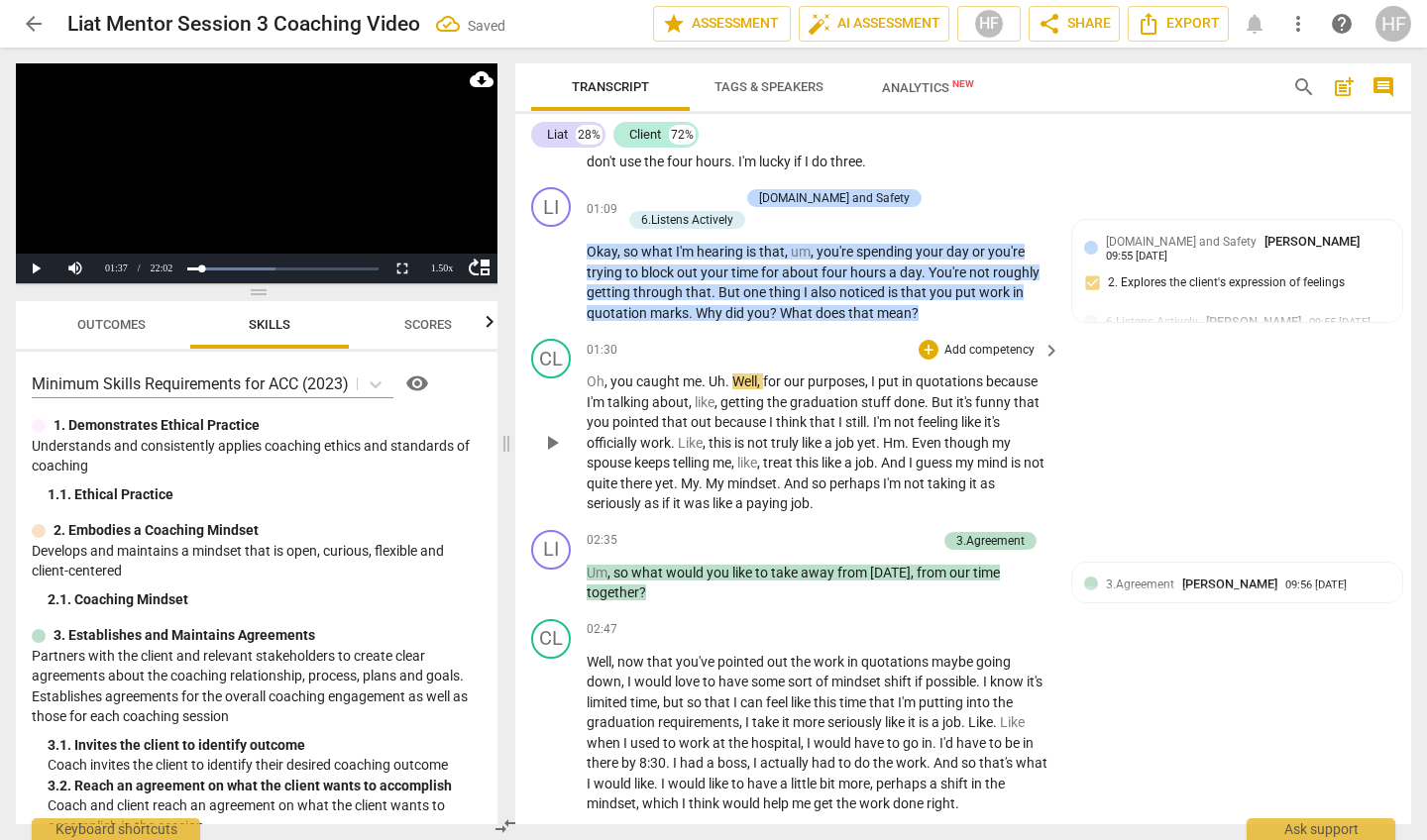 click on "play_arrow" at bounding box center [552, 443] 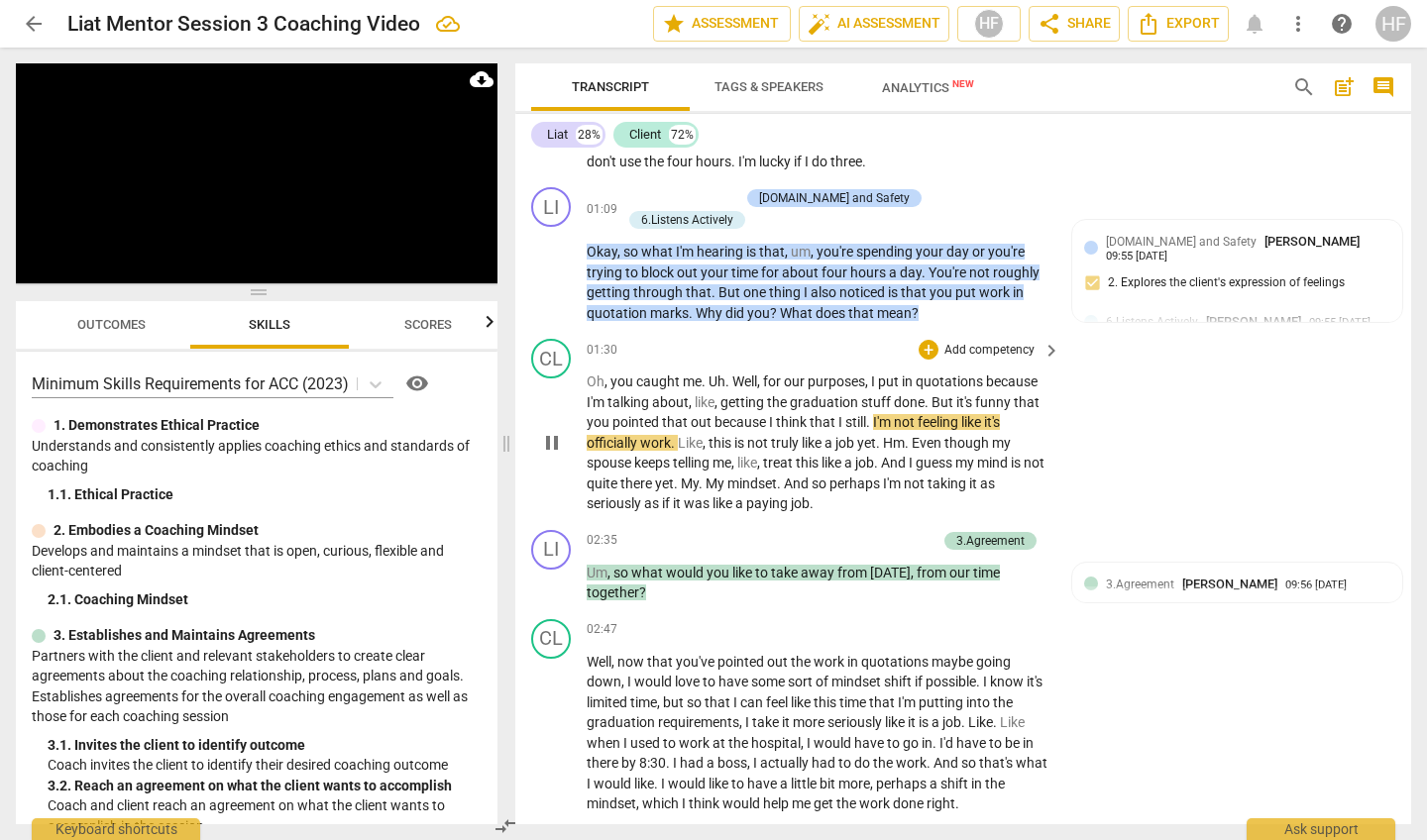 click on "pause" at bounding box center [552, 443] 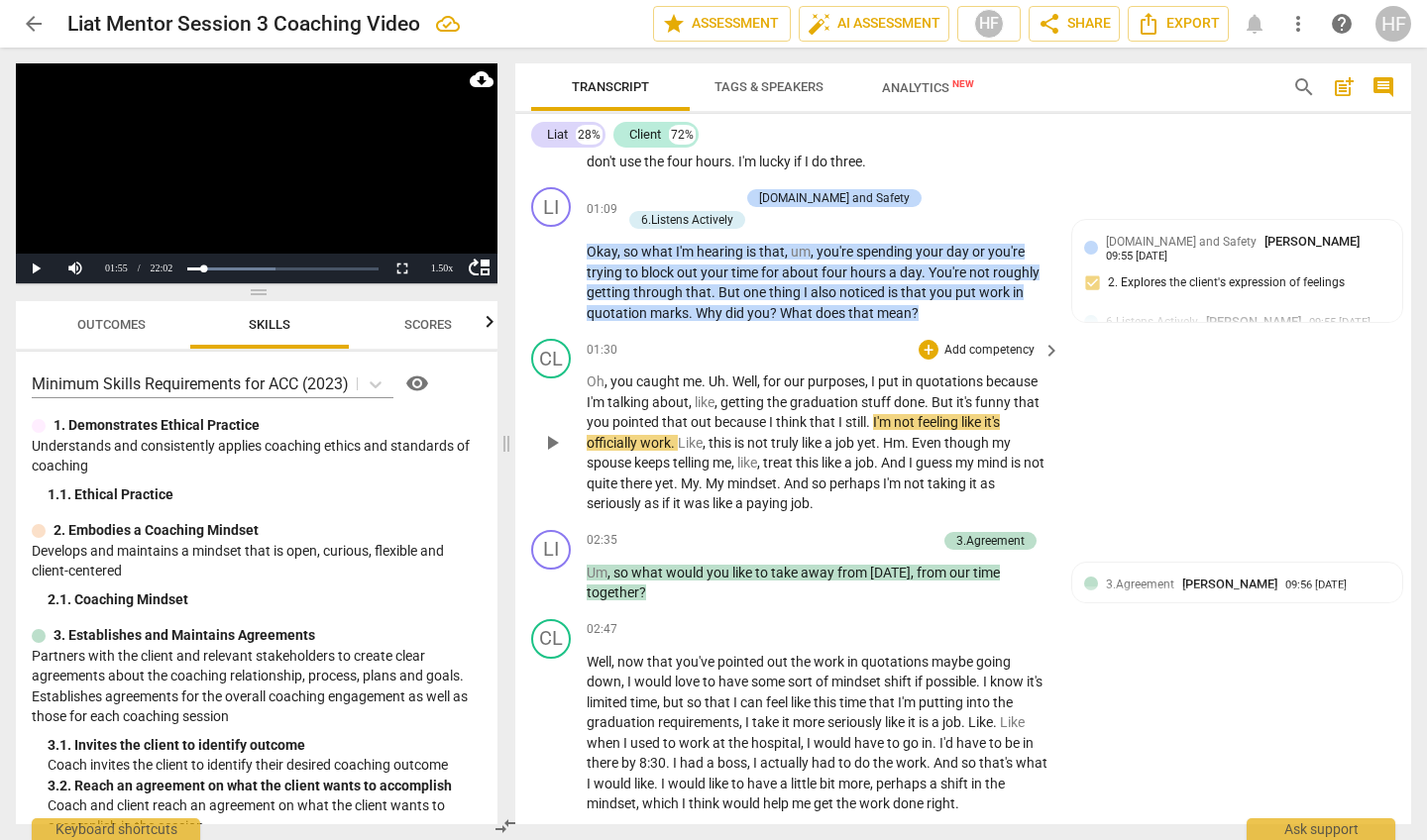 scroll, scrollTop: 849, scrollLeft: 16, axis: both 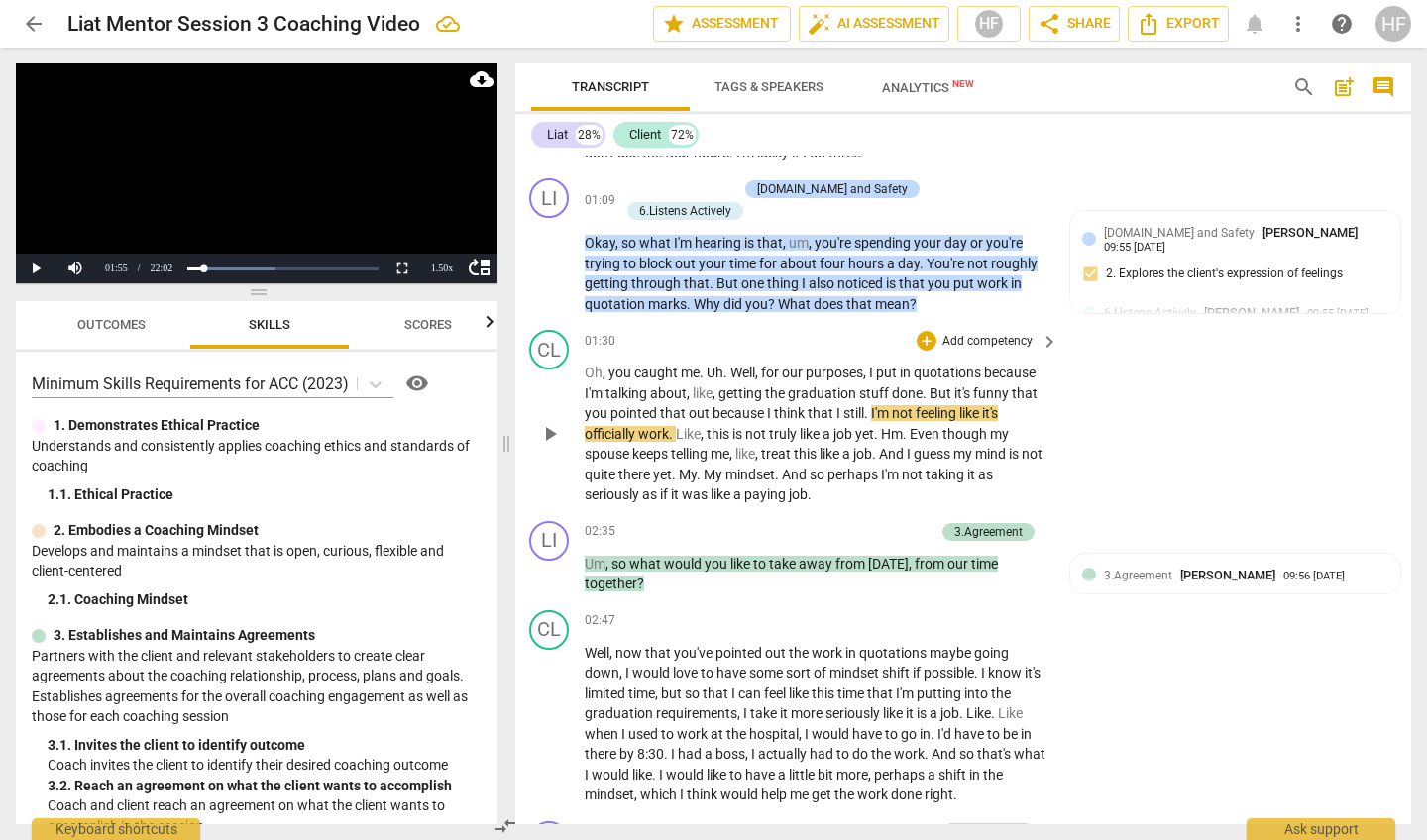 click on "play_arrow" at bounding box center (550, 434) 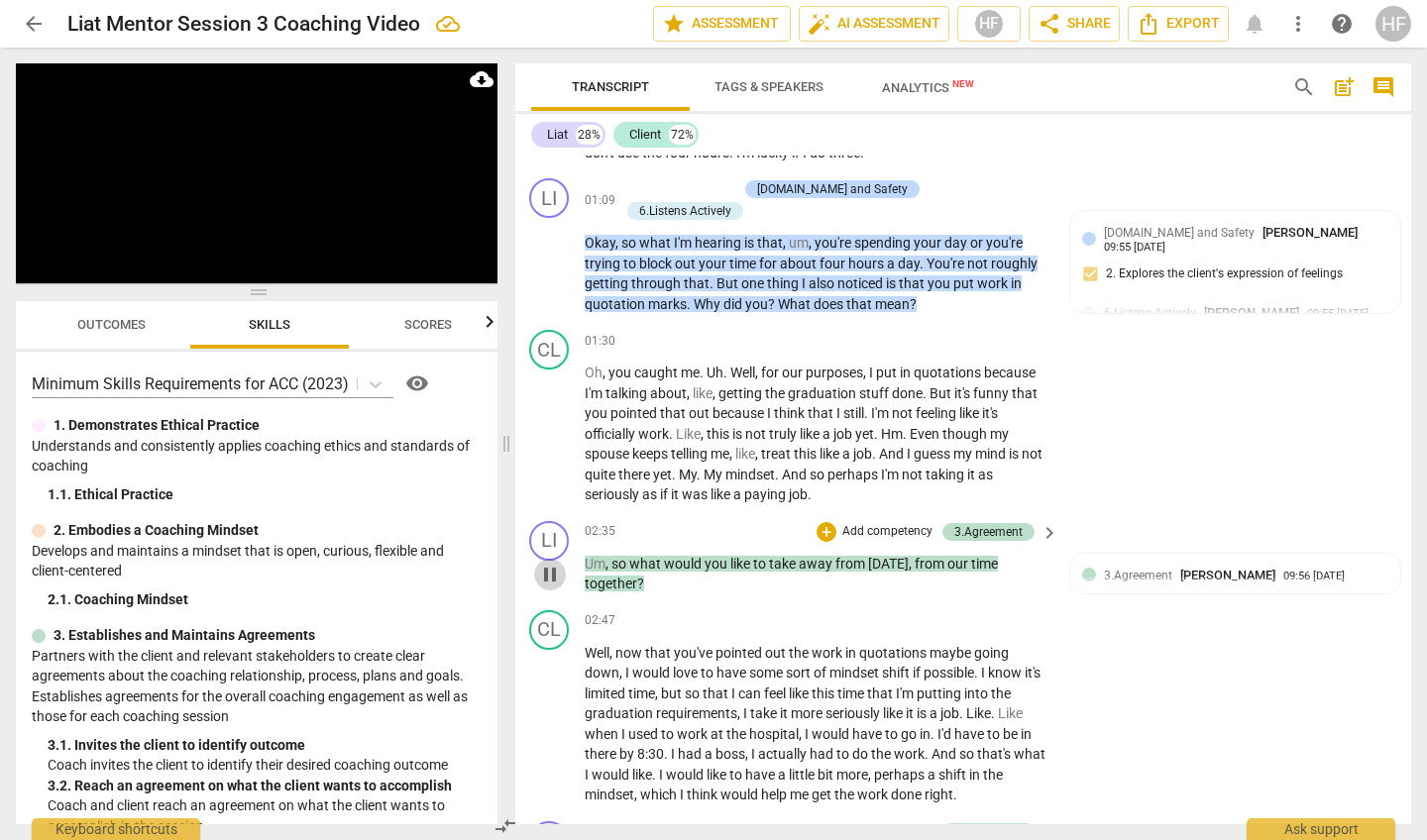 click on "pause" at bounding box center (550, 575) 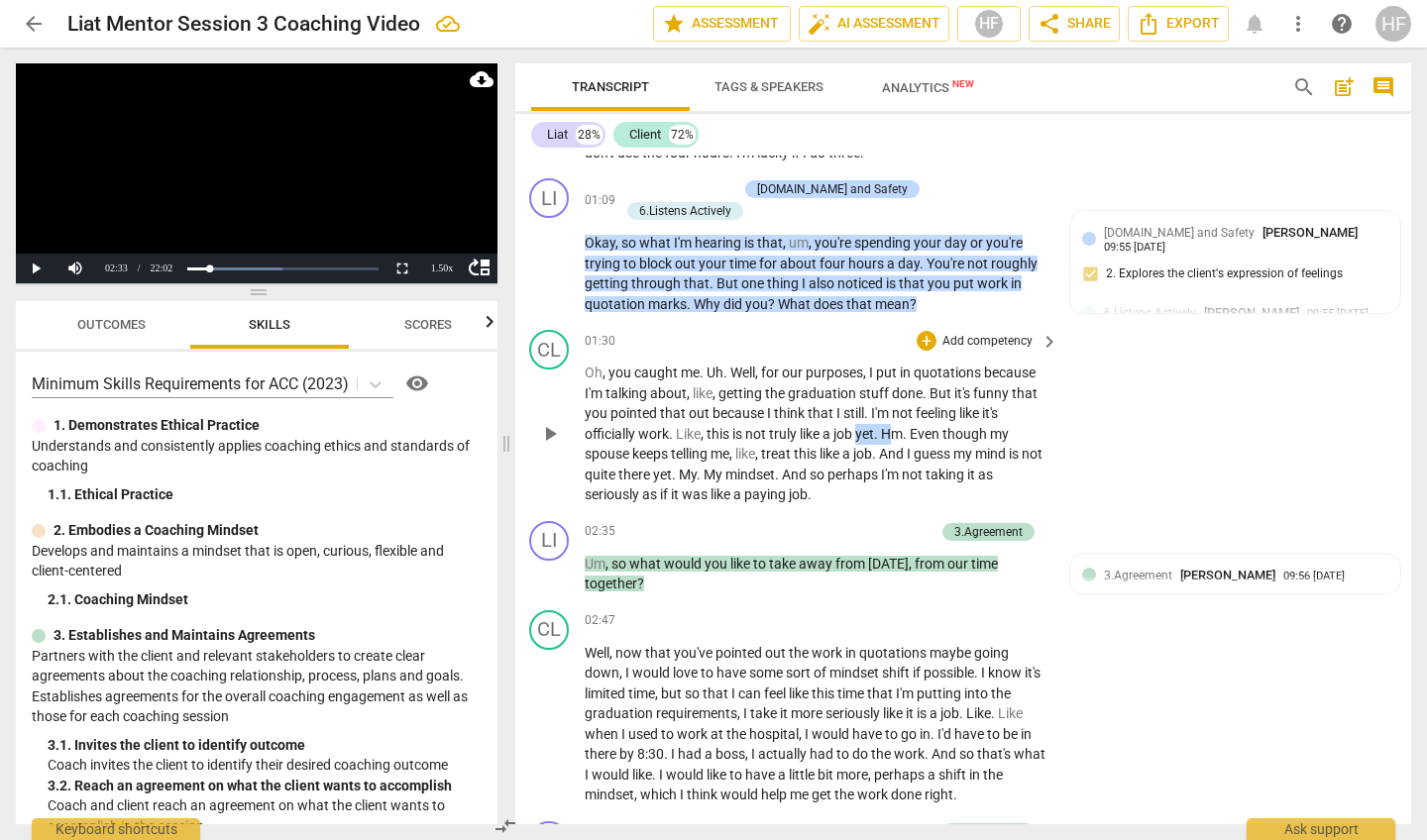 drag, startPoint x: 860, startPoint y: 393, endPoint x: 893, endPoint y: 392, distance: 33.01515 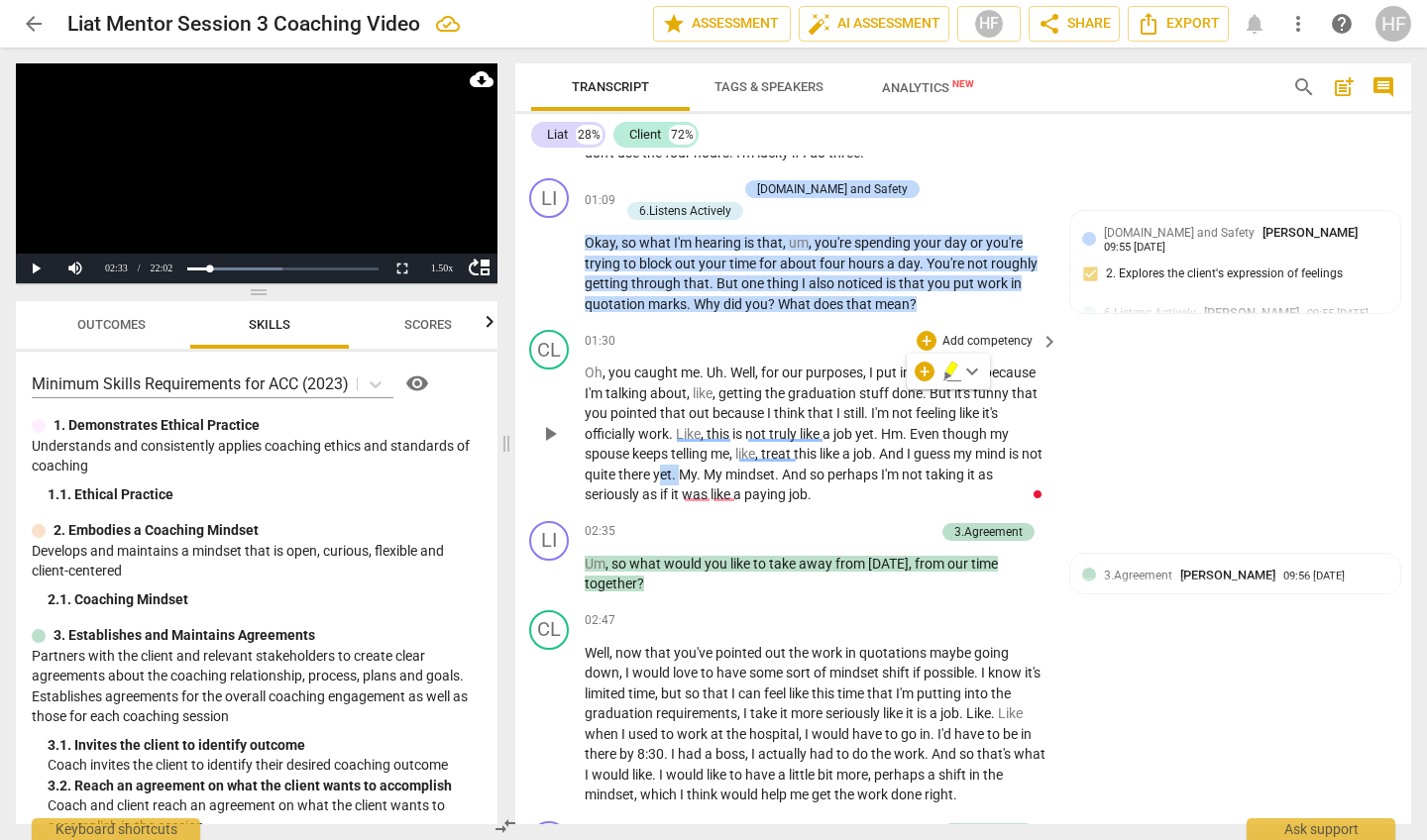 drag, startPoint x: 681, startPoint y: 438, endPoint x: 723, endPoint y: 458, distance: 46.518813 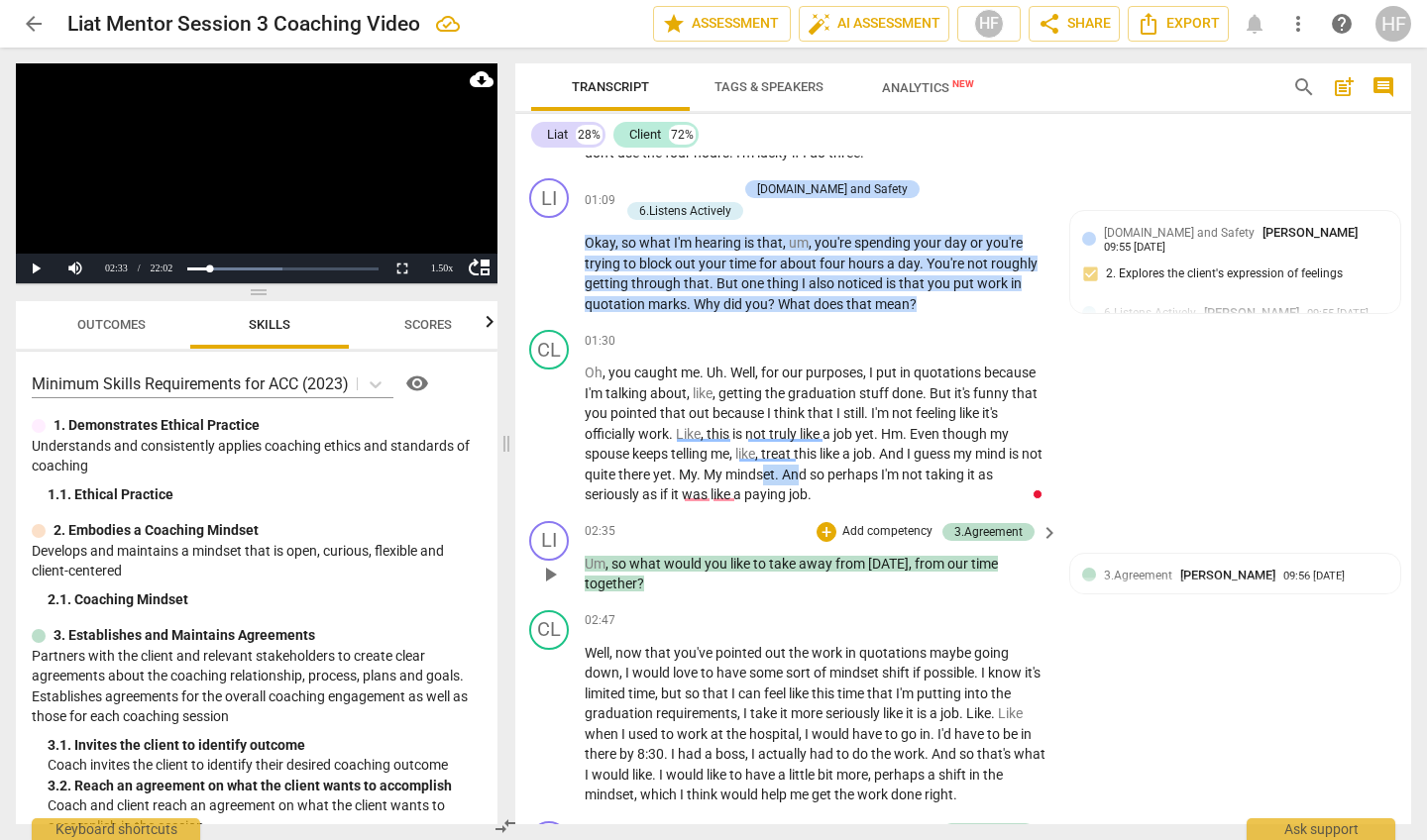 drag, startPoint x: 787, startPoint y: 436, endPoint x: 828, endPoint y: 516, distance: 89.89438 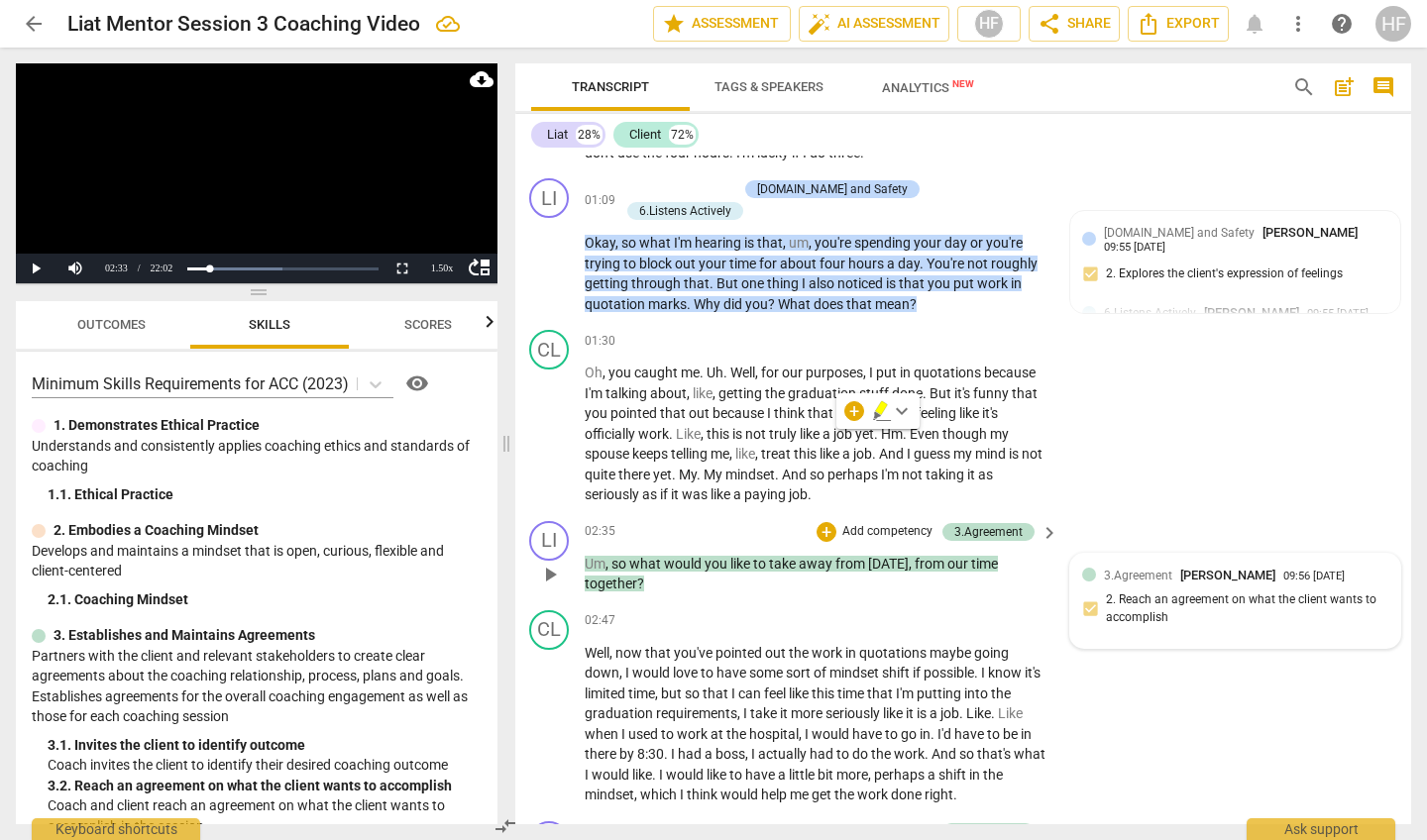 click on "3.Agreement" at bounding box center [1138, 576] 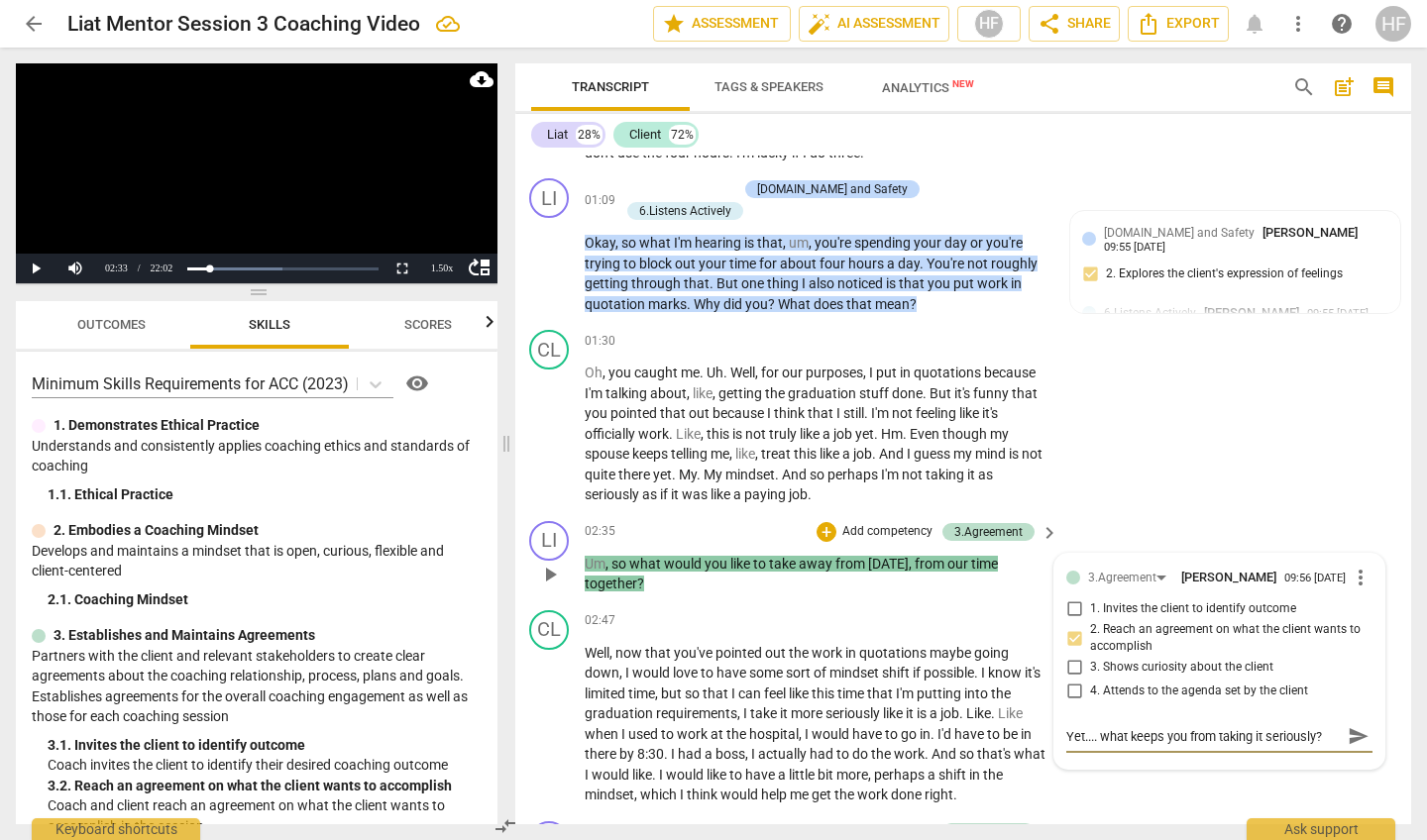 click on "send" at bounding box center (1359, 736) 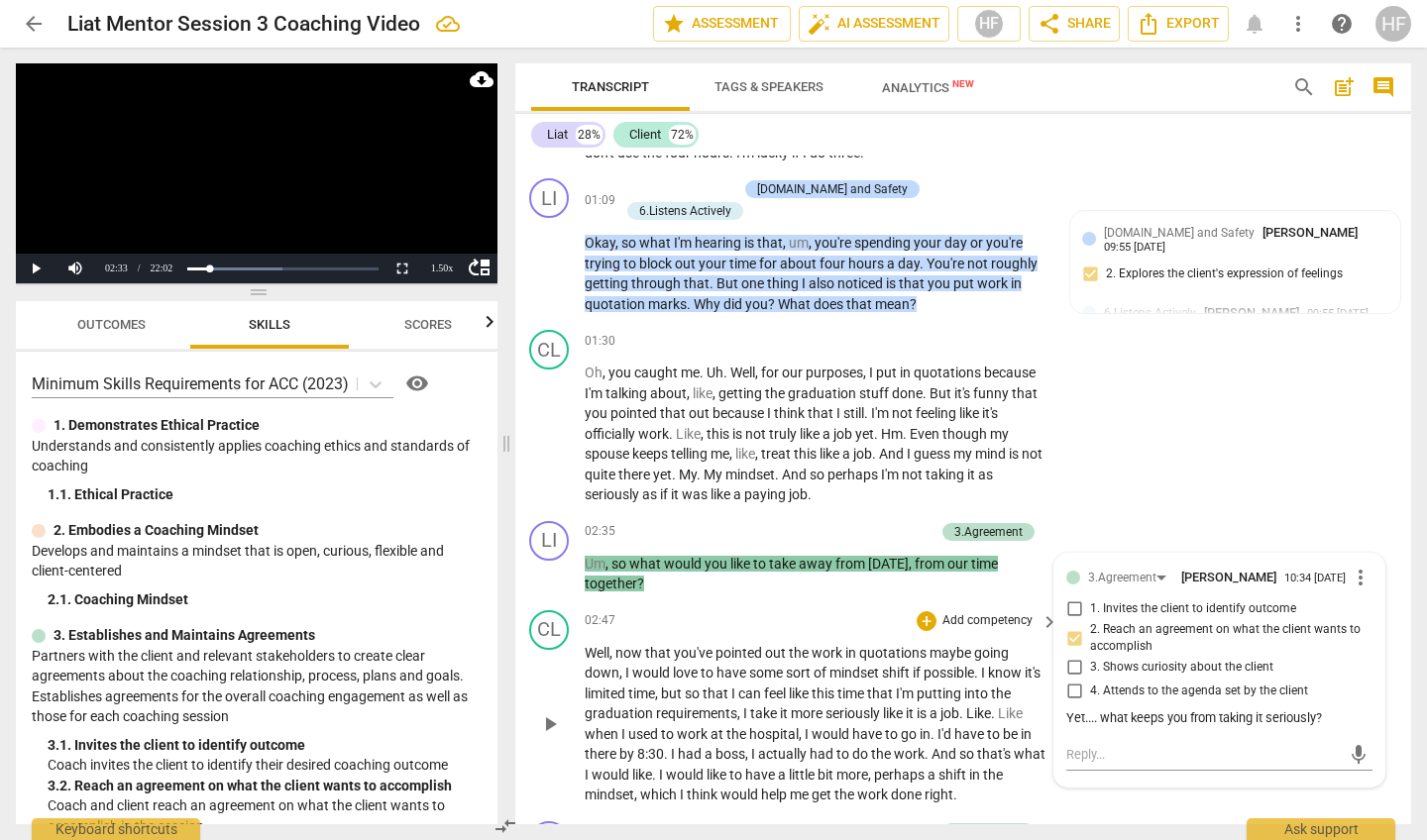 scroll, scrollTop: 958, scrollLeft: 2, axis: both 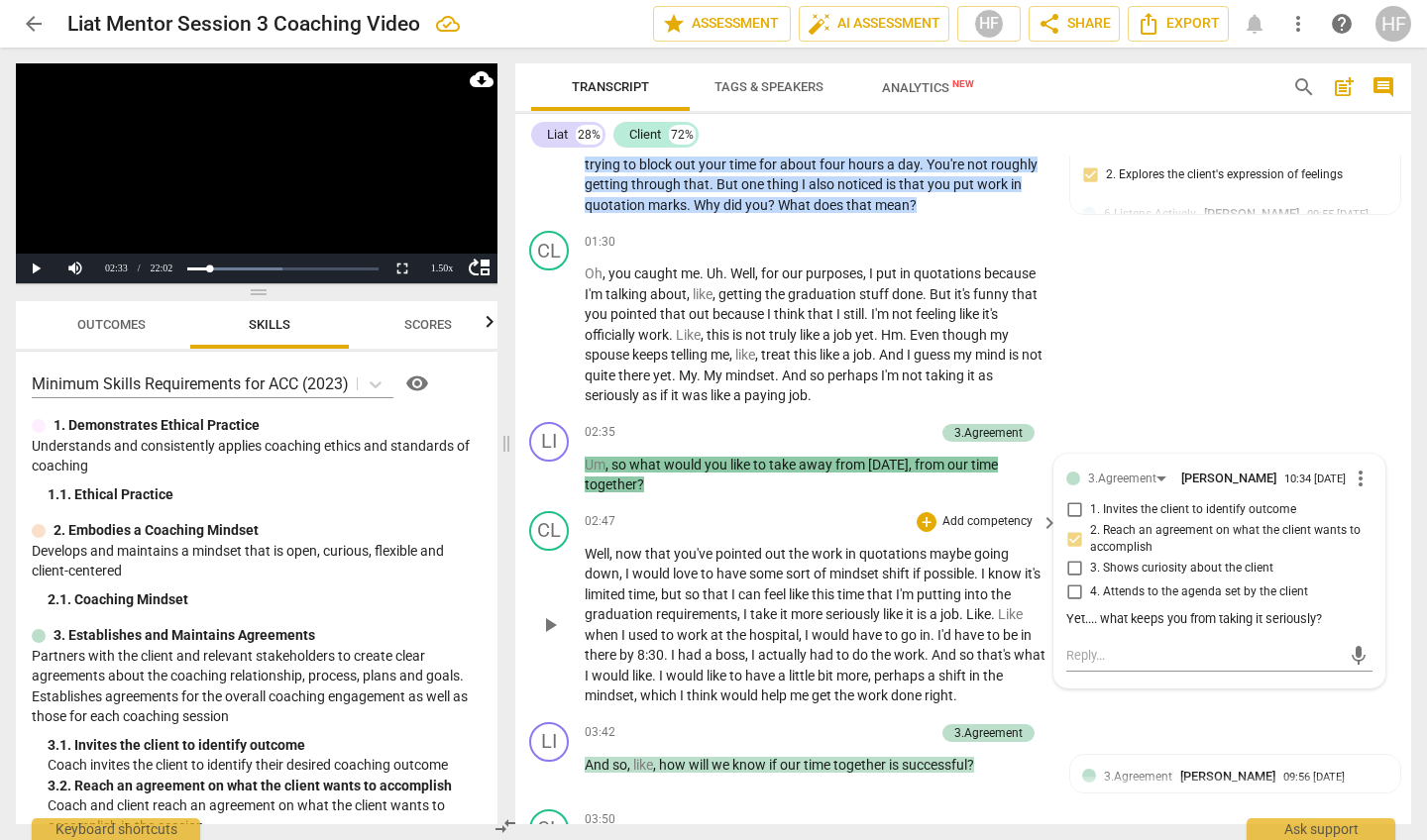 click on "play_arrow" at bounding box center [550, 625] 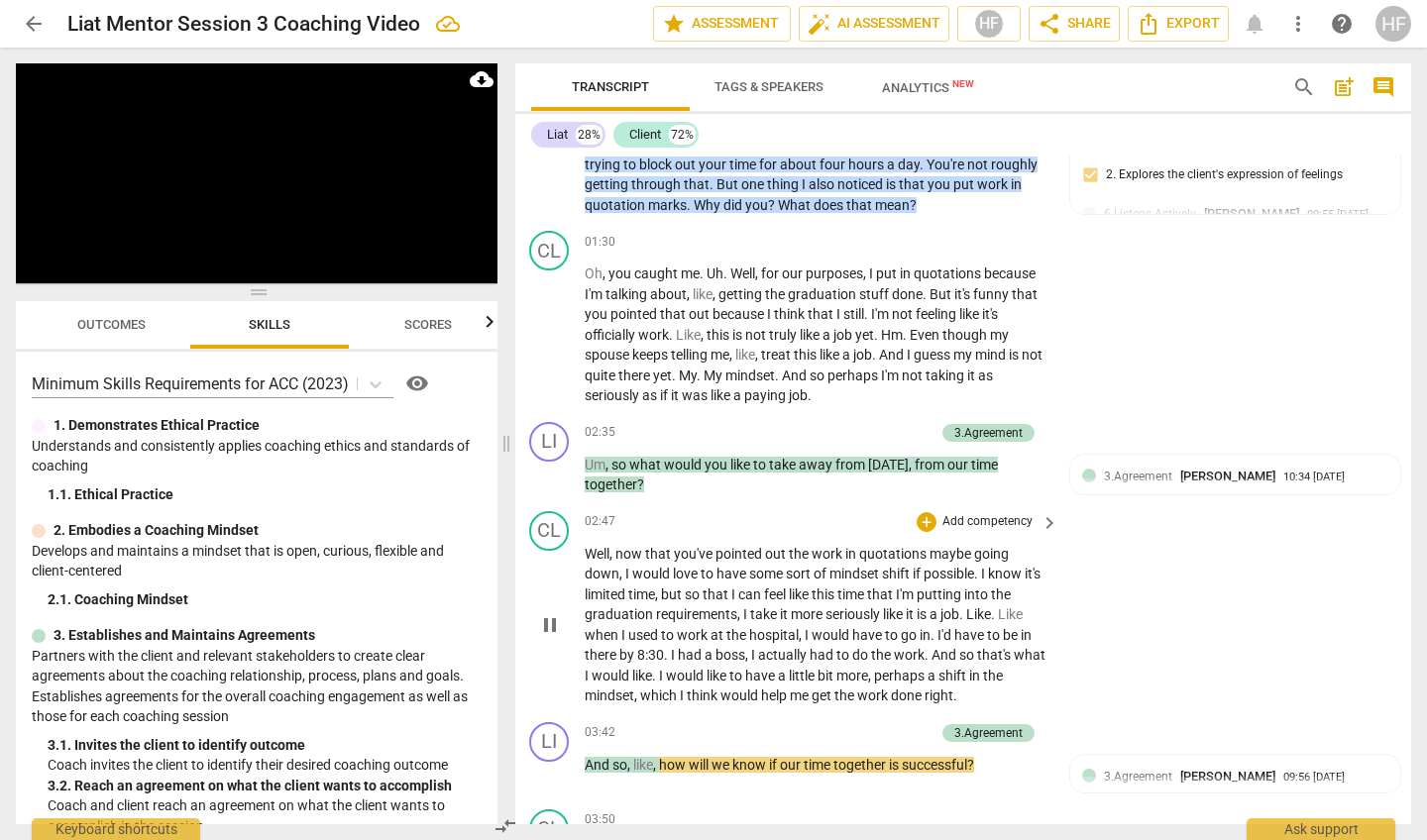 click on "pause" at bounding box center (550, 625) 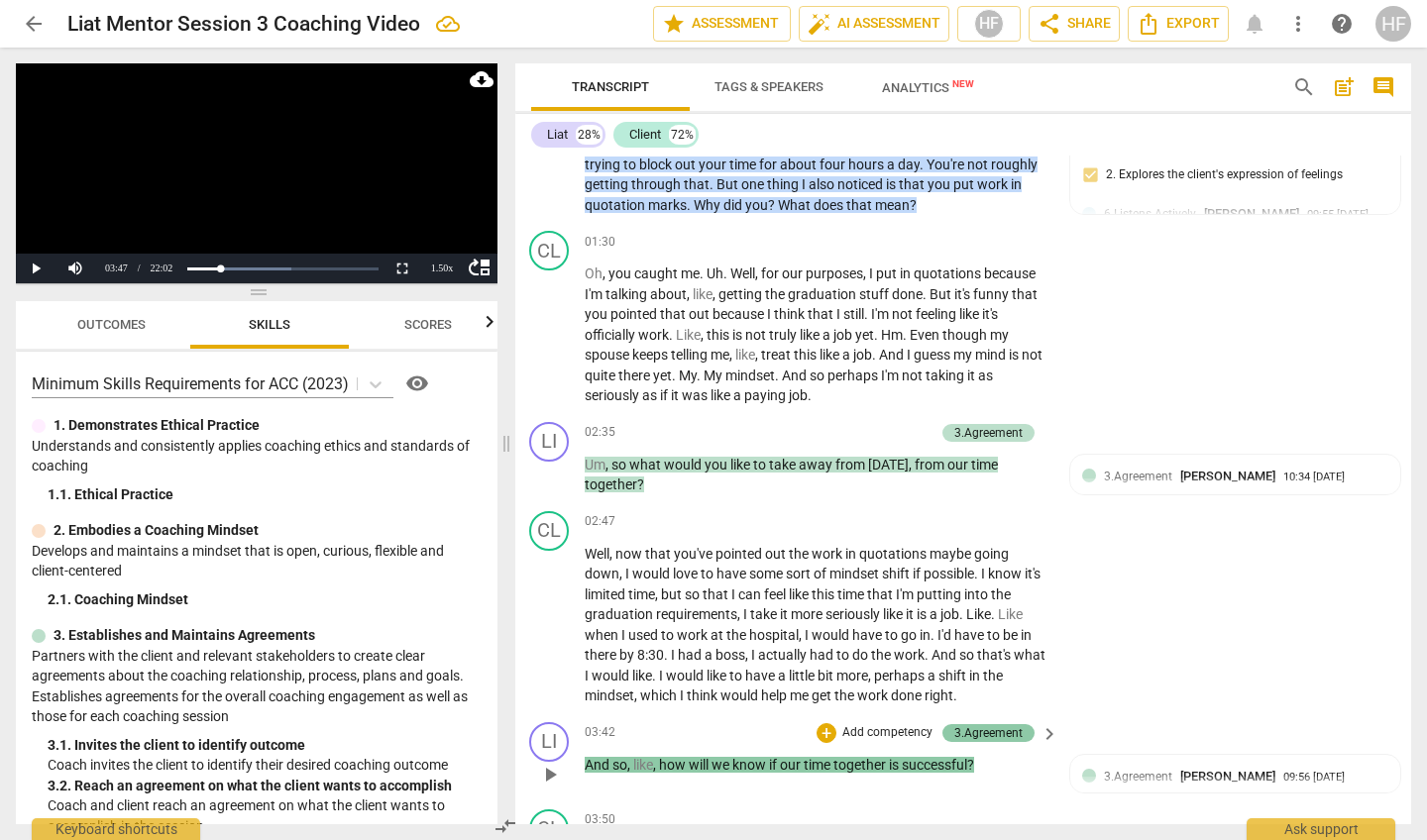 scroll, scrollTop: 1029, scrollLeft: 2, axis: both 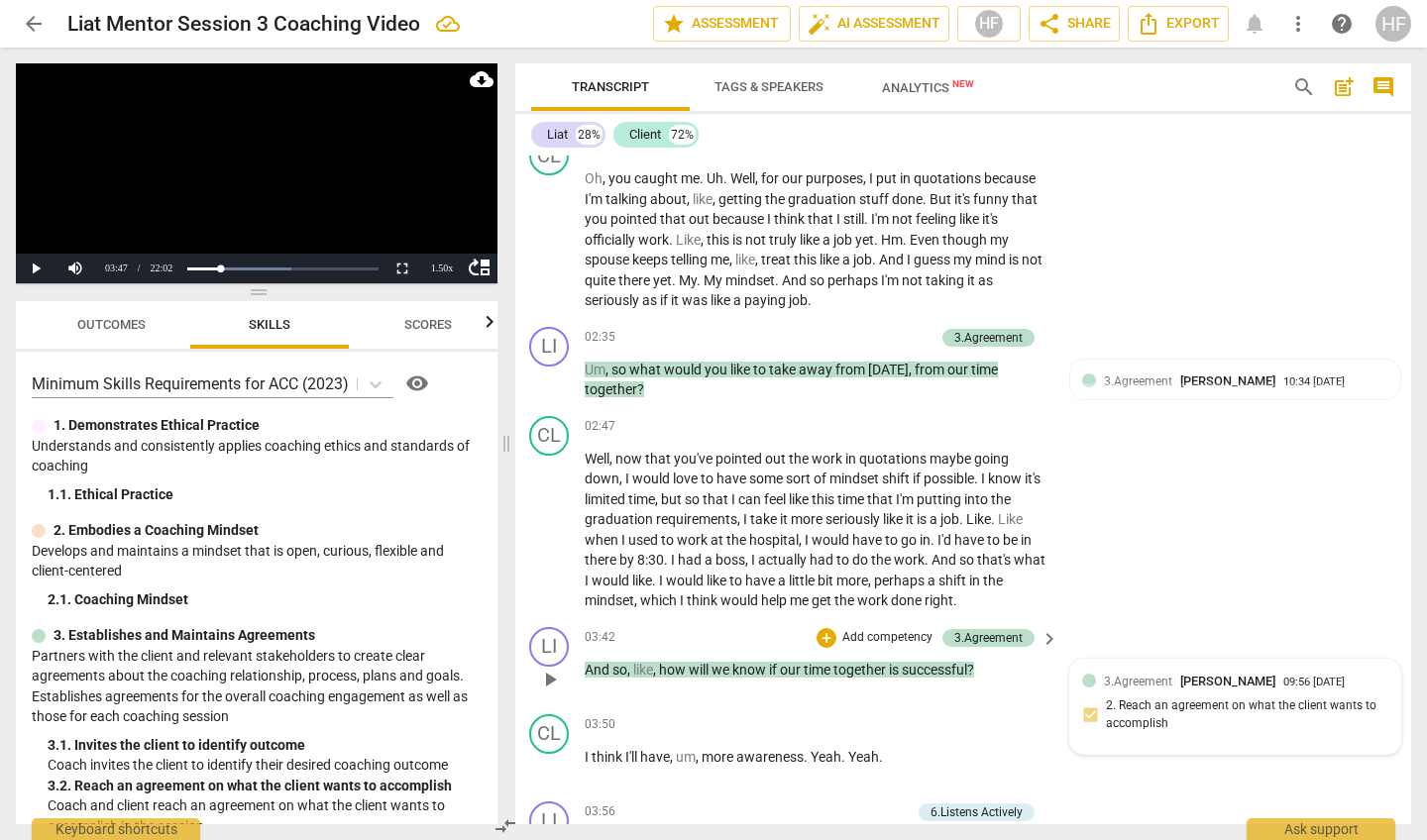 click on "3.Agreement" at bounding box center (1138, 682) 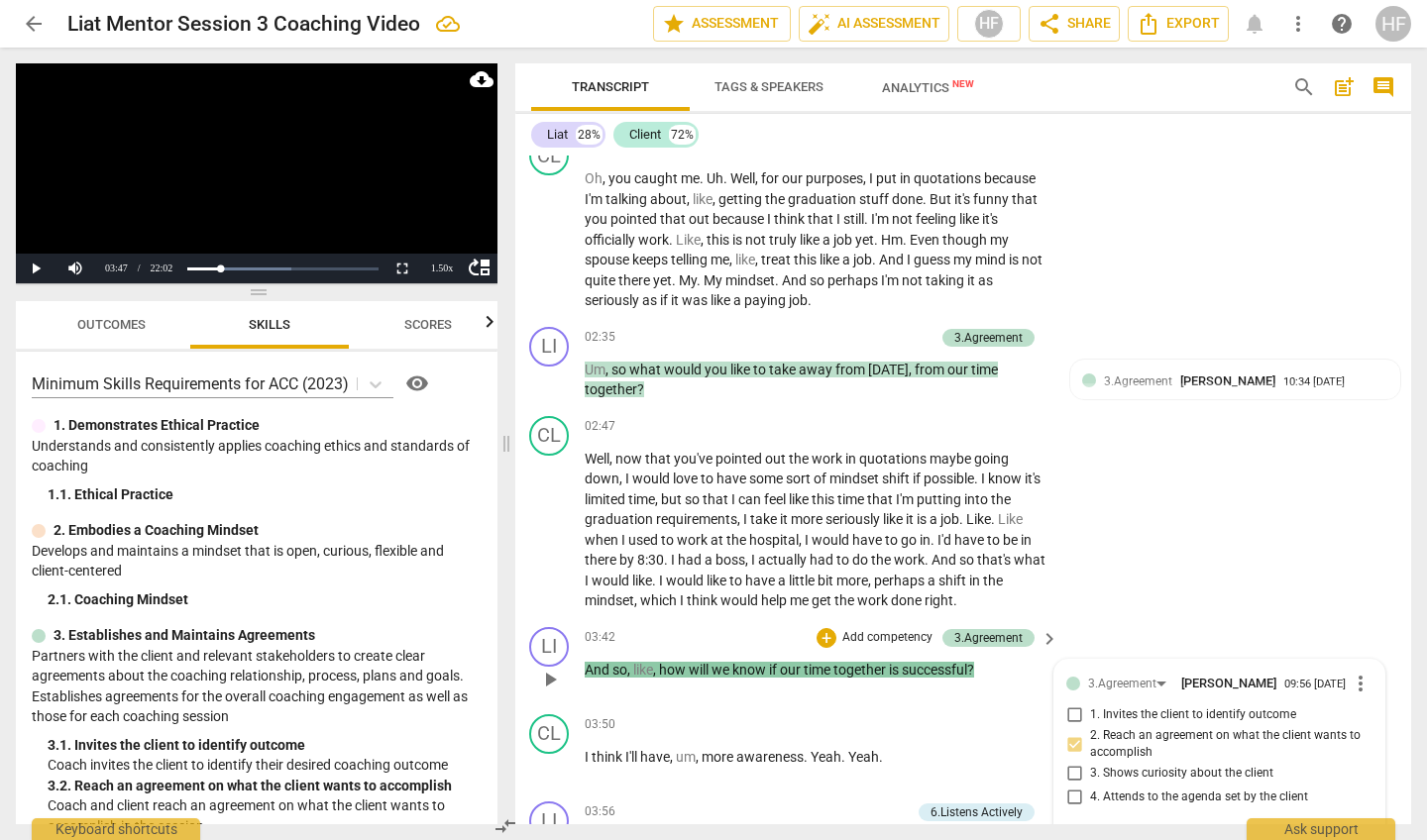 scroll, scrollTop: 0, scrollLeft: 0, axis: both 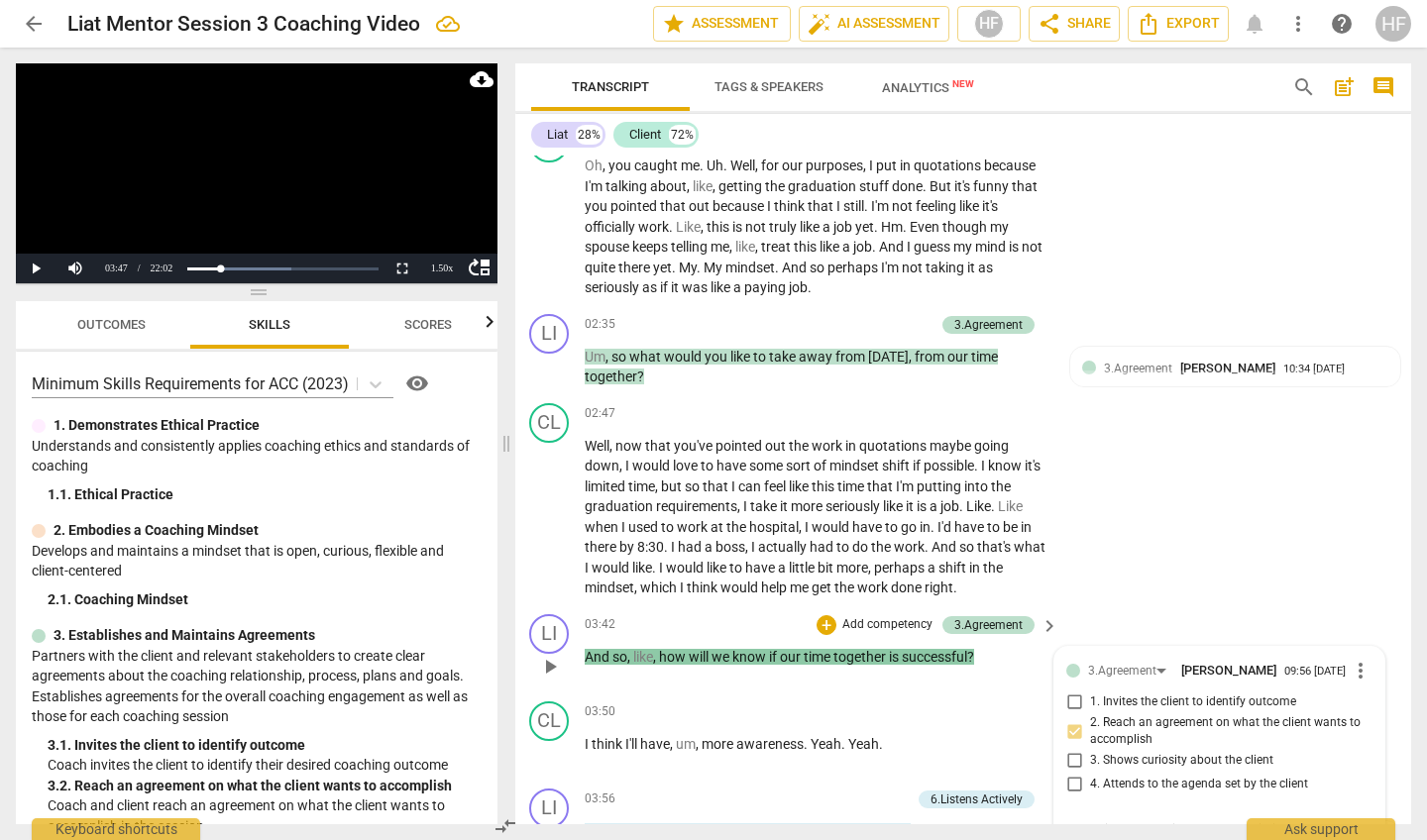 click on "How will you know if you have a shift i your mindset [DATE]" at bounding box center [1203, 839] 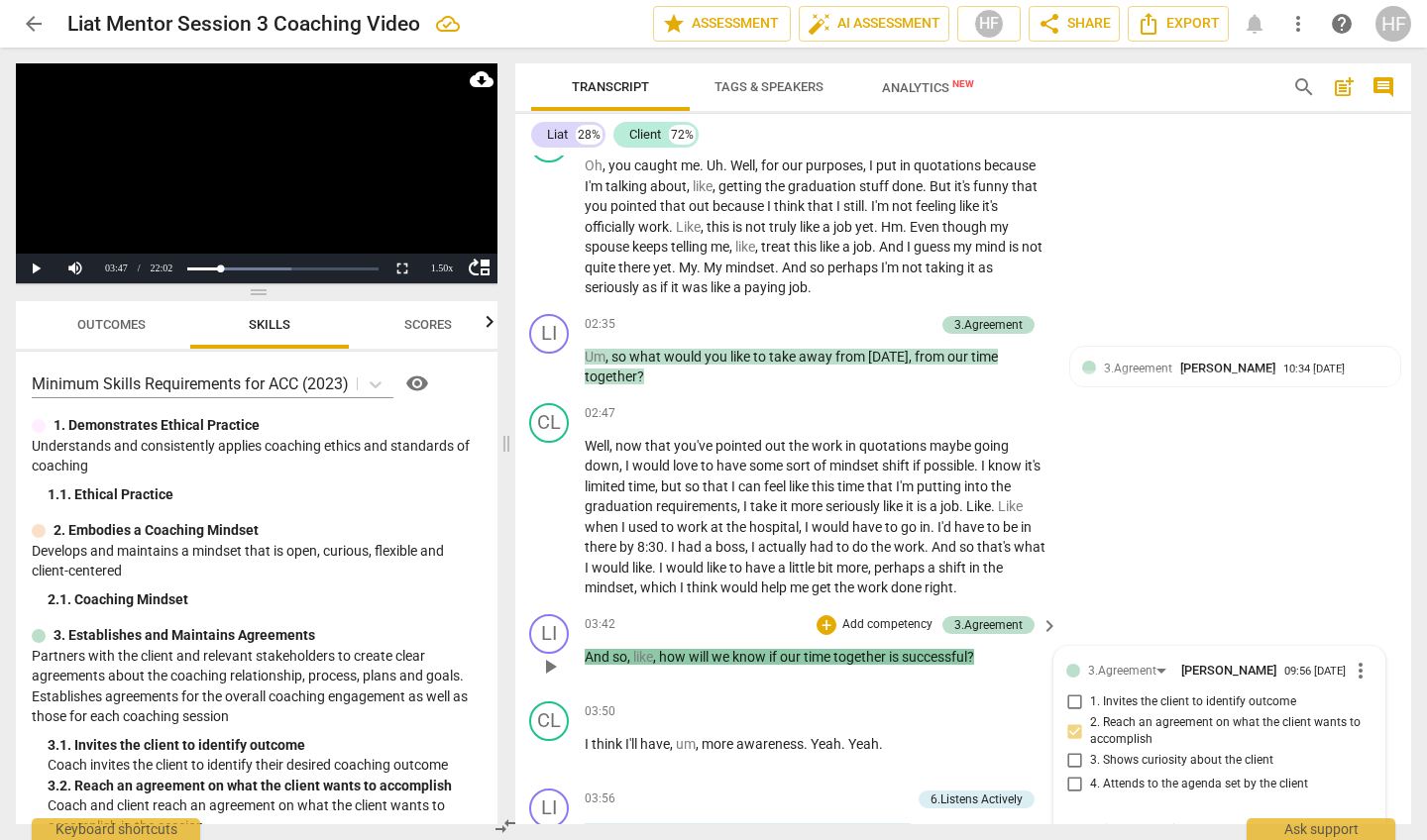 scroll, scrollTop: 1125, scrollLeft: 2, axis: both 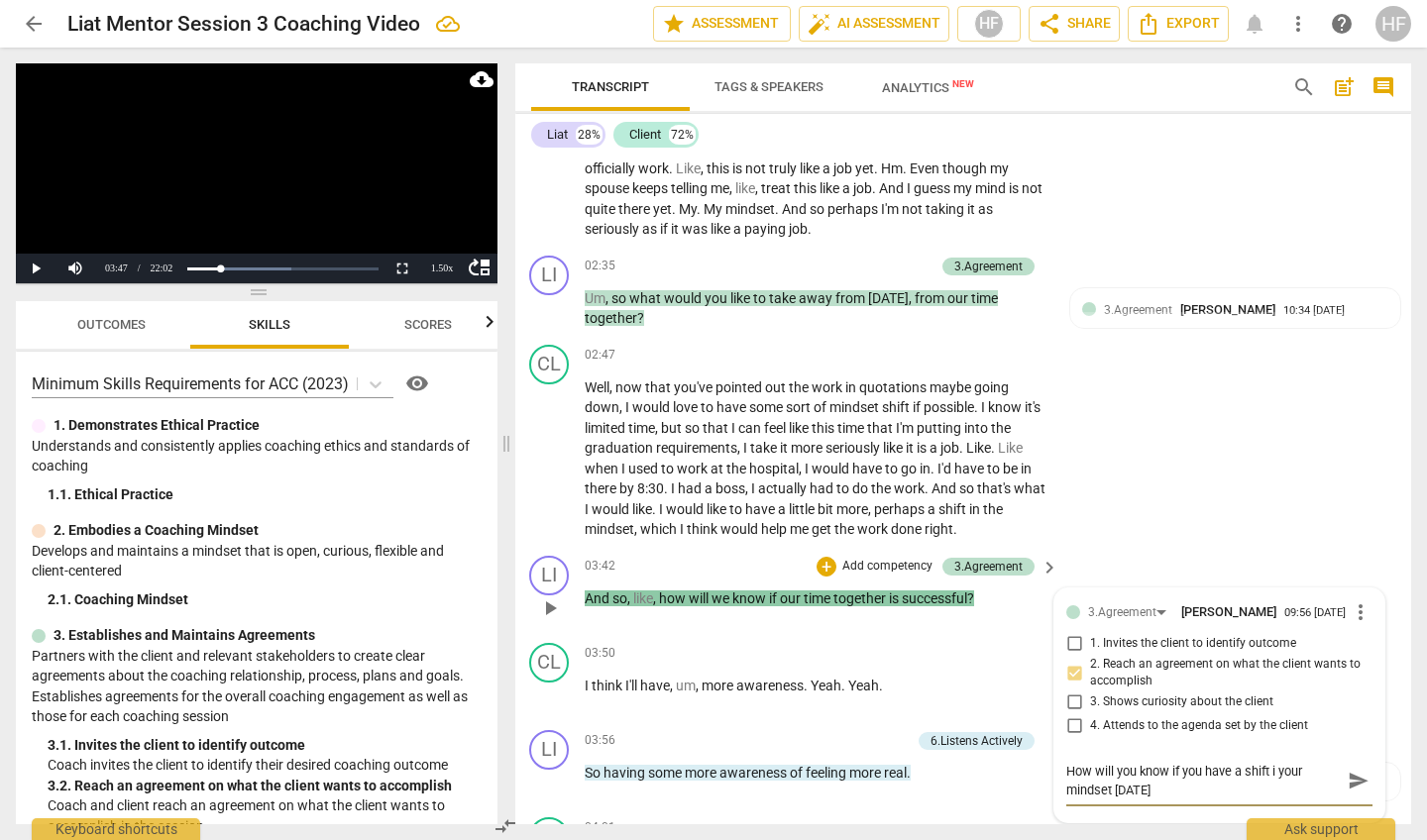 click on "send" at bounding box center [1358, 781] 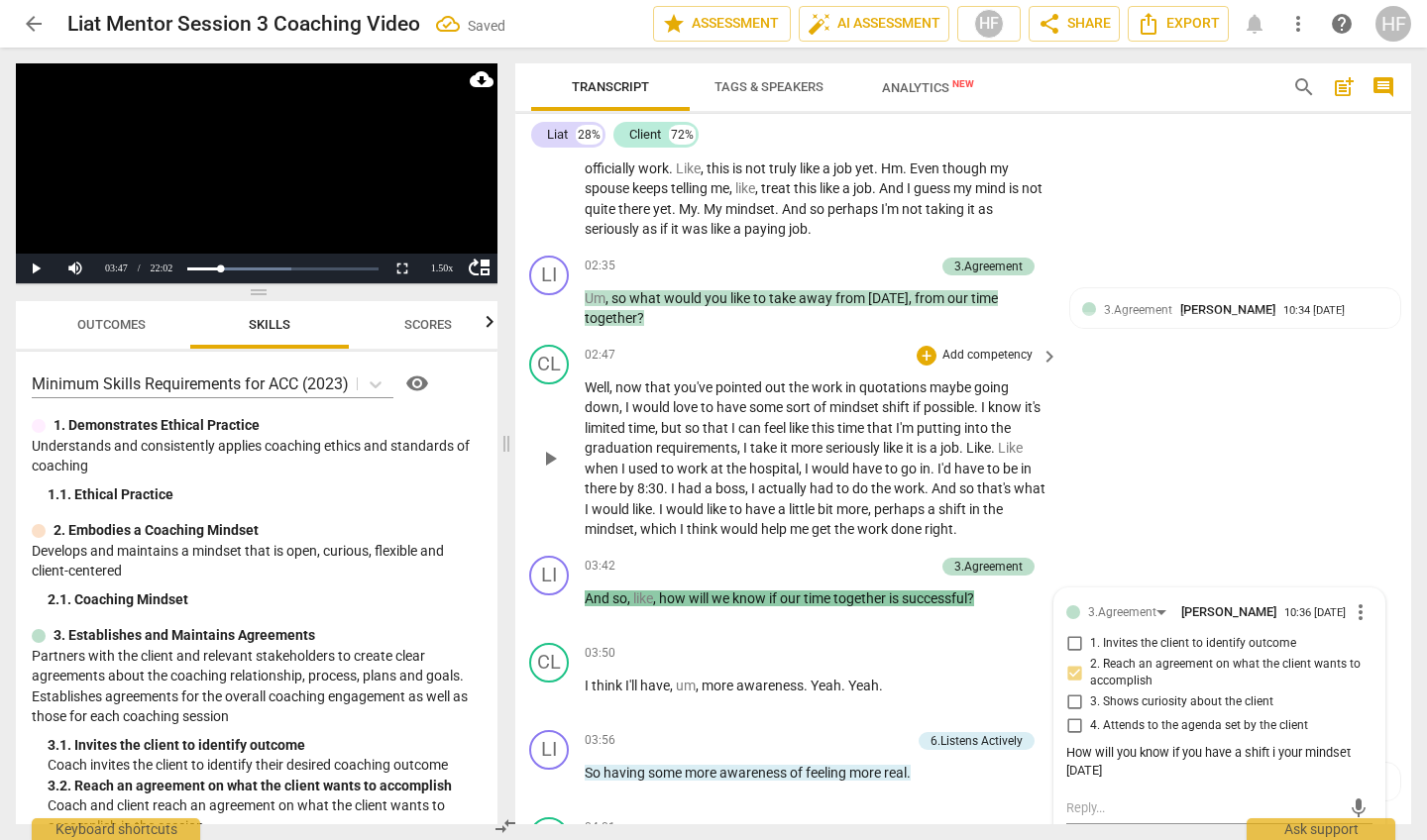 scroll, scrollTop: 824, scrollLeft: 2, axis: both 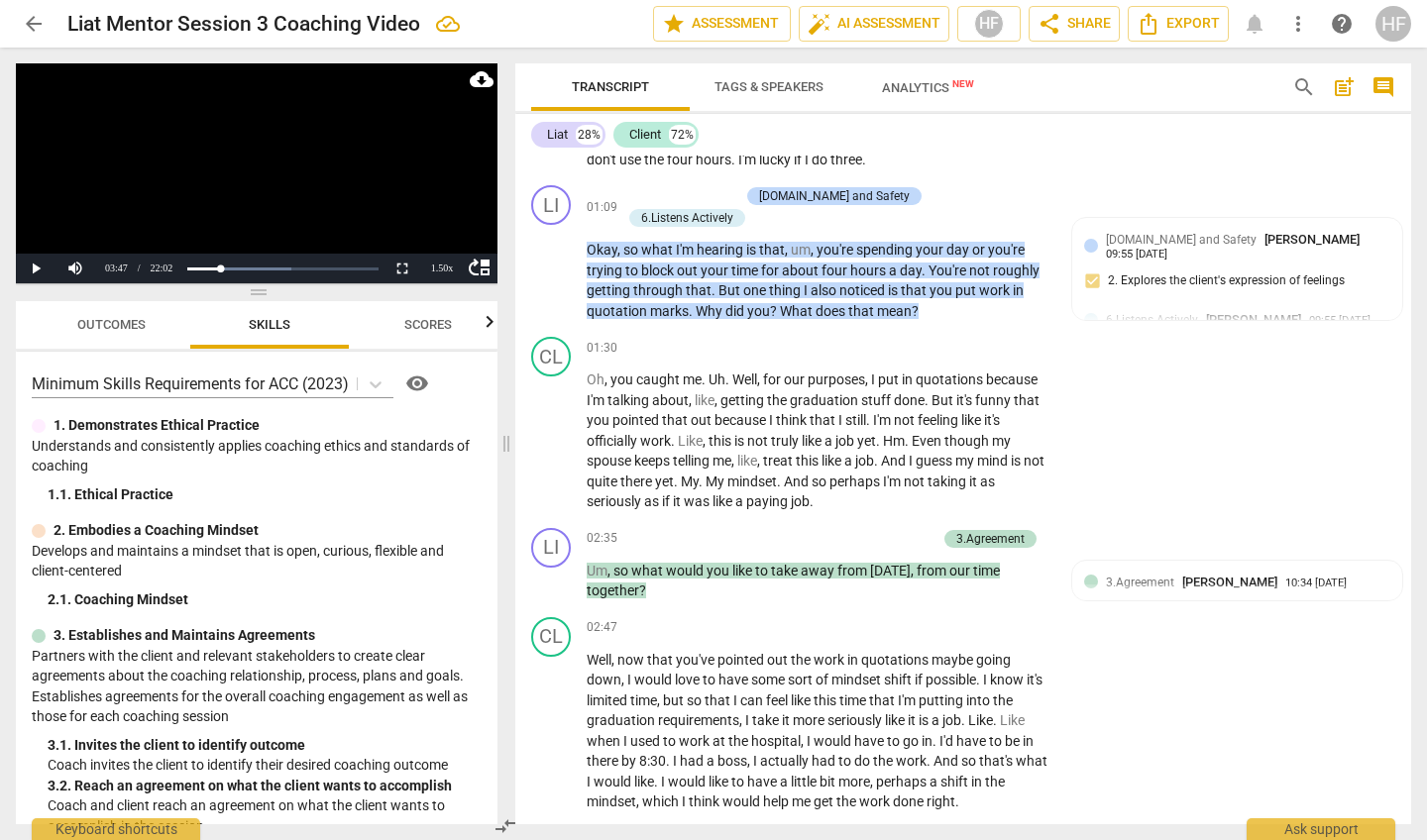 click on "3.Agreement Heidi Fishbein" at bounding box center [1195, 581] 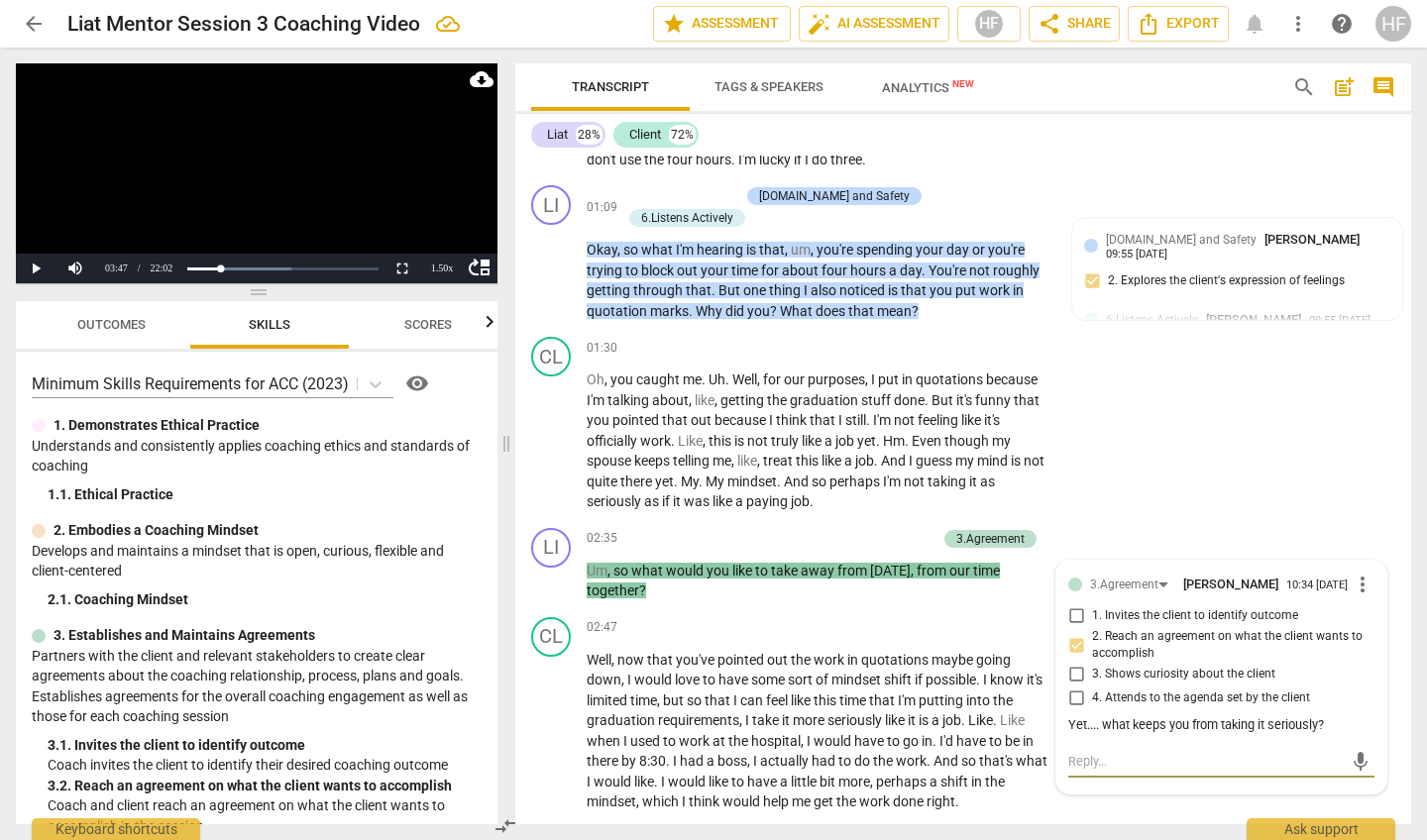 click at bounding box center (1205, 761) 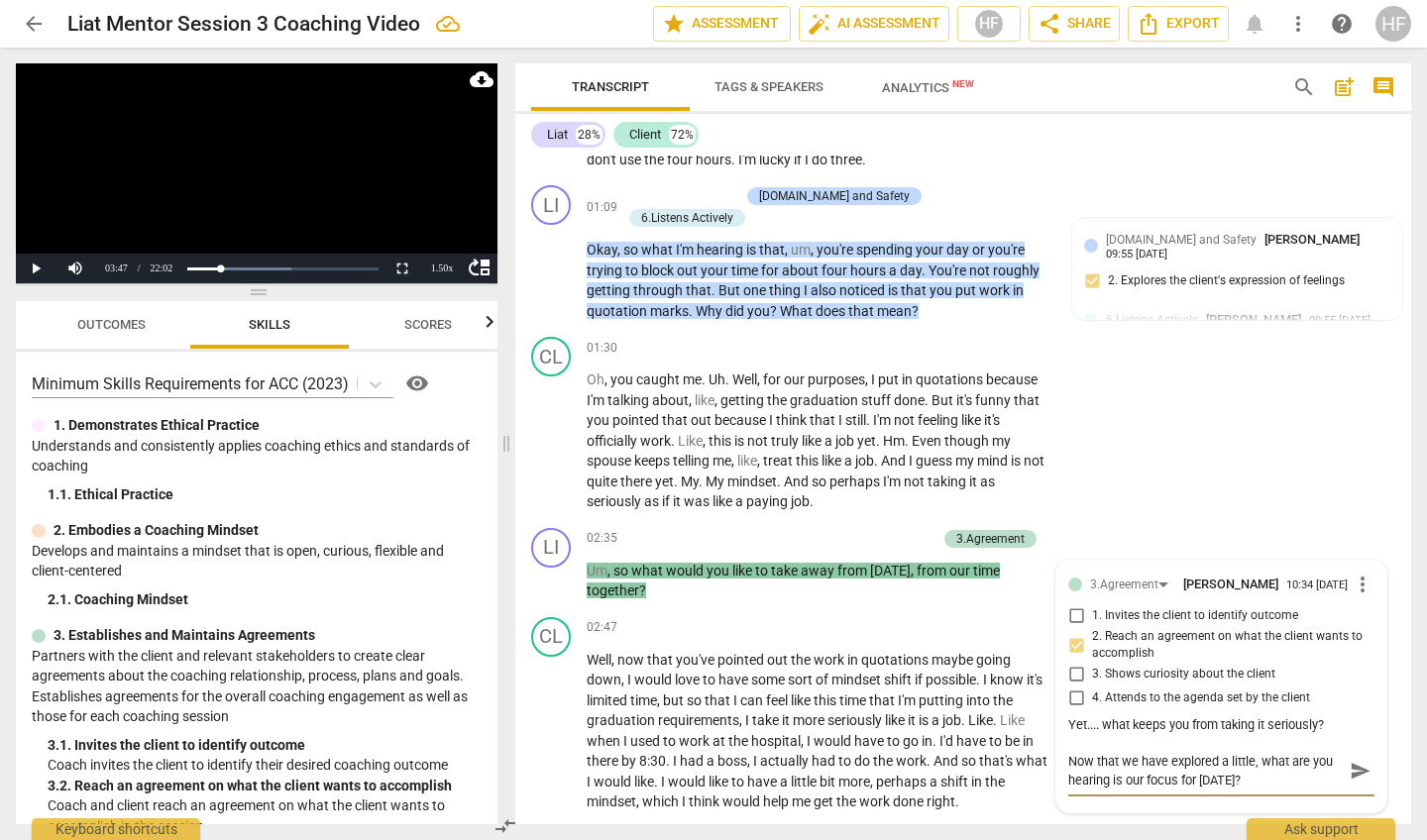 click on "Now that we have explored a little, what are you hearing is our focus for today?" at bounding box center (1205, 771) 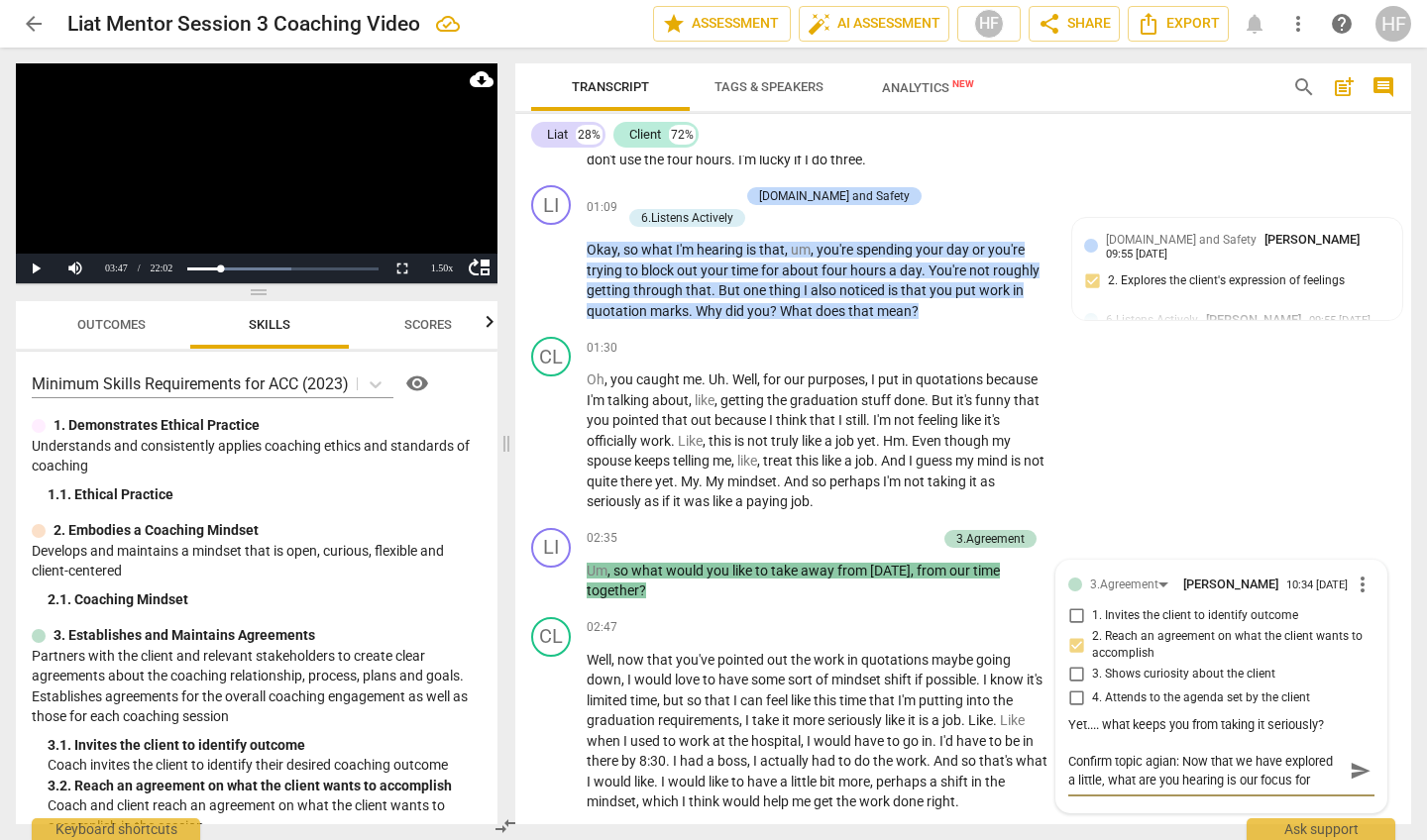 click on "send" at bounding box center (1361, 772) 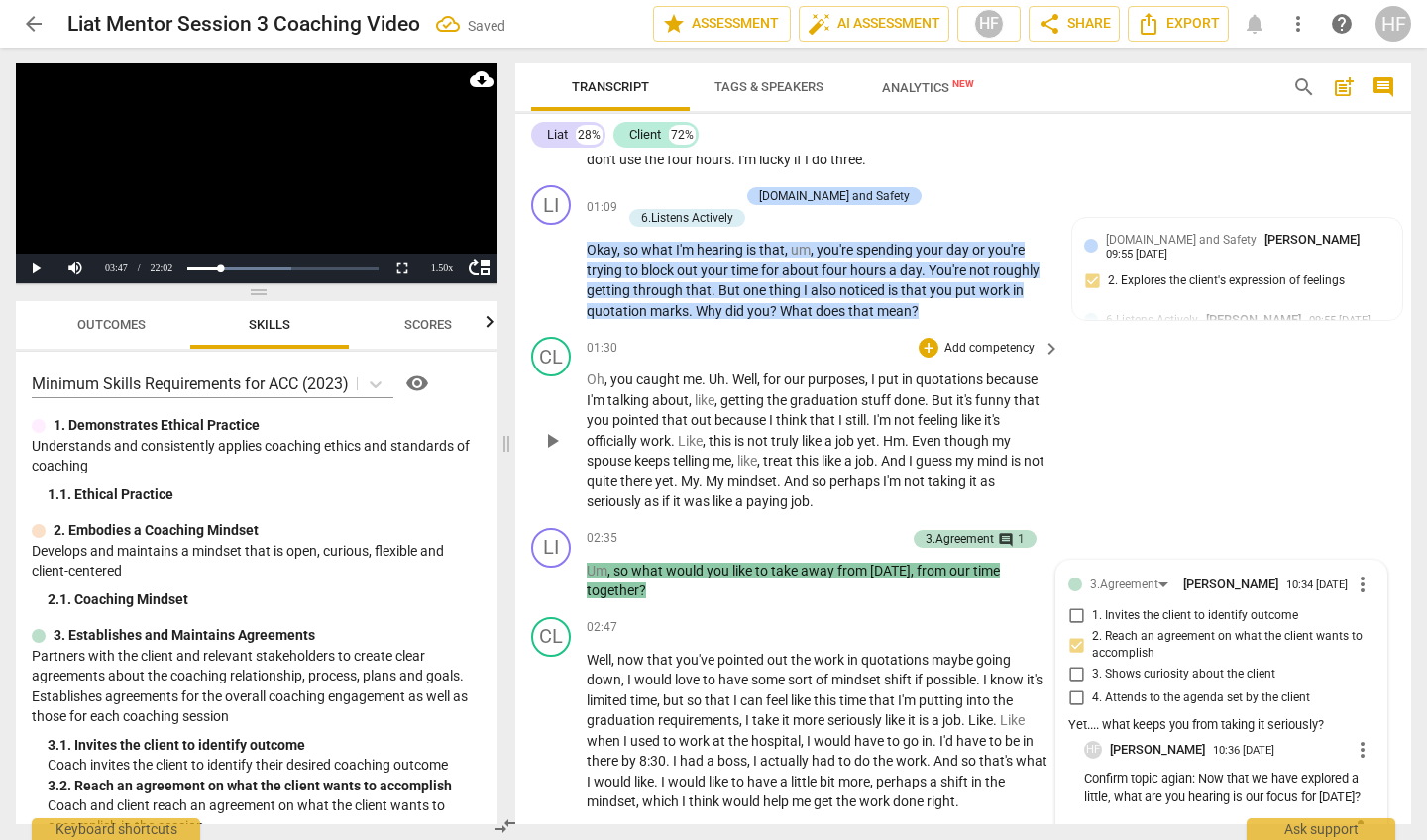 click on "CL play_arrow pause 01:30 + Add competency keyboard_arrow_right Oh ,   you   caught   me .   Uh .   Well ,   for   our   purposes ,   I   put   in   quotations   because   I'm   talking   about ,   like ,   getting   the   graduation   stuff   done .   But   it's   funny   that   you   pointed   that   out   because   I   think   that   I   still .   I'm   not   feeling   like   it's   officially   work .   Like ,   this   is   not   truly   like   a   job   yet .   Hm .   Even   though   my   spouse   keeps   telling   me ,   like ,   treat   this   like   a   job .   And   I   guess   my   mind   is   not   quite   there   yet .   My .   My   mindset .   And   so   perhaps   I'm   not   taking   it   as   seriously   as   if   it   was   like   a   paying   job ." at bounding box center [963, 424] 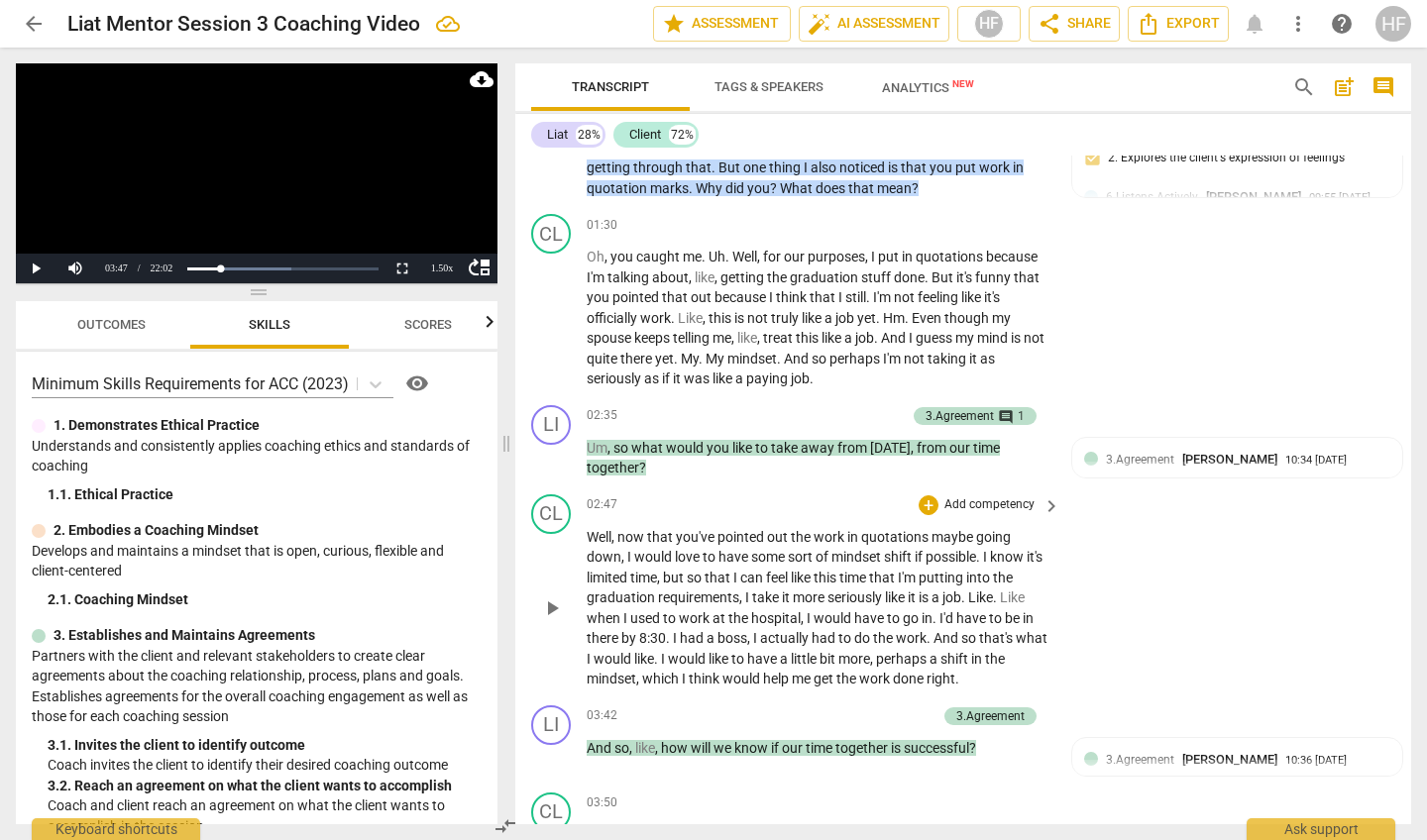 scroll, scrollTop: 1158, scrollLeft: 0, axis: vertical 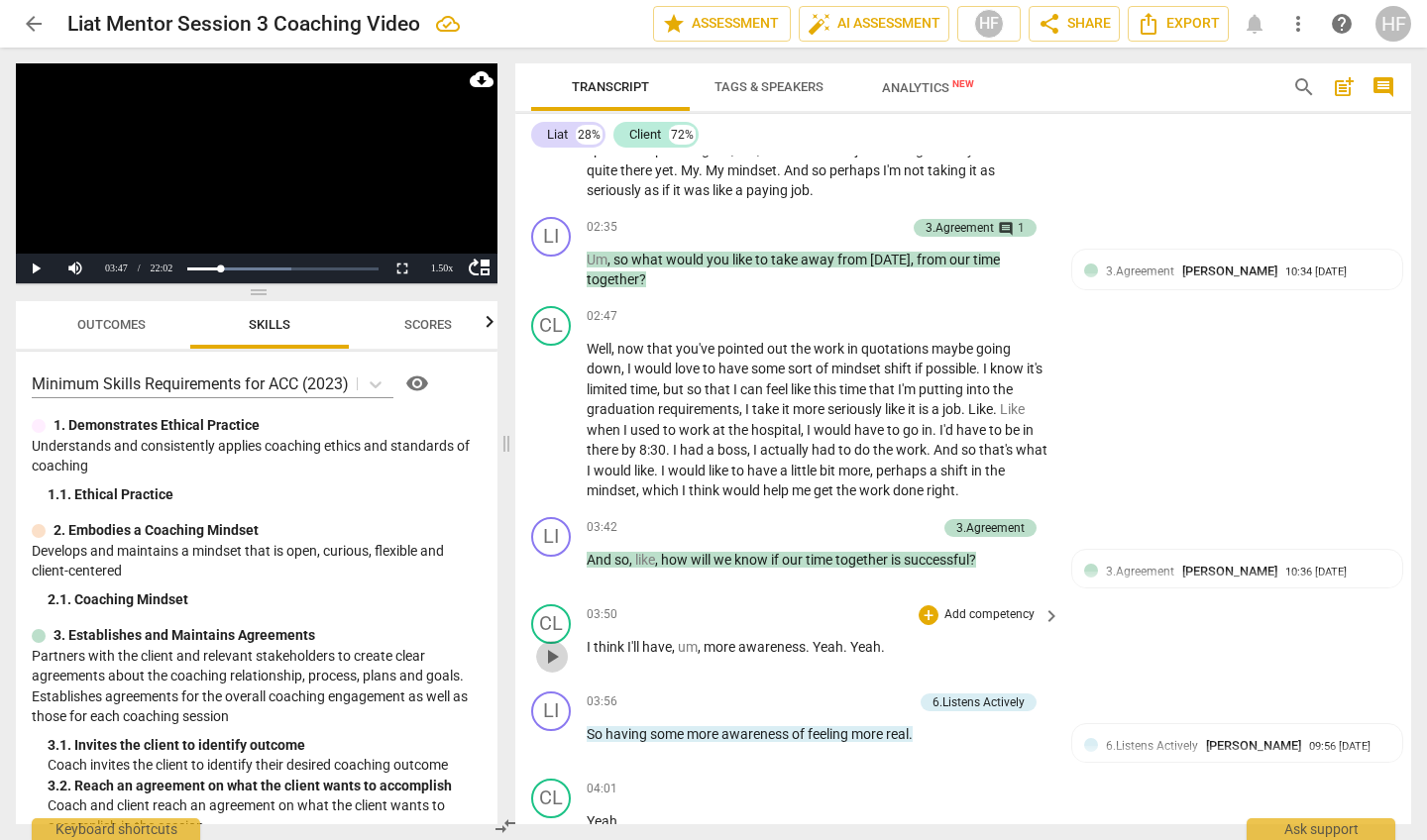 click on "play_arrow" at bounding box center [552, 657] 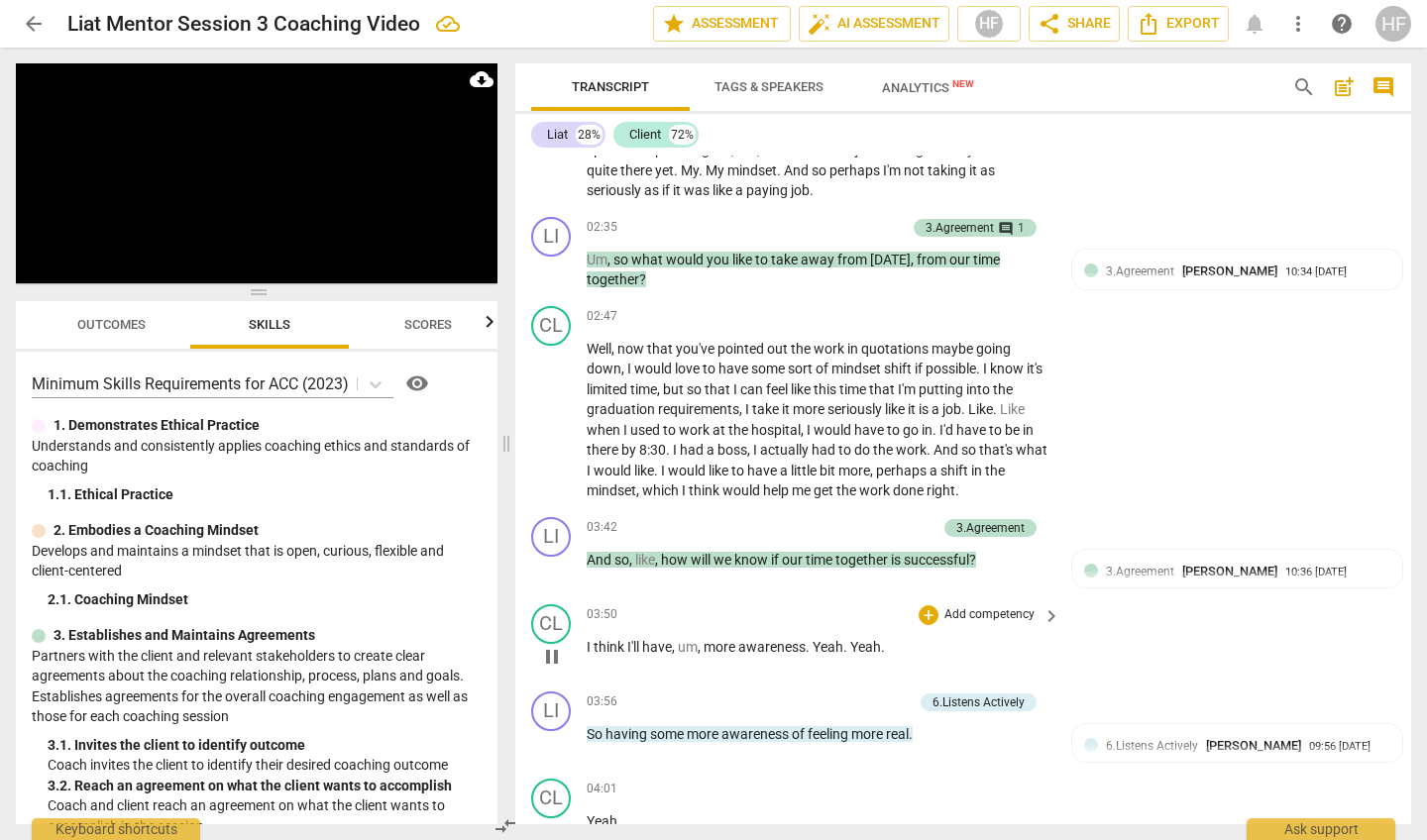 scroll, scrollTop: 1263, scrollLeft: 0, axis: vertical 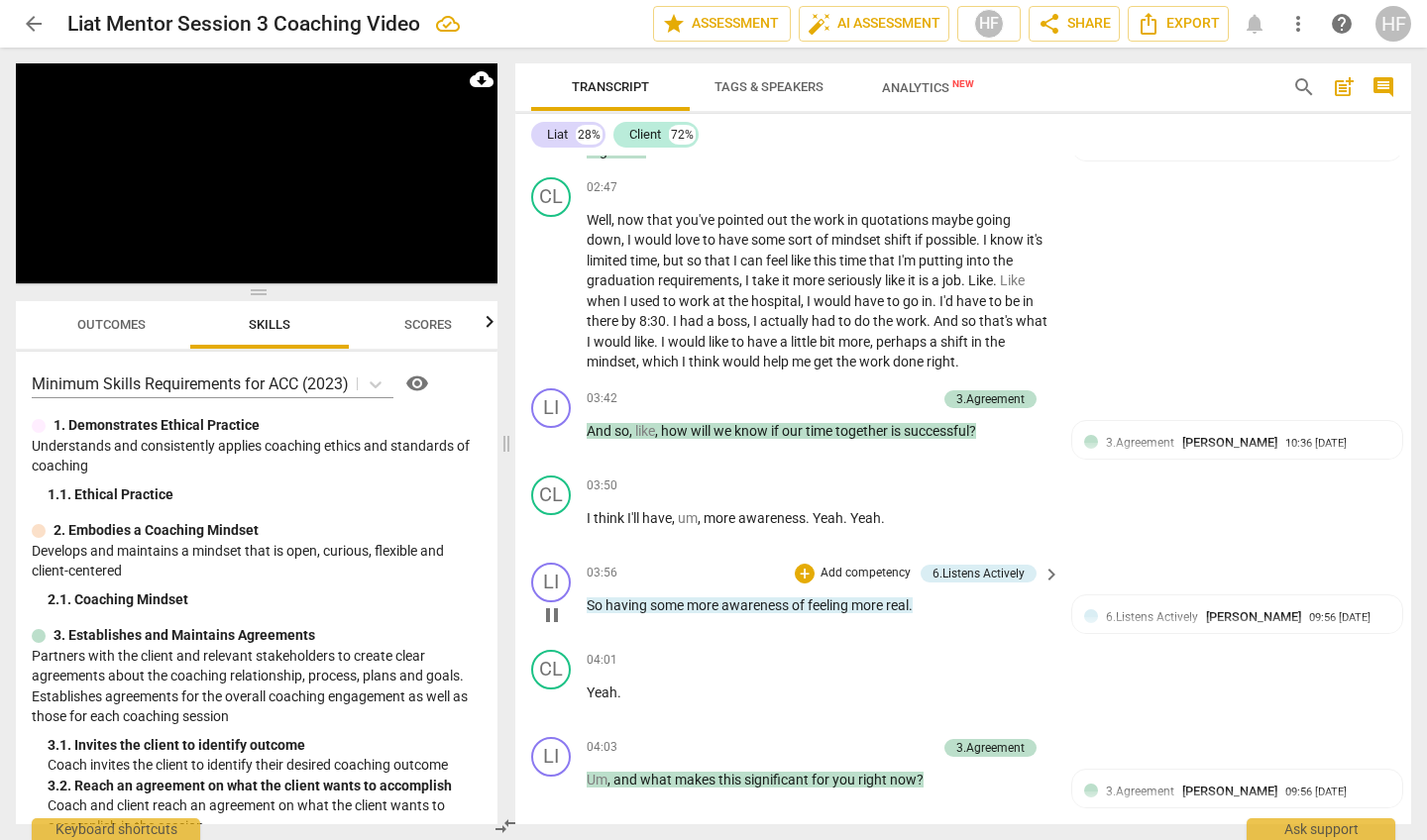 click on "pause" at bounding box center (552, 615) 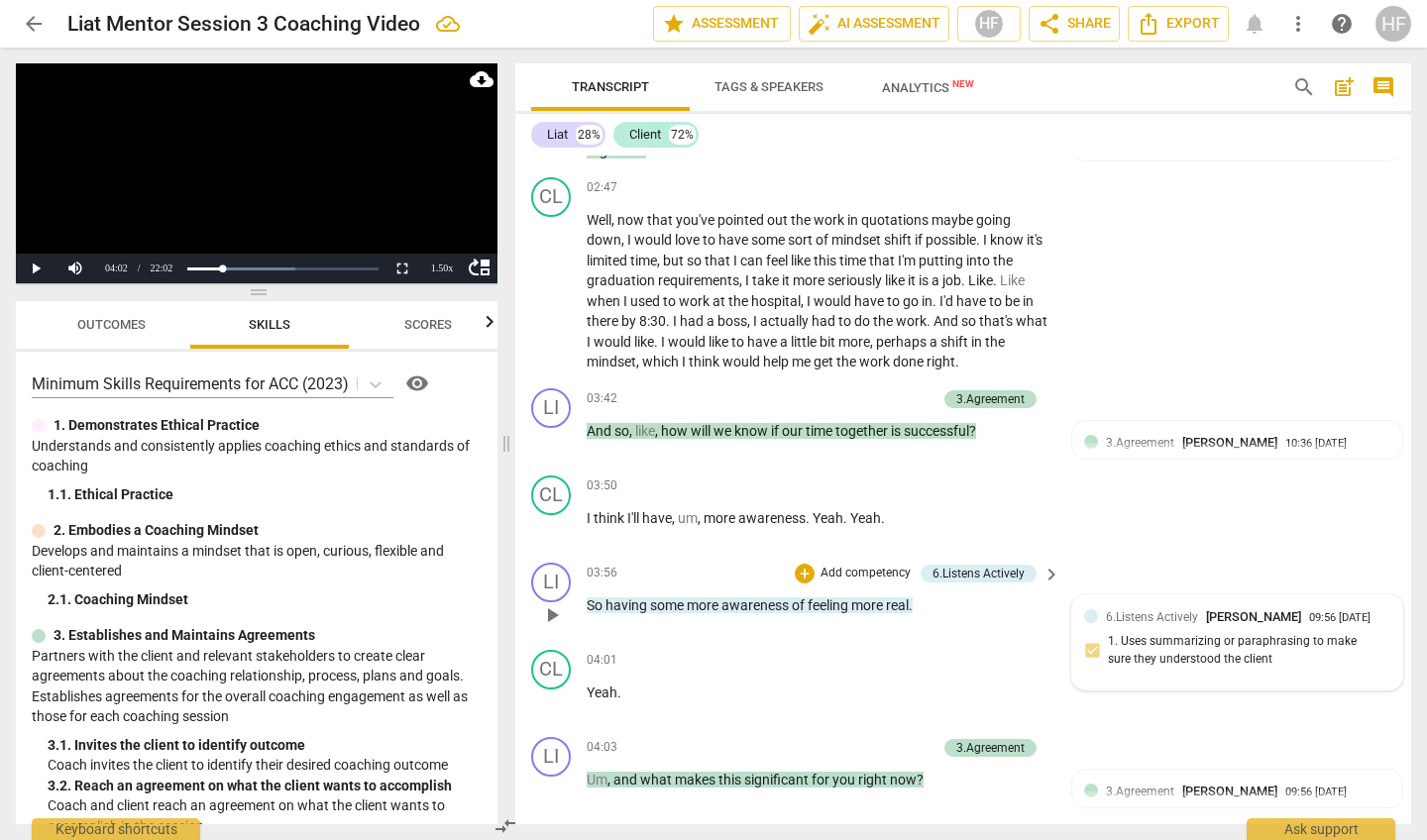 click on "6.Listens Actively Heidi Fishbein" at bounding box center (1207, 616) 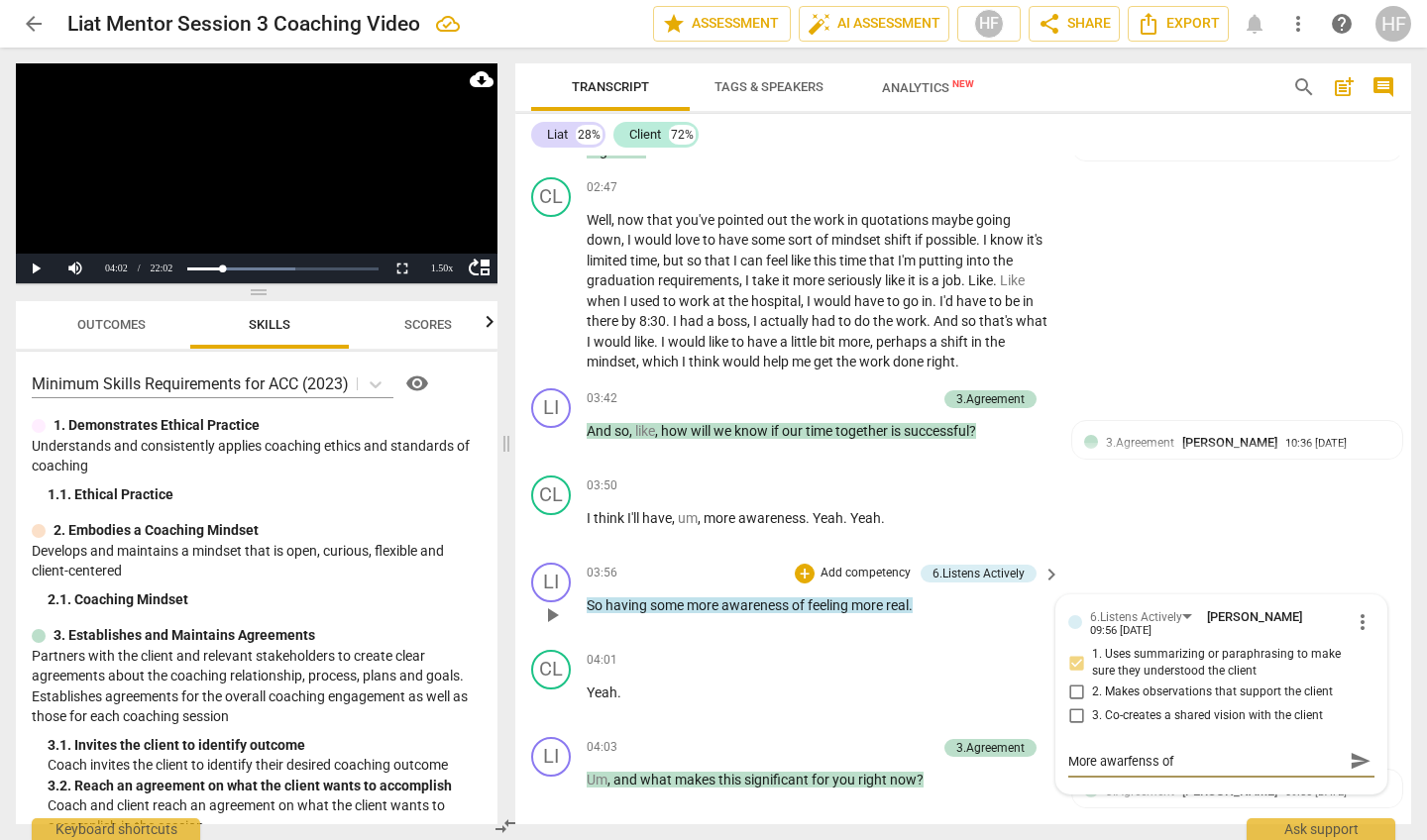 scroll, scrollTop: 1206, scrollLeft: 0, axis: vertical 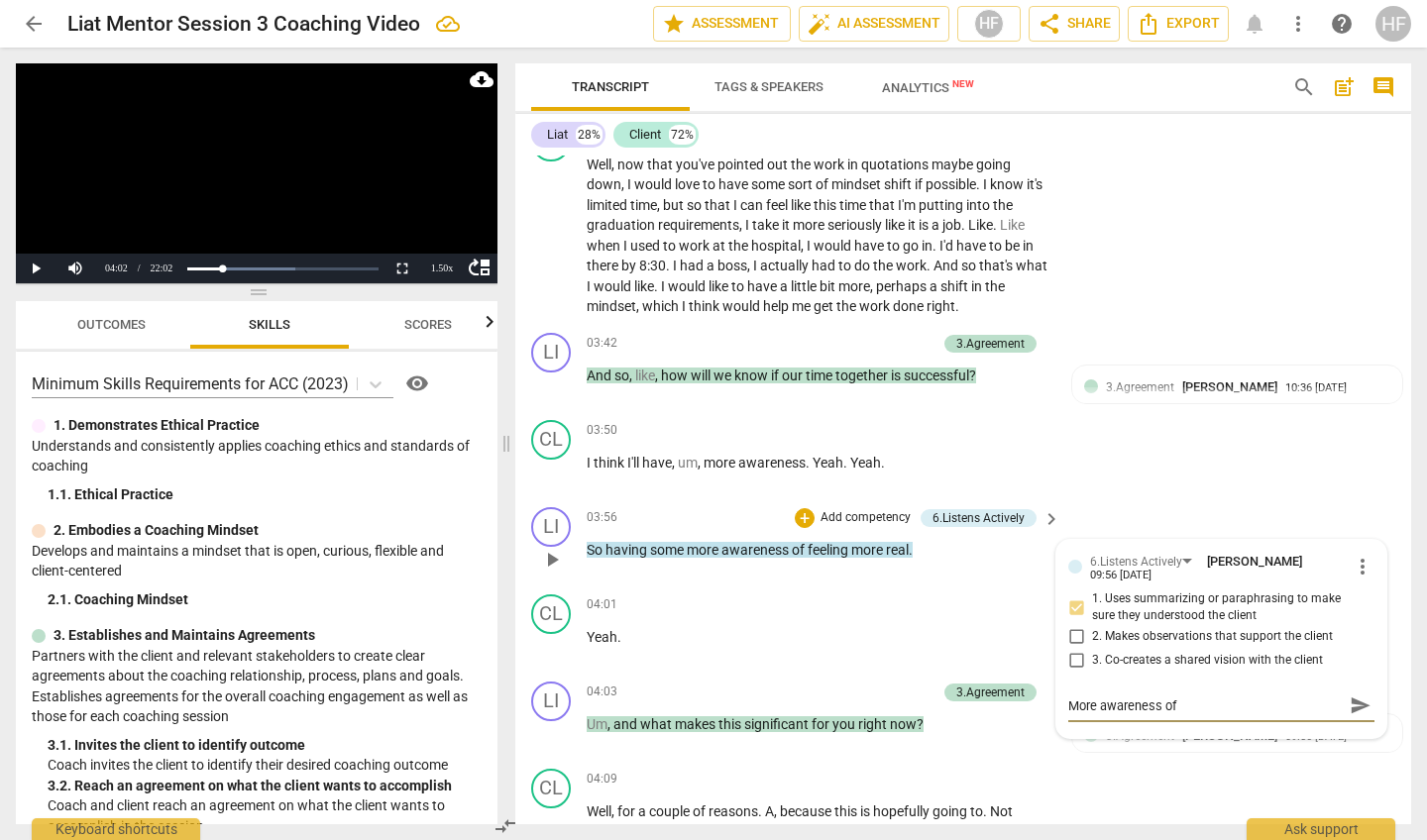 drag, startPoint x: 1189, startPoint y: 662, endPoint x: 1197, endPoint y: 683, distance: 22.472205 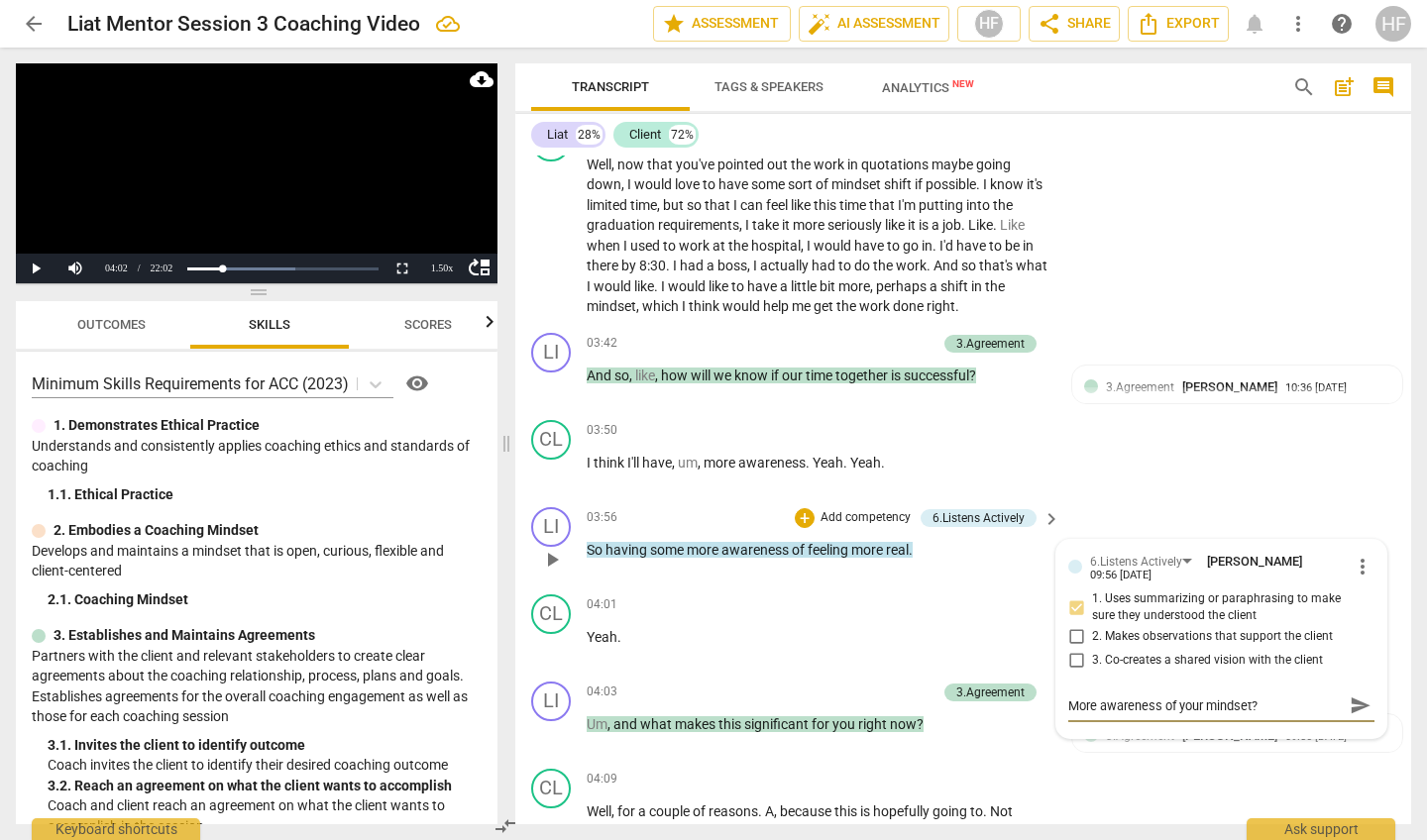 click on "send" at bounding box center (1361, 706) 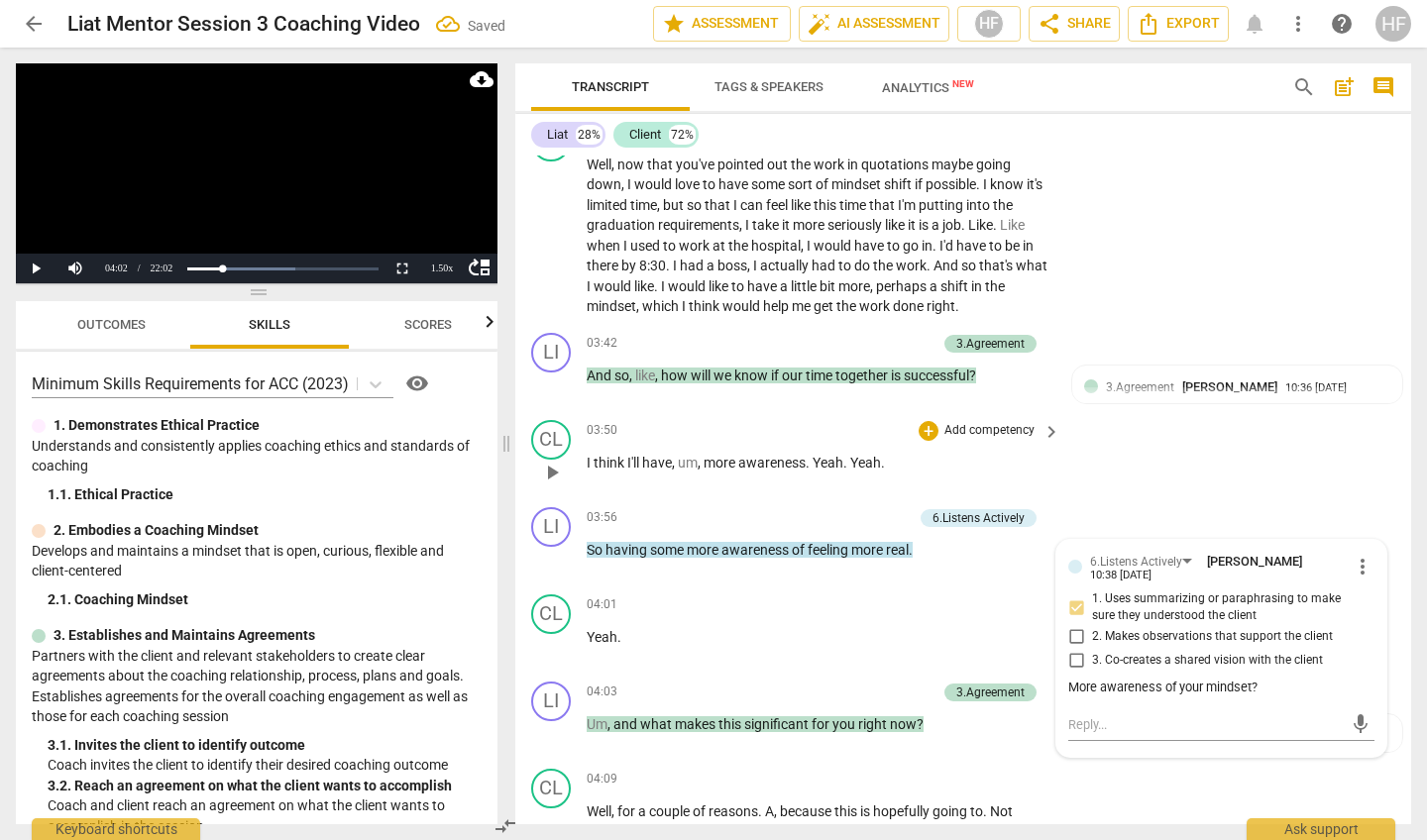 click on "CL play_arrow pause 03:50 + Add competency keyboard_arrow_right I   think   I'll   have ,   um ,   more   awareness .   Yeah .   Yeah ." at bounding box center [963, 456] 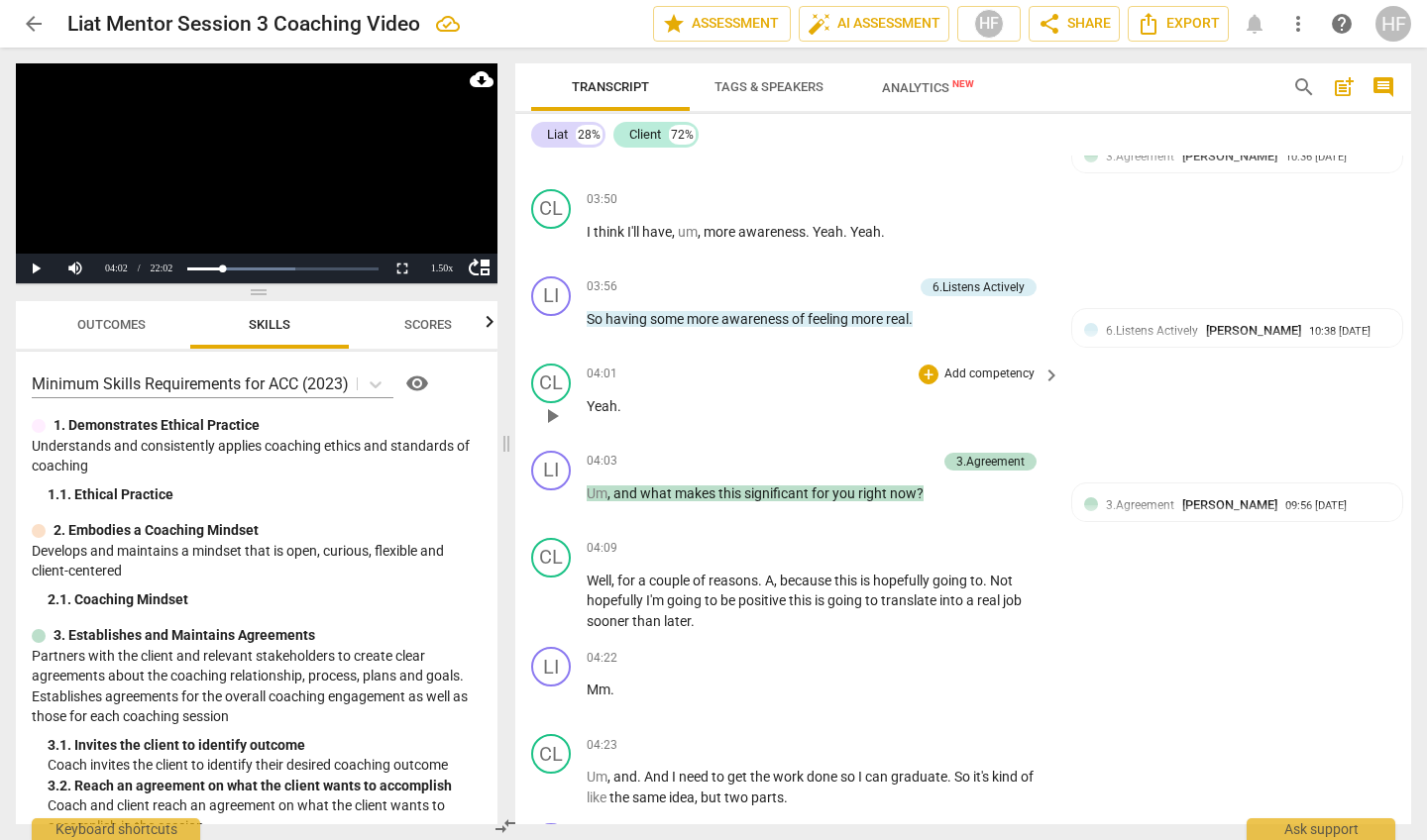 scroll, scrollTop: 1559, scrollLeft: 0, axis: vertical 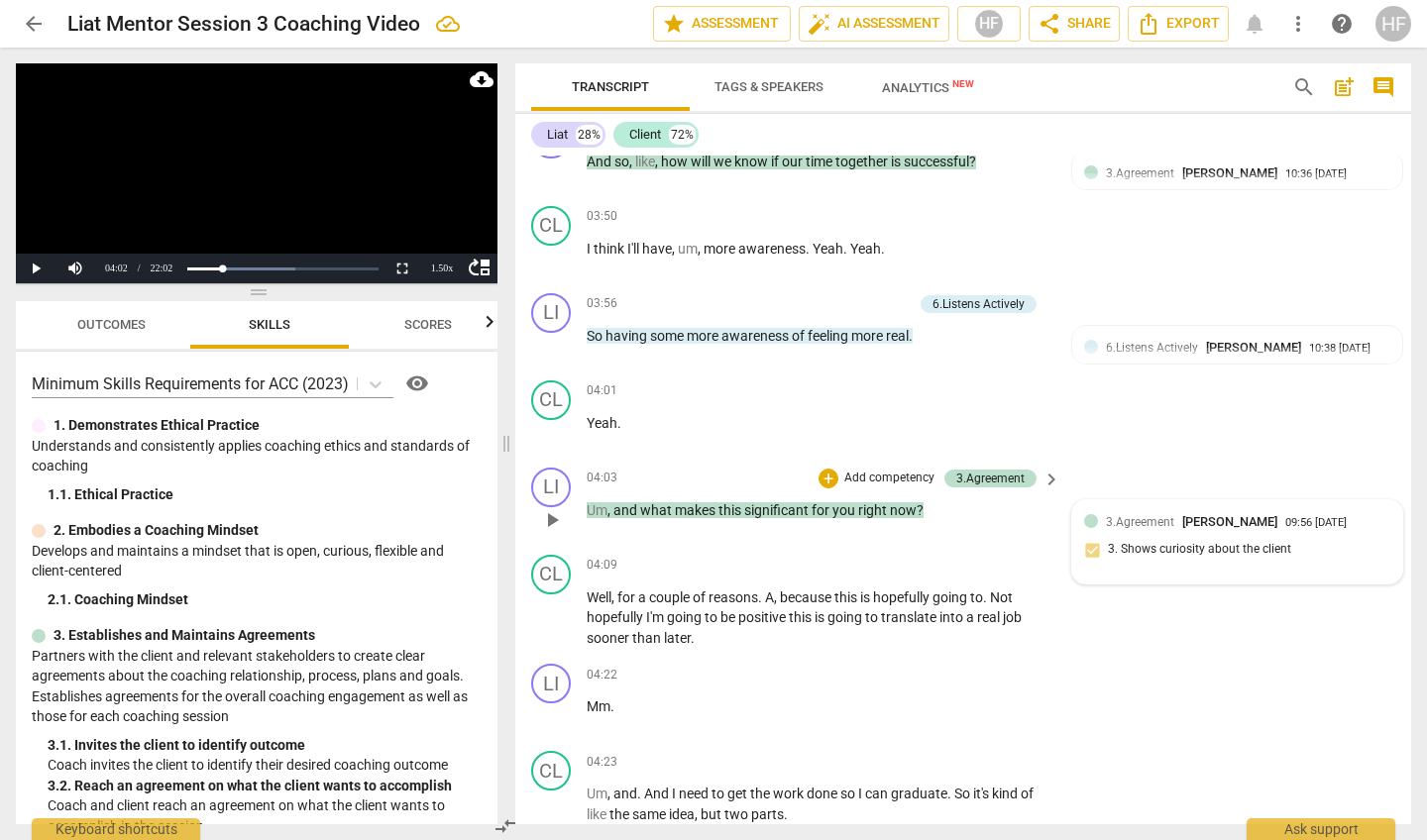 click on "09:56 07-14-2025" at bounding box center (1316, 523) 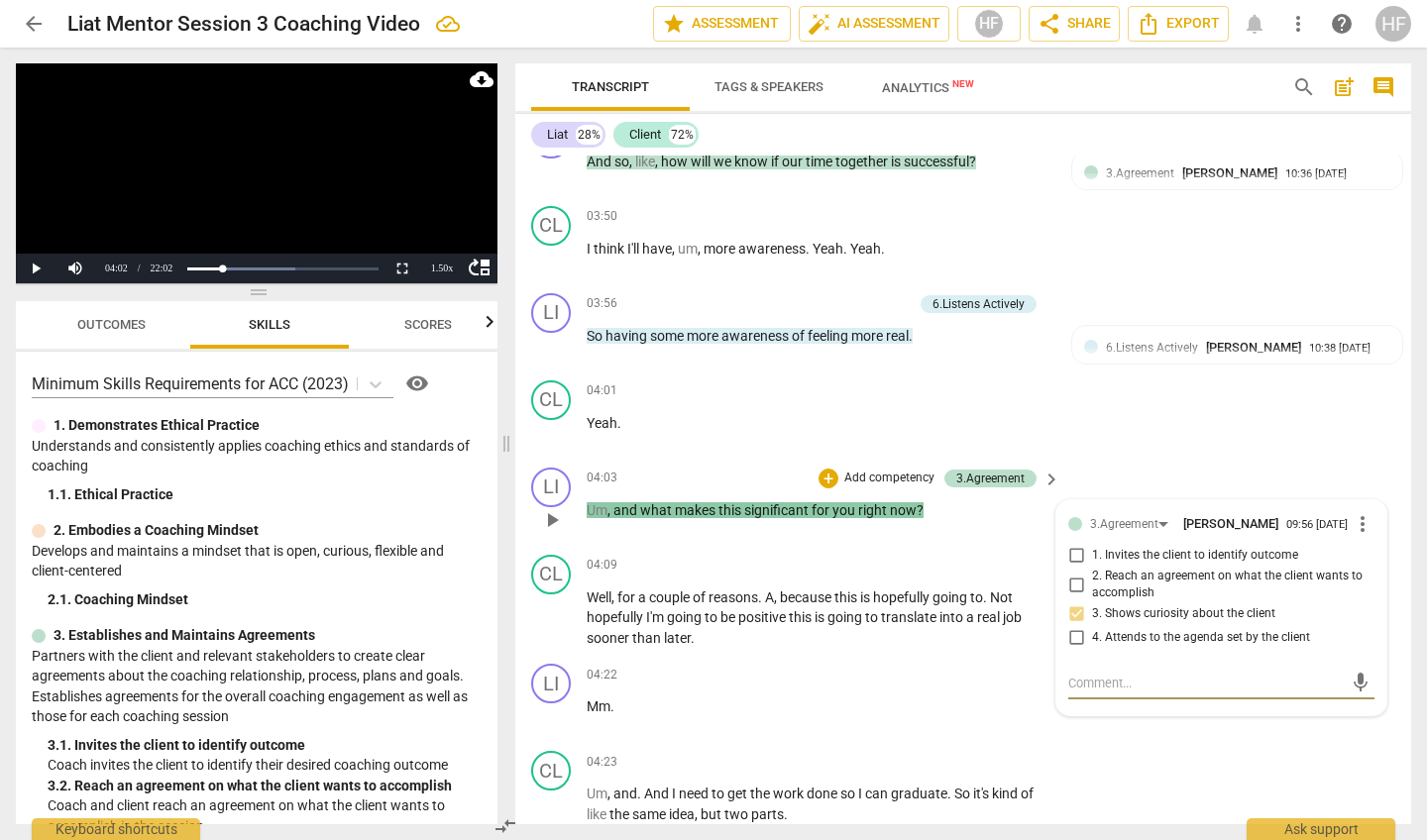 click at bounding box center [1205, 682] 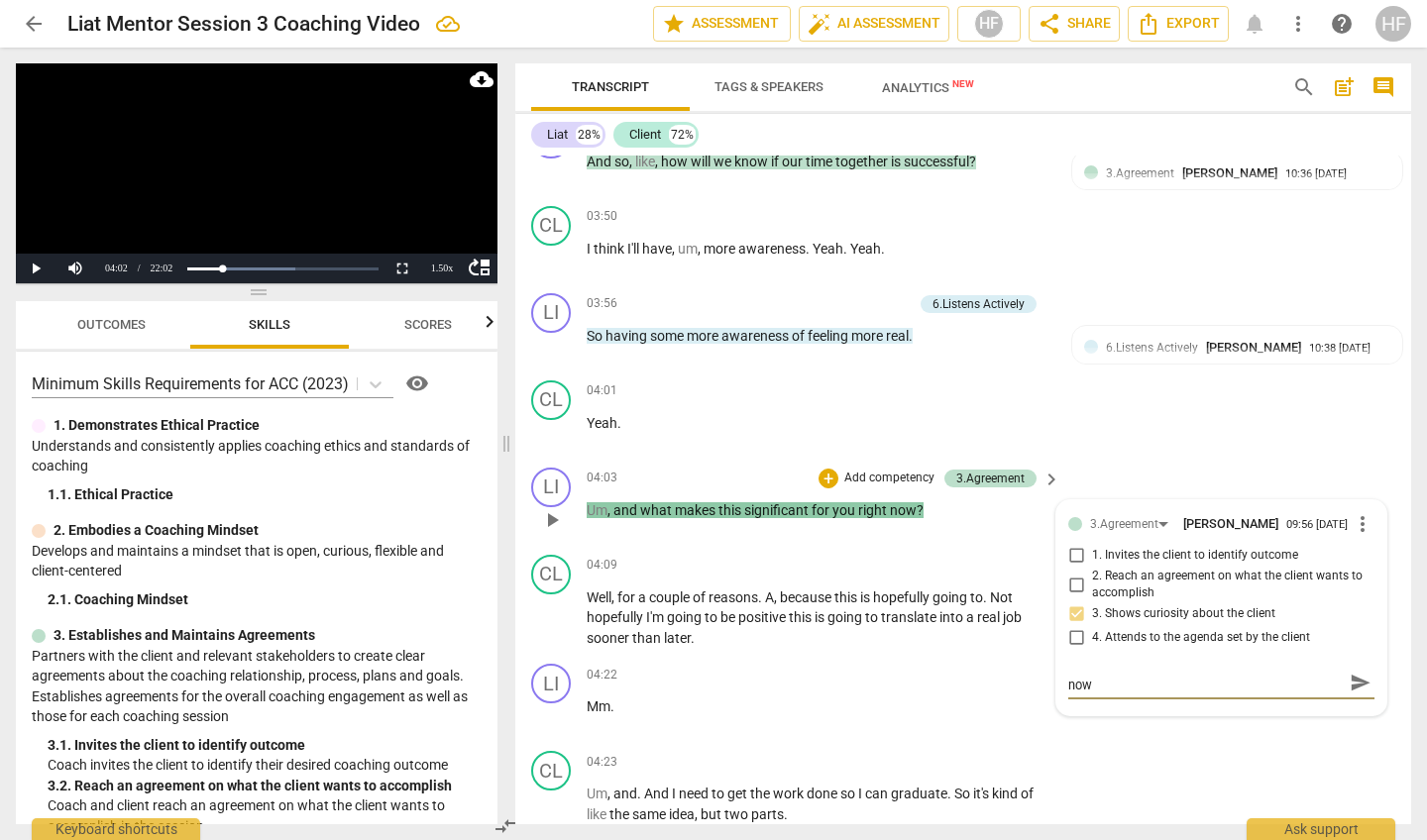 scroll, scrollTop: 0, scrollLeft: 0, axis: both 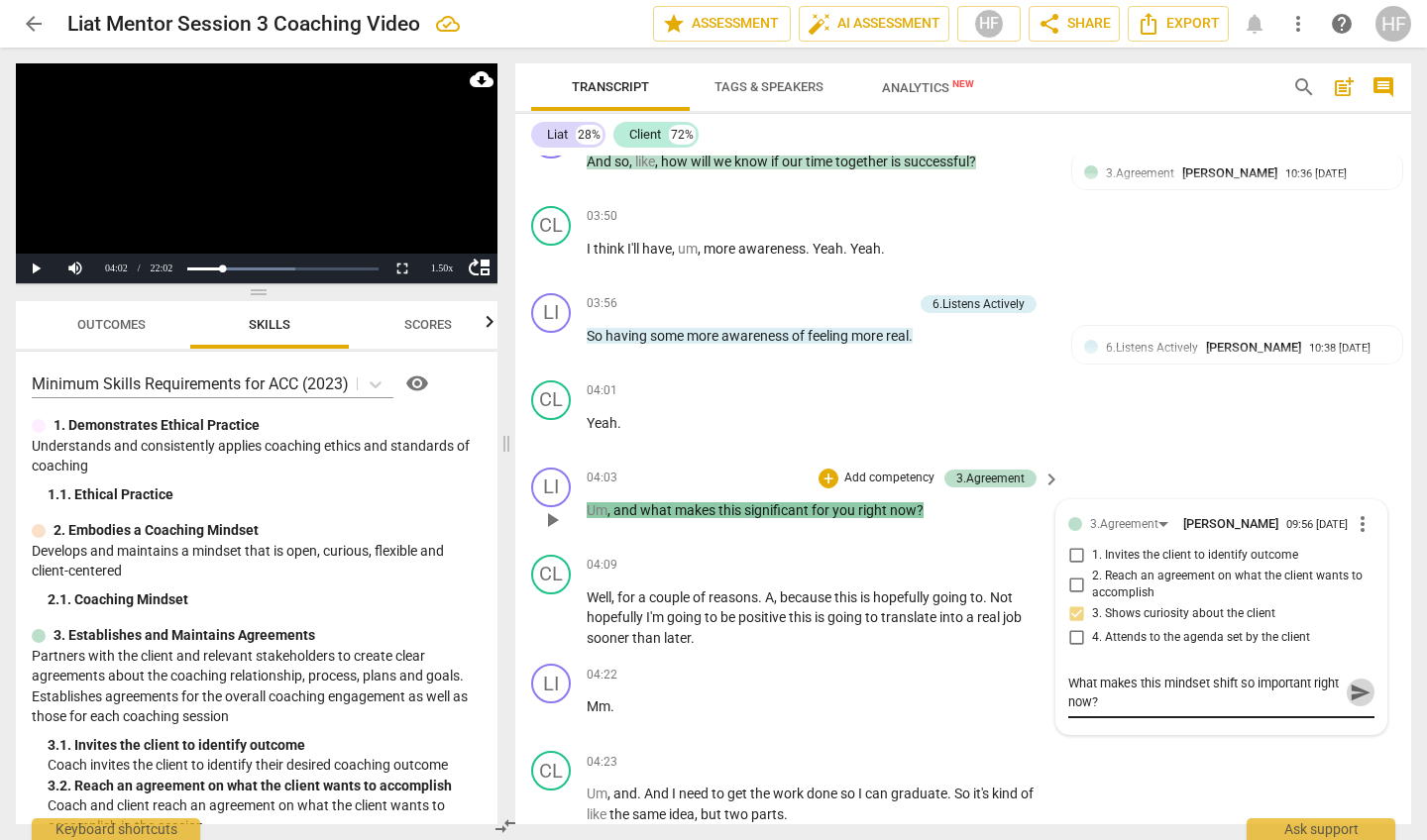 click on "send" at bounding box center (1361, 692) 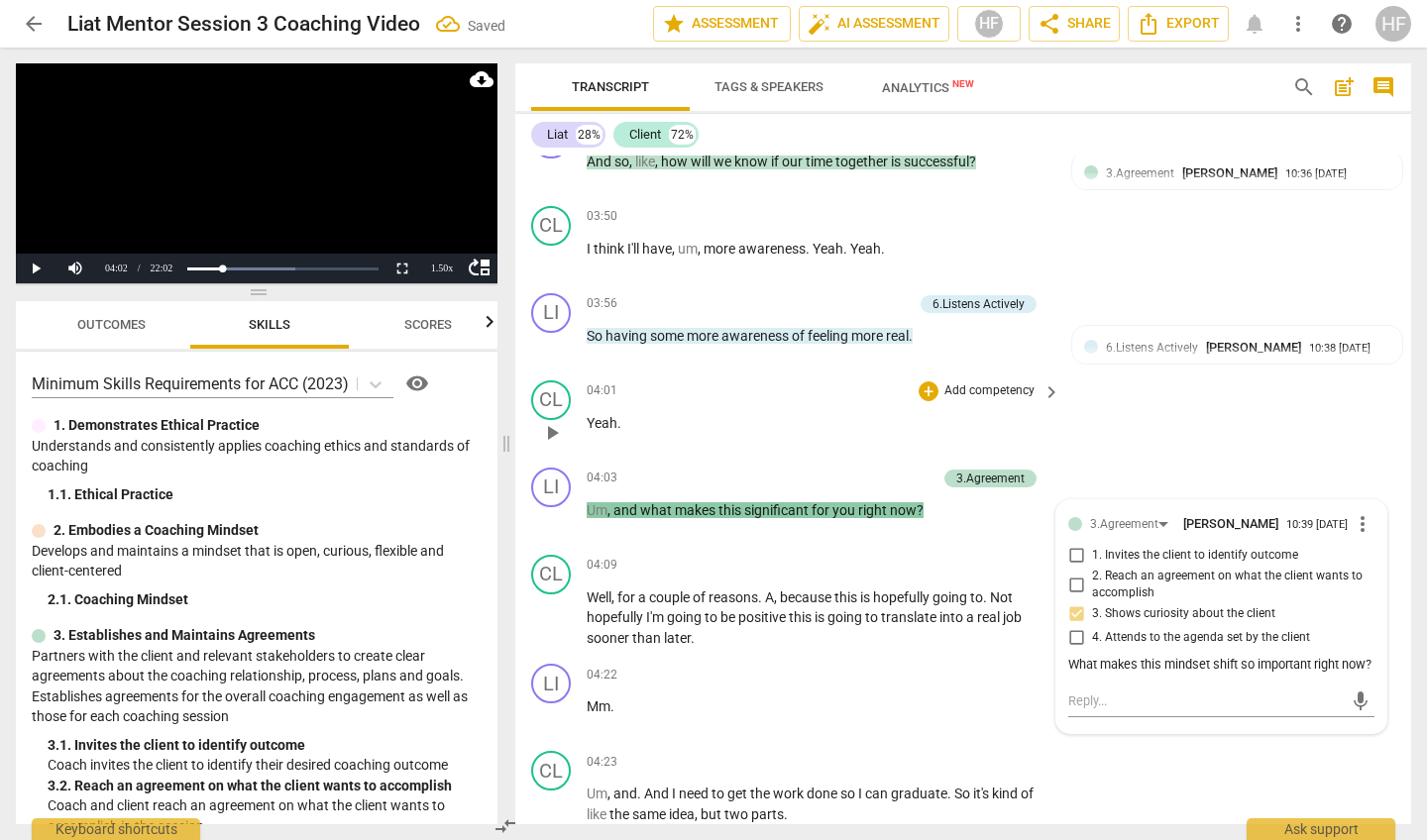 click on "CL play_arrow pause 04:01 + Add competency keyboard_arrow_right Yeah ." at bounding box center [963, 416] 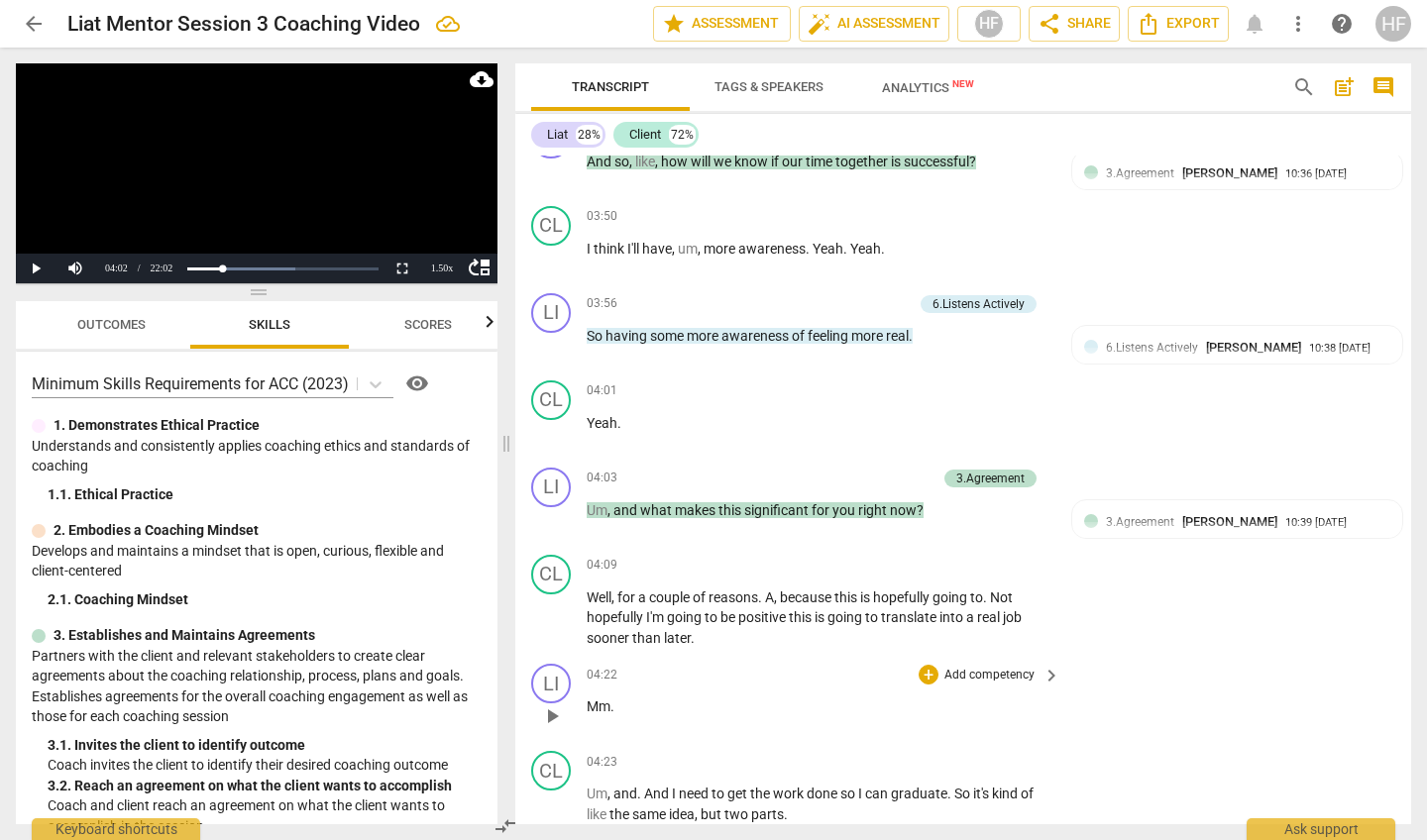 scroll, scrollTop: 1699, scrollLeft: 0, axis: vertical 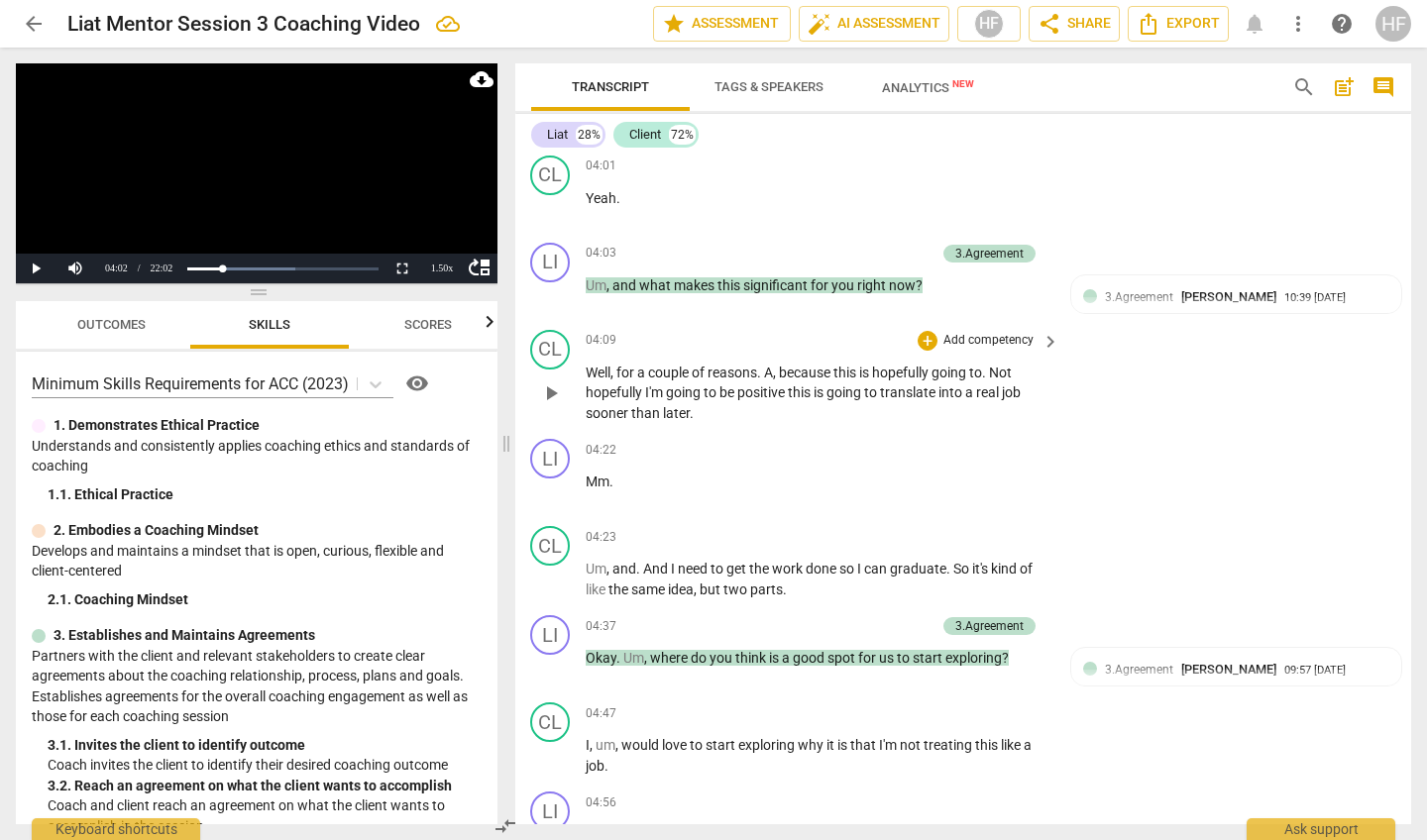 click on "play_arrow" at bounding box center (551, 393) 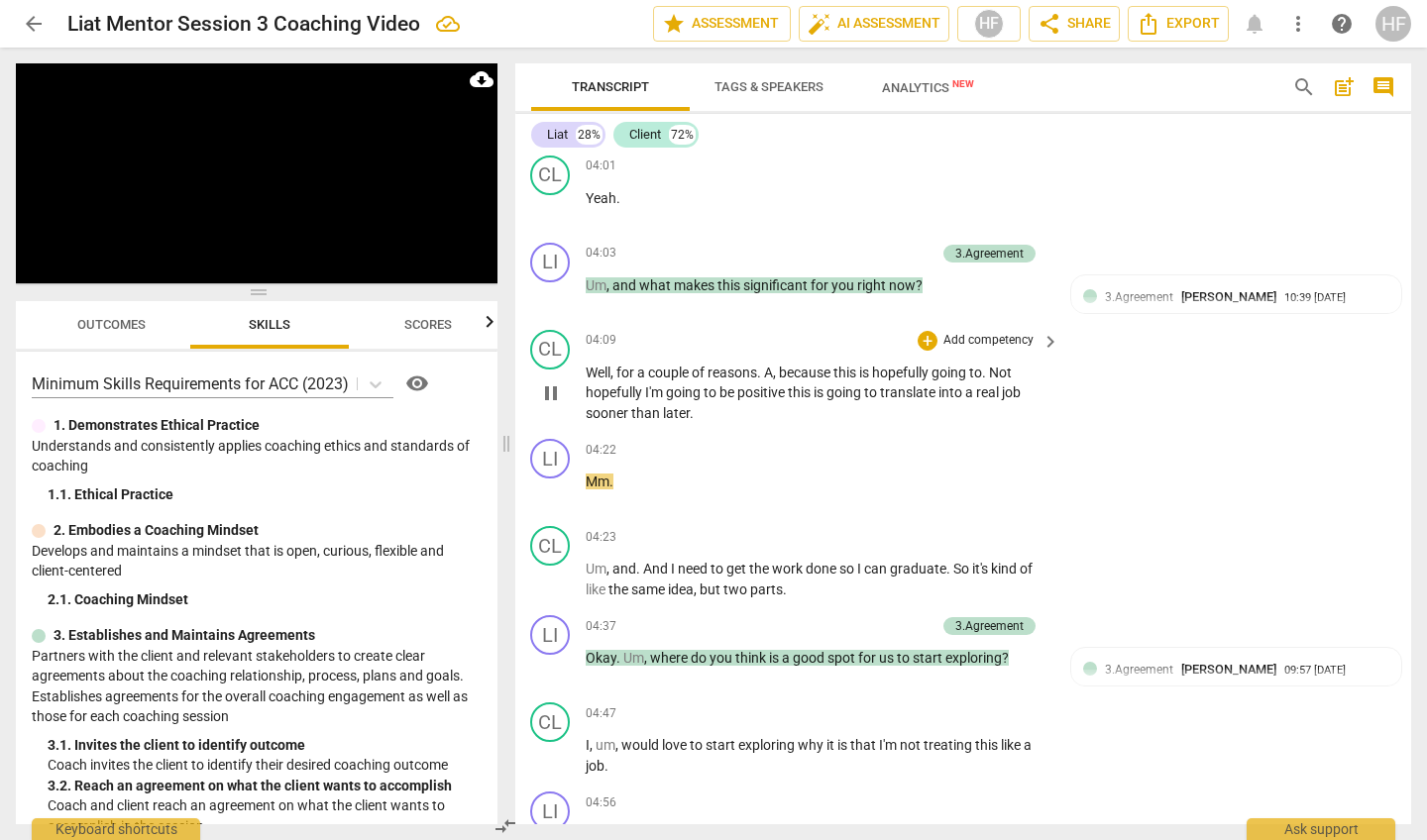 scroll, scrollTop: 1785, scrollLeft: 3, axis: both 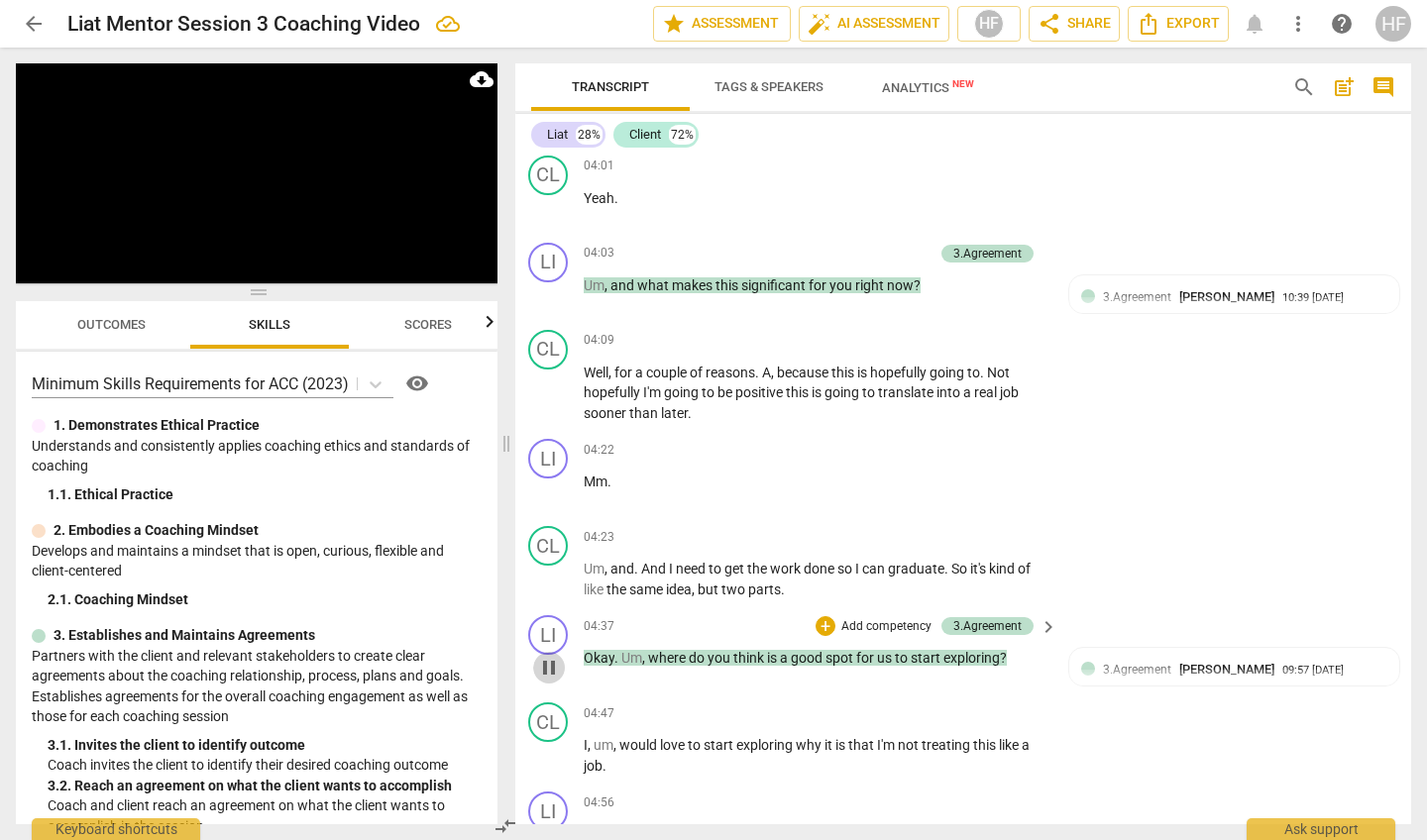 click on "pause" at bounding box center [549, 668] 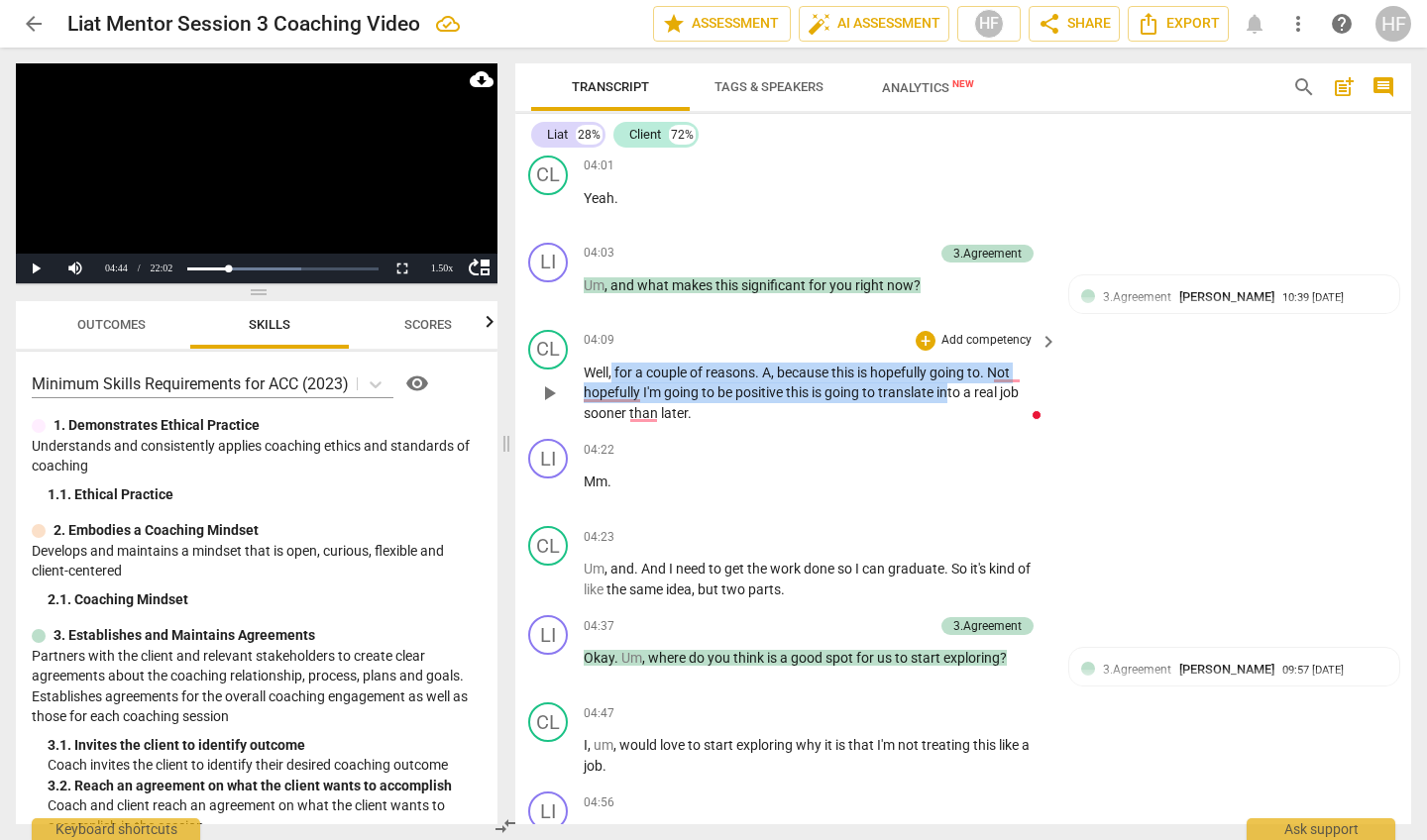 drag, startPoint x: 612, startPoint y: 329, endPoint x: 951, endPoint y: 347, distance: 339.47754 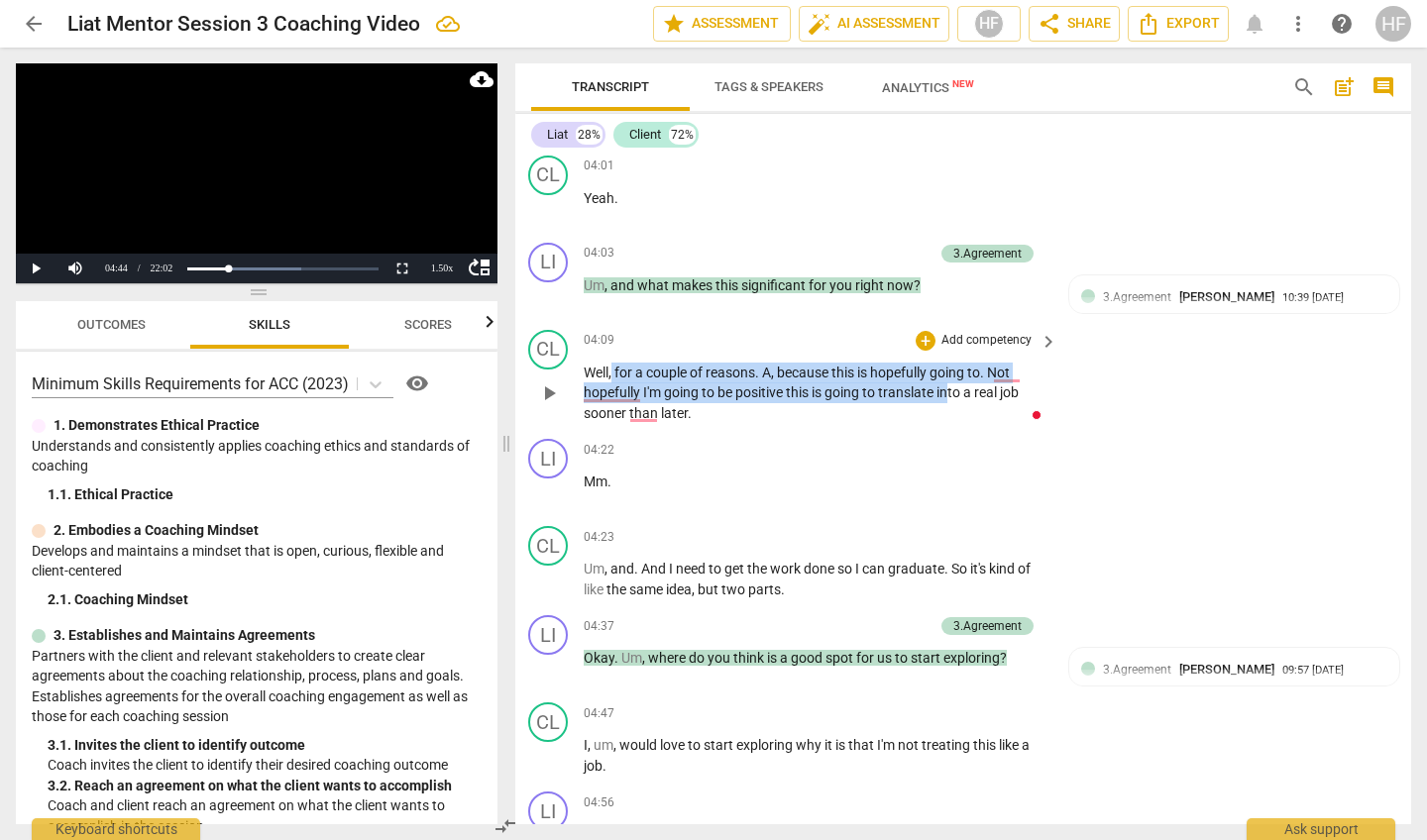 click on "Well ,   for   a   couple   of   reasons .   A ,   because   this   is   hopefully   going   to .   Not   hopefully   I'm   going   to   be   positive   this   is   going   to   translate   into   a   real   job   sooner   than   later ." at bounding box center (816, 393) 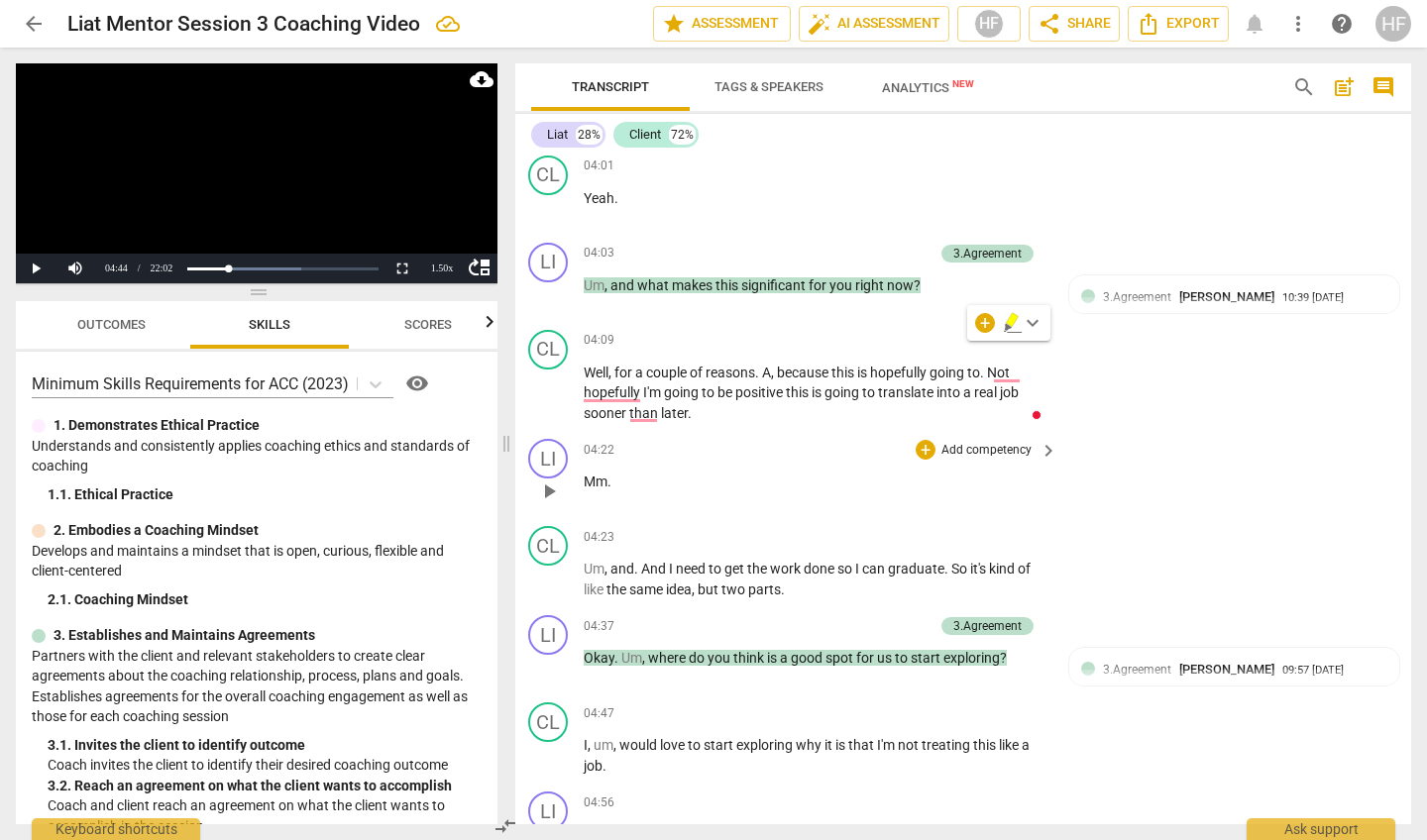 click on "Mm ." at bounding box center [816, 481] 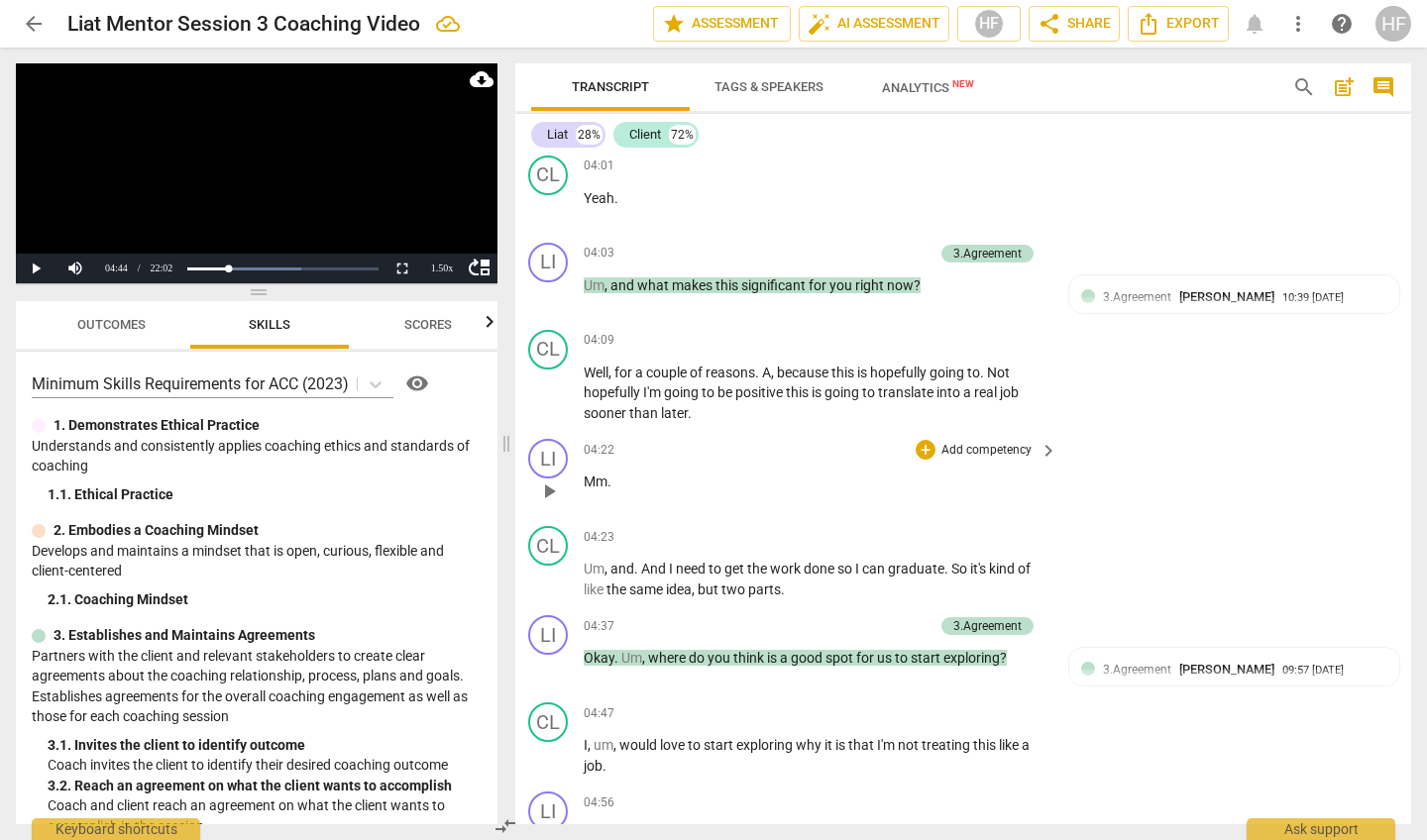 scroll, scrollTop: 1935, scrollLeft: 3, axis: both 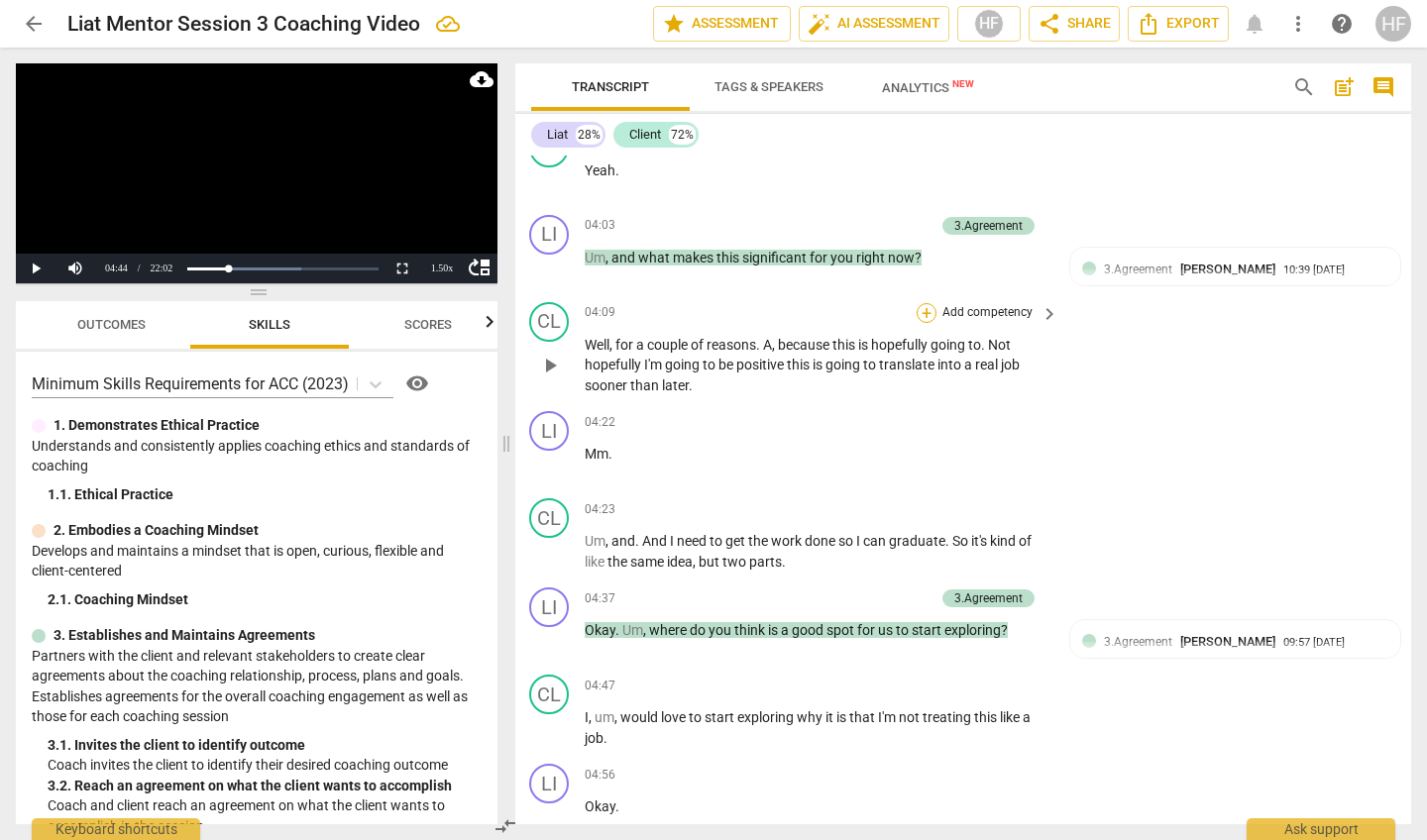 click on "+" at bounding box center (927, 313) 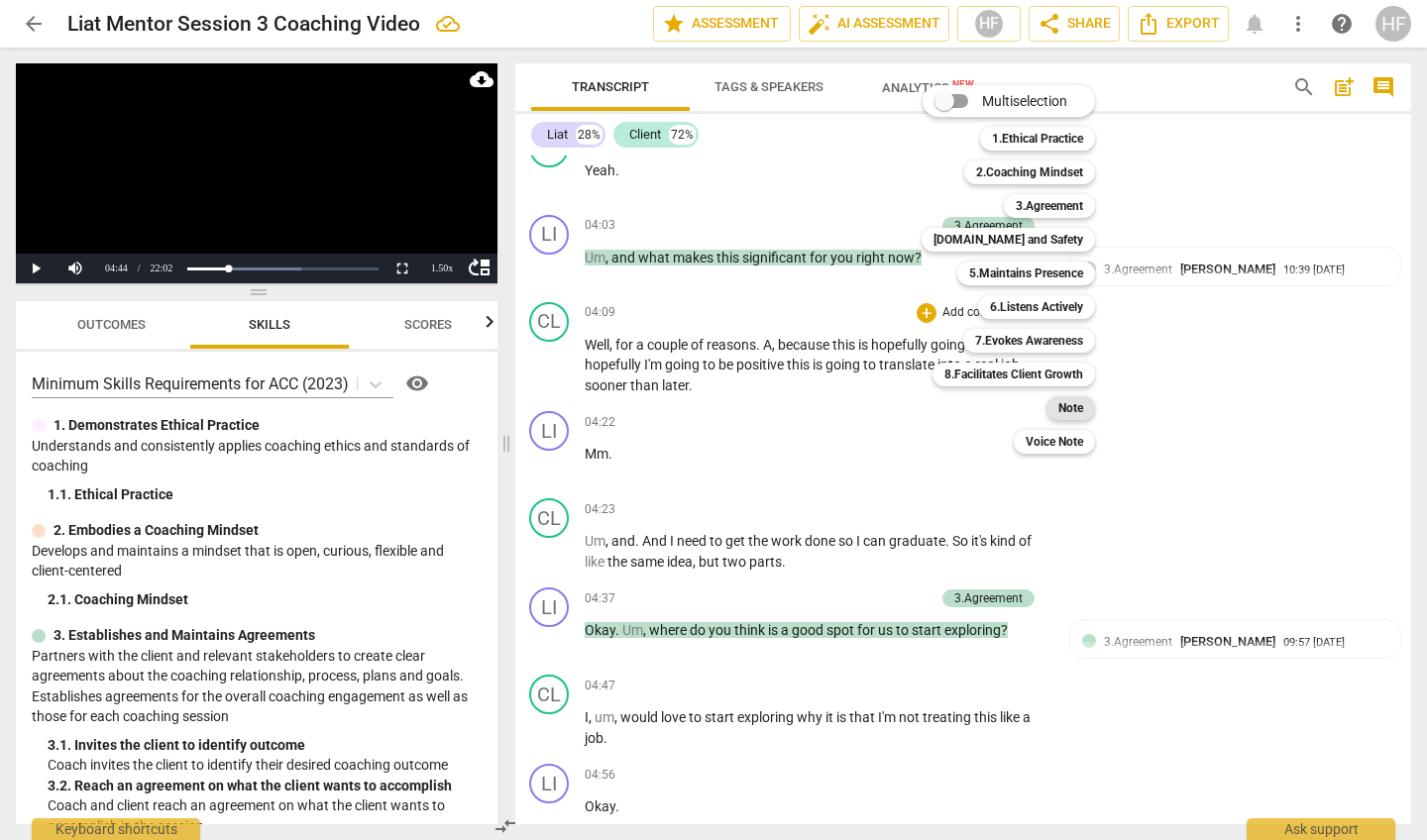click on "Note" at bounding box center (1070, 408) 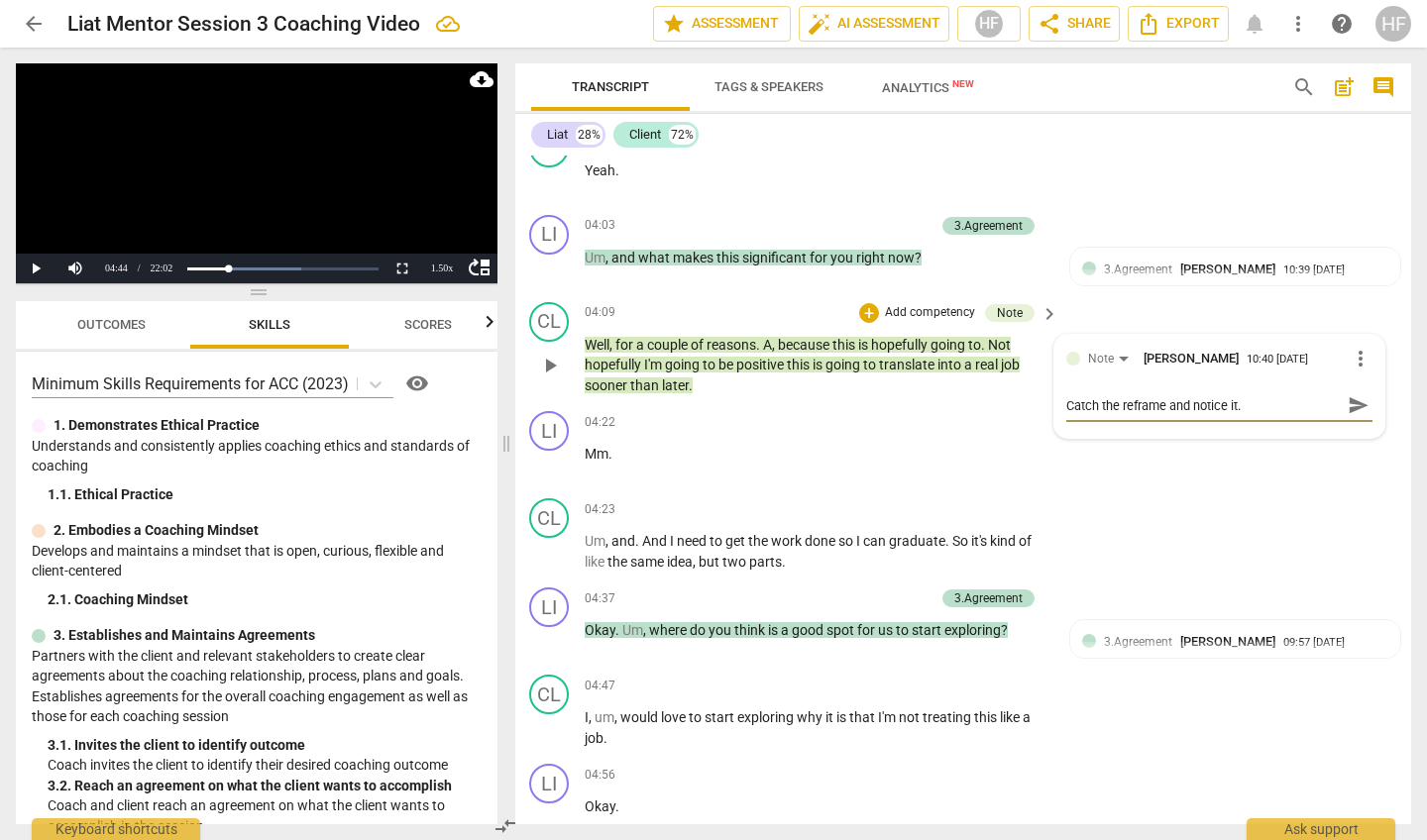 click on "send" at bounding box center [1359, 405] 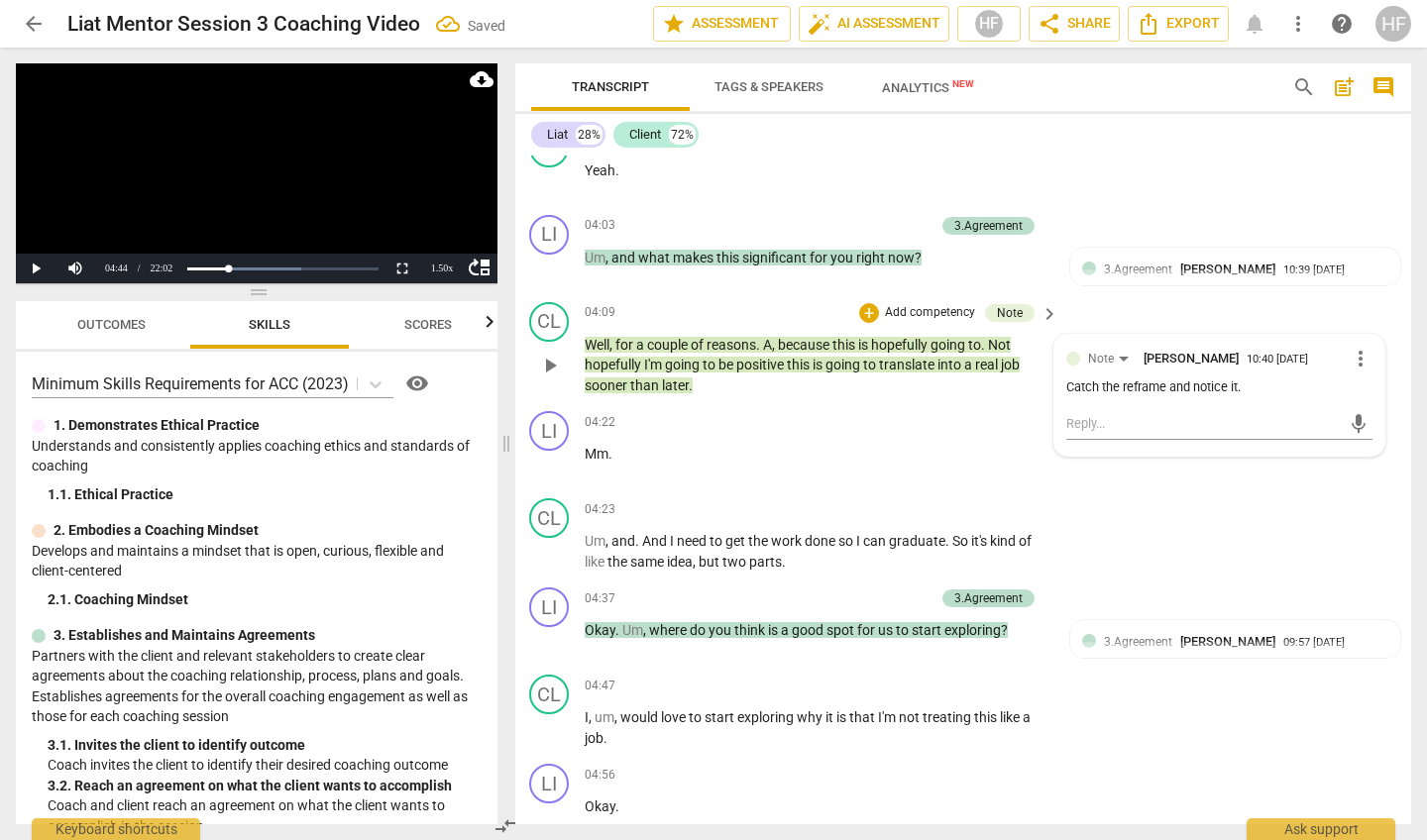 click on "CL play_arrow pause 04:09 + Add competency Note keyboard_arrow_right Well ,   for   a   couple   of   reasons .   A ,   because   this   is   hopefully   going   to .   Not   hopefully   I'm   going   to   be   positive   this   is   going   to   translate   into   a   real   job   sooner   than   later . Note Heidi Fishbein 10:40 07-14-2025 more_vert Catch the reframe and notice it.  mic" at bounding box center [961, 349] 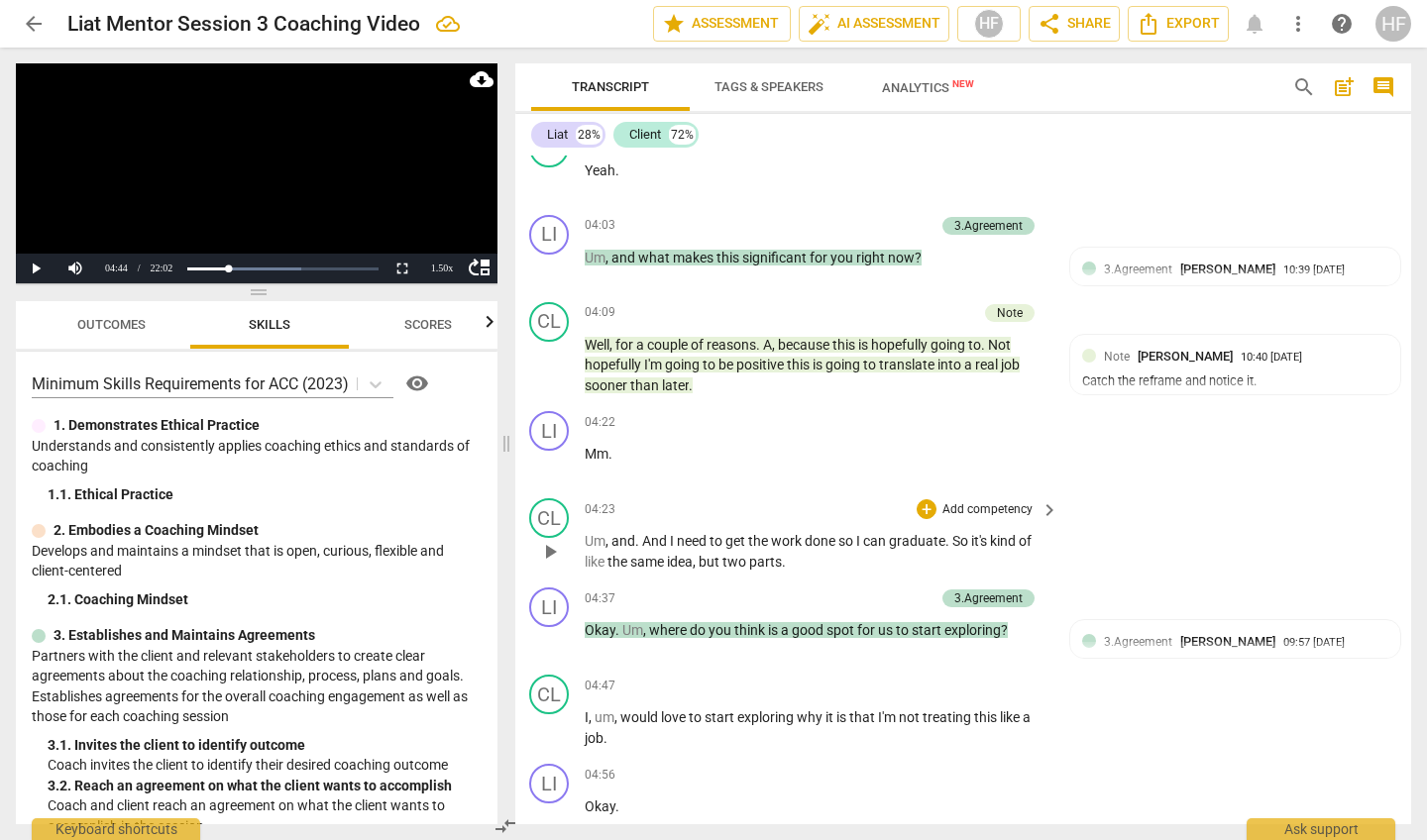 scroll, scrollTop: 2096, scrollLeft: 2, axis: both 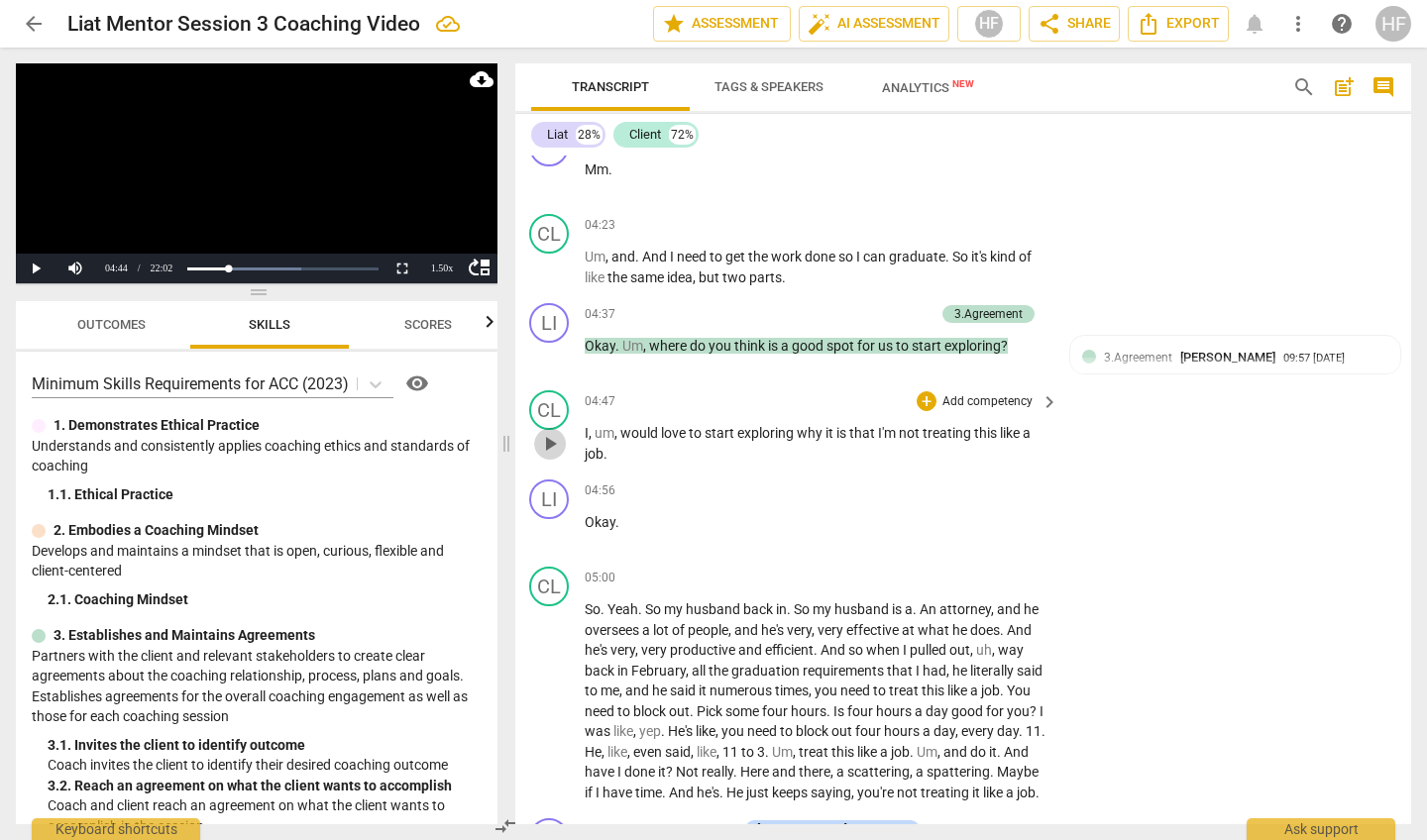 click on "play_arrow" at bounding box center [550, 444] 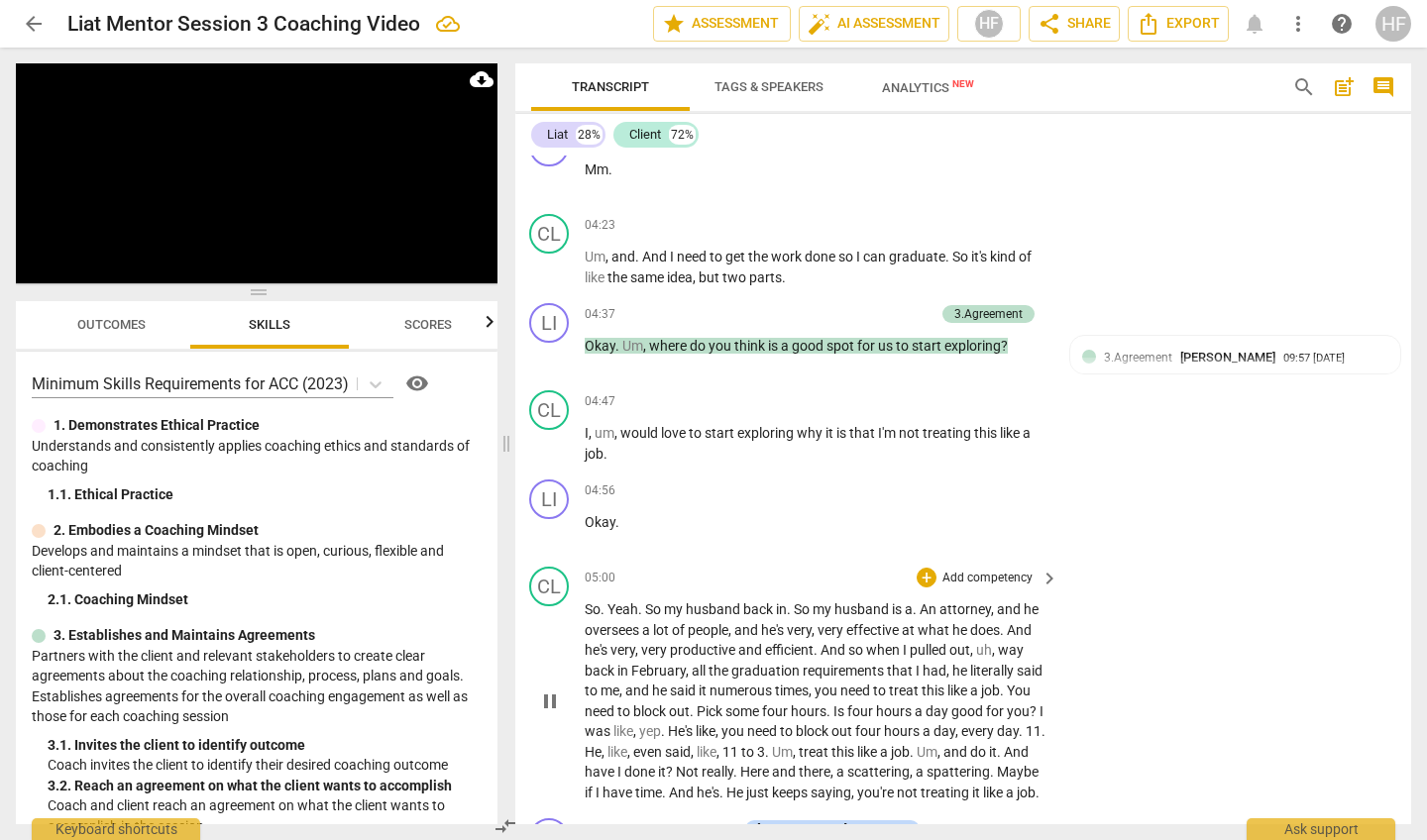 scroll, scrollTop: 2242, scrollLeft: 2, axis: both 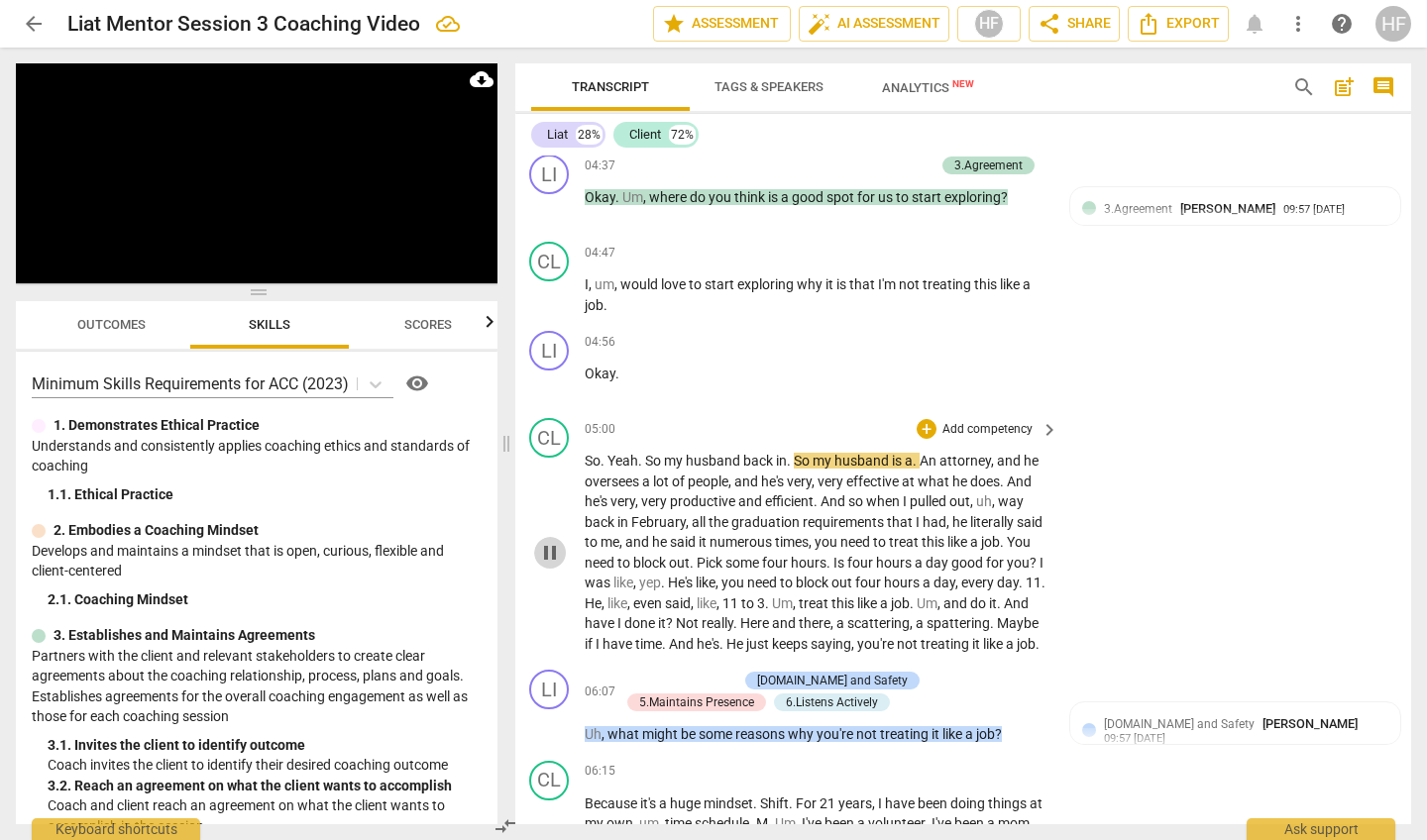 click on "pause" at bounding box center [550, 553] 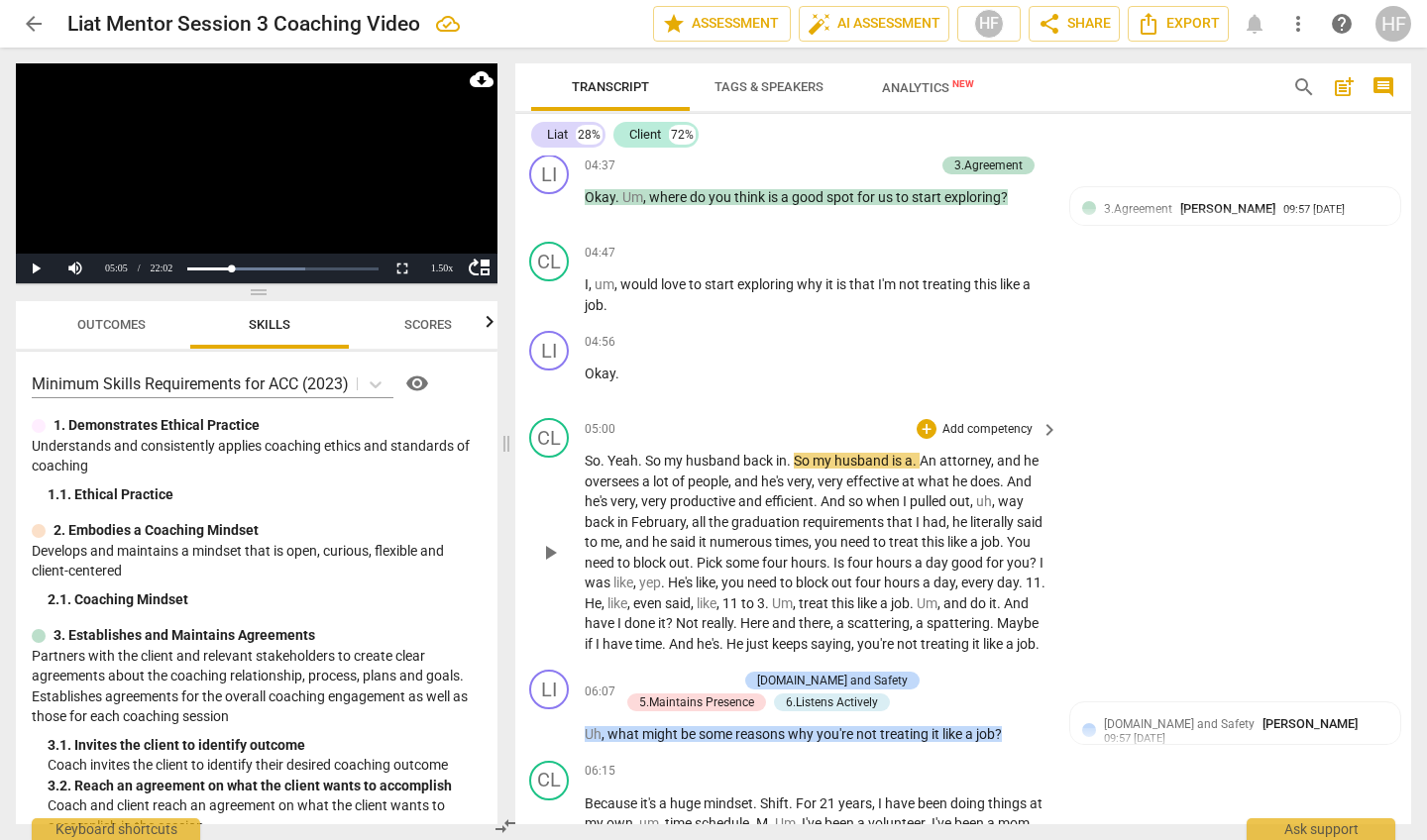 scroll, scrollTop: 1940, scrollLeft: 2, axis: both 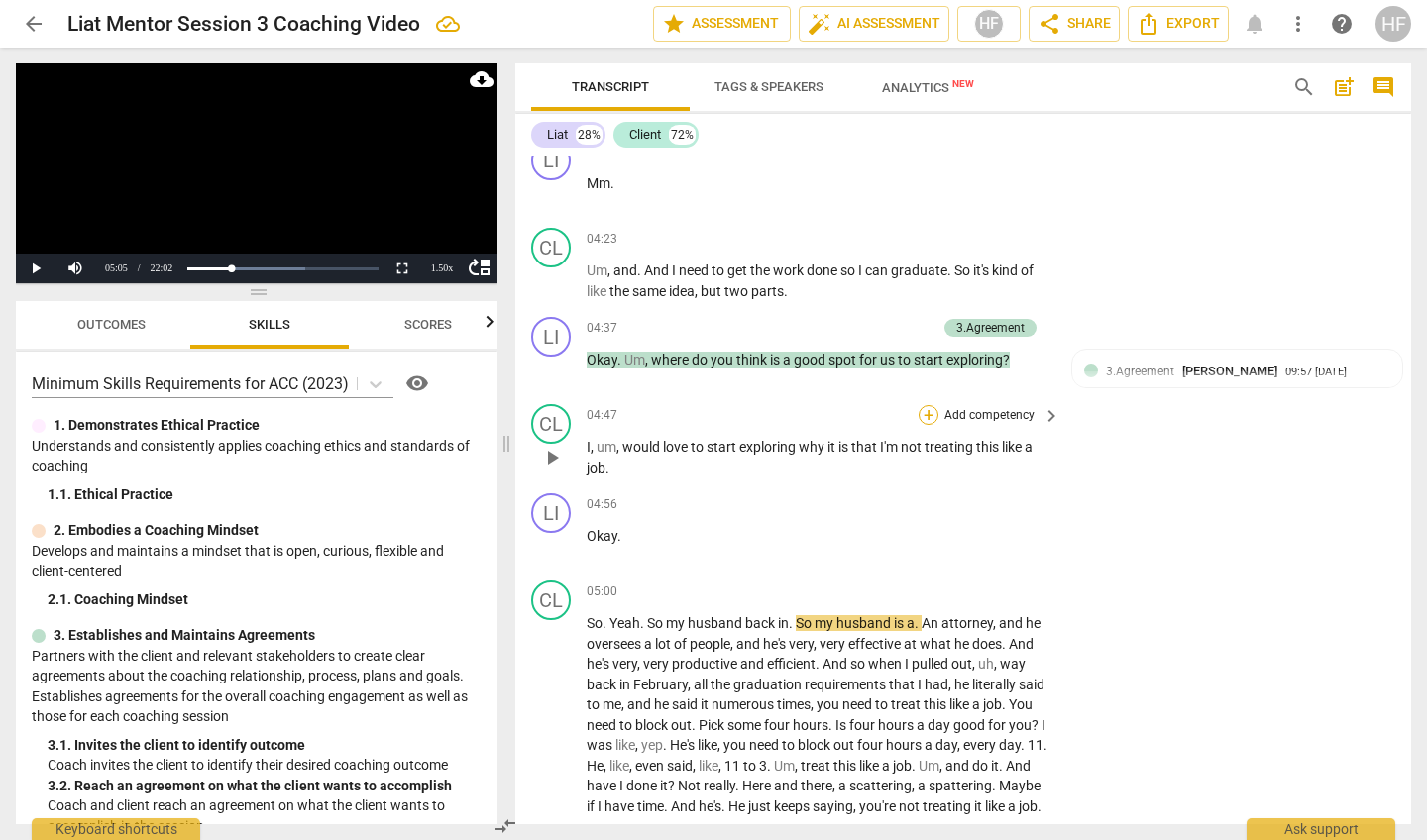 click on "+" at bounding box center (929, 415) 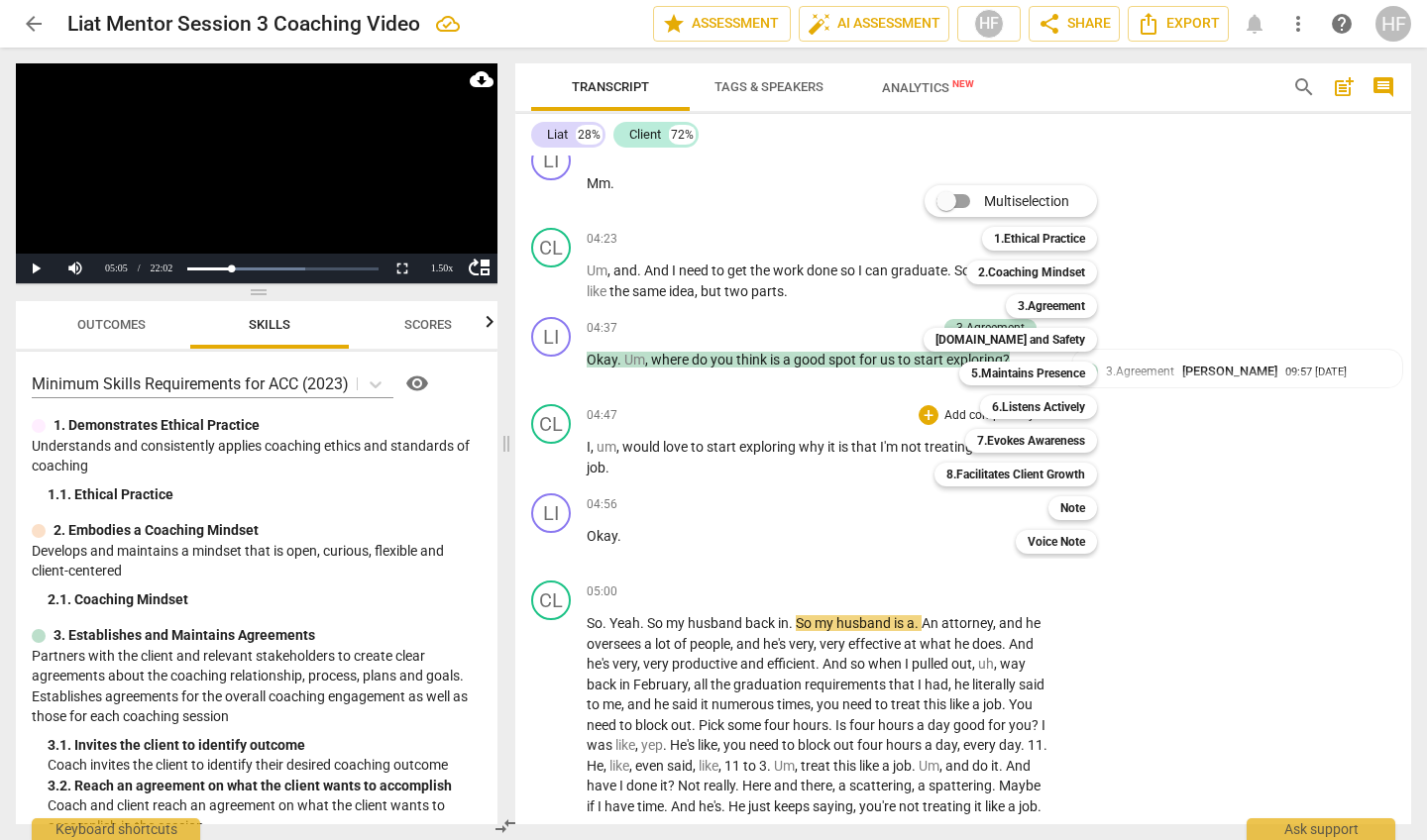 click at bounding box center [714, 420] 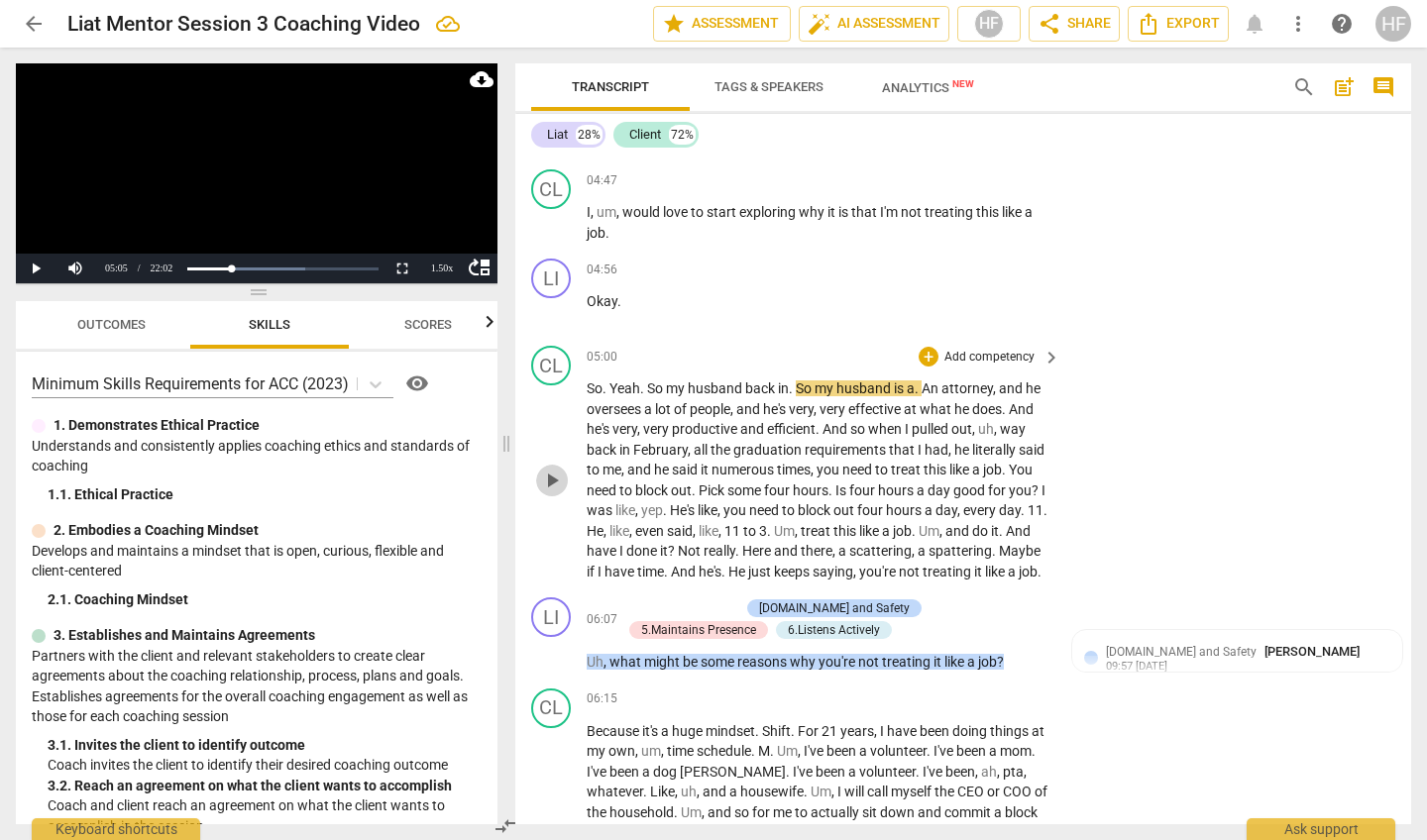 click on "play_arrow" at bounding box center (552, 480) 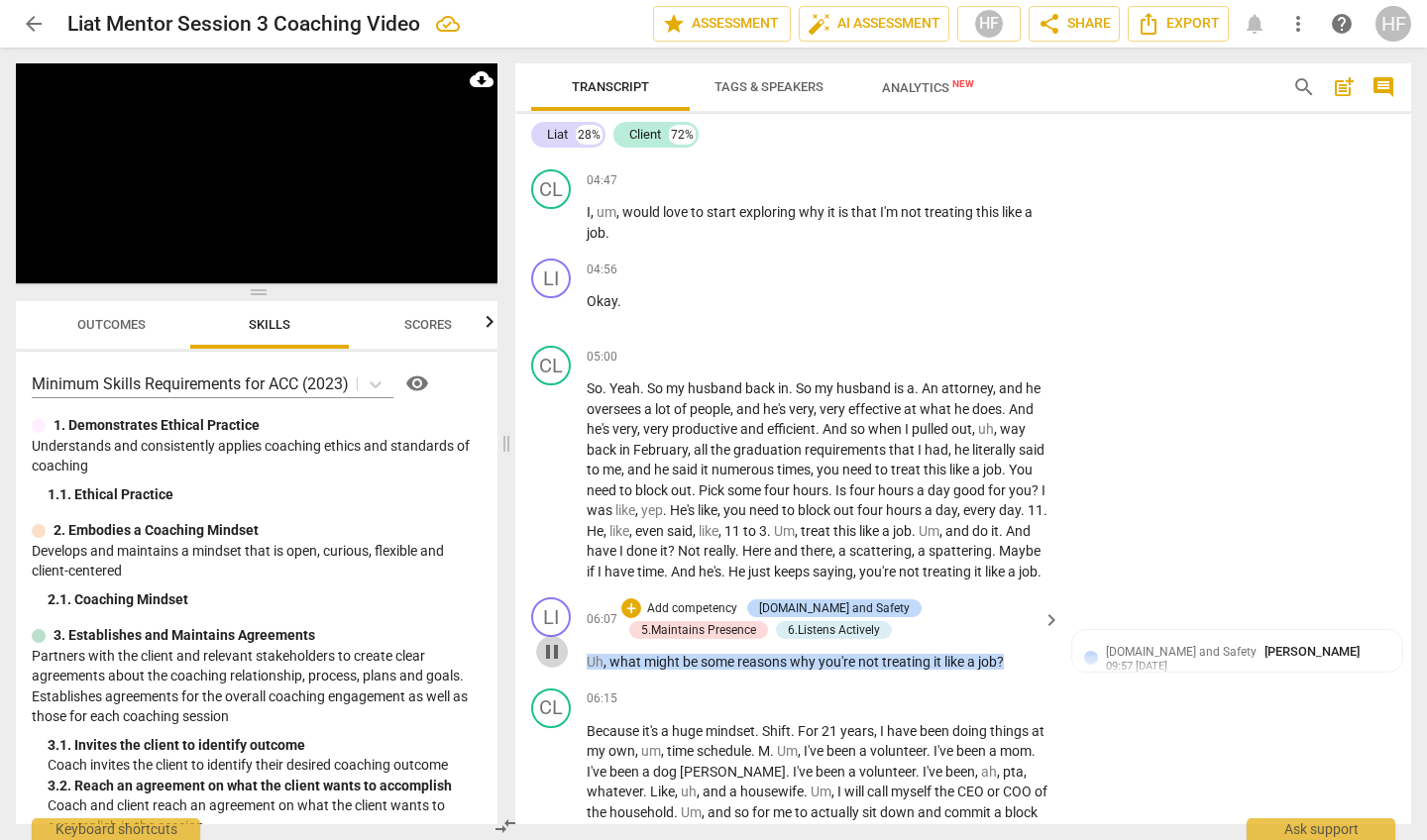 click on "pause" at bounding box center [552, 652] 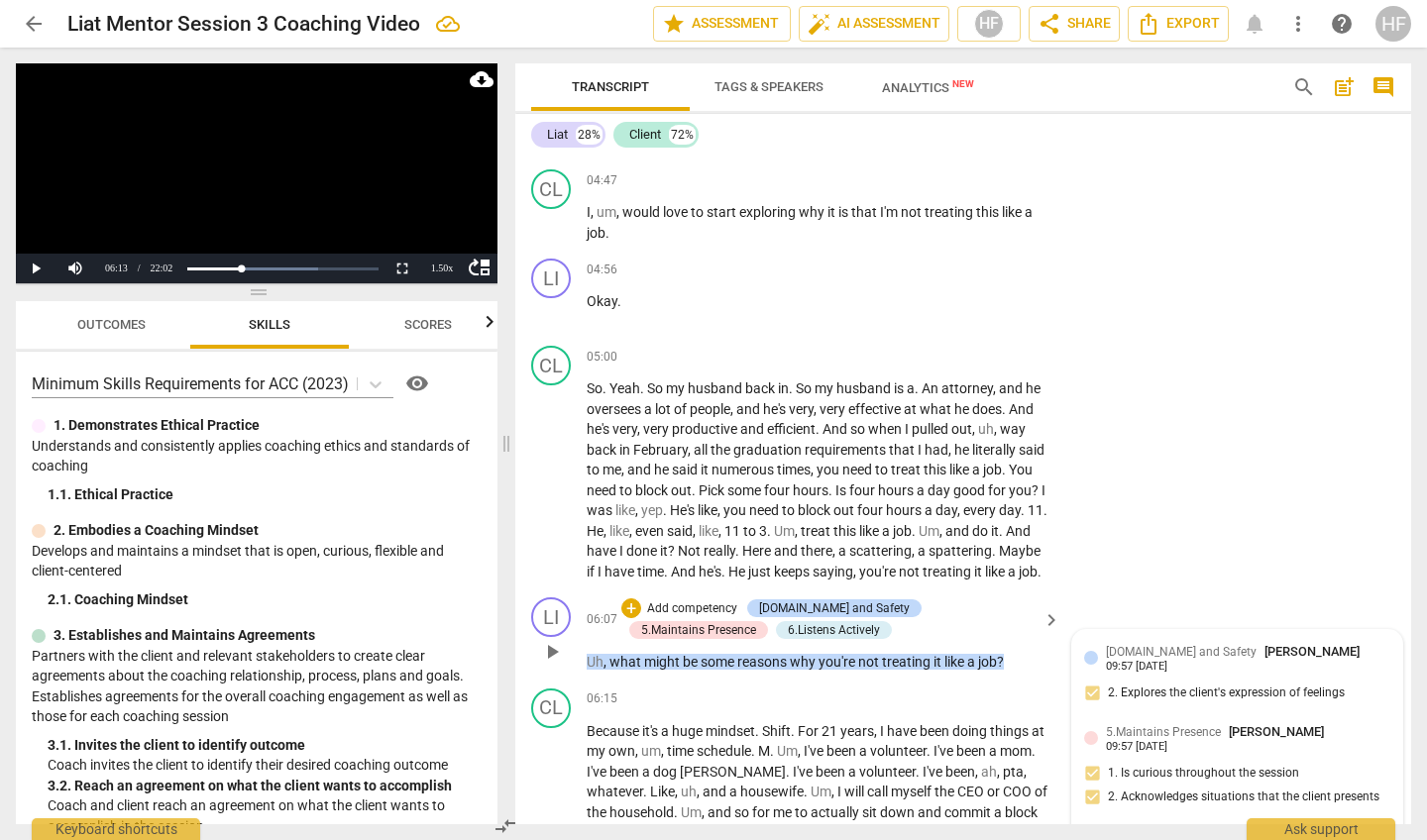 click on "[DOMAIN_NAME] and Safety" at bounding box center [1181, 652] 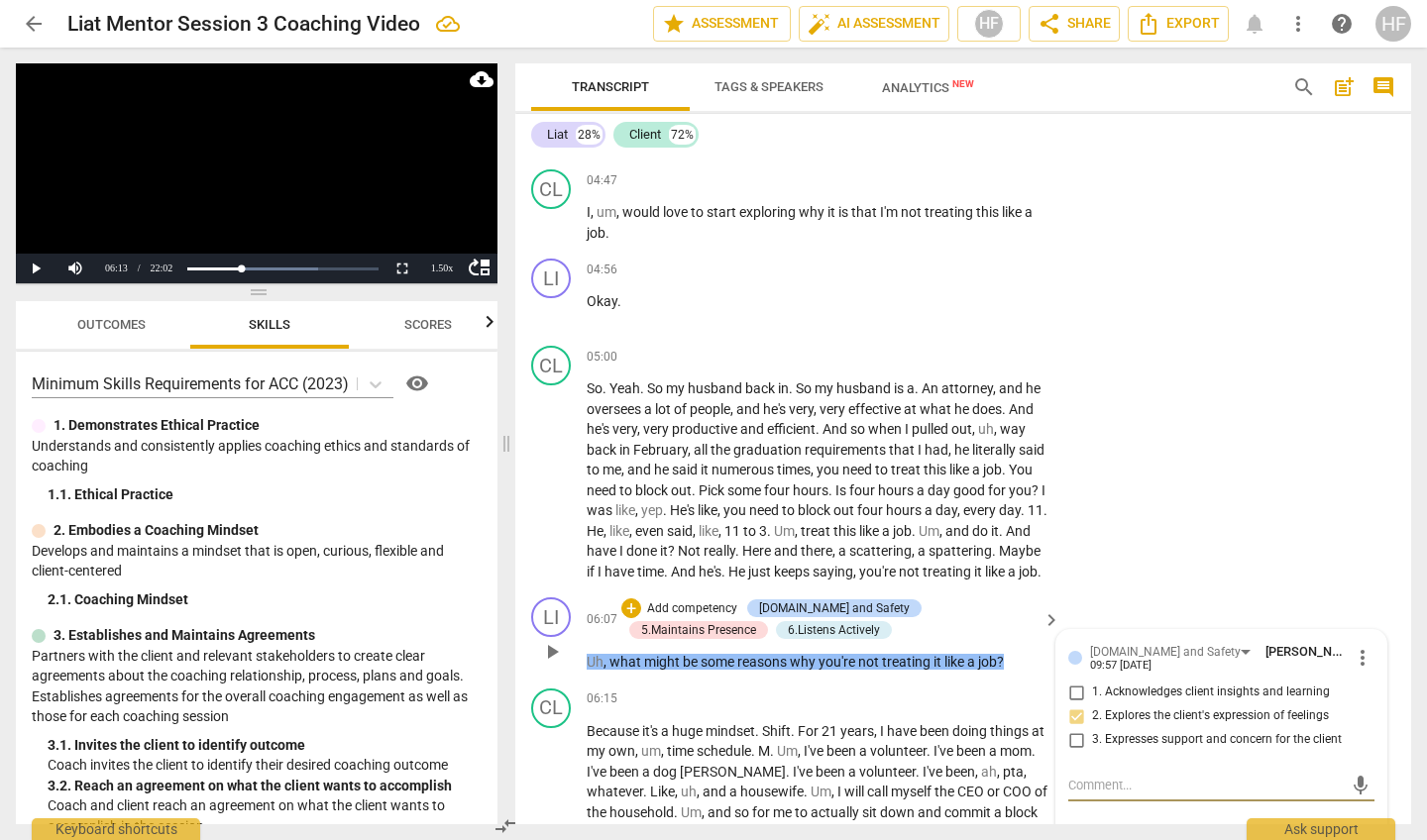 scroll, scrollTop: 2393, scrollLeft: 0, axis: vertical 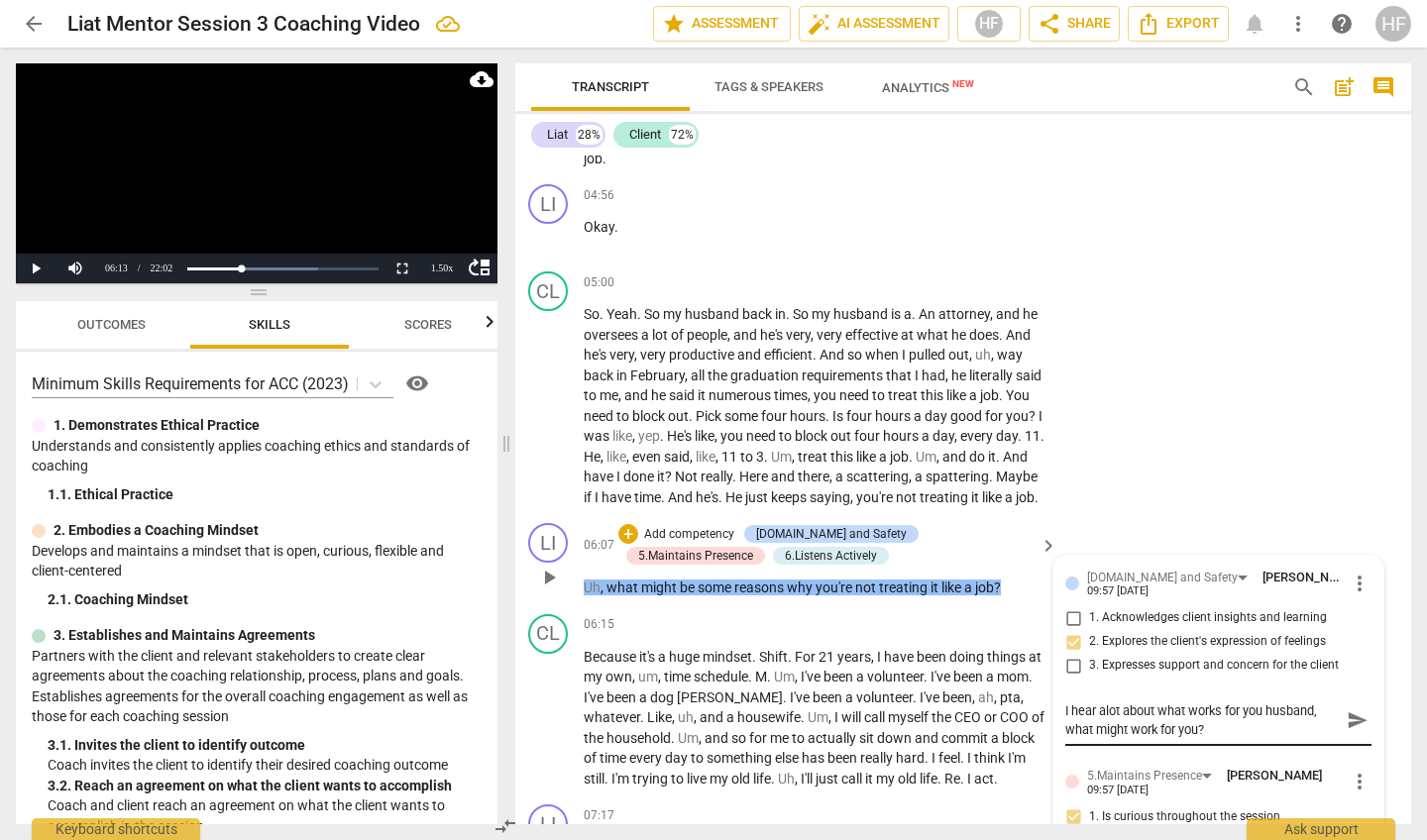 click on "I hear alot about what works for you husband, what might work for you? I hear alot about what works for you husband, what might work for you?" at bounding box center [1218, 720] 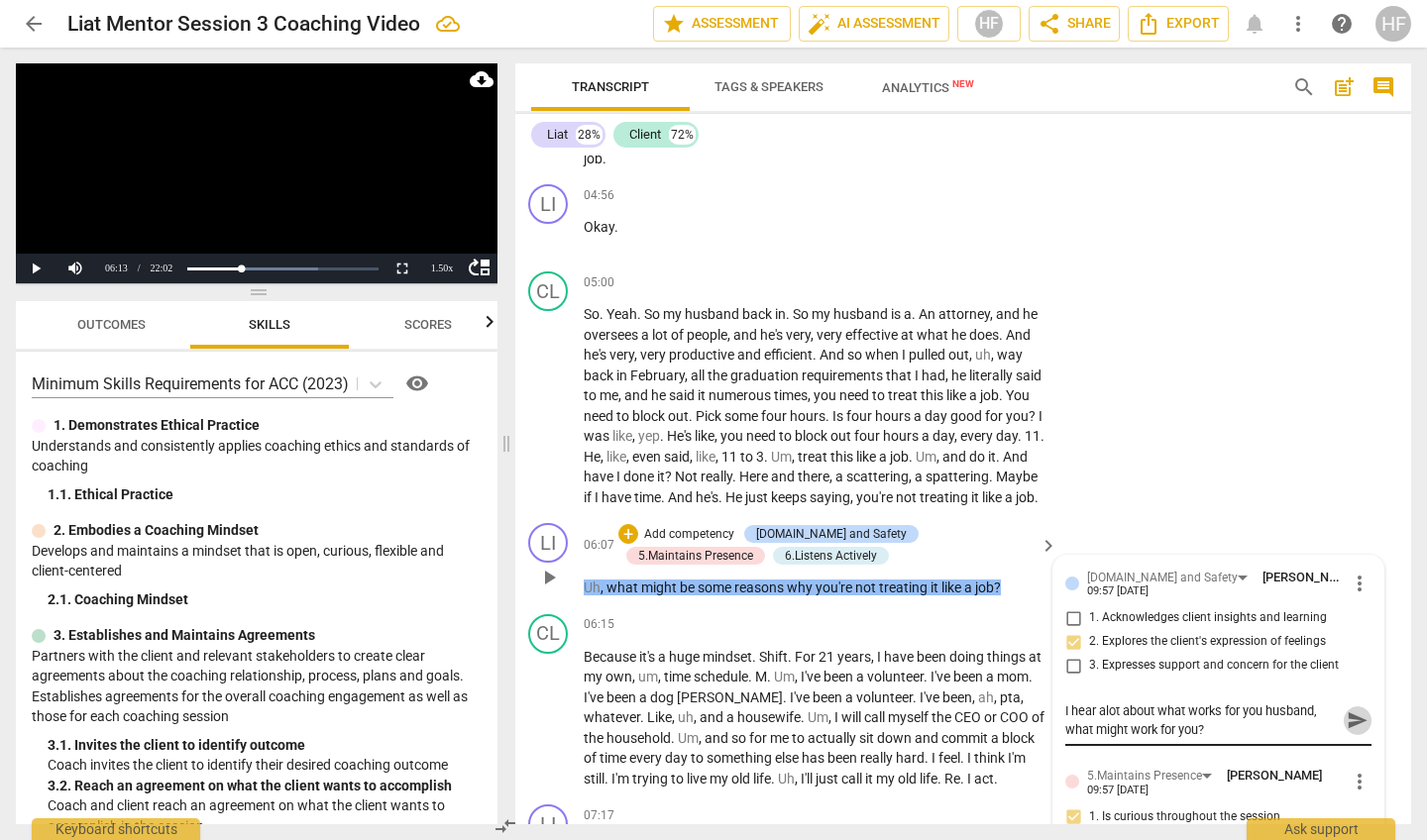 click on "send" at bounding box center (1357, 720) 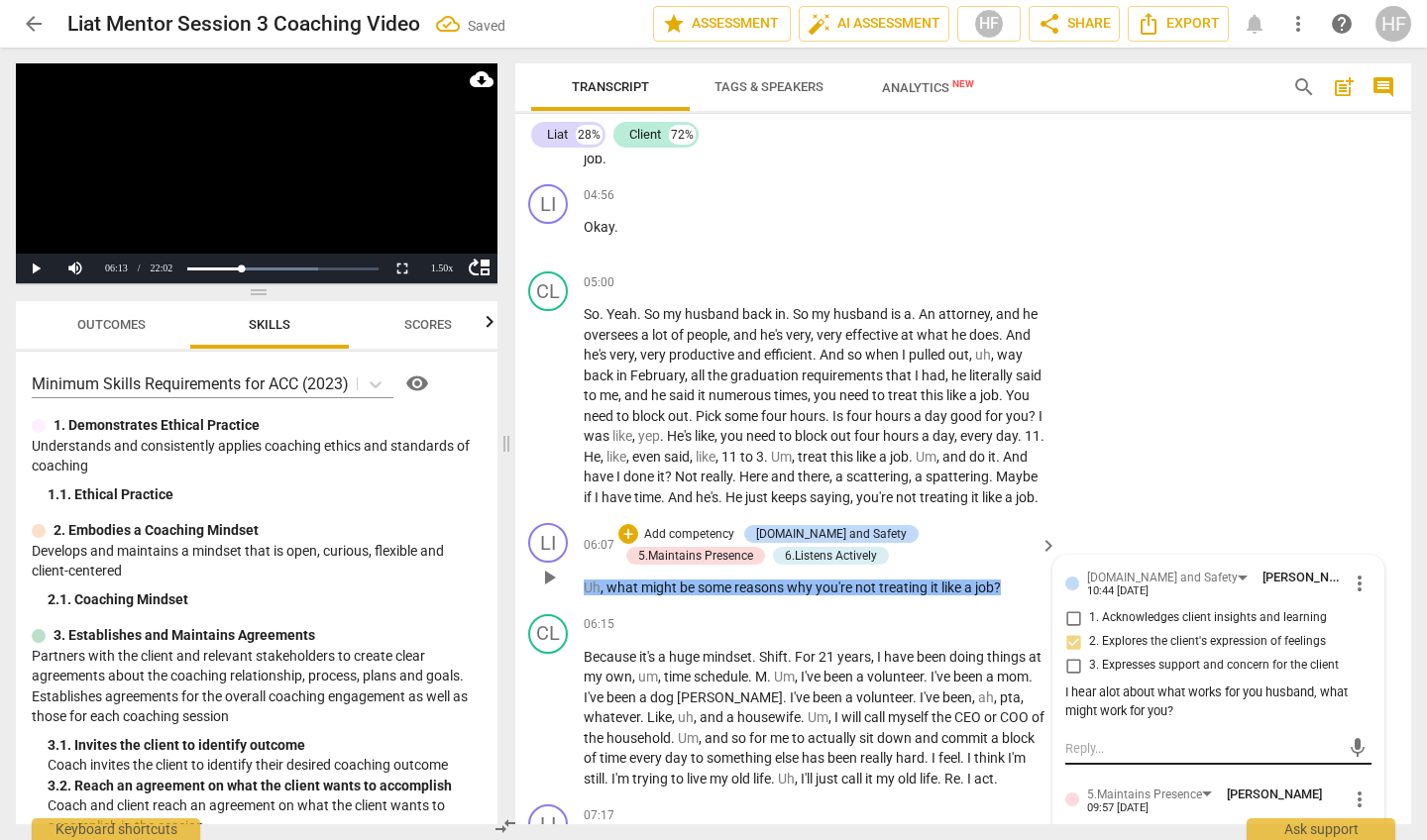 click at bounding box center [1202, 748] 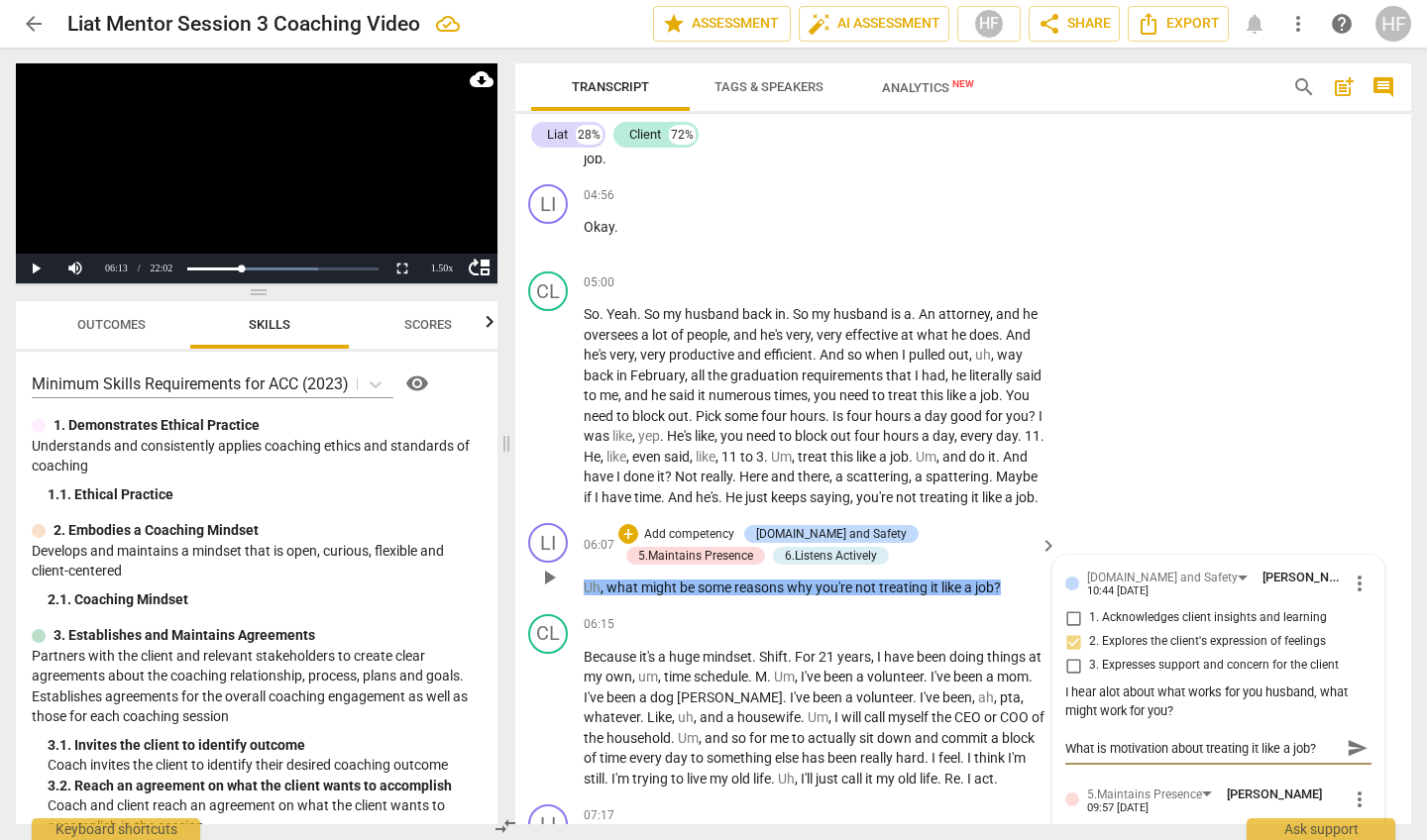 drag, startPoint x: 1166, startPoint y: 711, endPoint x: 1172, endPoint y: 736, distance: 25.70992 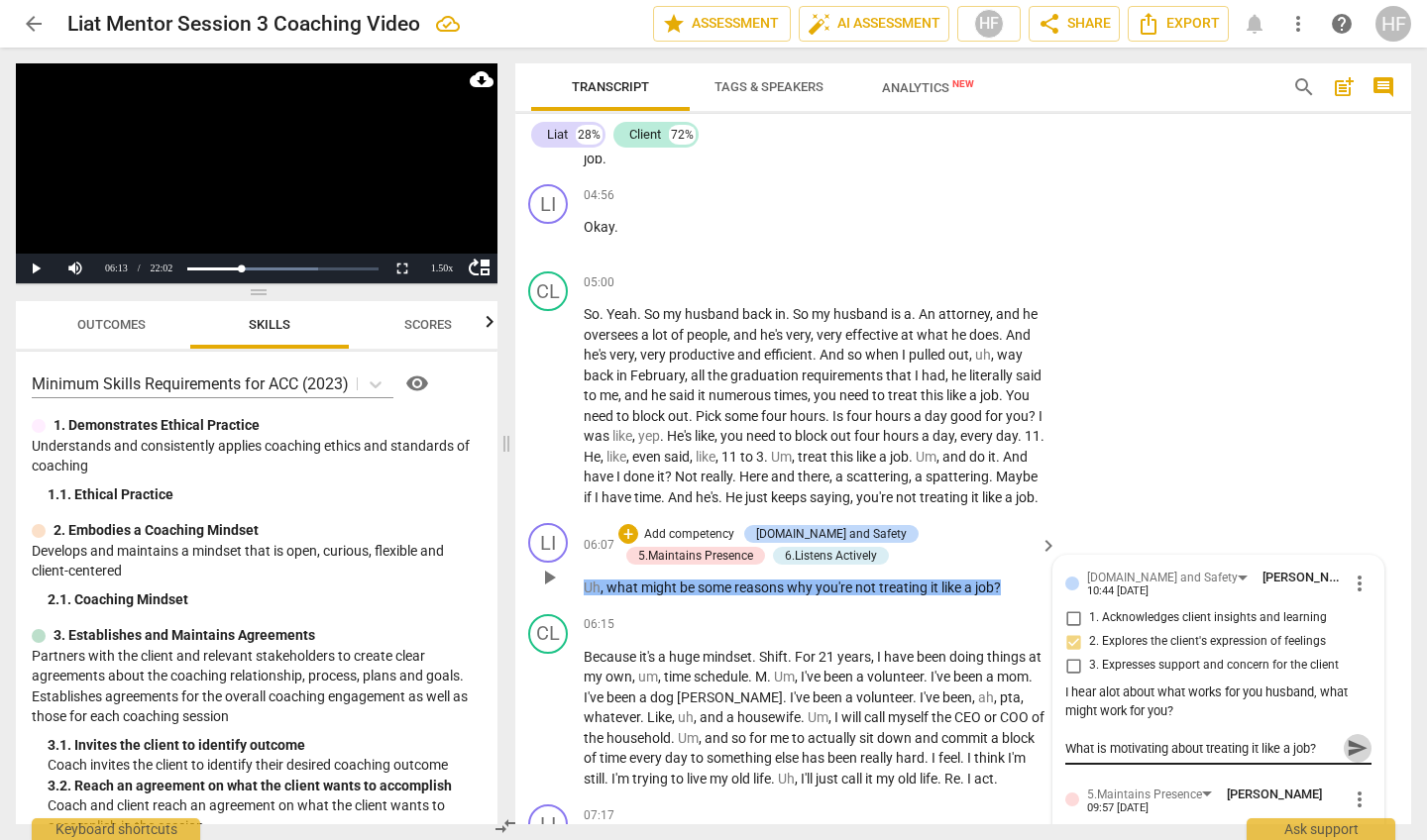 click on "send" at bounding box center (1358, 748) 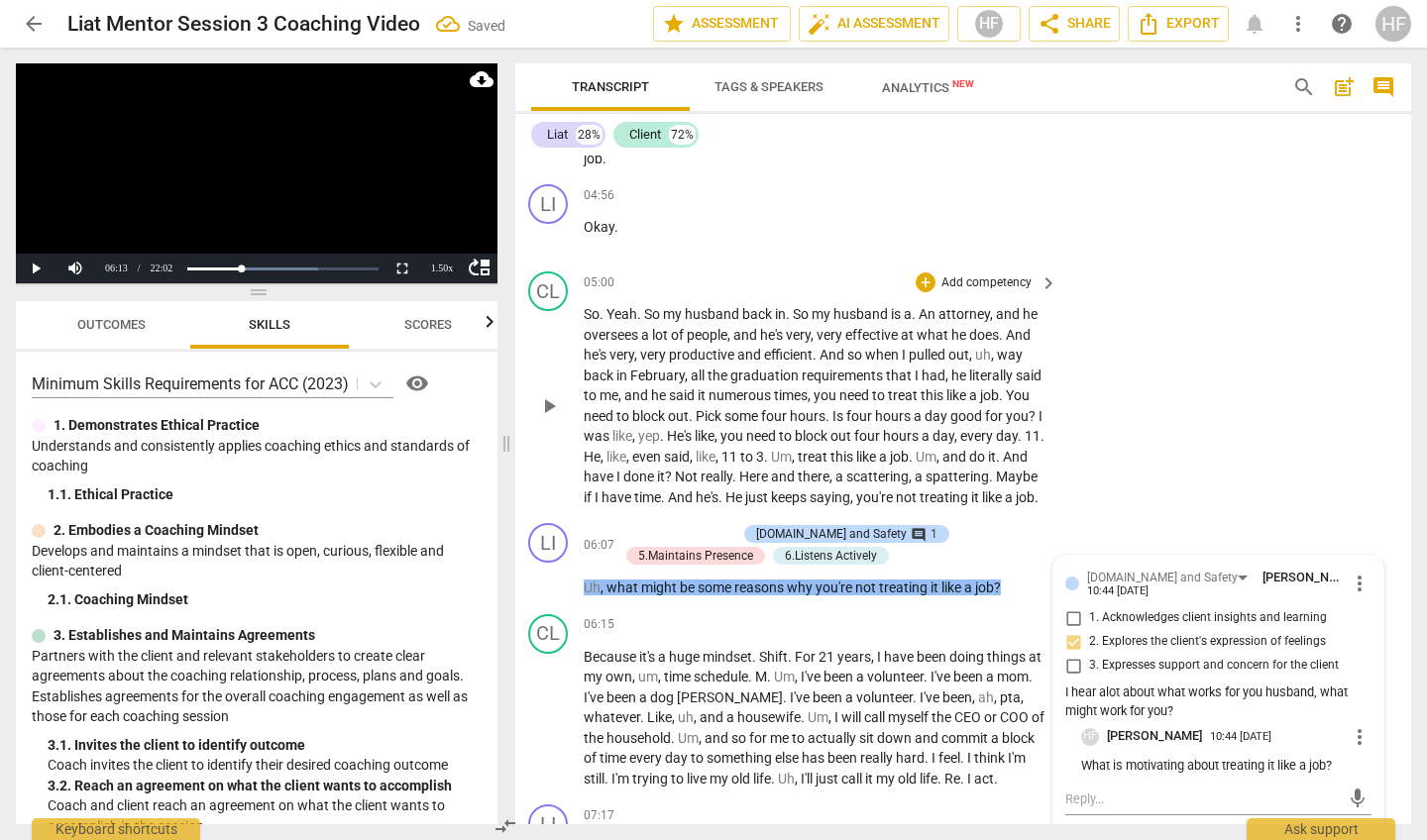 click on "CL play_arrow pause 05:00 + Add competency keyboard_arrow_right So .   Yeah .   So   my   husband   back   in .   So   my   husband   is   a .   An   attorney ,   and   he   oversees   a   lot   of   people ,   and   he's   very ,   very   effective   at   what   he   does .   And   he's   very ,   very   productive   and   efficient .   And   so   when   I   pulled   out ,   uh ,   way   back   in   February ,   all   the   graduation   requirements   that   I   had ,   he   literally   said   to   me ,   and   he   said   it   numerous   times ,   you   need   to   treat   this   like   a   job .   You   need   to   block   out .   Pick   some   four   hours .   Is   four   hours   a   day   good   for   you ?   I   was   like ,   yep .   He's   like ,   you   need   to   block   out   four   hours   a   day ,   every   day .   11 .   He ,   like ,   even   said ,   like ,   11   to   3 .   Um ,   treat   this   like   a   job .   Um ,   and   do   it .   And   have   I   done   it ?   Not   really .   Here" at bounding box center (960, 389) 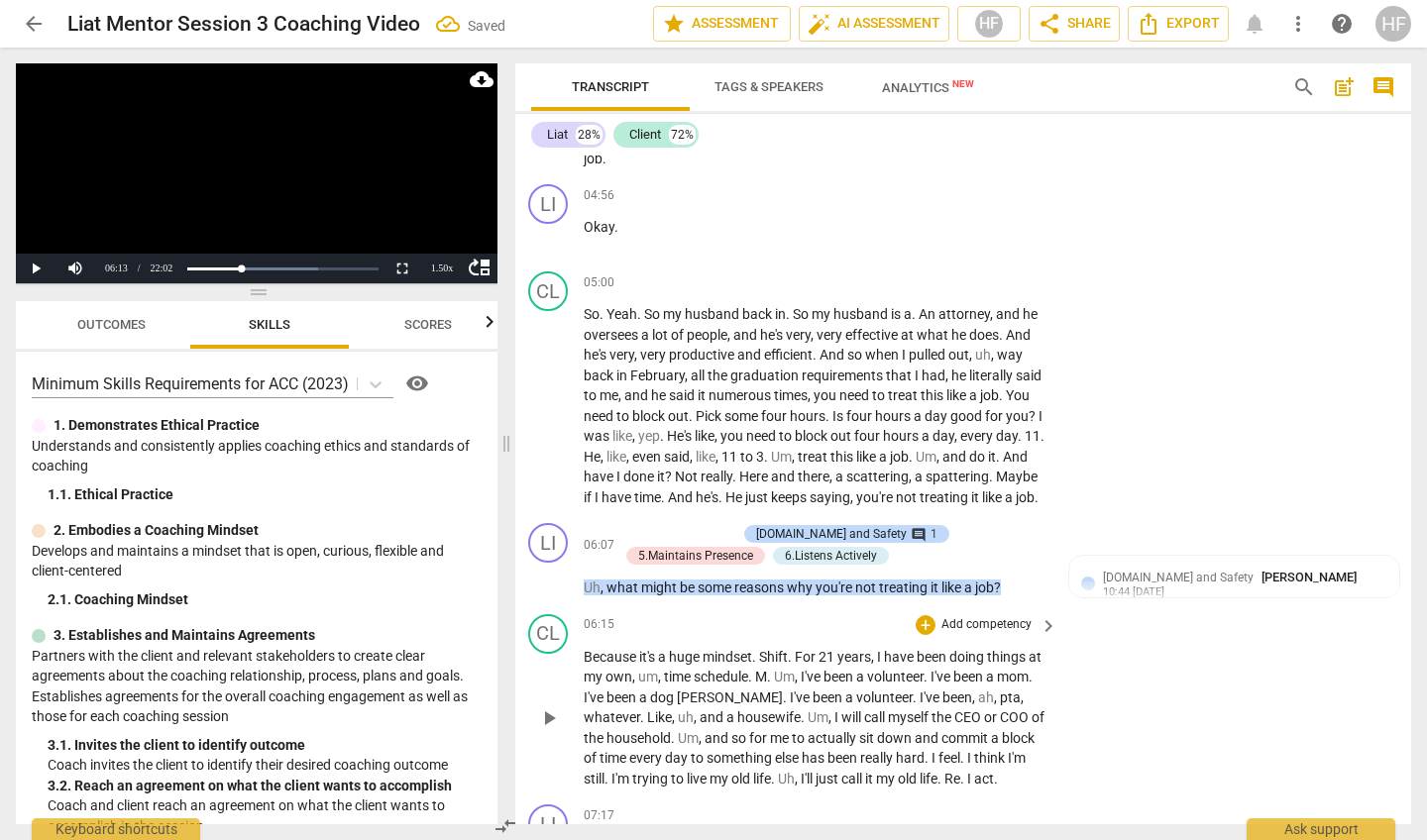 scroll, scrollTop: 2475, scrollLeft: 3, axis: both 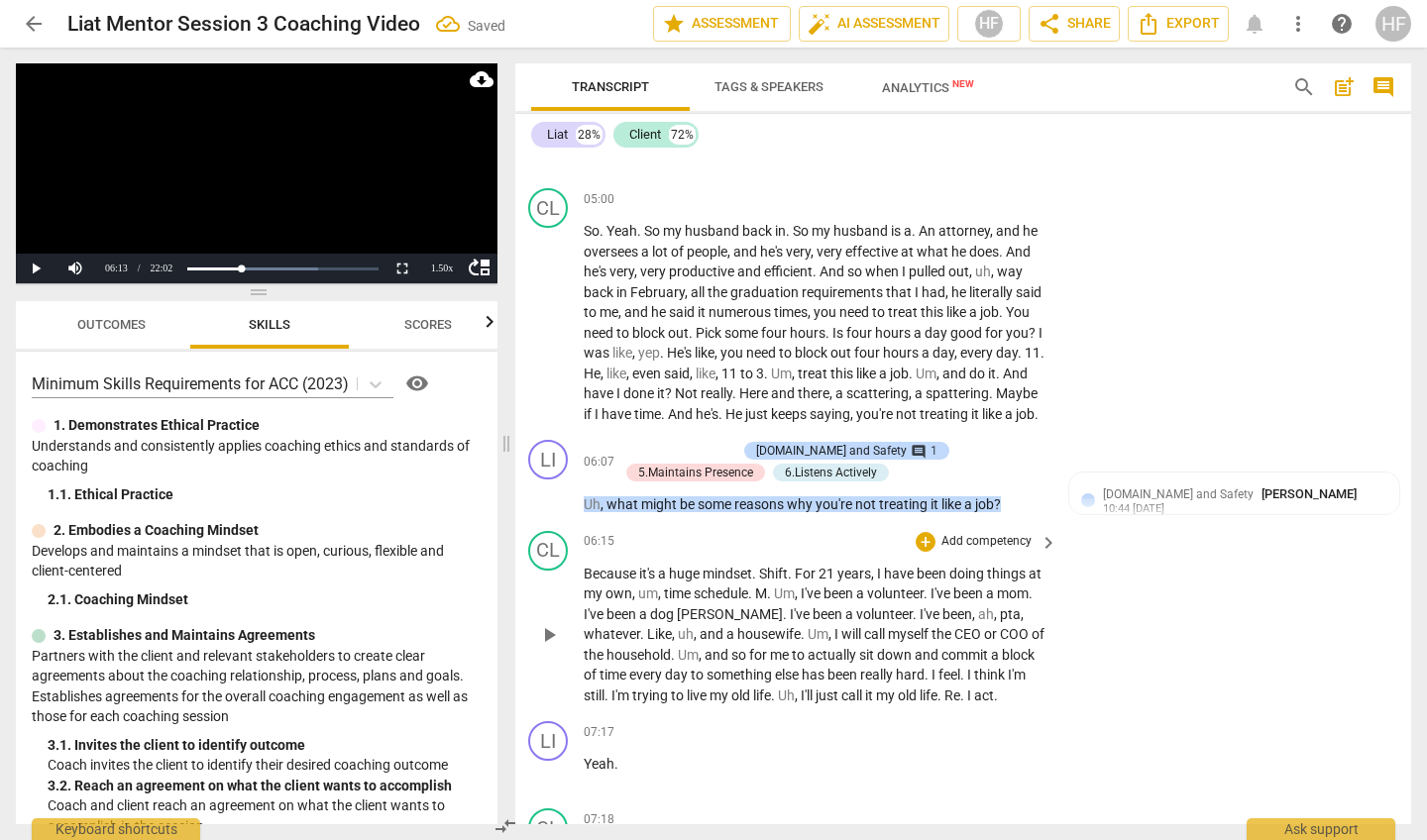 click on "play_arrow" at bounding box center [549, 635] 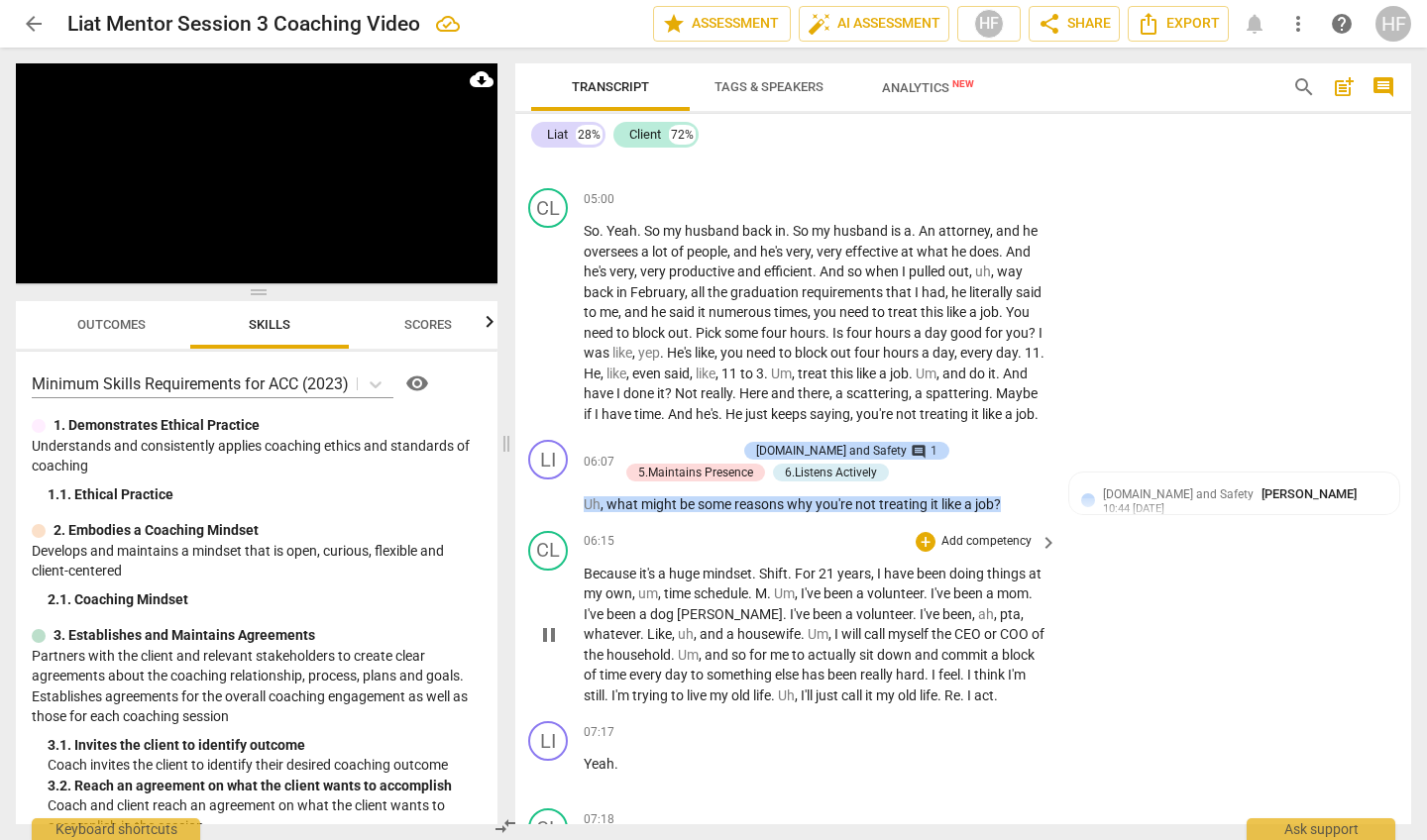 scroll, scrollTop: 3147, scrollLeft: 3, axis: both 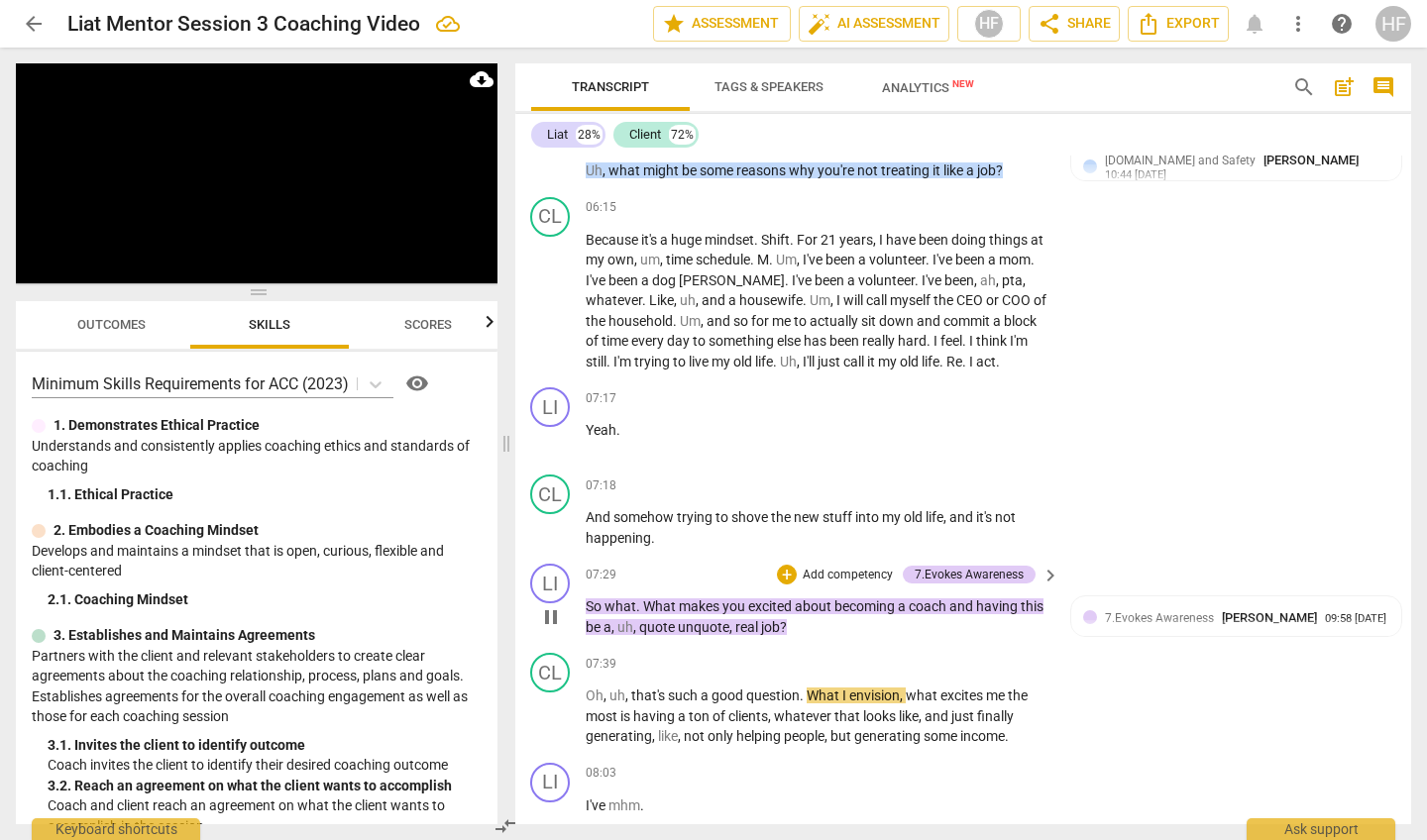 click on "pause" at bounding box center (551, 617) 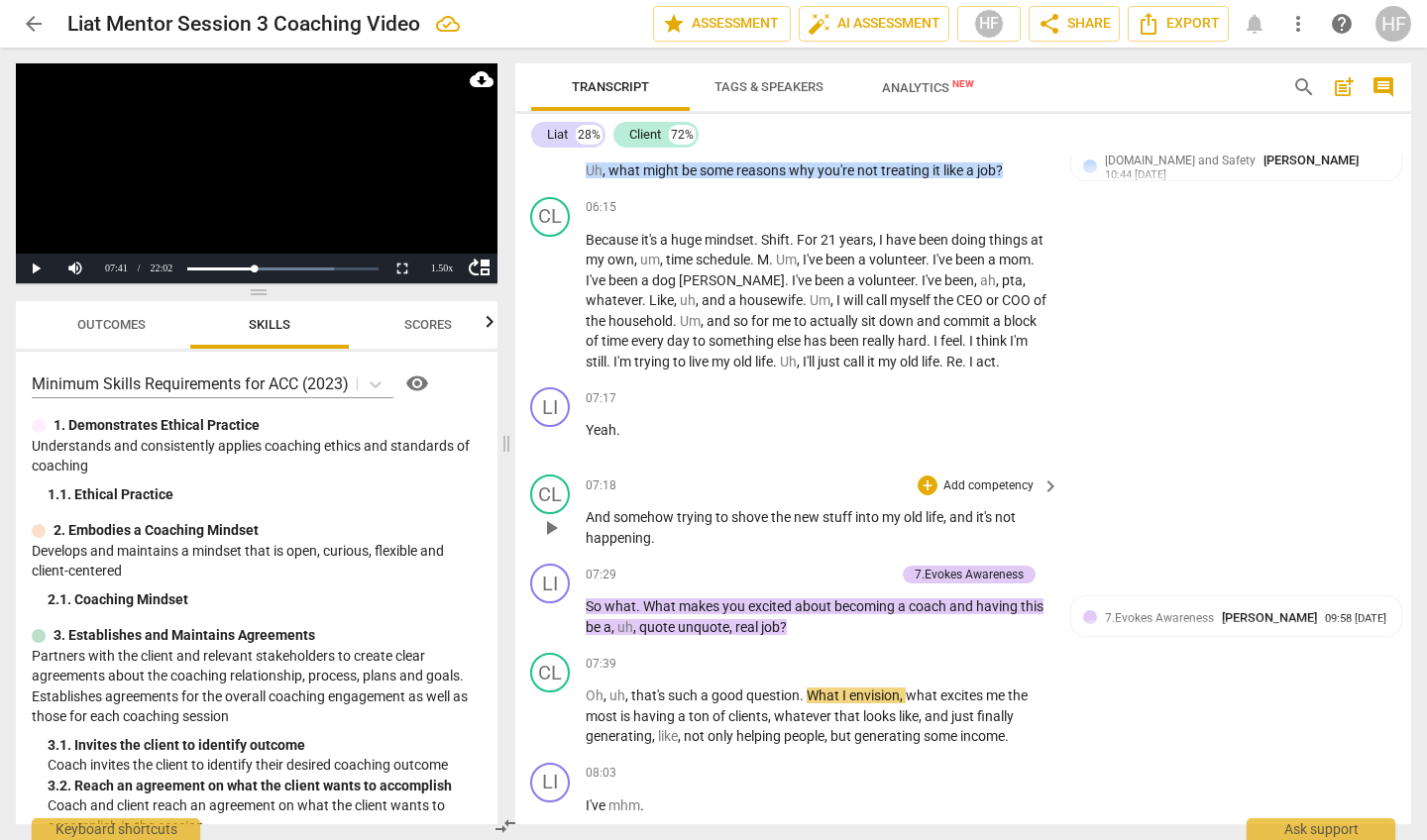 scroll, scrollTop: 2695, scrollLeft: 1, axis: both 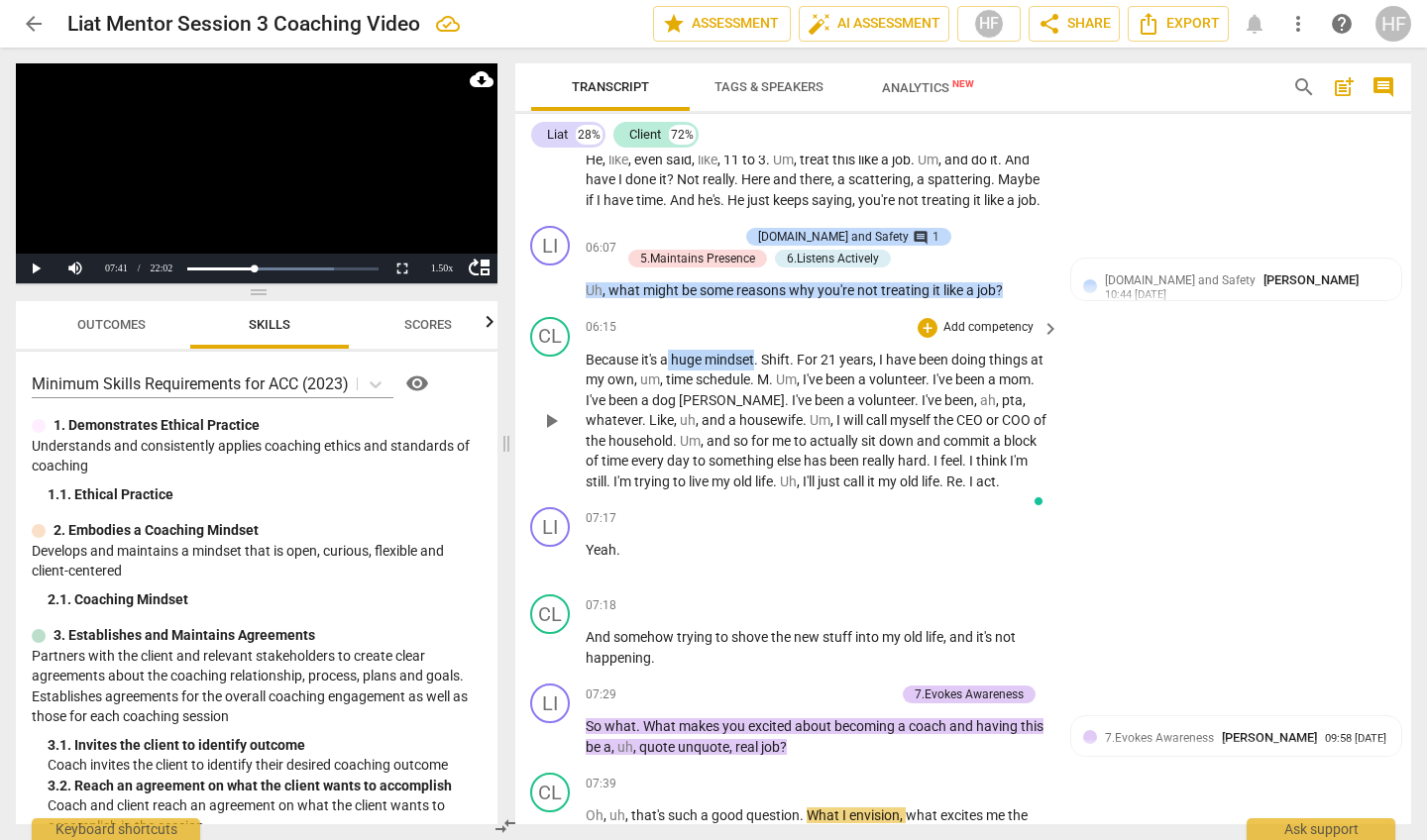 drag, startPoint x: 667, startPoint y: 325, endPoint x: 759, endPoint y: 323, distance: 92.0217 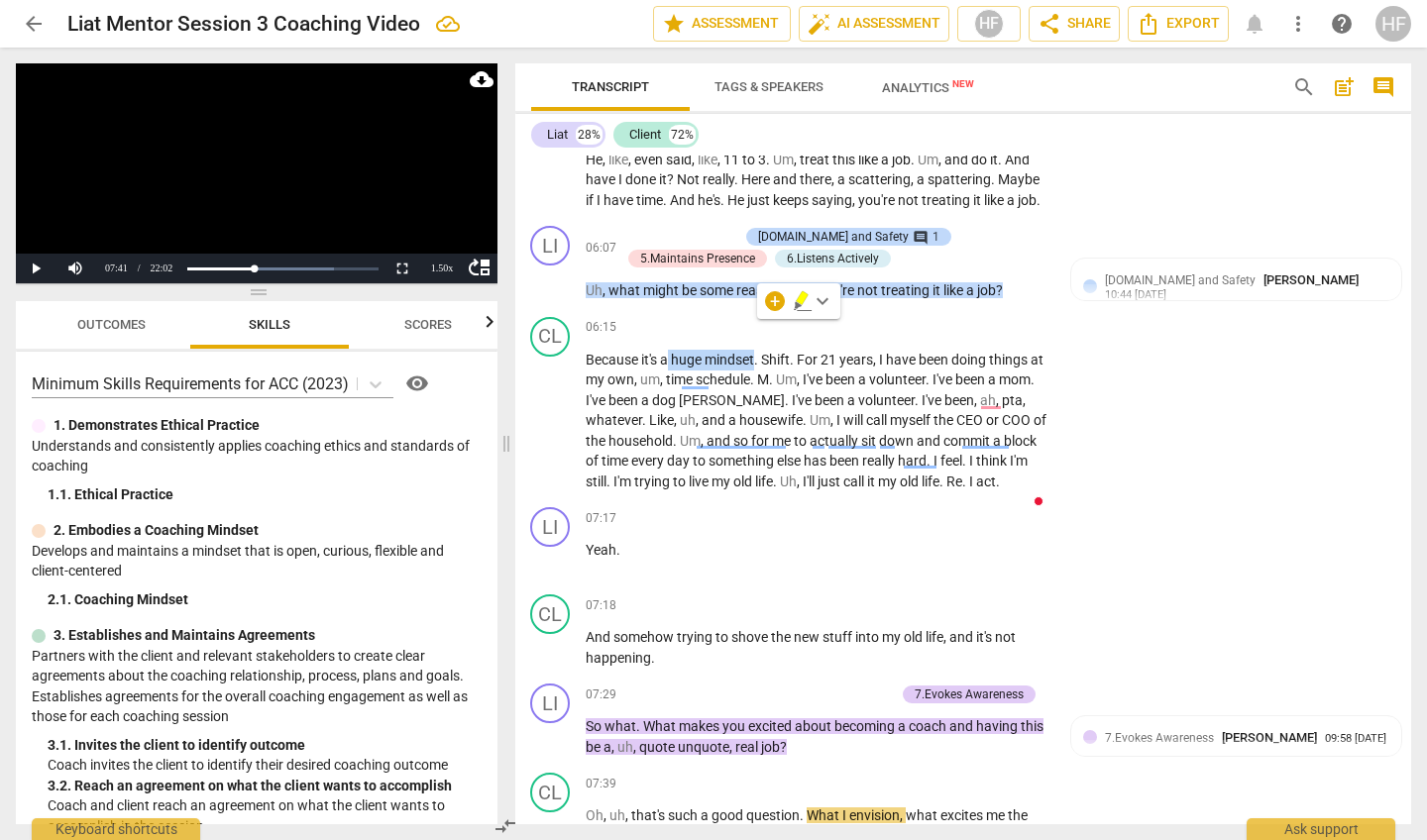 click 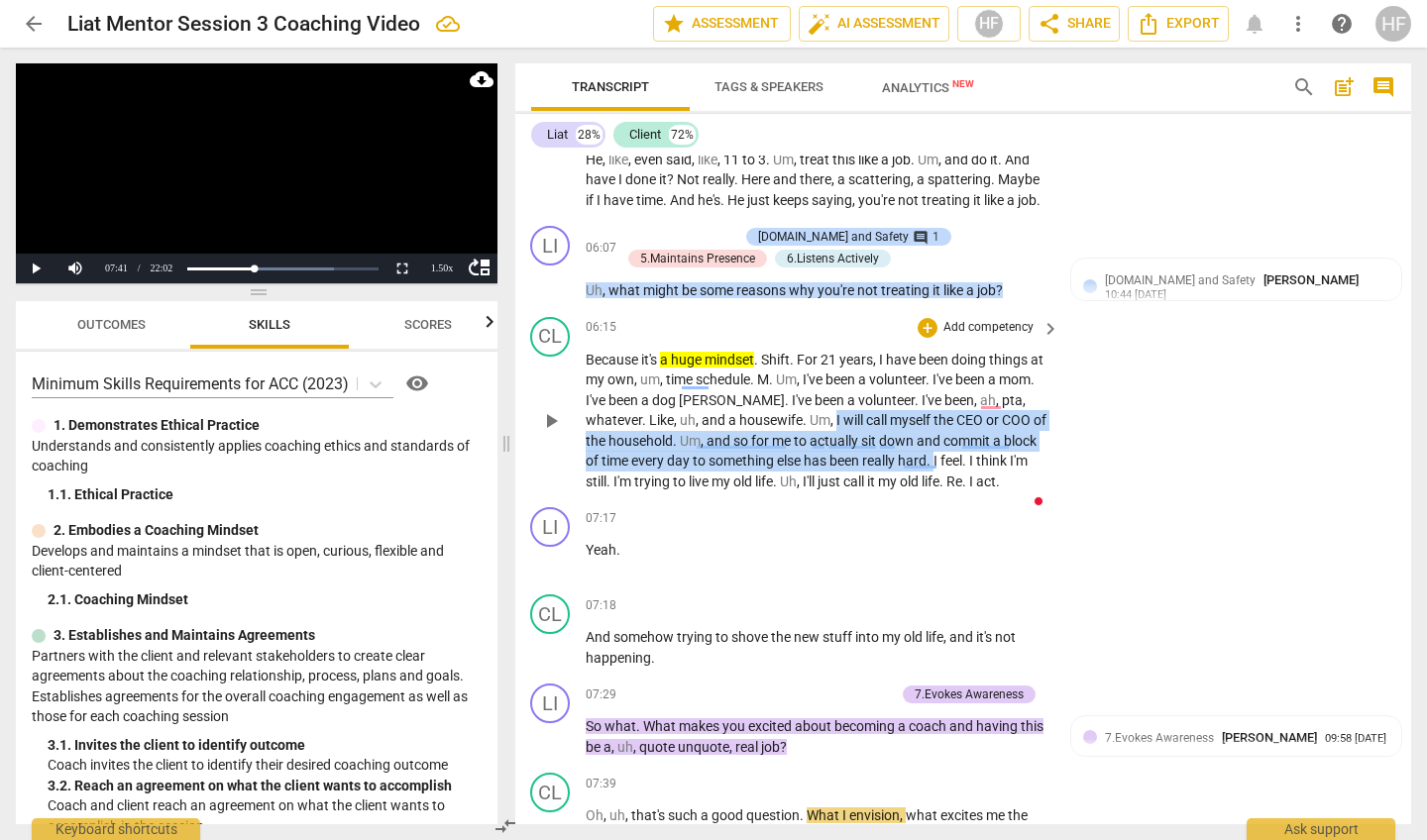 drag, startPoint x: 975, startPoint y: 428, endPoint x: 836, endPoint y: 387, distance: 144.92067 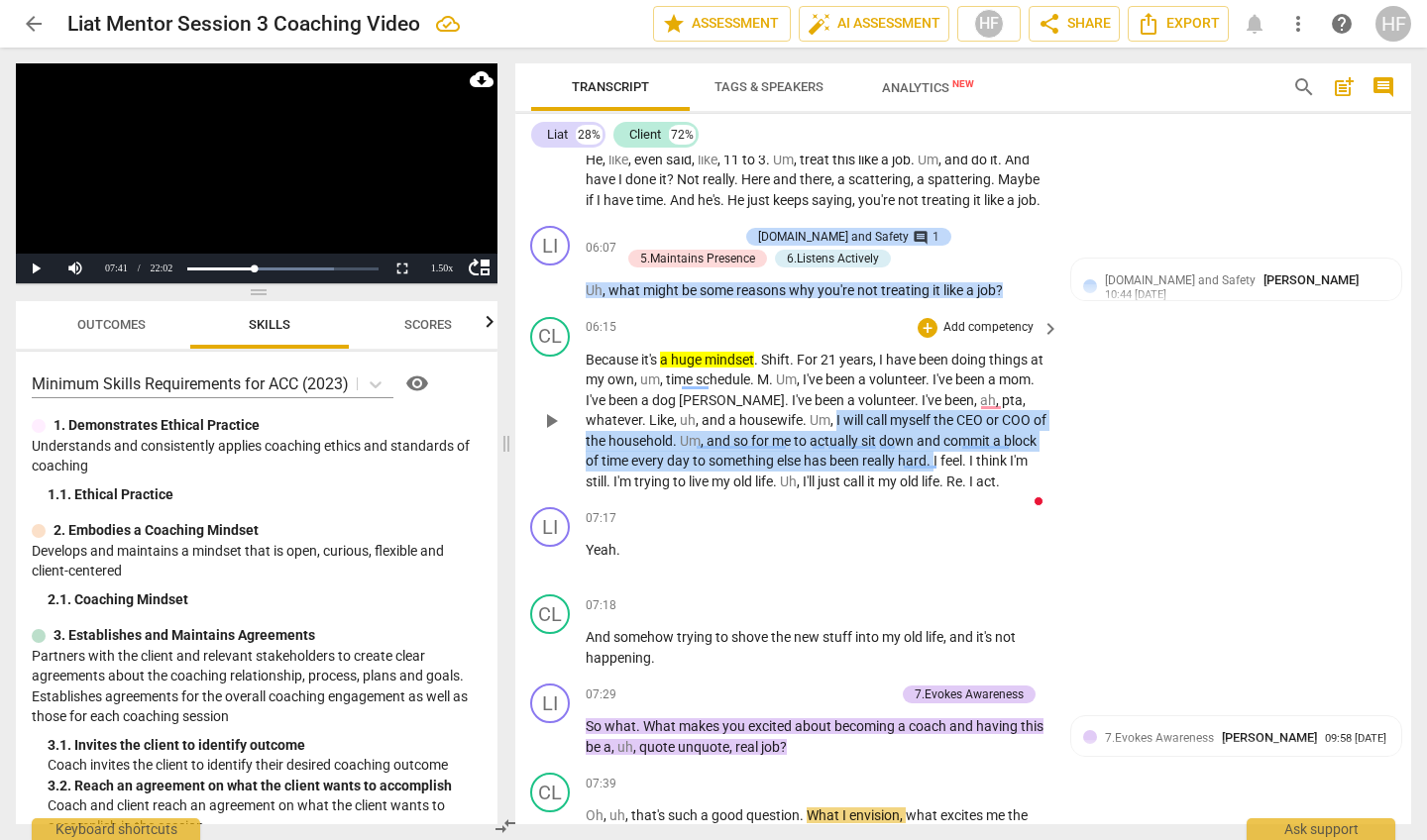 click on "Because   it's   a   huge   mindset .   Shift .   For   21   years ,   I   have   been   doing   things   at   my   own ,   um ,   time   schedule .   M .   Um ,   I've   been   a   volunteer .   I've   been   a   mom .   I've   been   a   dog   walker .   I've   been   a   volunteer .   I've   been ,   ah ,   pta ,   whatever .   Like ,   uh ,   and   a   housewife .   Um ,   I   will   call   myself   the   CEO   or   COO   of   the   household .   Um ,   and   so   for   me   to   actually   sit   down   and   commit   a   block   of   time   every   day   to   something   else   has   been   really   hard .   I   feel .   I   think   I'm   still .   I'm   trying   to   live   my   old   life .   Uh ,   I'll   just   call   it   my   old   life .   Re .   I   act ." at bounding box center (818, 421) 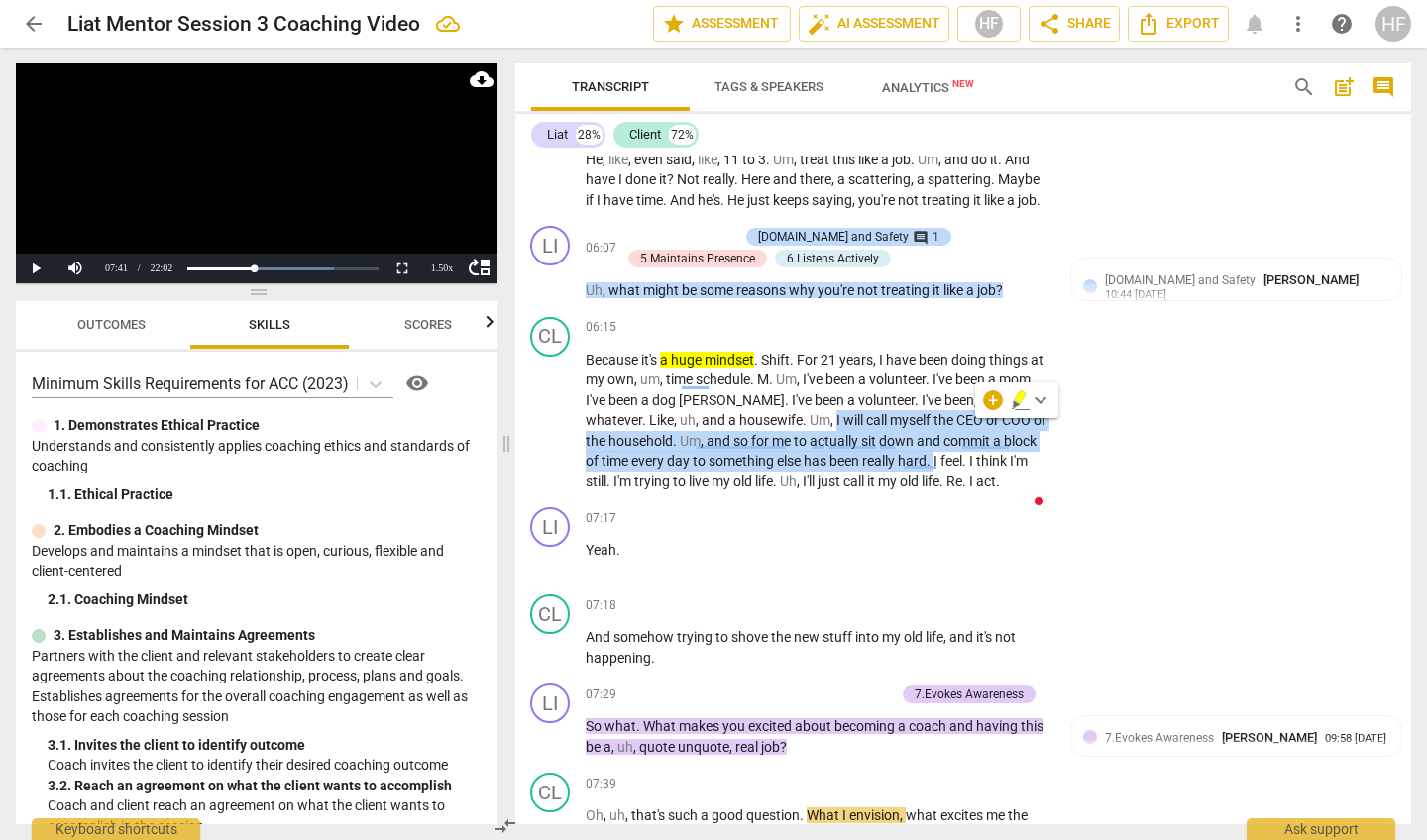 click 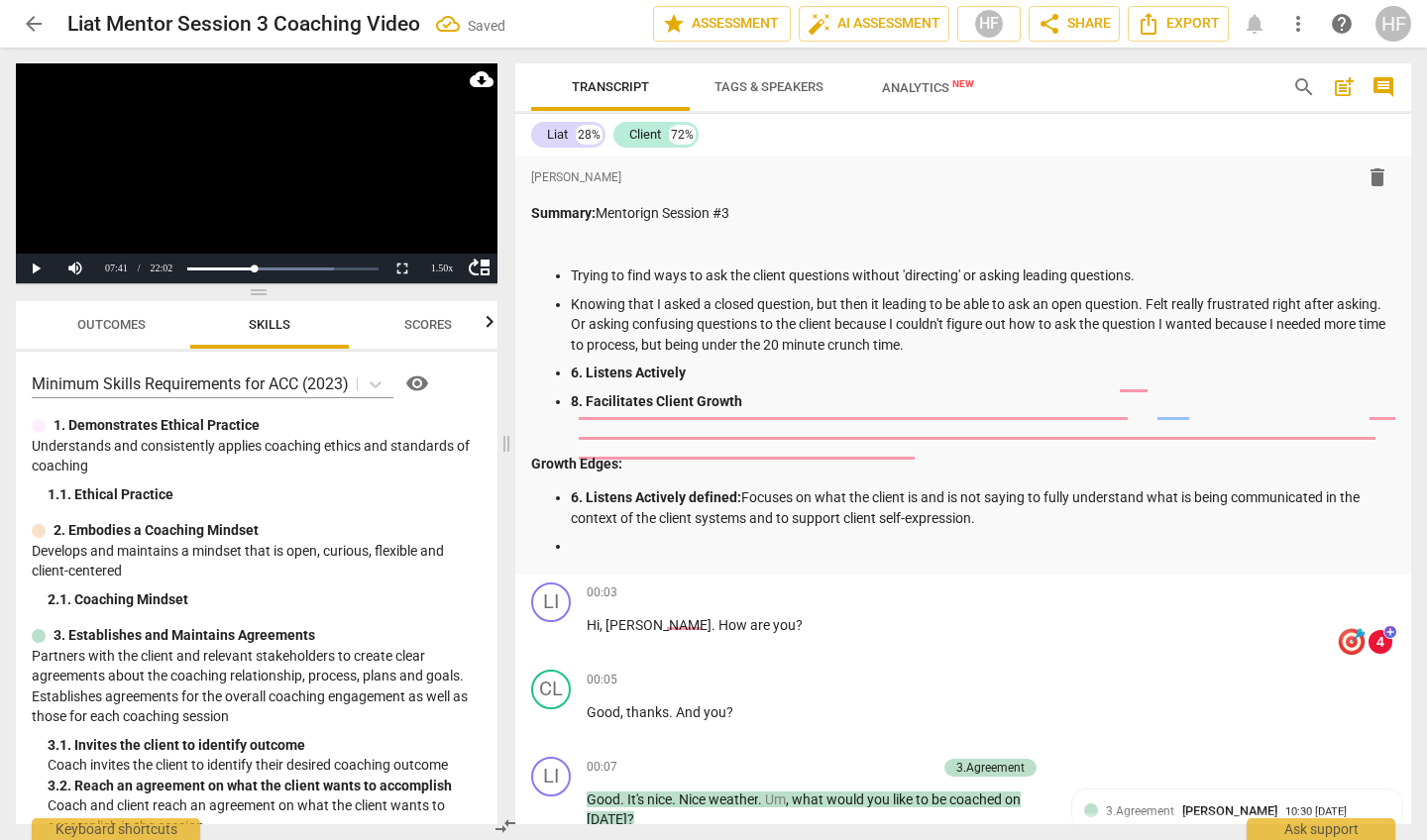 scroll, scrollTop: 0, scrollLeft: 0, axis: both 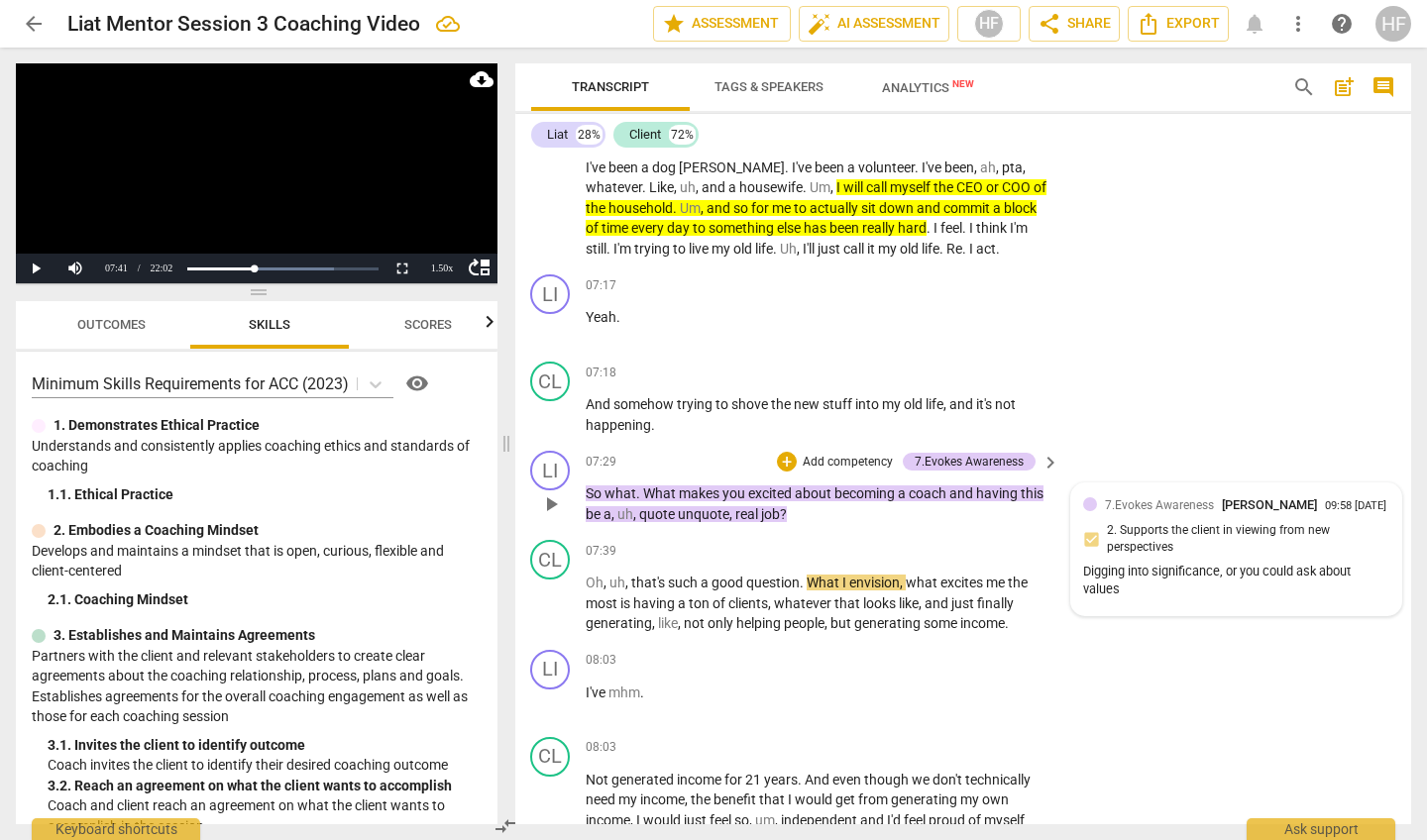 click on "09:58 [DATE]" at bounding box center [1356, 506] 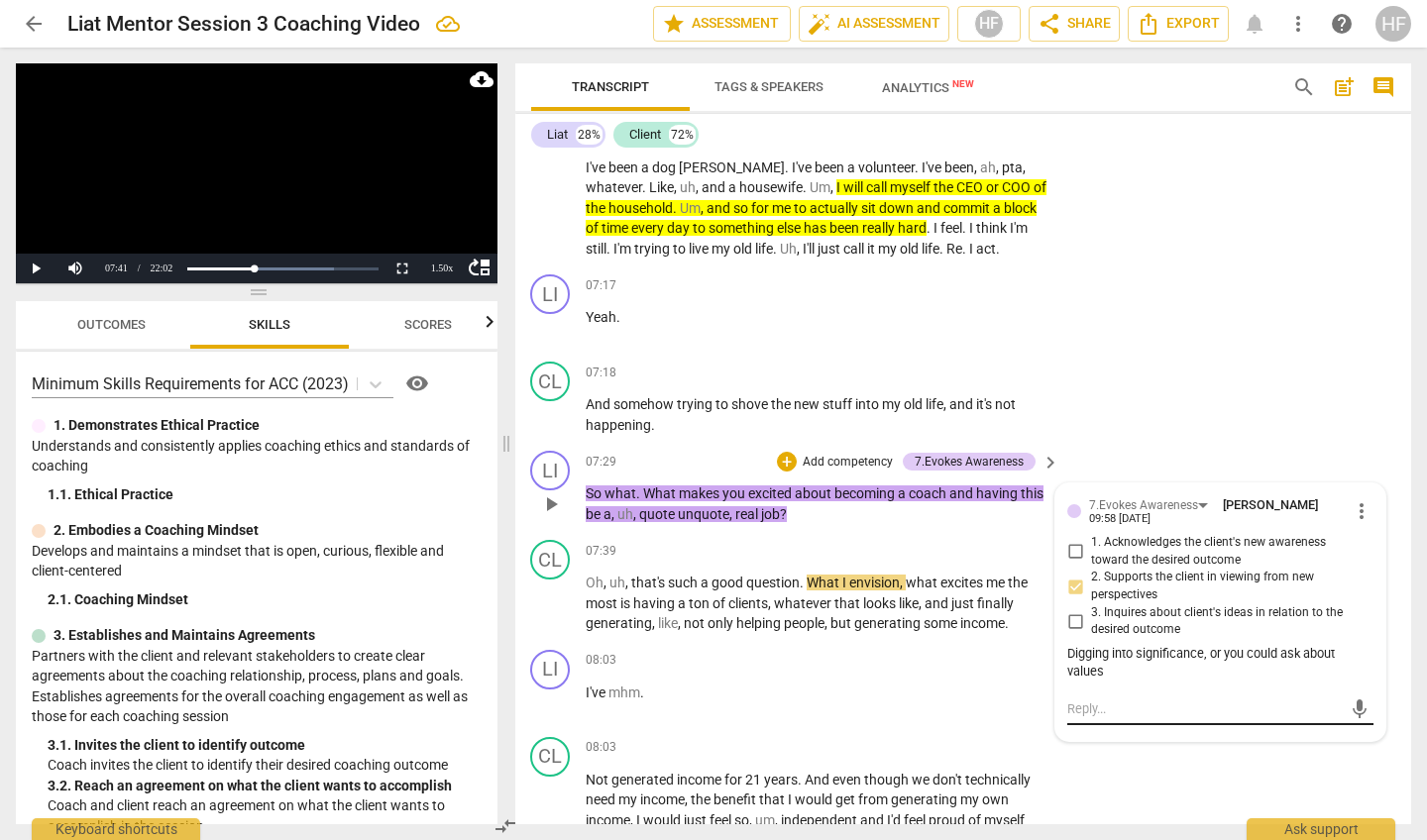 click at bounding box center (1204, 708) 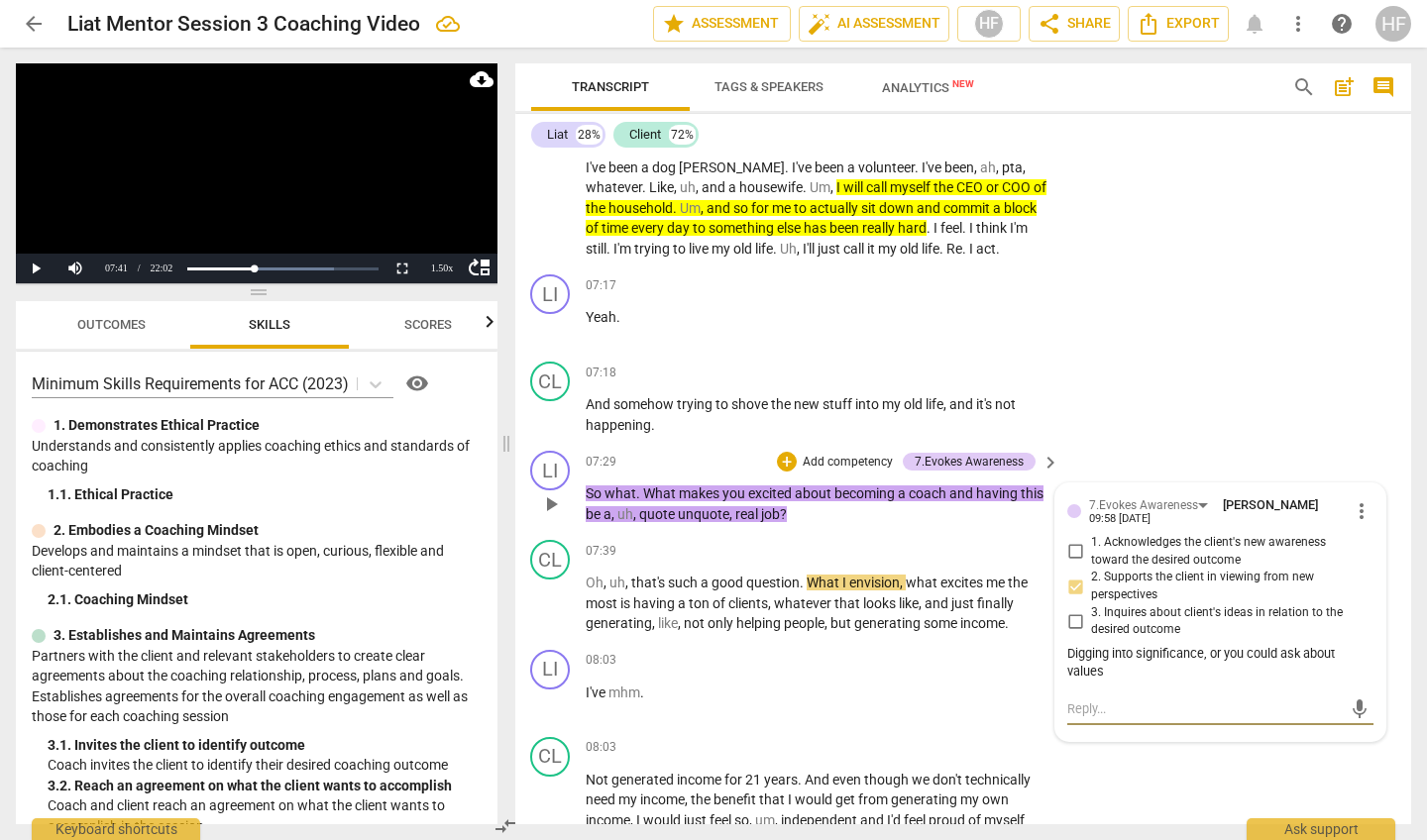type on "C" 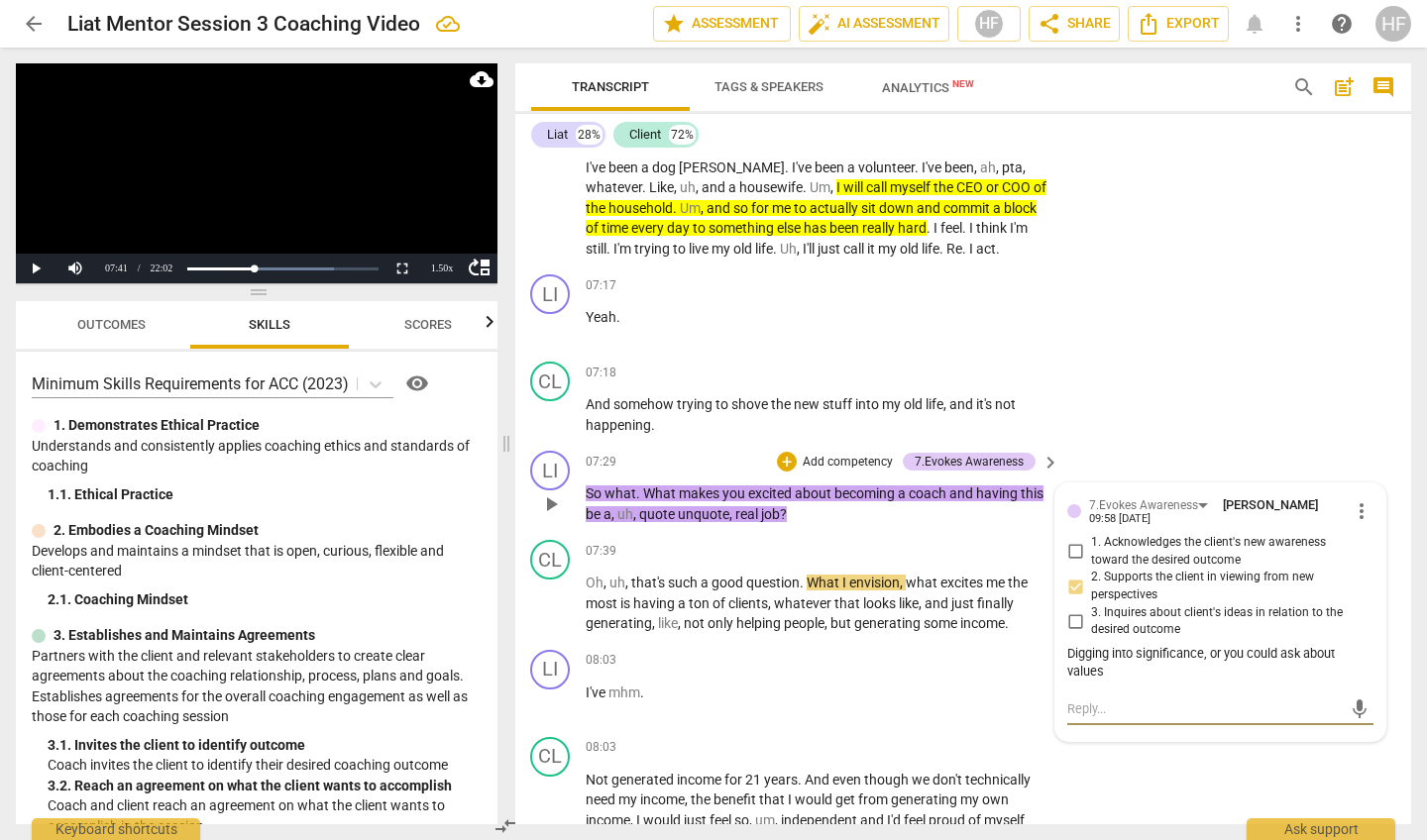 type on "C" 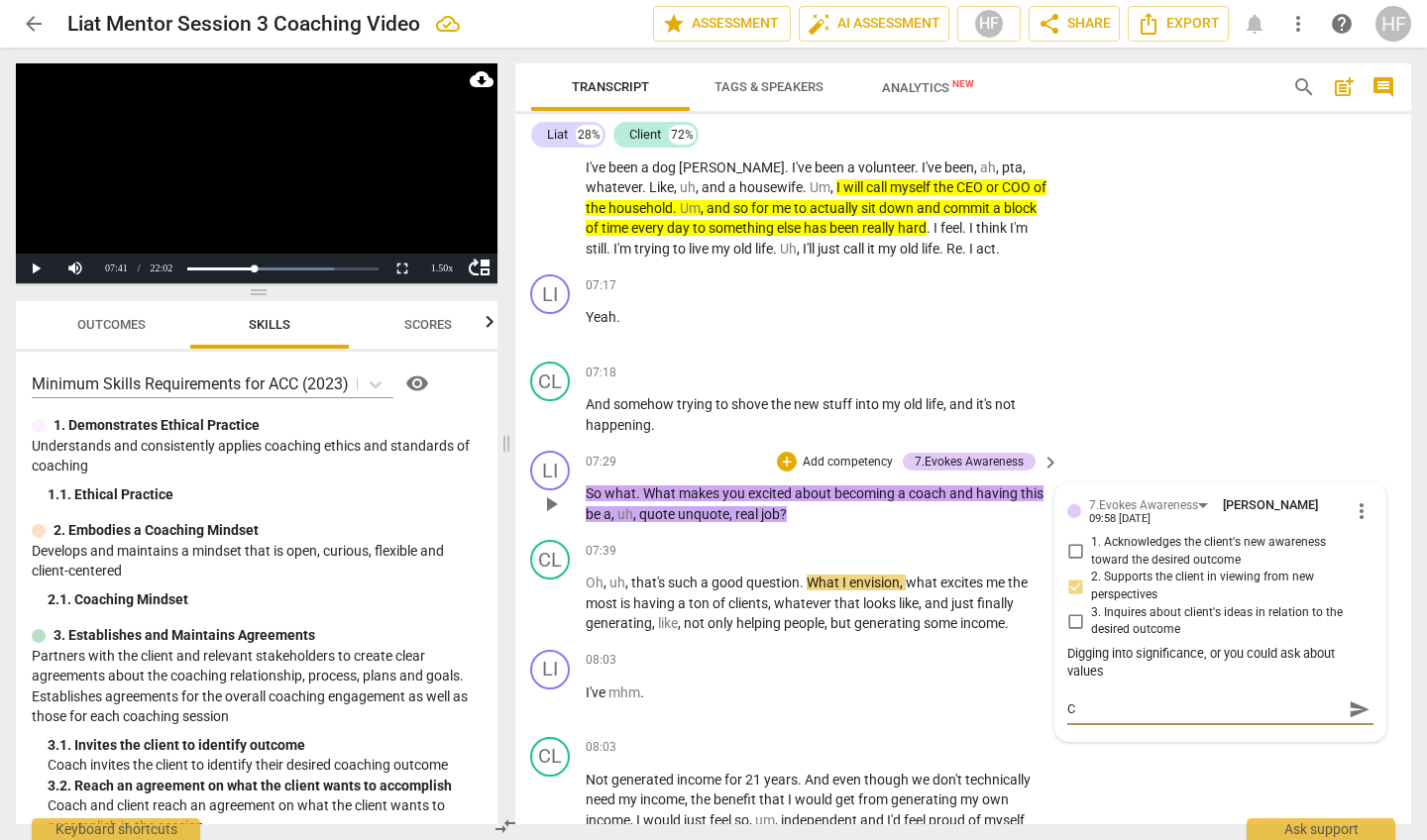 type on "Co" 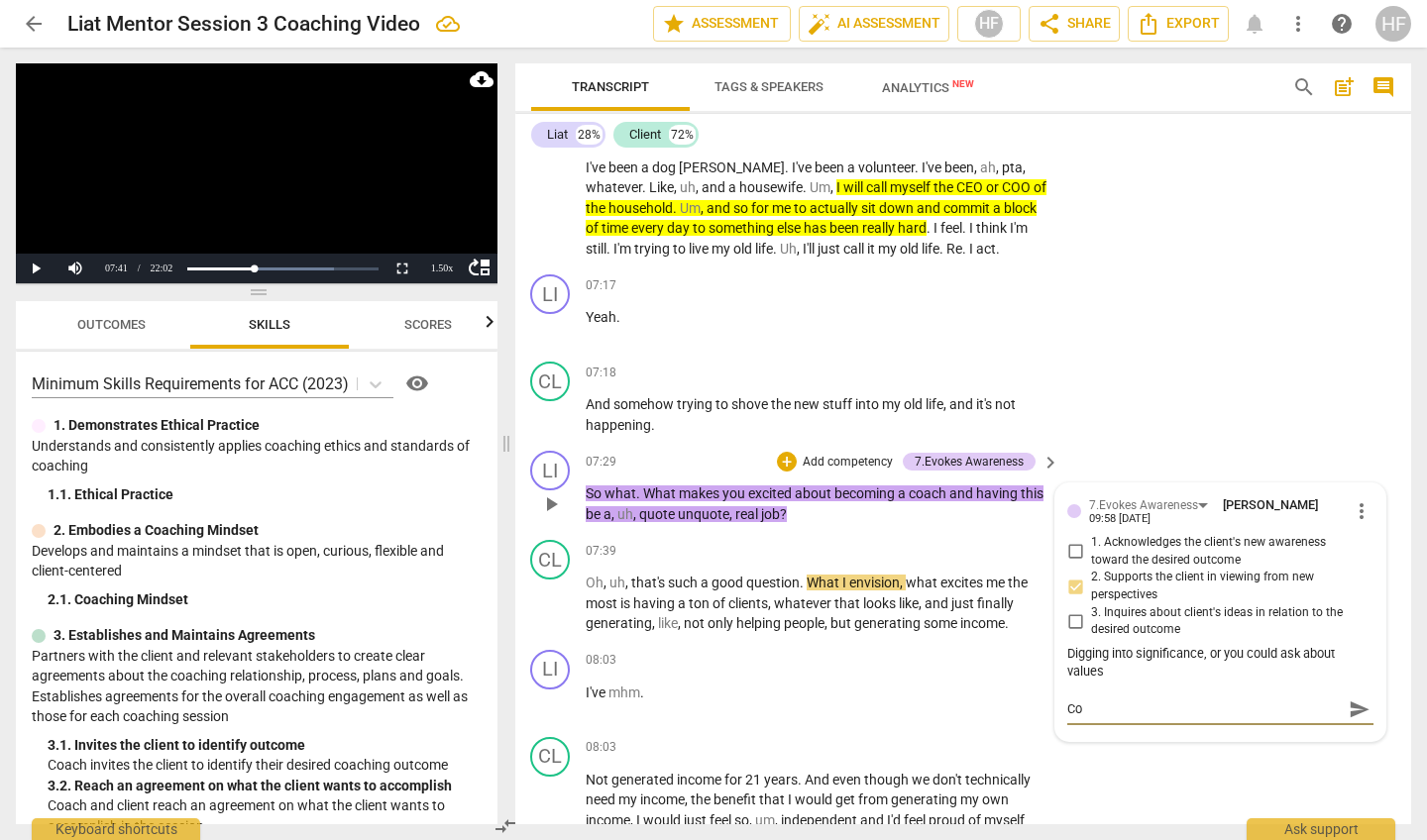 type on "Con" 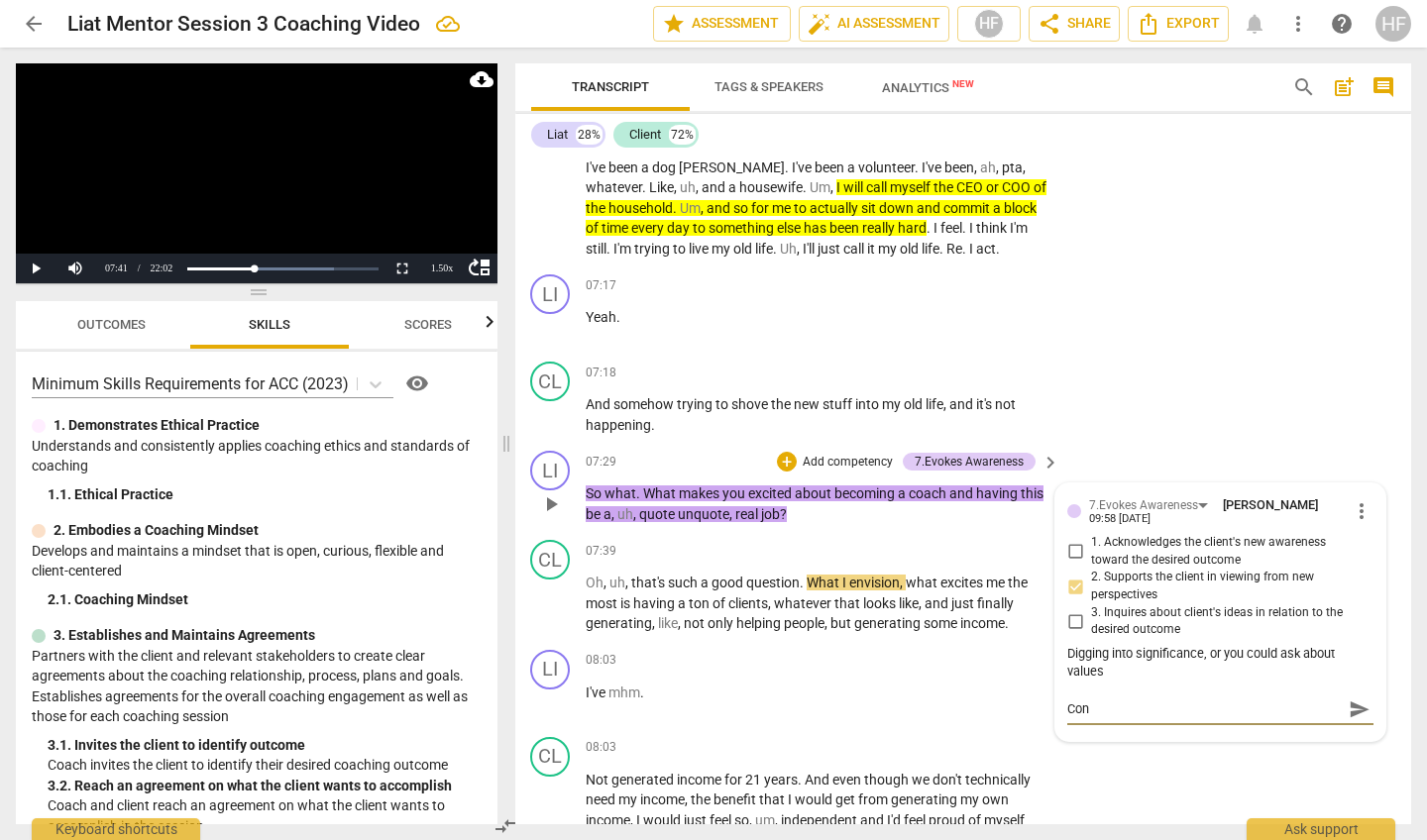 type on "Cons" 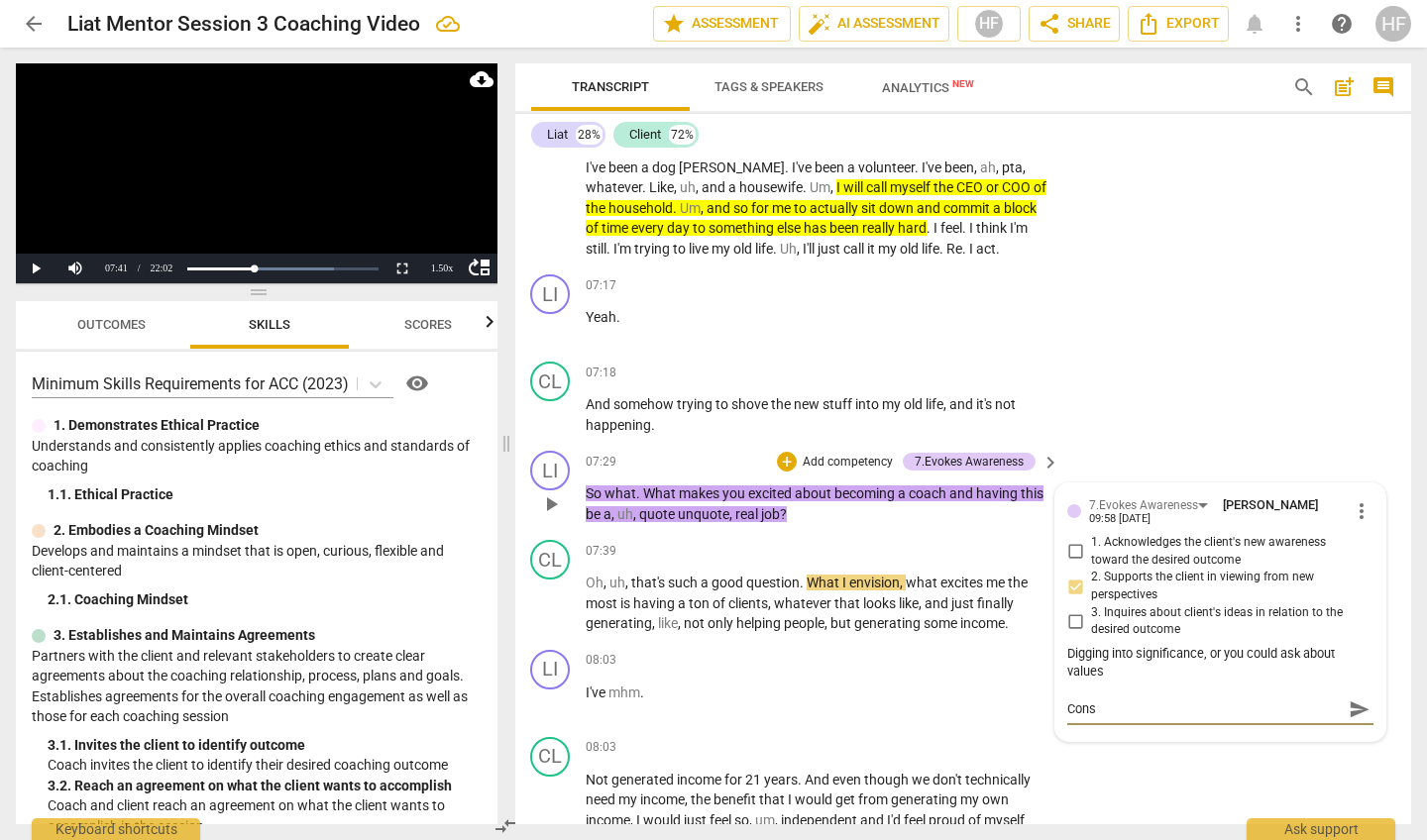 type on "Consi" 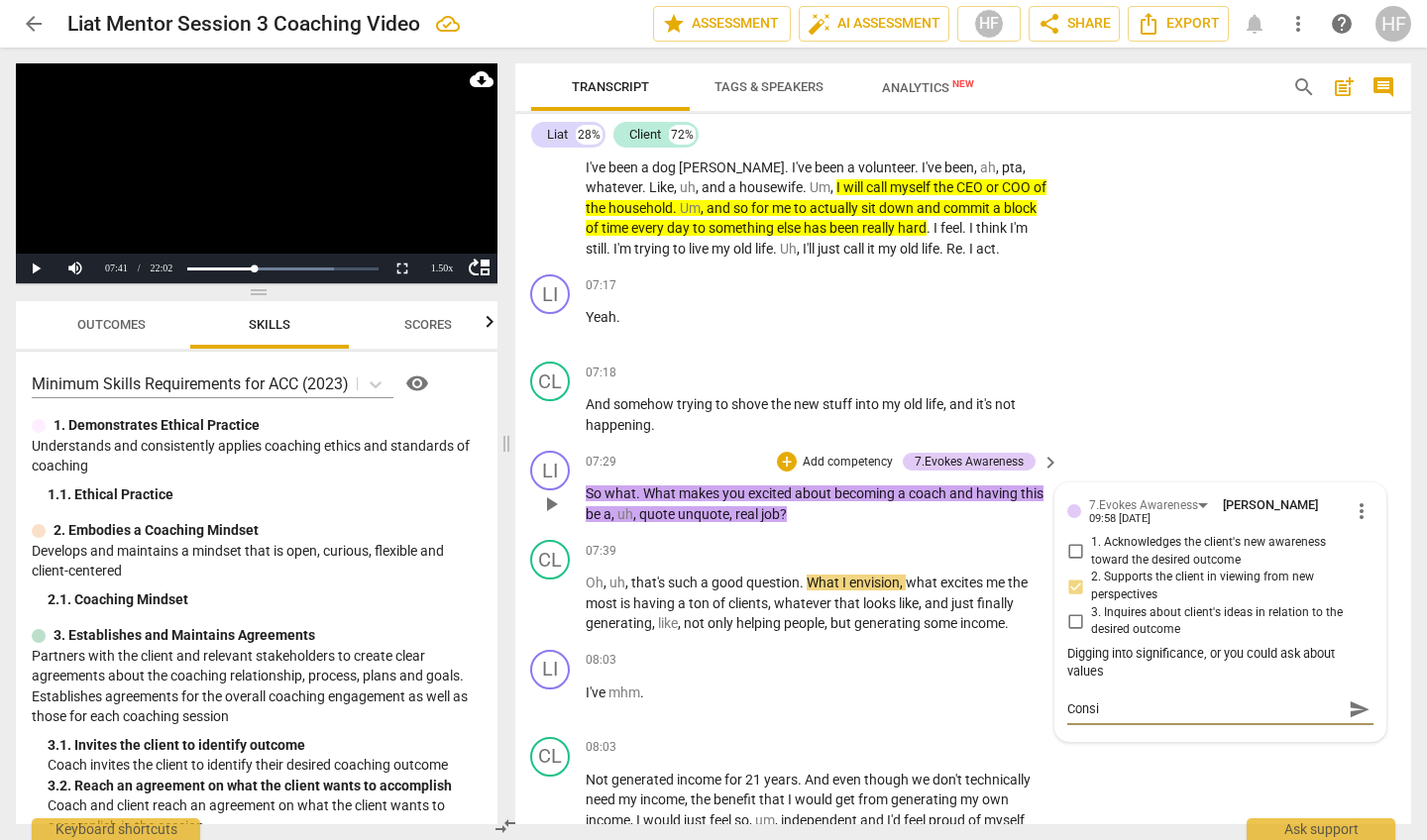 type on "Consid" 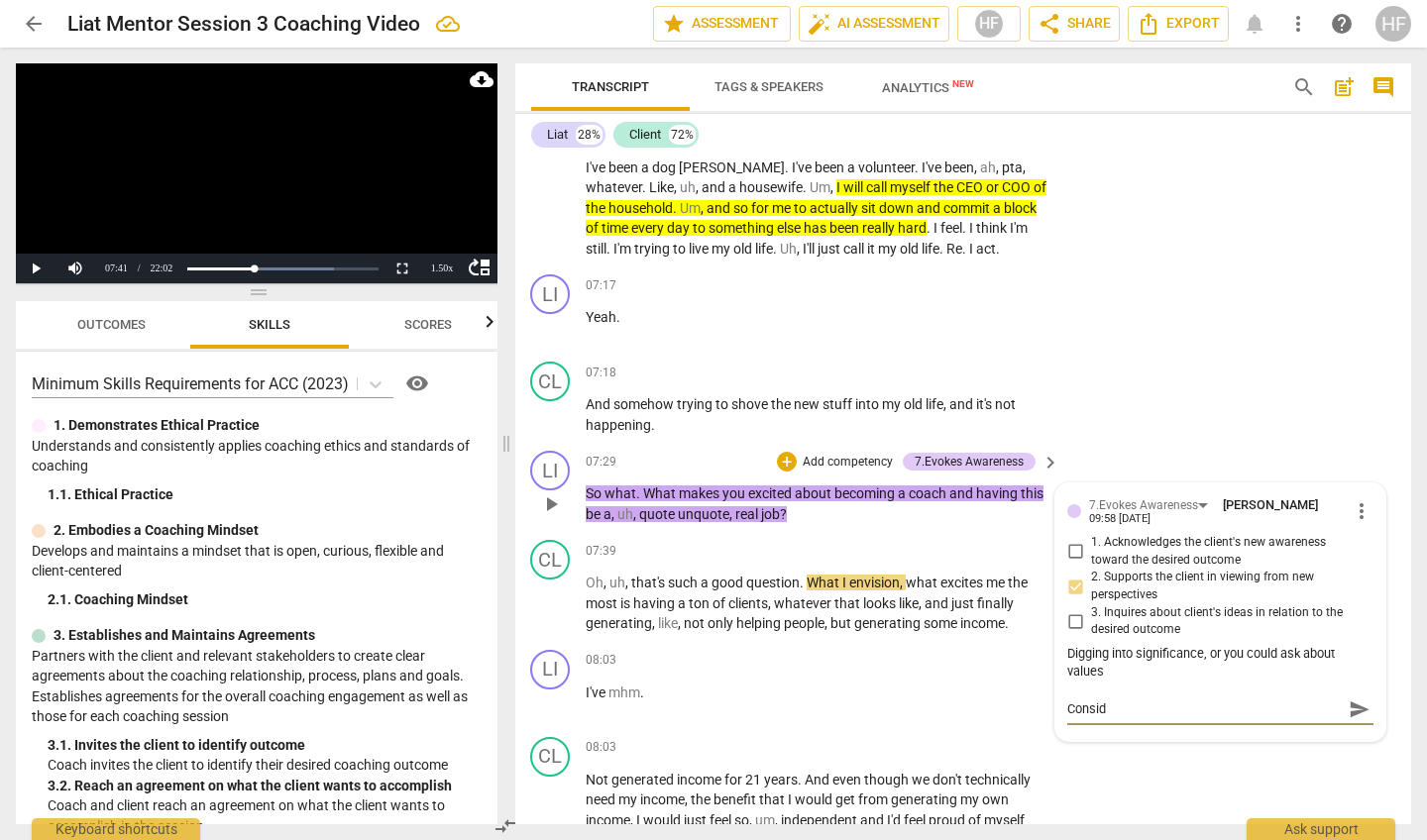 type on "Conside" 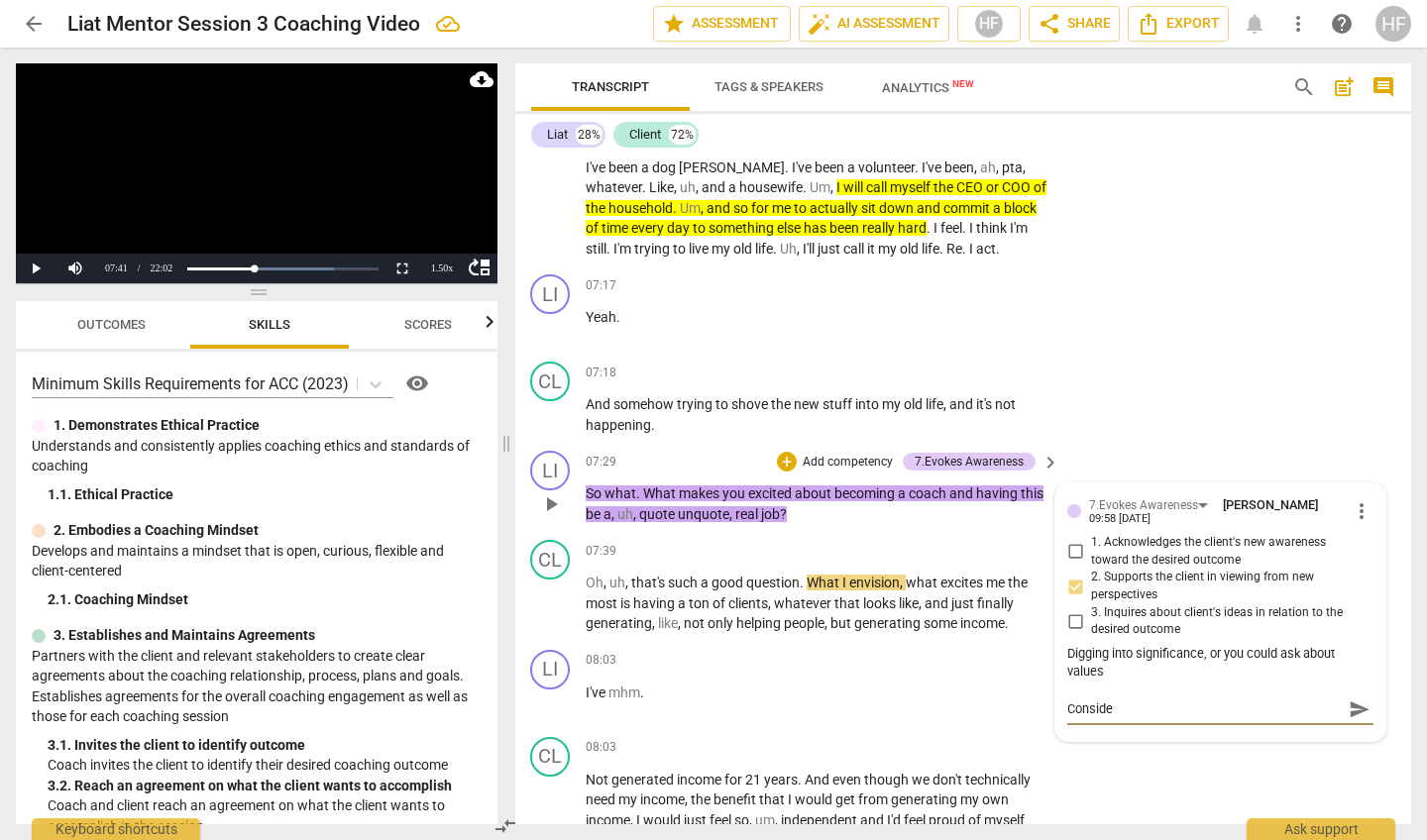 type on "Consider" 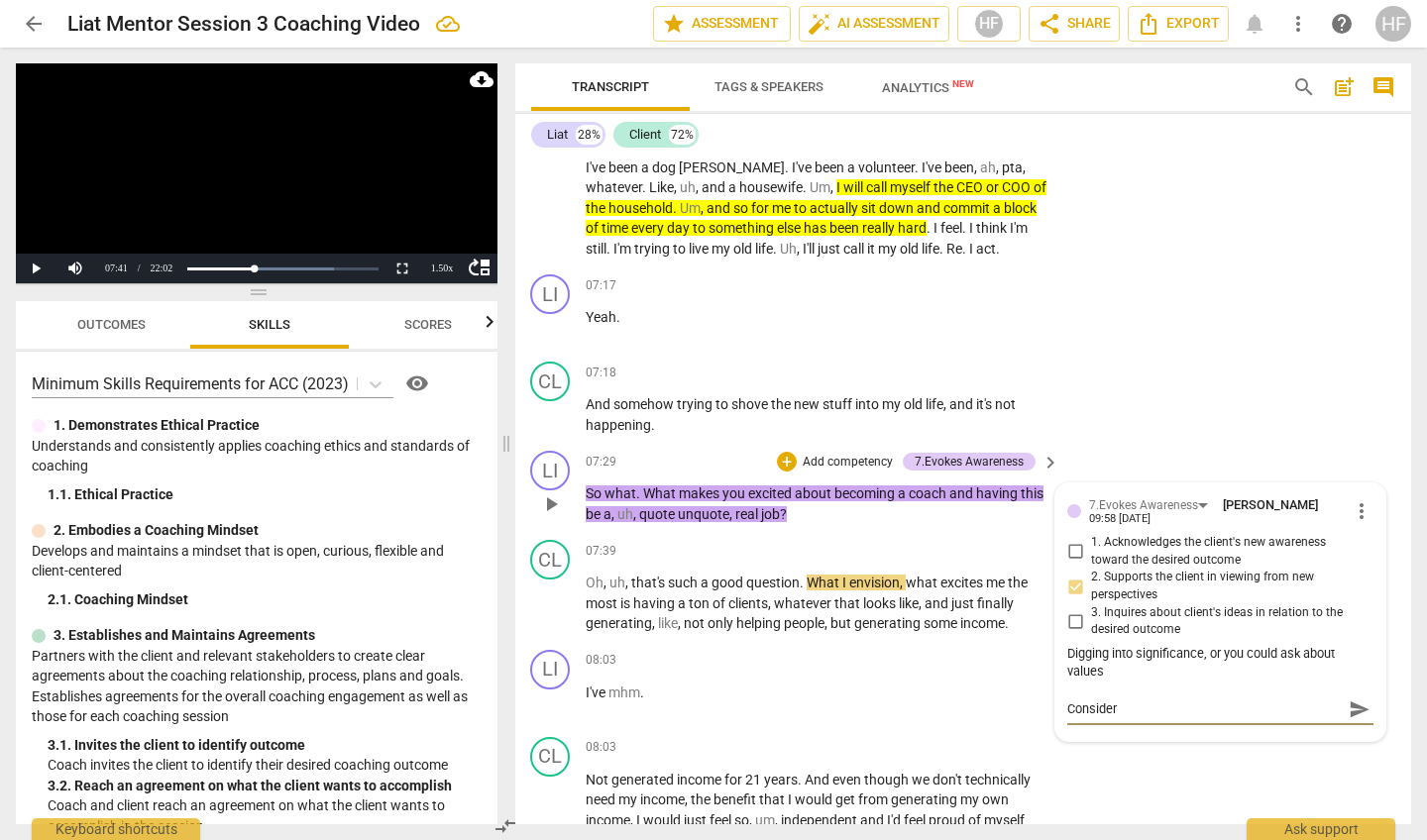 type on "Consider:" 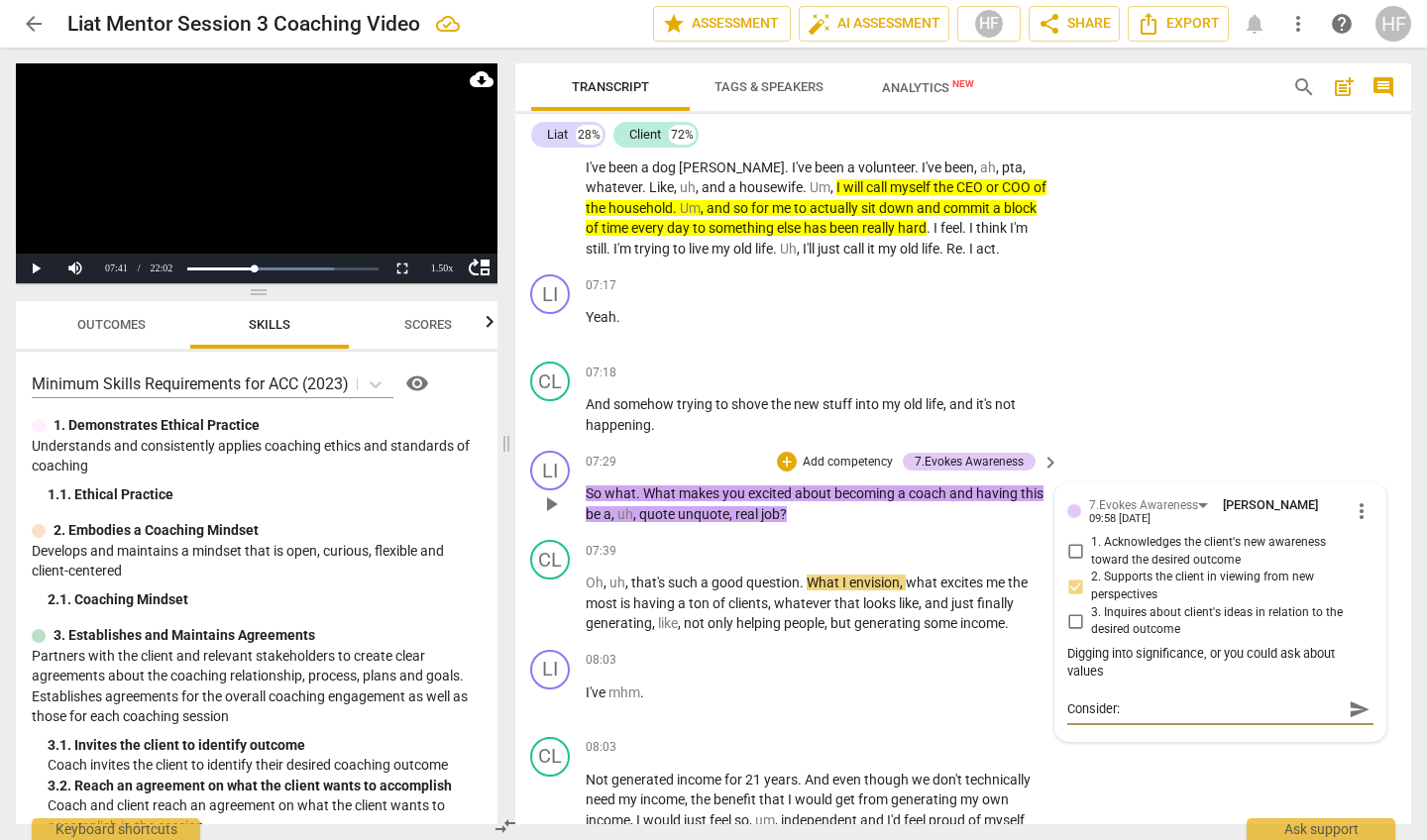 type on "Consider:" 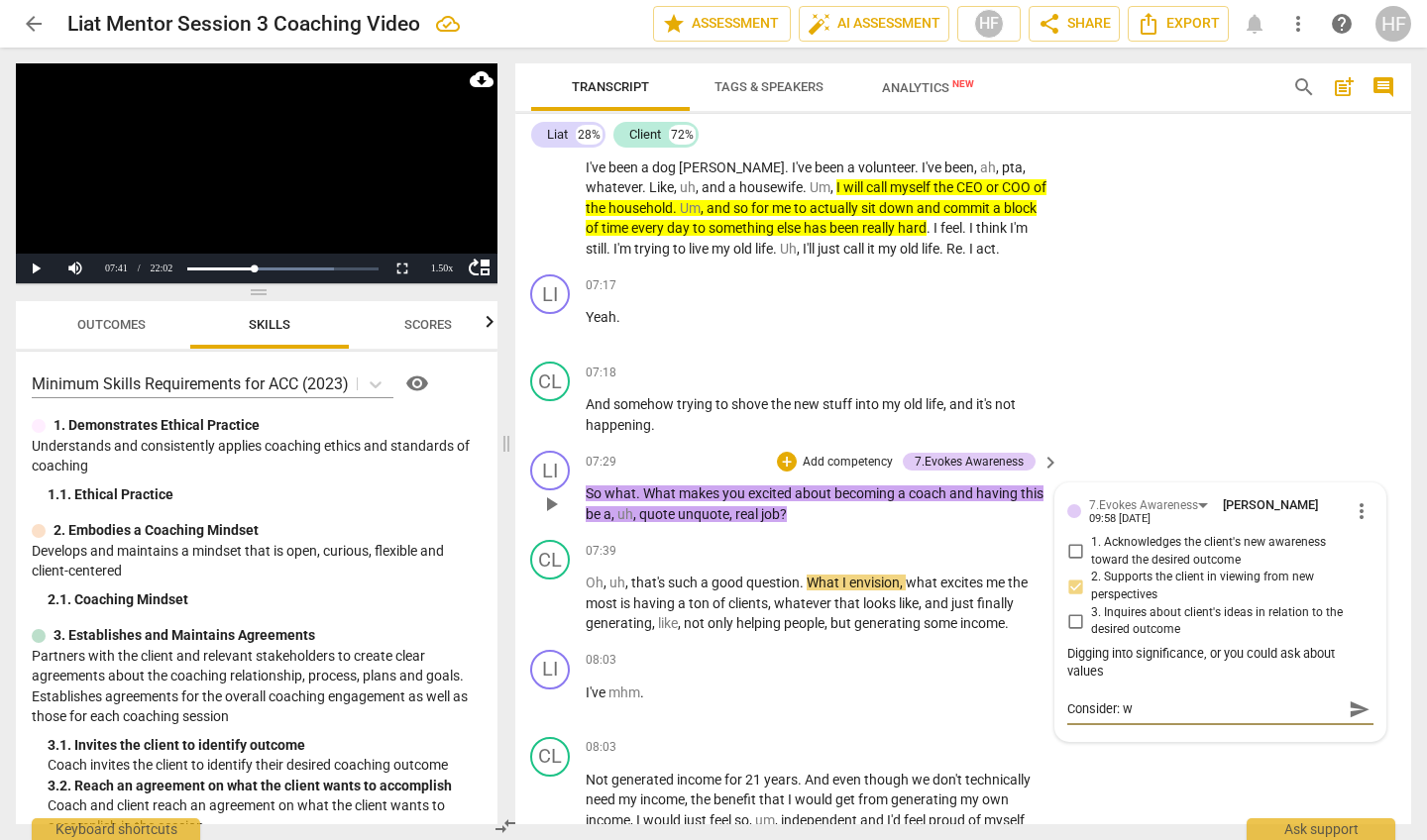 type on "Consider: wh" 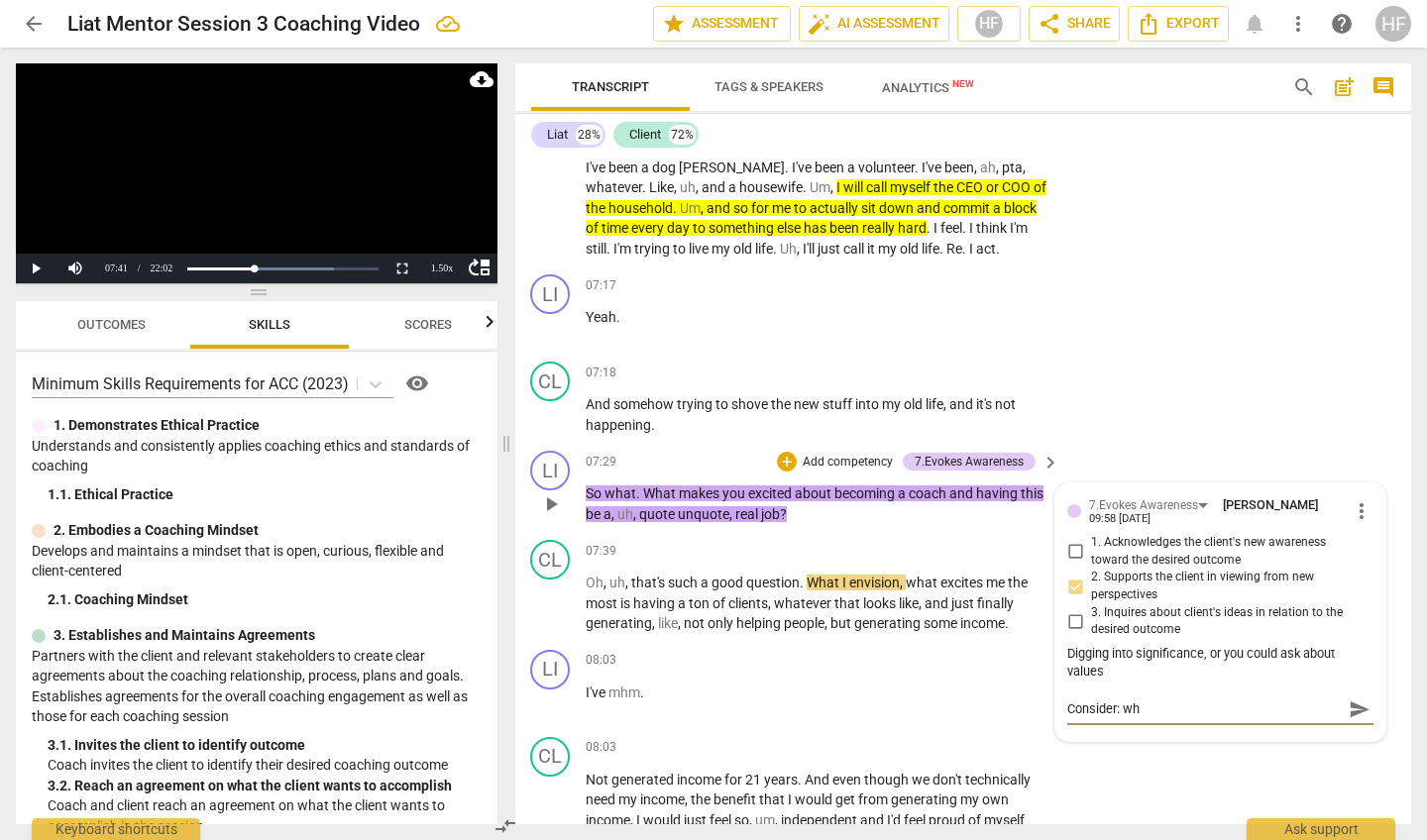 type on "Consider: wha" 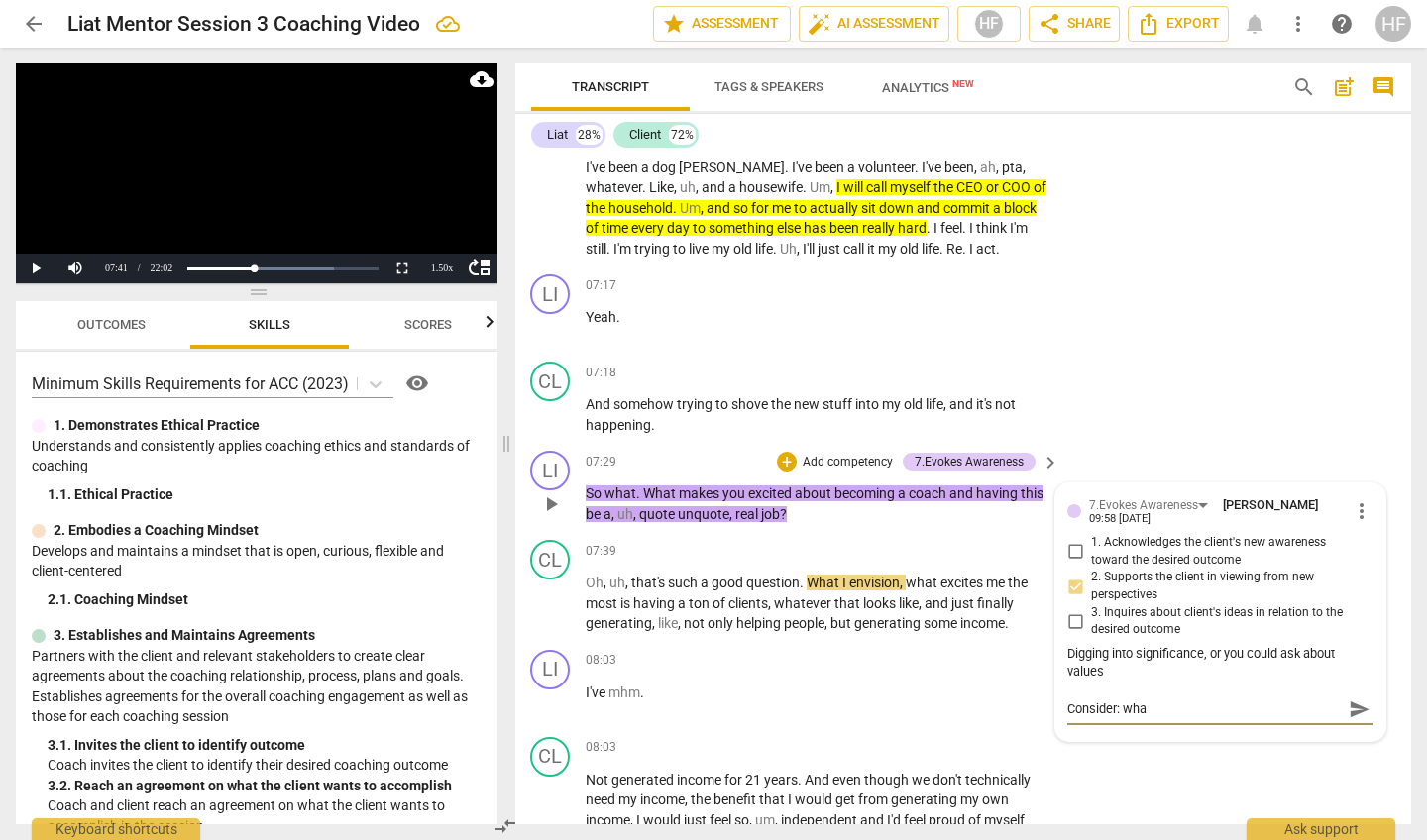 type on "Consider: what" 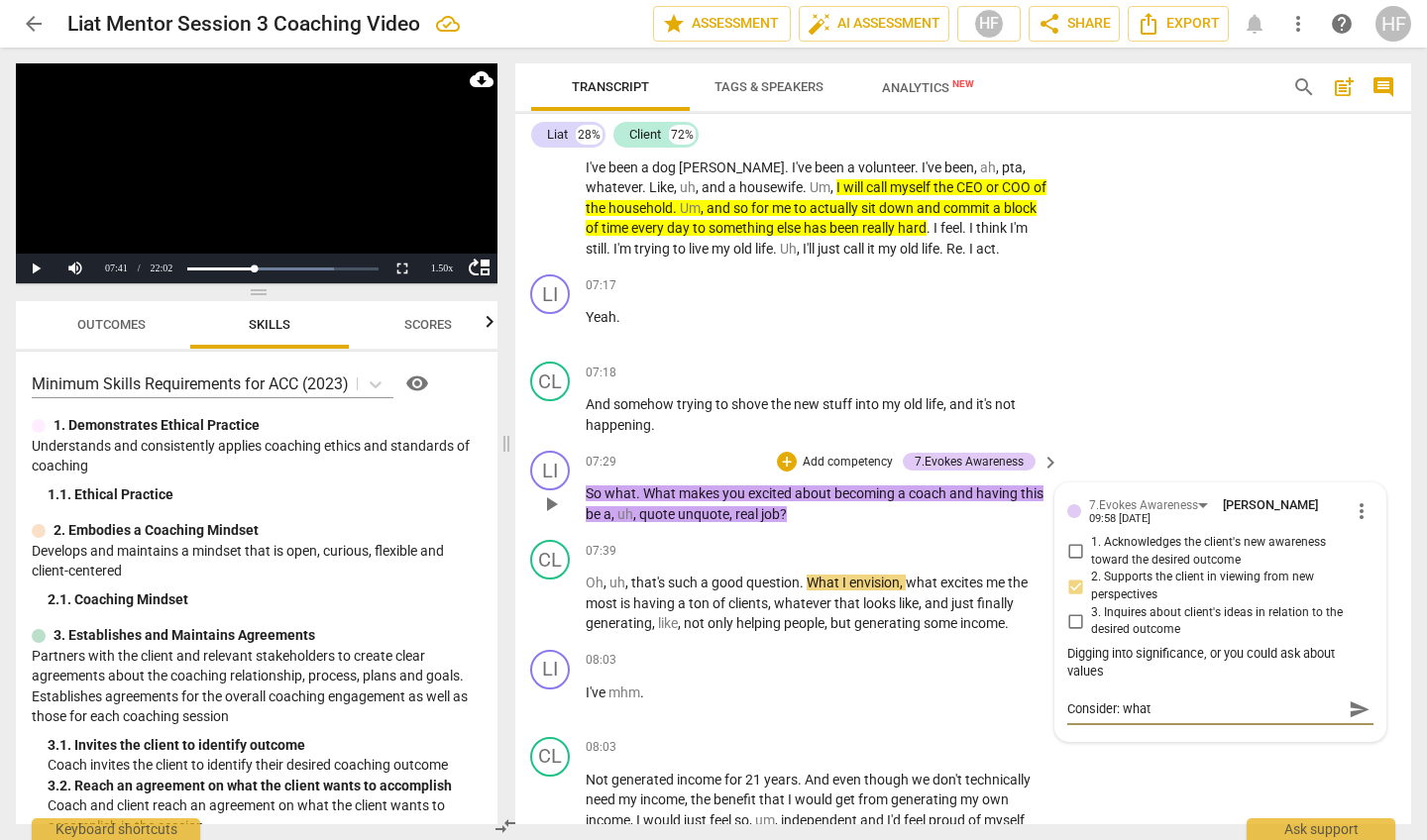 type on "Consider: what" 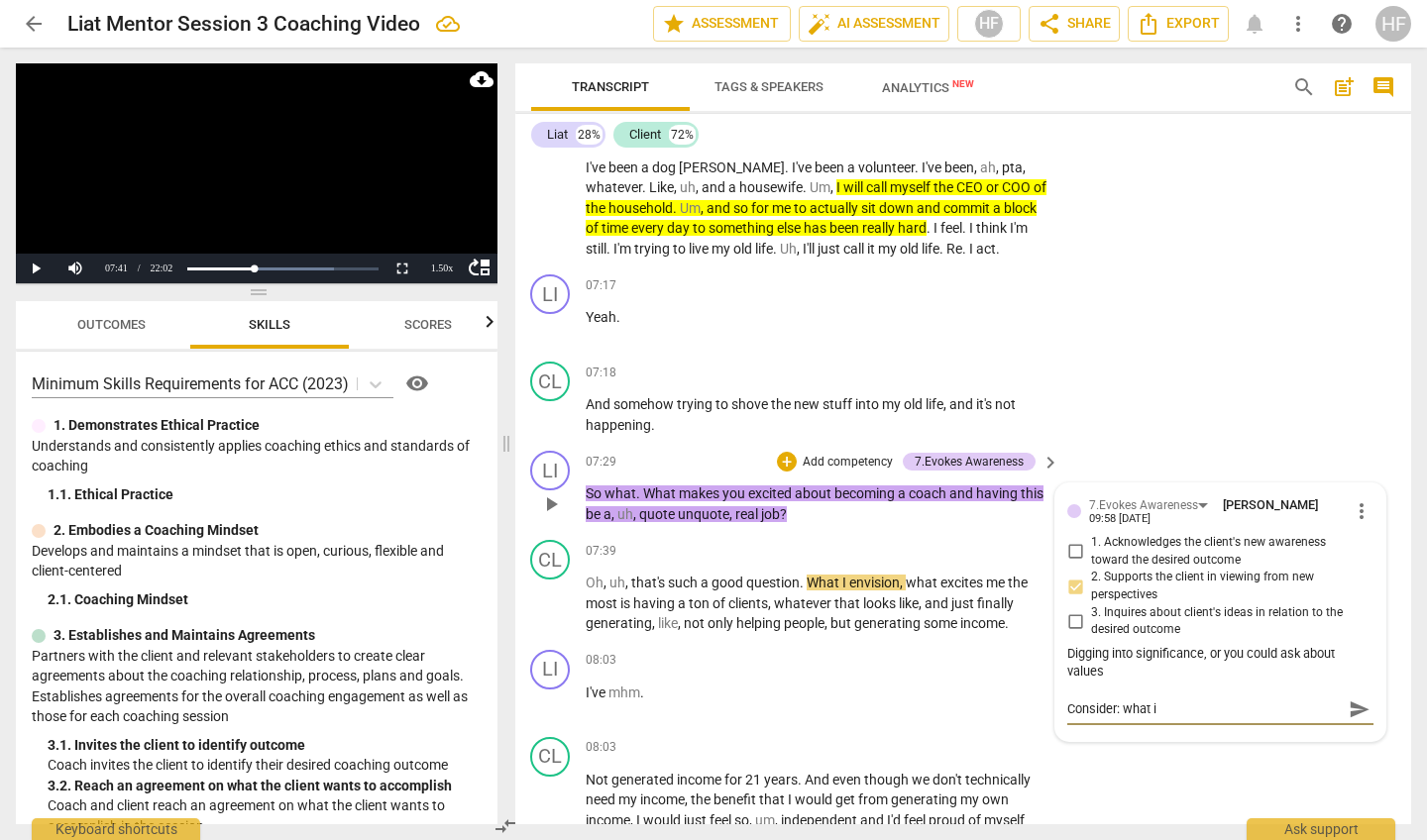 type on "Consider: what is" 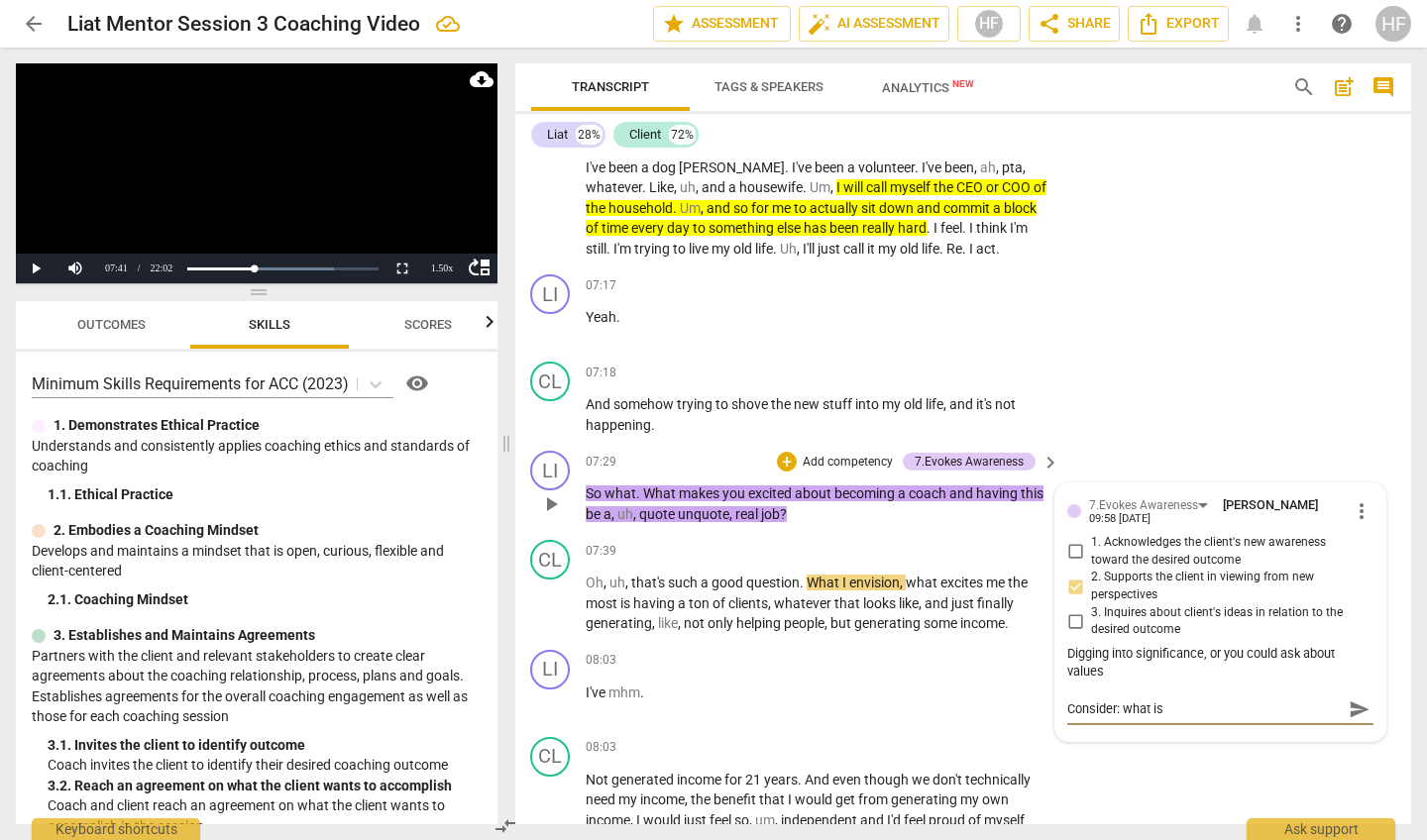 type on "Consider: what is" 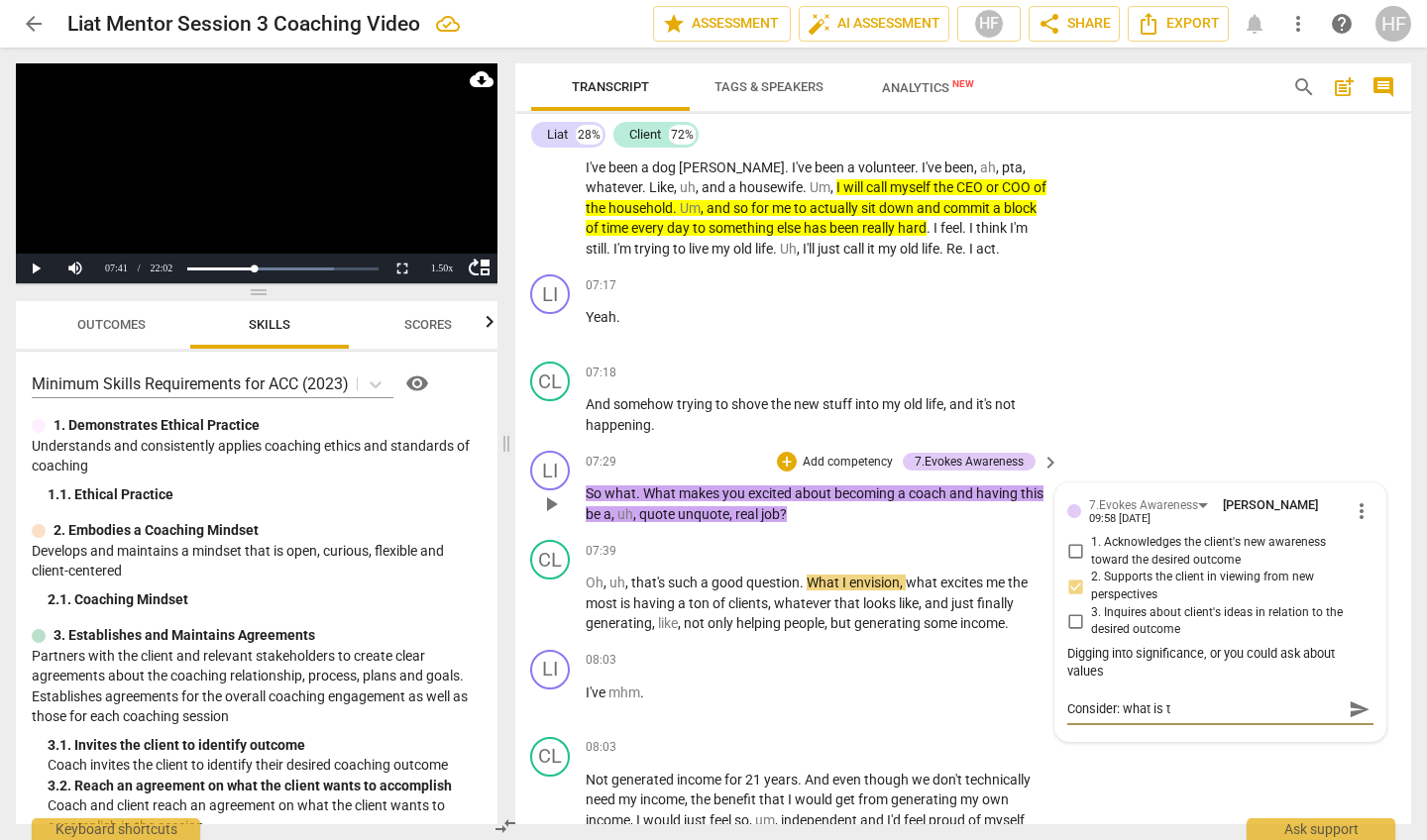 type on "Consider: what is th" 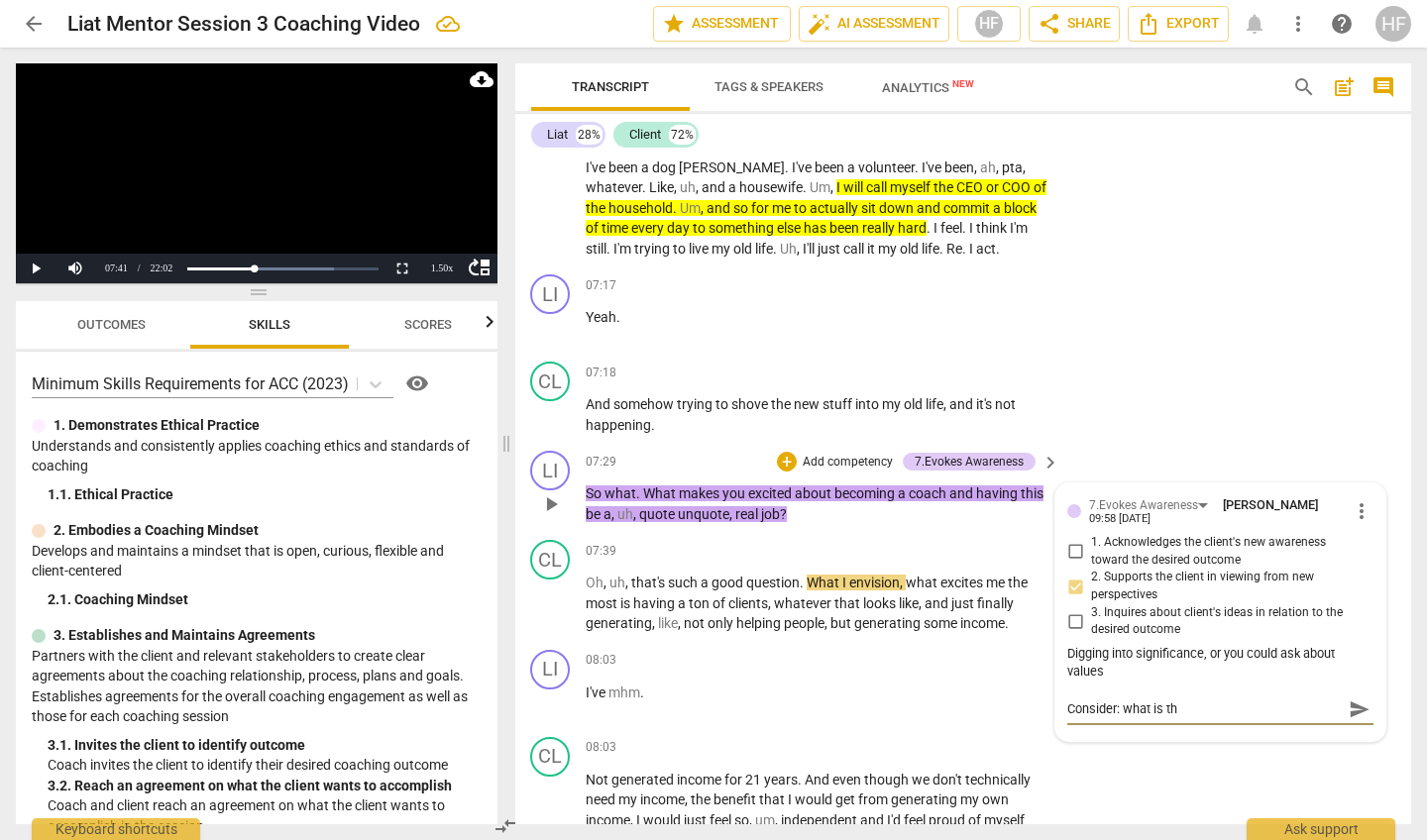 type on "Consider: what is the" 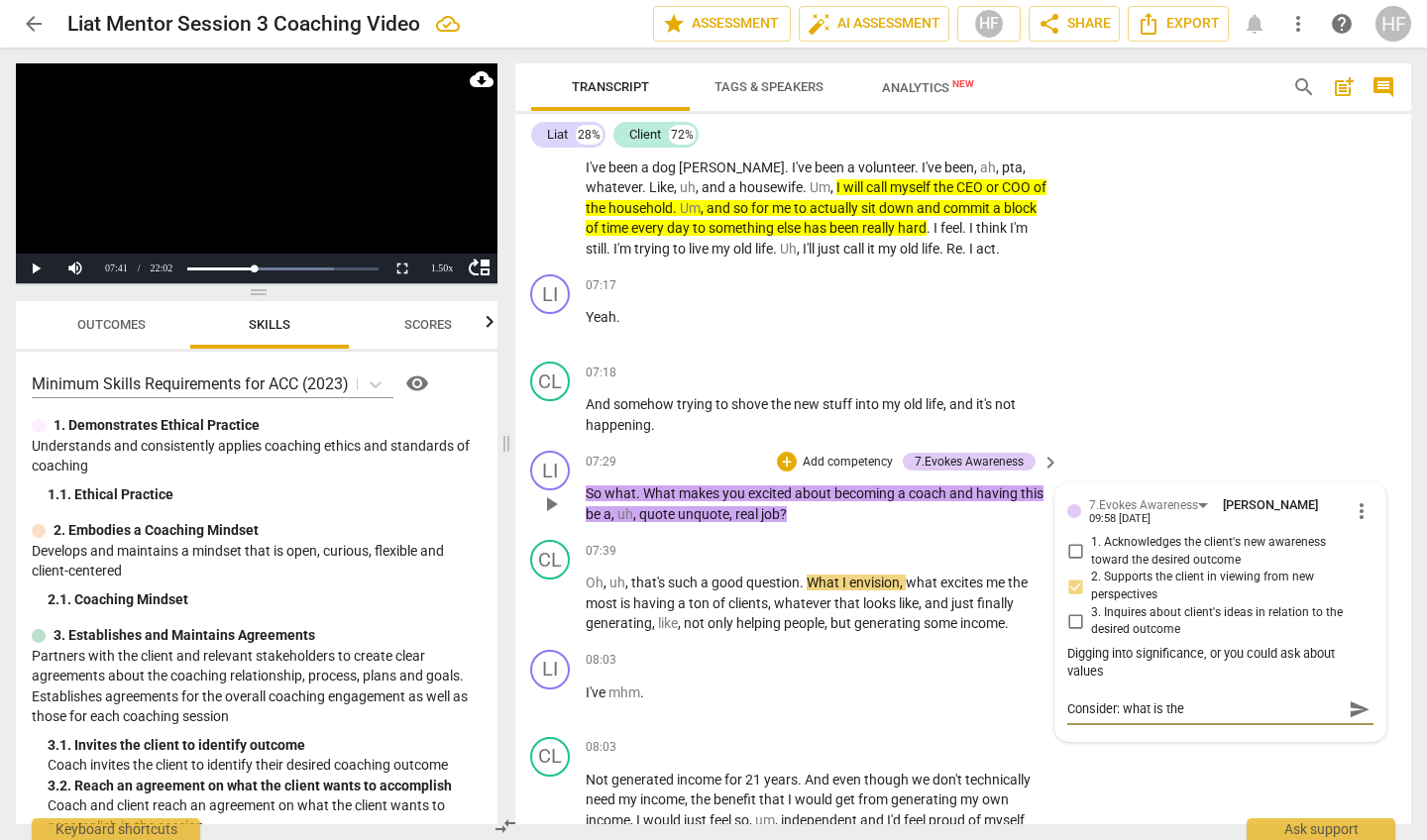 type on "Consider: what is the" 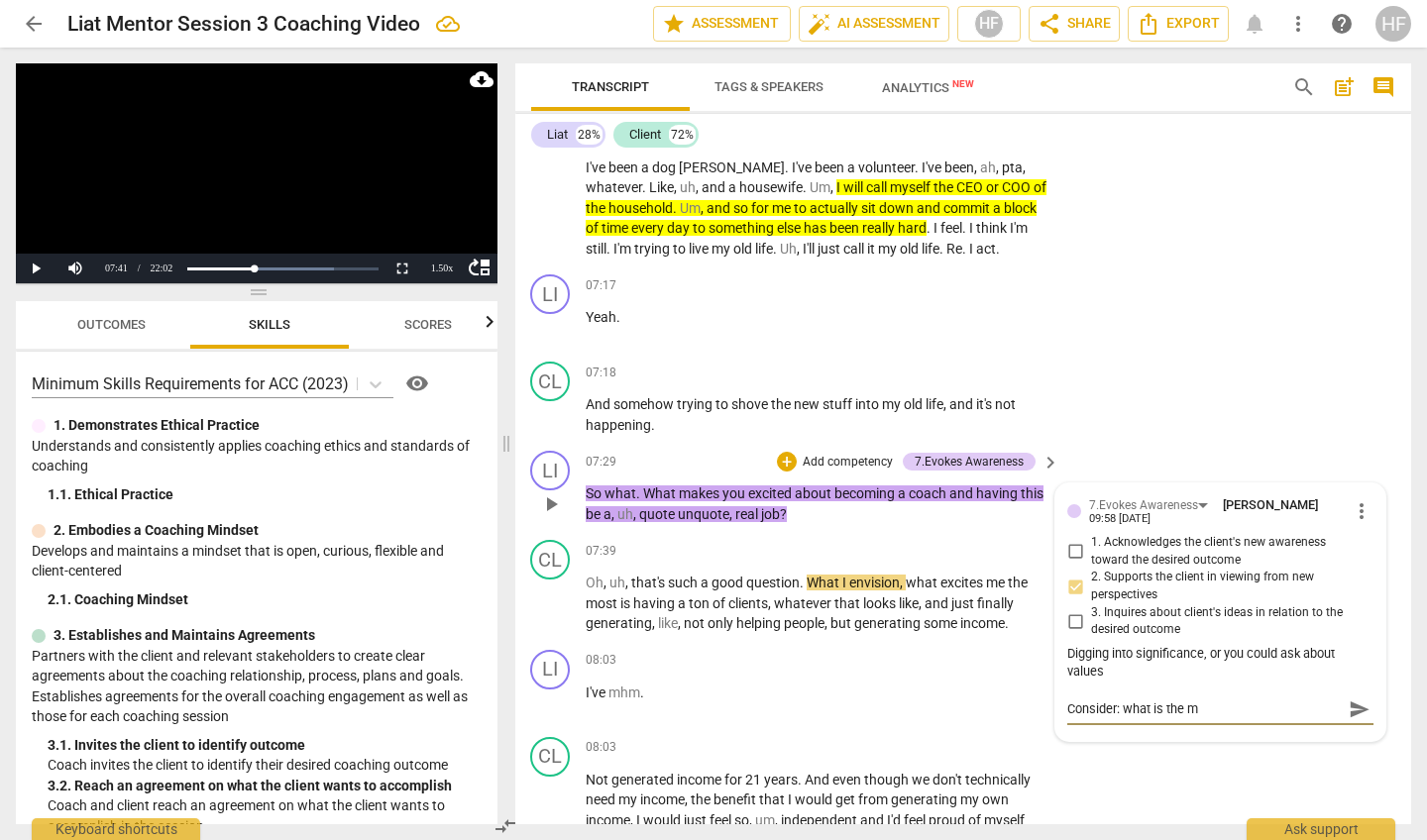 type on "Consider: what is the mi" 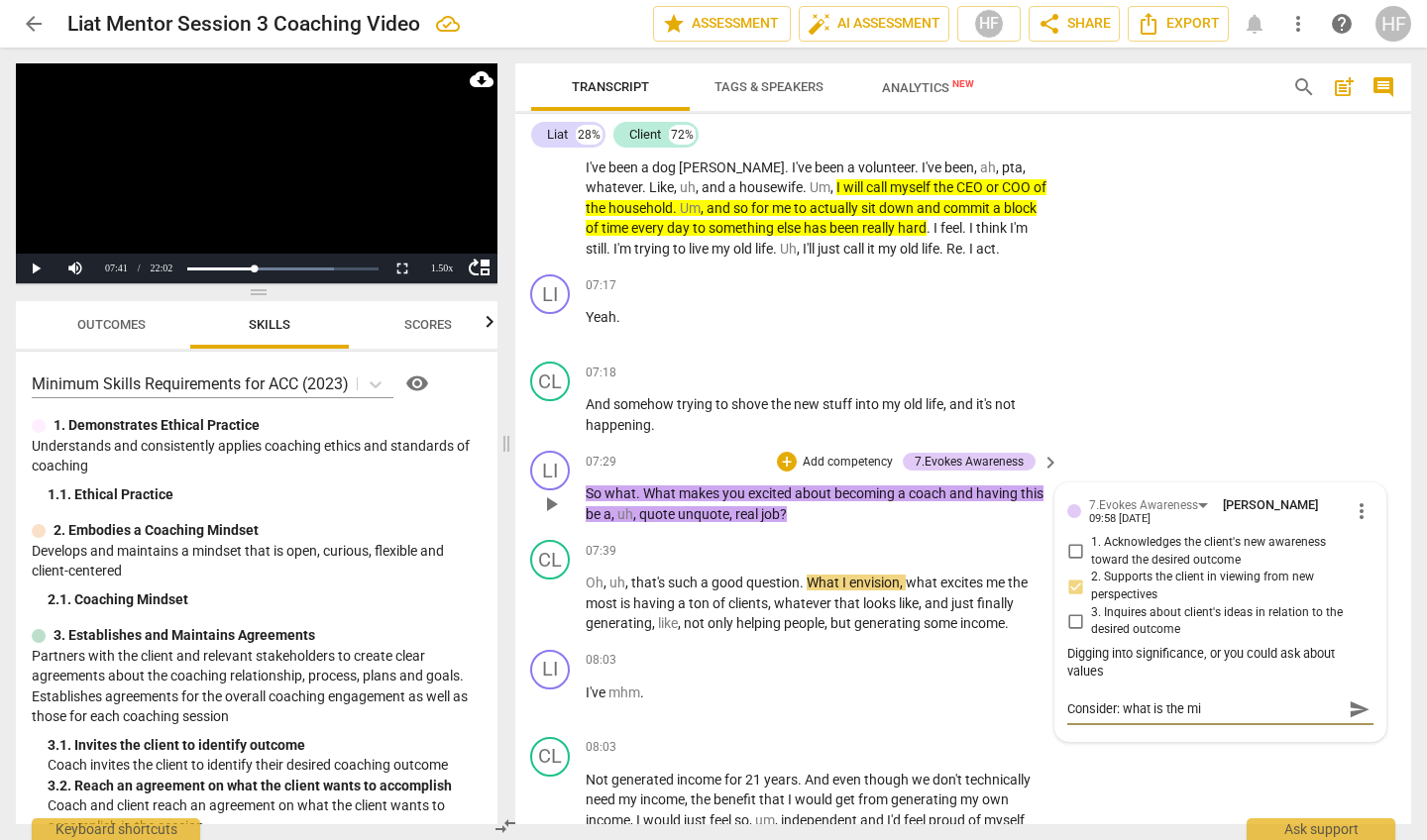 type on "Consider: what is the mid" 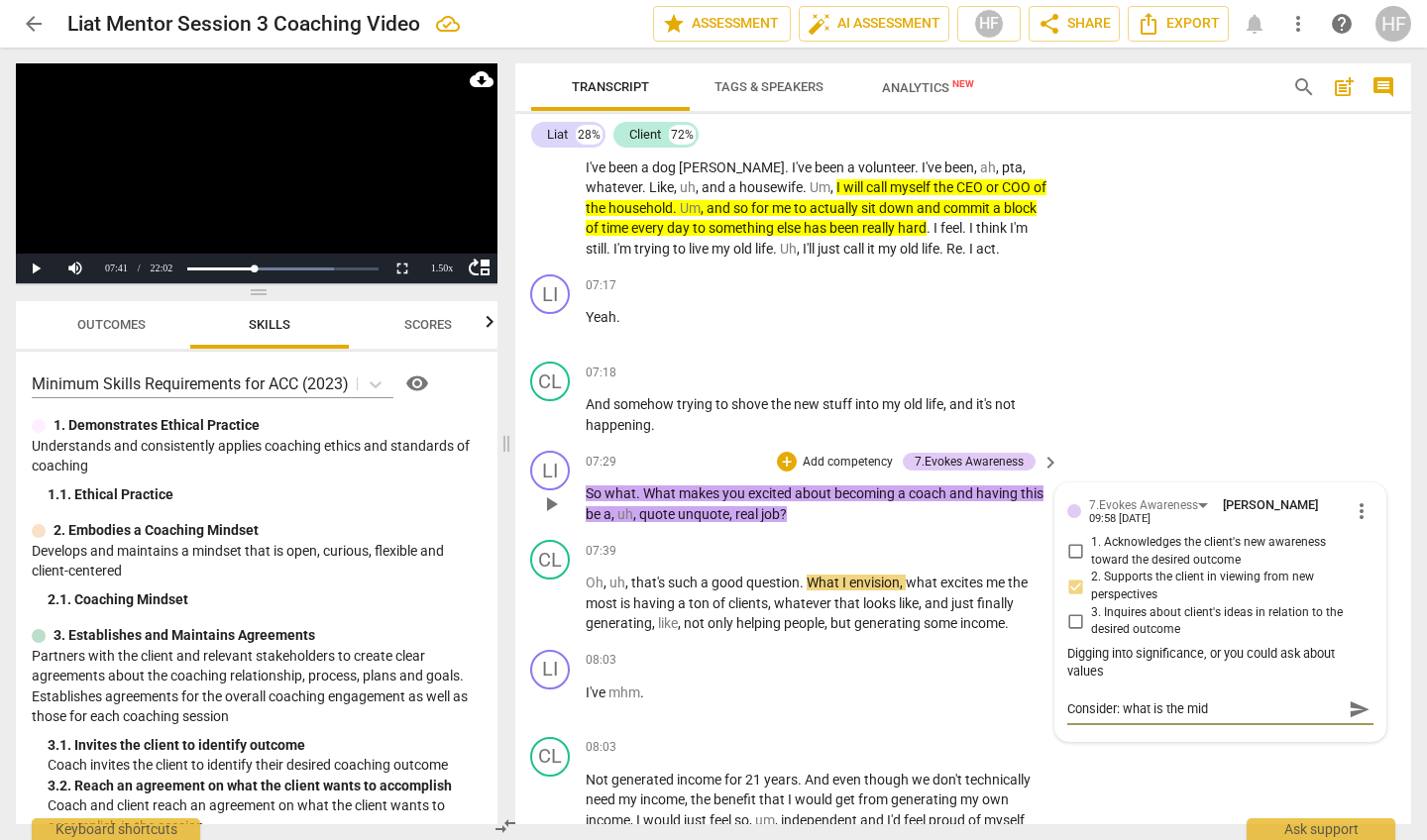 type on "Consider: what is the mi" 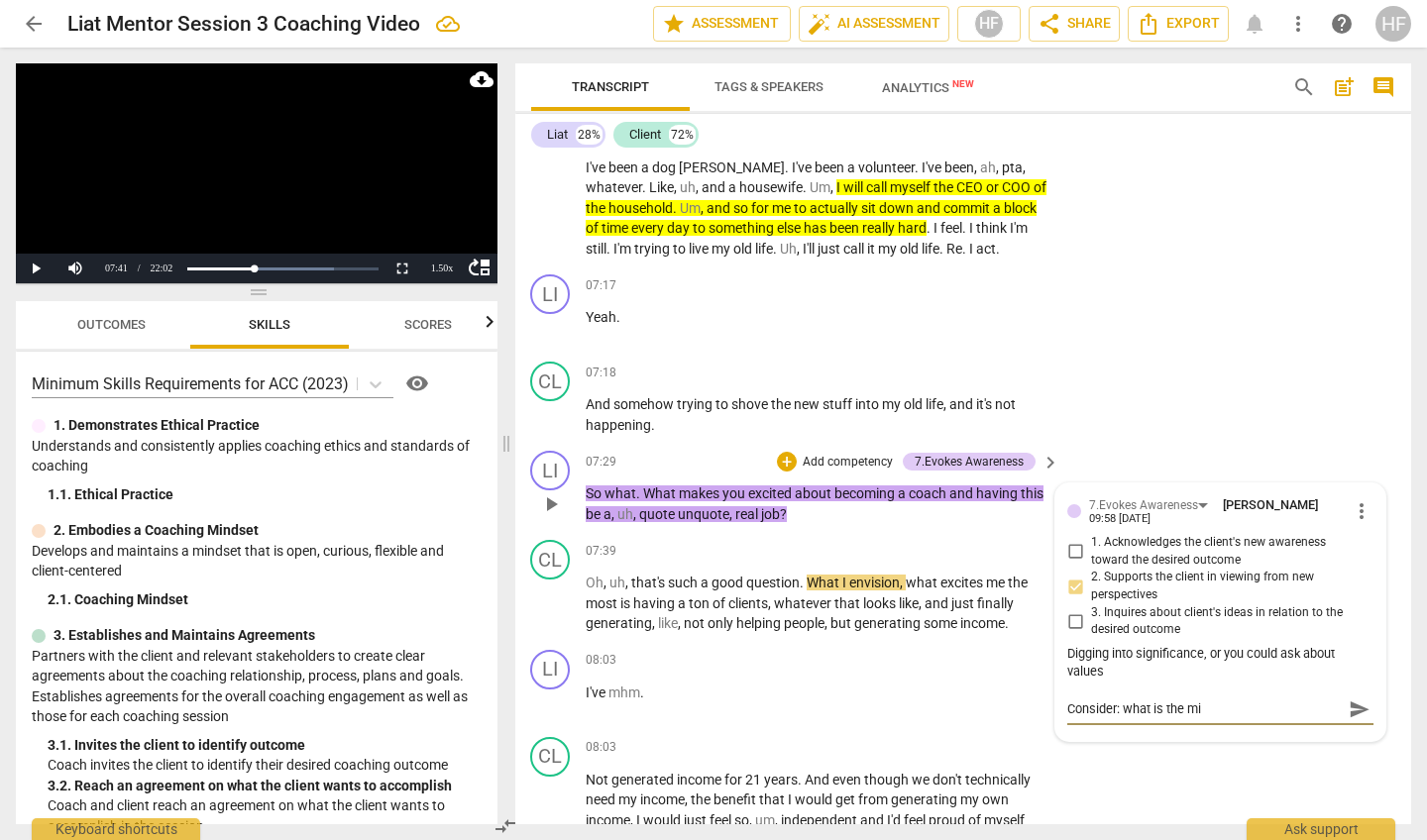 type on "Consider: what is the min" 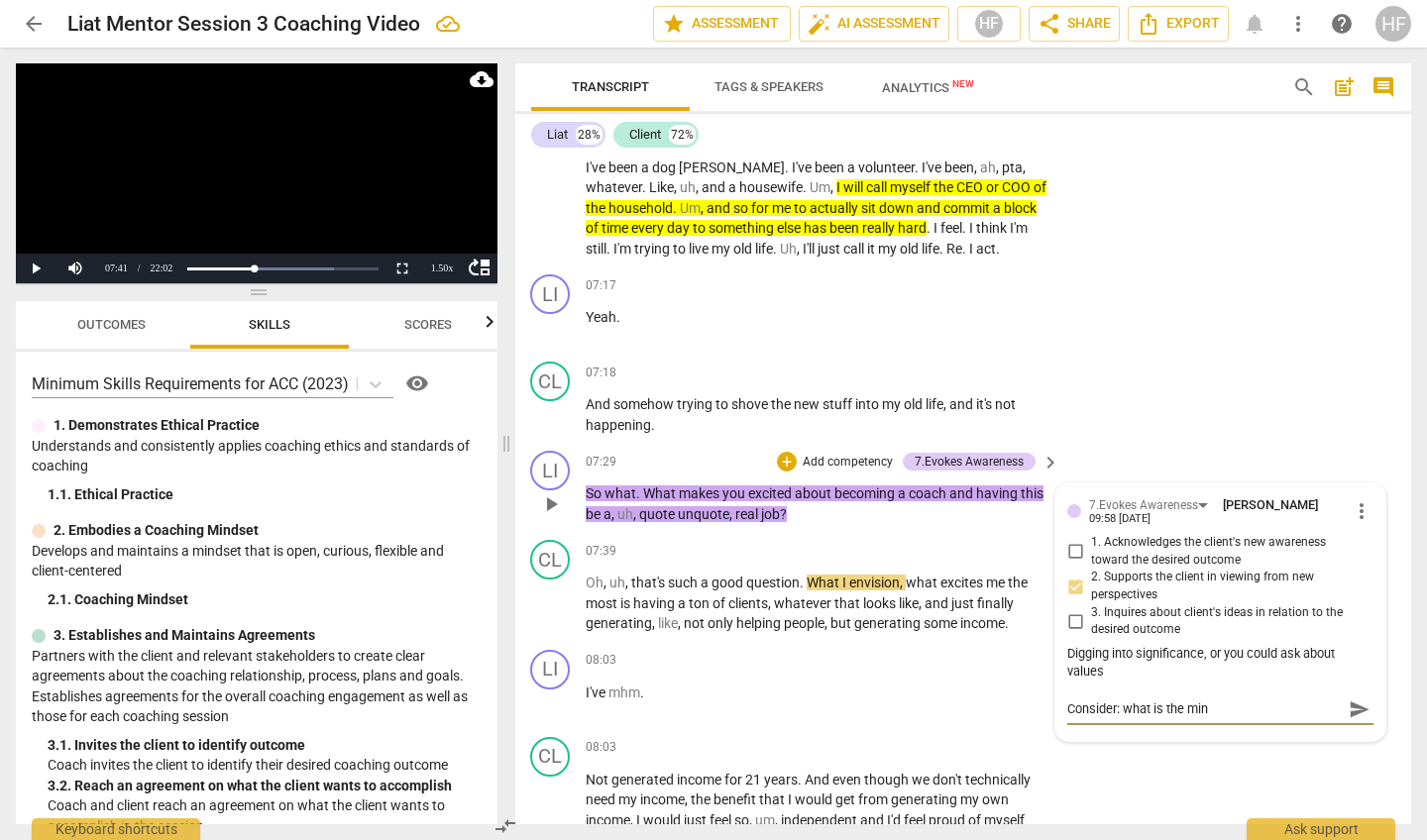 type on "Consider: what is the mind" 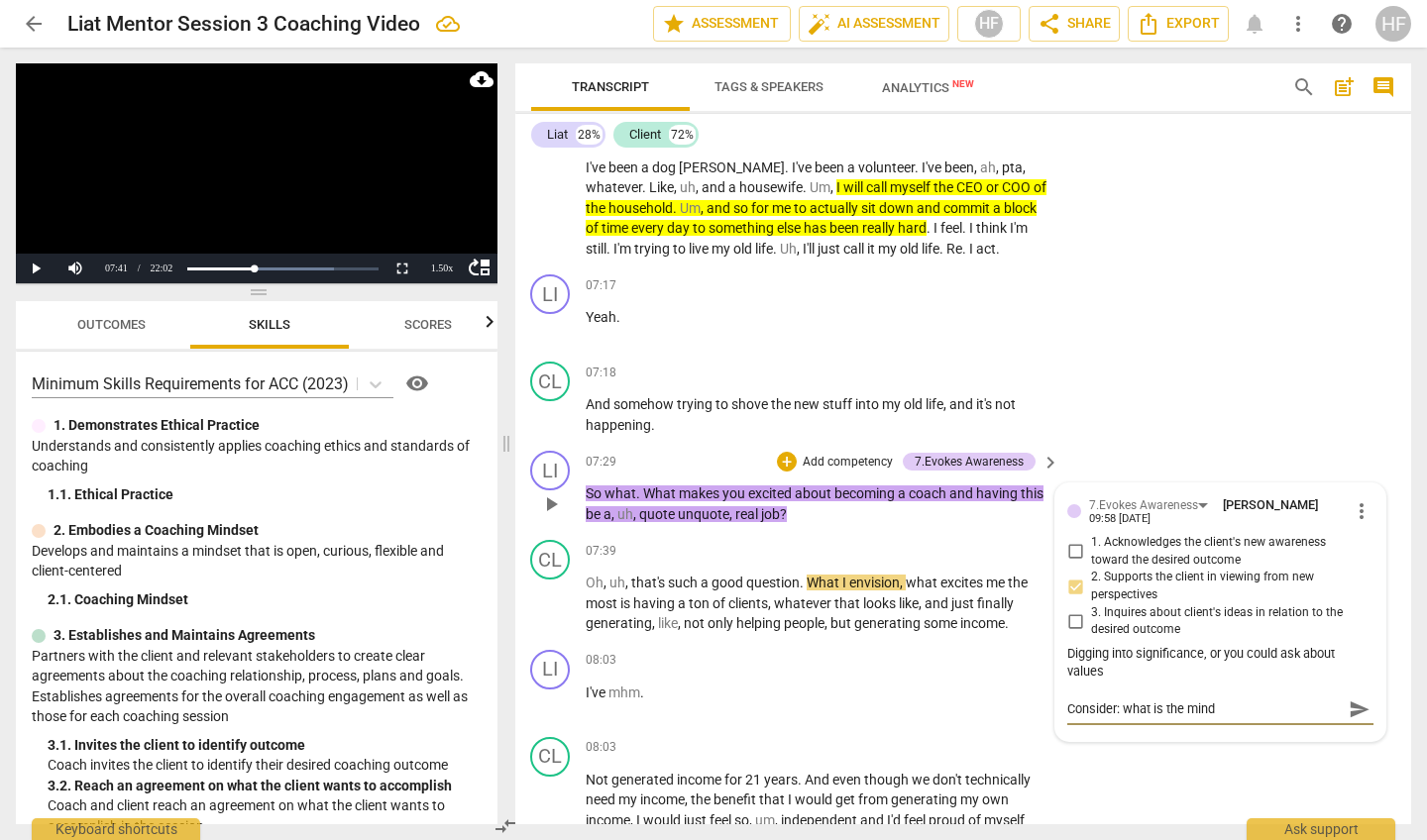 type on "Consider: what is the minde" 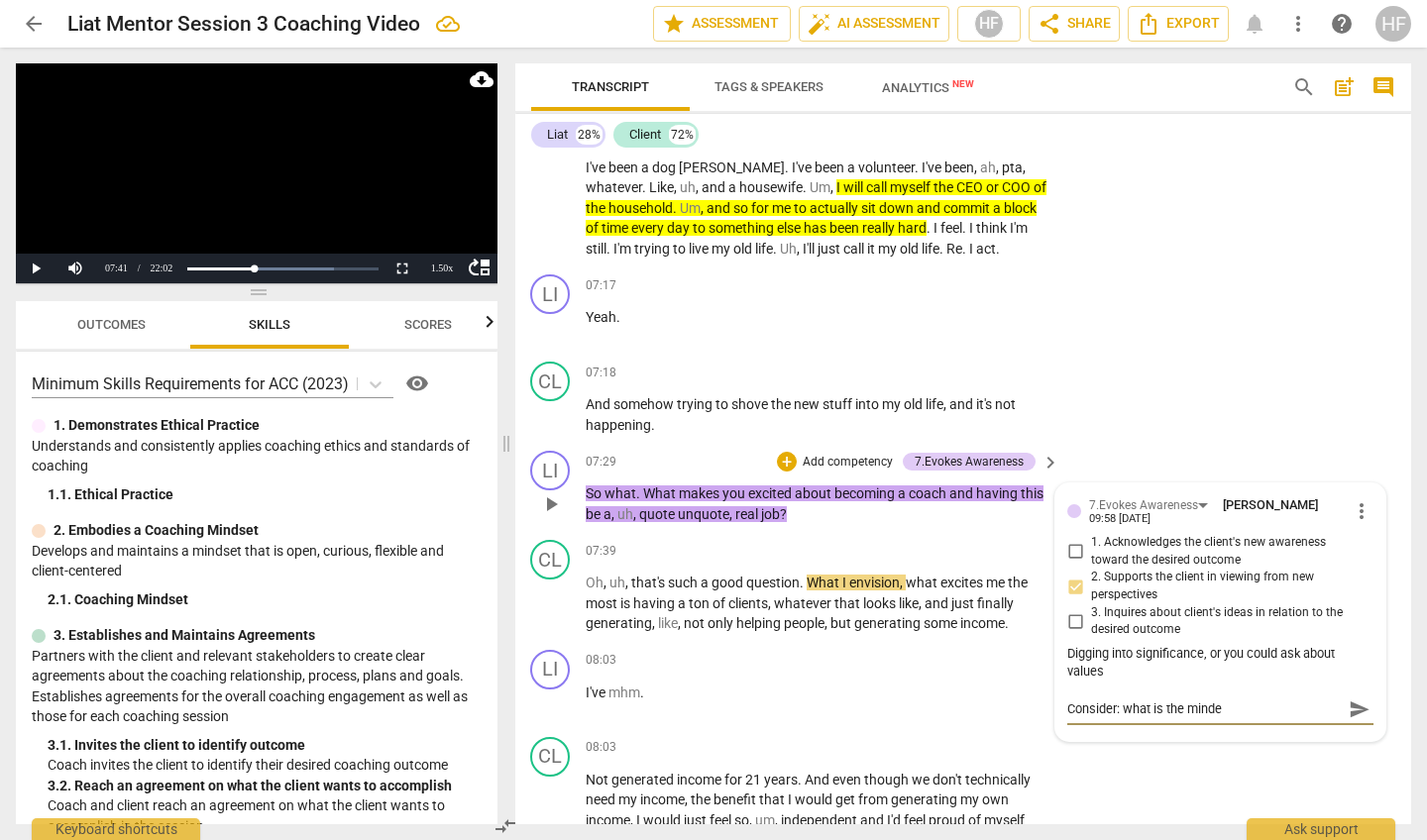 type on "Consider: what is the [PERSON_NAME]" 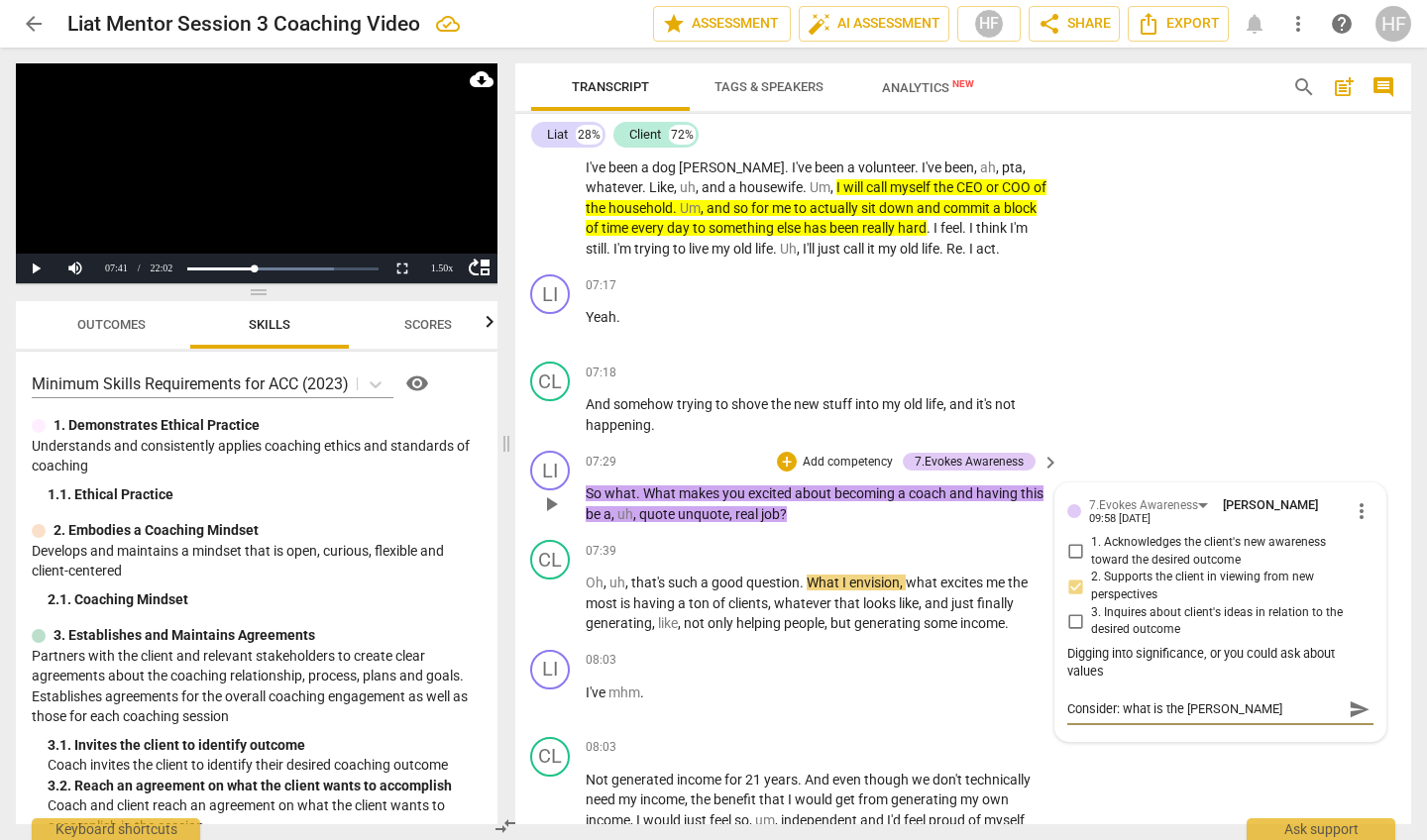 type on "Consider: what is the mindese" 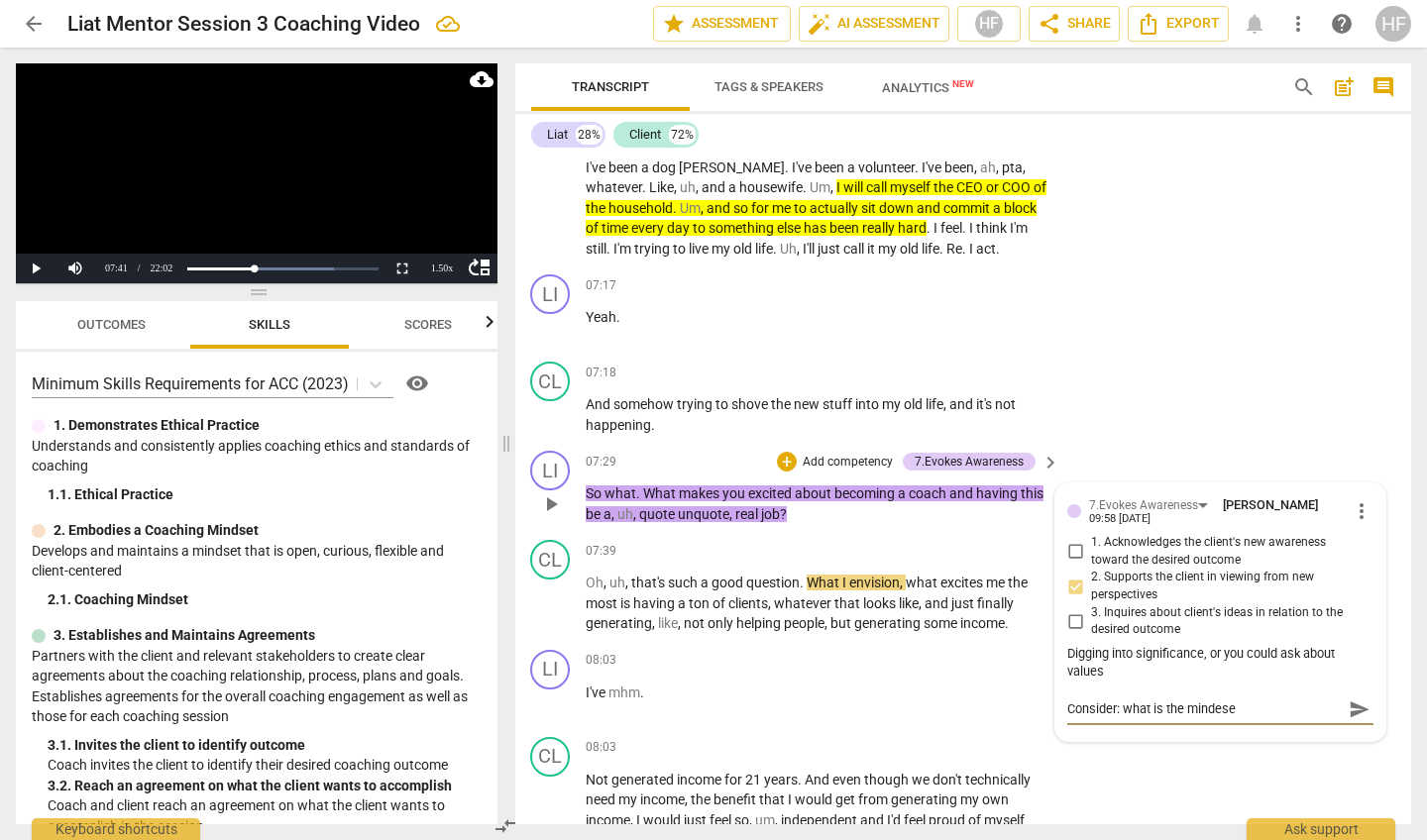 type on "Consider: what is the mindeset" 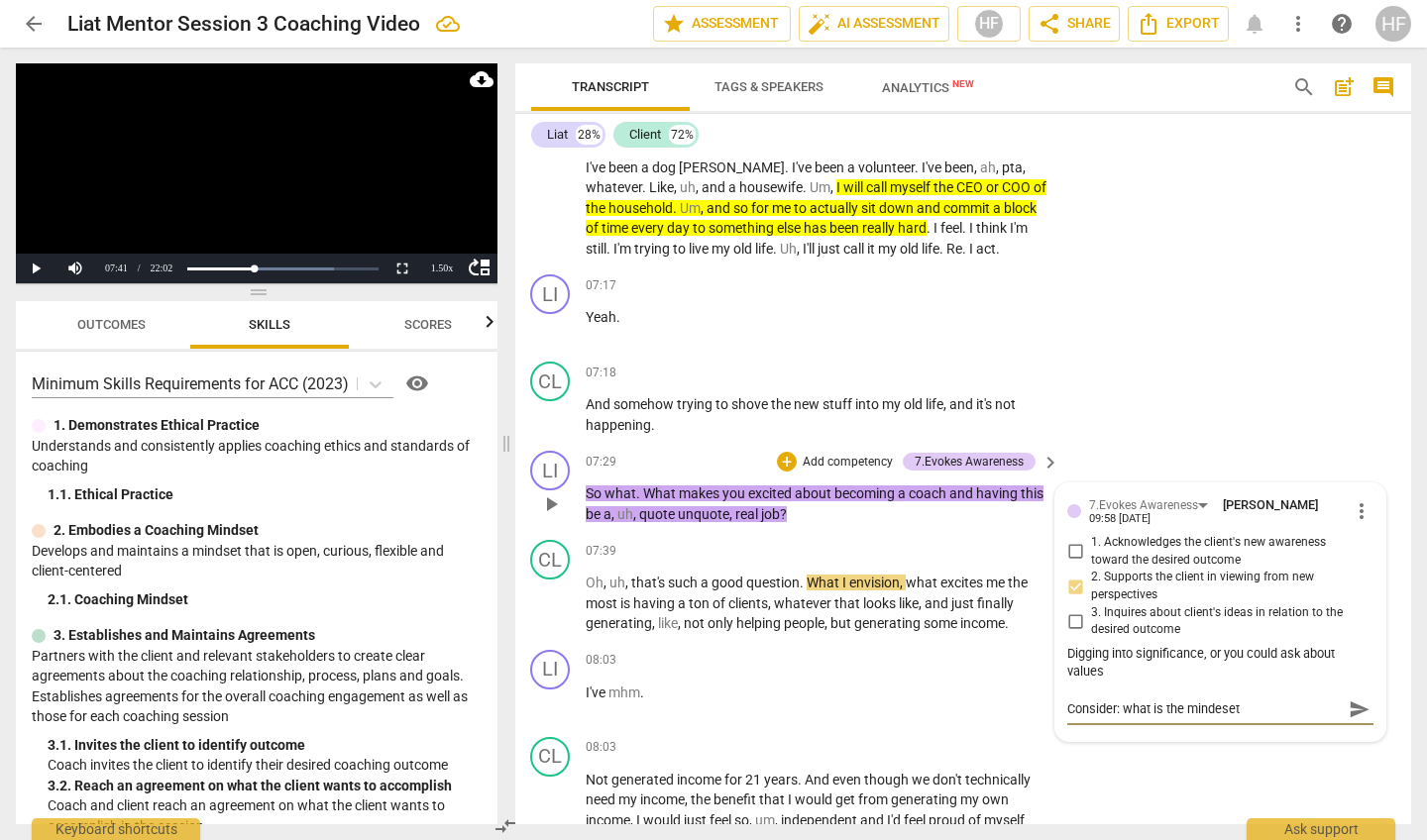 type on "Consider: what is the mindeset" 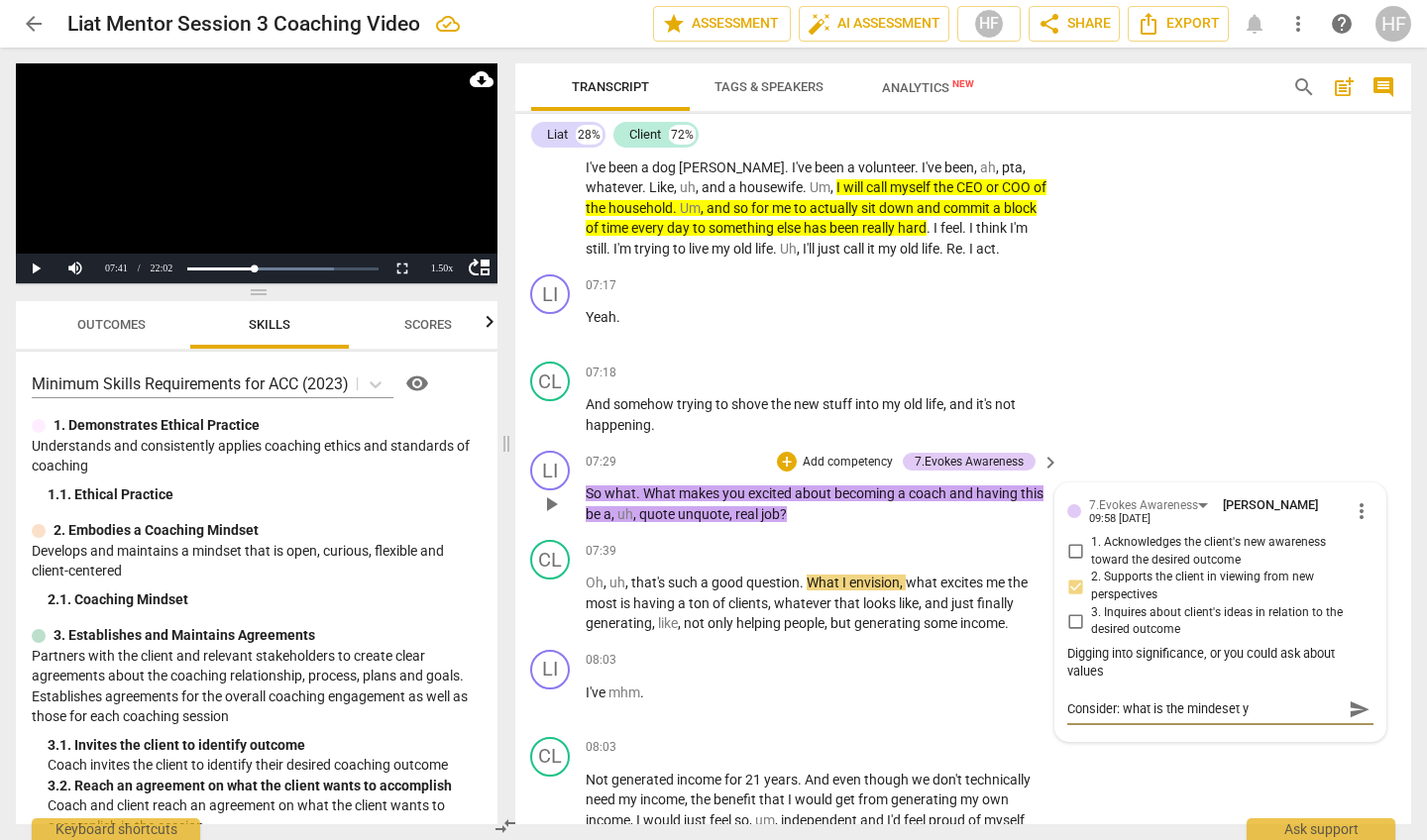 type on "Consider: what is the mindeset yo" 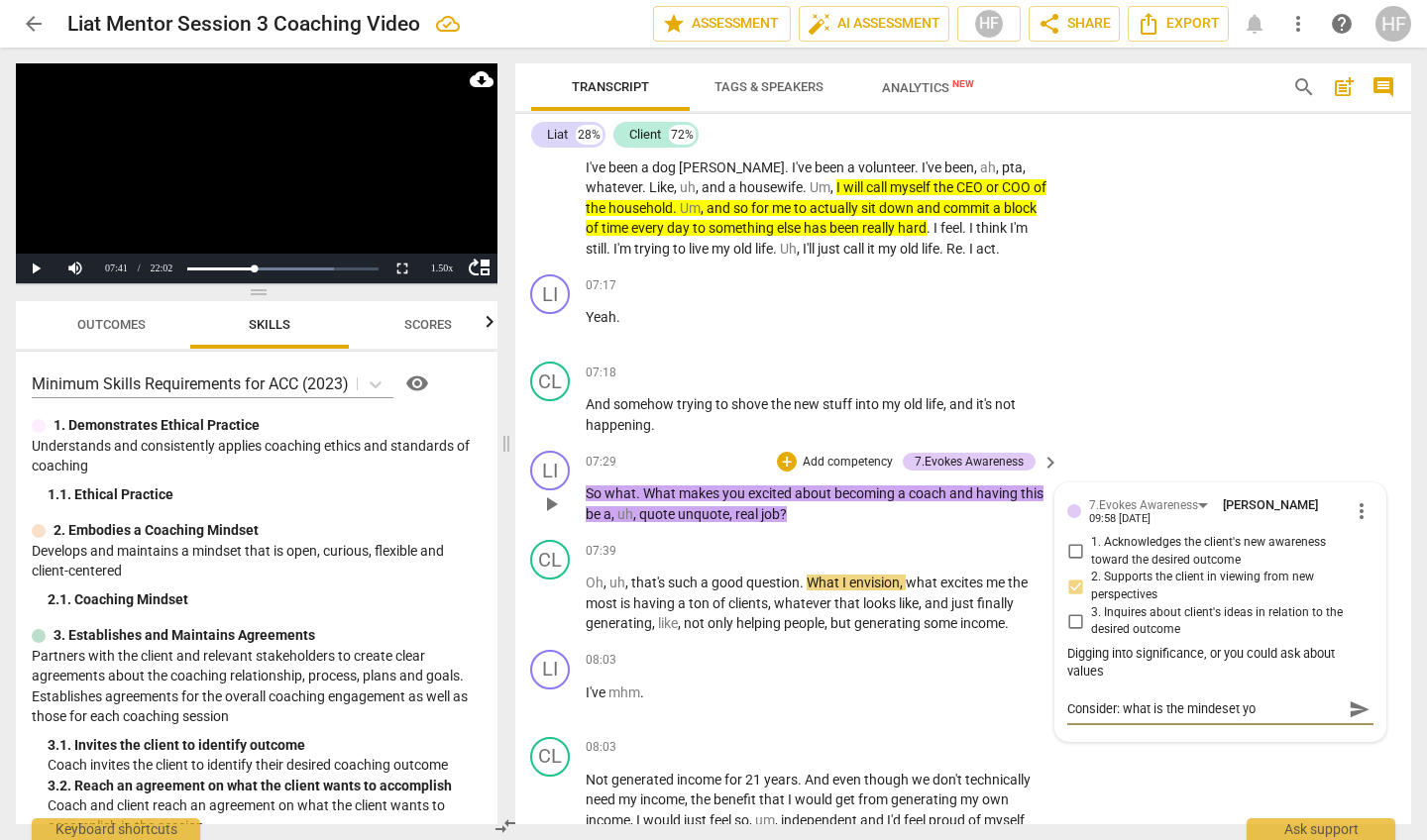 type on "Consider: what is the mindeset you" 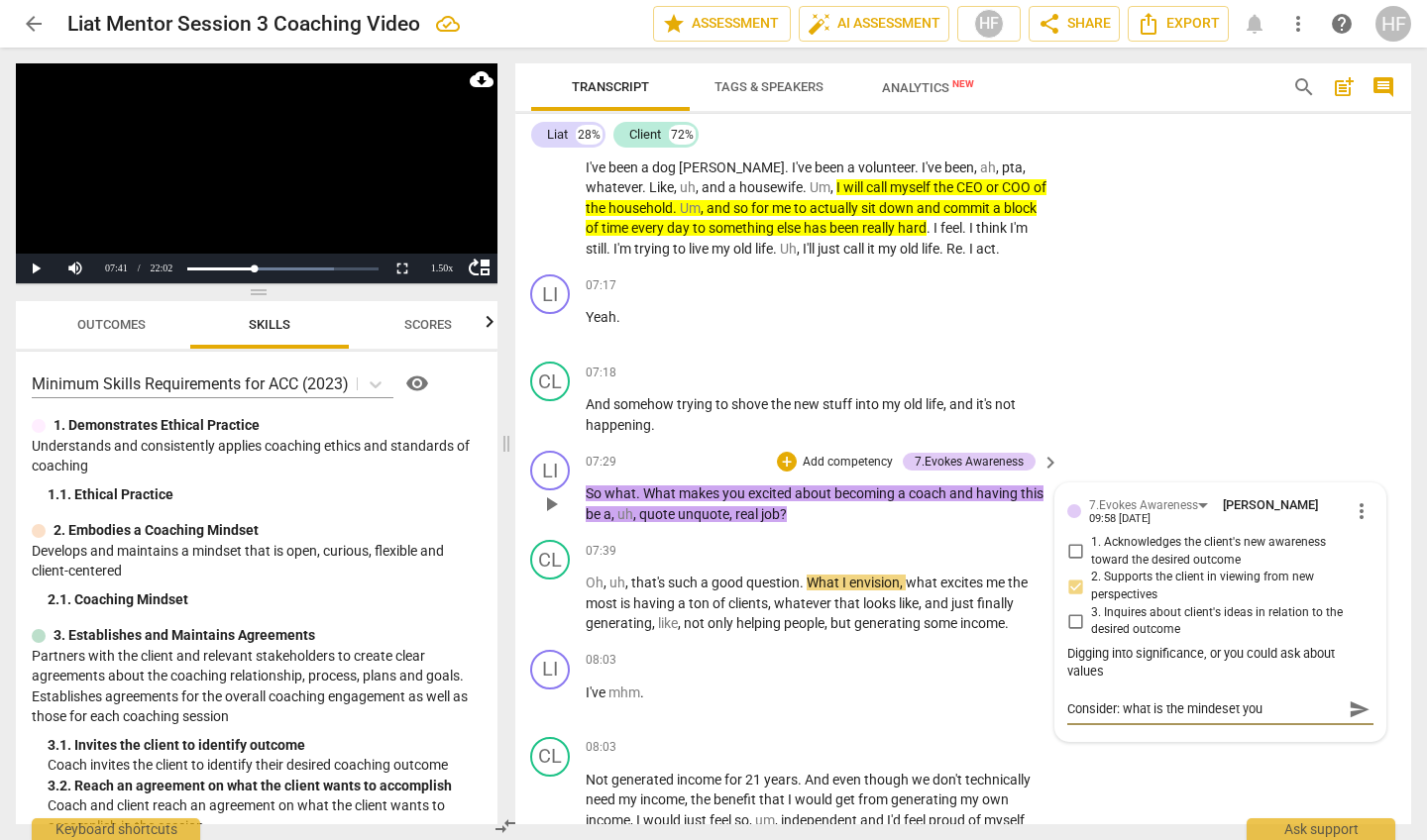 type on "Consider: what is the mindeset you" 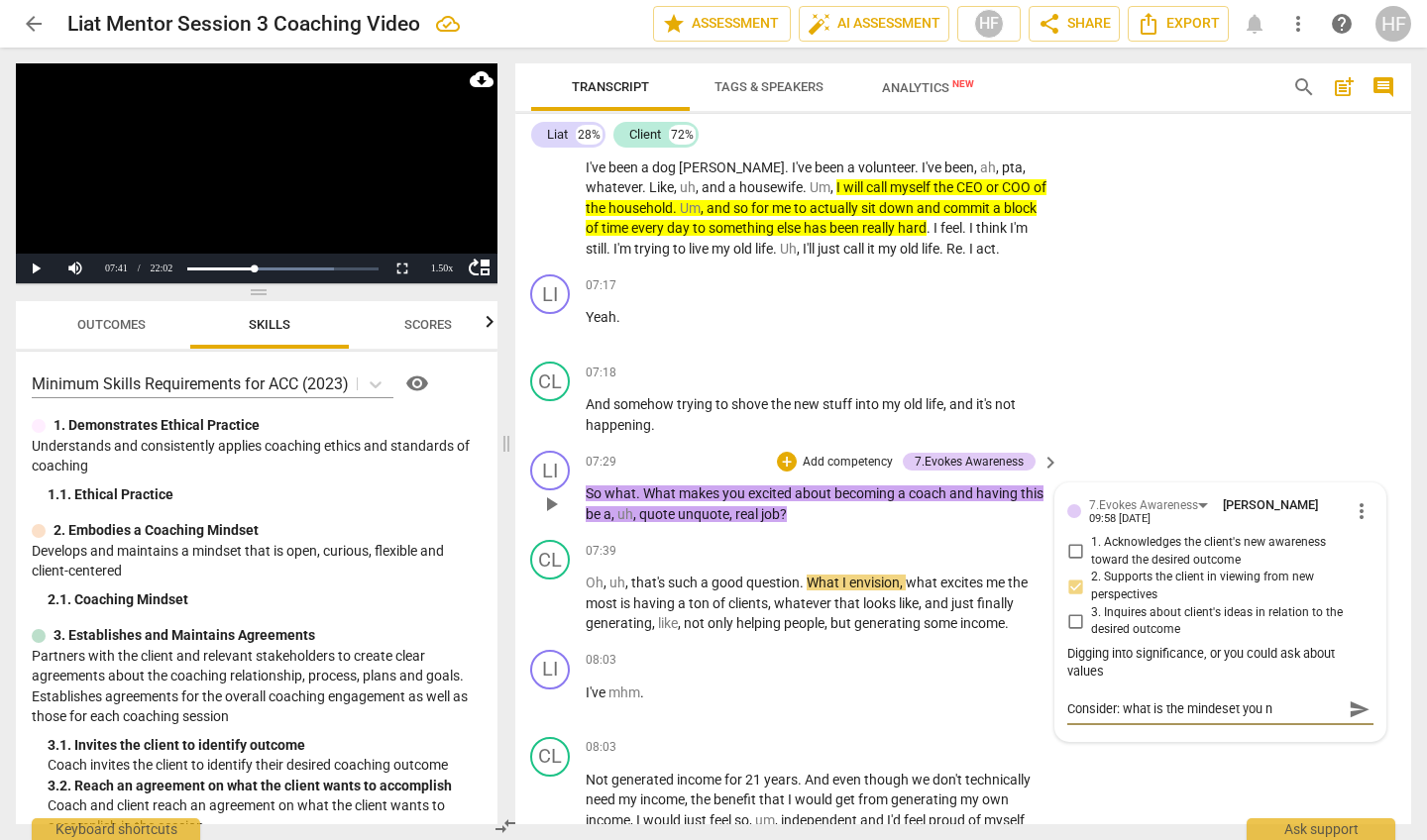 type on "Consider: what is the mindeset you ne" 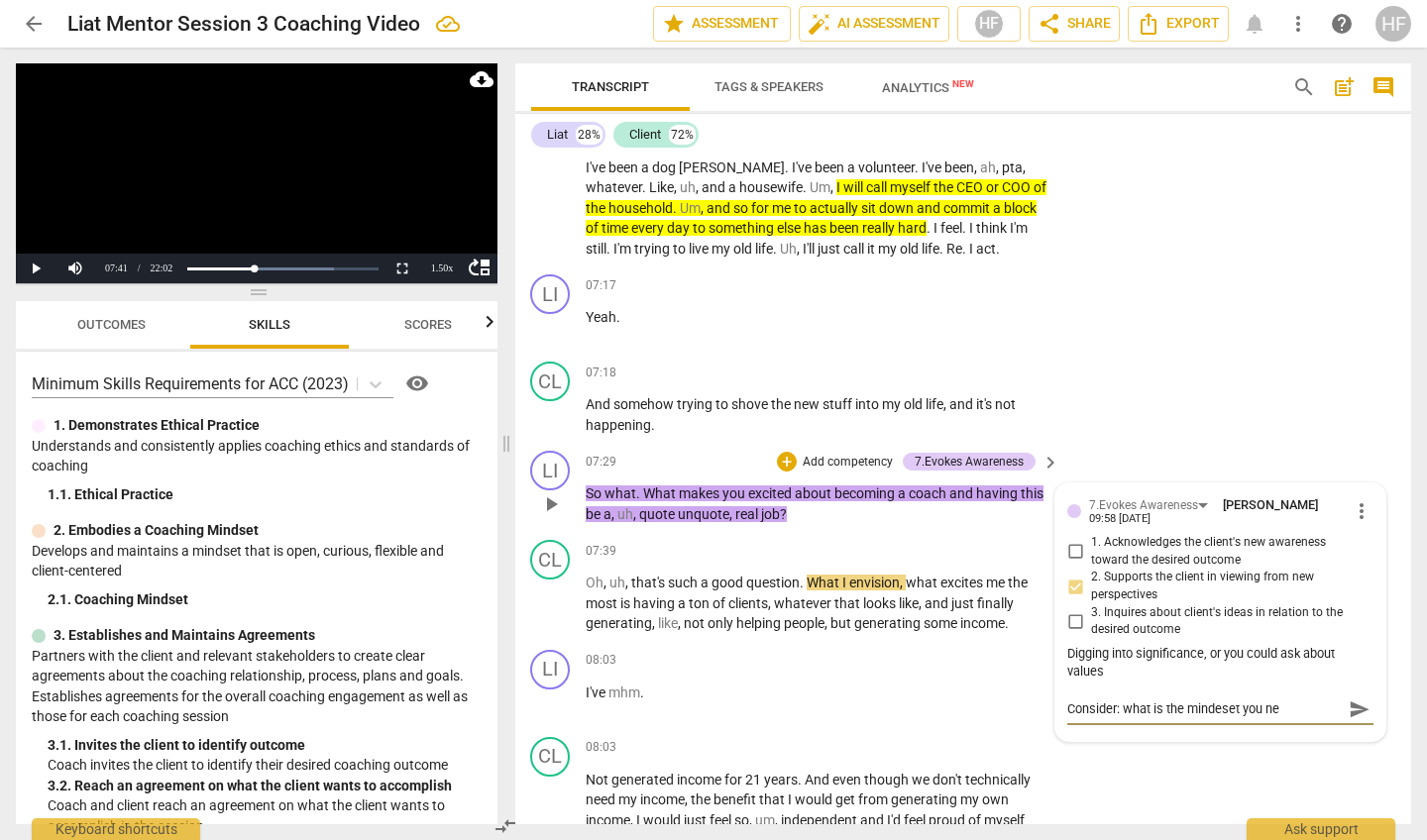 type on "Consider: what is the mindeset you nee" 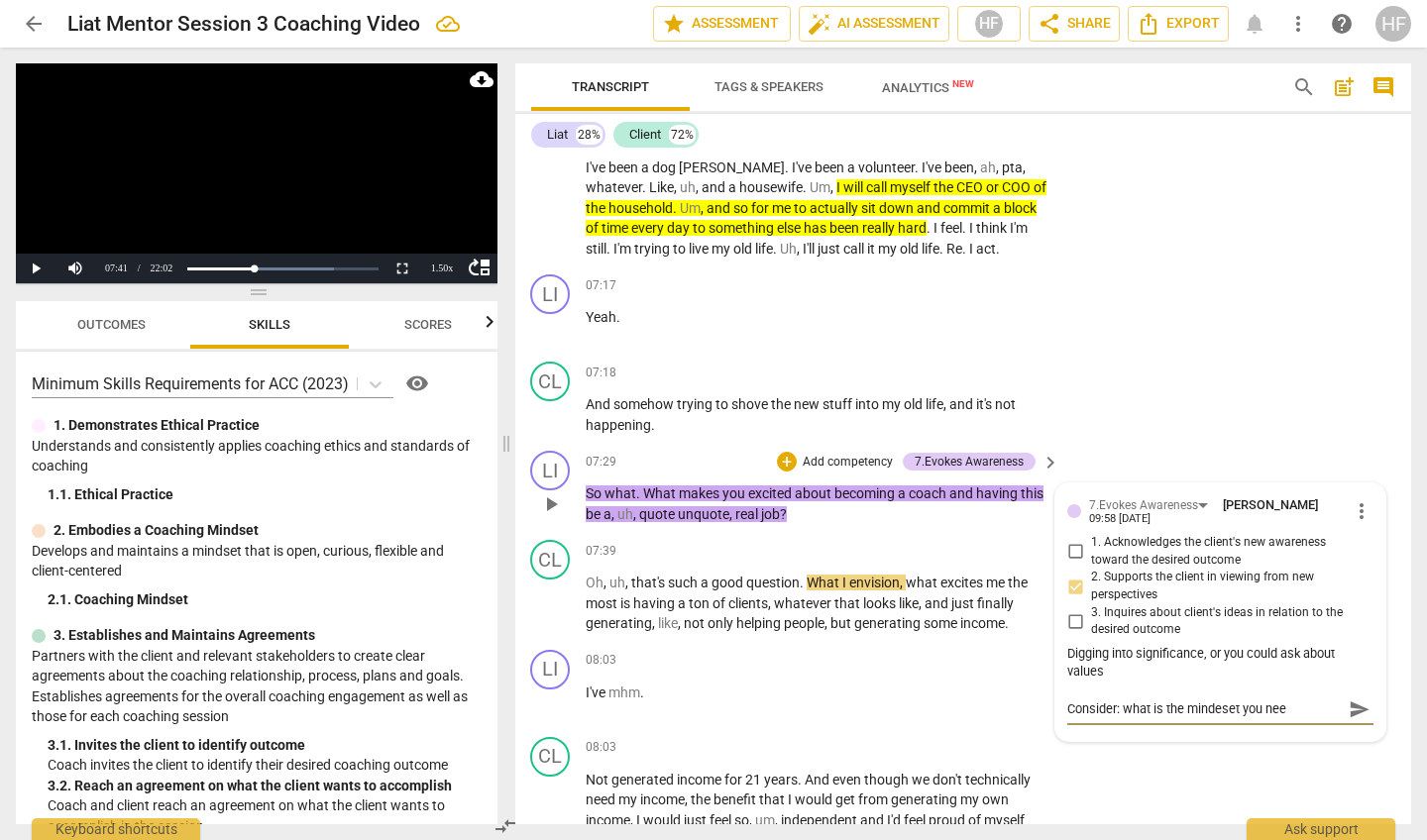 type on "Consider: what is the mindeset you need" 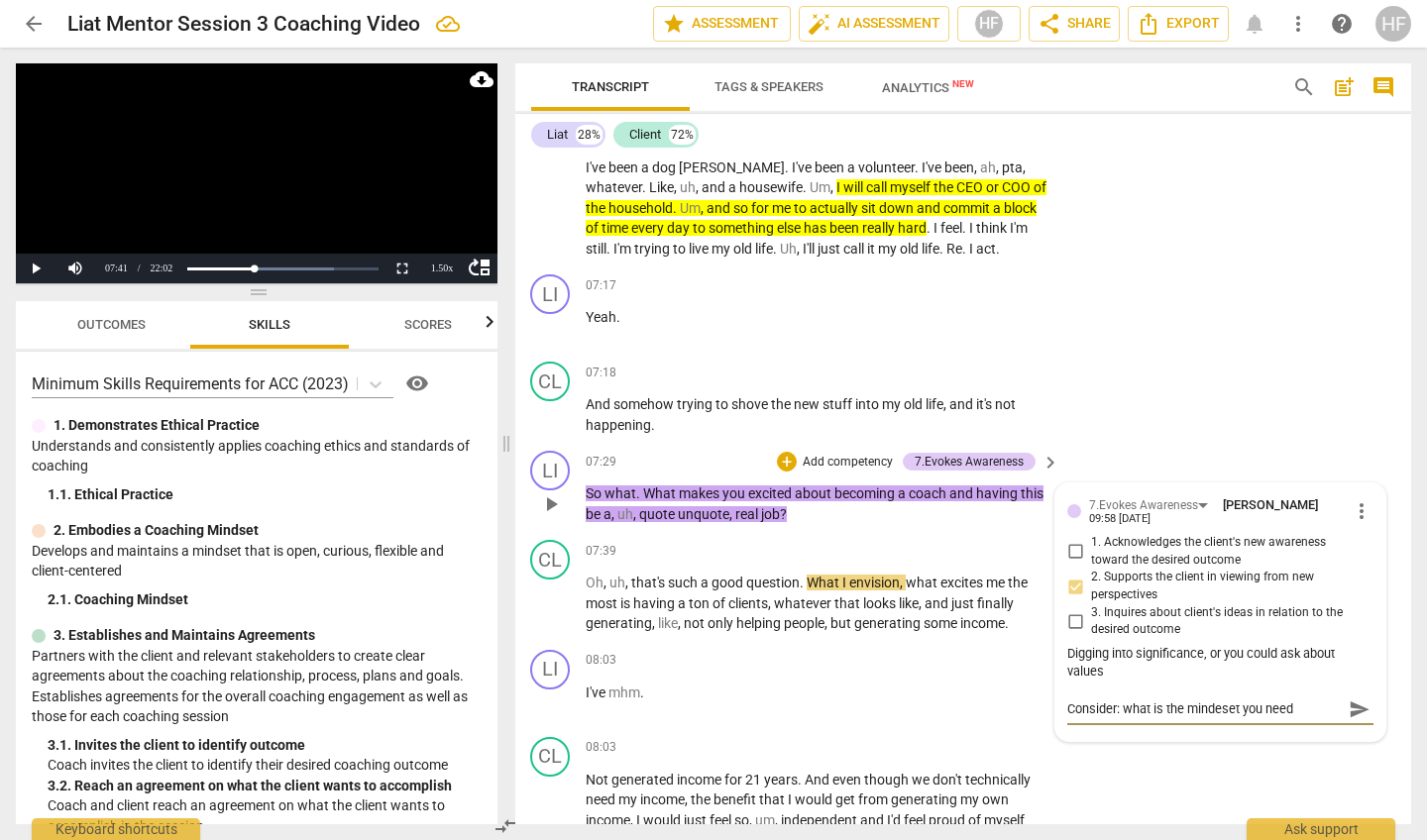 type on "Consider: what is the mindeset you need" 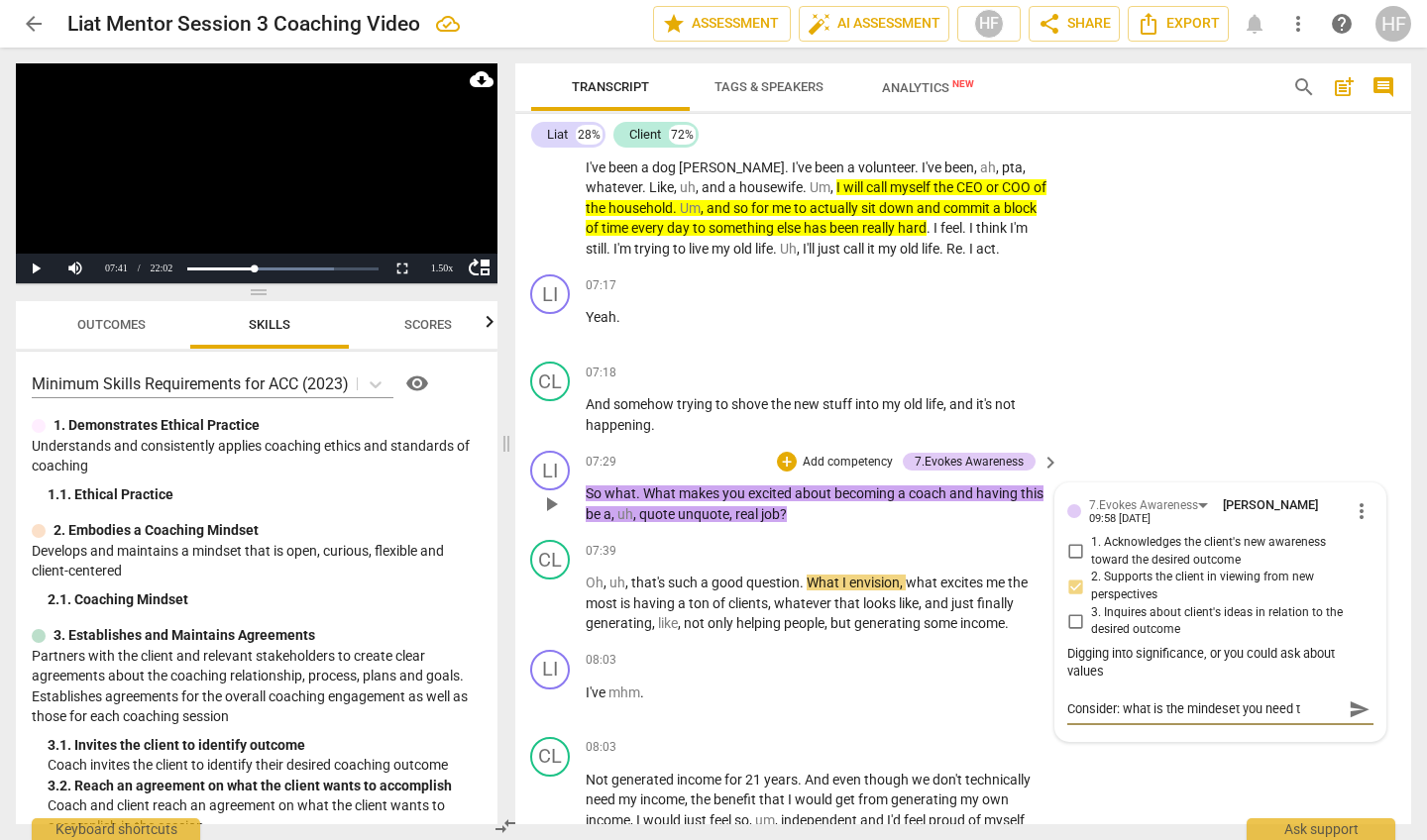 type on "Consider: what is the mindeset you need to" 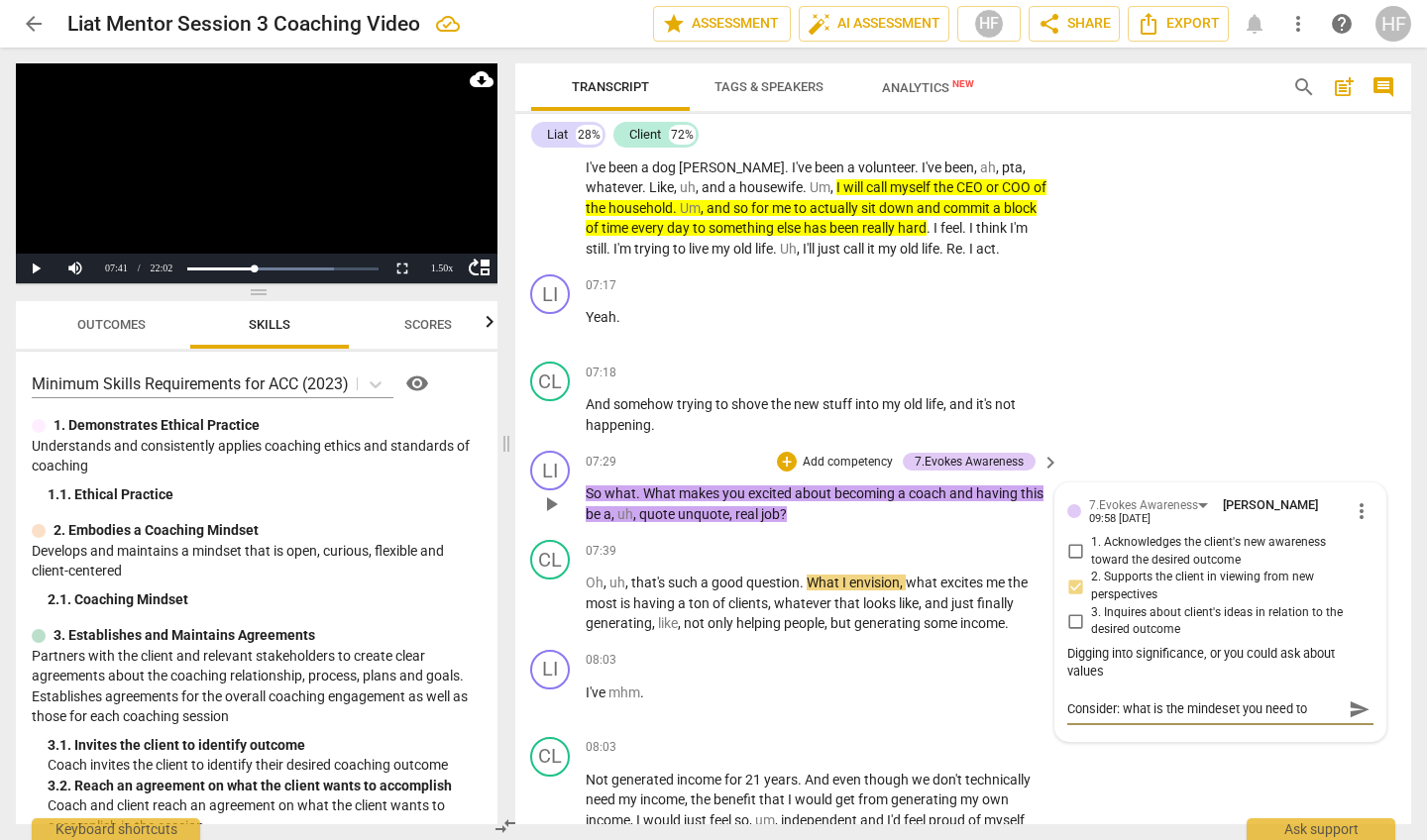 type on "Consider: what is the mindeset you need to" 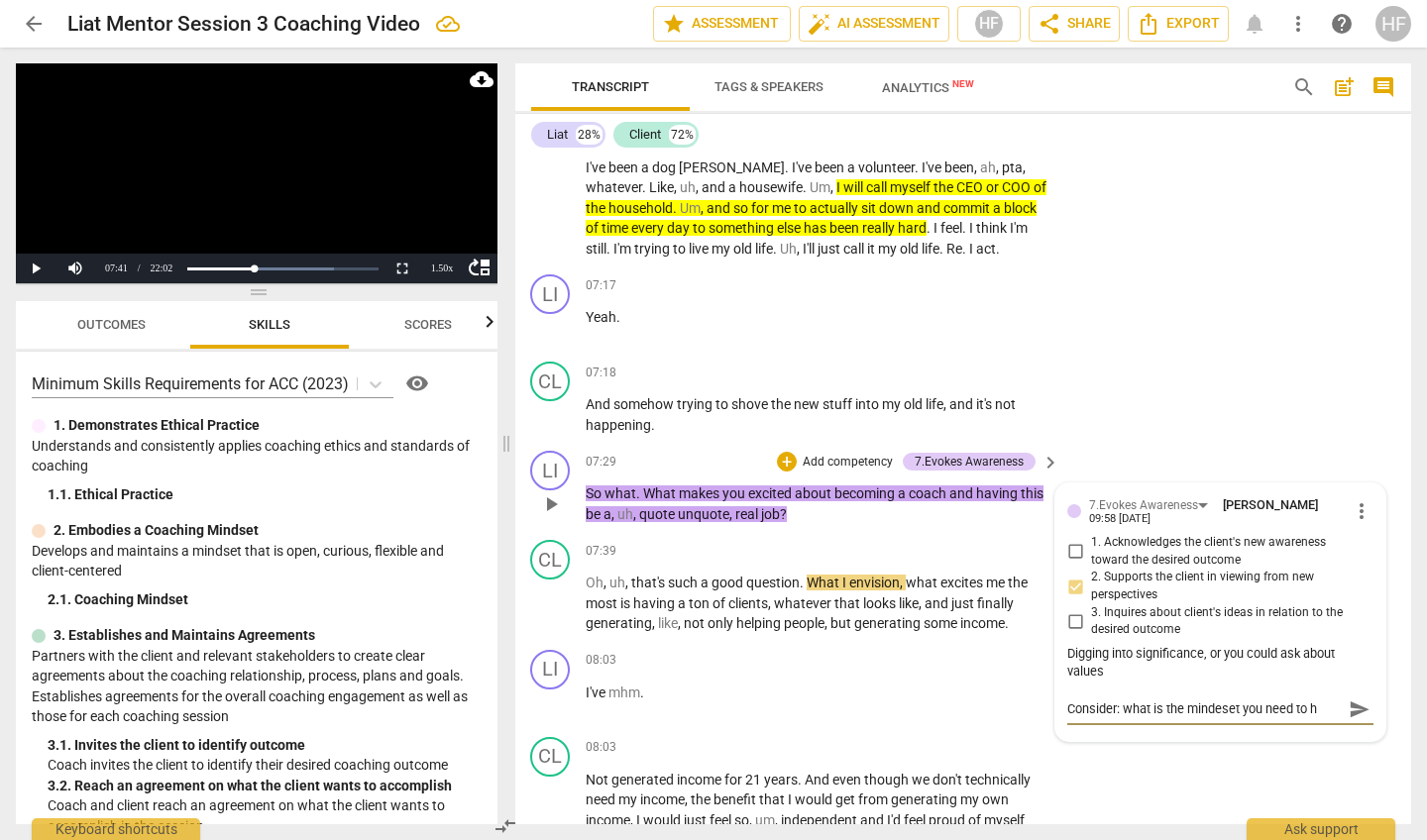 type on "Consider: what is the mindeset you need to ha" 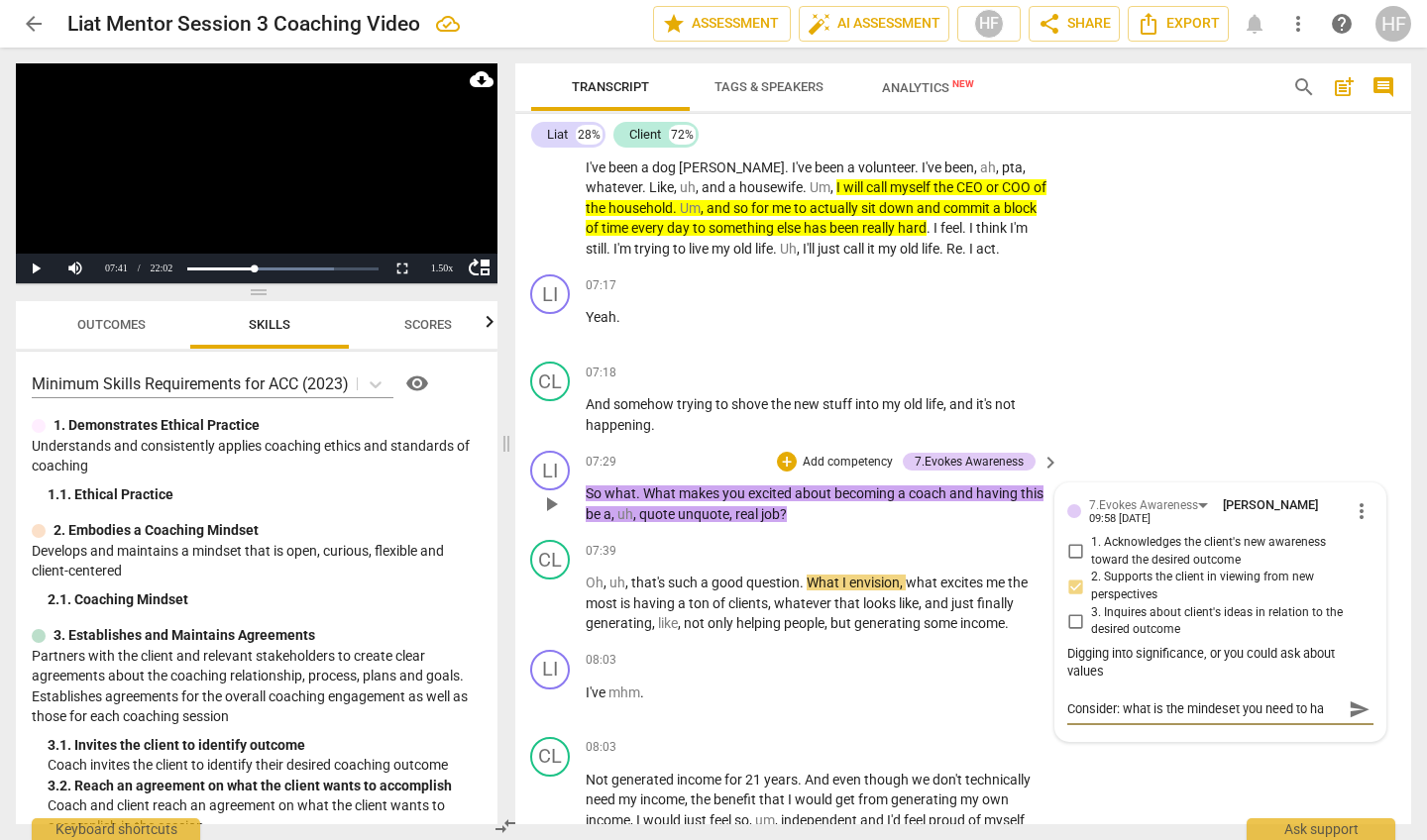 type on "Consider: what is the mindeset you need to hav" 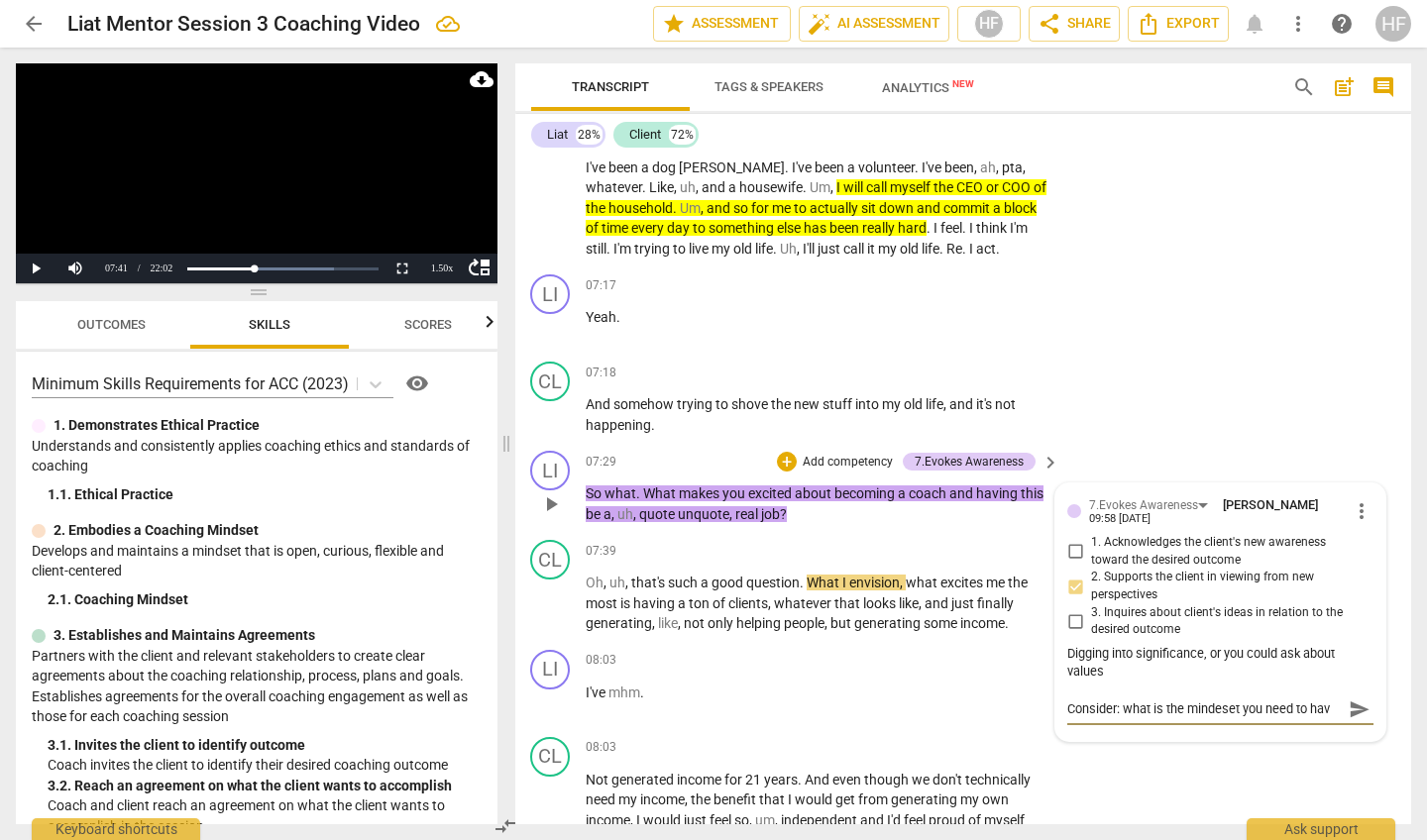 type on "Consider: what is the mindeset you need to hav" 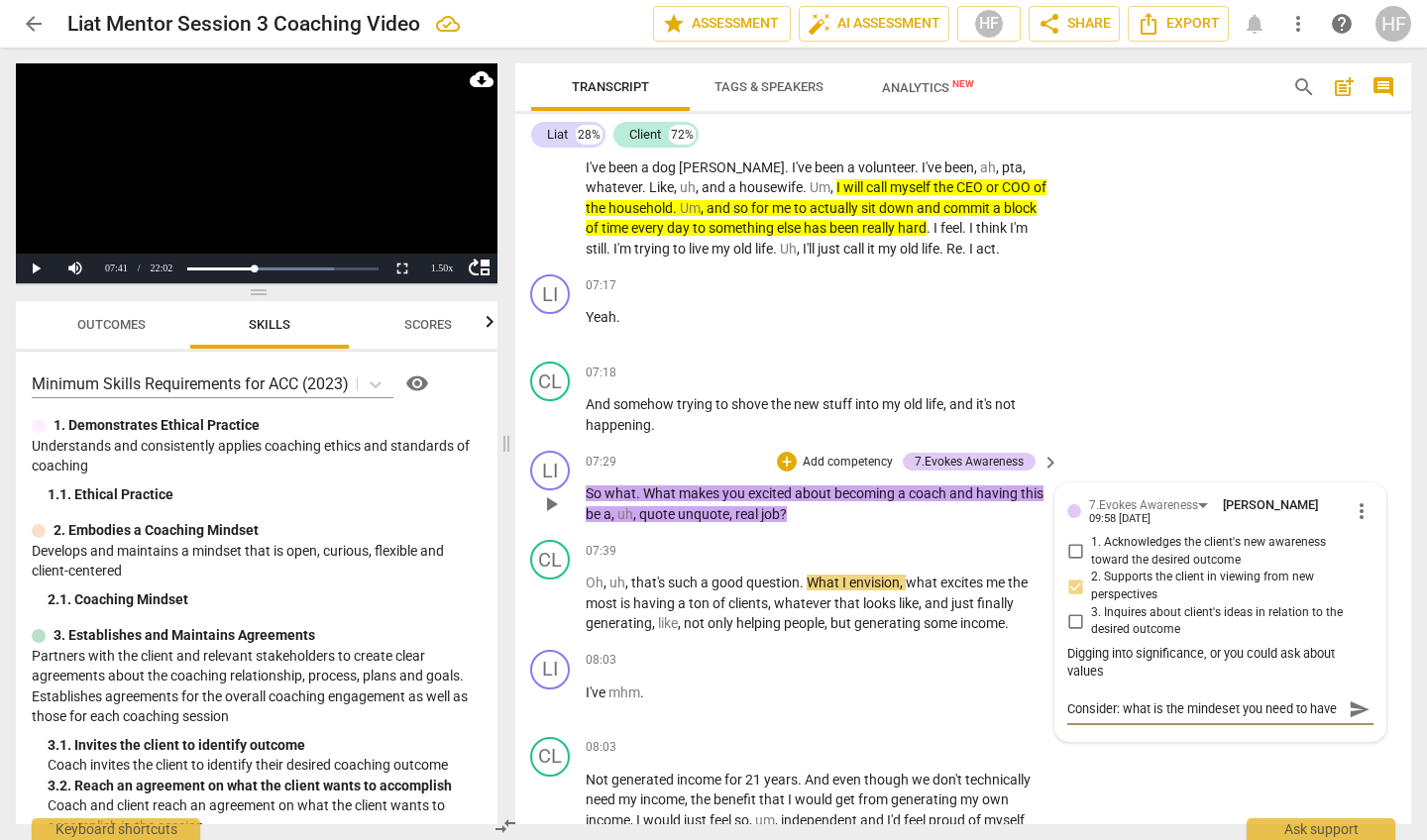 scroll, scrollTop: 17, scrollLeft: 0, axis: vertical 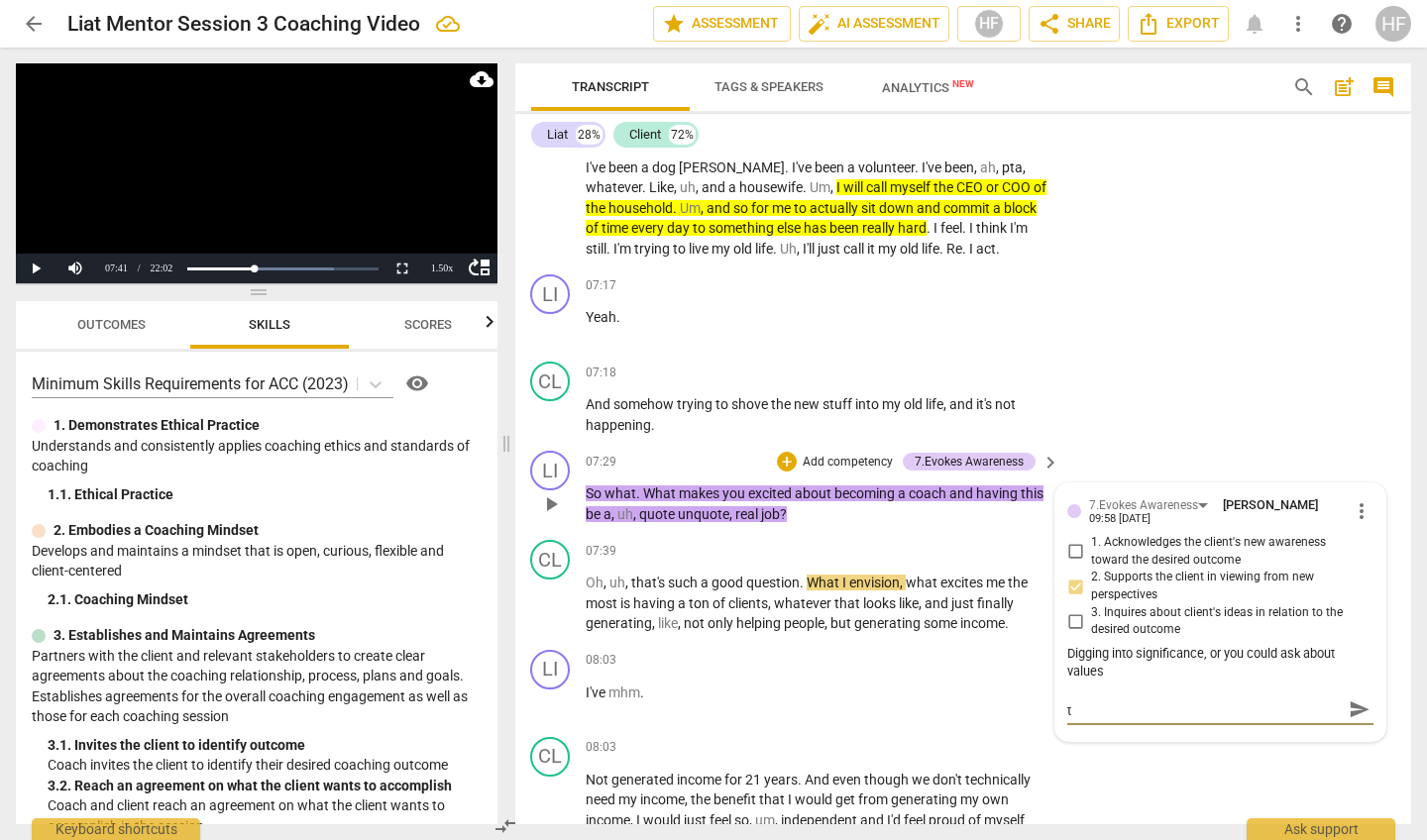 type on "Consider: what is the mindeset you need to have to" 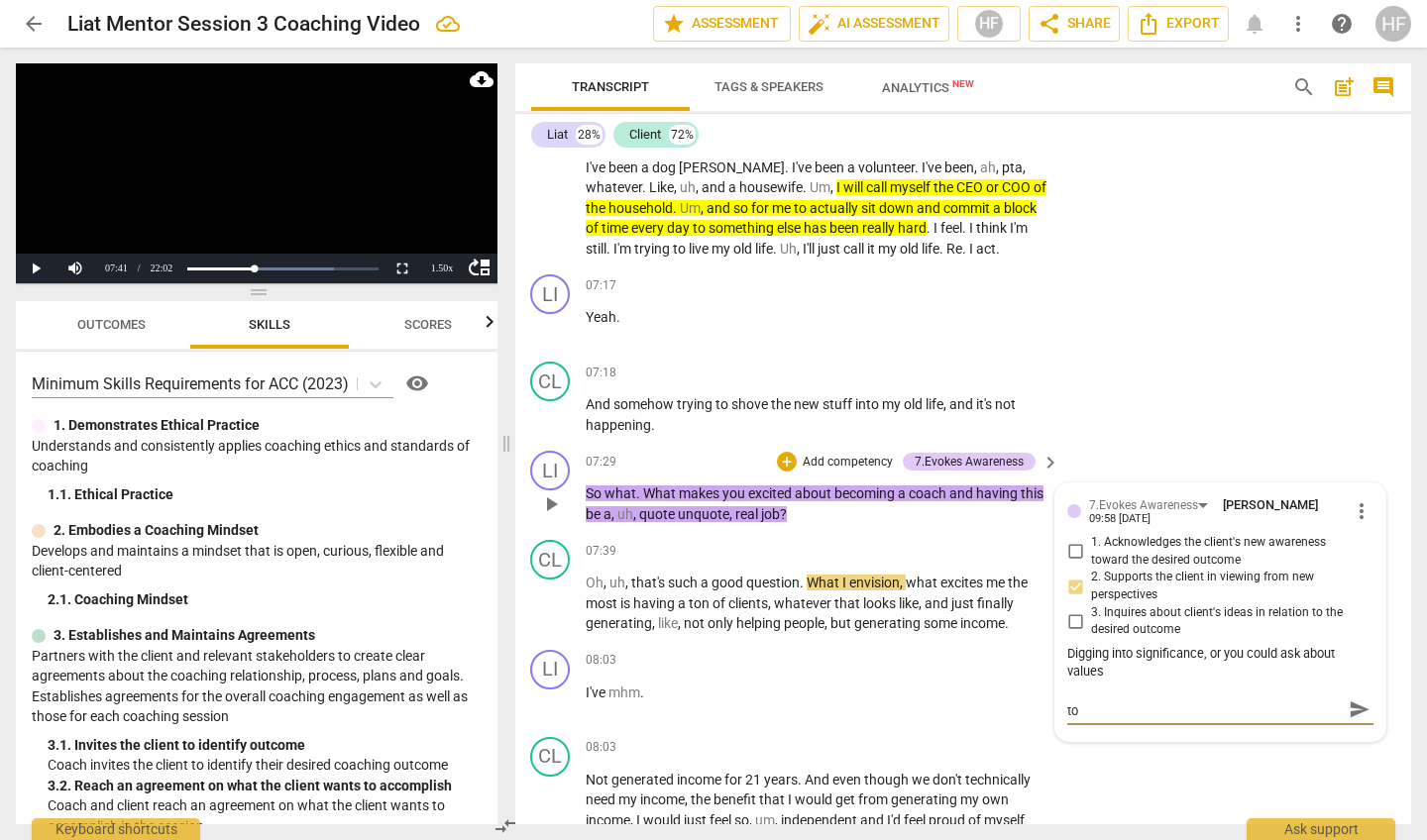 type on "Consider: what is the mindeset you need to have to" 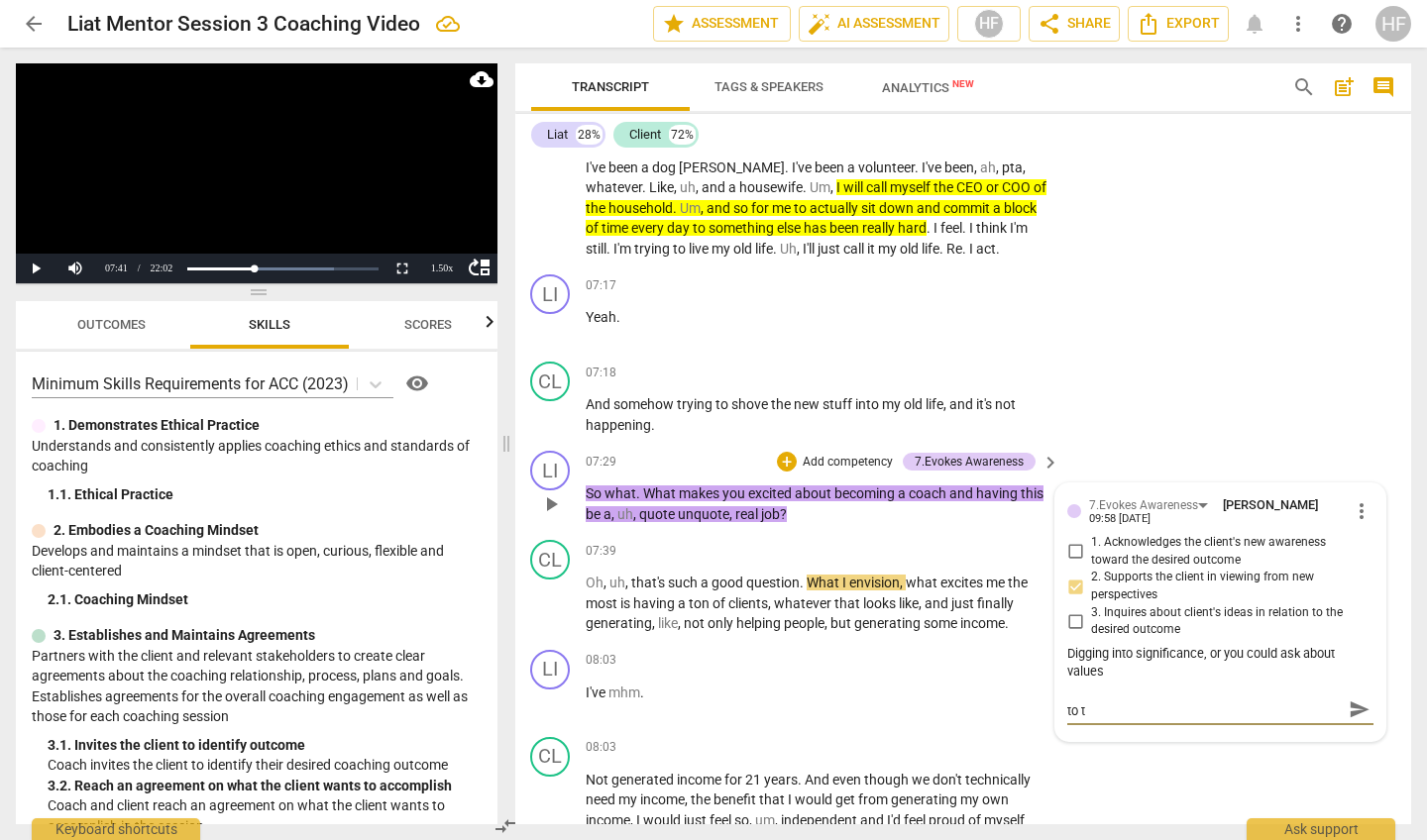 type on "Consider: what is the mindeset you need to have to tr" 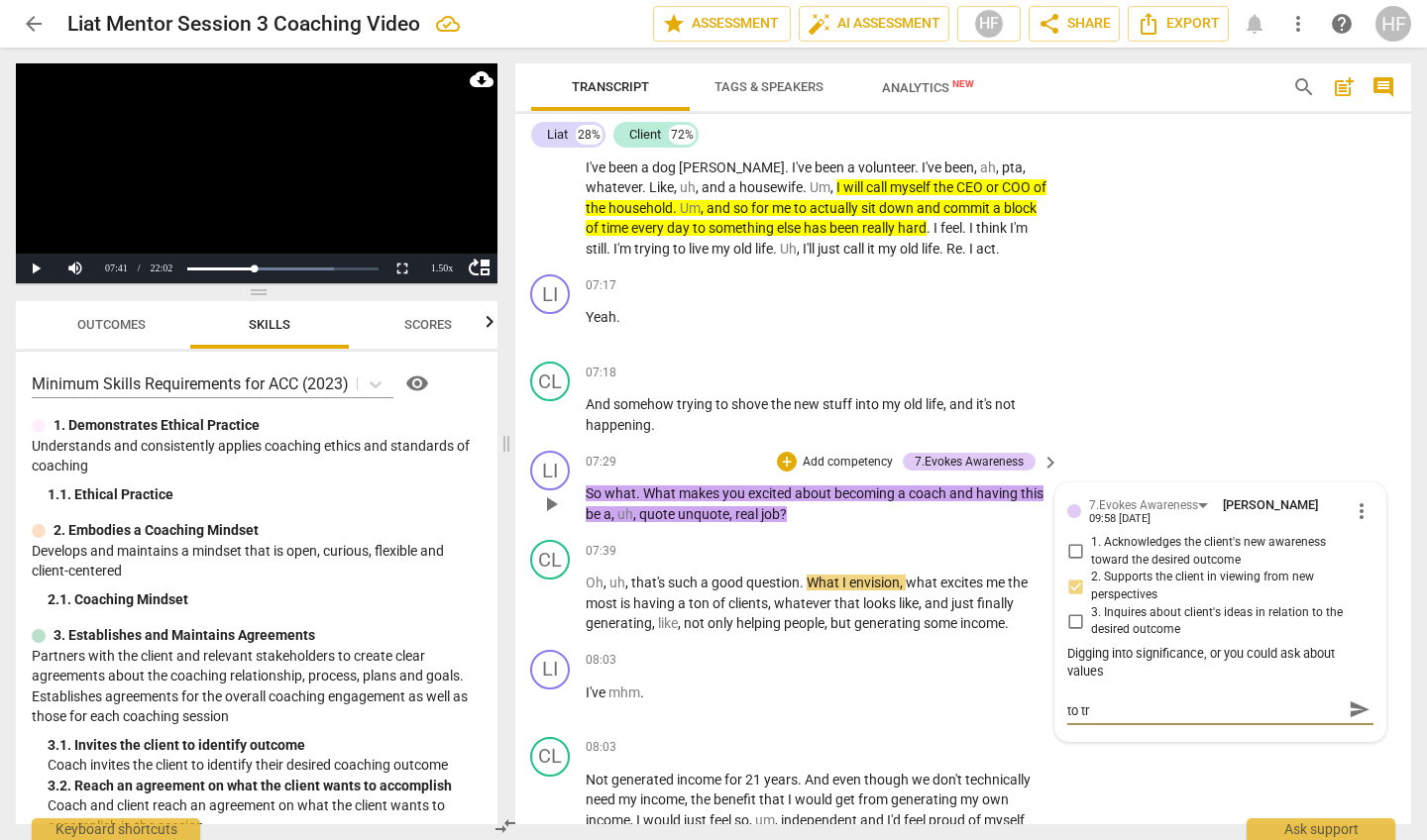type on "Consider: what is the mindeset you need to have to tre" 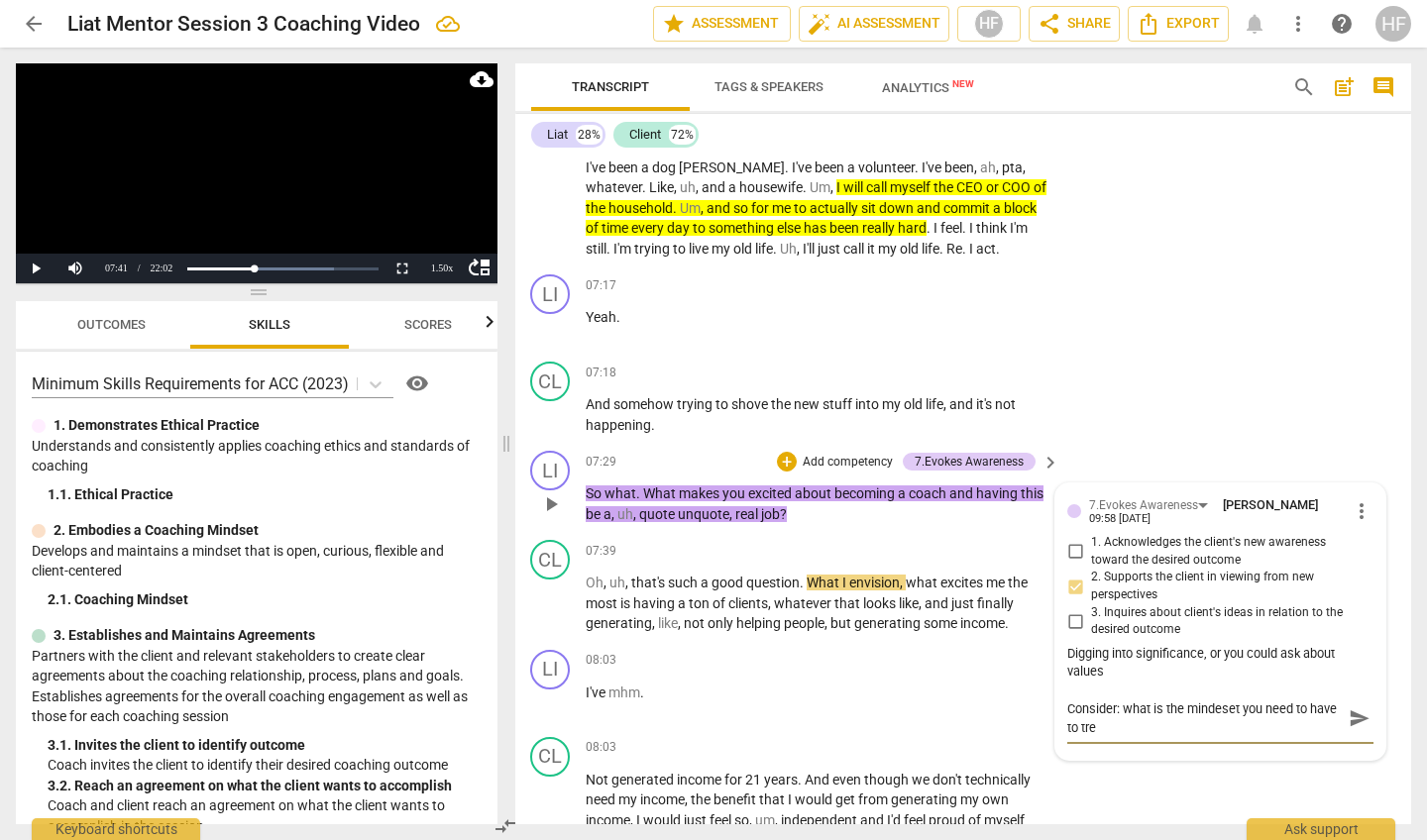 scroll, scrollTop: 0, scrollLeft: 0, axis: both 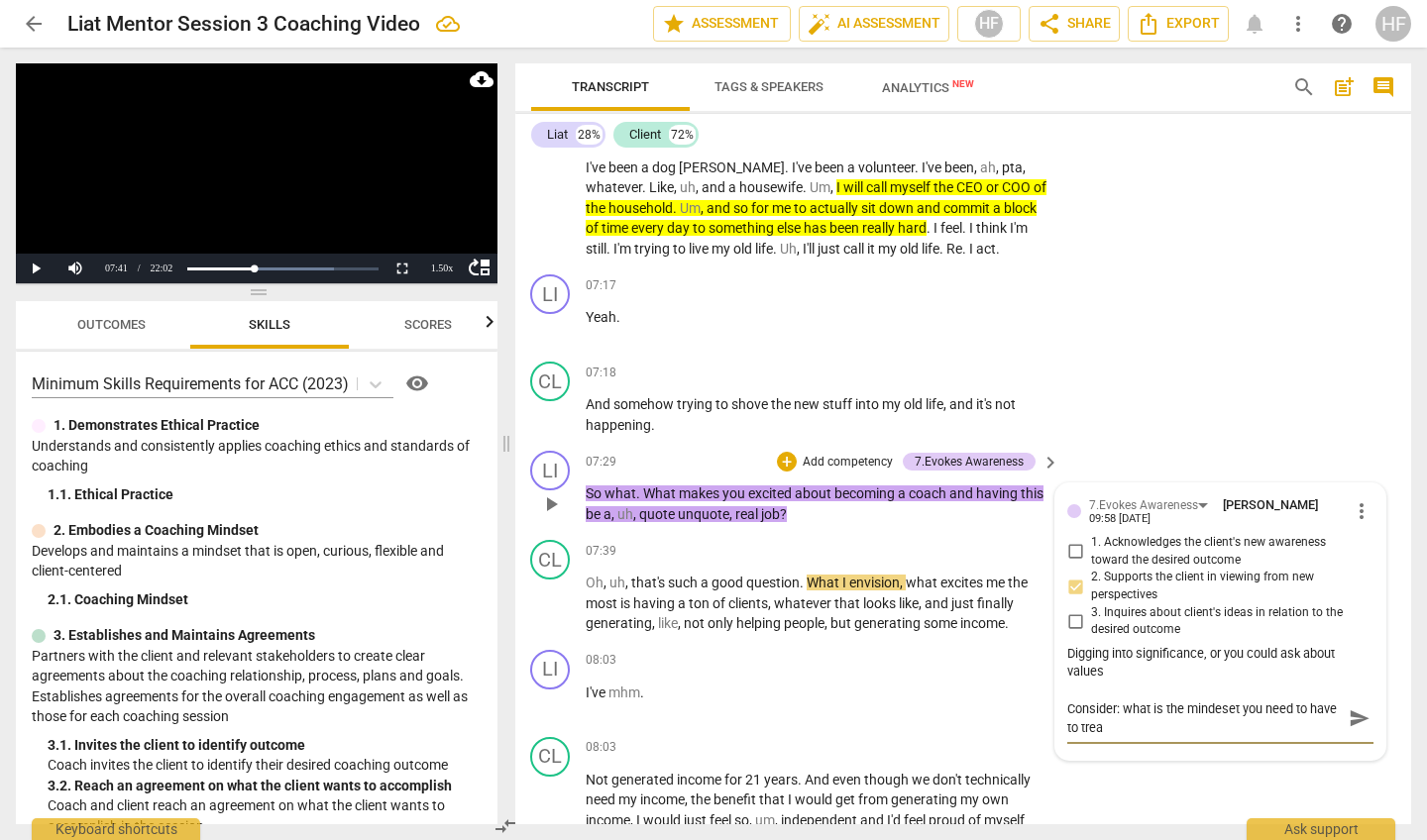 type on "Consider: what is the mindeset you need to have to treat" 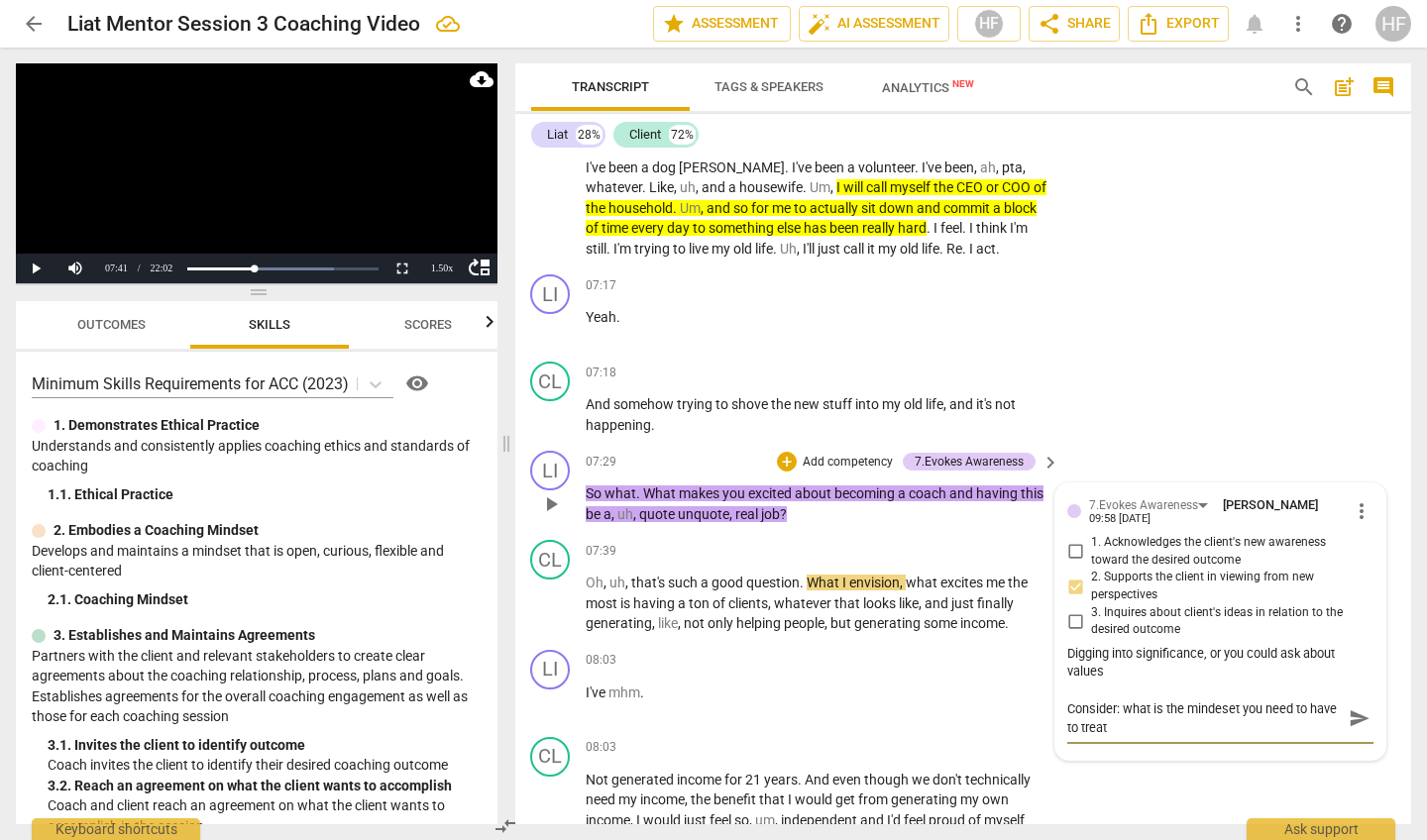 type on "Consider: what is the mindeset you need to have to treat" 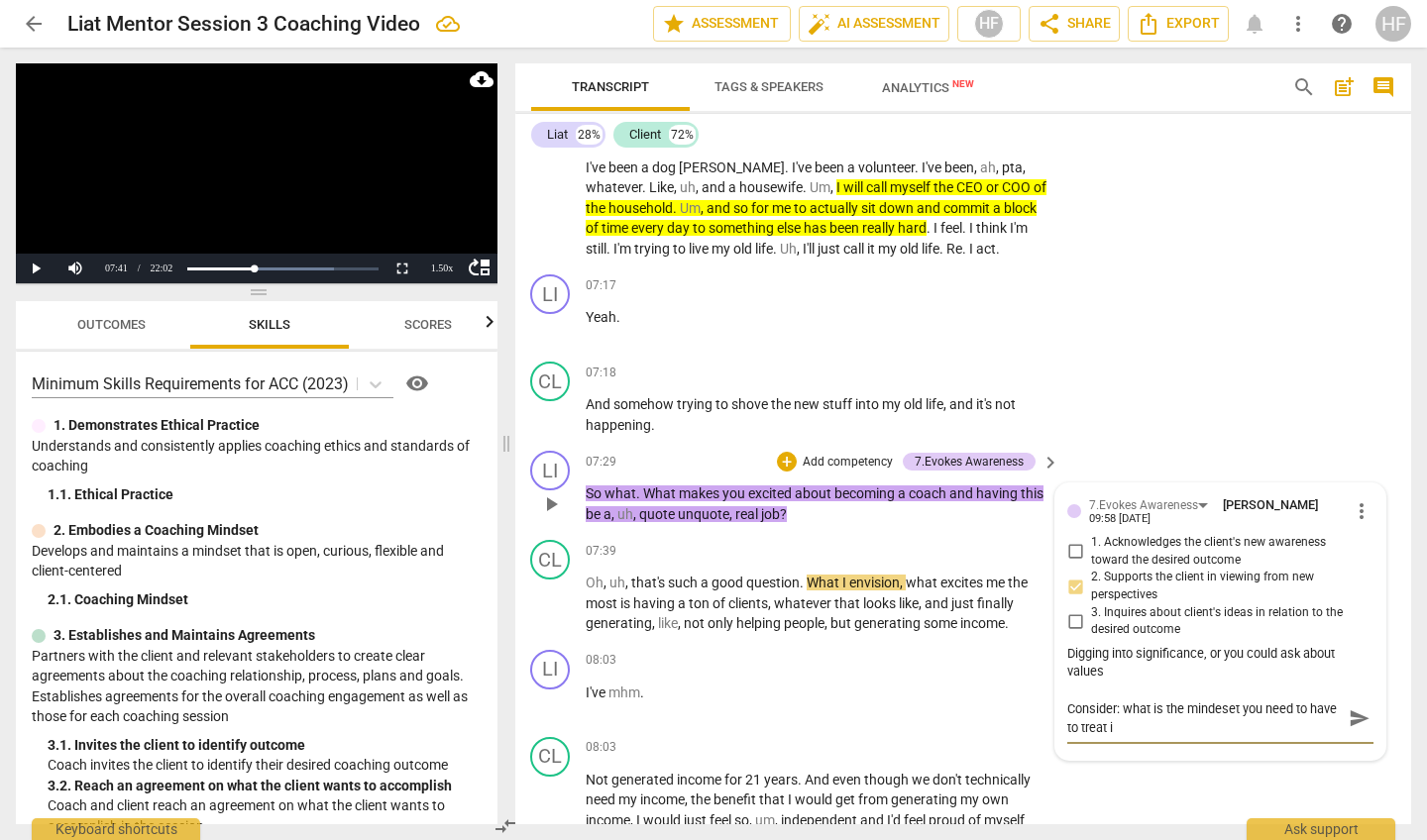 type on "Consider: what is the mindeset you need to have to treat it" 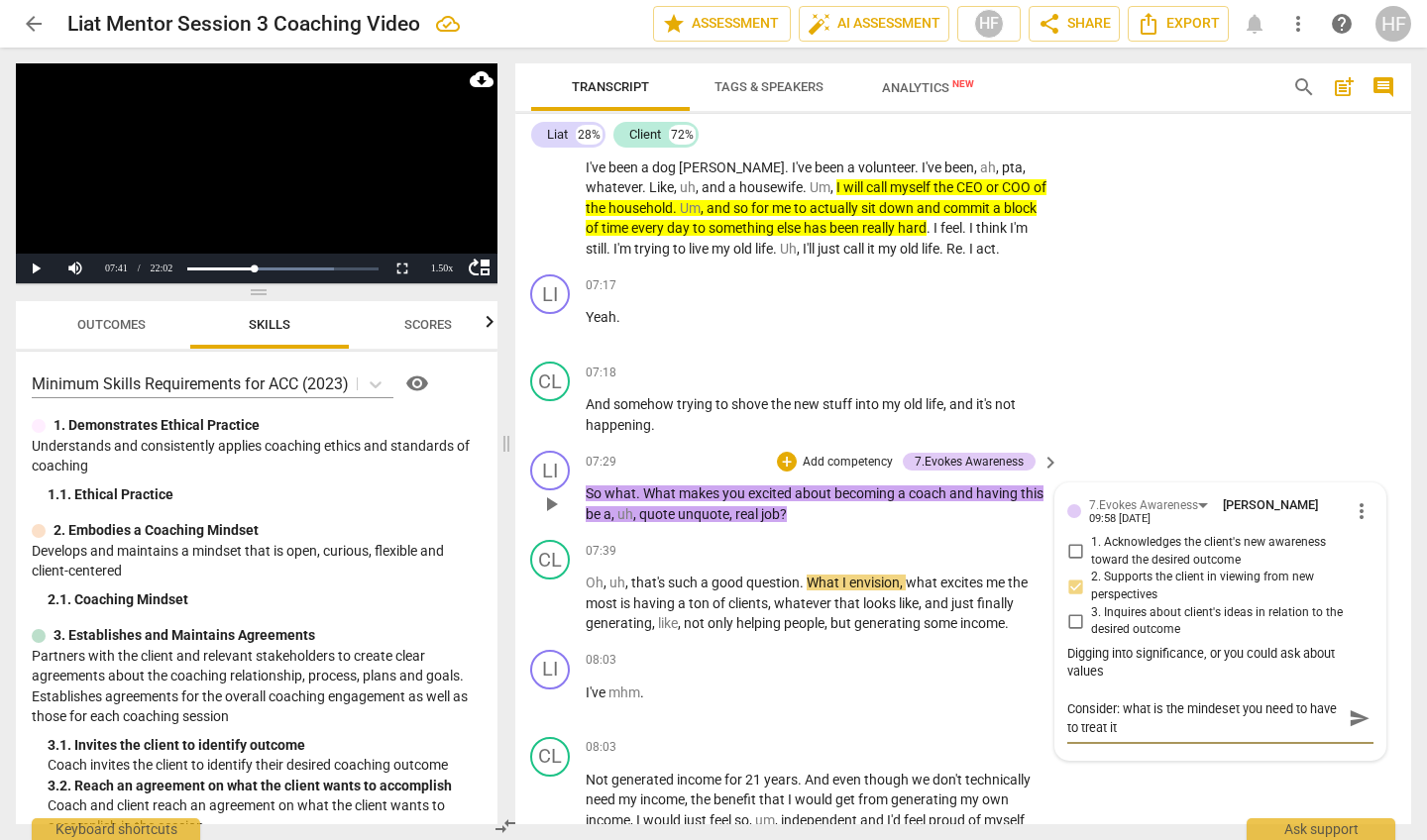 type on "Consider: what is the mindeset you need to have to treat it" 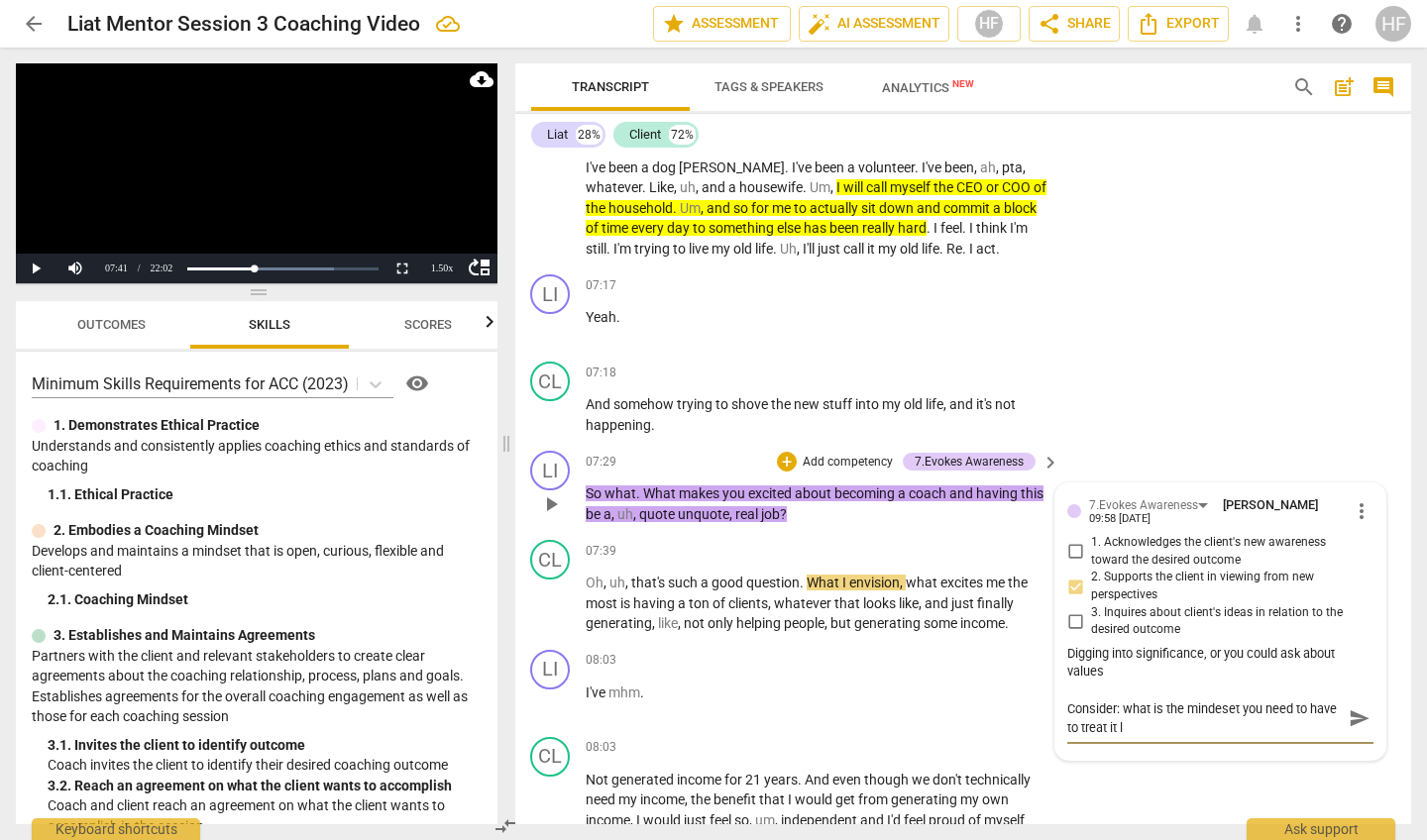 type on "Consider: what is the mindeset you need to have to treat it li" 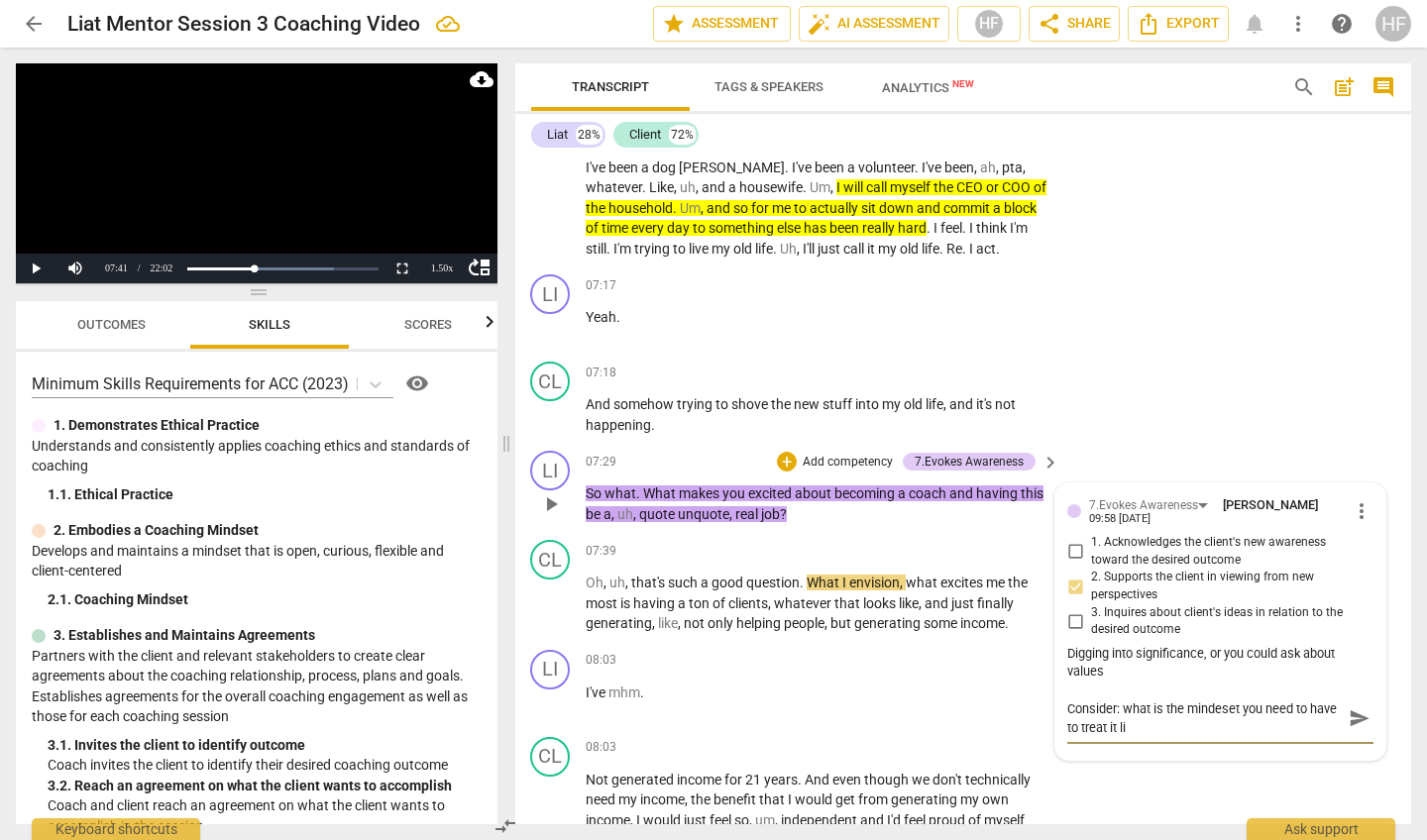 type on "Consider: what is the mindeset you need to have to treat it lik" 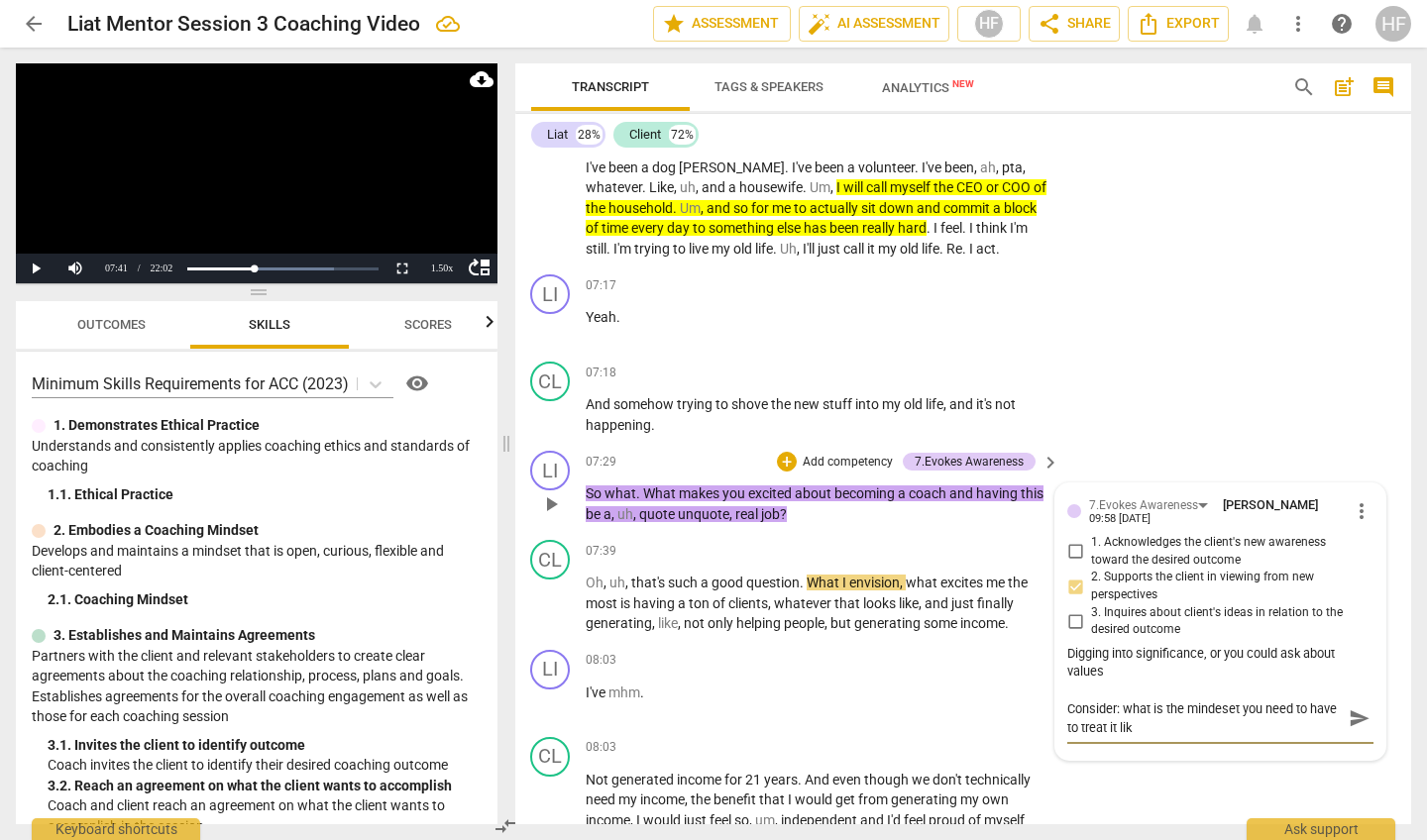 type on "Consider: what is the mindeset you need to have to treat it like" 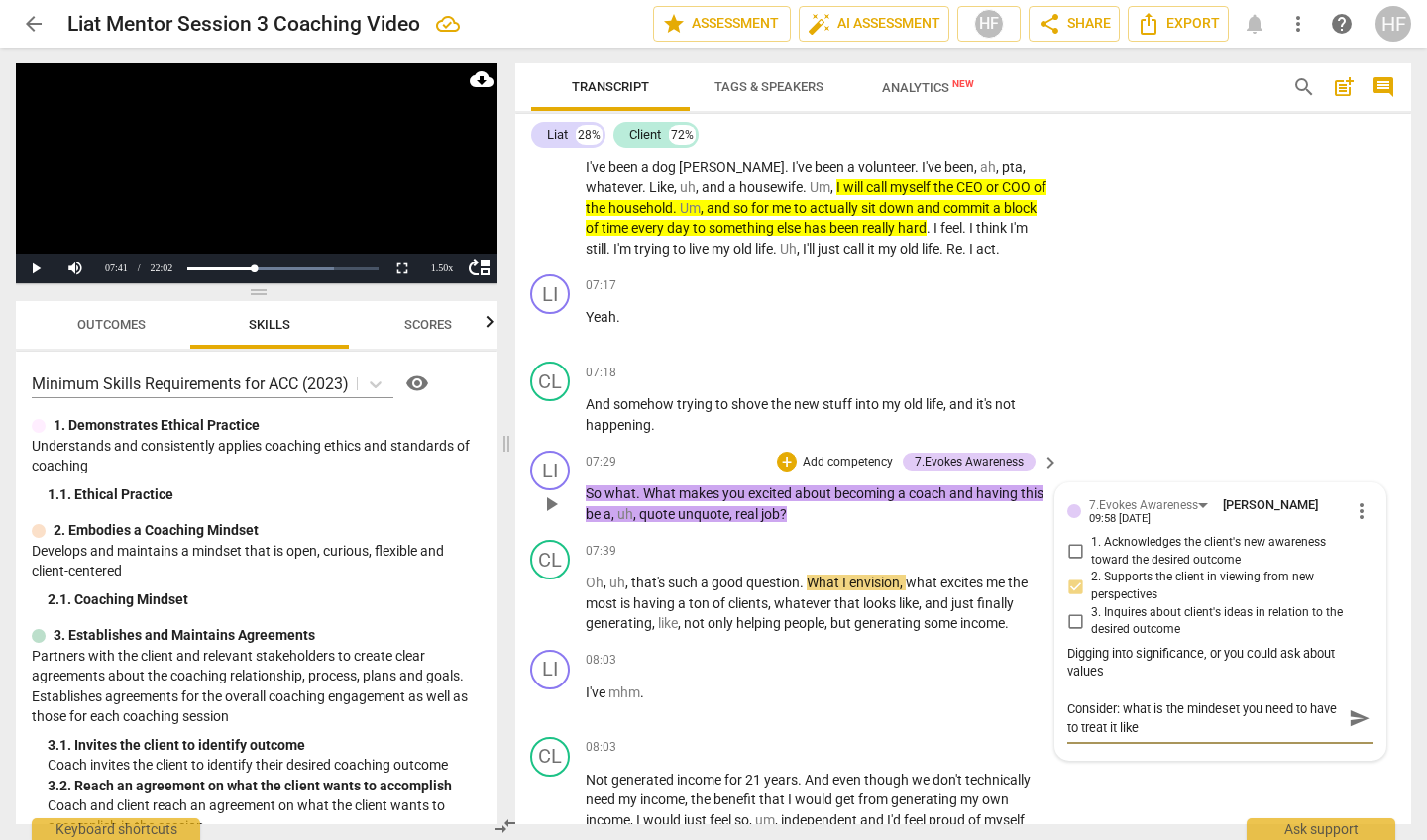 type on "Consider: what is the mindeset you need to have to treat it like" 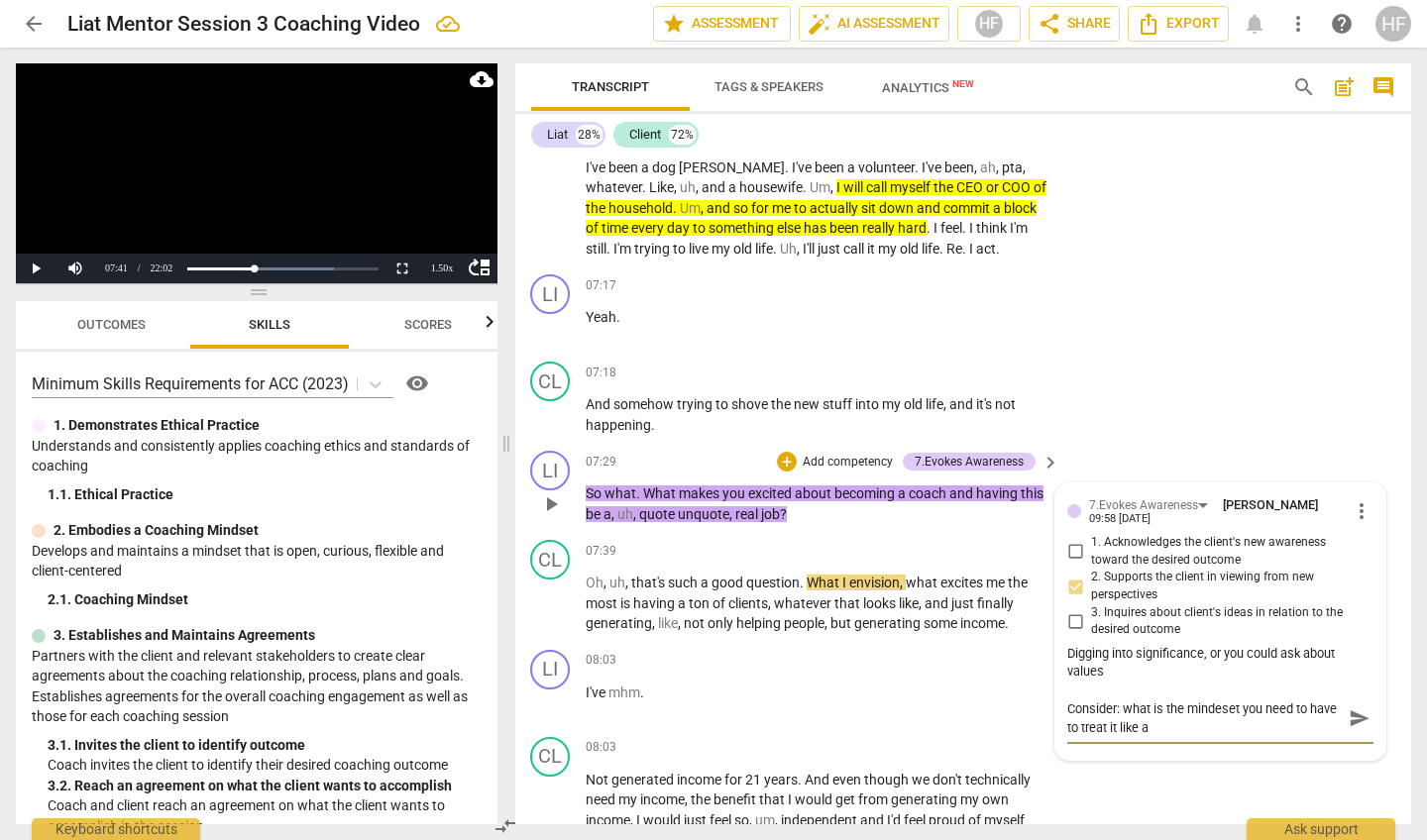 type on "Consider: what is the mindeset you need to have to treat it like a" 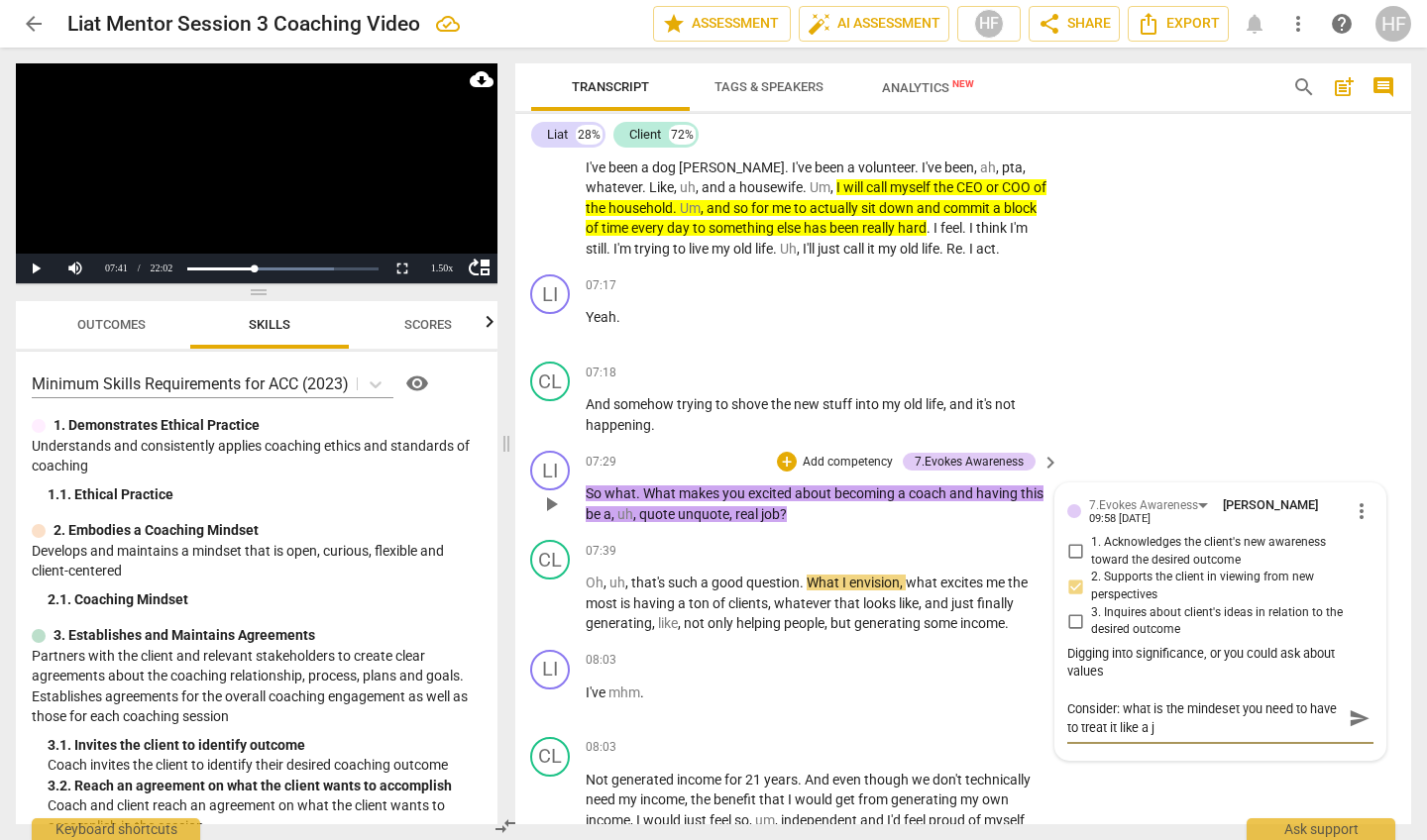 type on "Consider: what is the mindeset you need to have to treat it like a jo" 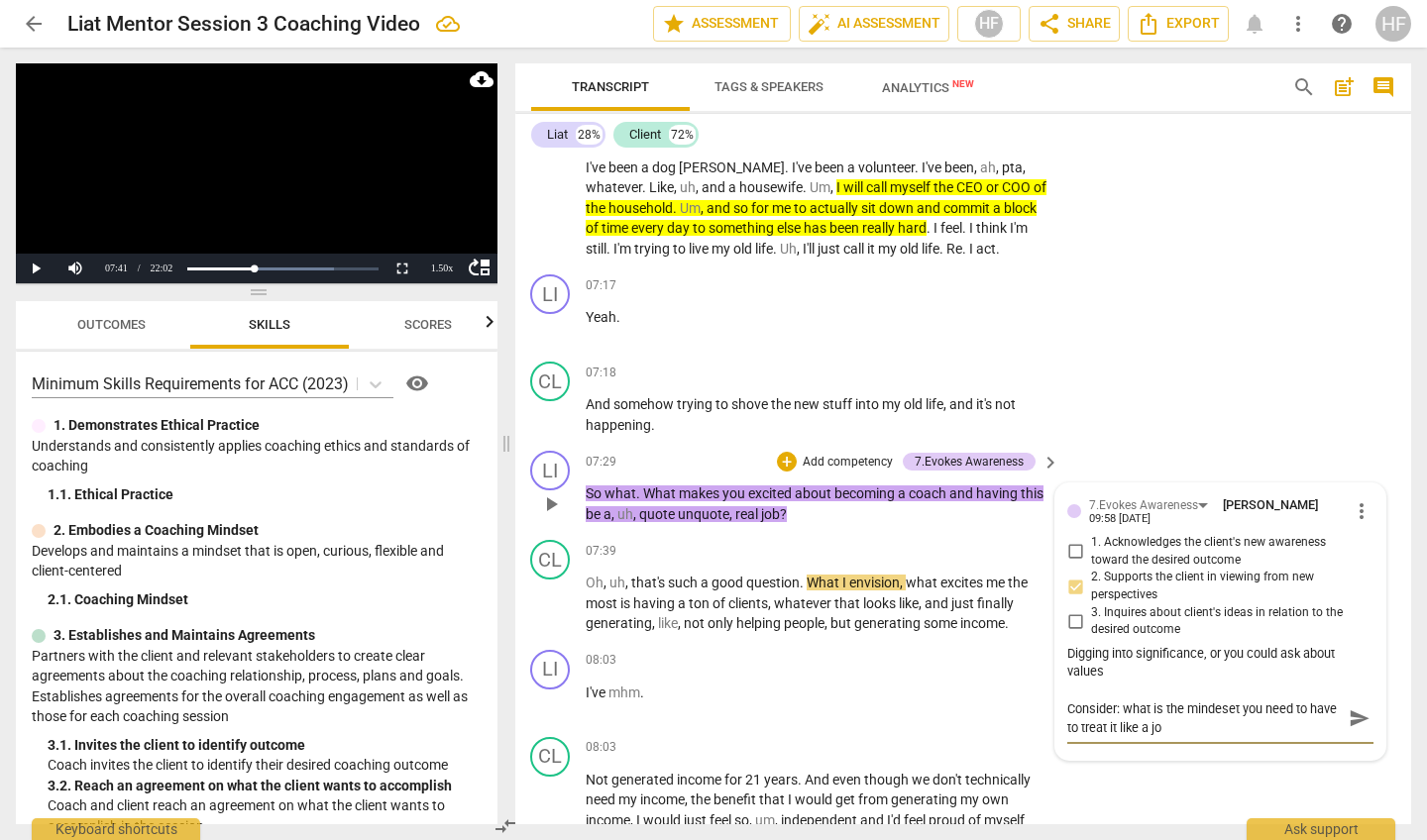 type on "Consider: what is the mindeset you need to have to treat it like a job" 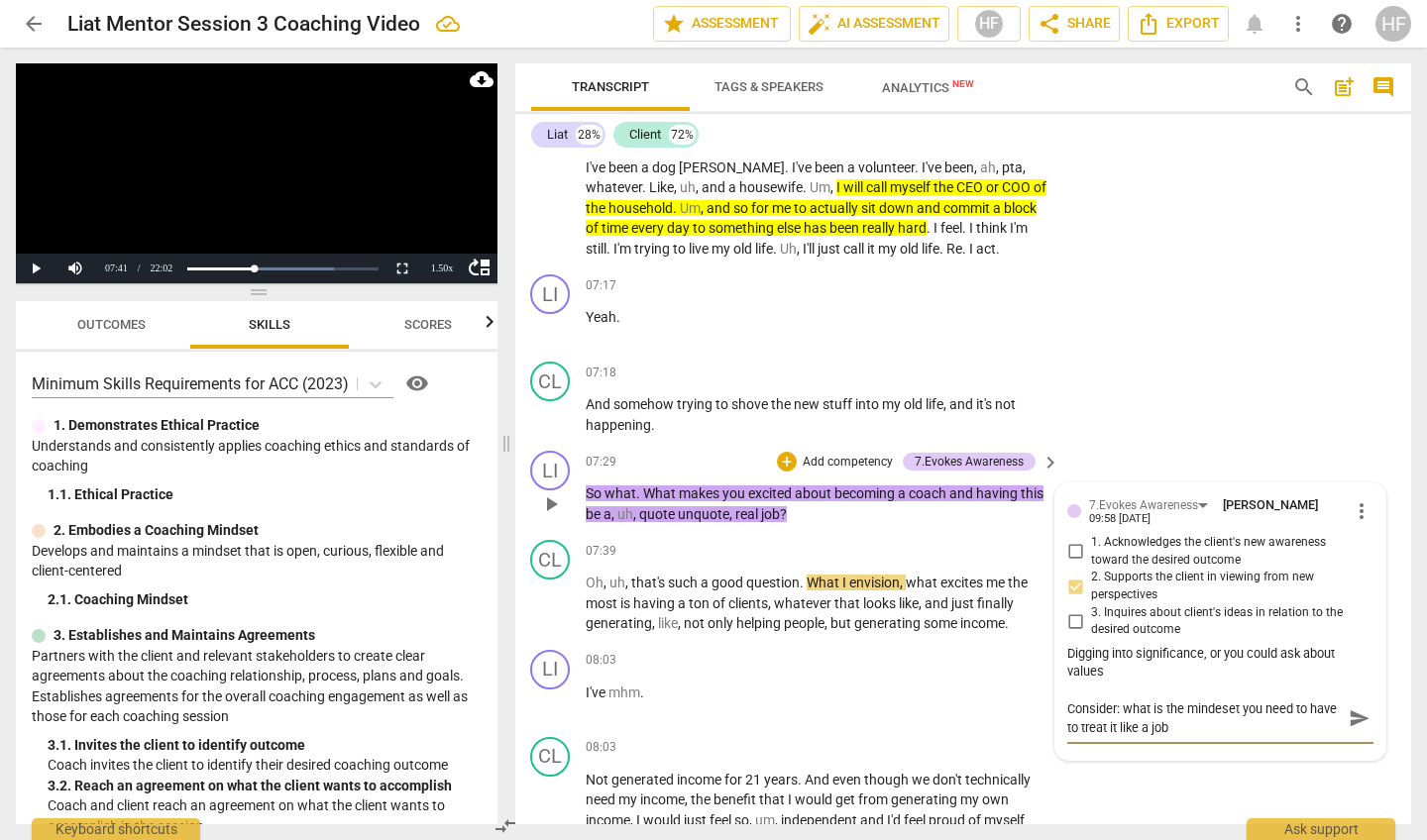 type on "Consider: what is the mindeset you need to have to treat it like a job?" 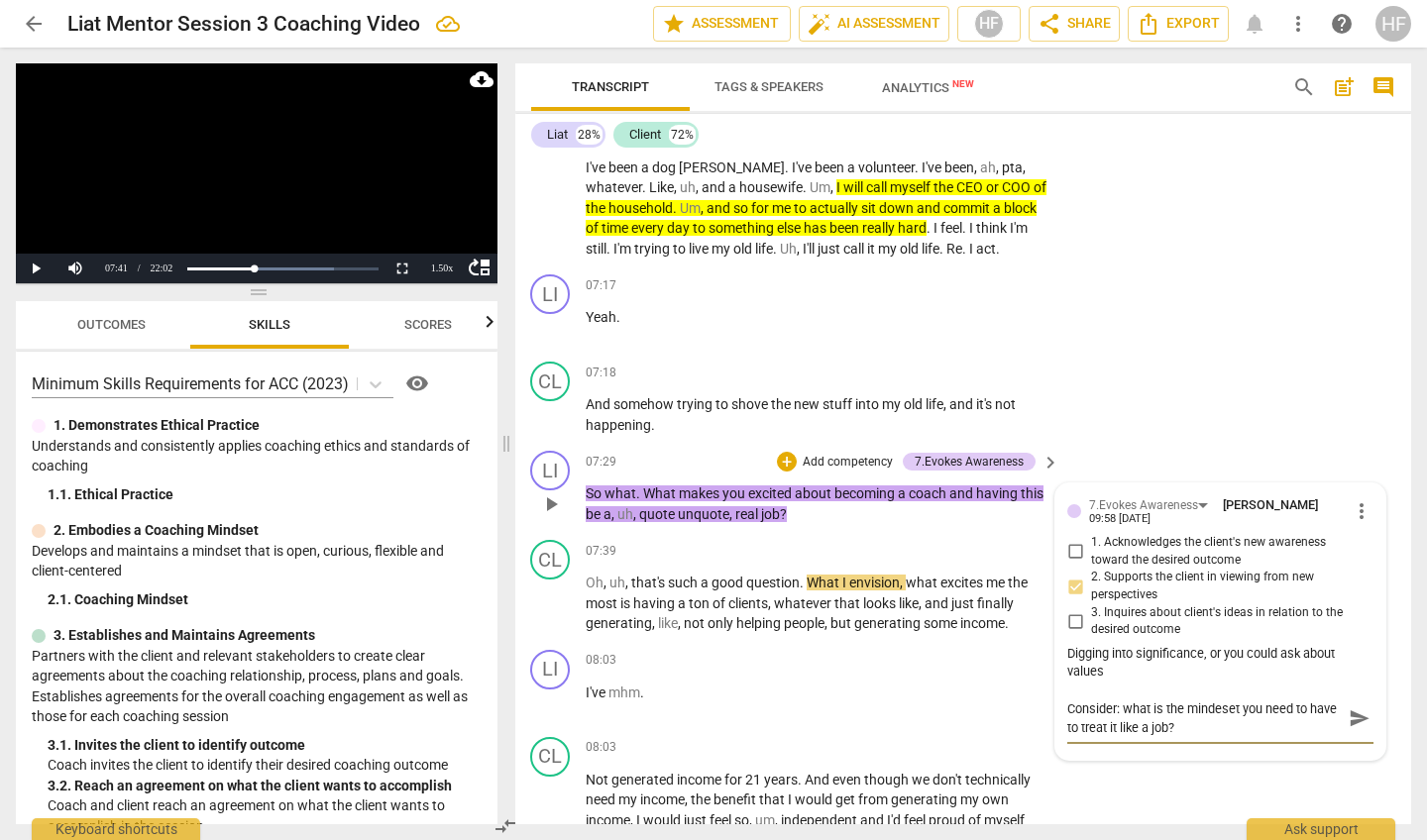 scroll, scrollTop: 2863, scrollLeft: 0, axis: vertical 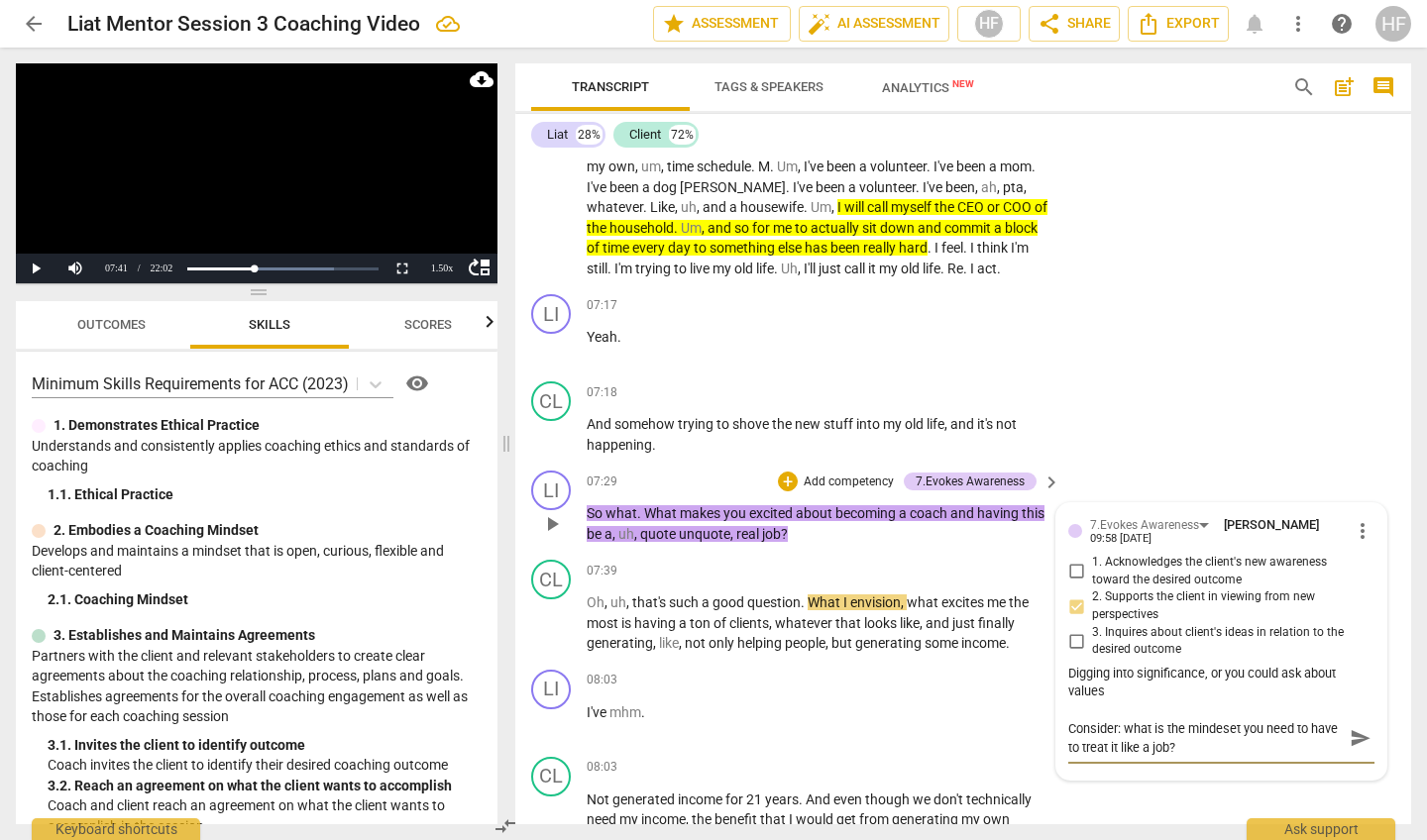 type on "Consider: what is the mindset you need to have to treat it like a job?" 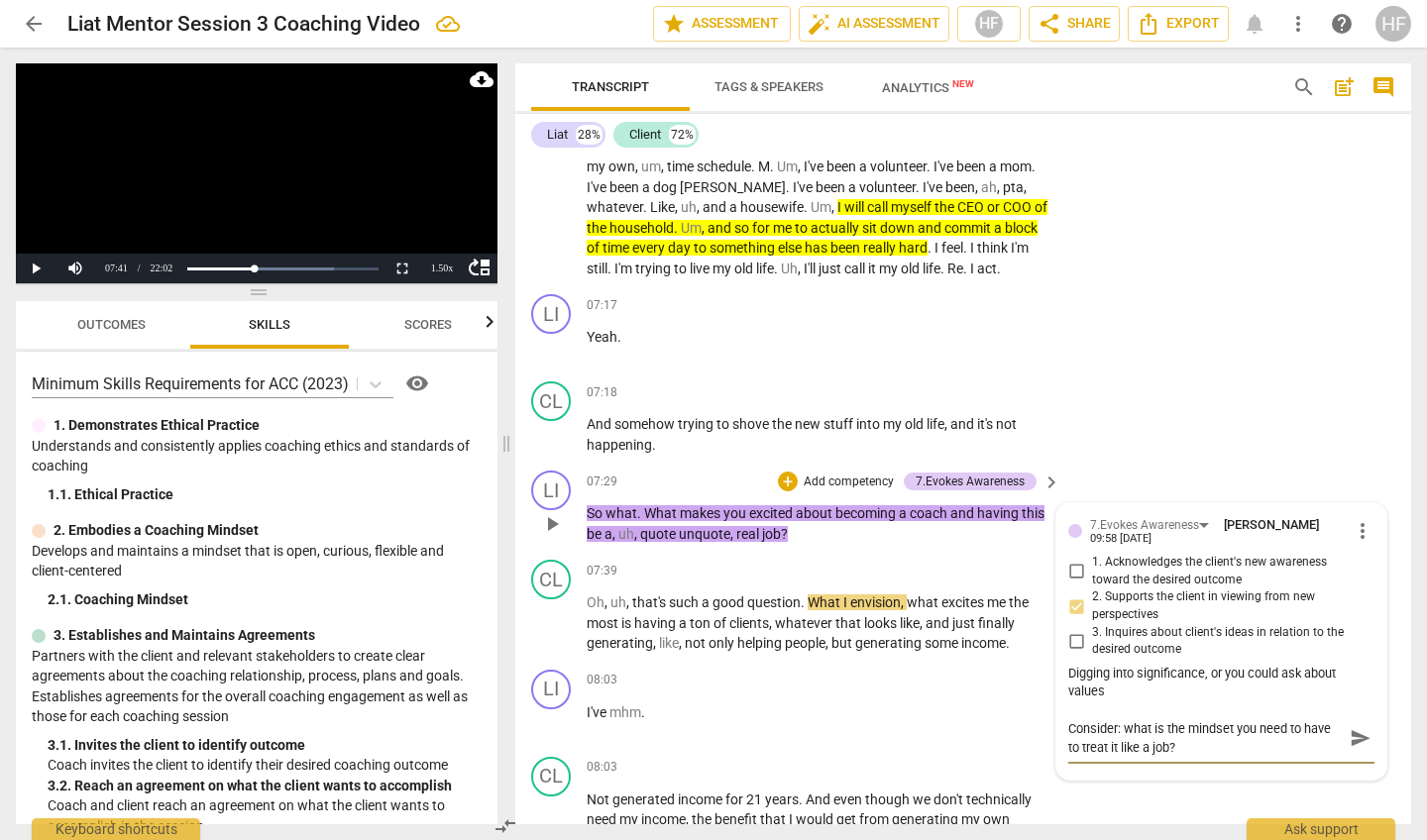 type on "Consider: what is the mindset you need to have to treat it like a job?" 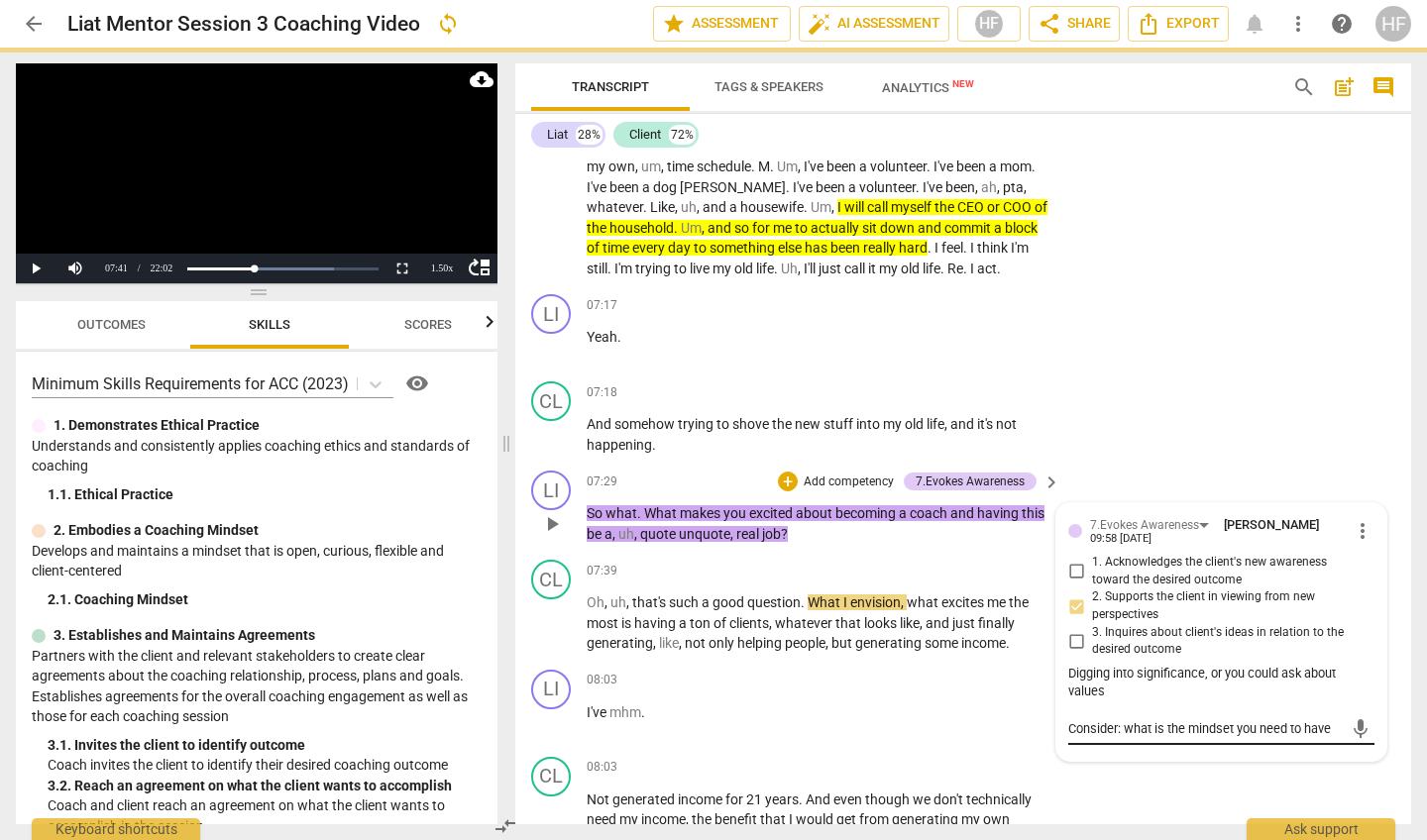 type 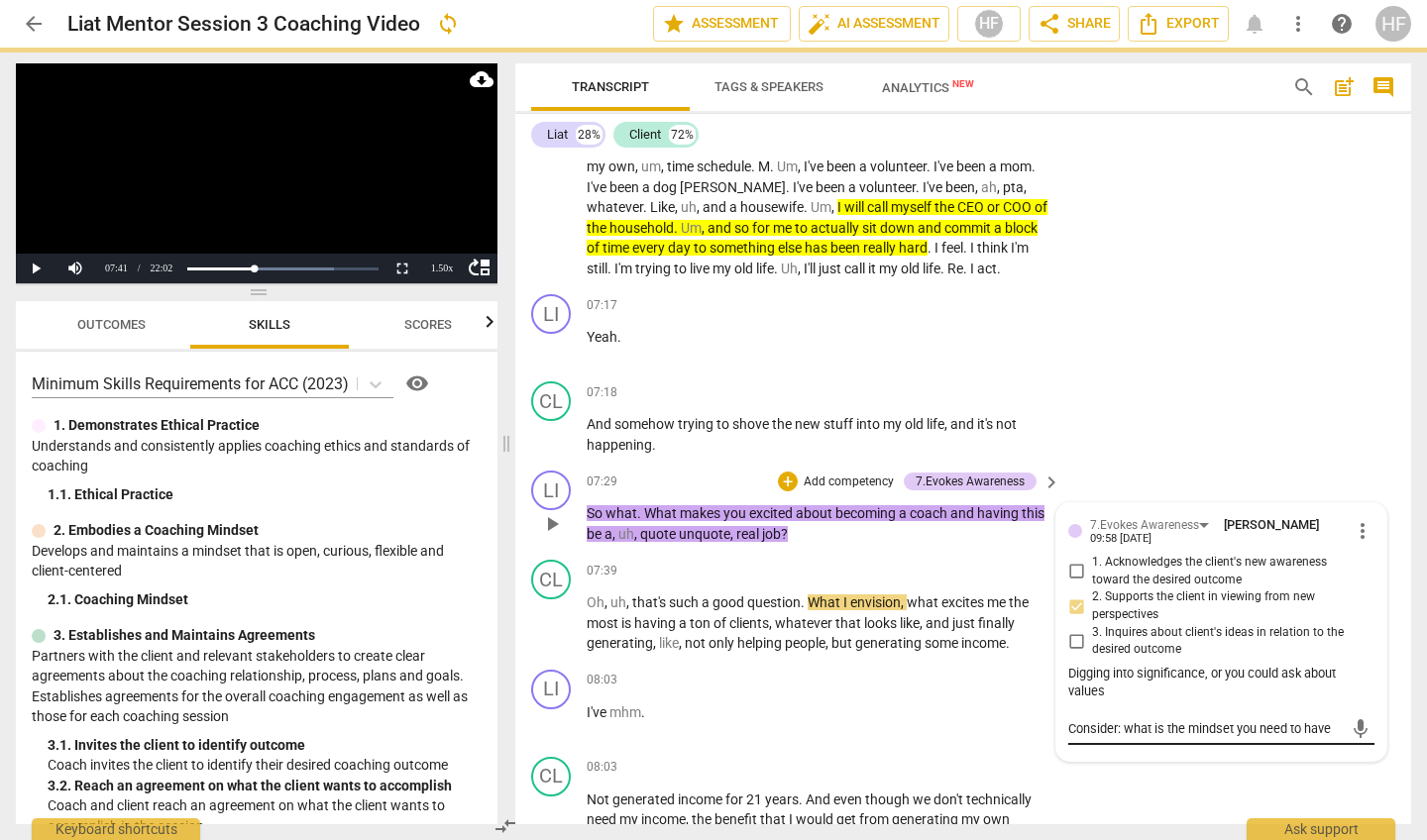 type 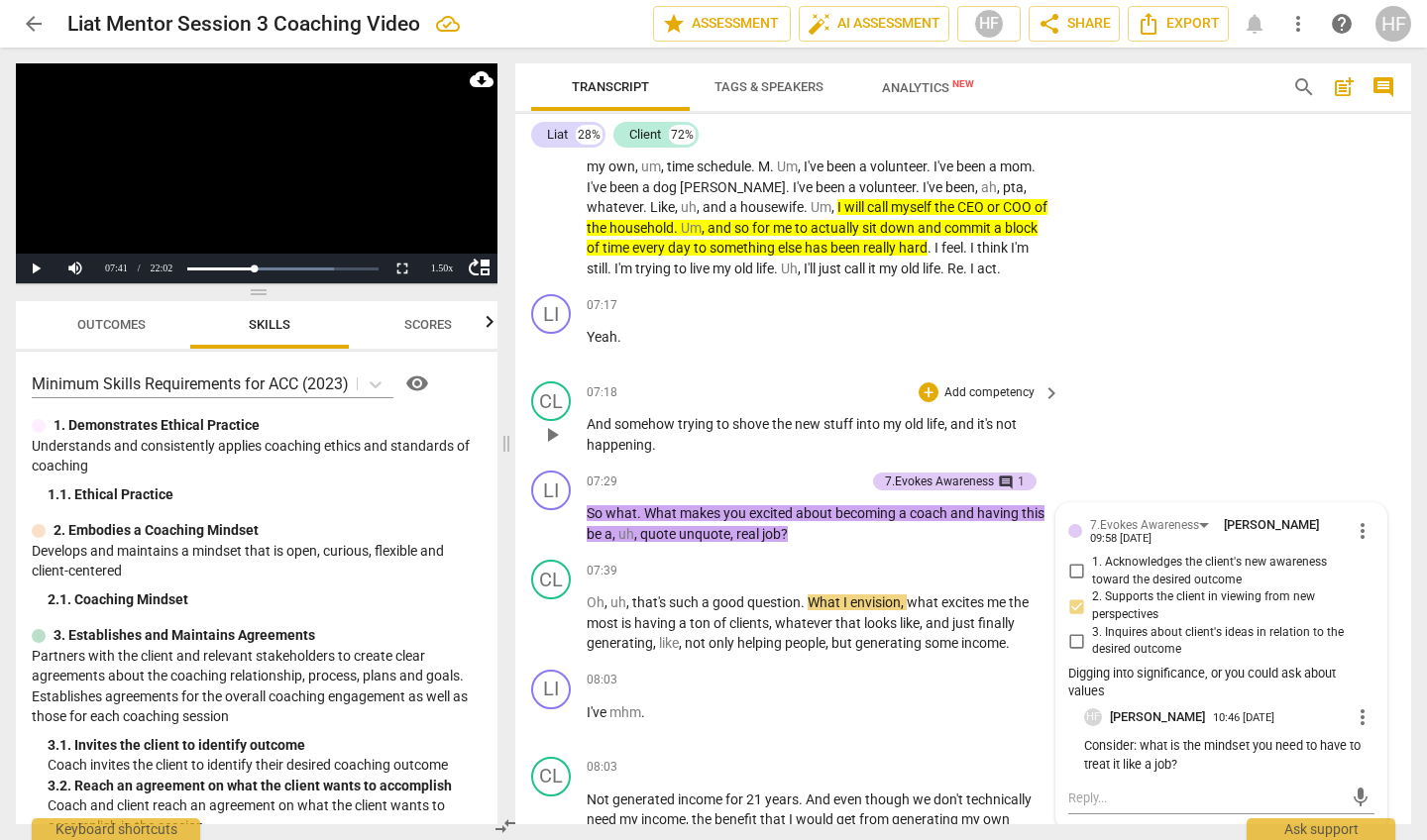 click on "CL play_arrow pause 07:18 + Add competency keyboard_arrow_right And   somehow   trying   to   shove   the   new   stuff   into   my   old   life ,   and   it's   not   happening ." at bounding box center [963, 418] 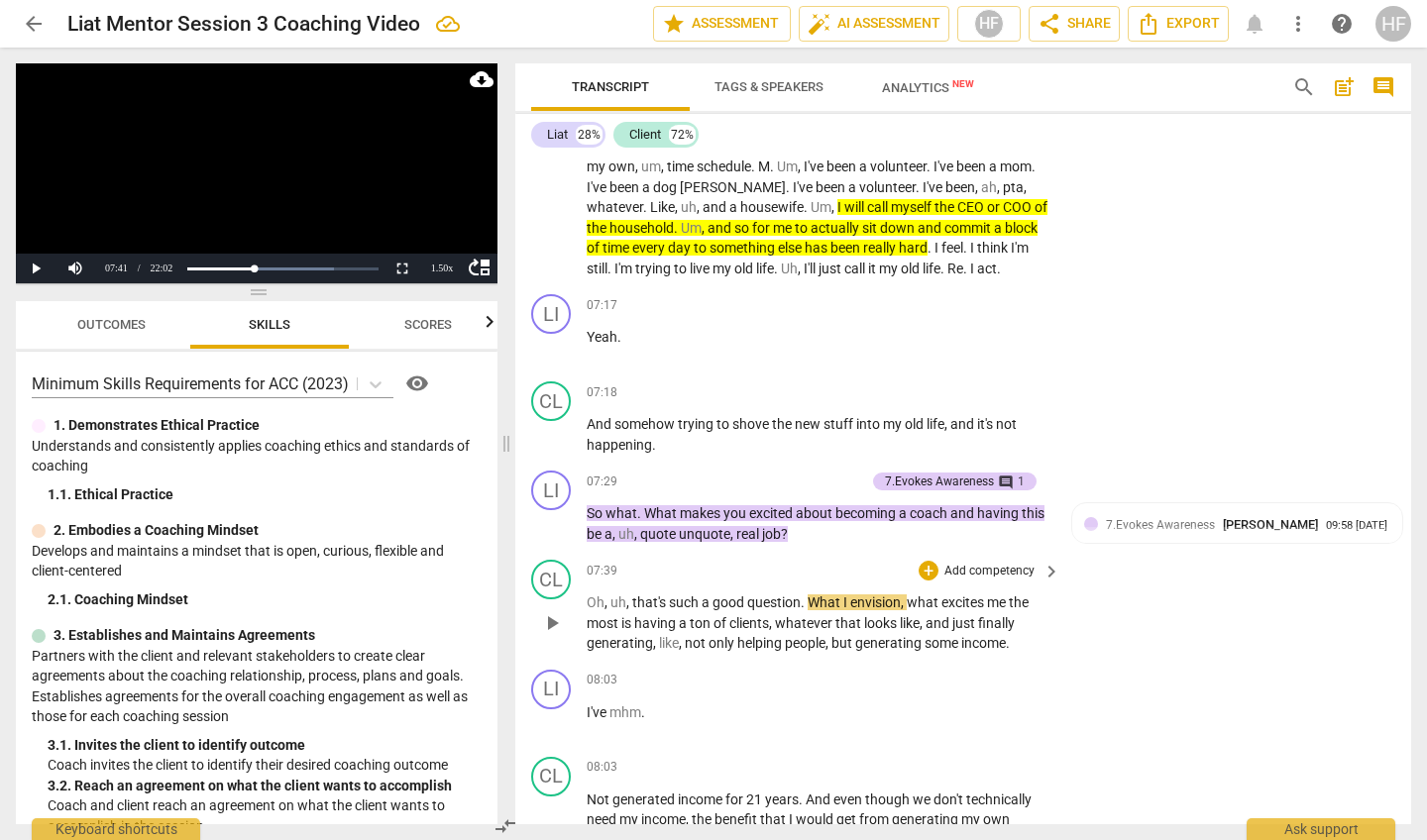scroll, scrollTop: 3211, scrollLeft: 0, axis: vertical 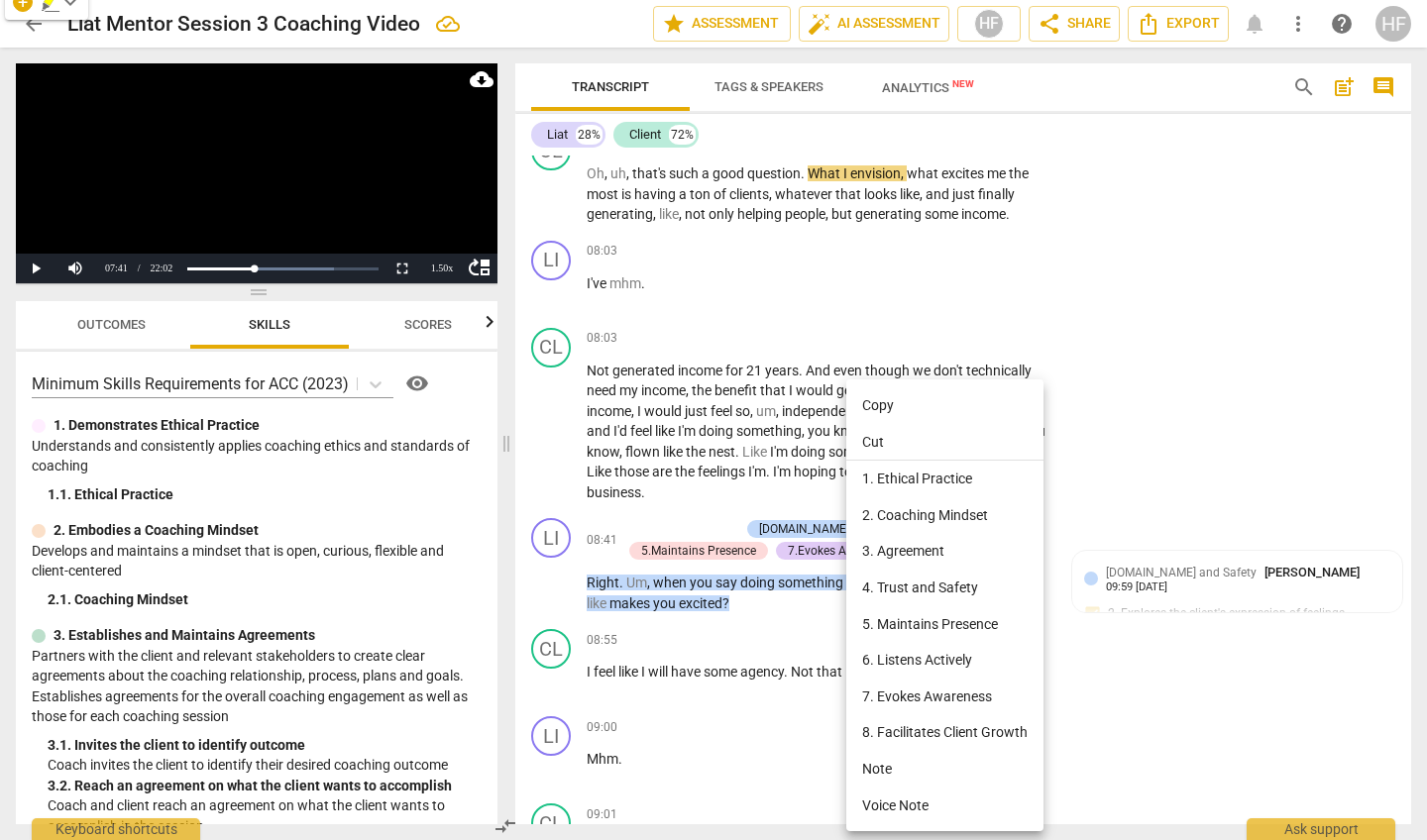 click at bounding box center (714, 420) 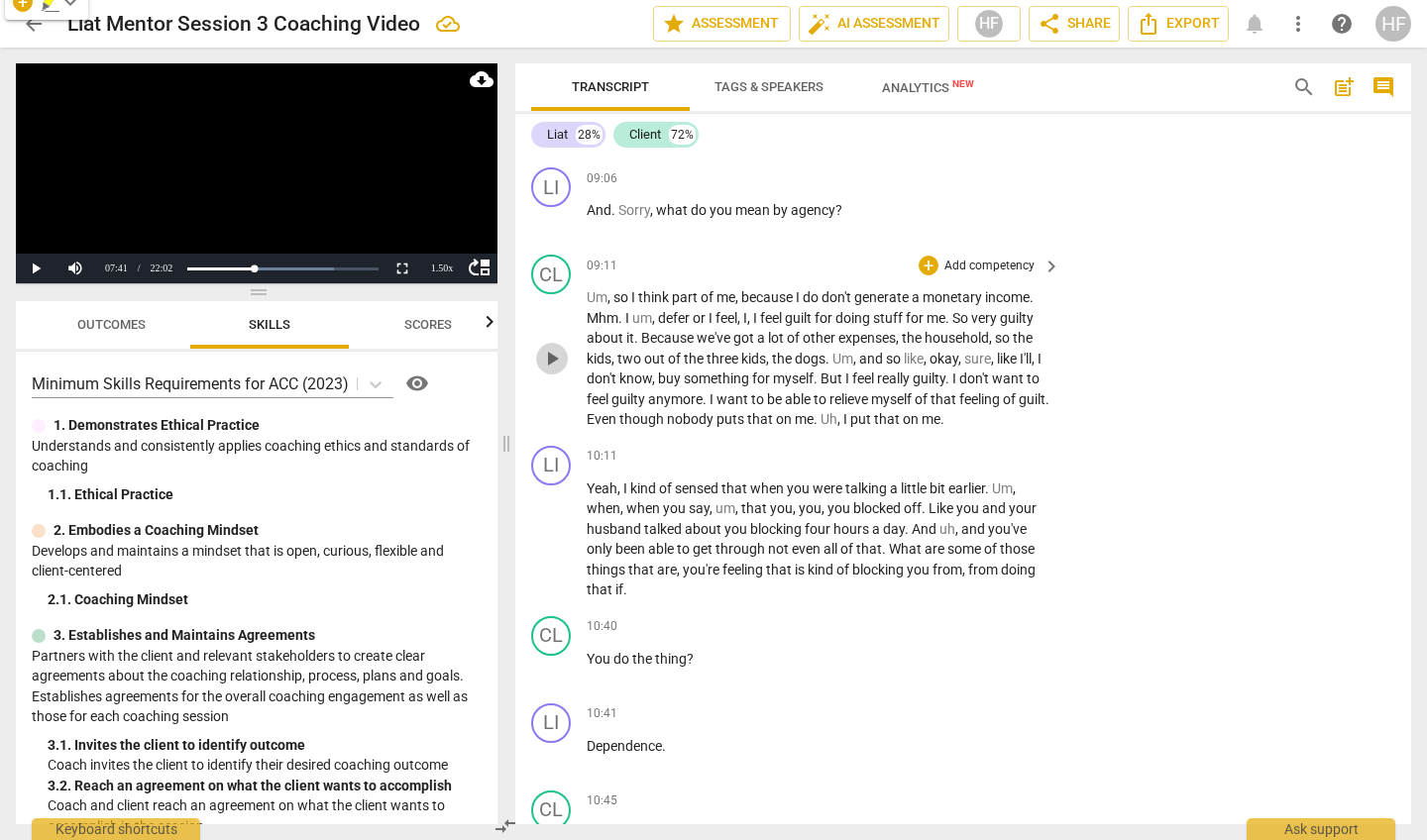 click on "play_arrow" at bounding box center (552, 359) 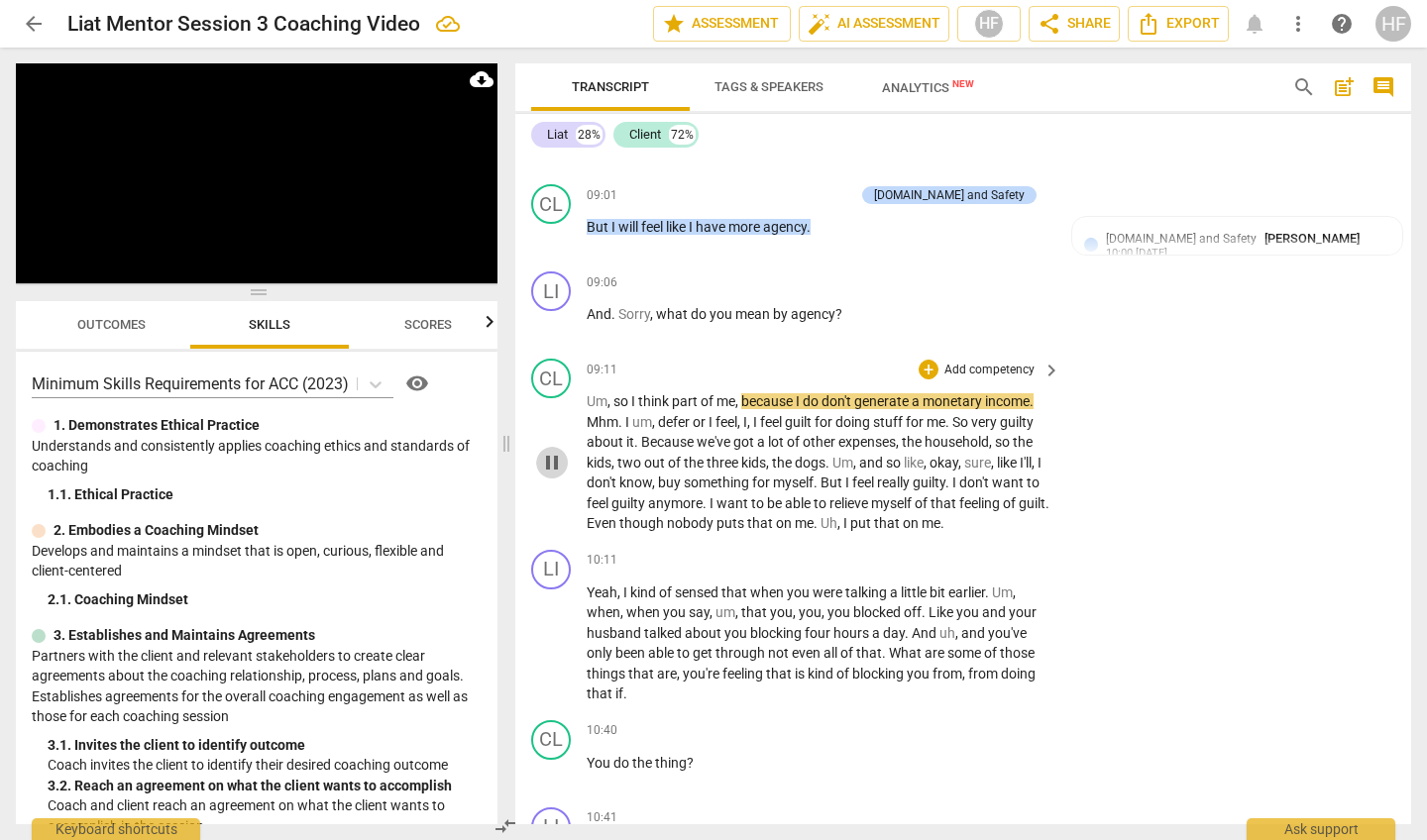 drag, startPoint x: 552, startPoint y: 433, endPoint x: 860, endPoint y: 339, distance: 322.0248 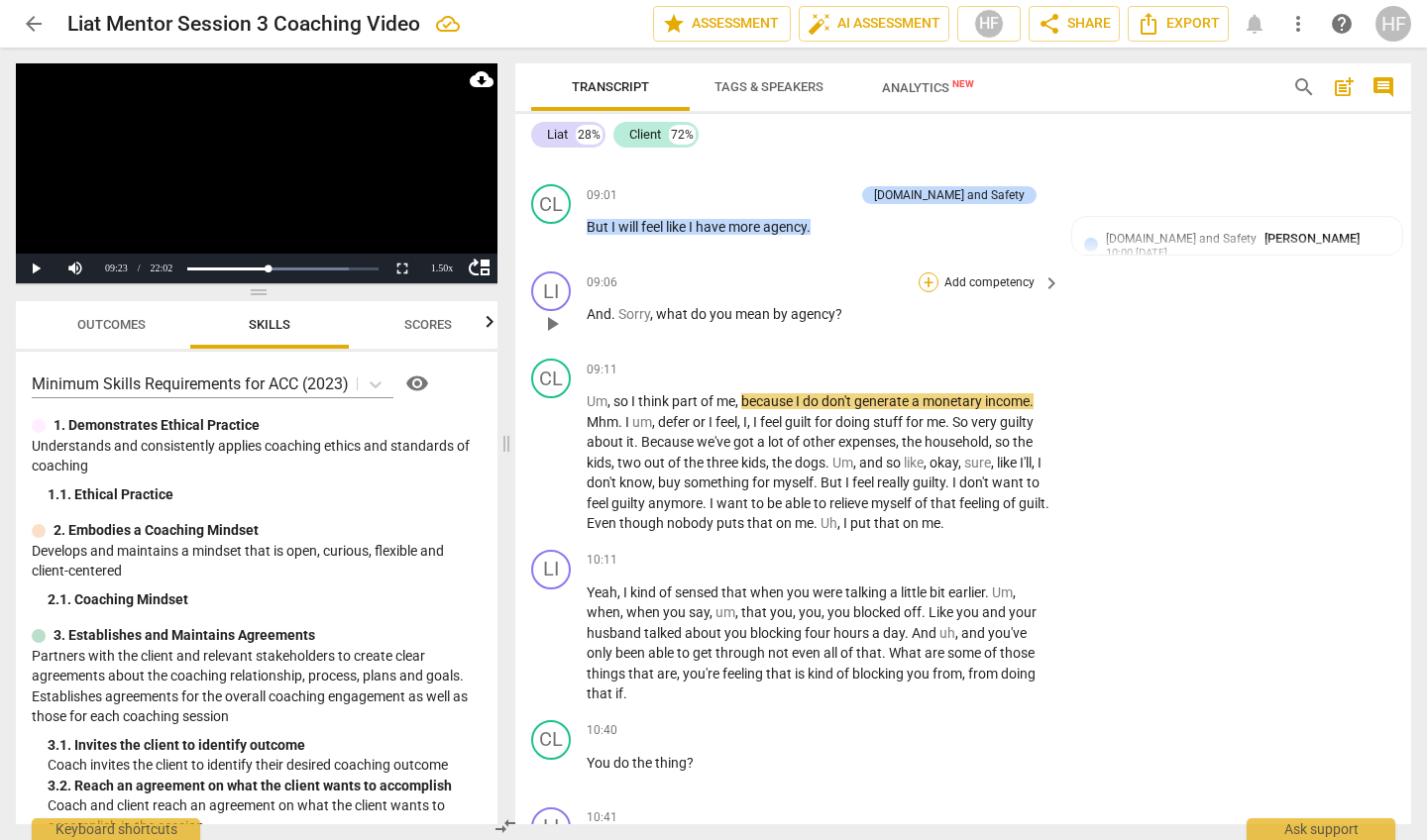 click on "+" at bounding box center (929, 282) 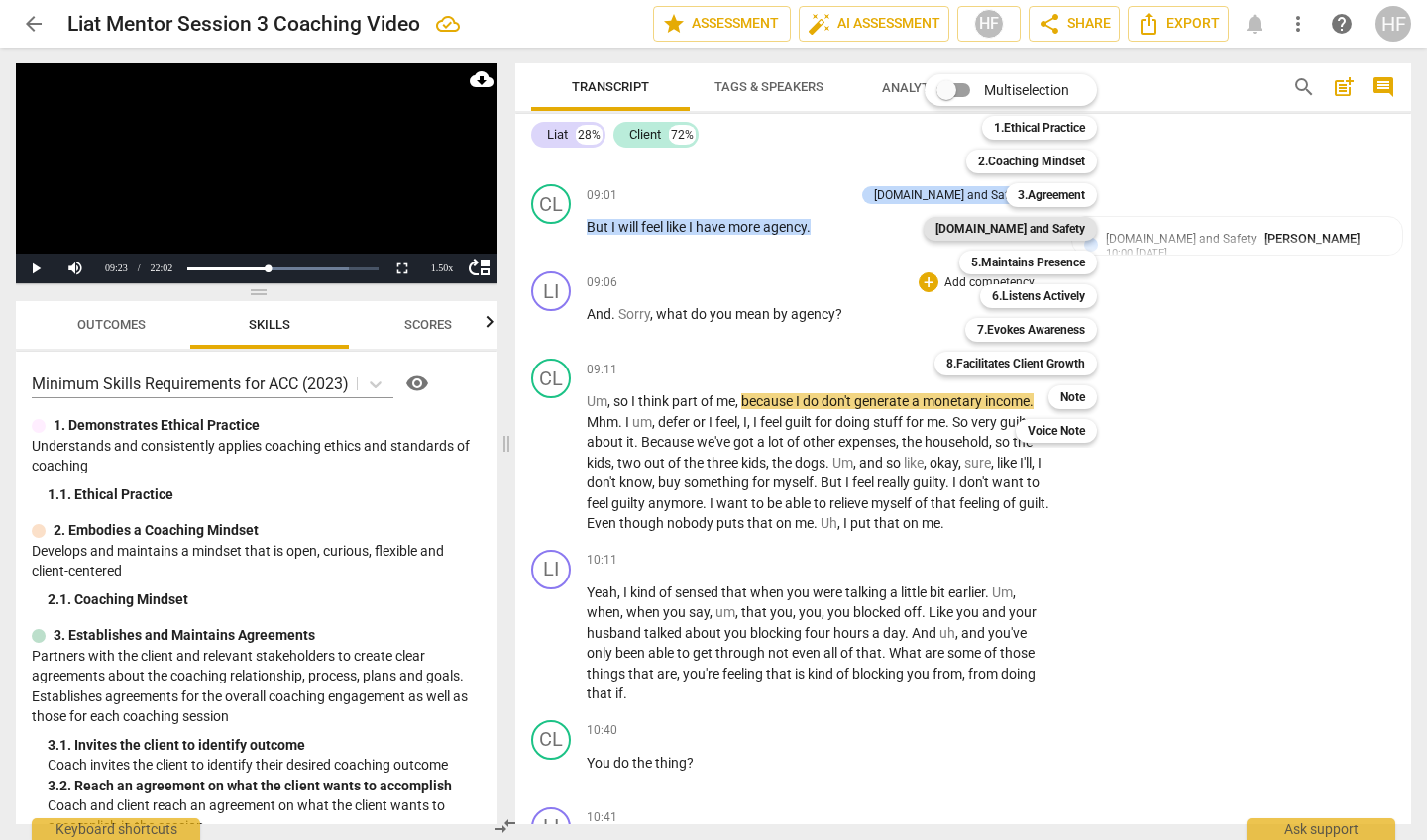 click on "[DOMAIN_NAME] and Safety" at bounding box center (1010, 229) 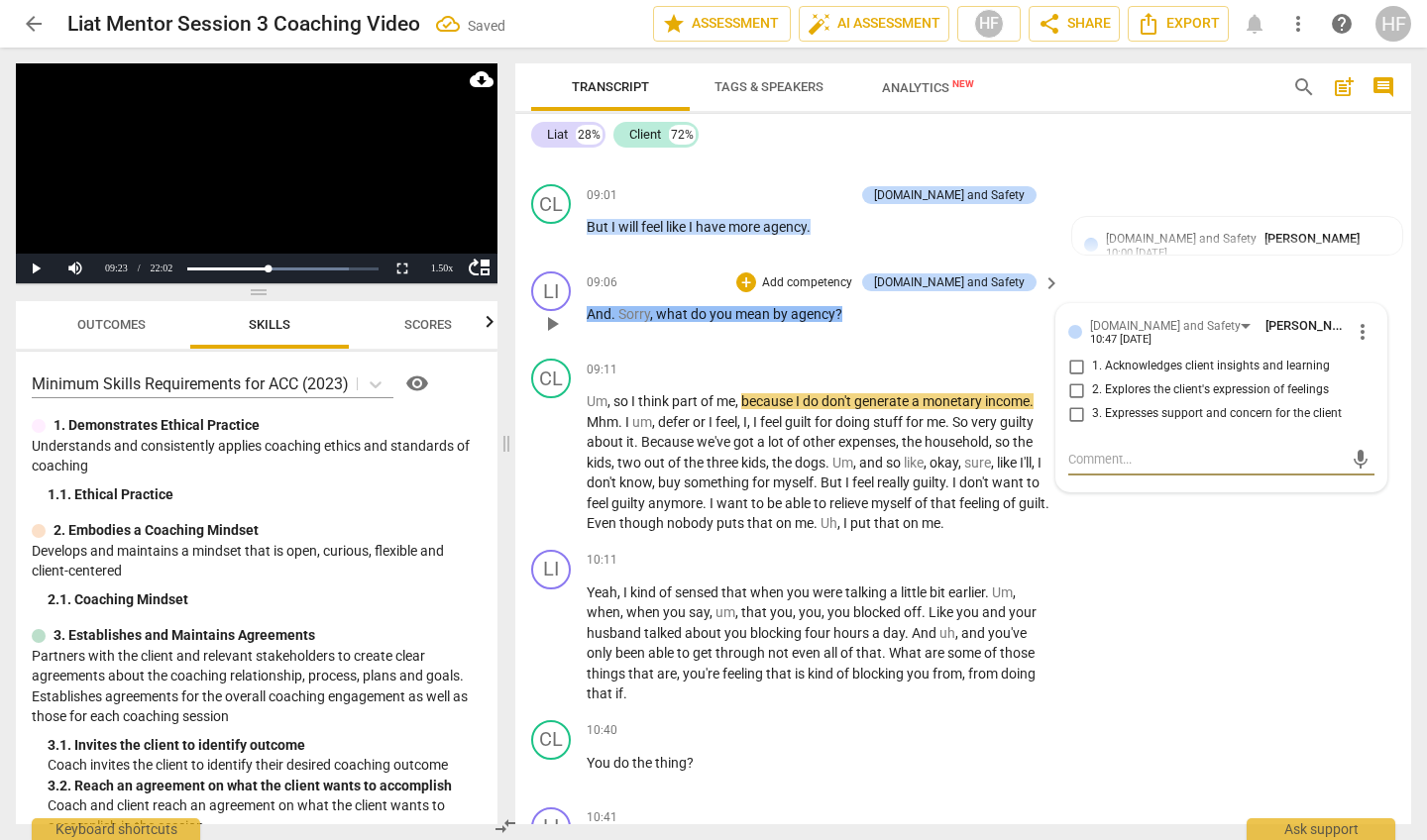 click on "2. Explores the client's expression of feelings" at bounding box center (1076, 390) 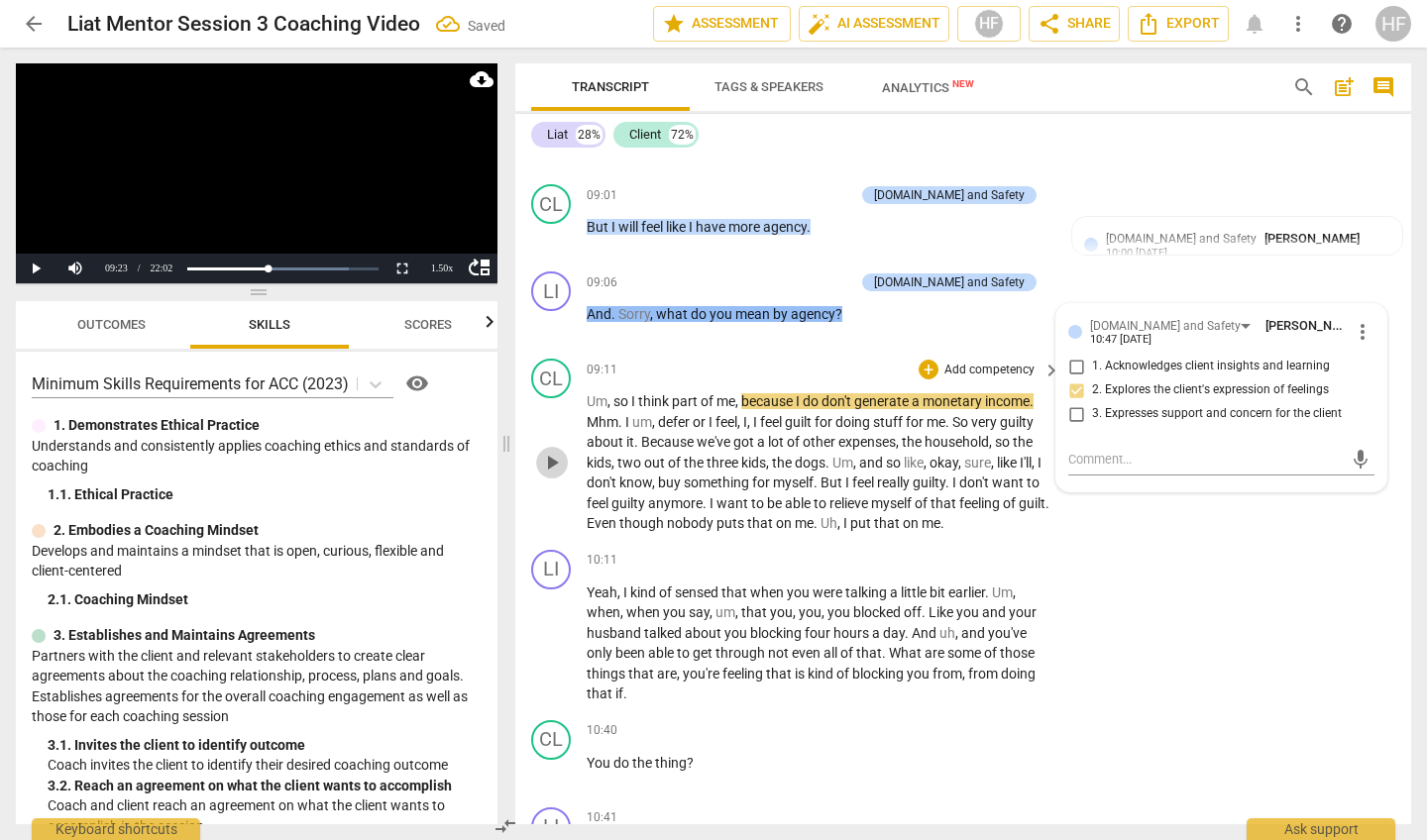 click on "play_arrow" at bounding box center (552, 463) 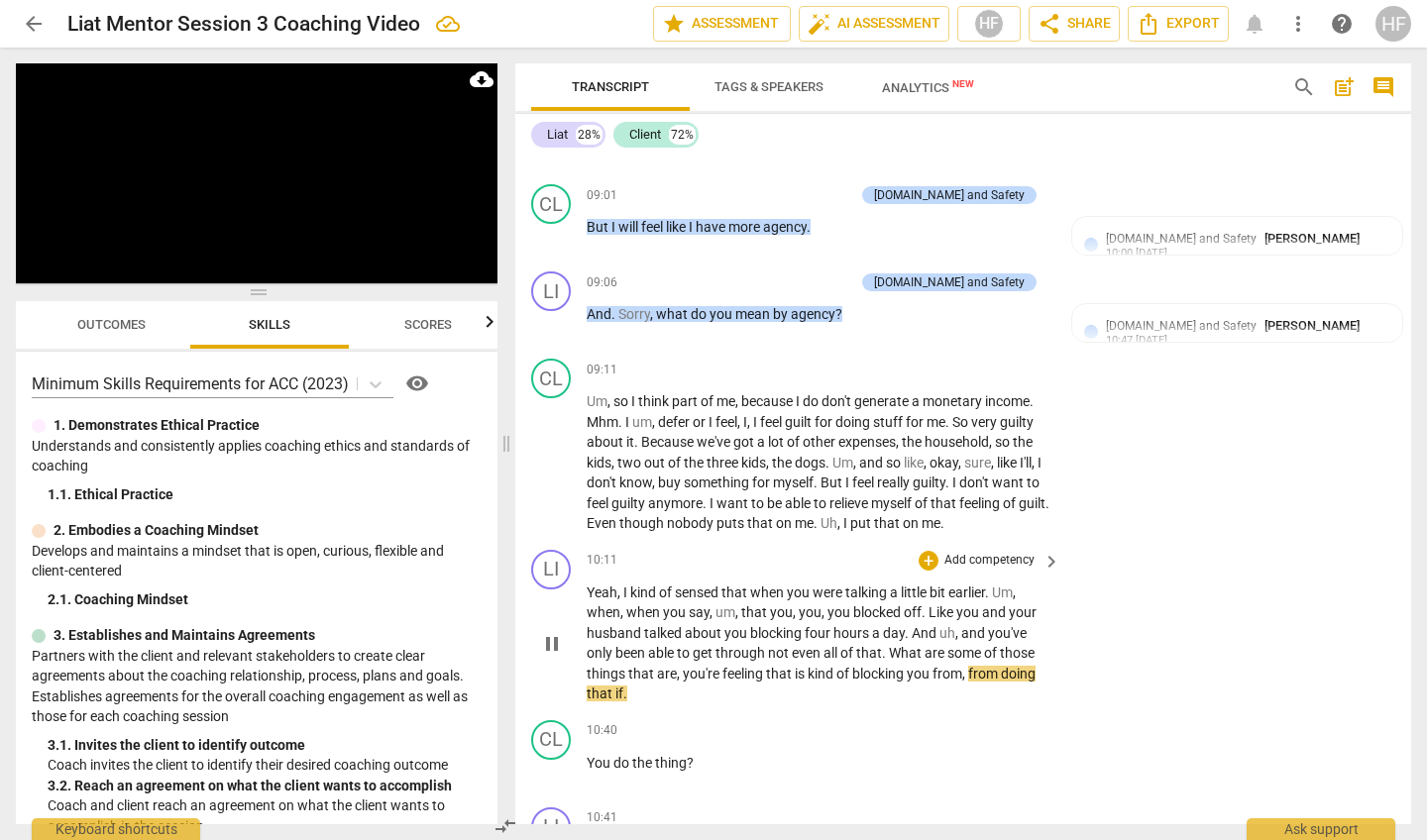 scroll, scrollTop: 4046, scrollLeft: 0, axis: vertical 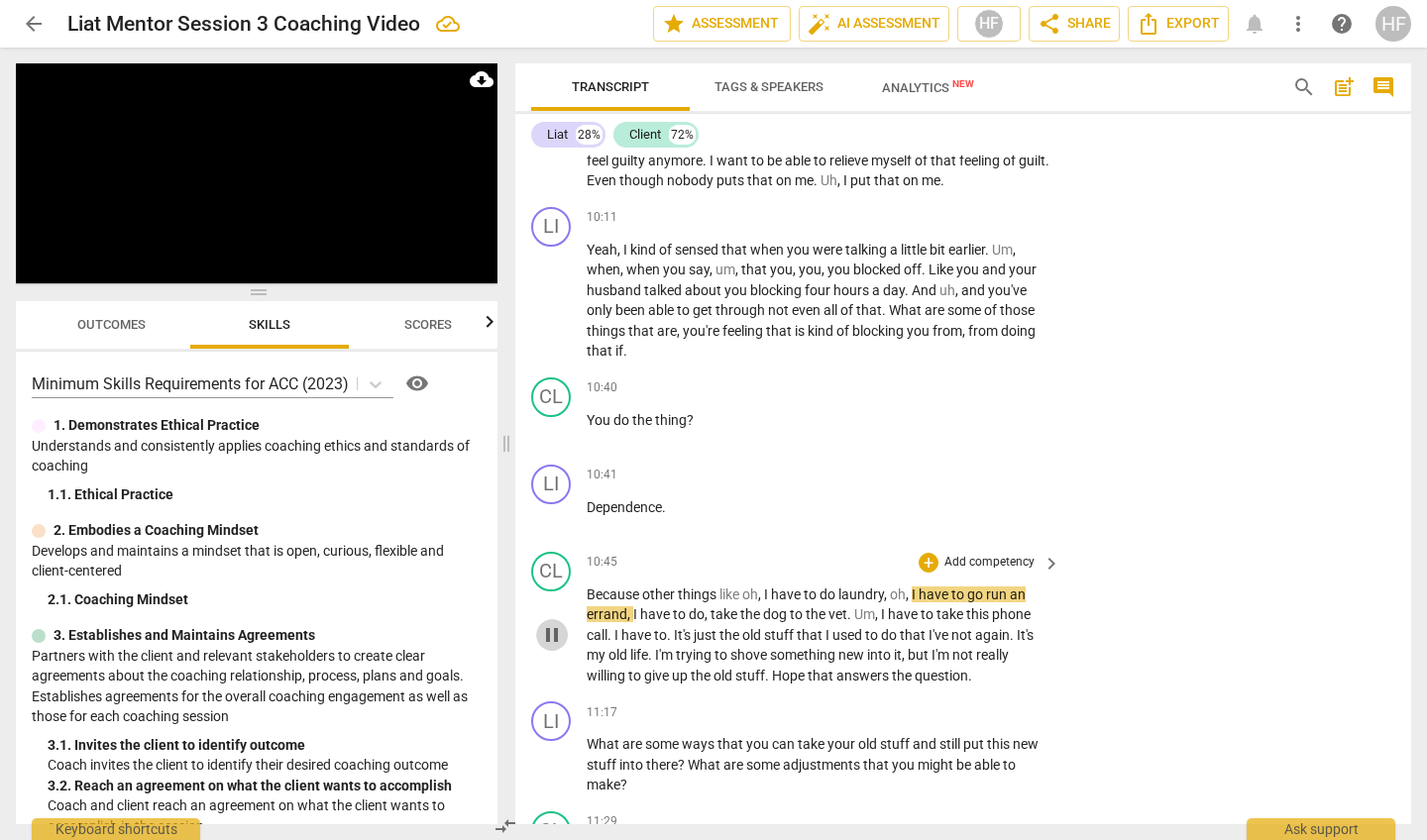 click on "pause" at bounding box center [552, 635] 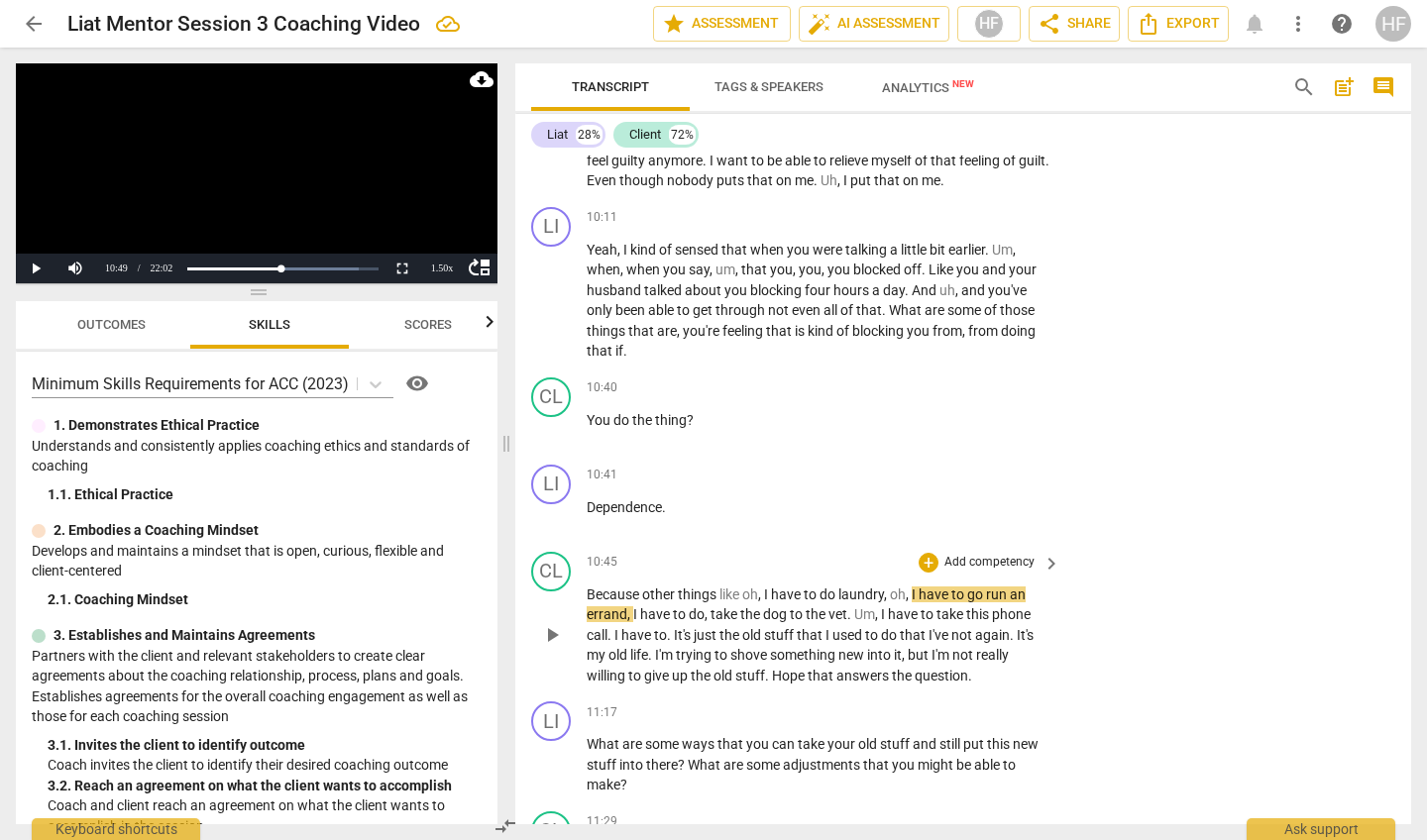 scroll, scrollTop: 3937, scrollLeft: 0, axis: vertical 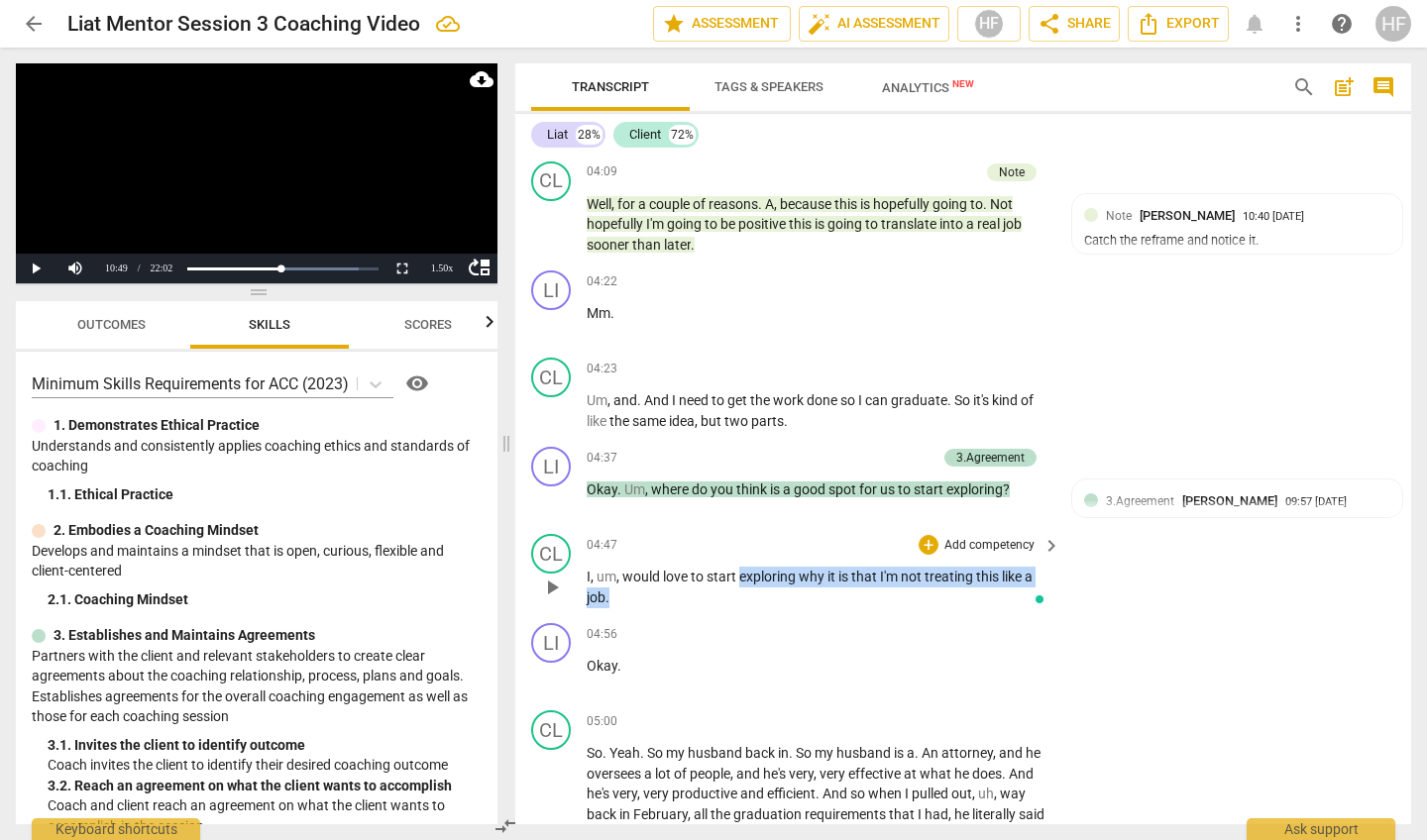 drag, startPoint x: 743, startPoint y: 527, endPoint x: 742, endPoint y: 550, distance: 23.021729 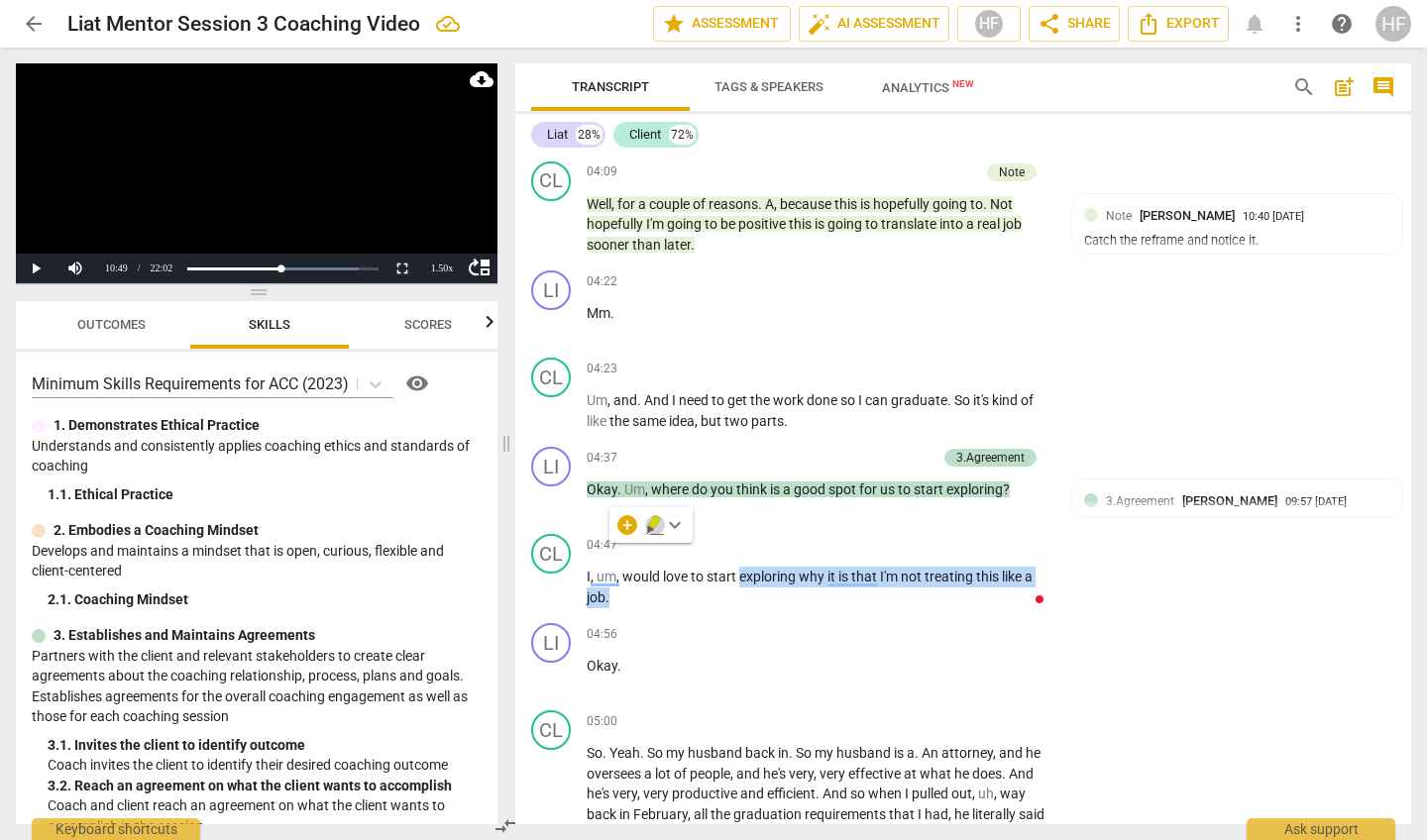 click 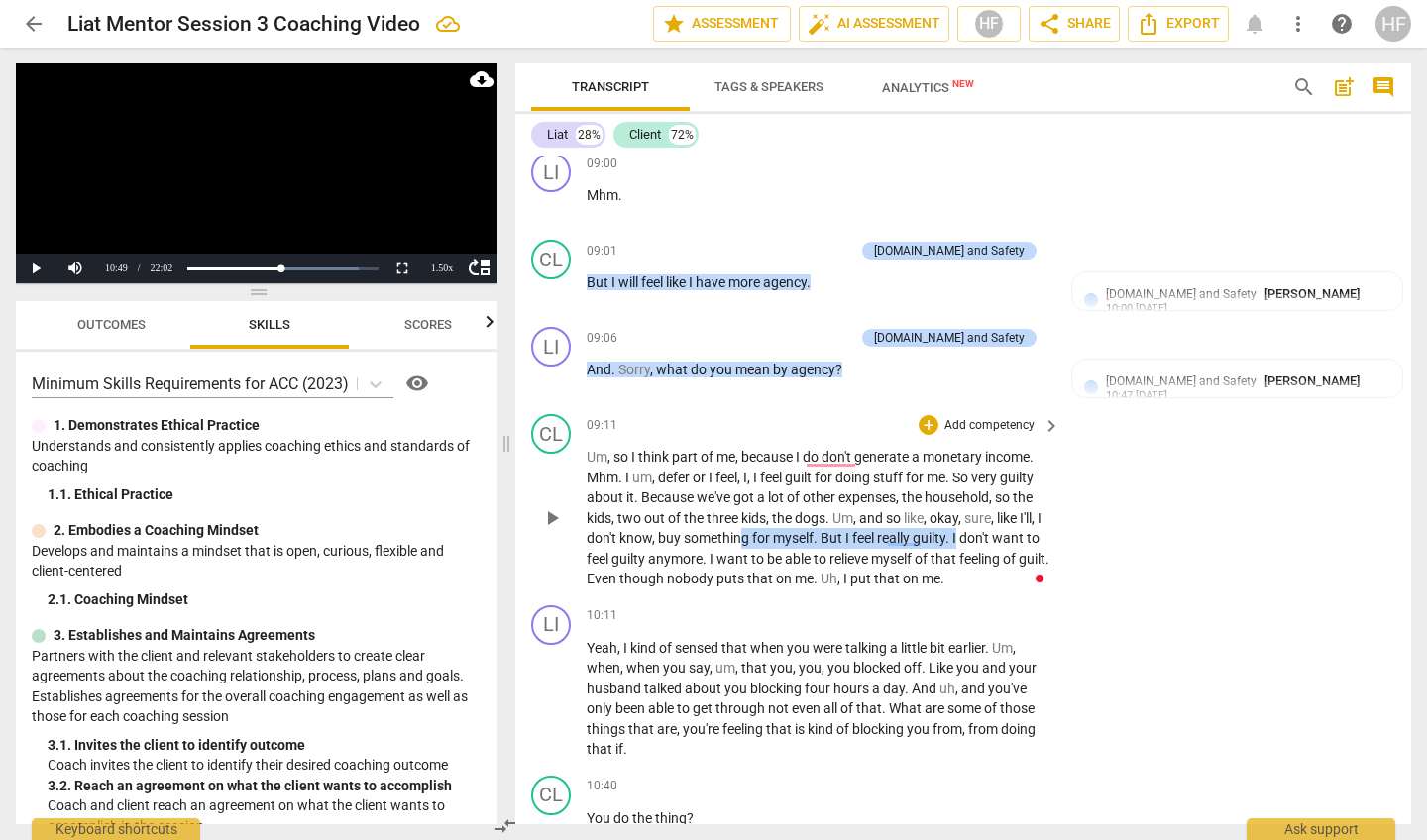 drag, startPoint x: 752, startPoint y: 505, endPoint x: 969, endPoint y: 506, distance: 217.0023 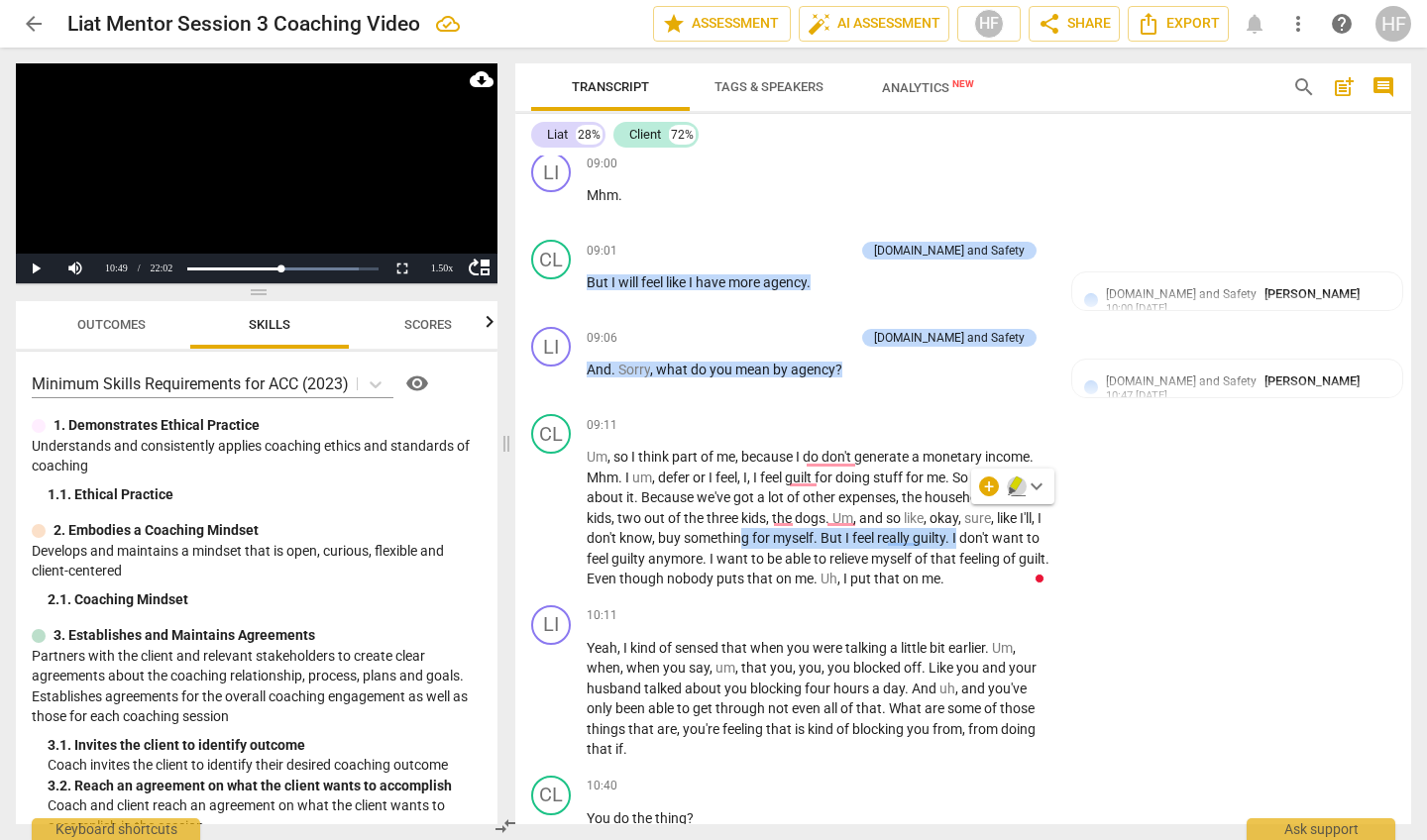 click 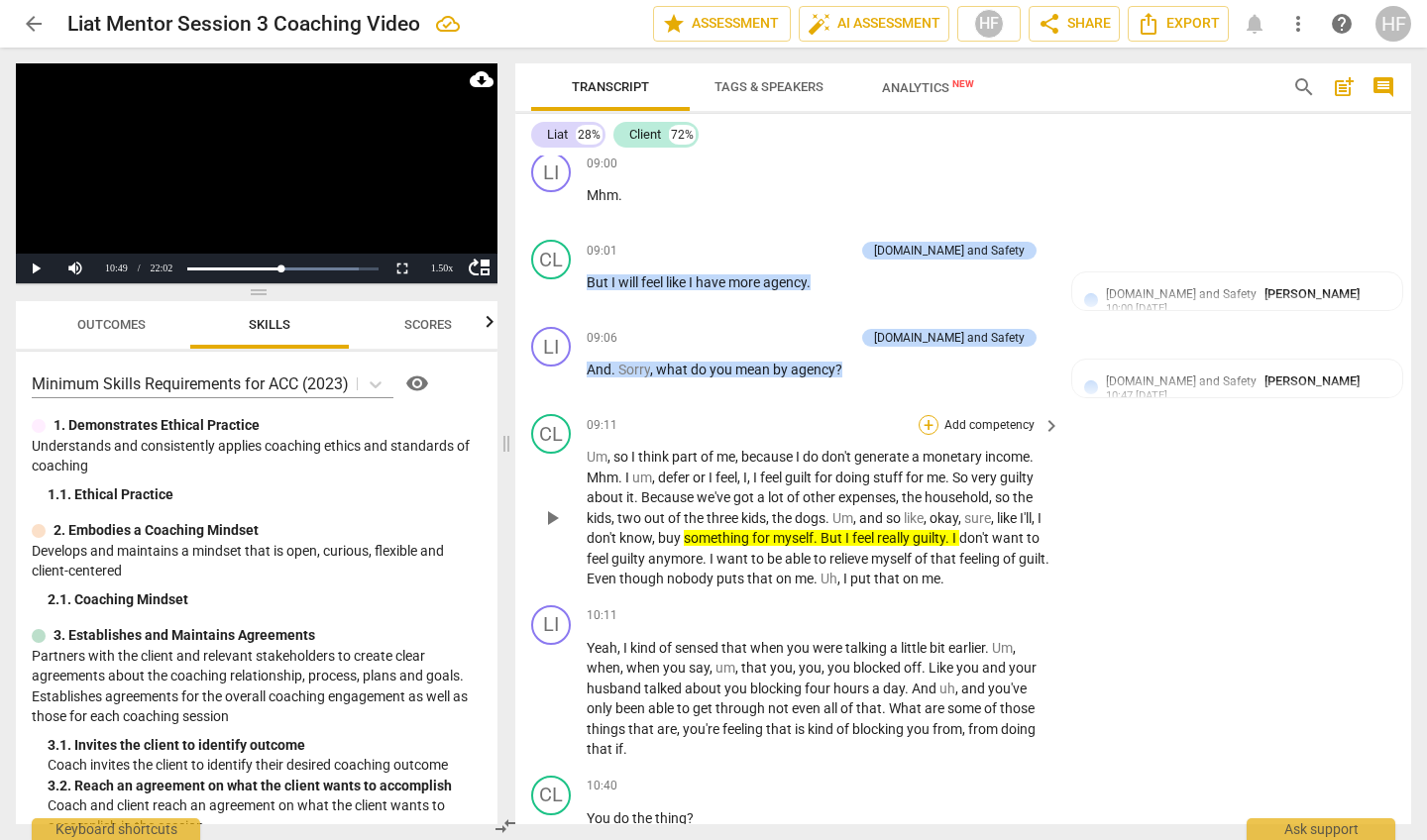 click on "+" at bounding box center (929, 425) 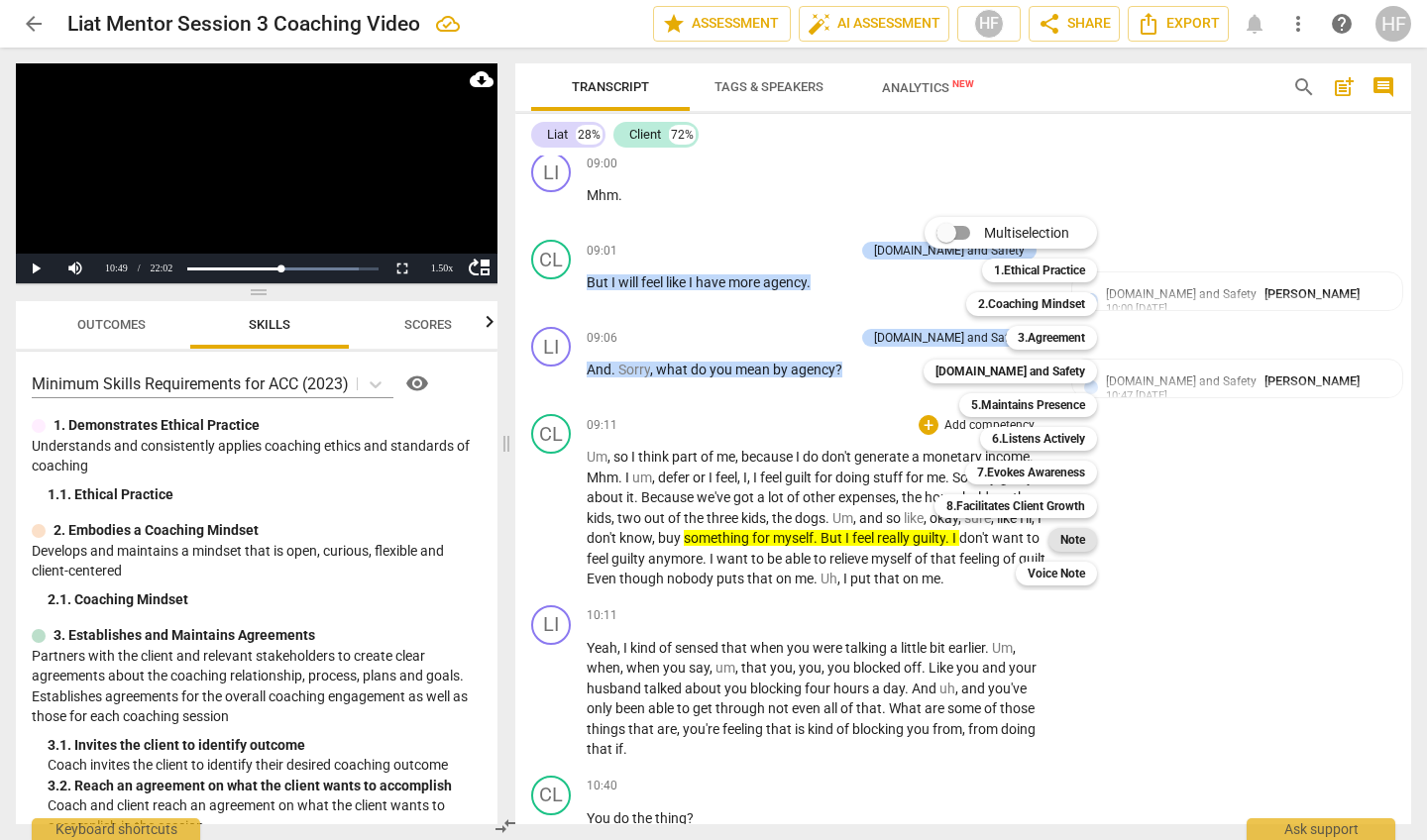 click on "Note" at bounding box center (1072, 540) 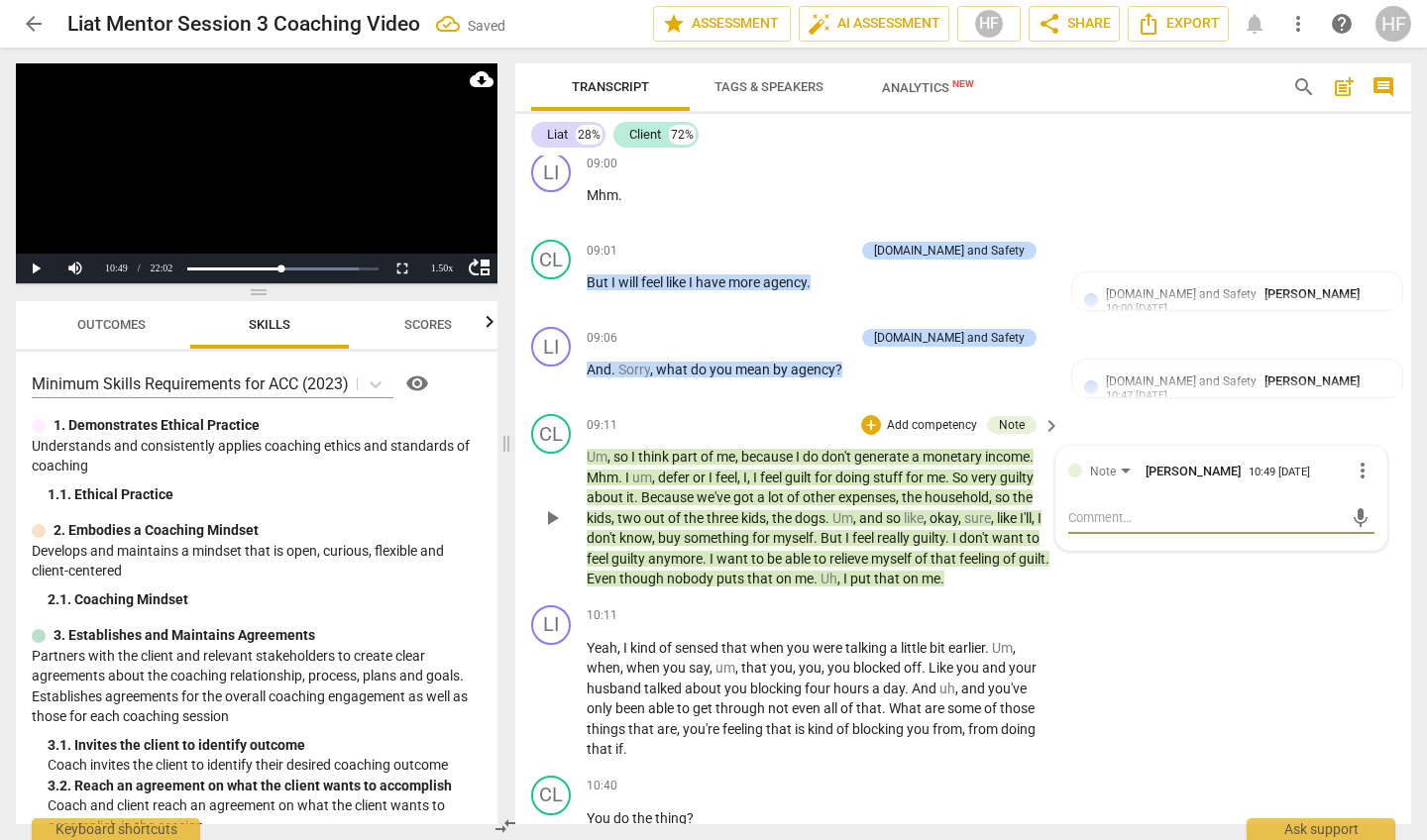 type on "H" 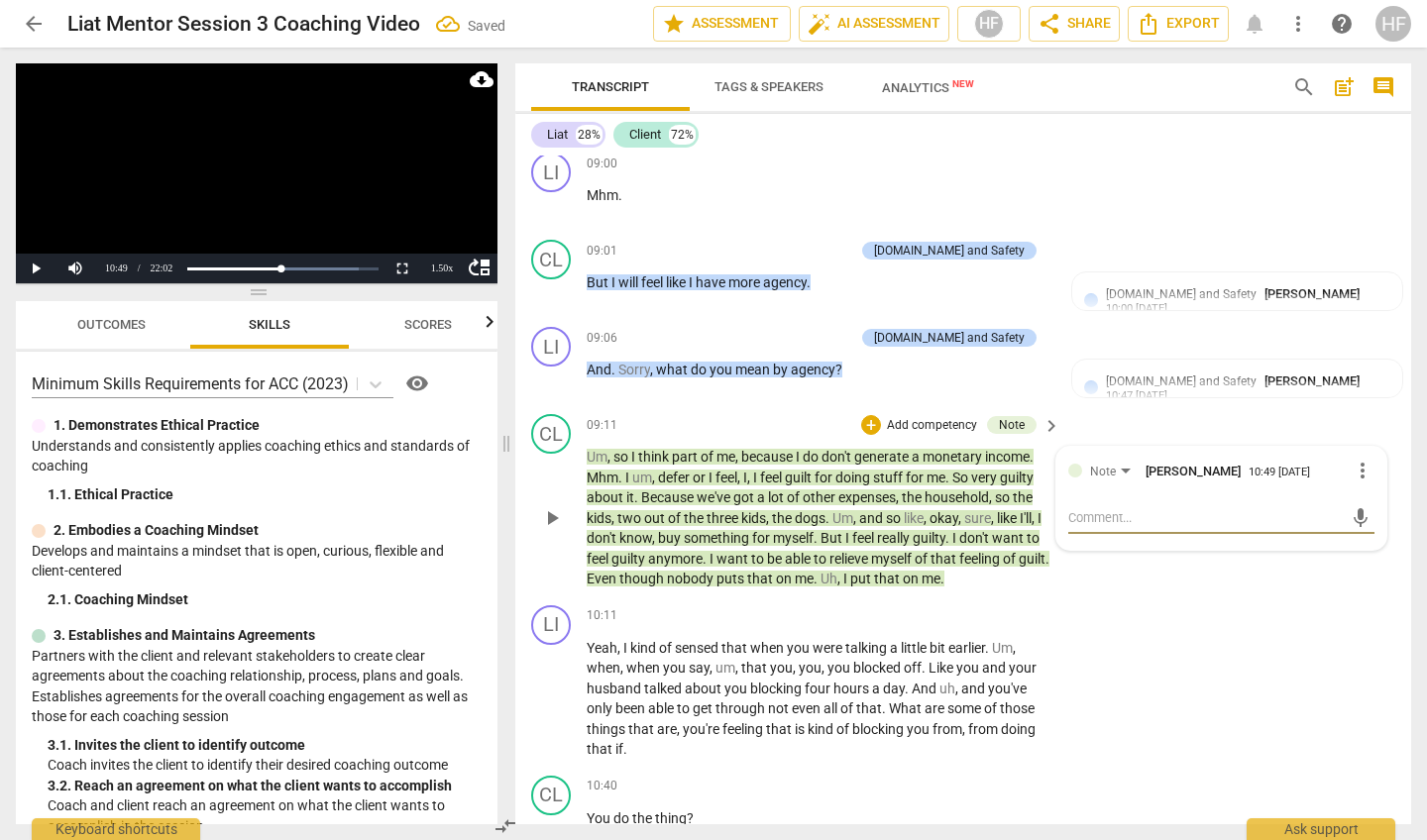 type on "H" 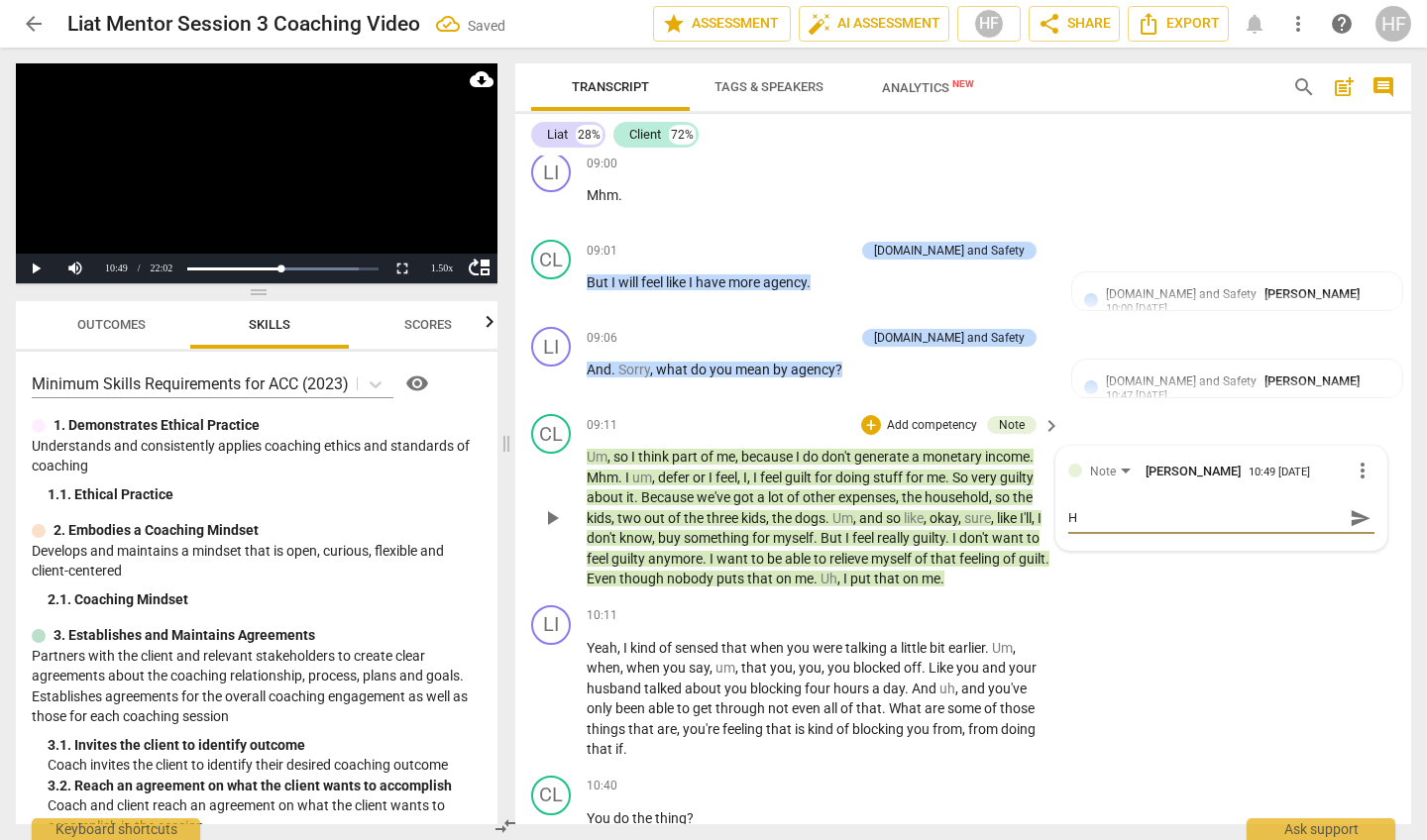 type on "Ho" 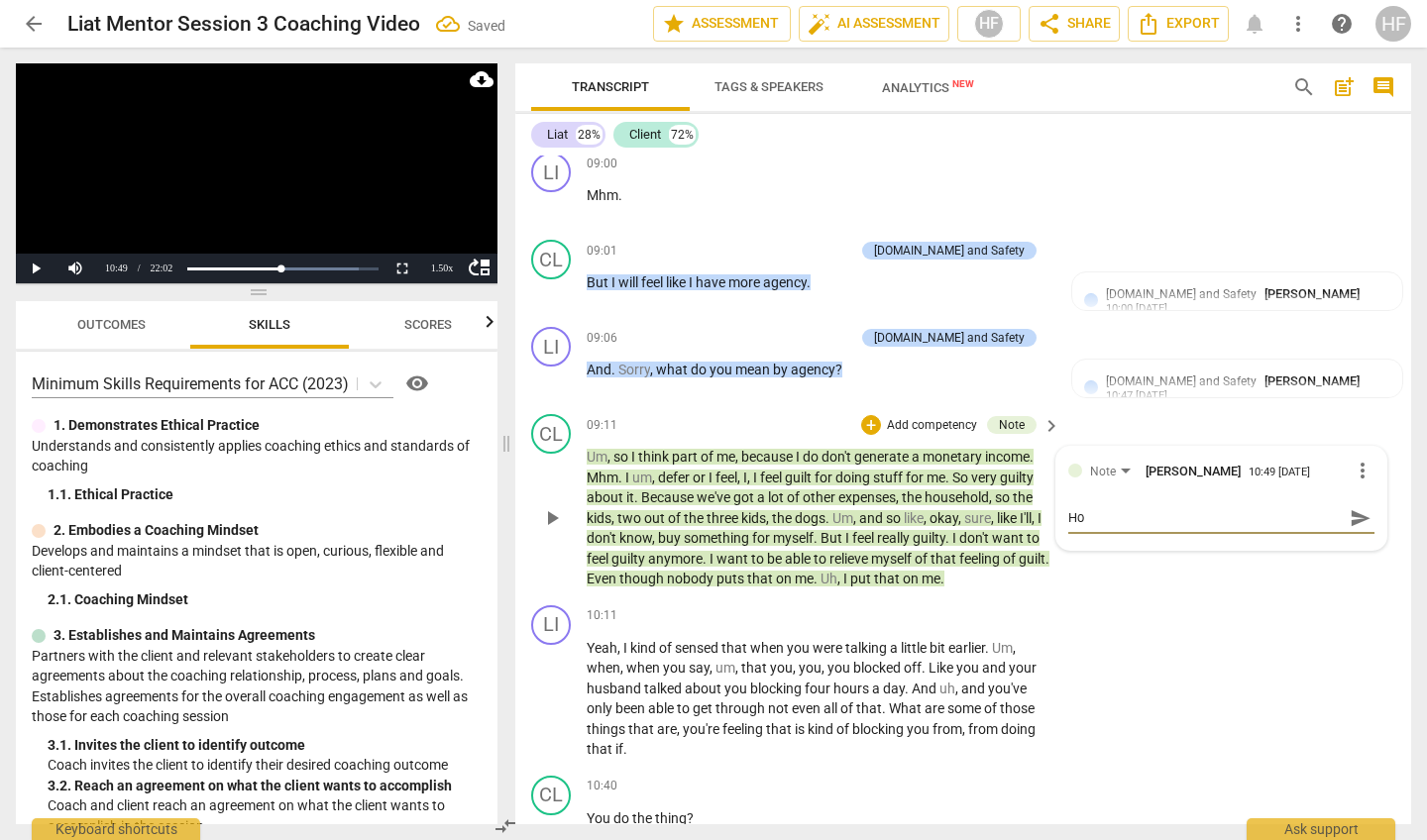 type on "How" 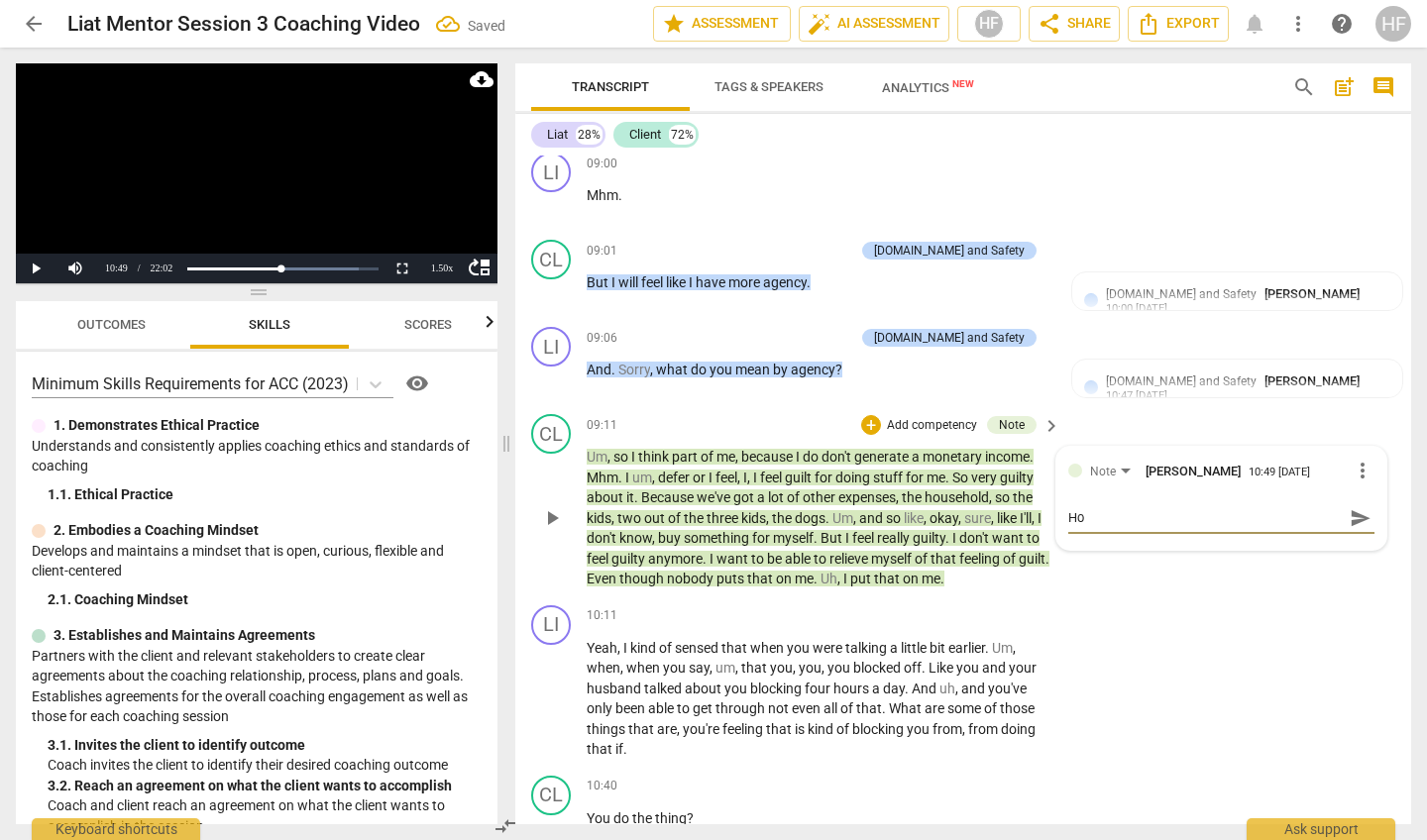 type on "How" 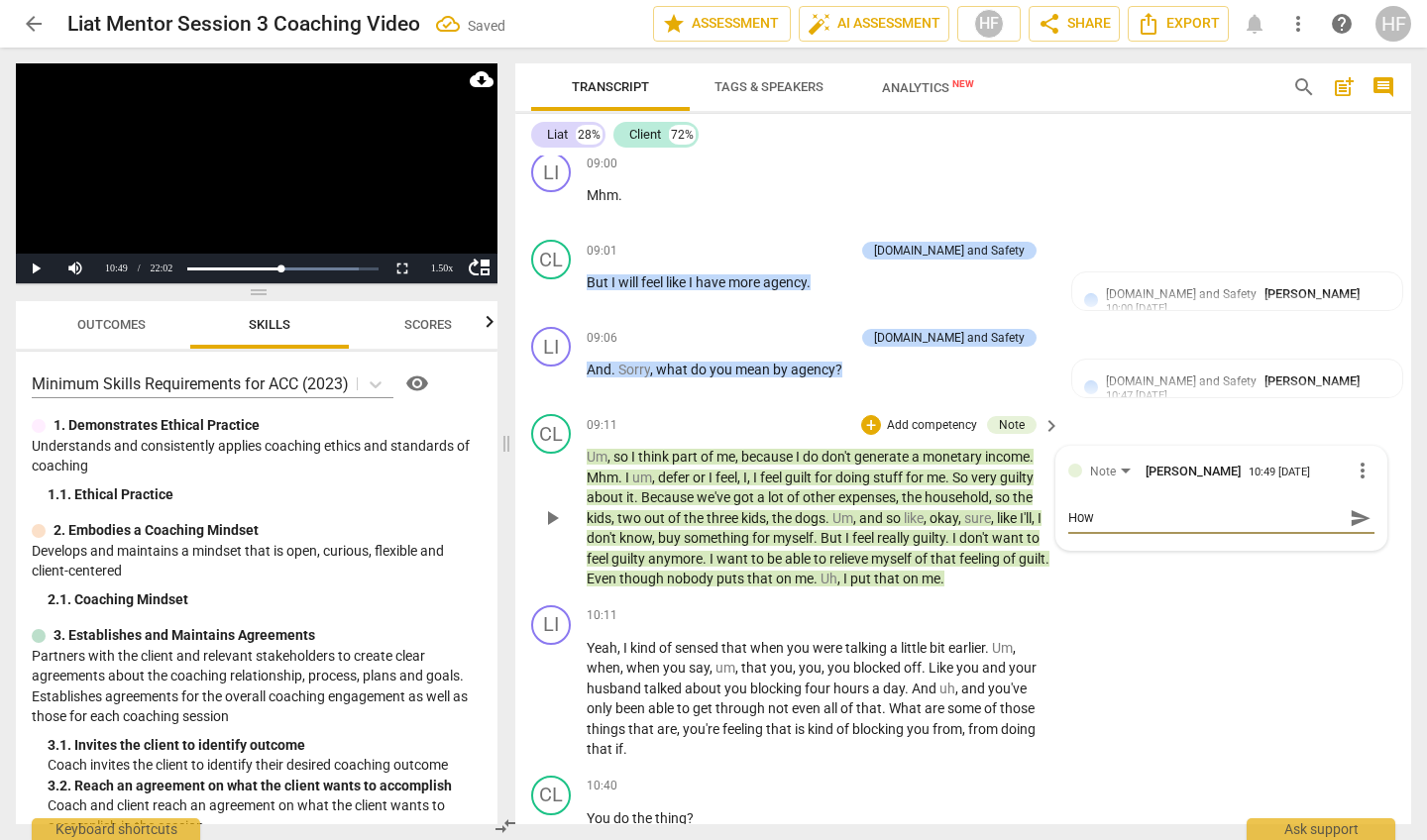 type on "How" 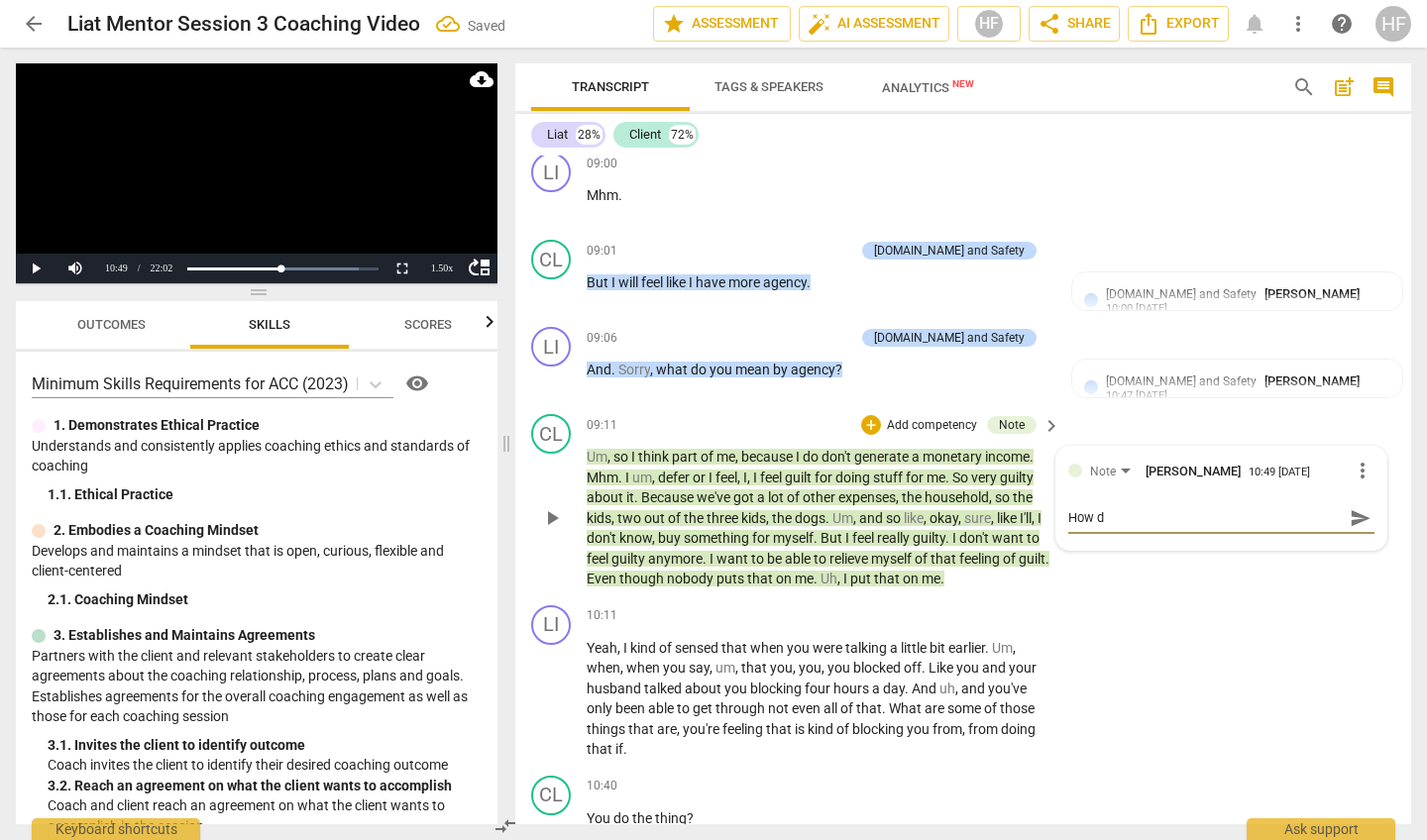 type on "How do" 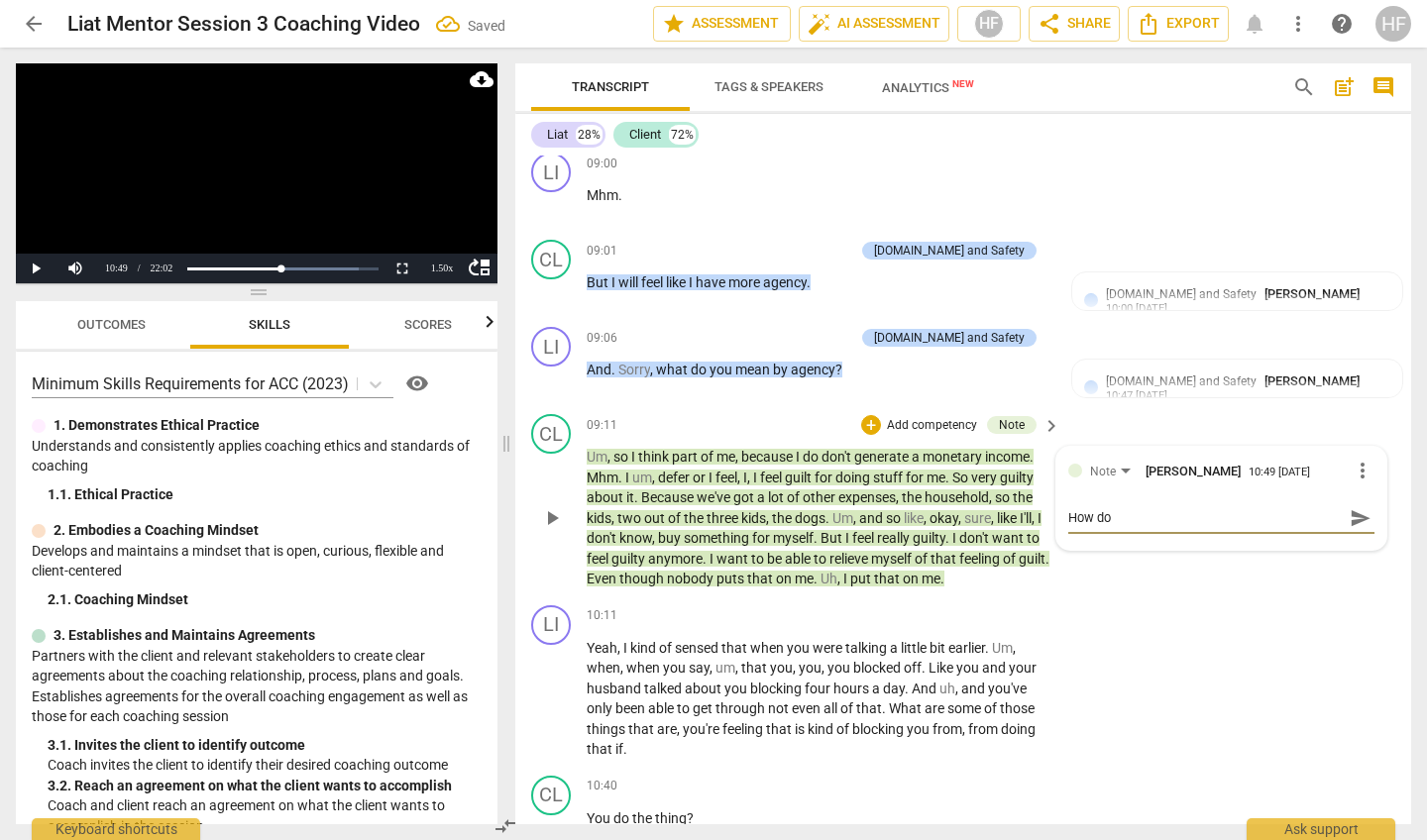 type on "How doe" 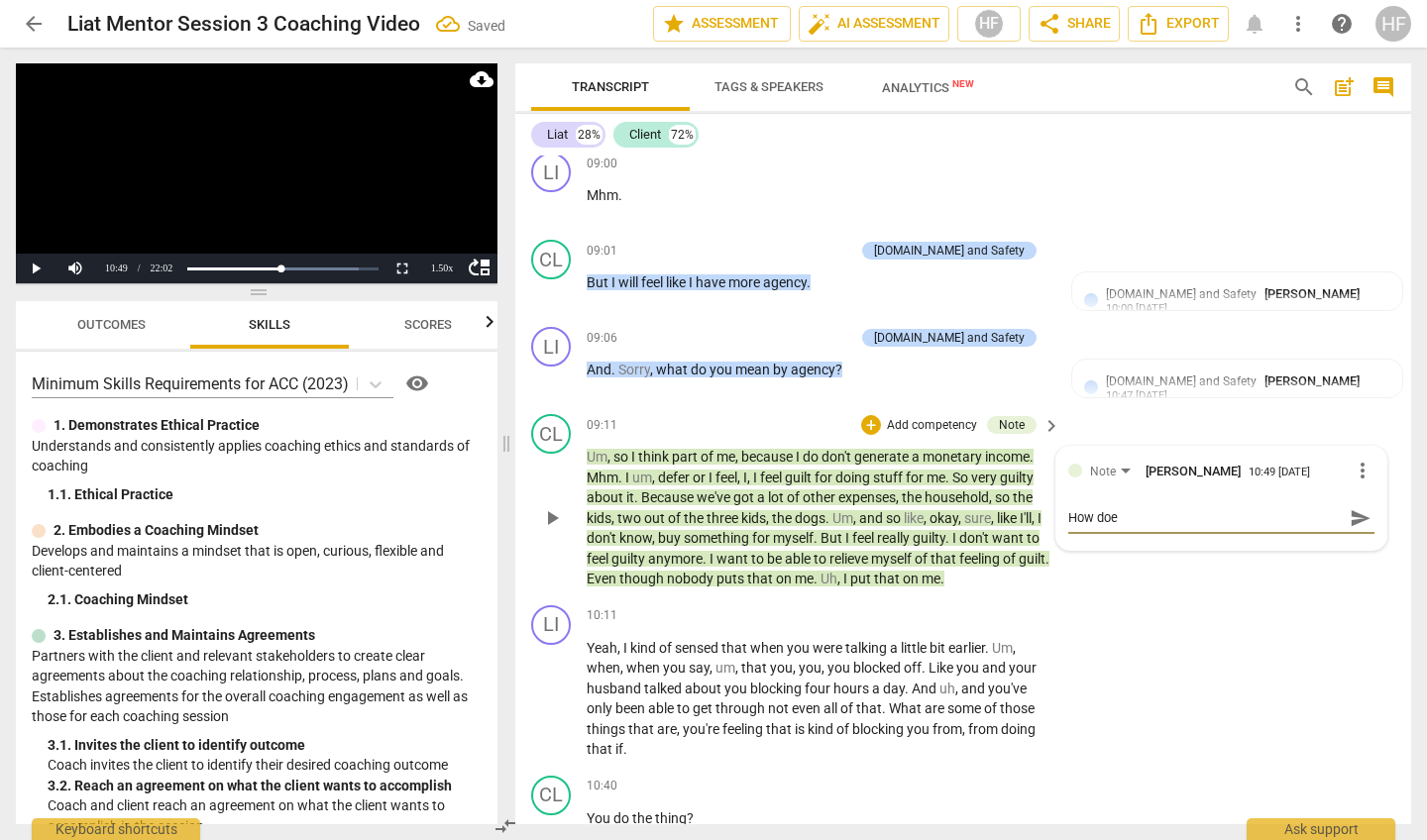 type on "How does" 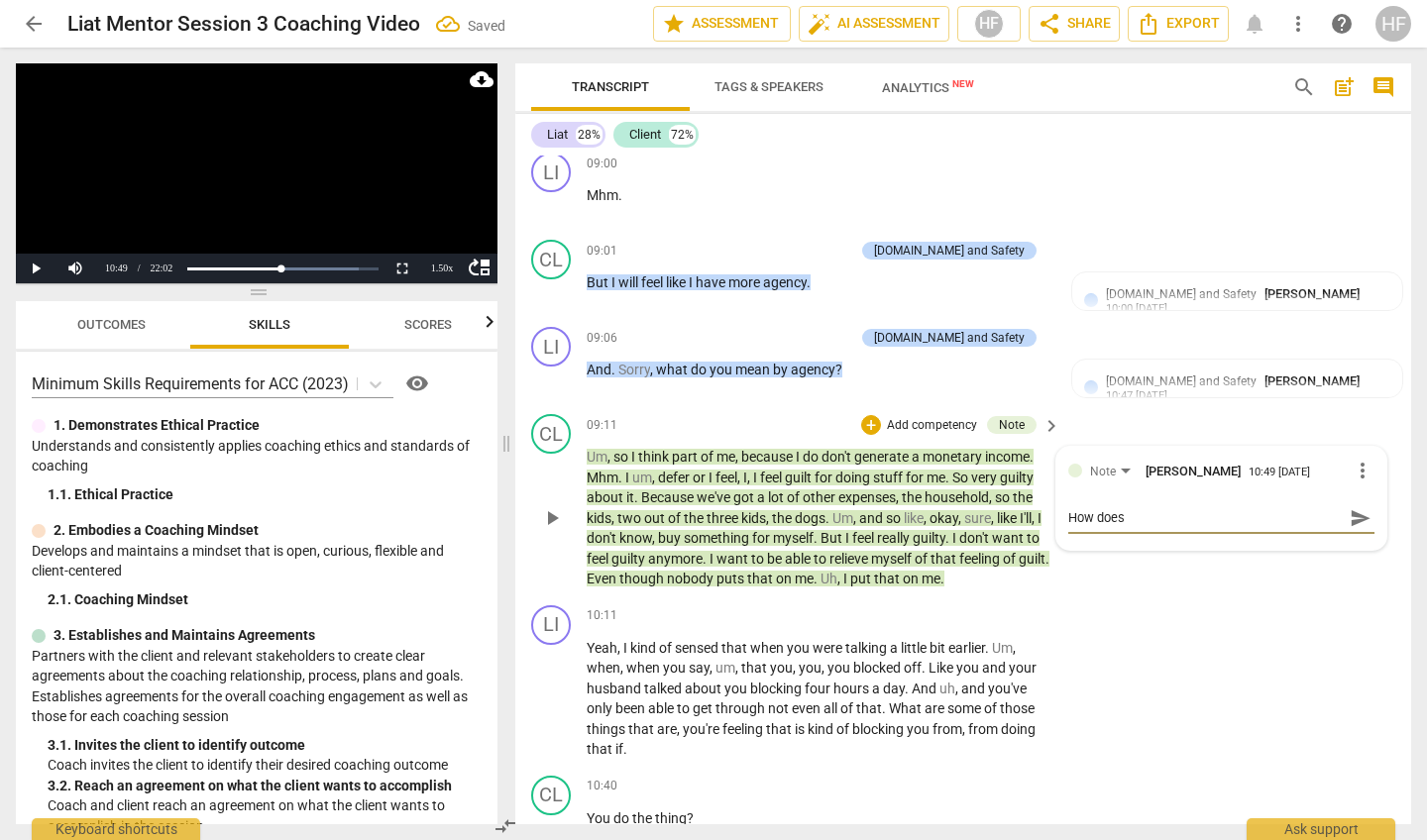 type on "How does" 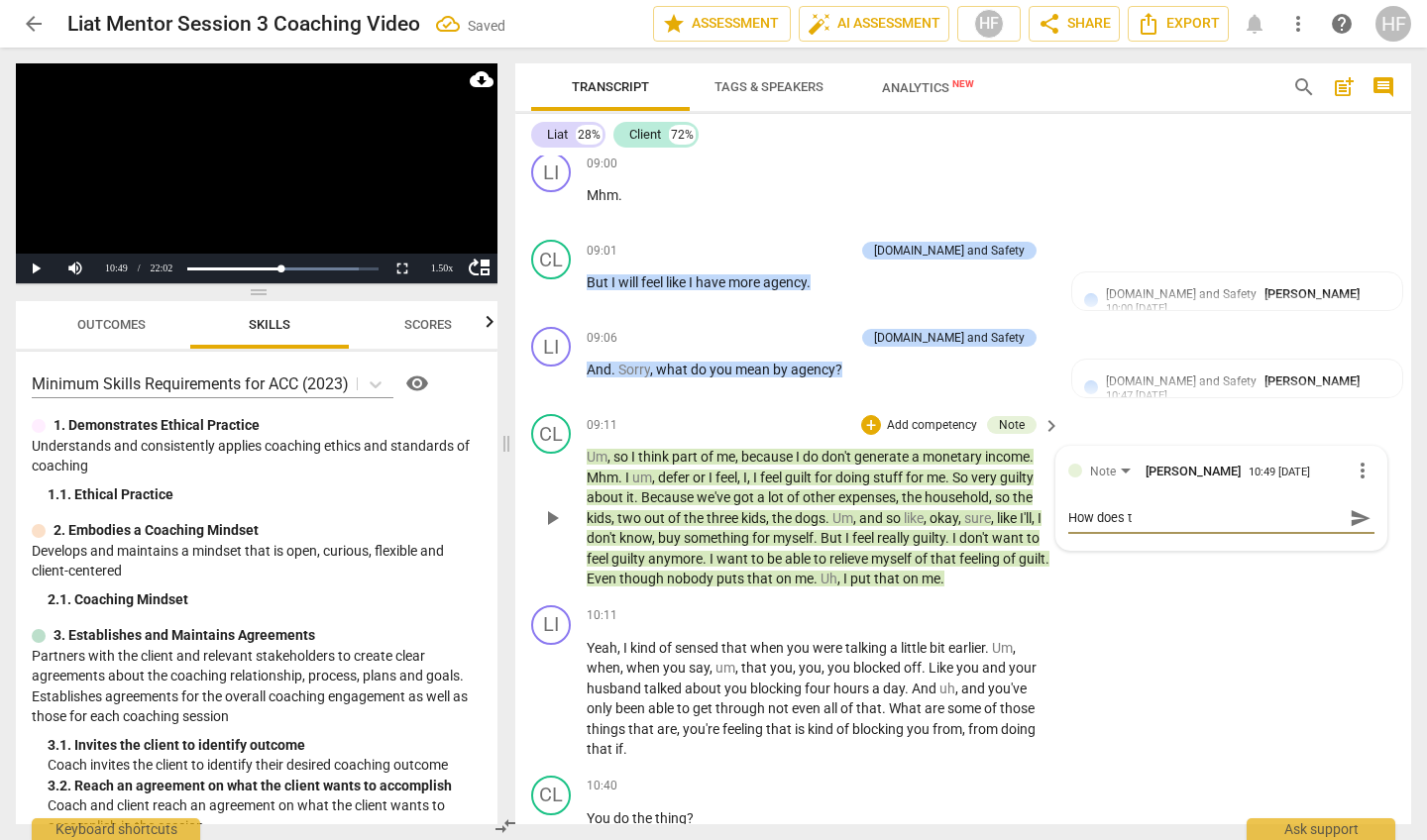 type on "How does th" 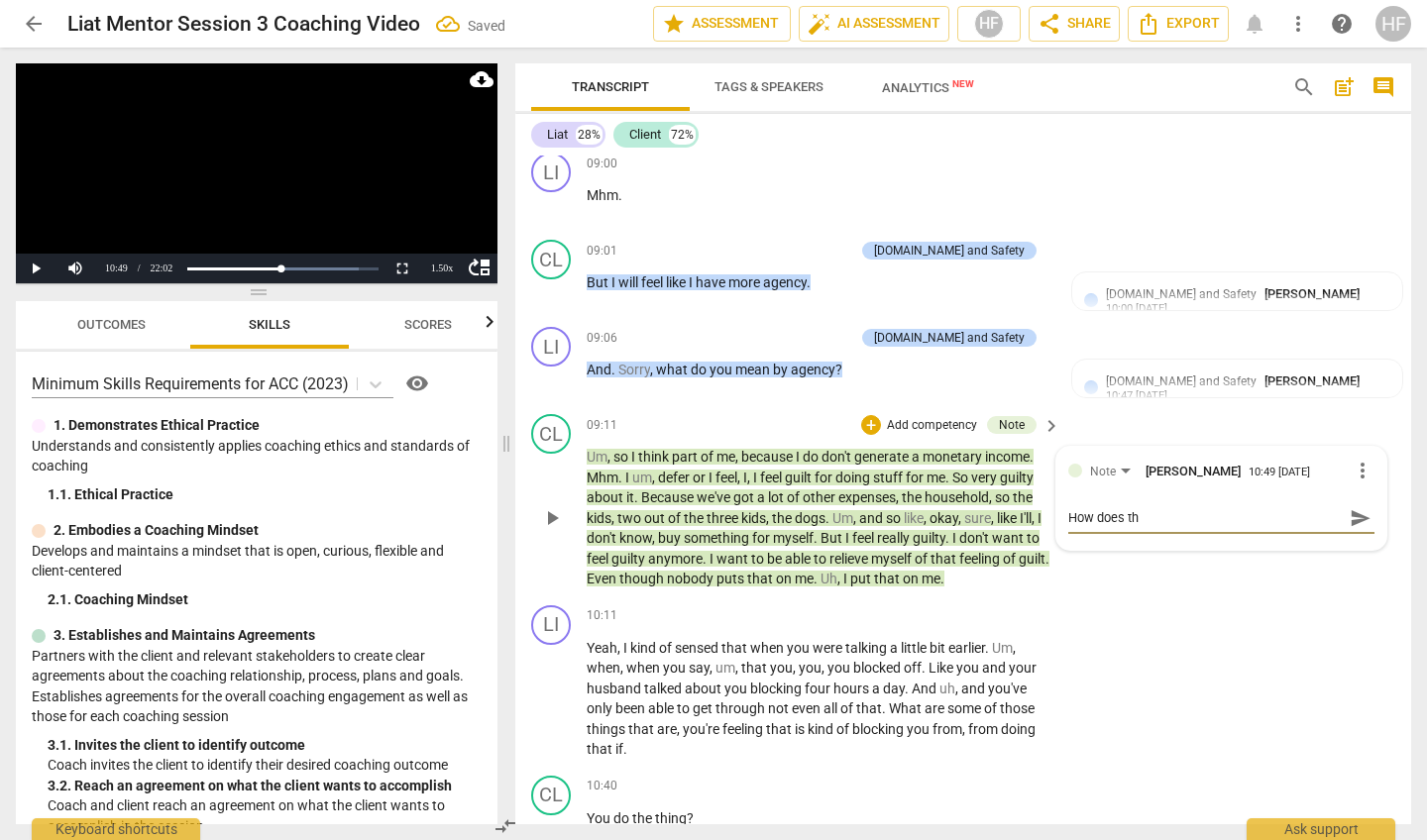 type on "How does thi" 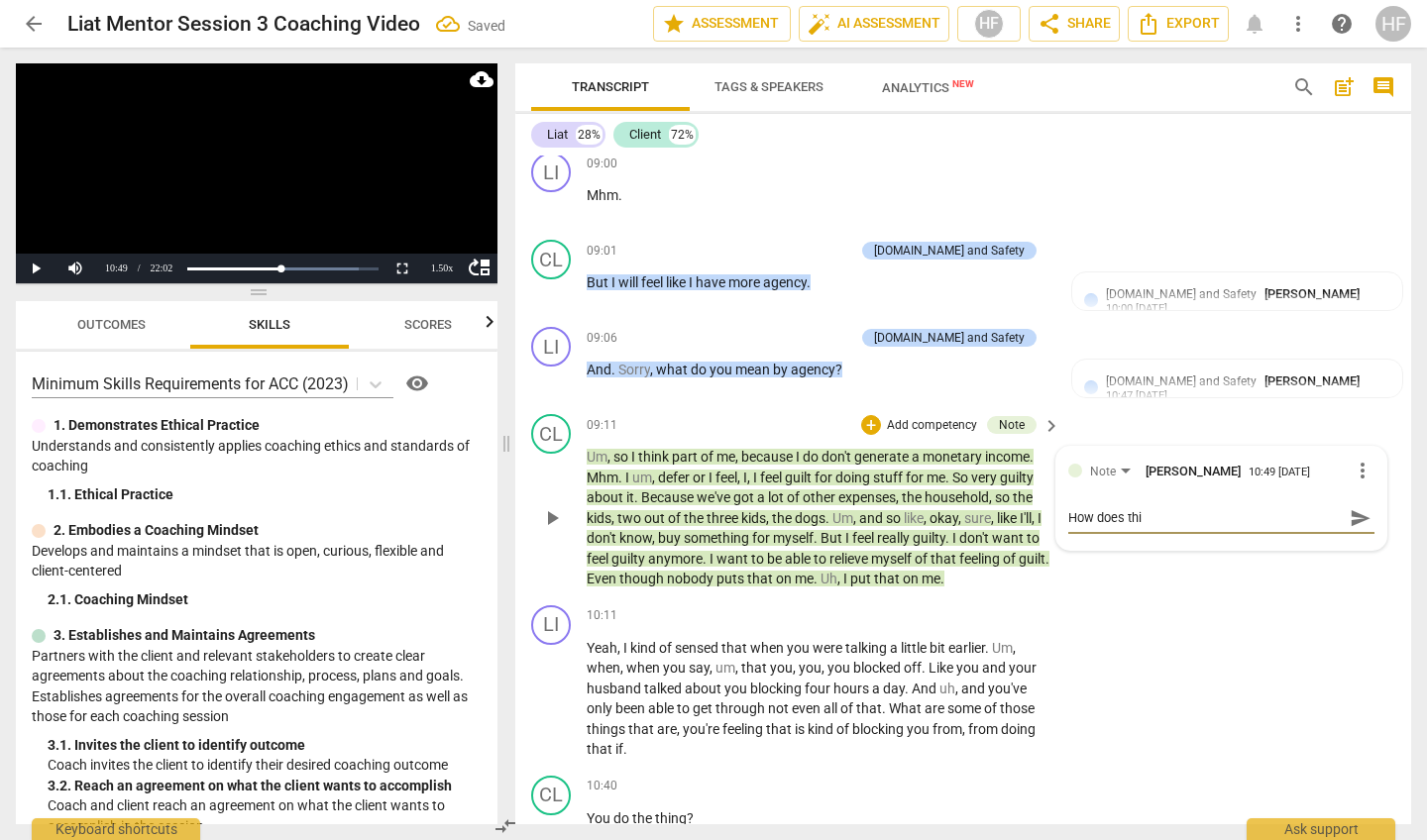type on "How does this" 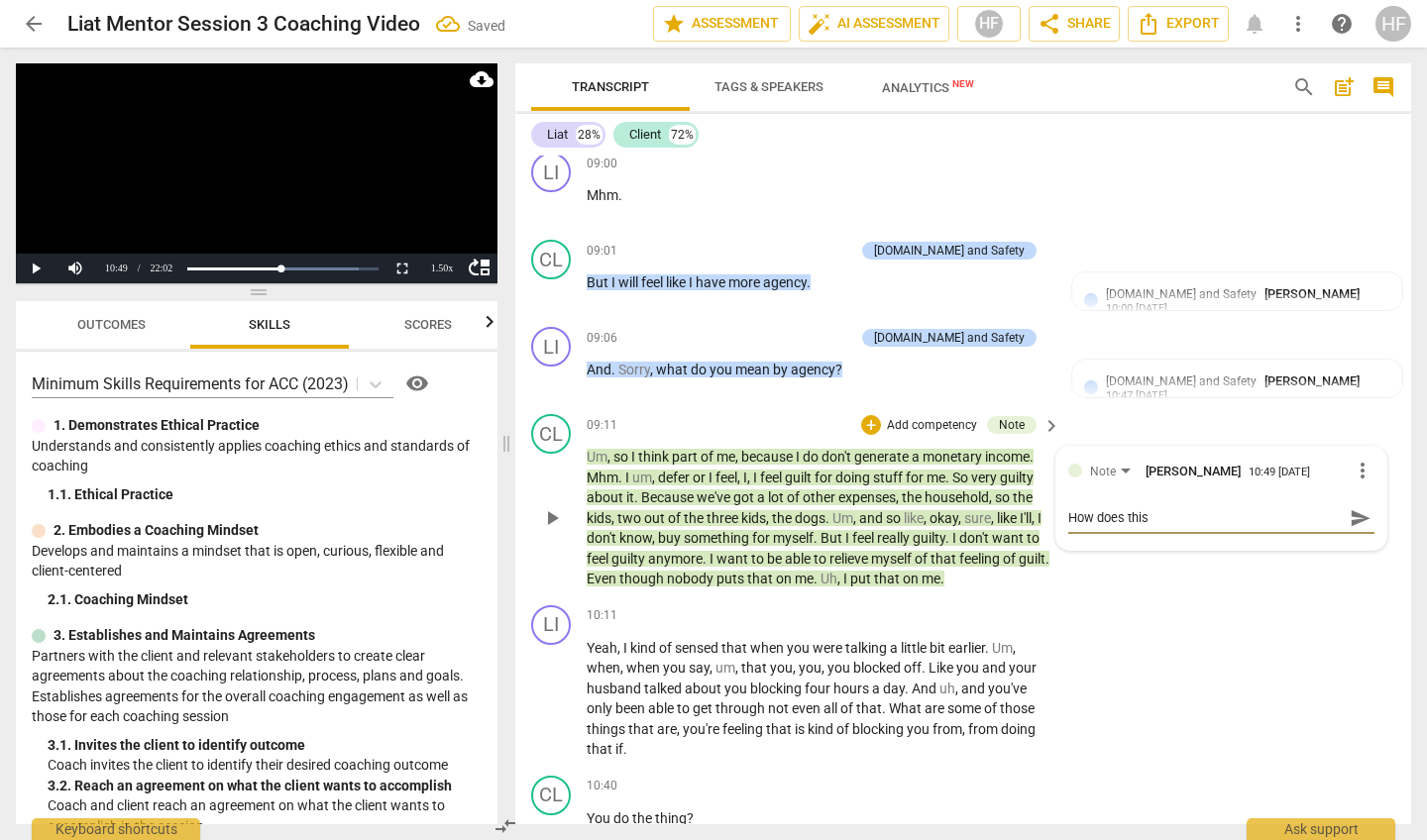 type on "How does this" 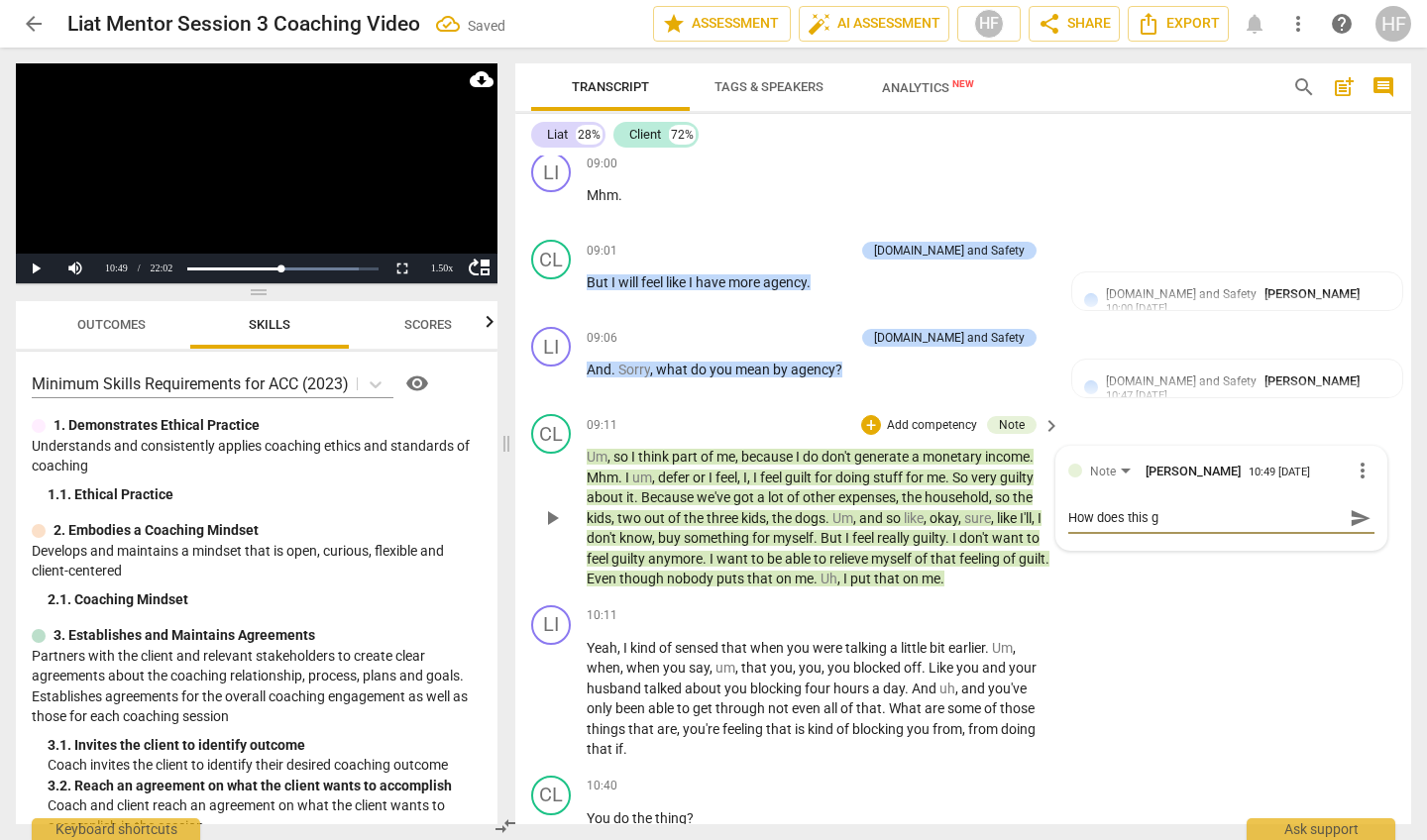 type on "How does this gu" 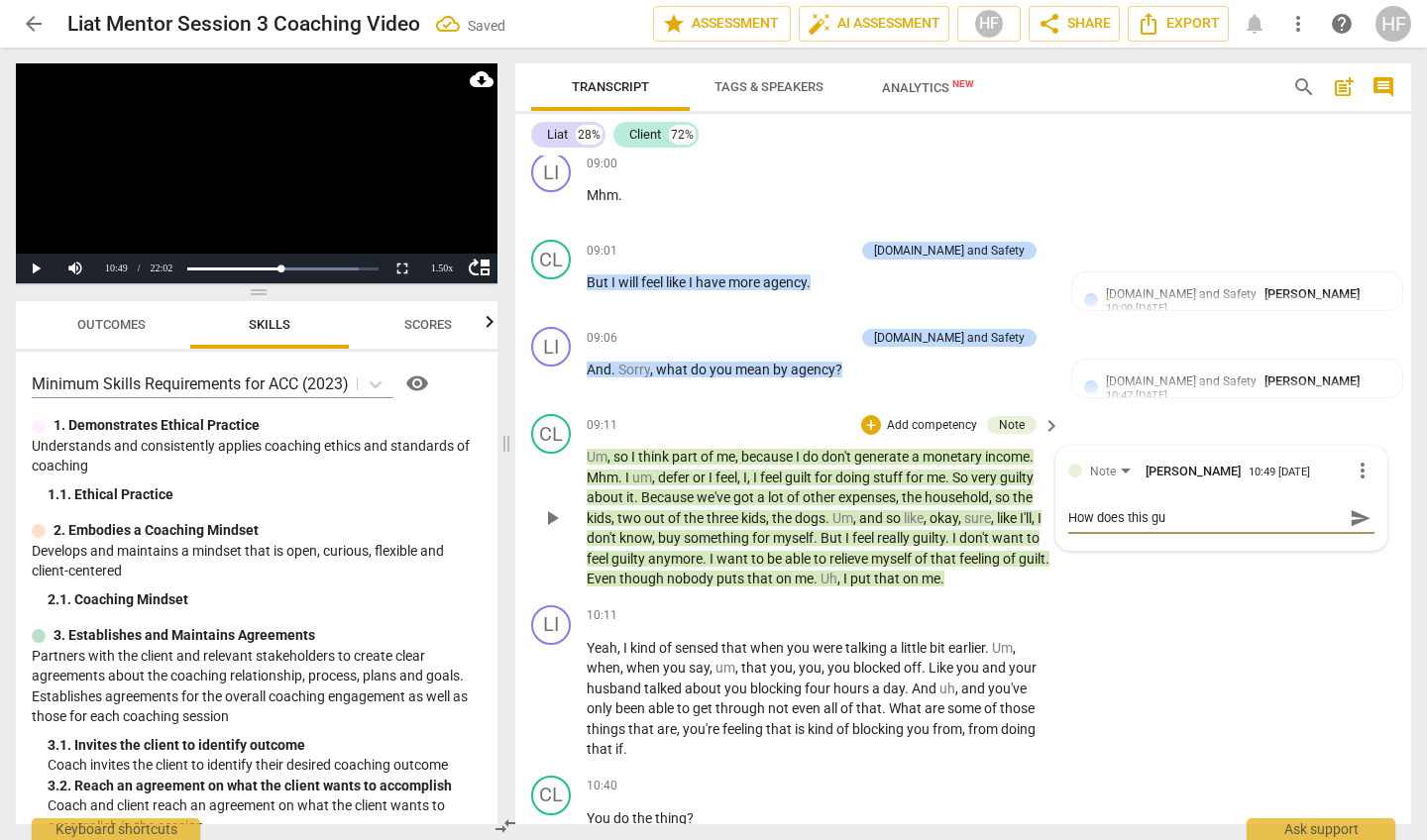 type on "How does this gui" 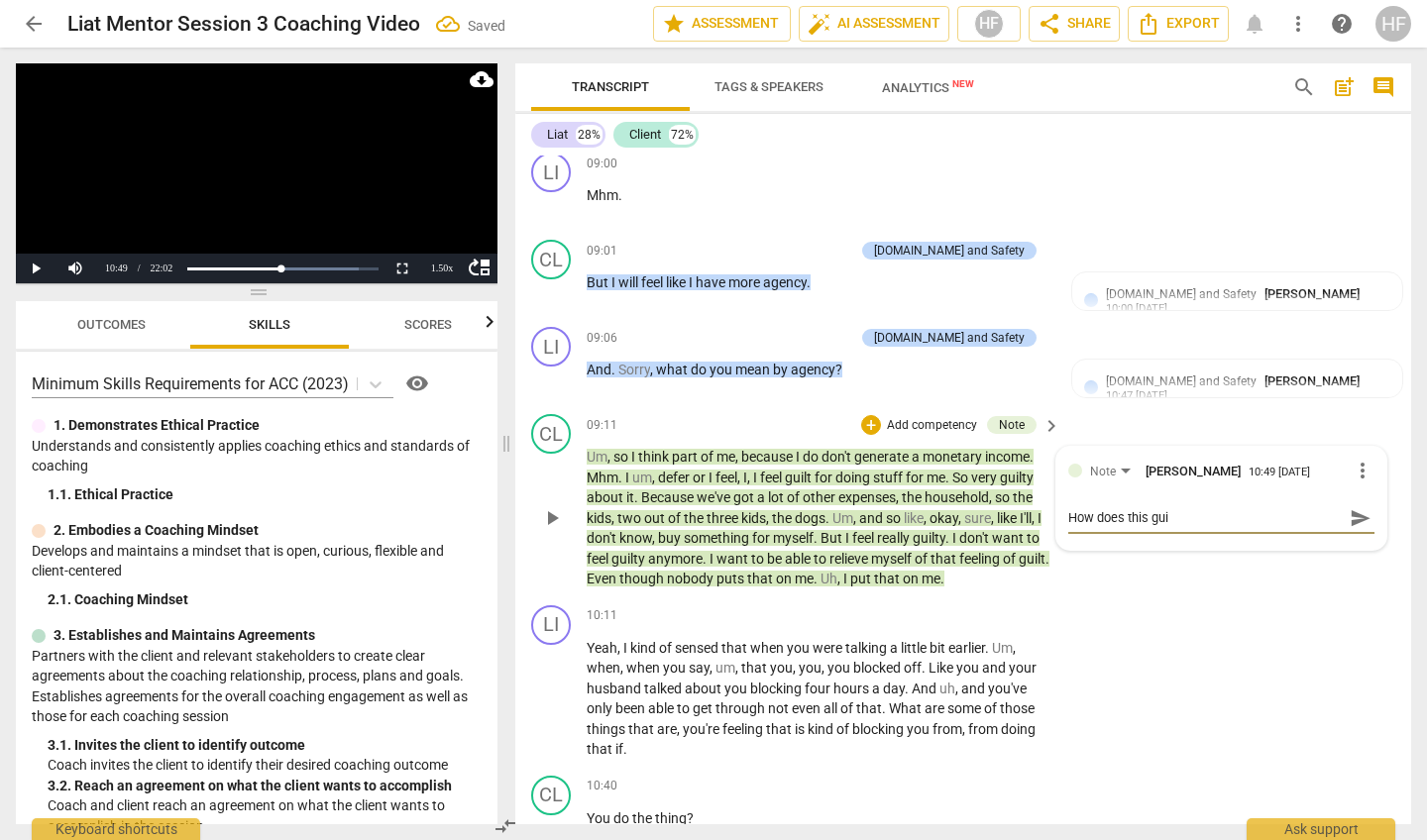 type on "How does this guil" 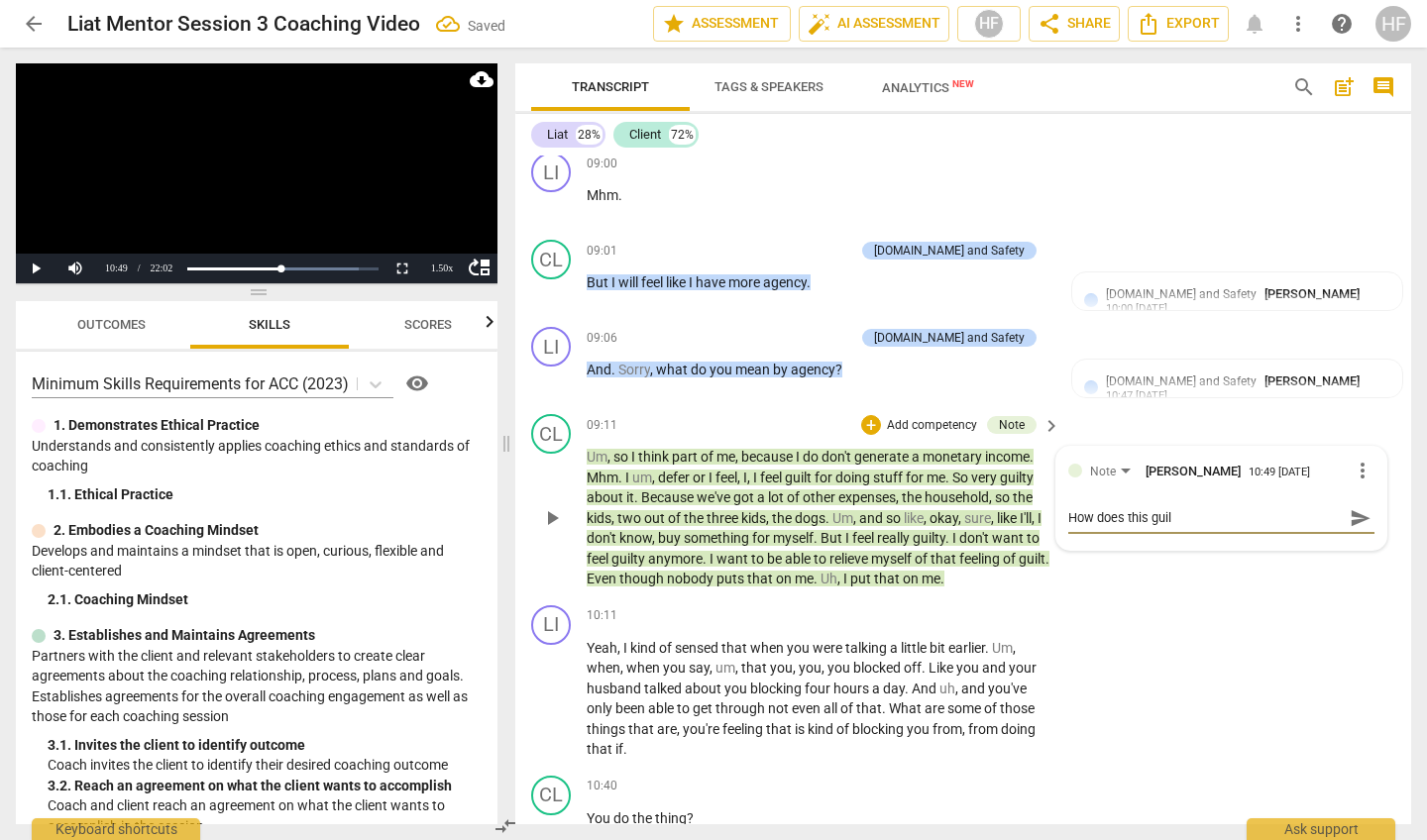 type on "How does this guilt" 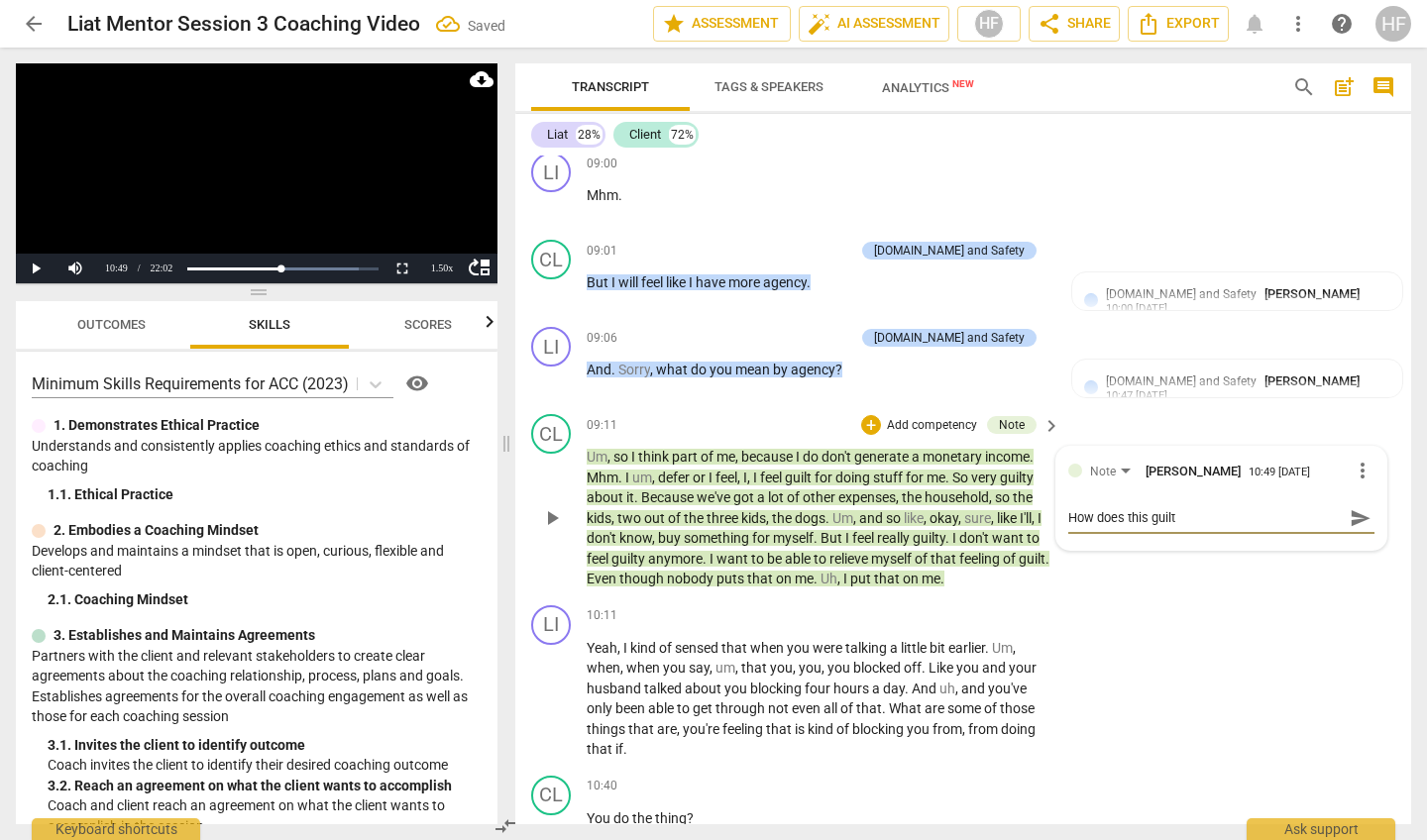 type on "How does this guilt" 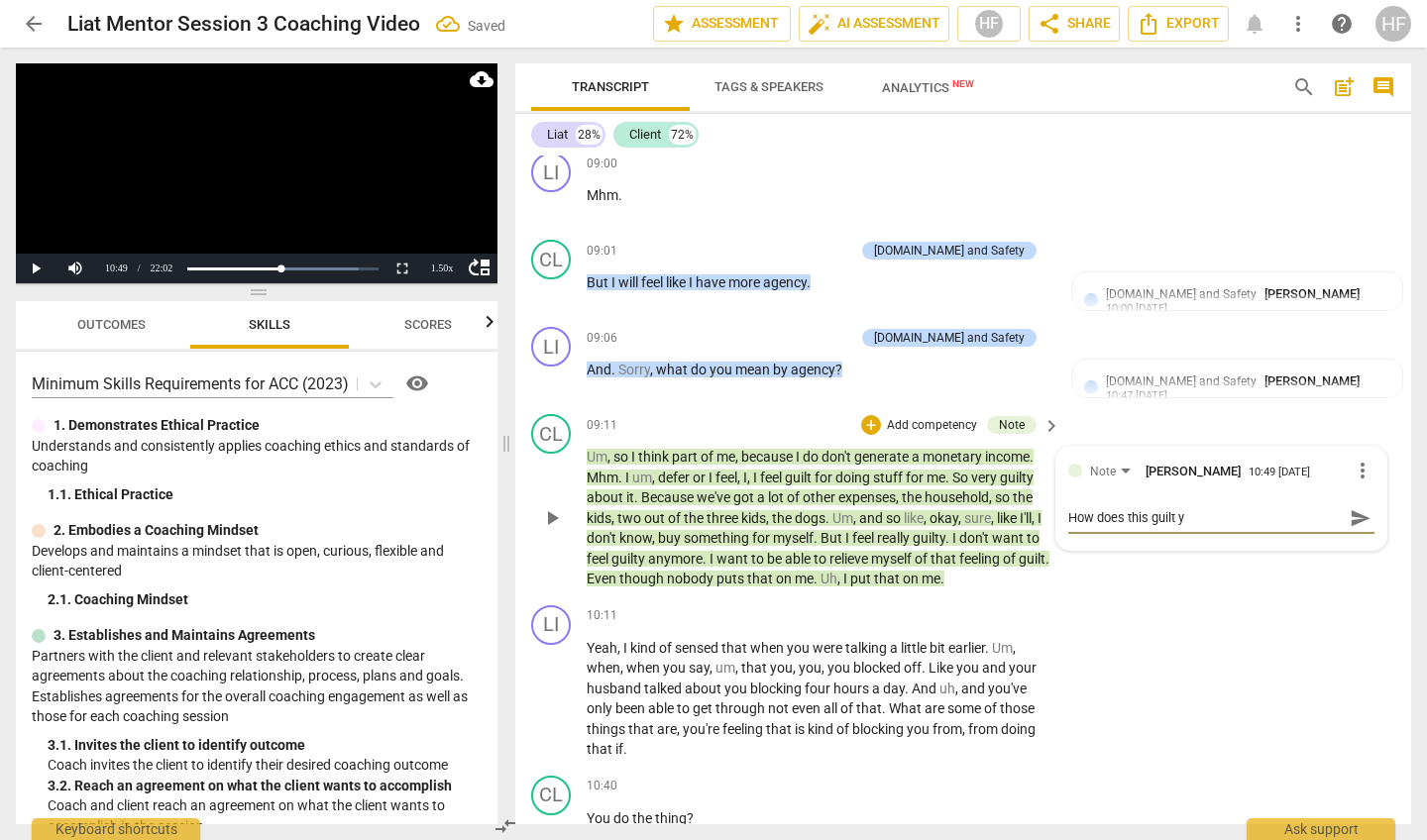 type on "How does this guilt yo" 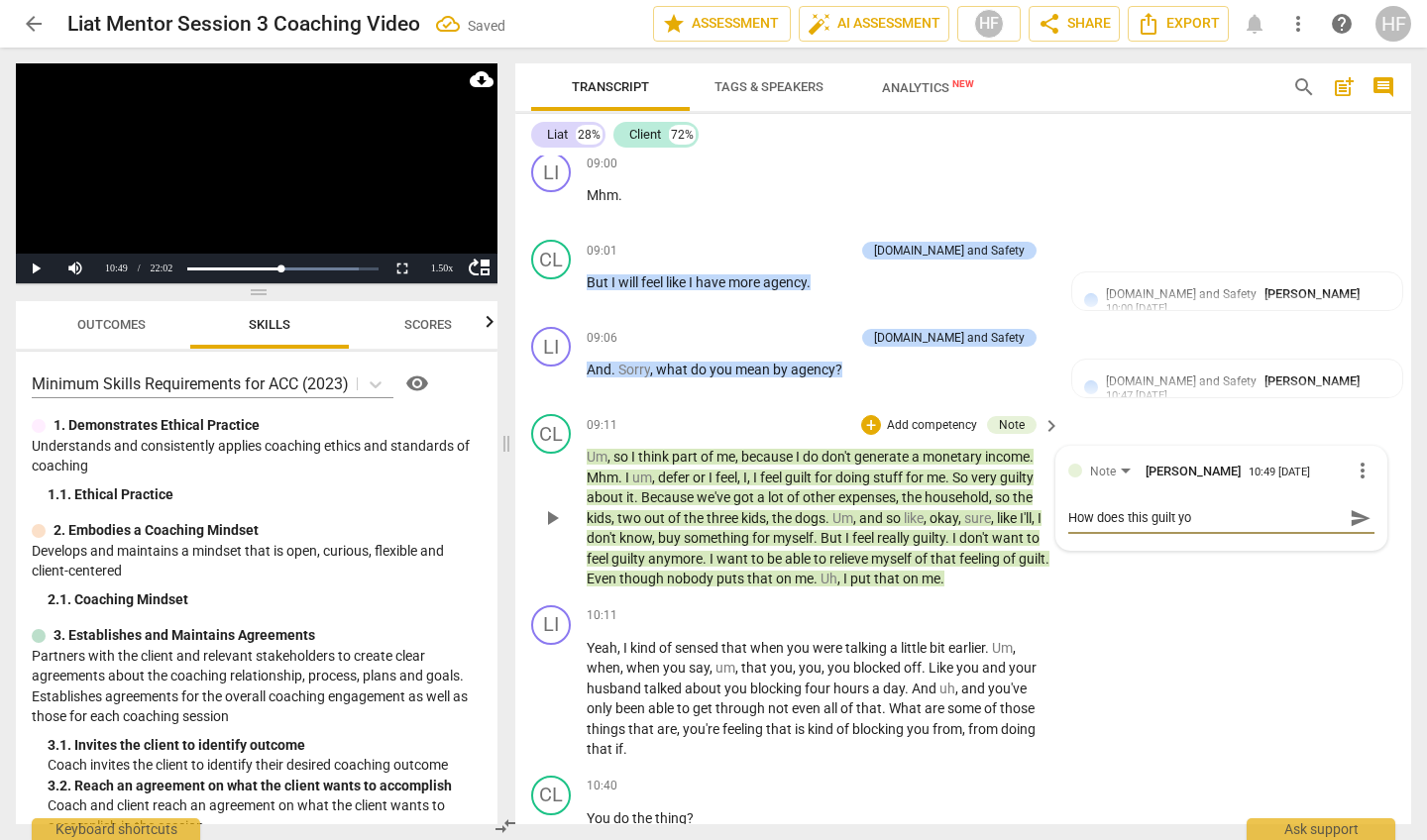 type on "How does this guilt you" 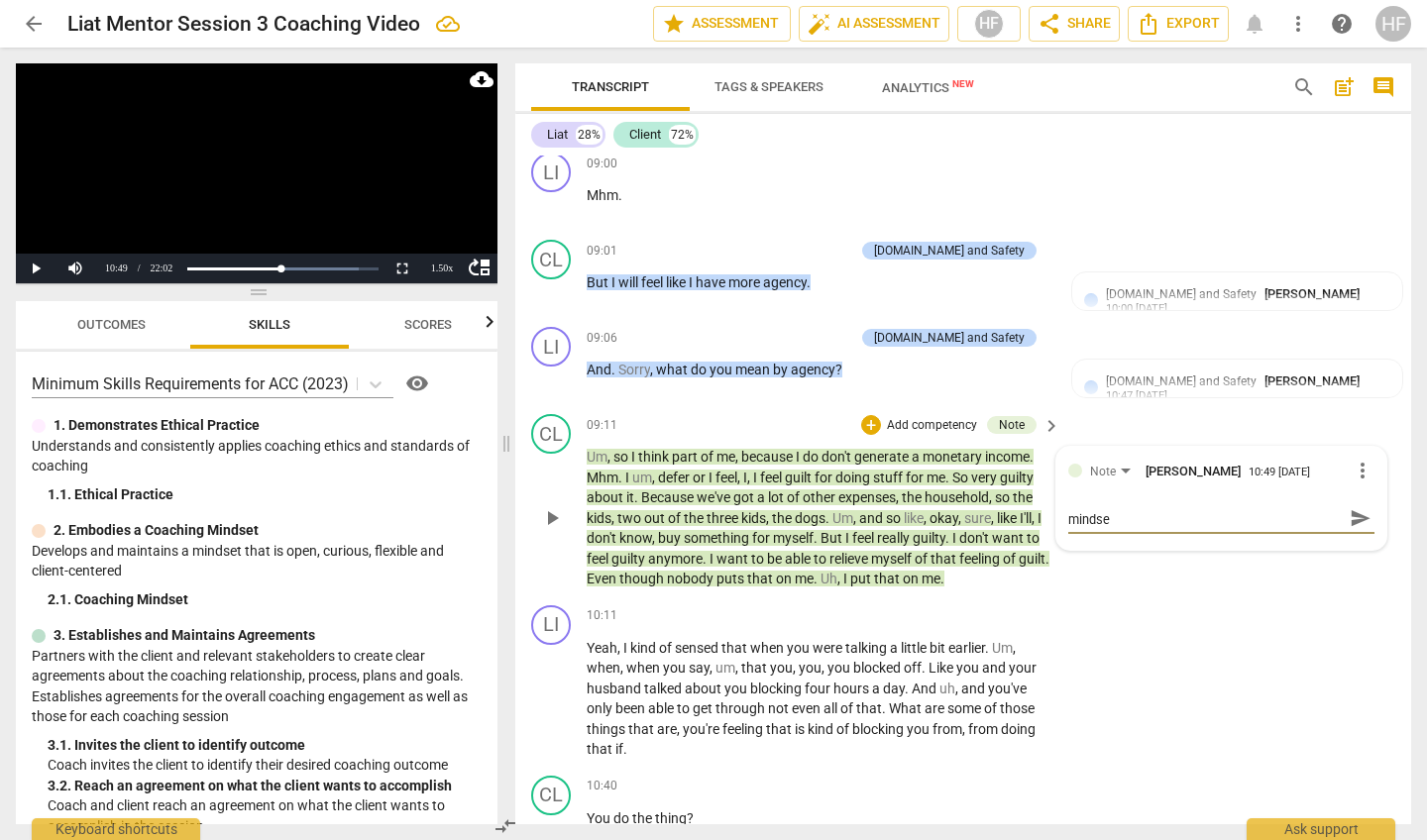 scroll, scrollTop: 0, scrollLeft: 0, axis: both 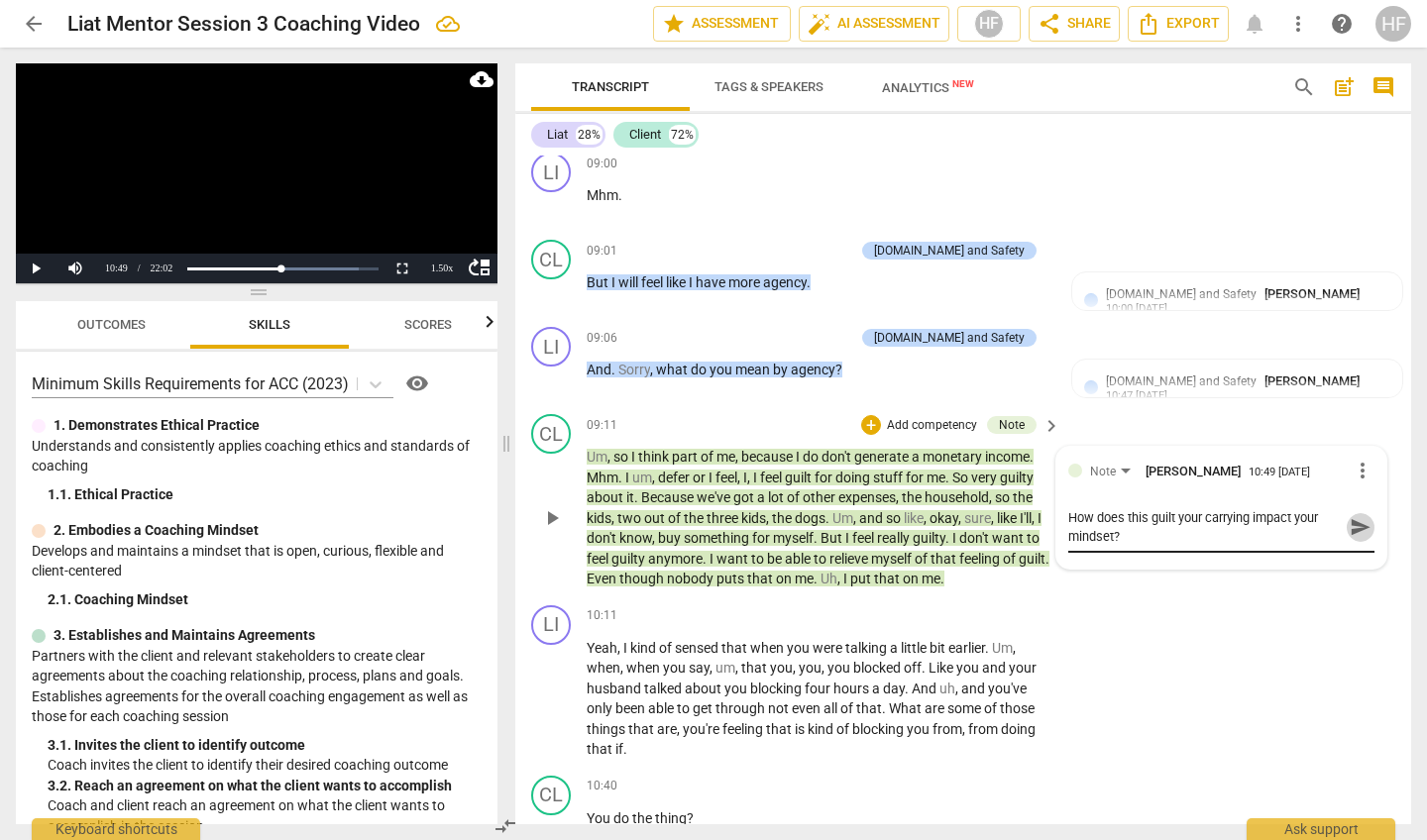 click on "send" at bounding box center [1361, 527] 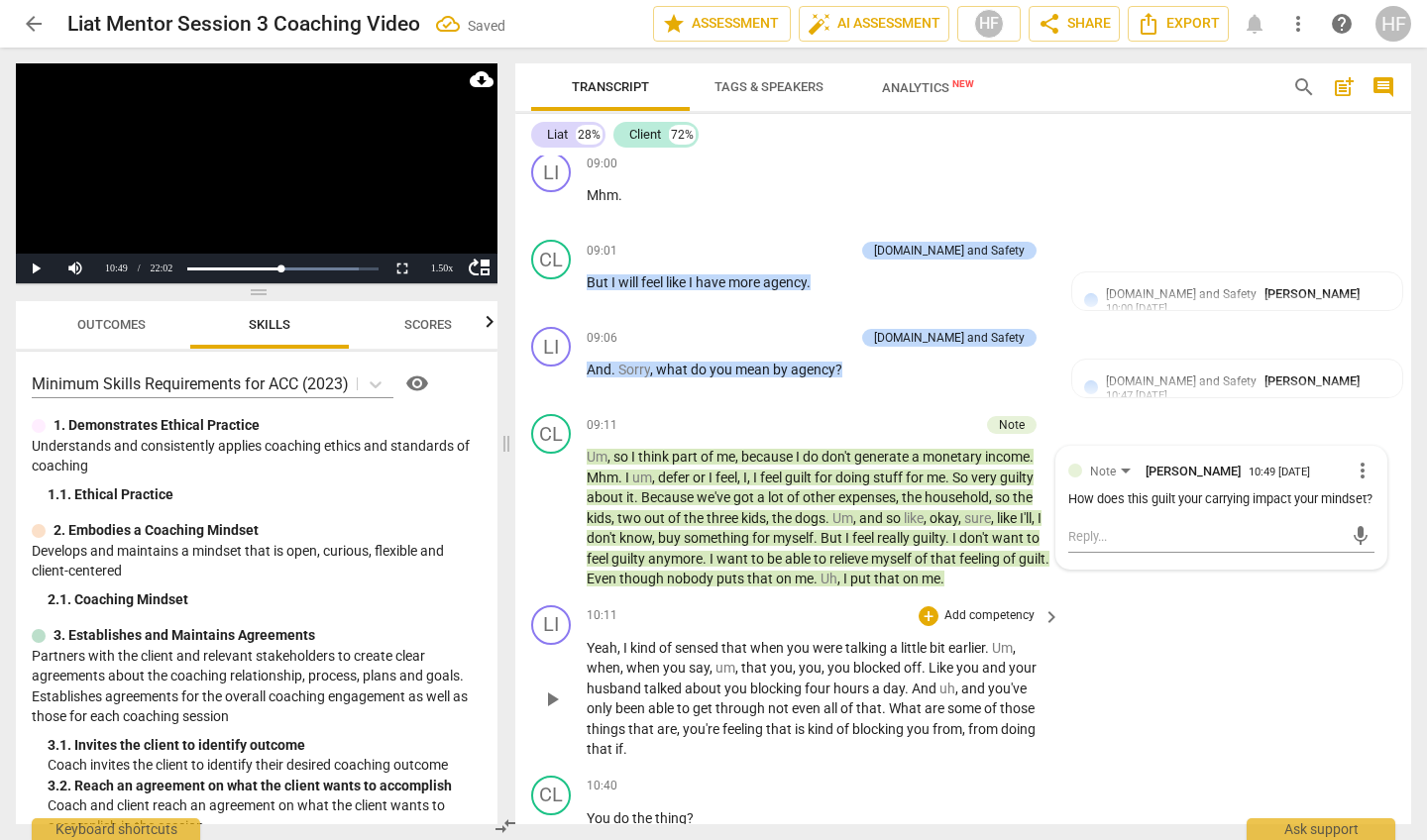 scroll, scrollTop: 4030, scrollLeft: 0, axis: vertical 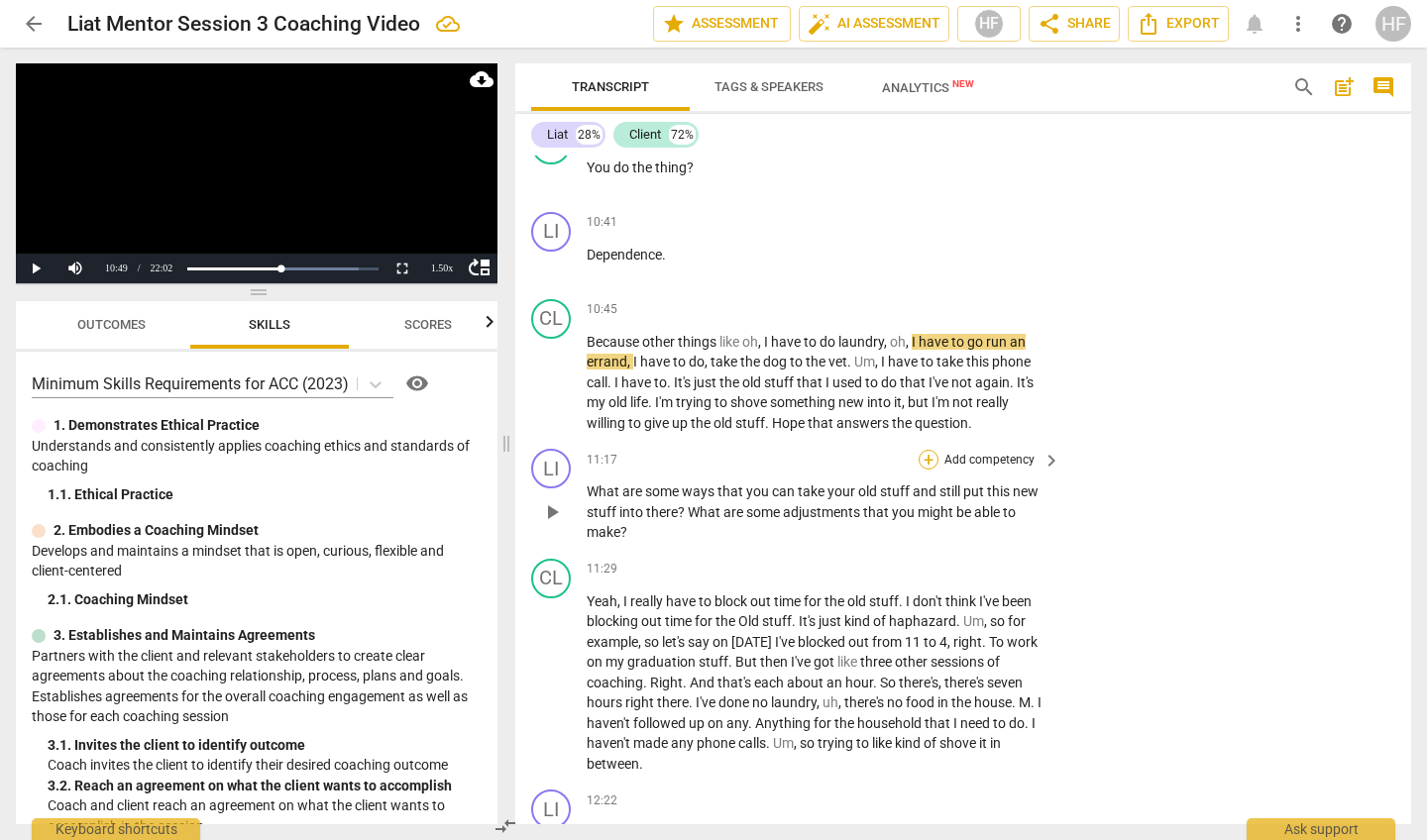 click on "+" at bounding box center [929, 460] 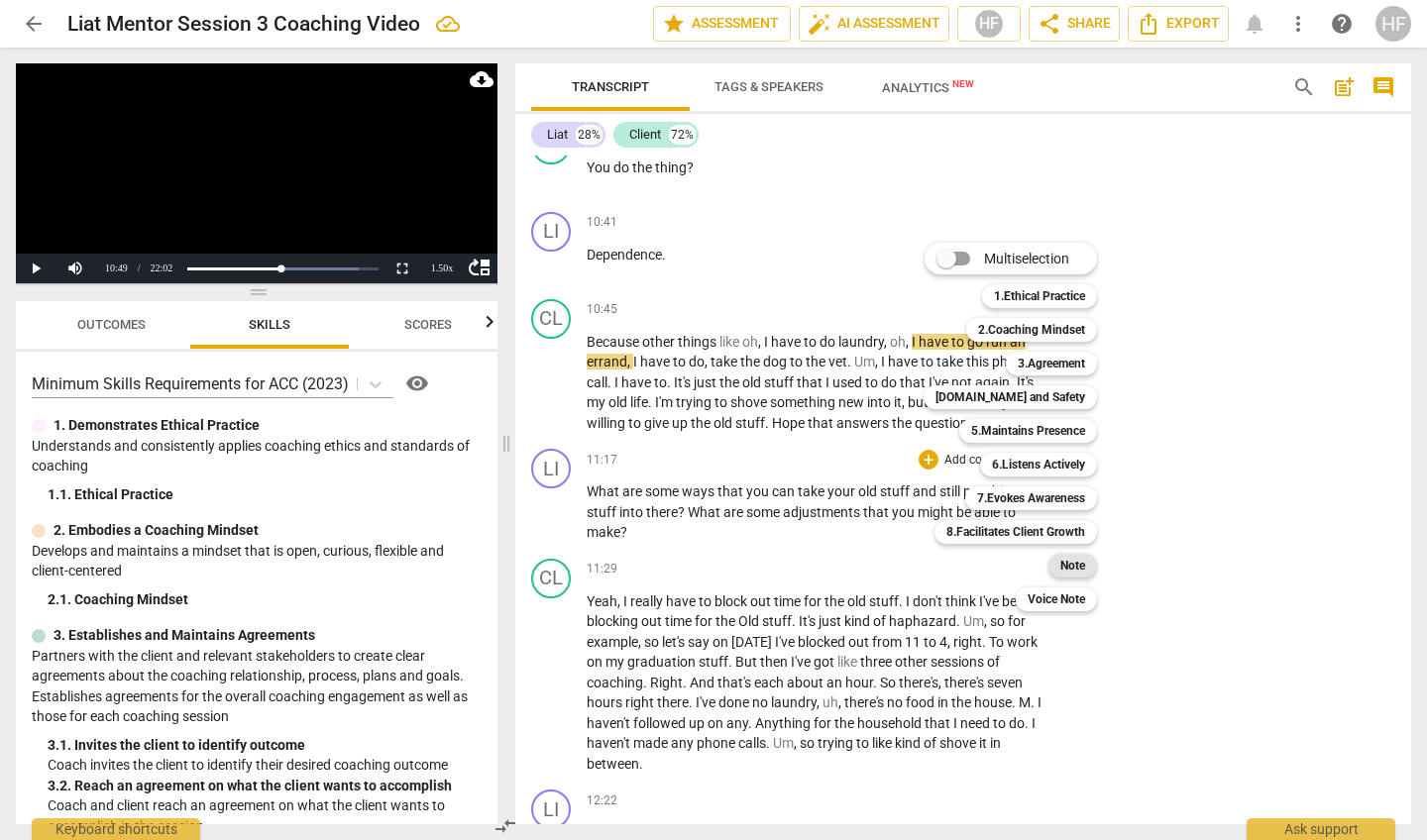 click on "Note" at bounding box center (1072, 566) 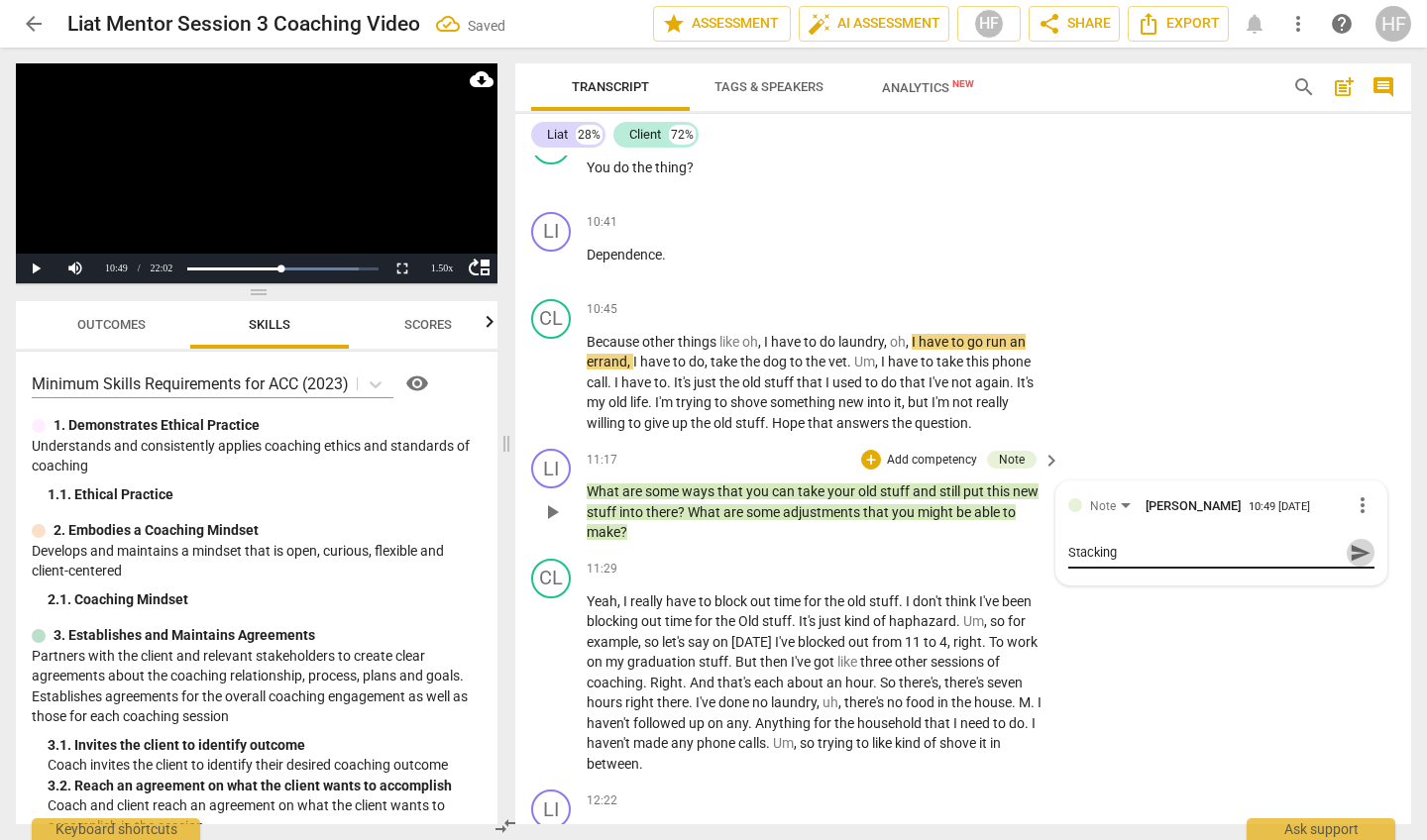 click on "send" at bounding box center [1361, 553] 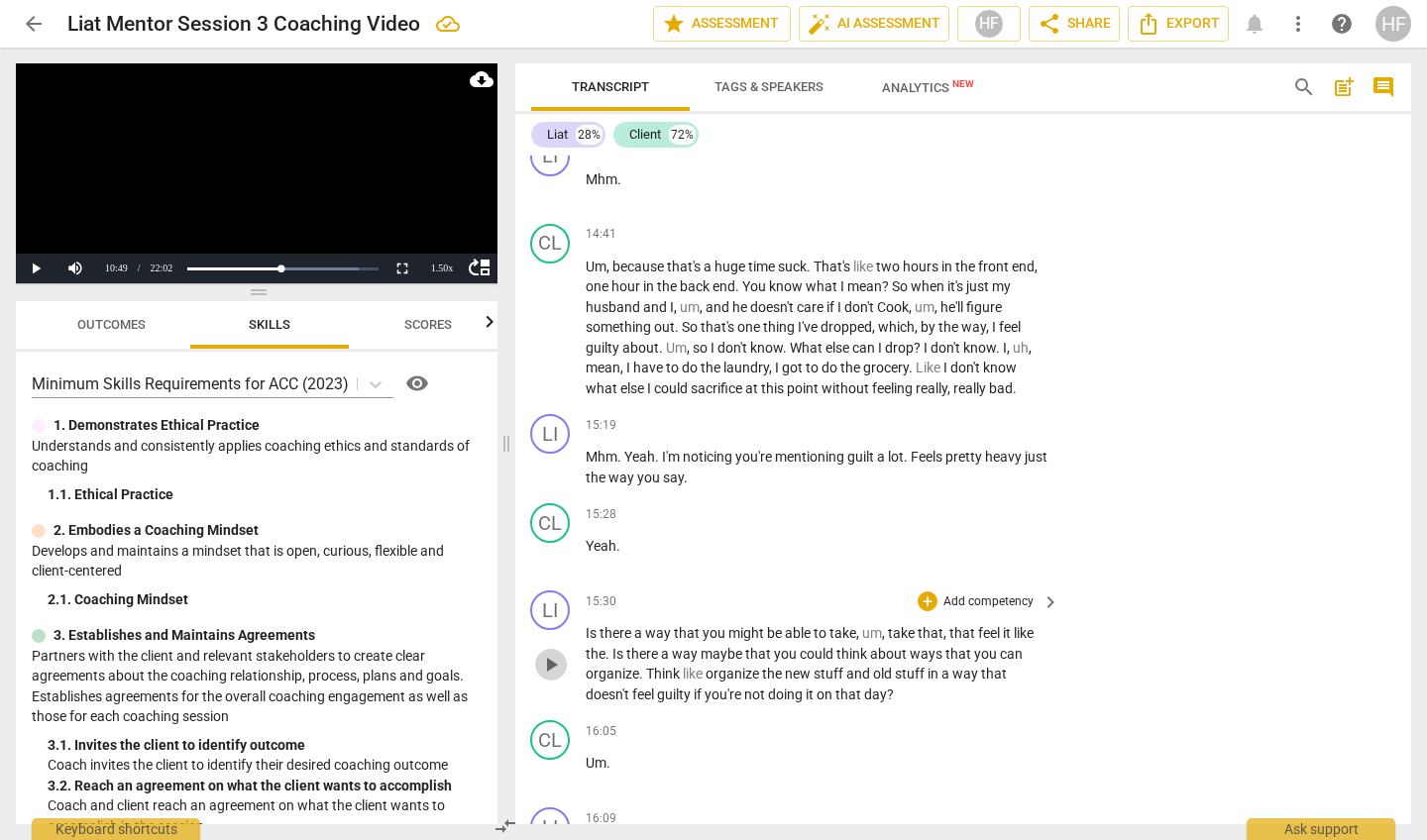 click on "play_arrow" at bounding box center [551, 665] 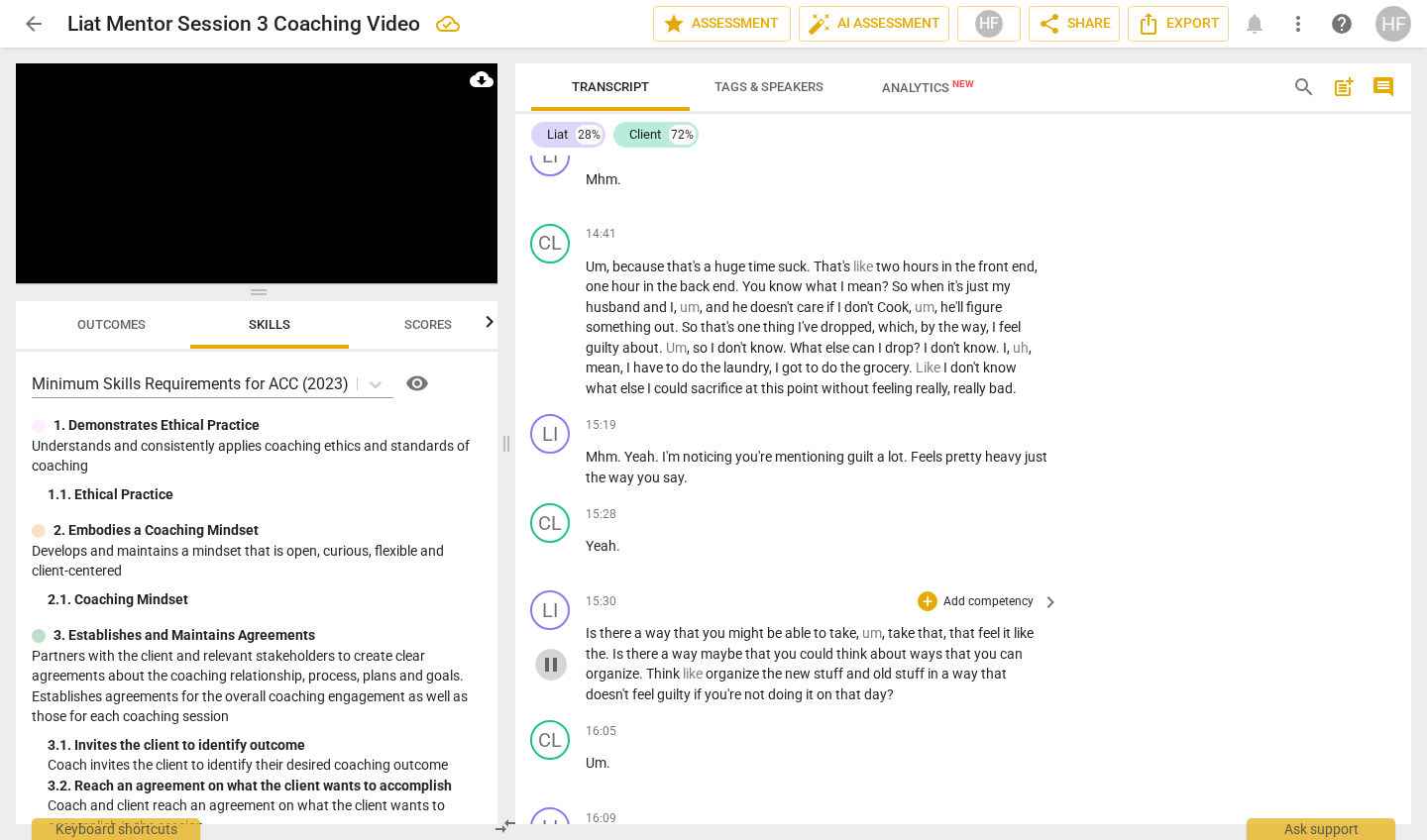 click on "pause" at bounding box center (551, 665) 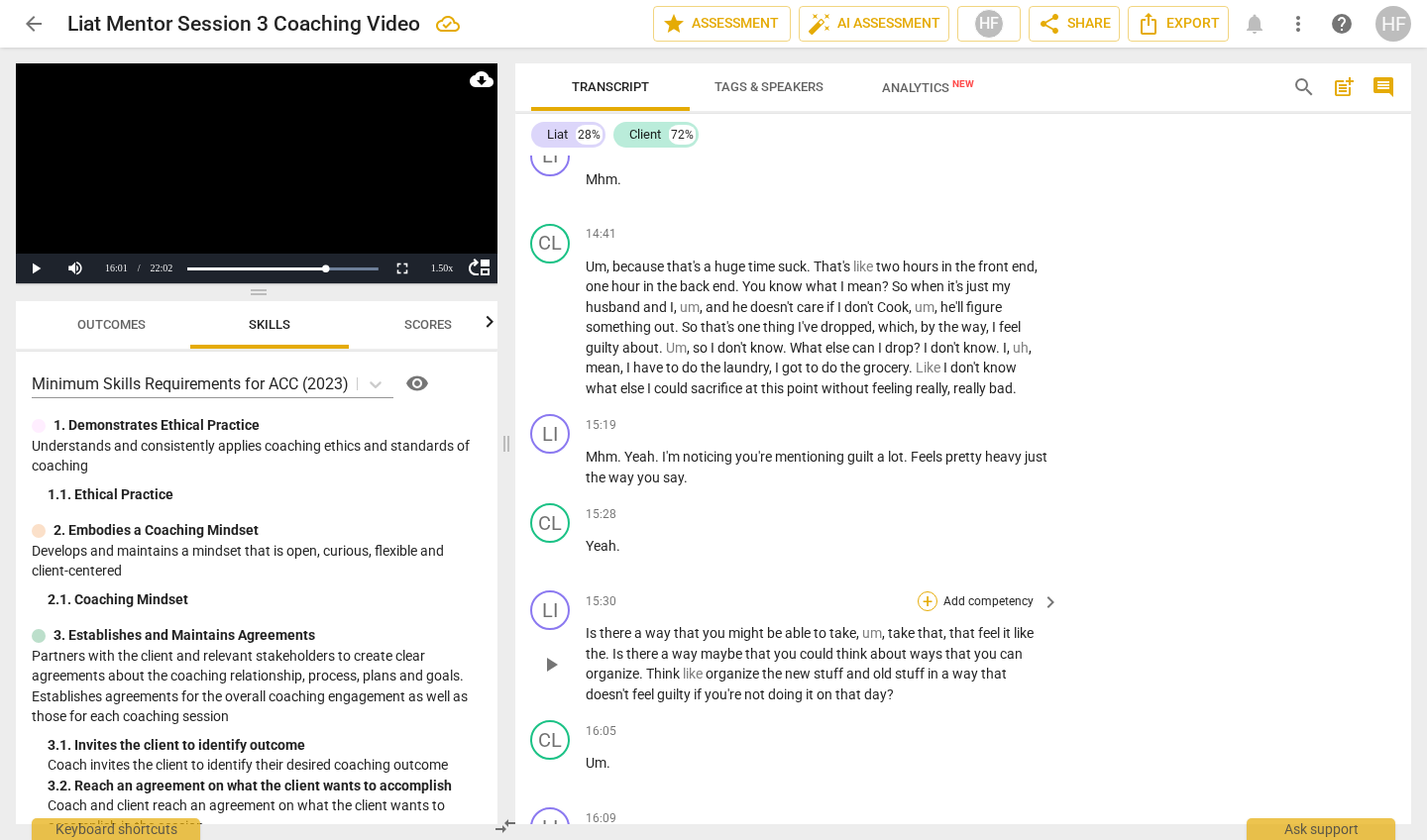 click on "+" at bounding box center (928, 601) 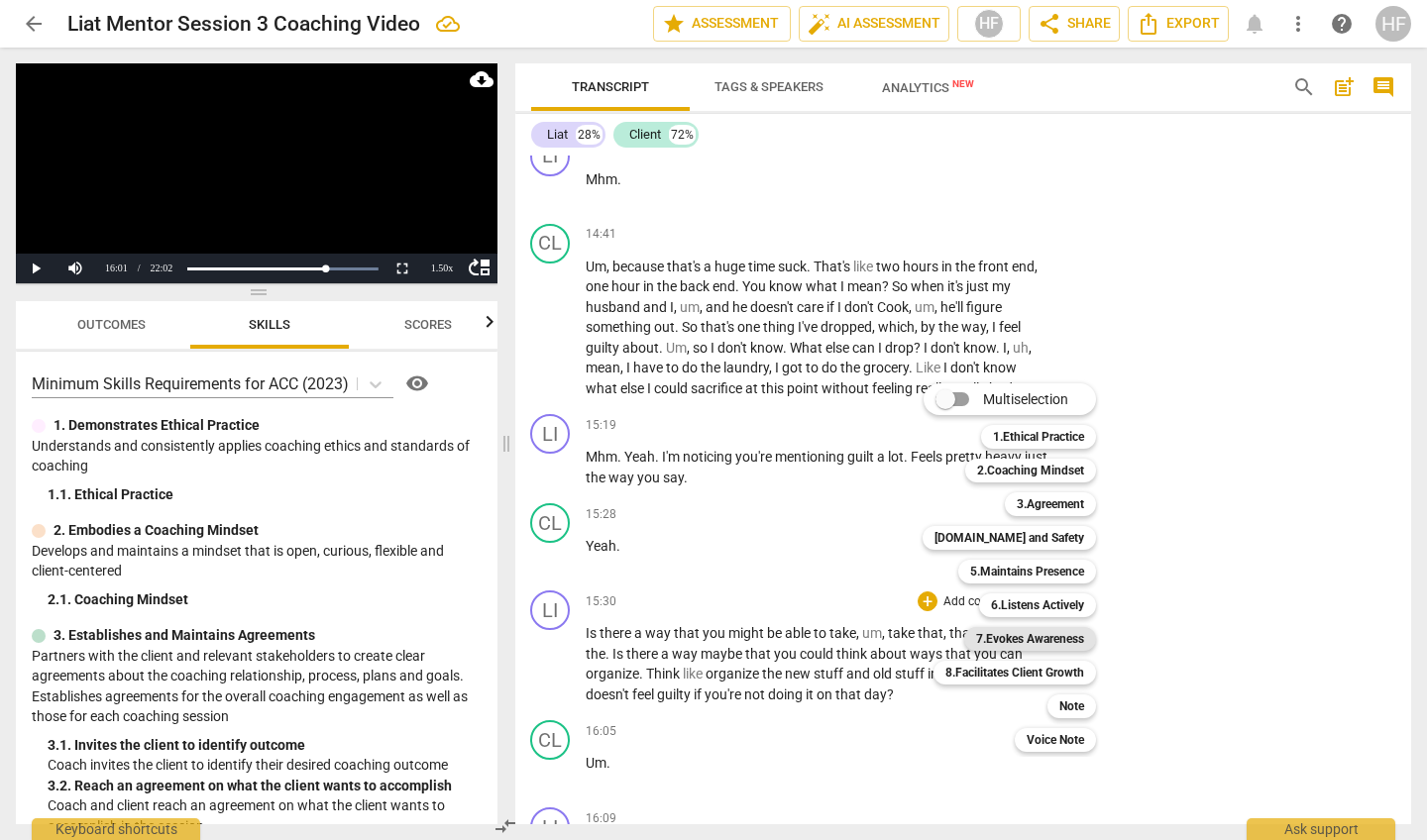 click on "7.Evokes Awareness" at bounding box center (1030, 639) 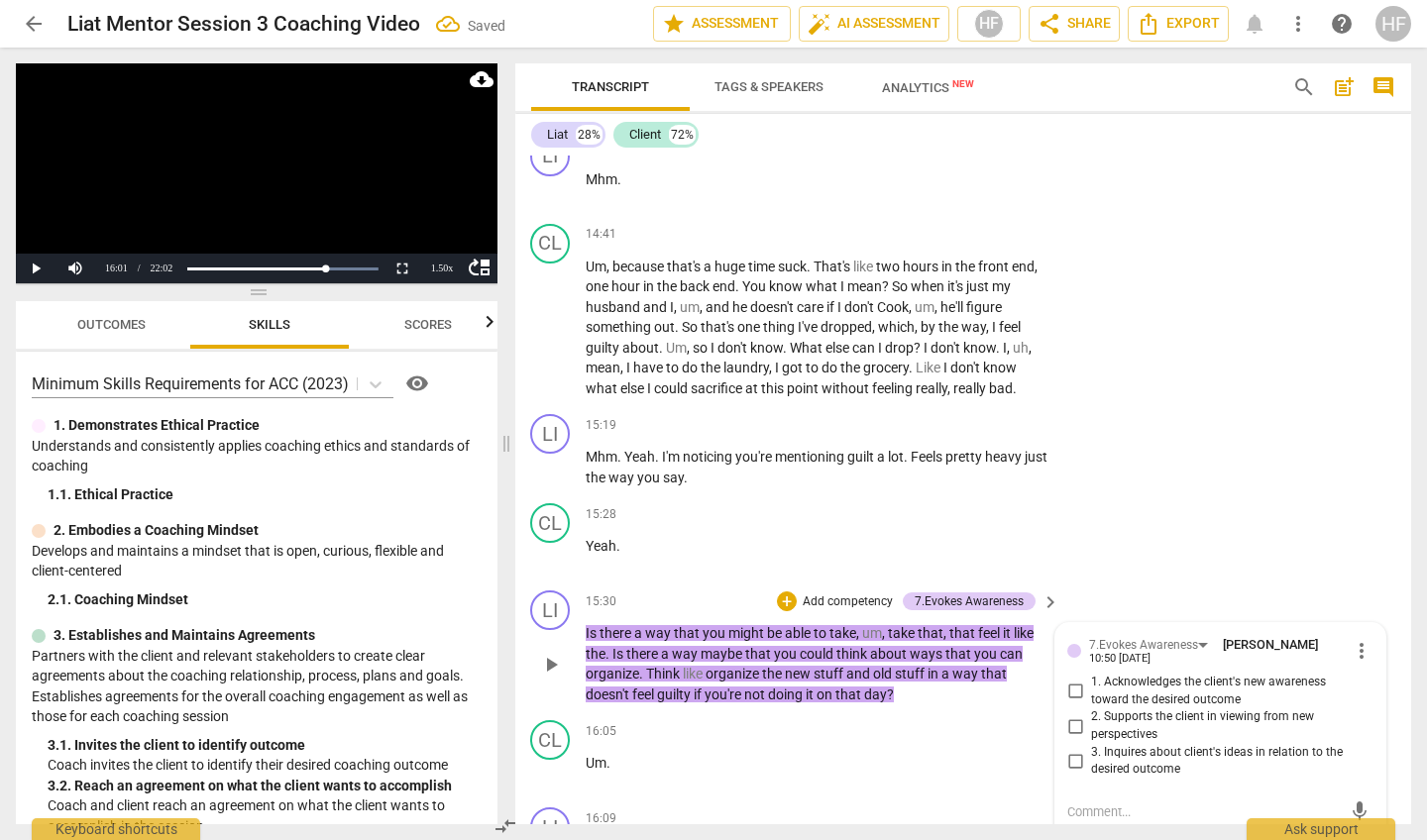 click on "more_vert" at bounding box center (1362, 651) 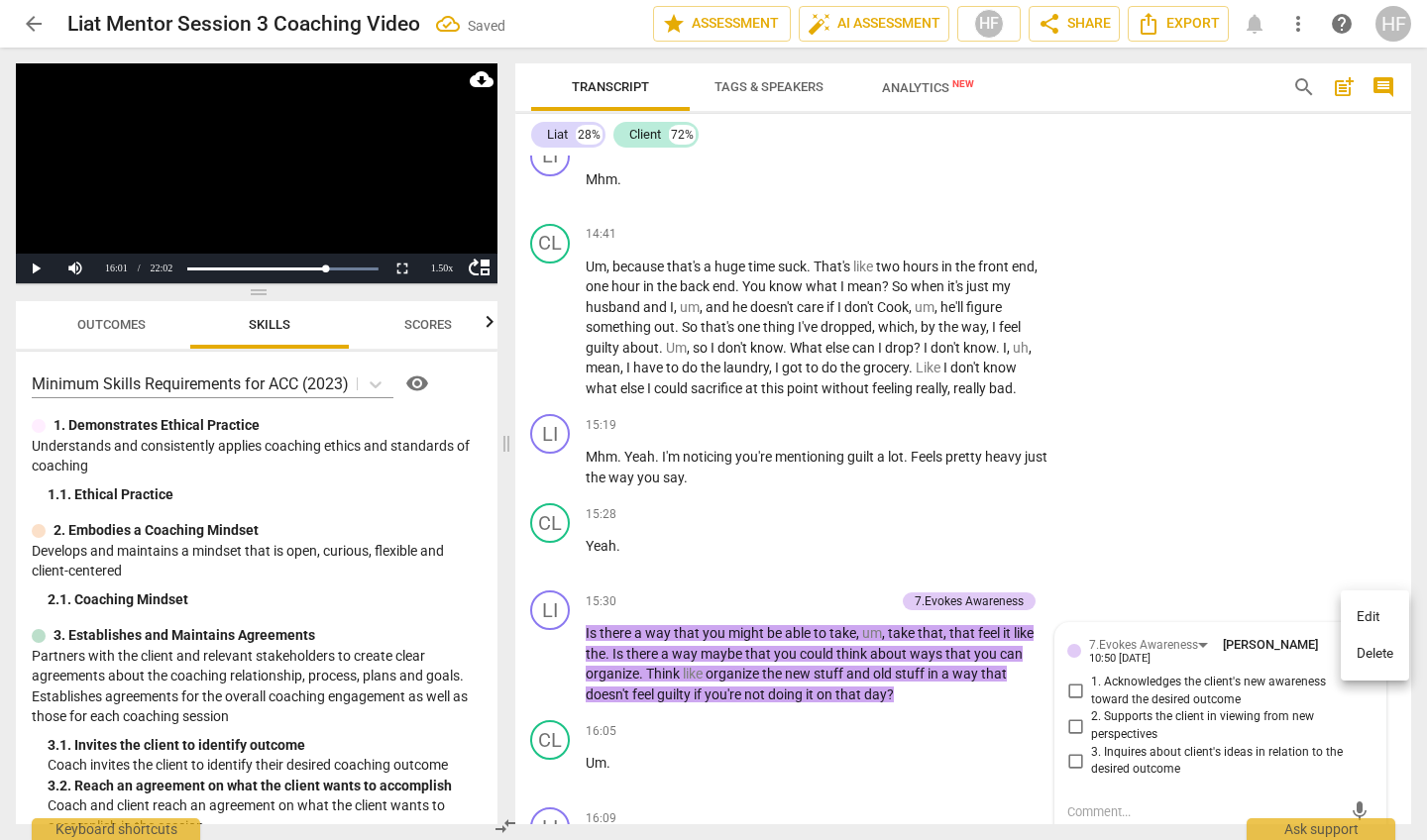 click on "Delete" at bounding box center [1374, 654] 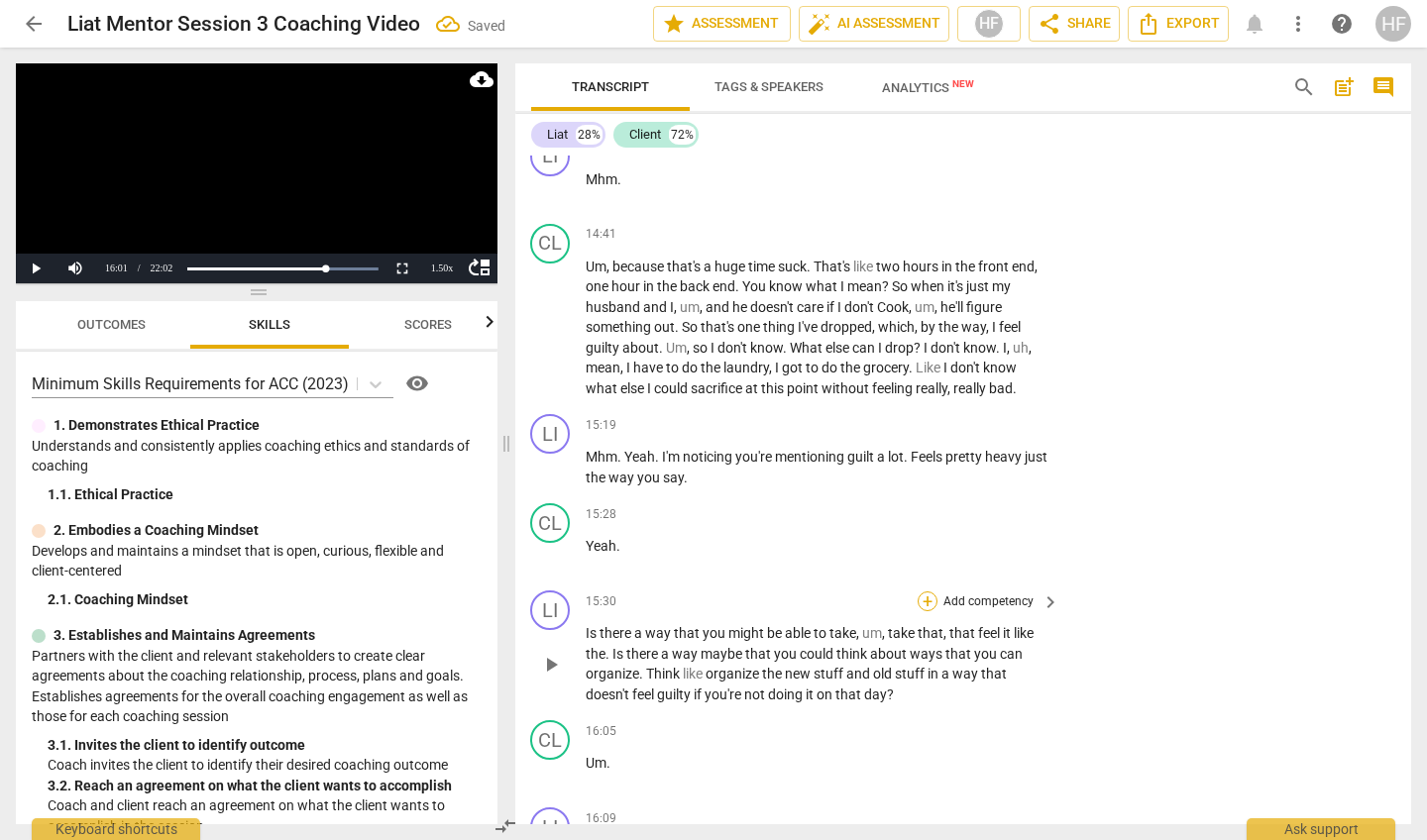 click on "+" at bounding box center [928, 601] 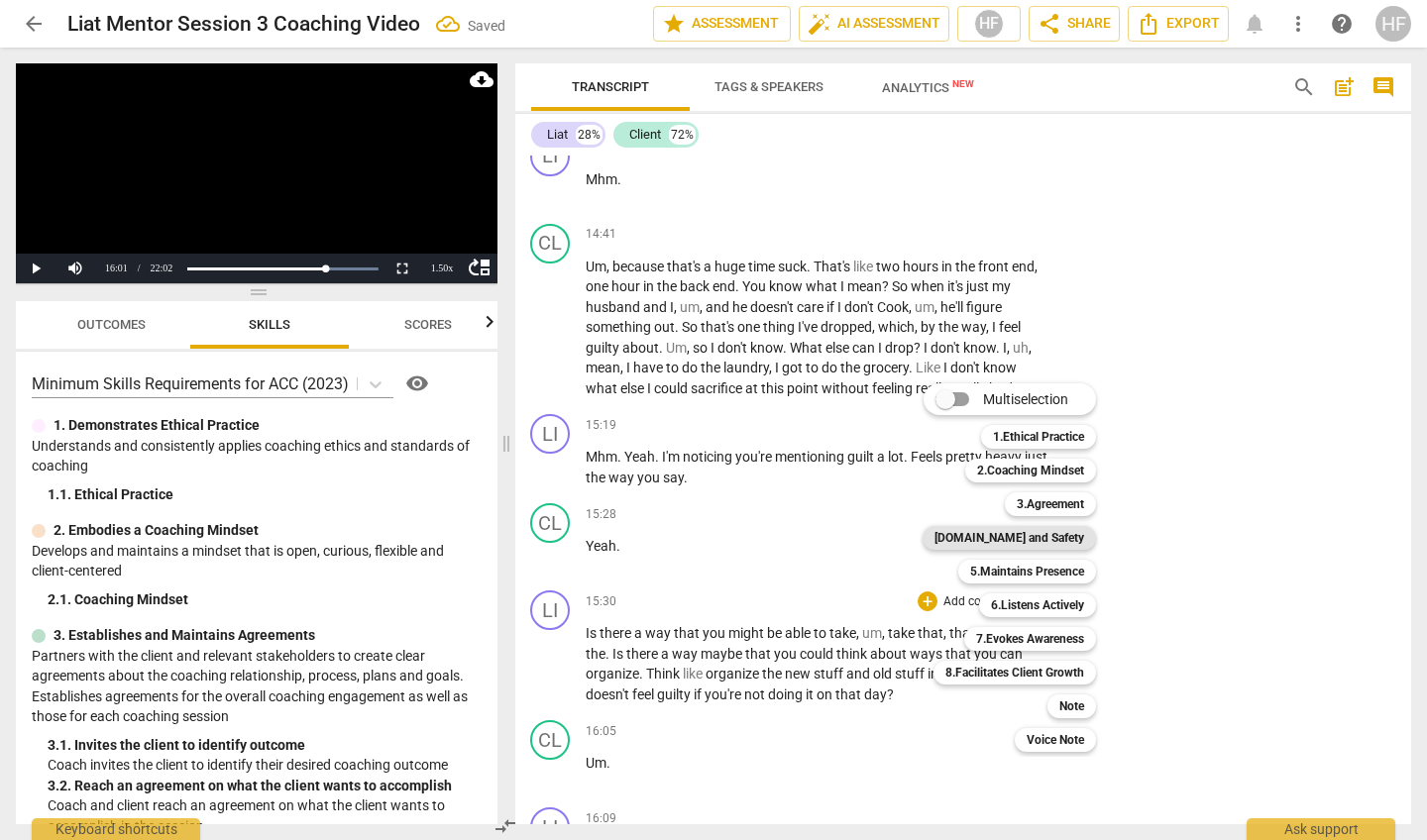 click on "[DOMAIN_NAME] and Safety" at bounding box center [1009, 538] 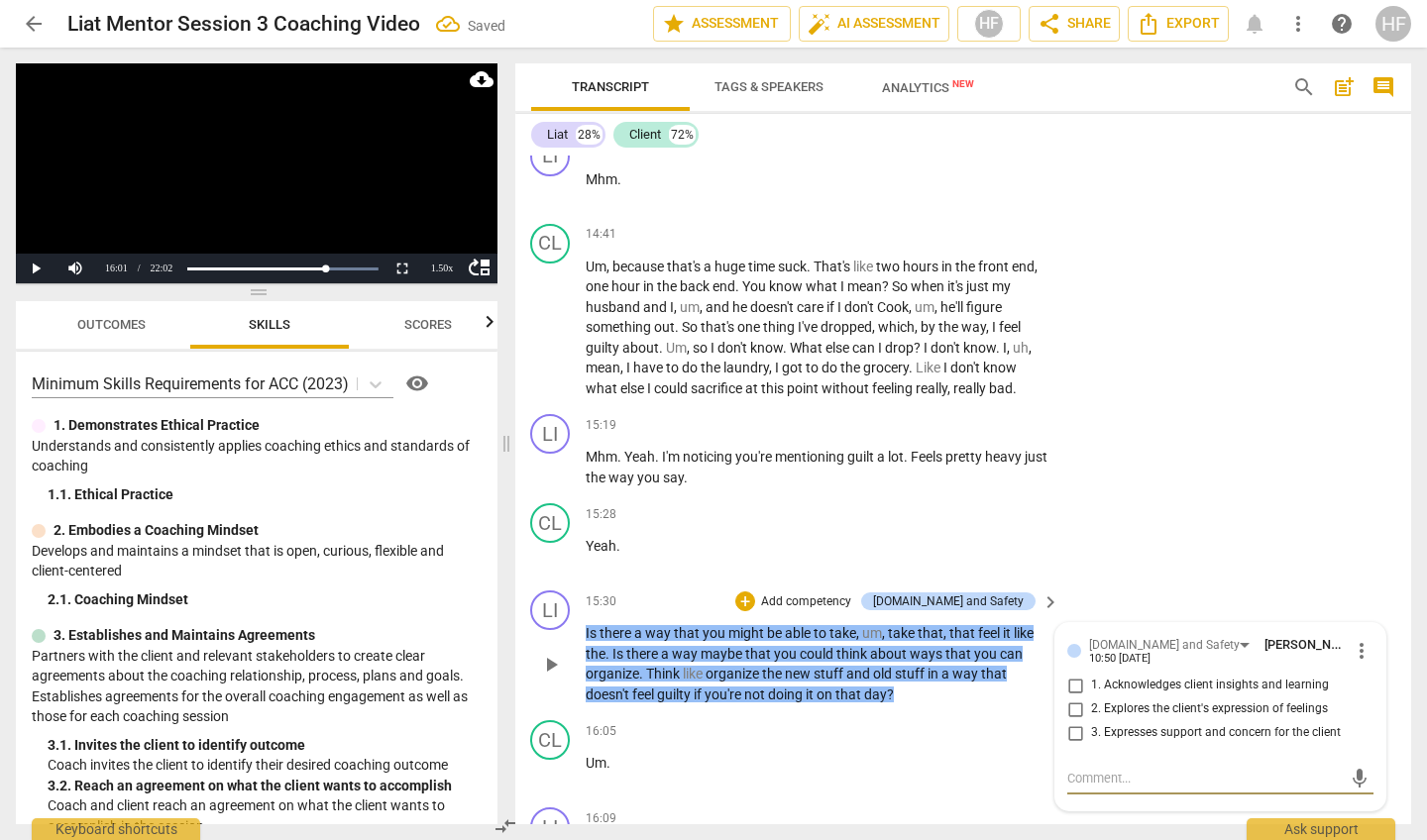 click at bounding box center [1204, 778] 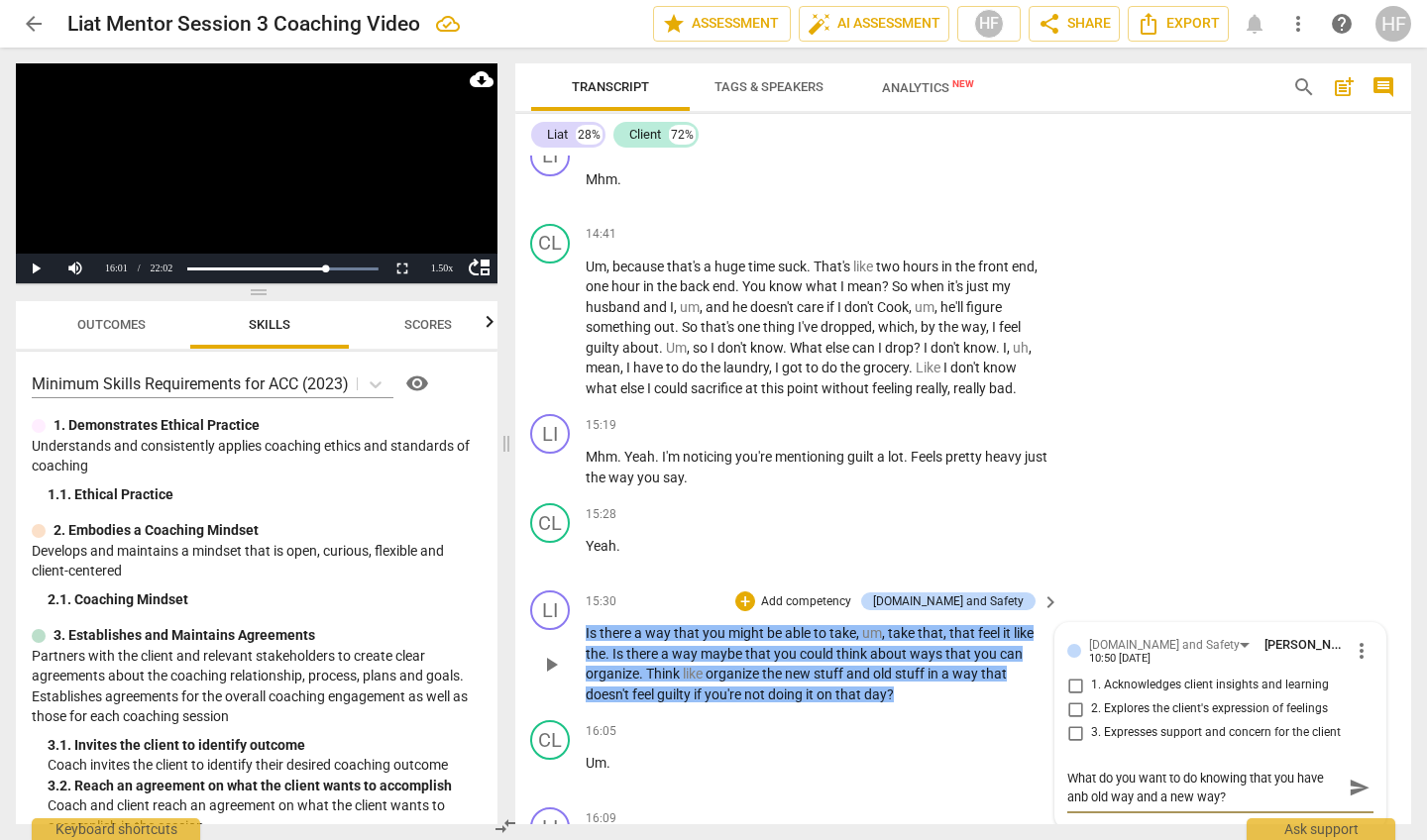 click on "What do you want to do knowing that you have anb old way and a new way?" at bounding box center (1204, 788) 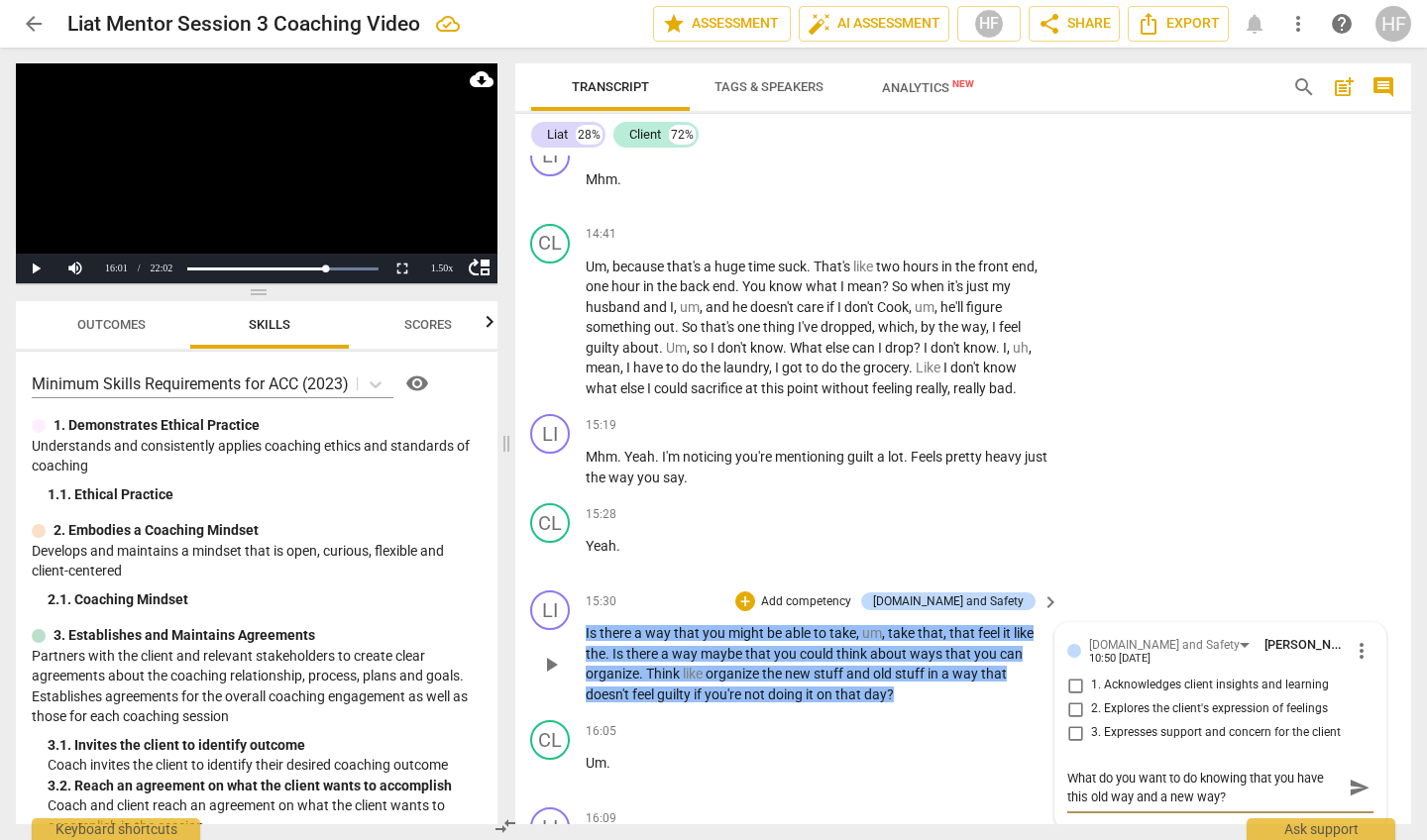 click on "What do you want to do knowing that you have this old way and a new way?" at bounding box center (1204, 788) 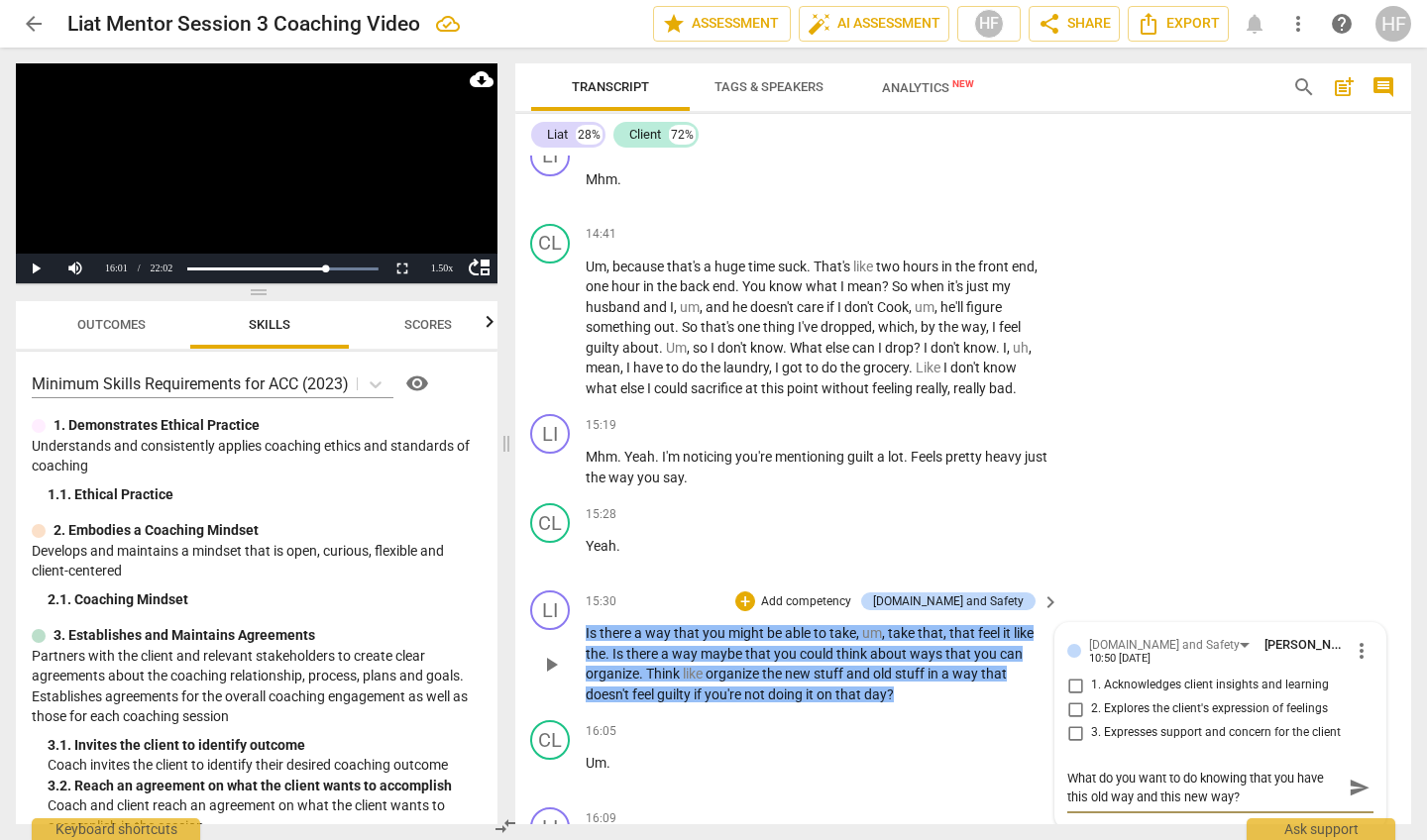 click on "send" at bounding box center (1360, 788) 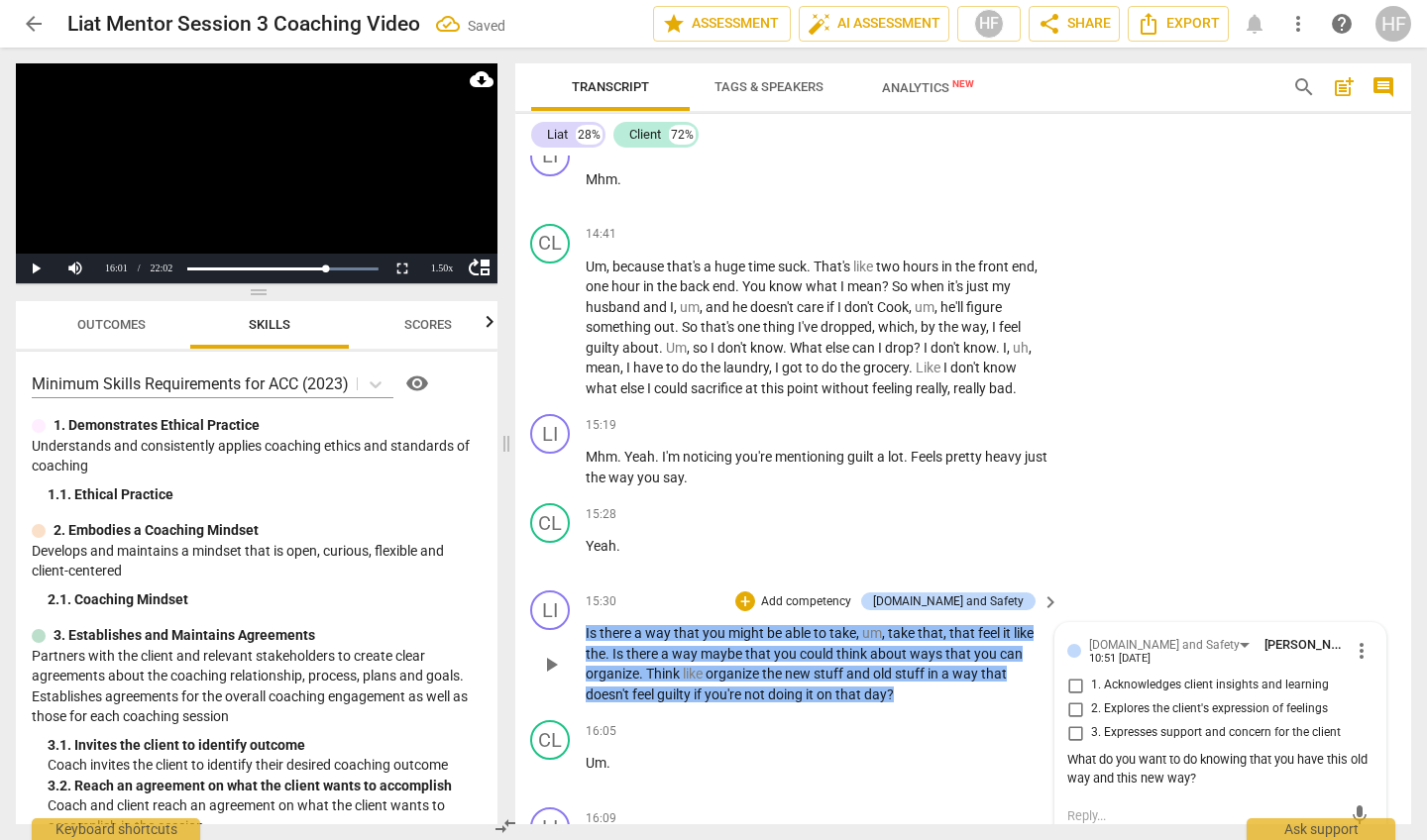 click on "2. Explores the client's expression of feelings" at bounding box center (1075, 709) 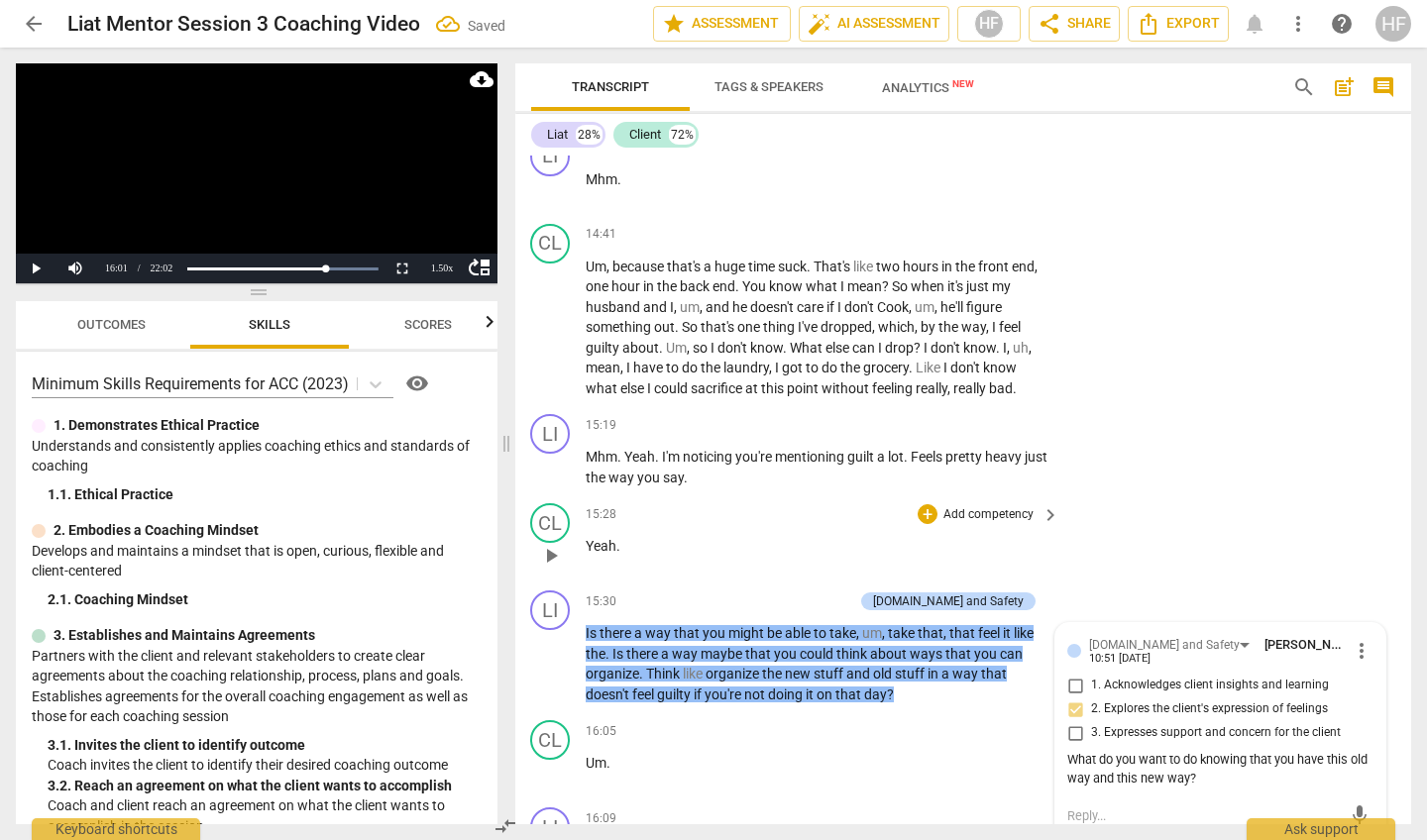 click on "CL play_arrow pause 15:28 + Add competency keyboard_arrow_right Yeah ." at bounding box center [962, 539] 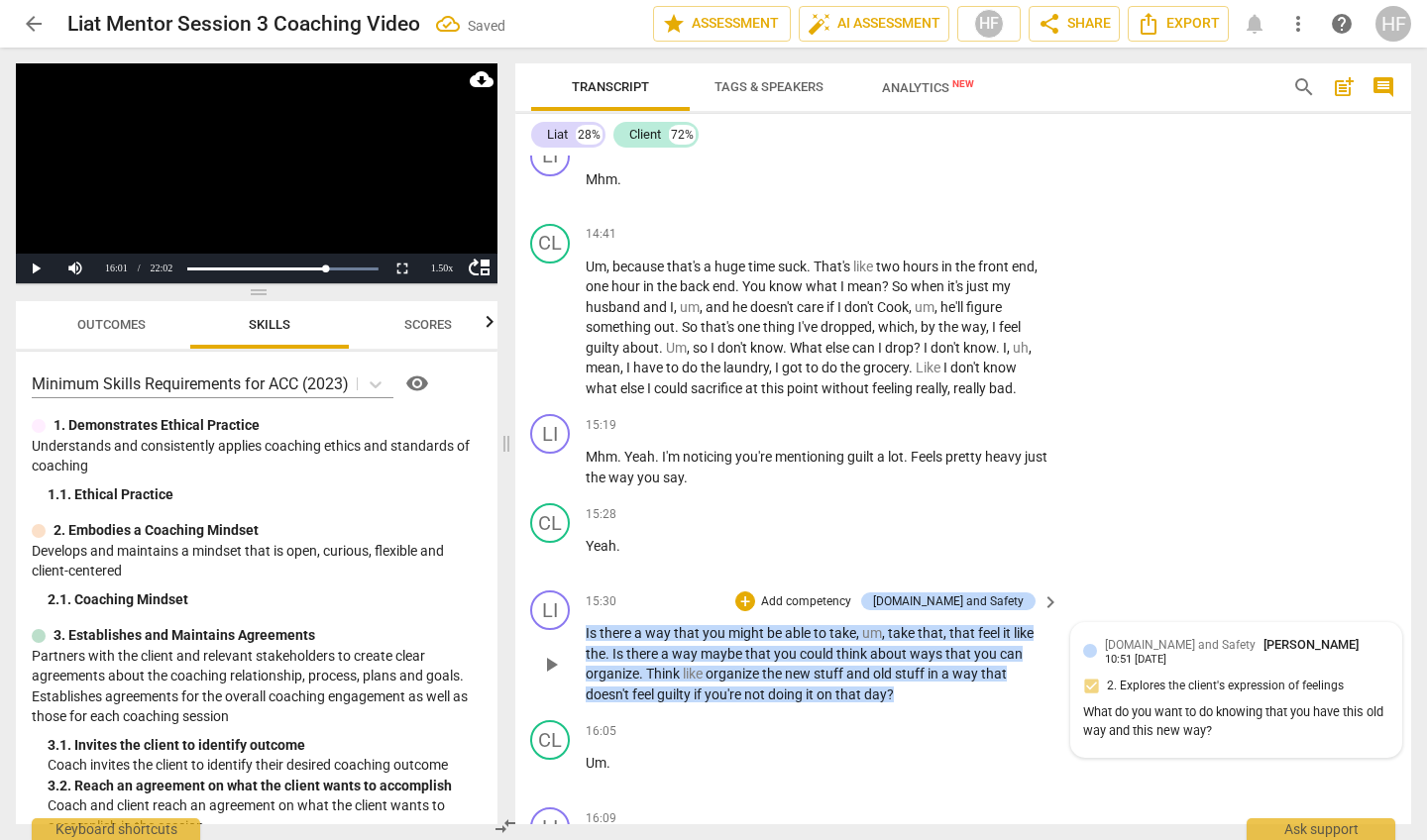 click on "What do you want to do knowing that you have this old way and this new way?" at bounding box center (1236, 722) 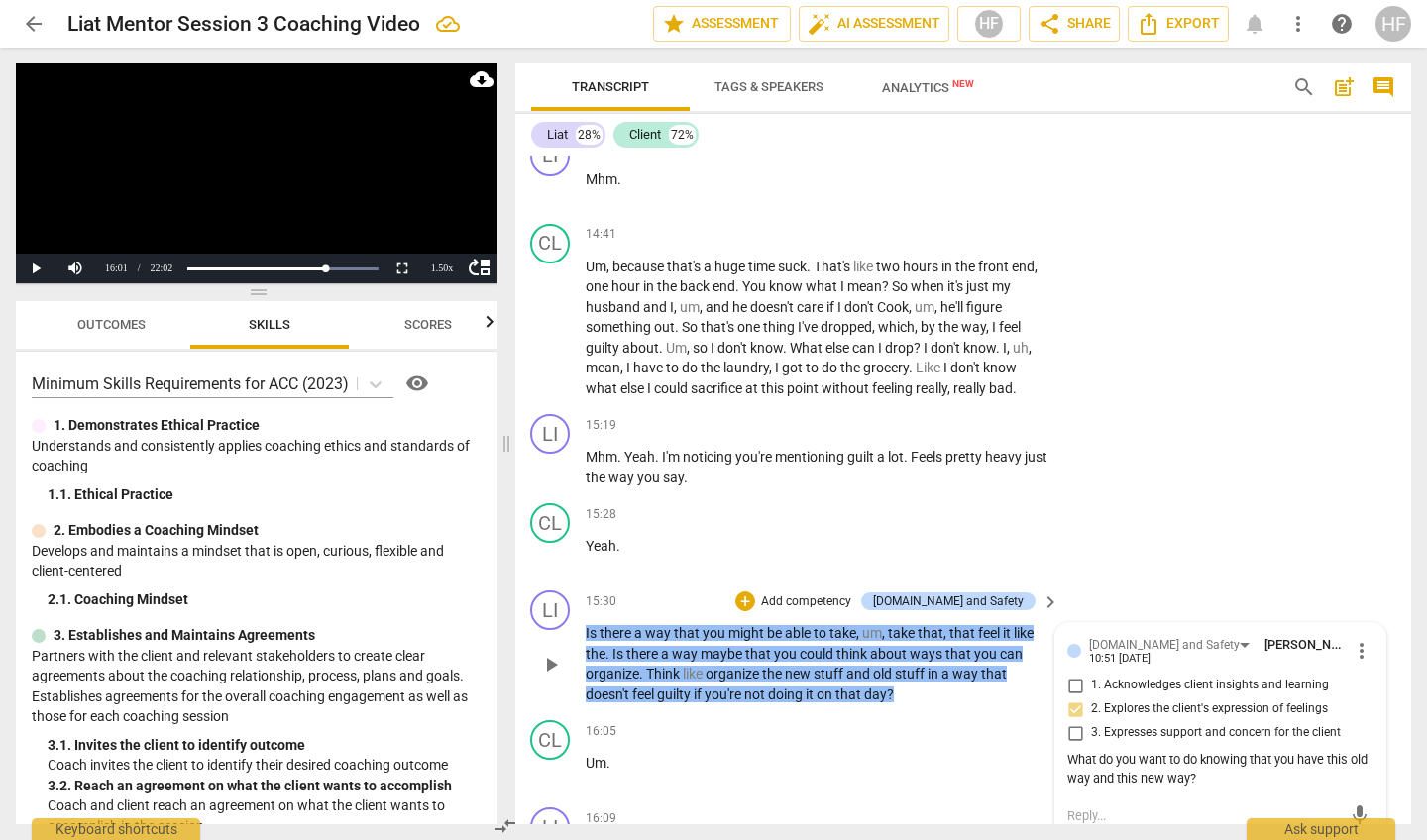 click at bounding box center [1204, 815] 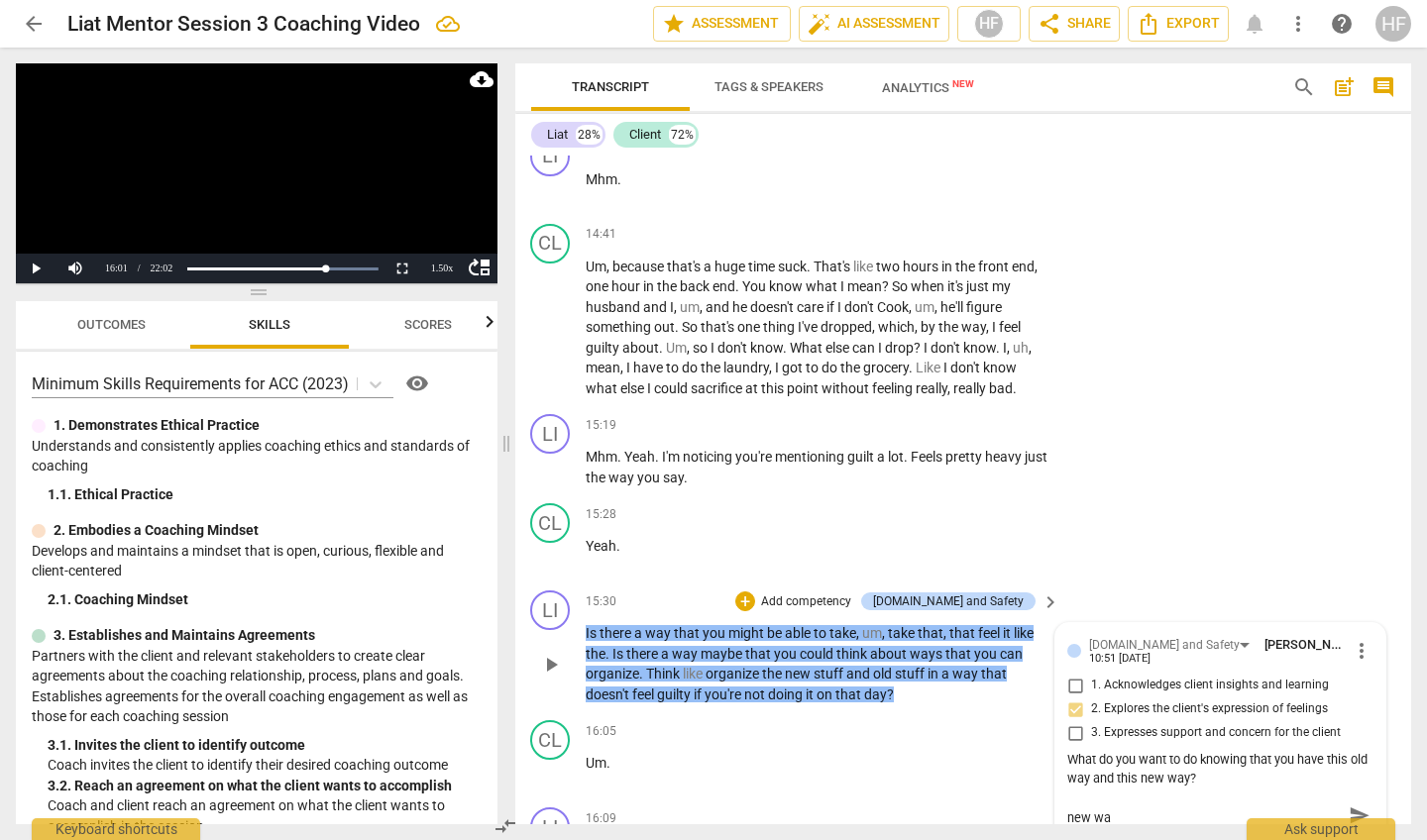 scroll, scrollTop: 0, scrollLeft: 0, axis: both 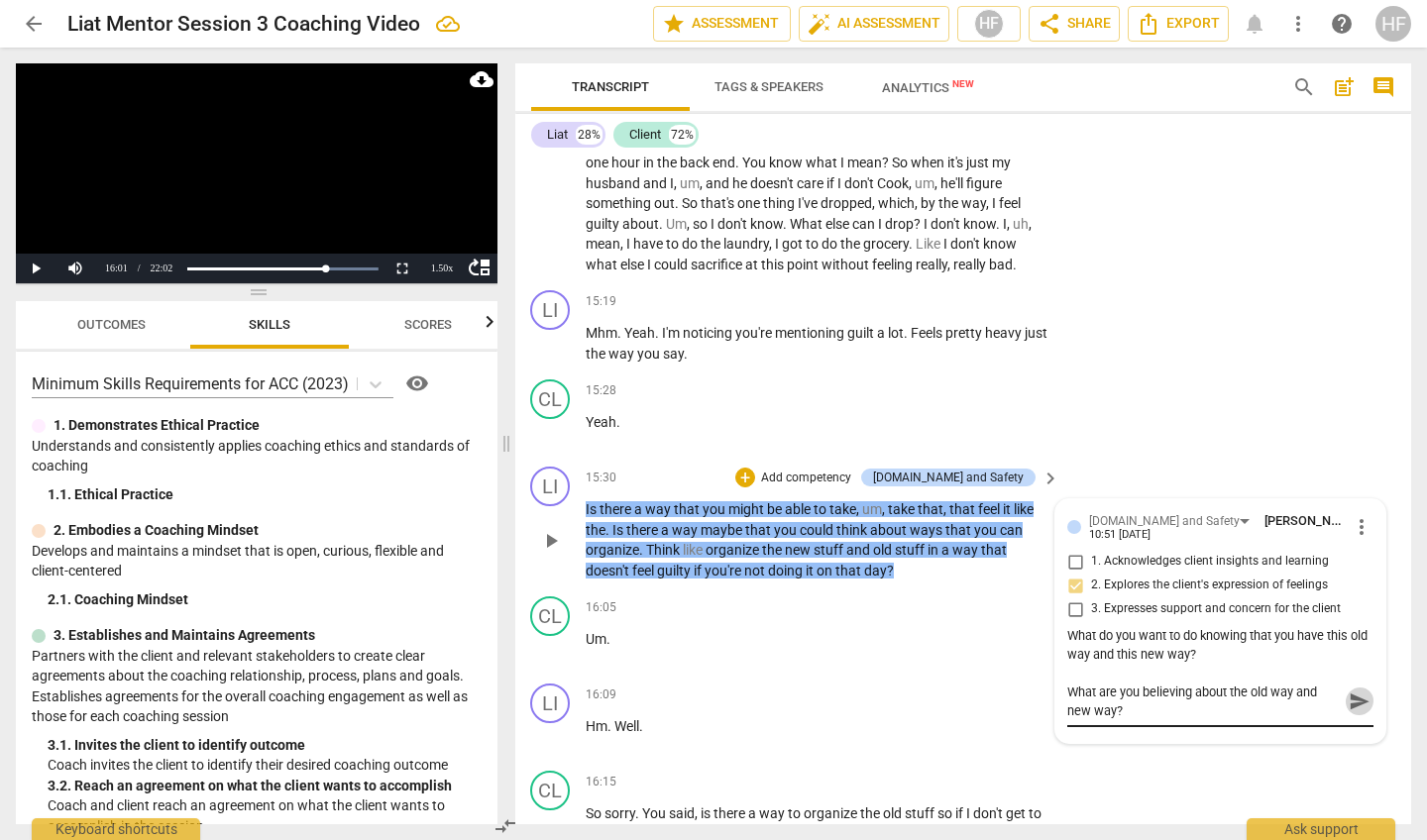 click on "send" at bounding box center [1360, 701] 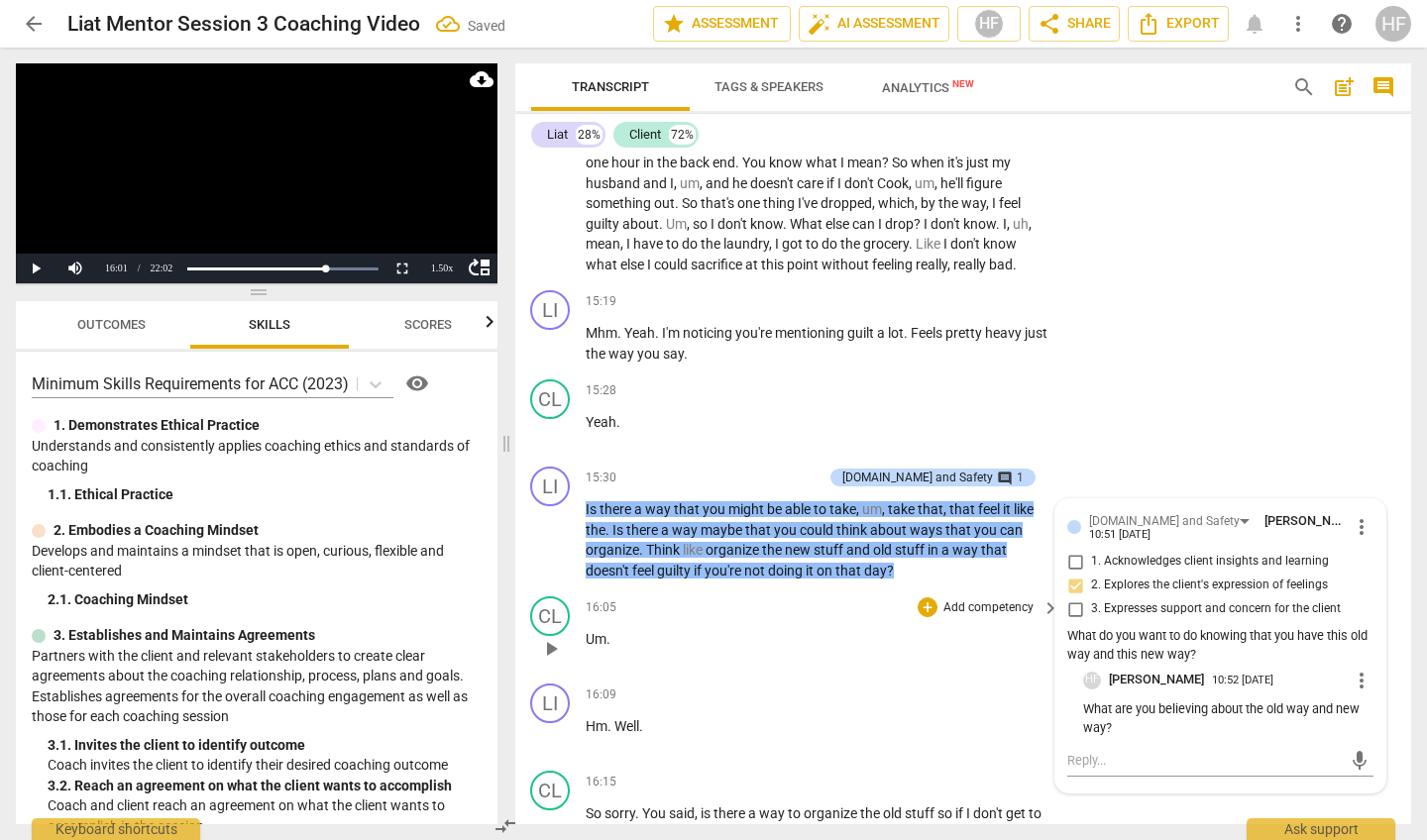 scroll, scrollTop: 7052, scrollLeft: 1, axis: both 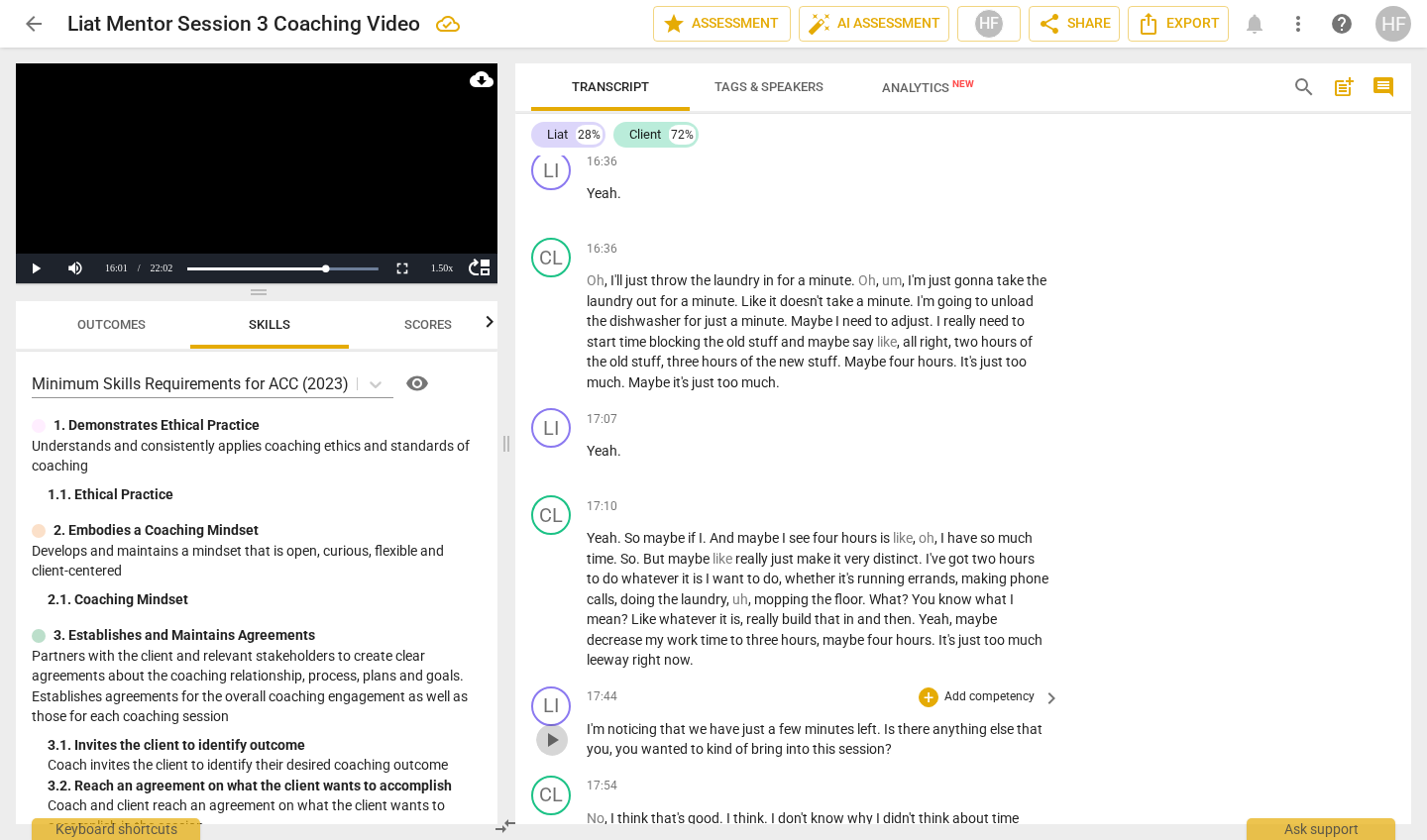 click on "play_arrow" at bounding box center [552, 740] 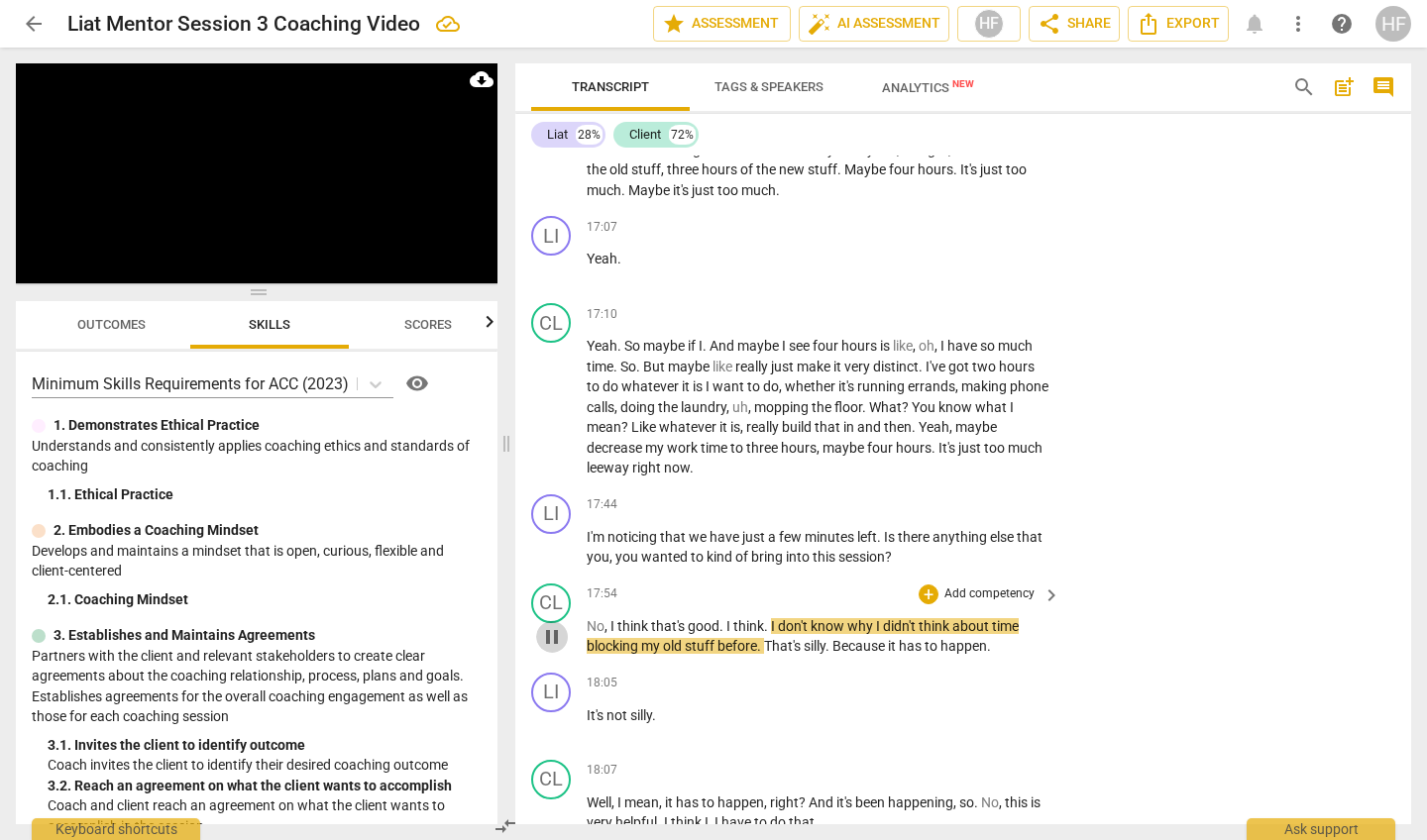 click on "pause" at bounding box center [552, 637] 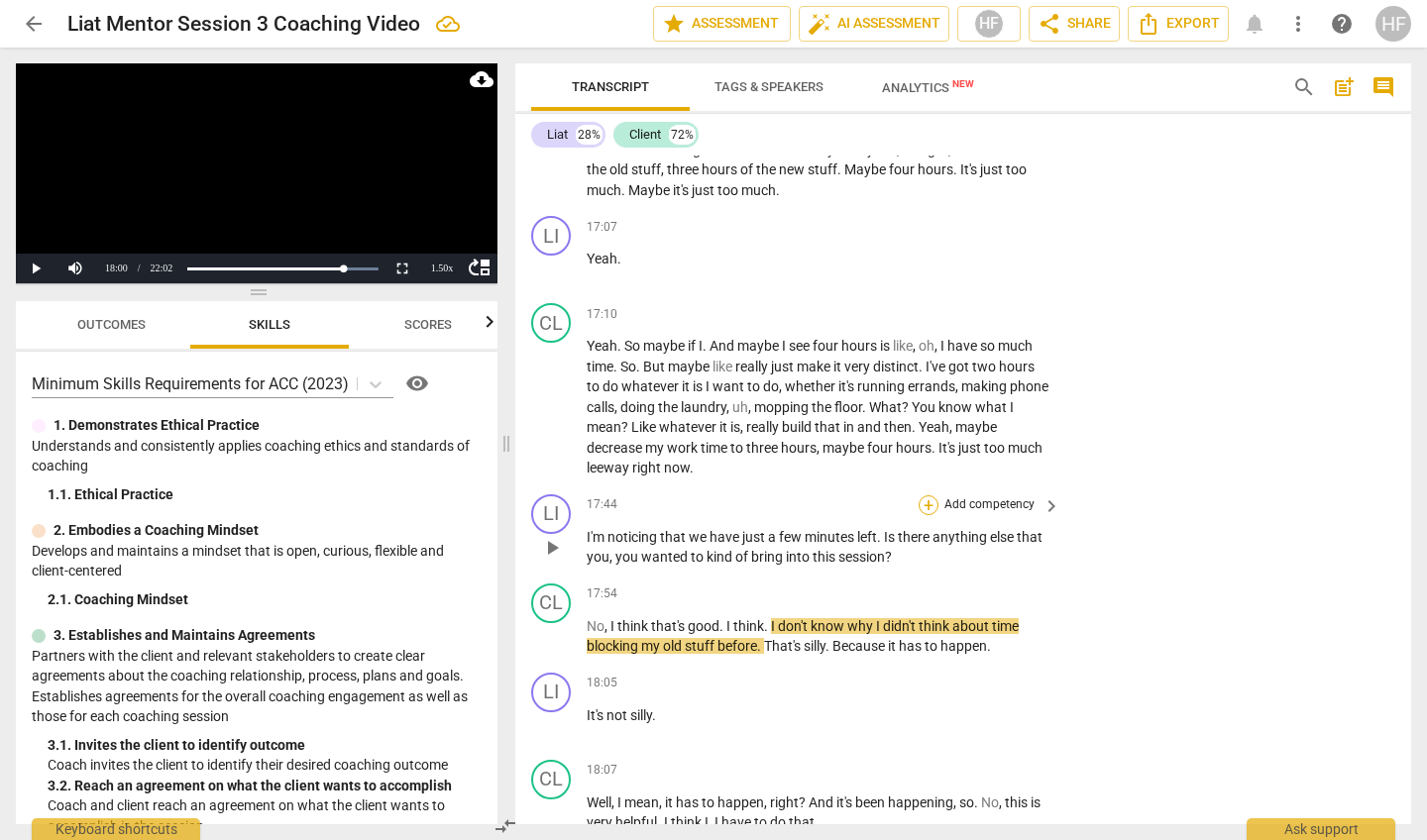 click on "+" at bounding box center [929, 505] 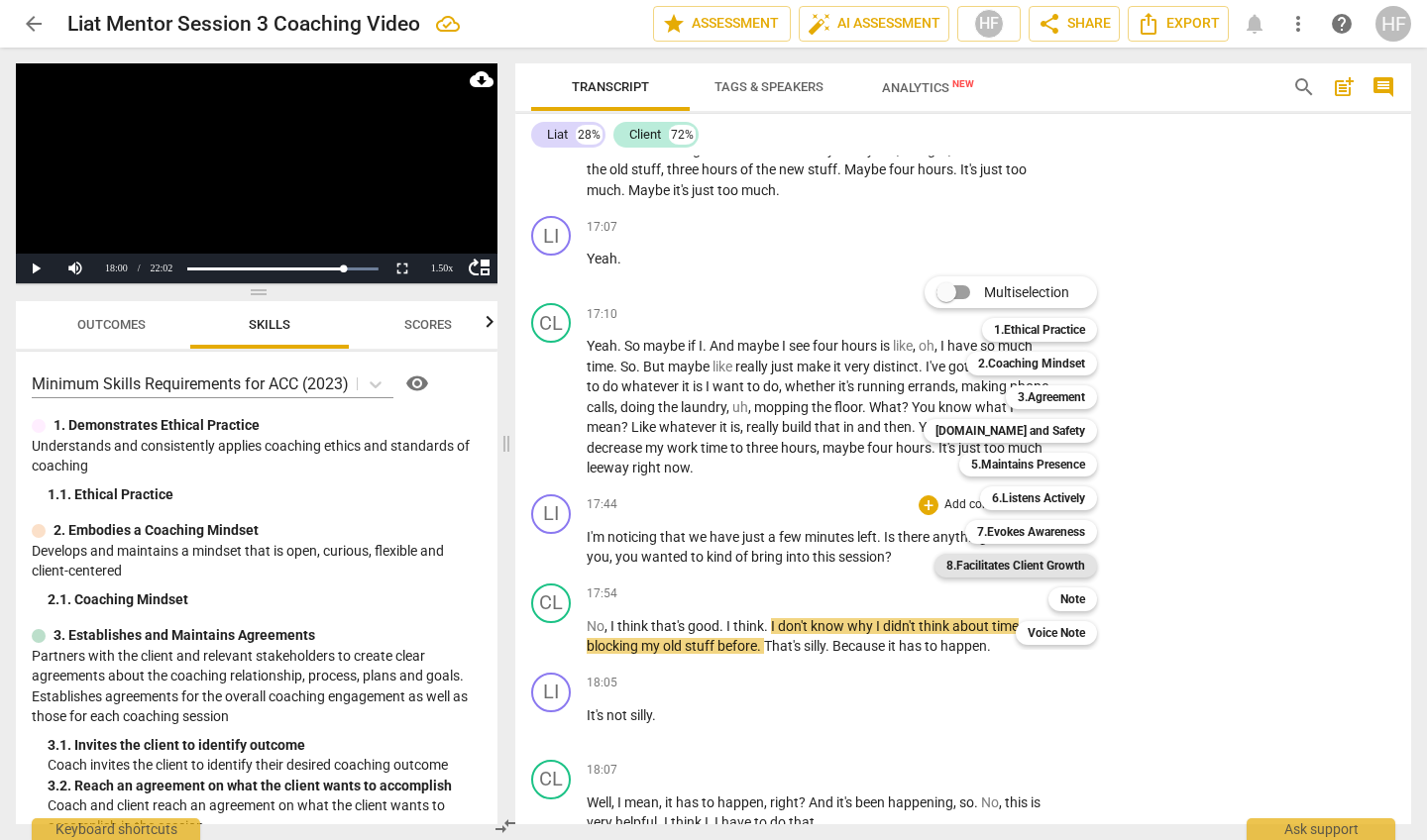 click on "8.Facilitates Client Growth" at bounding box center [1016, 566] 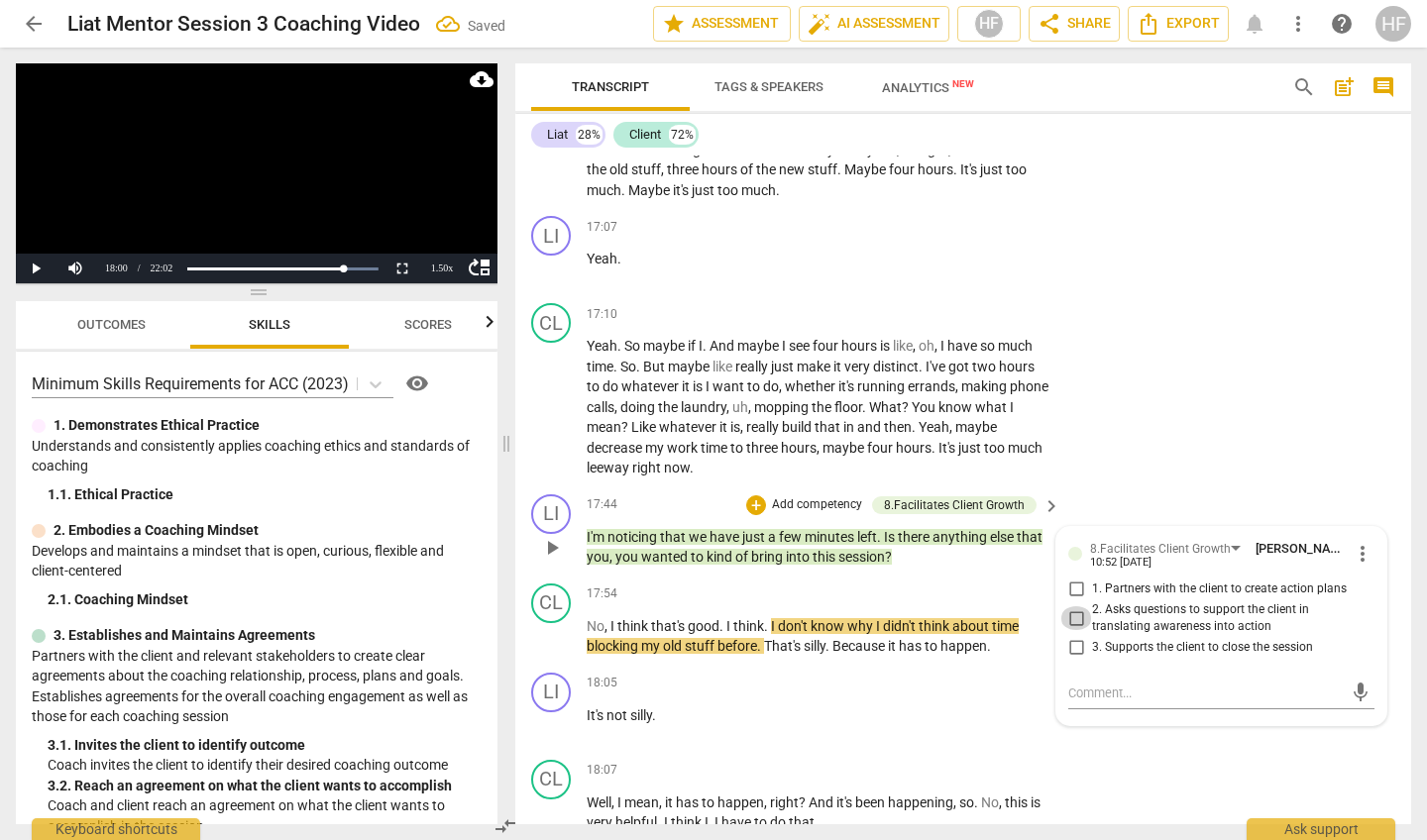 click on "2. Asks questions to support the client in translating awareness into action" at bounding box center (1076, 618) 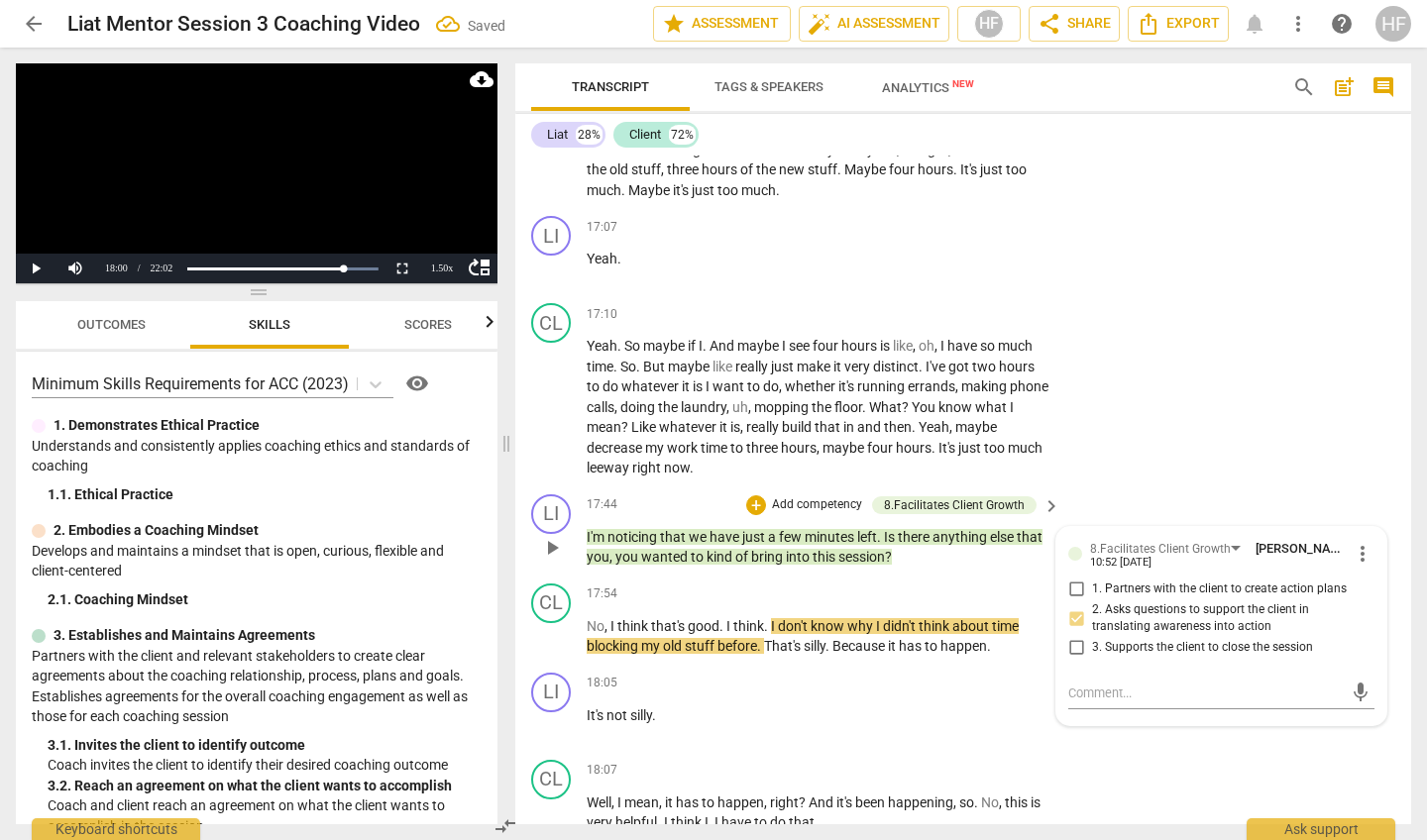 click on "2. Asks questions to support the client in translating awareness into action" at bounding box center (1076, 618) 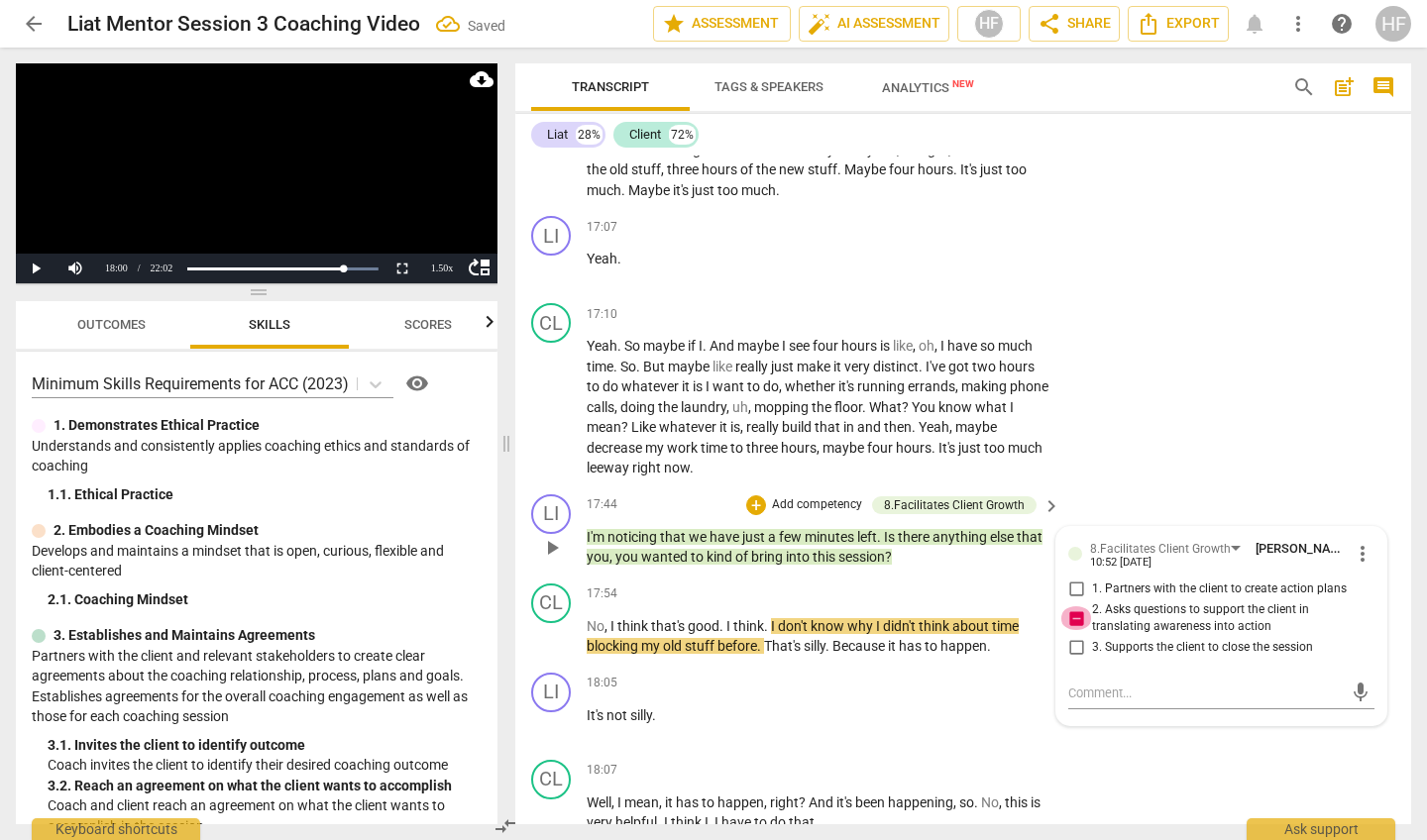 click on "2. Asks questions to support the client in translating awareness into action" at bounding box center [1076, 618] 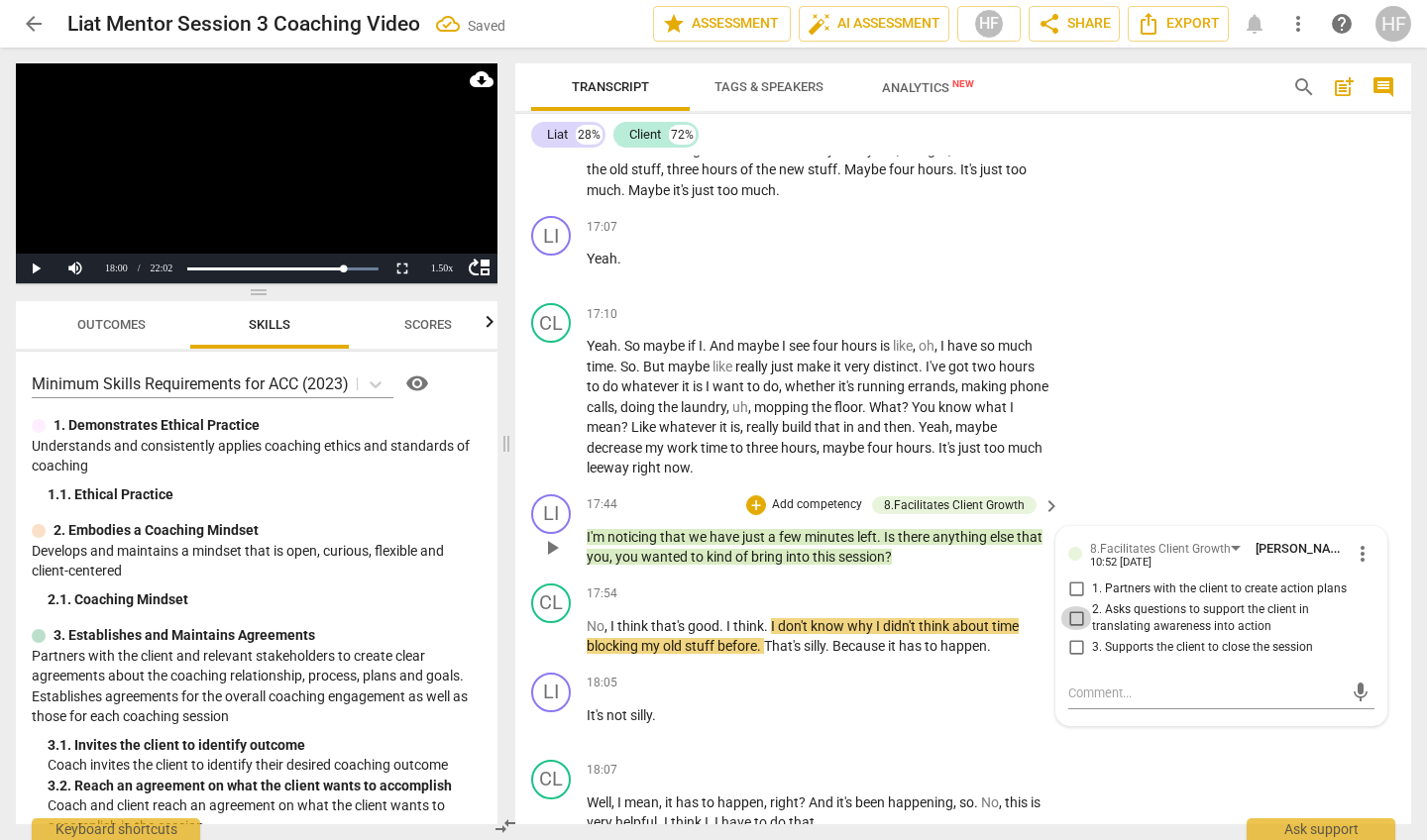 click on "2. Asks questions to support the client in translating awareness into action" at bounding box center (1076, 618) 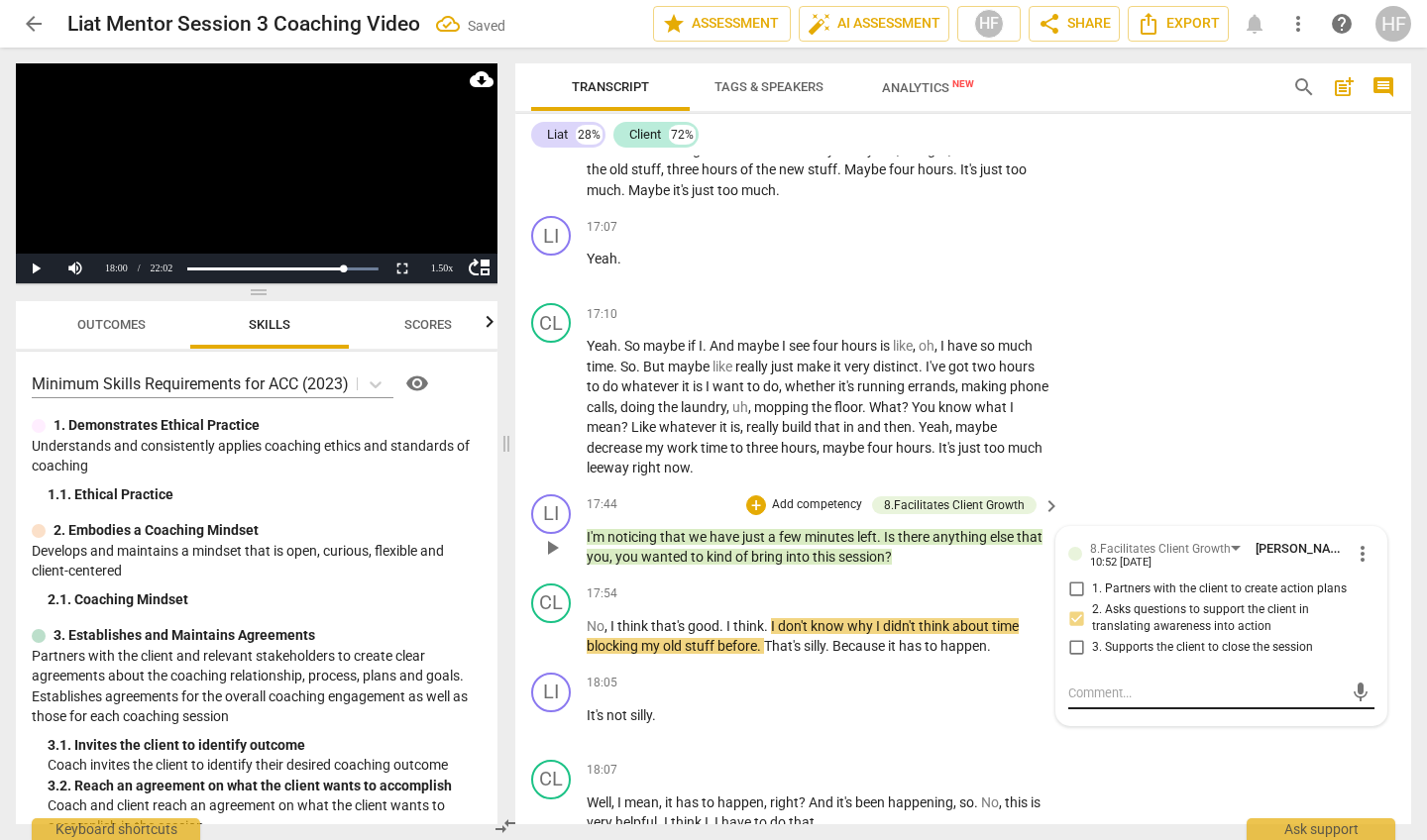 click at bounding box center (1205, 692) 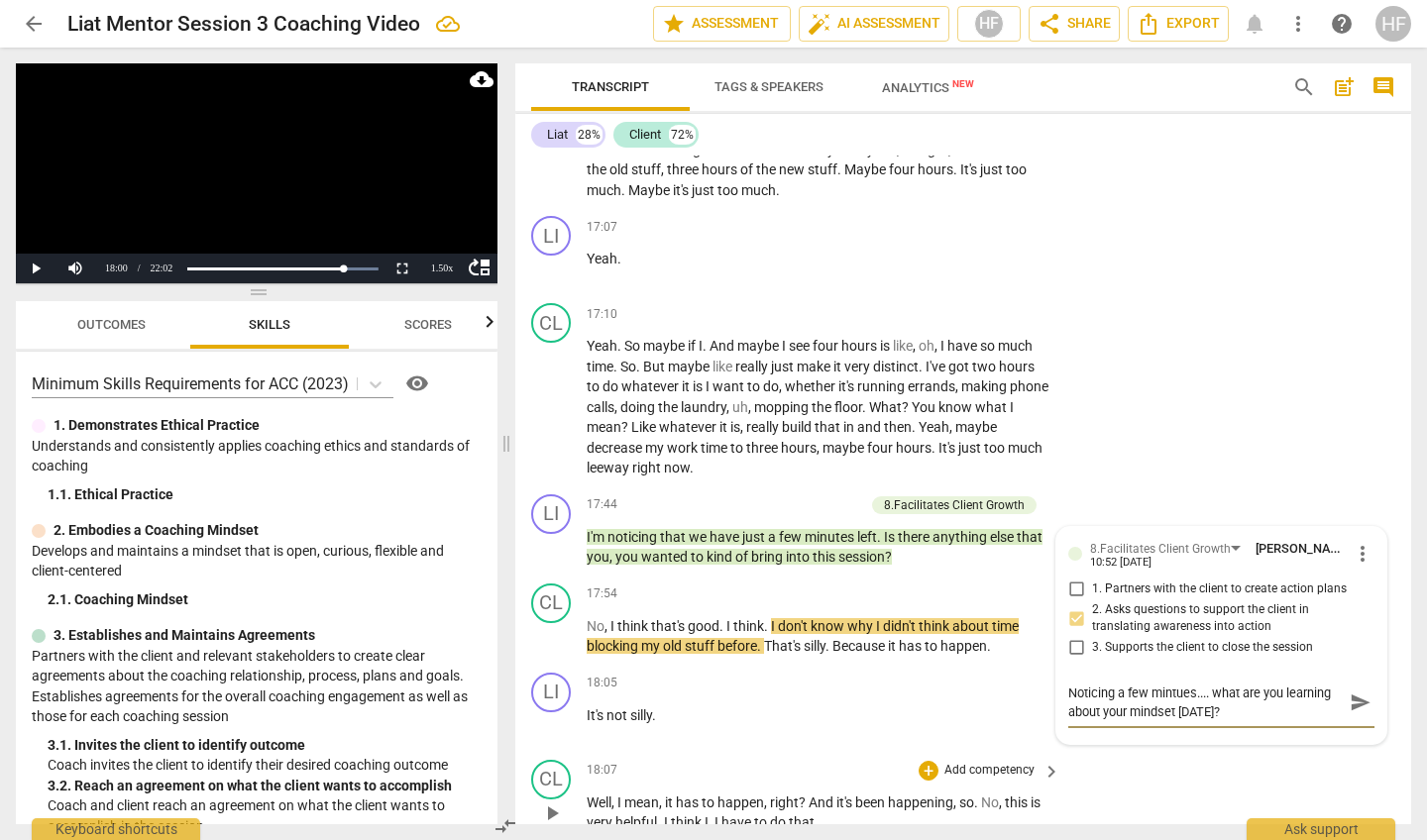 scroll, scrollTop: 8297, scrollLeft: 0, axis: vertical 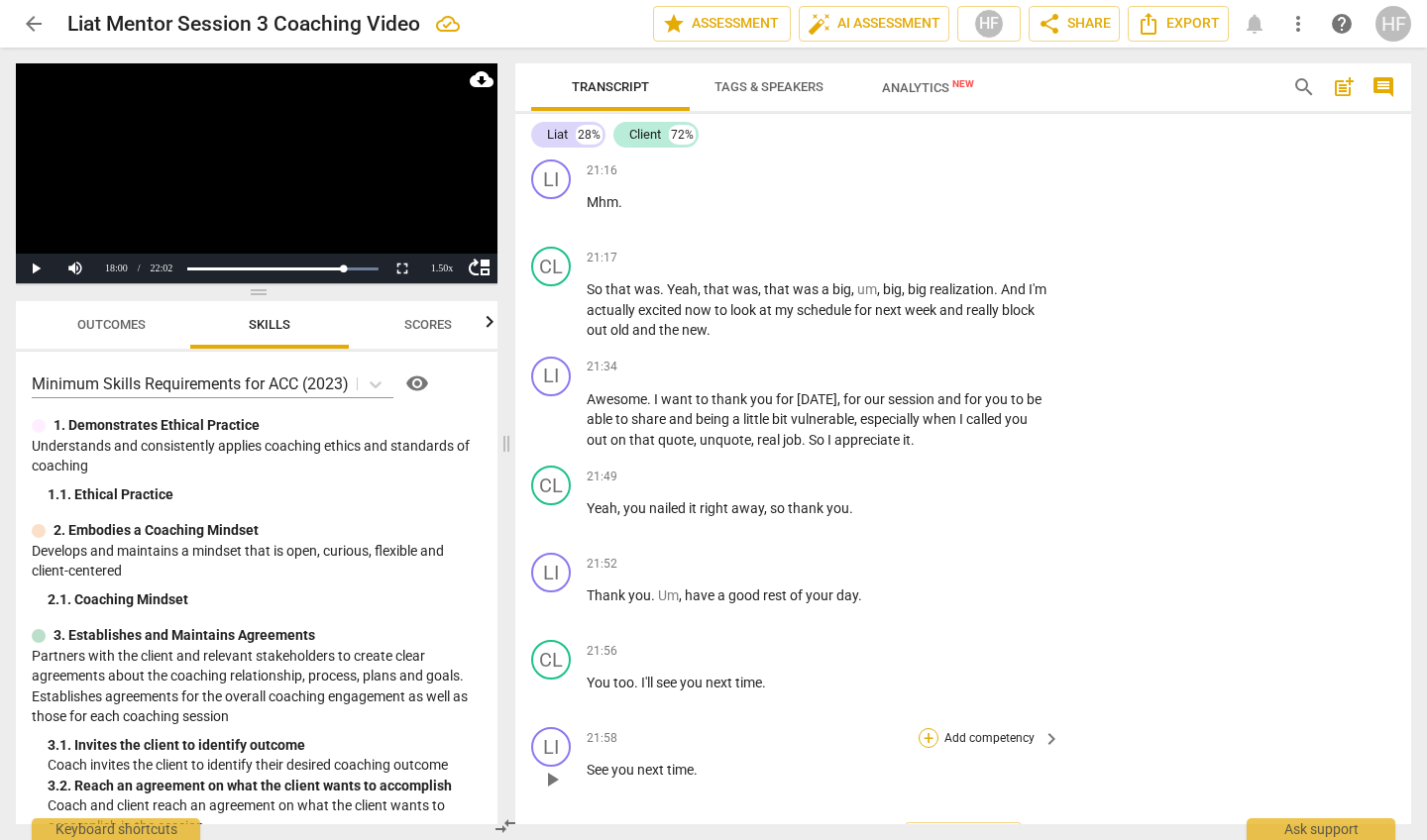 click on "+" at bounding box center (929, 738) 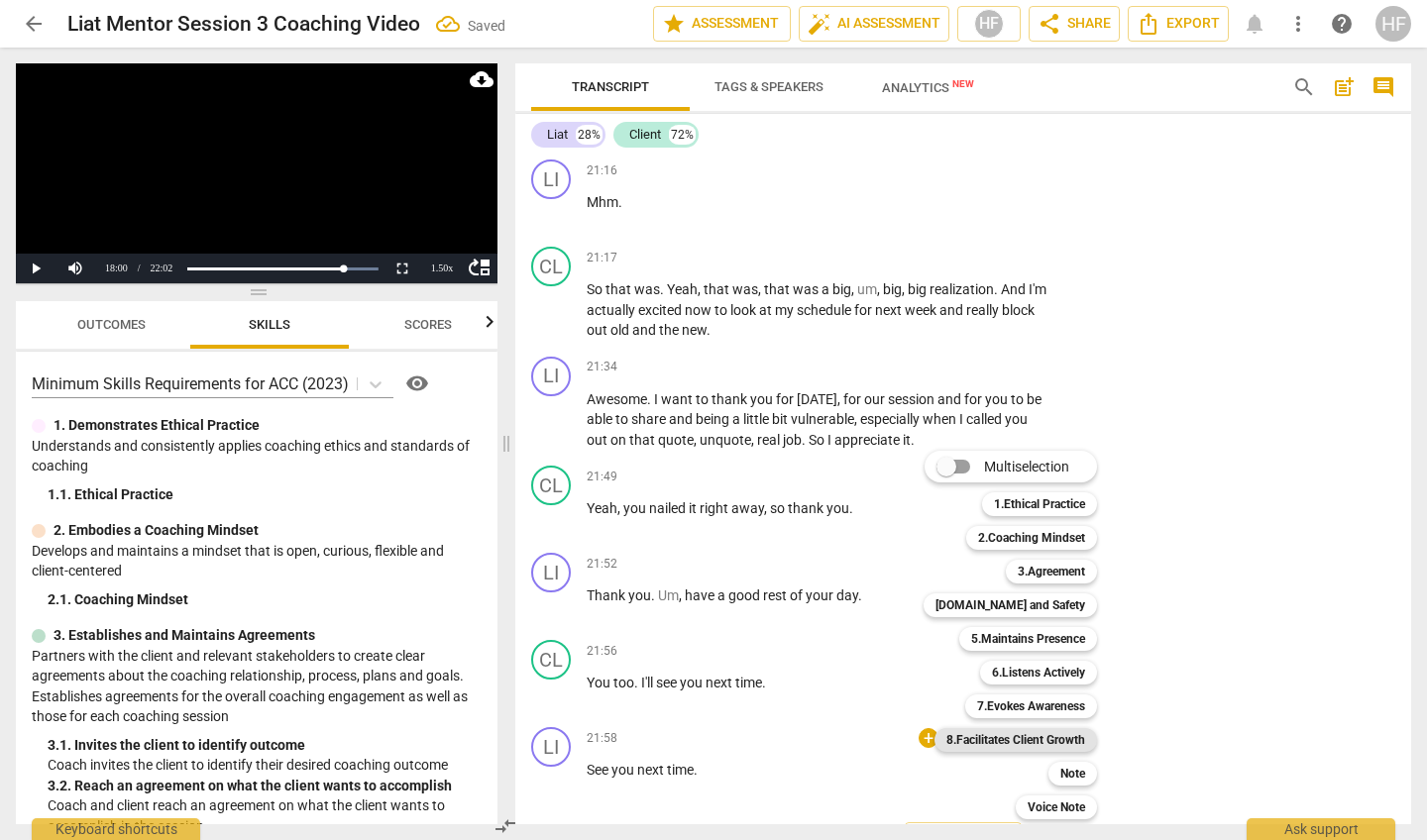 click on "8.Facilitates Client Growth" at bounding box center (1016, 740) 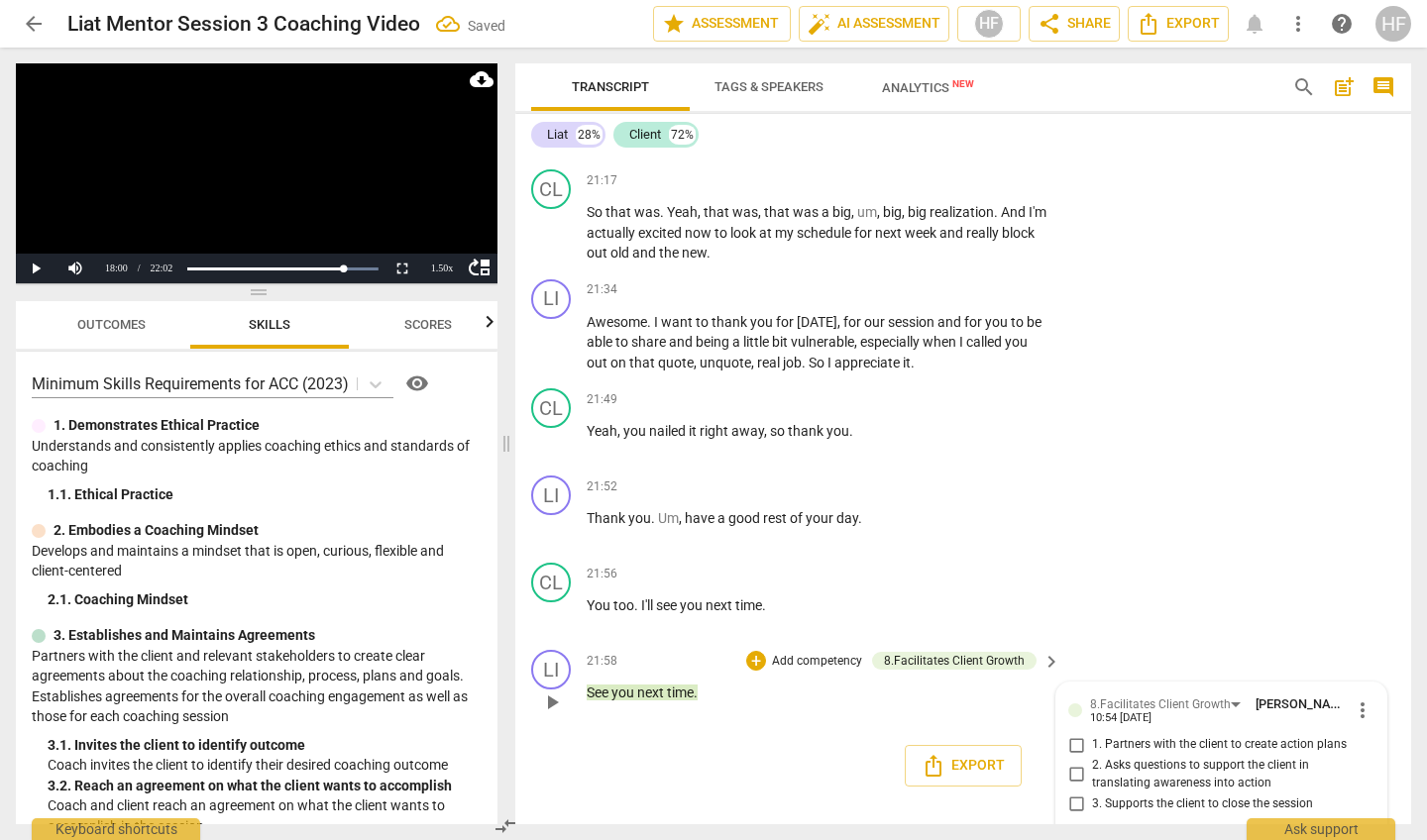 click on "3. Supports the client to close the session" at bounding box center (1076, 803) 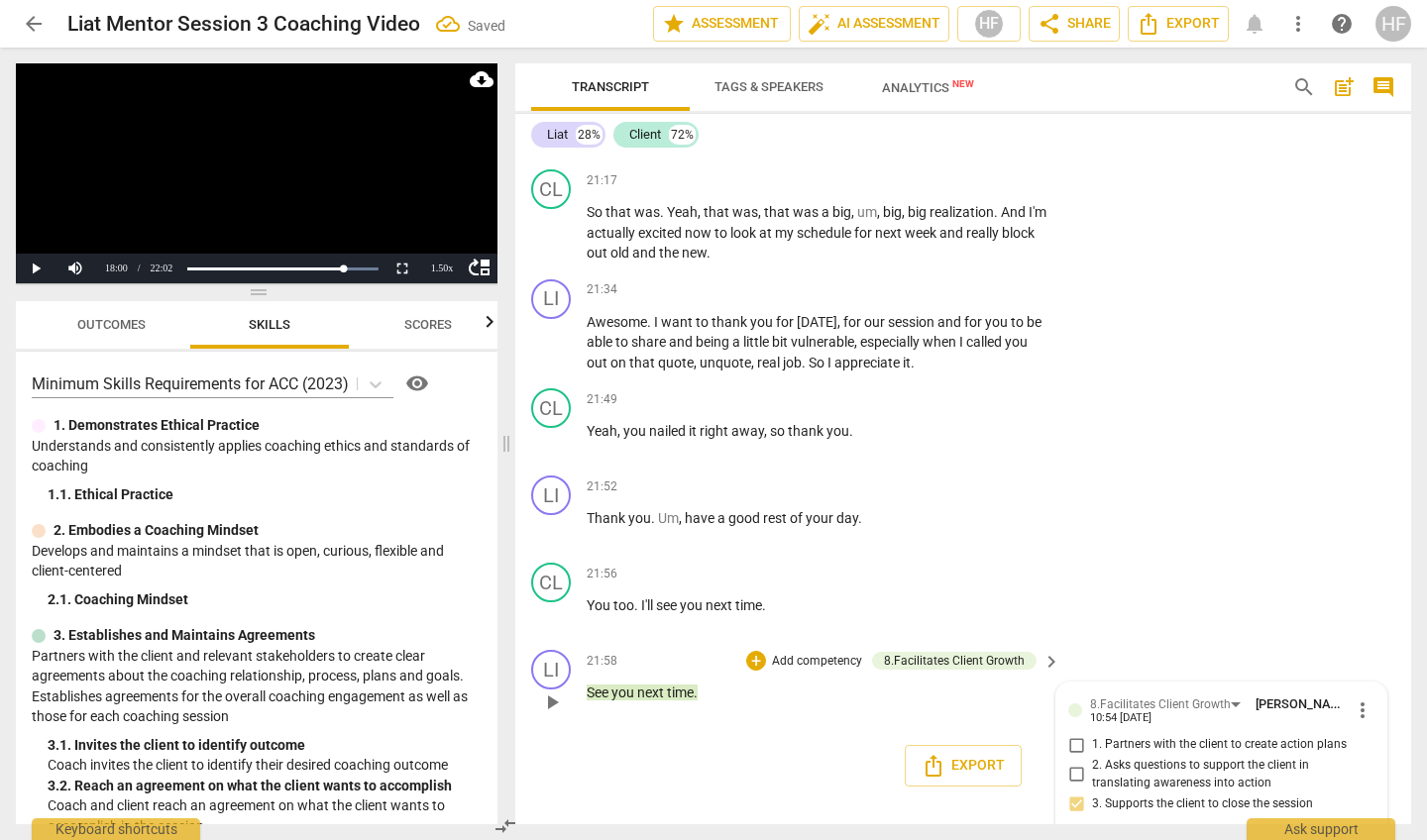 drag, startPoint x: 1076, startPoint y: 741, endPoint x: 1111, endPoint y: 788, distance: 58.60034 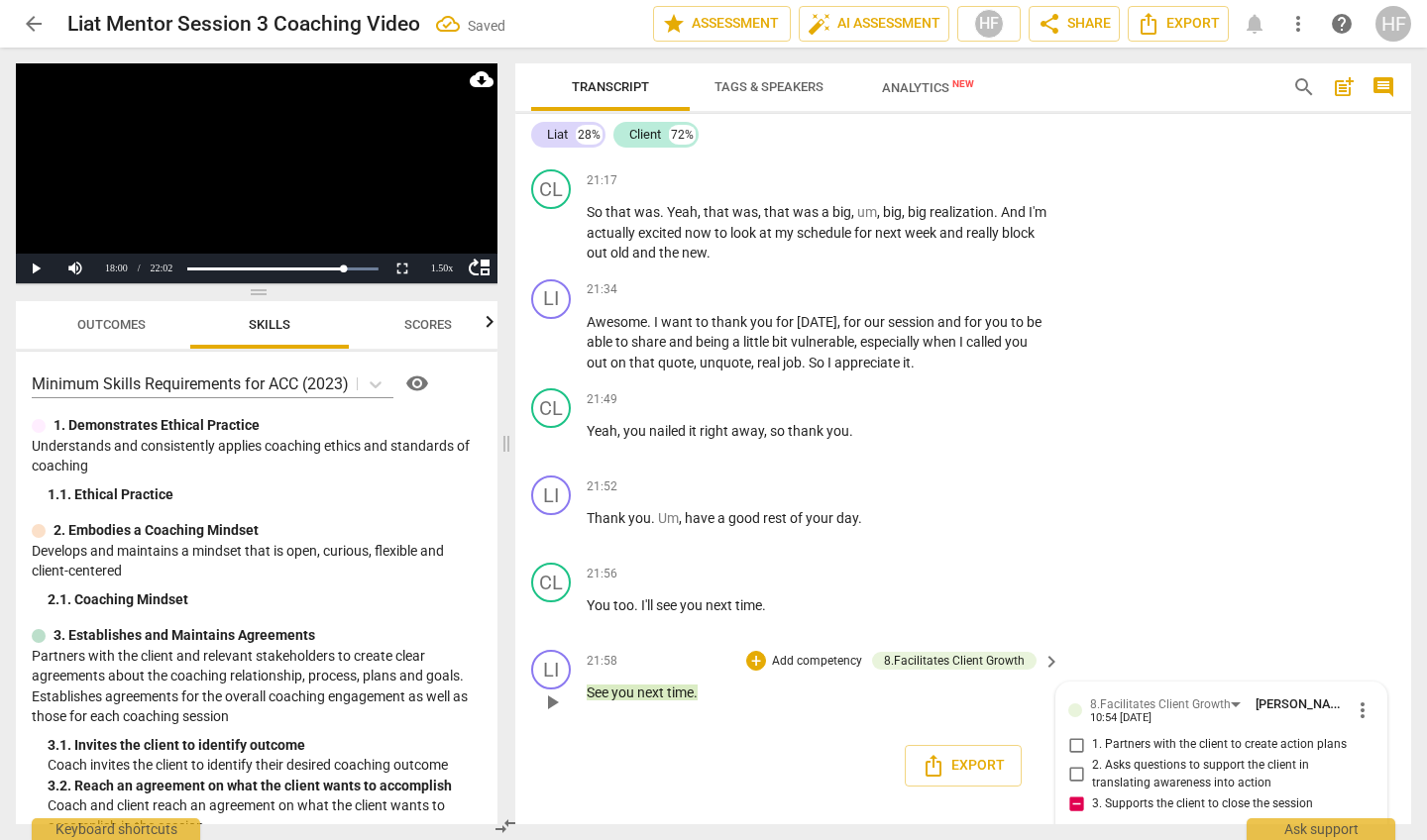 click at bounding box center [1205, 848] 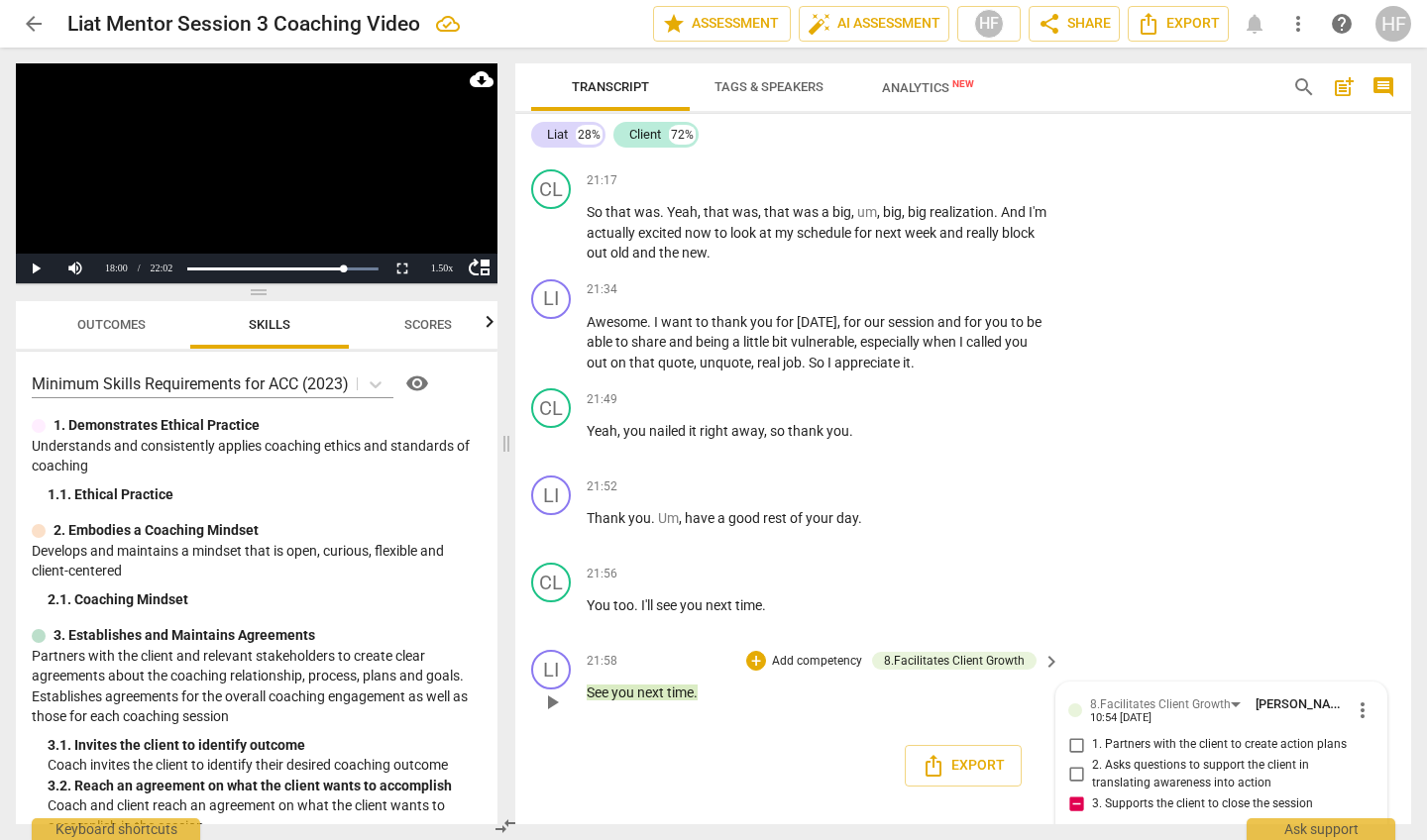 click on "send" at bounding box center (1360, 849) 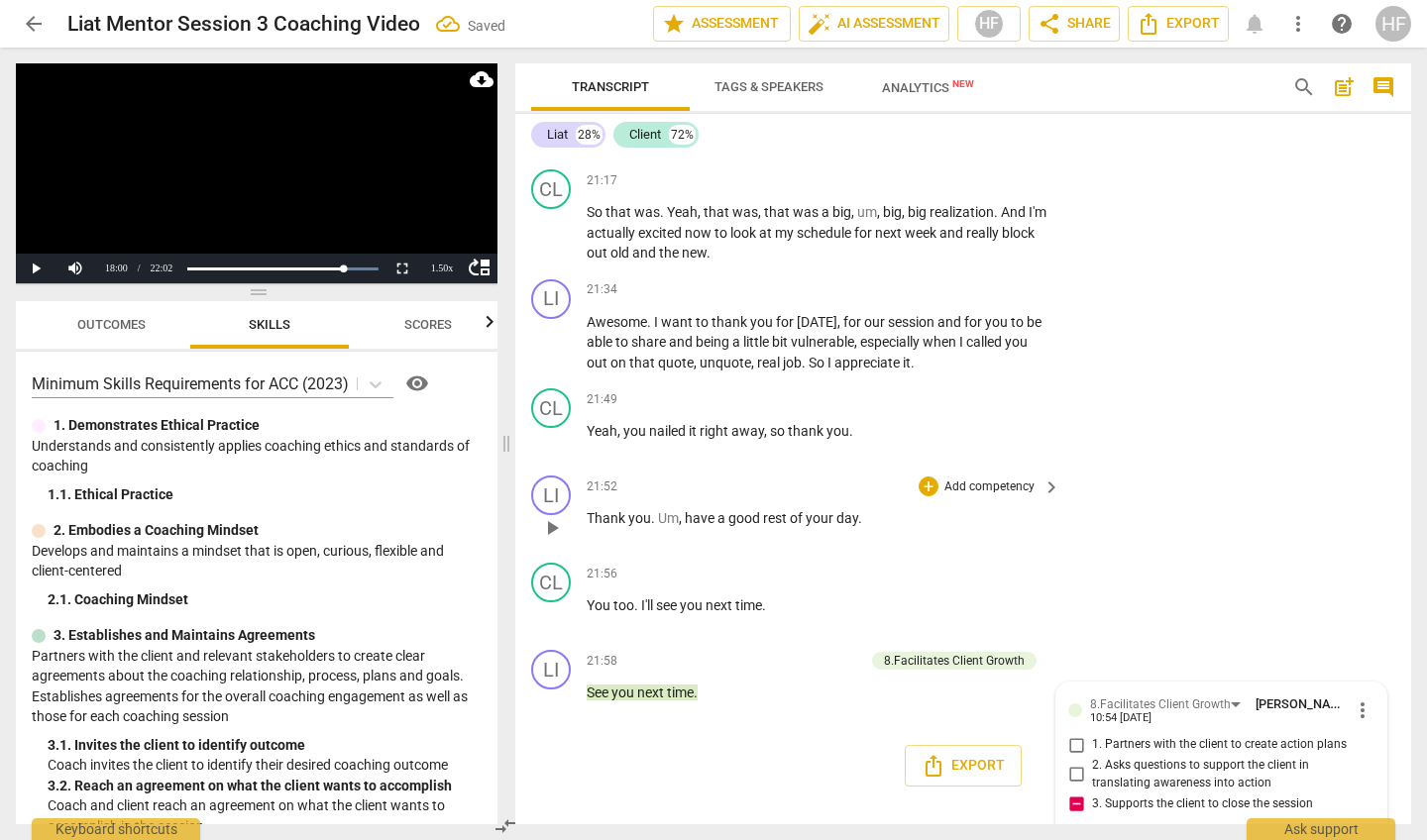 click on "LI play_arrow pause 21:52 + Add competency keyboard_arrow_right Thank   you .   Um ,   have   a   good   rest   of   your   day ." at bounding box center (963, 511) 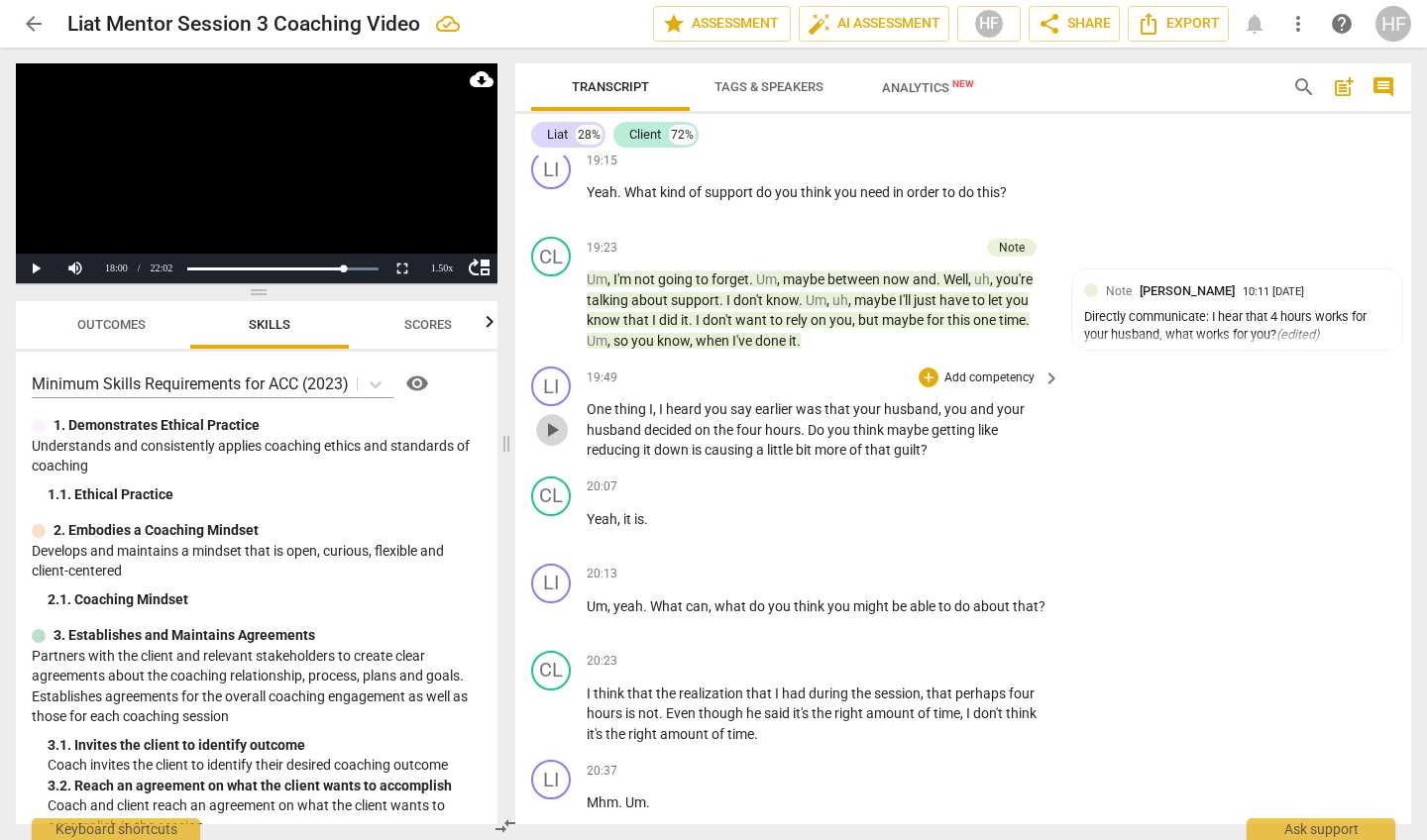 click on "play_arrow" at bounding box center [552, 430] 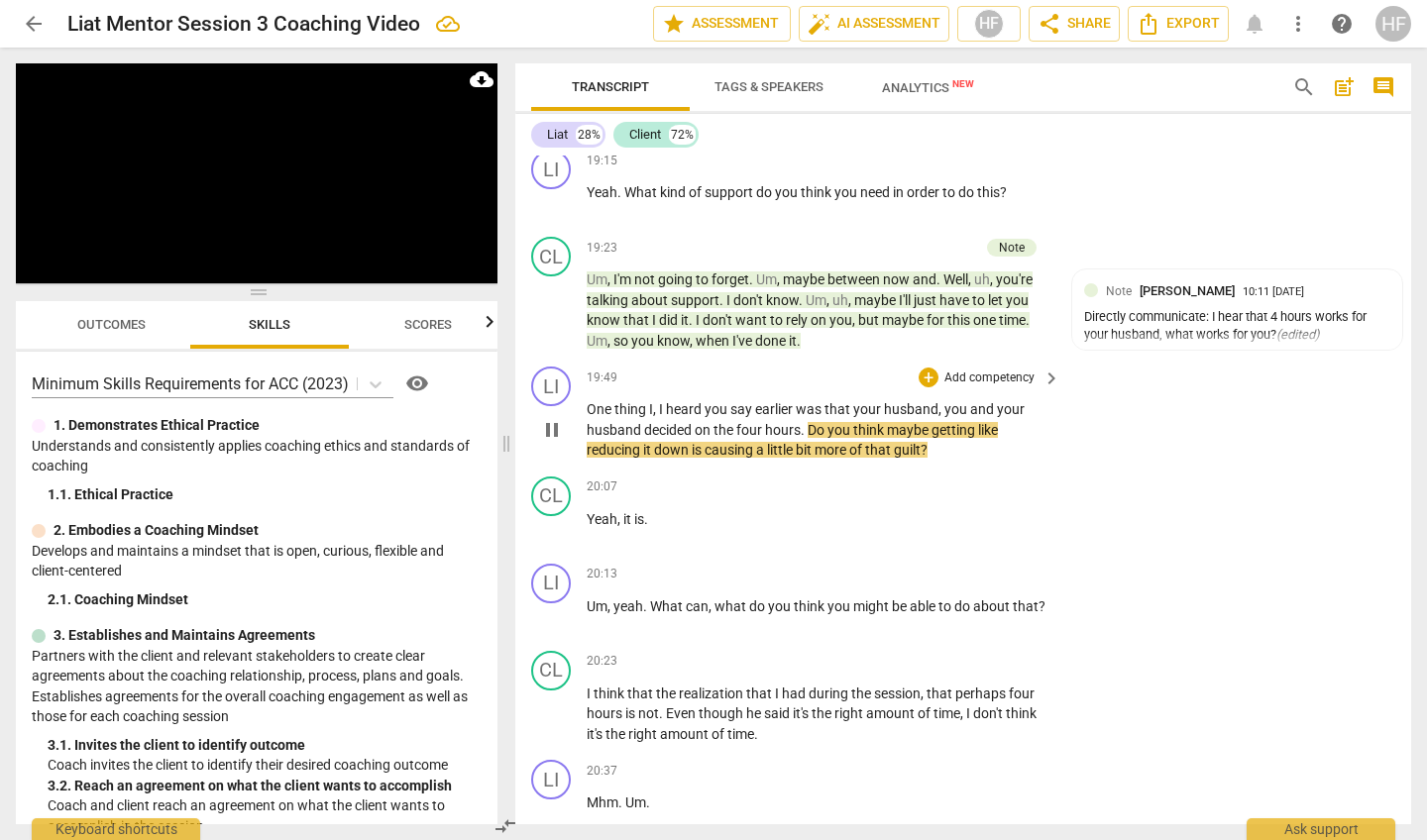 click on "pause" at bounding box center (552, 430) 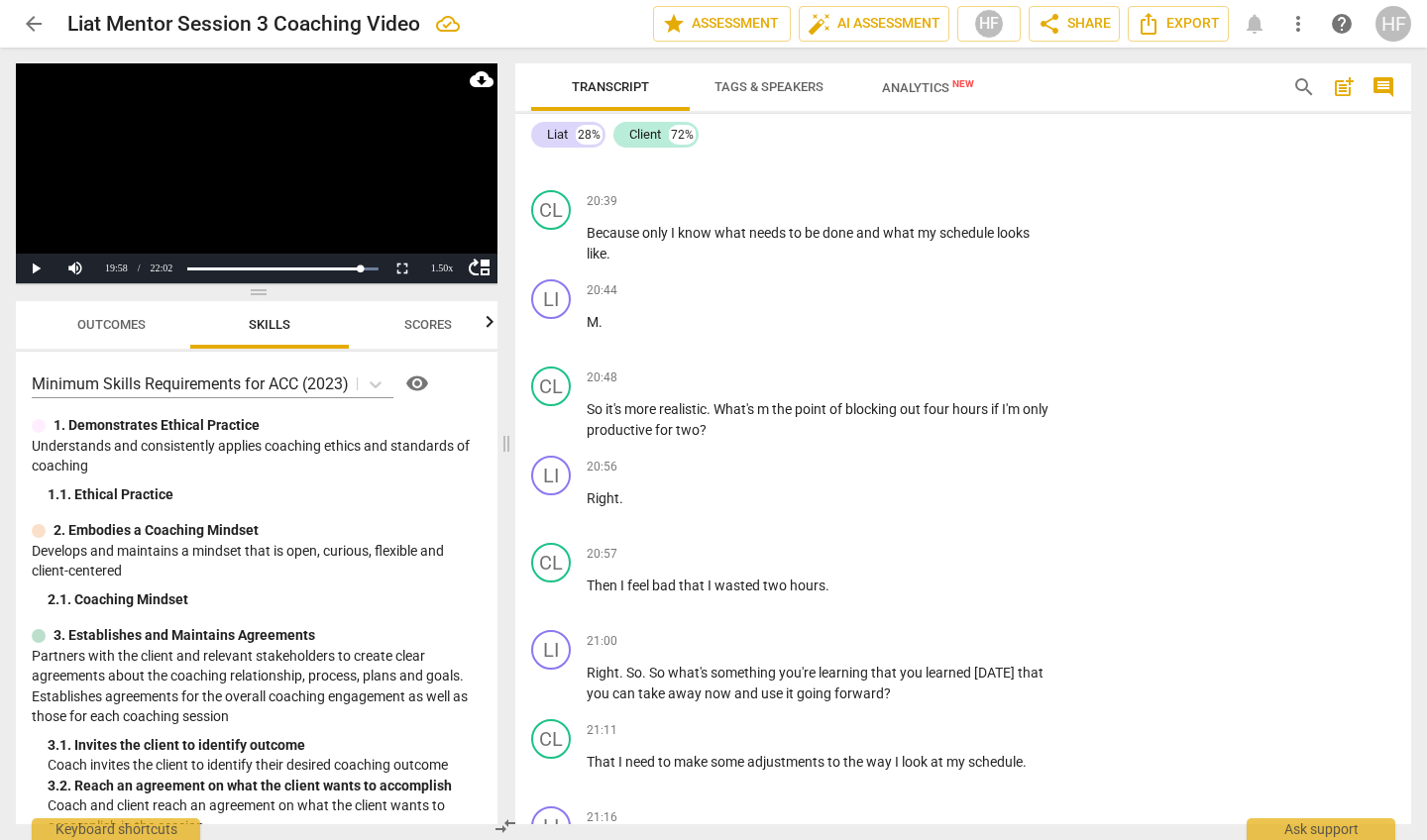 click on "20:56 + Add competency keyboard_arrow_right Right ." at bounding box center [824, 491] 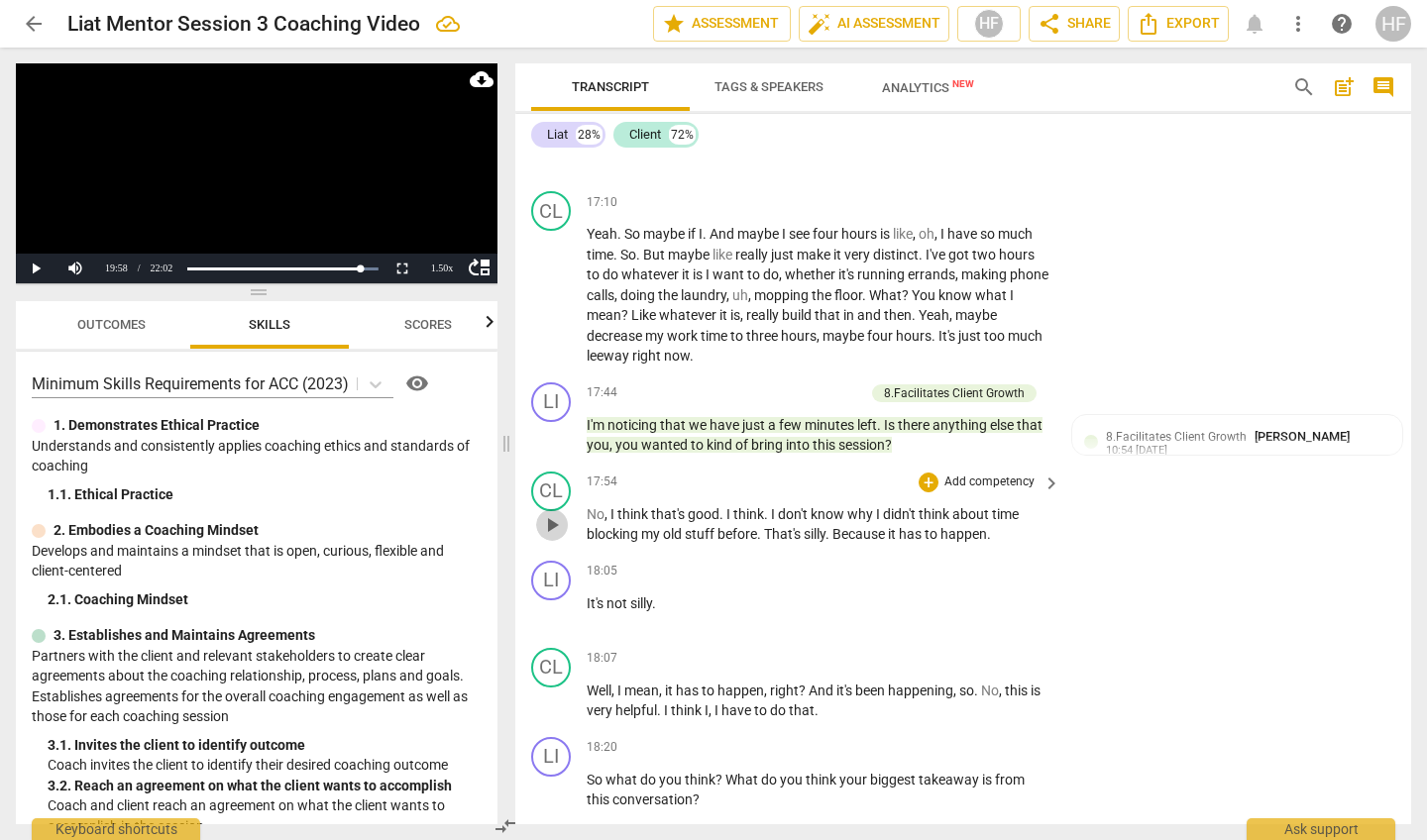 click on "play_arrow" at bounding box center (552, 525) 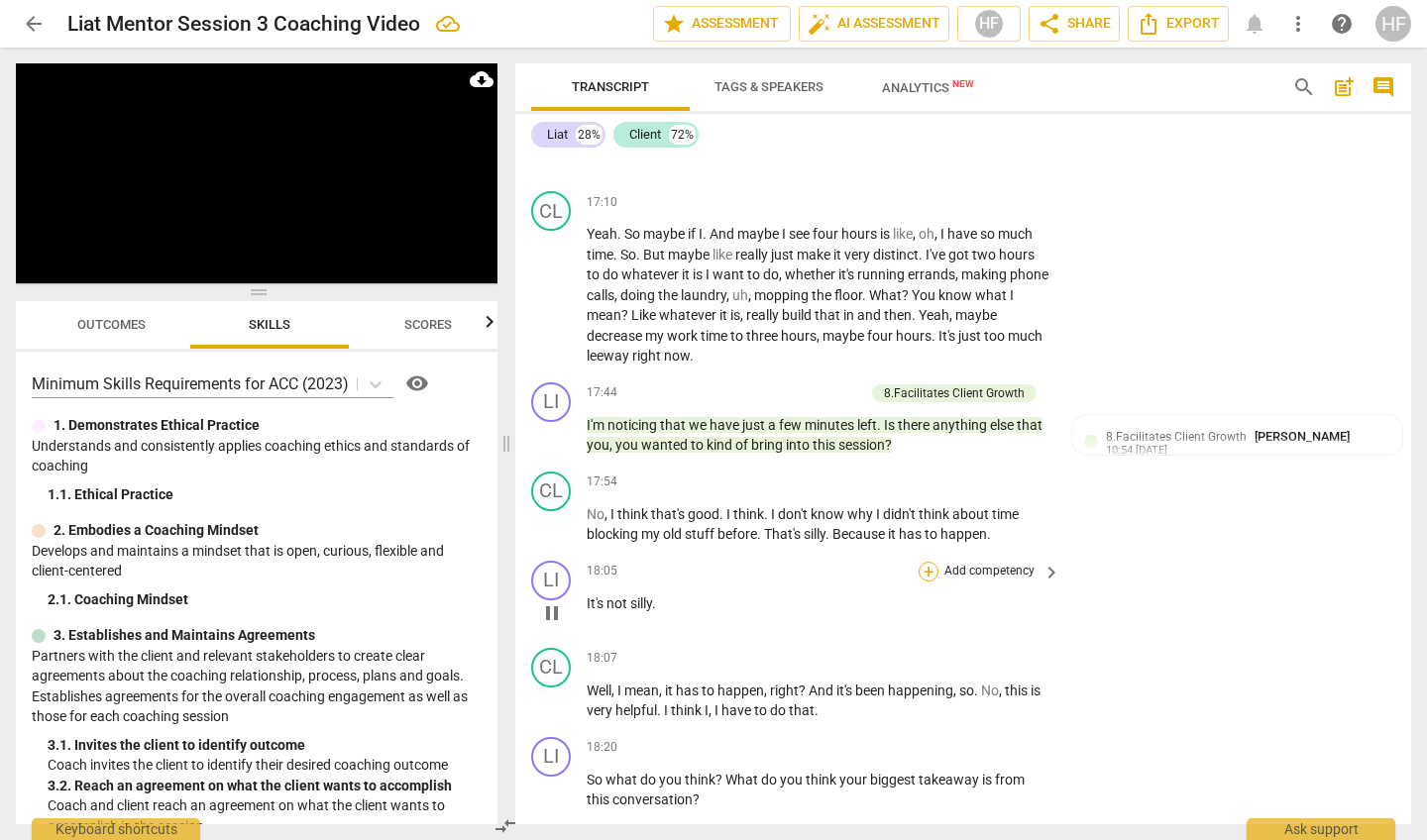 click on "+" at bounding box center (929, 572) 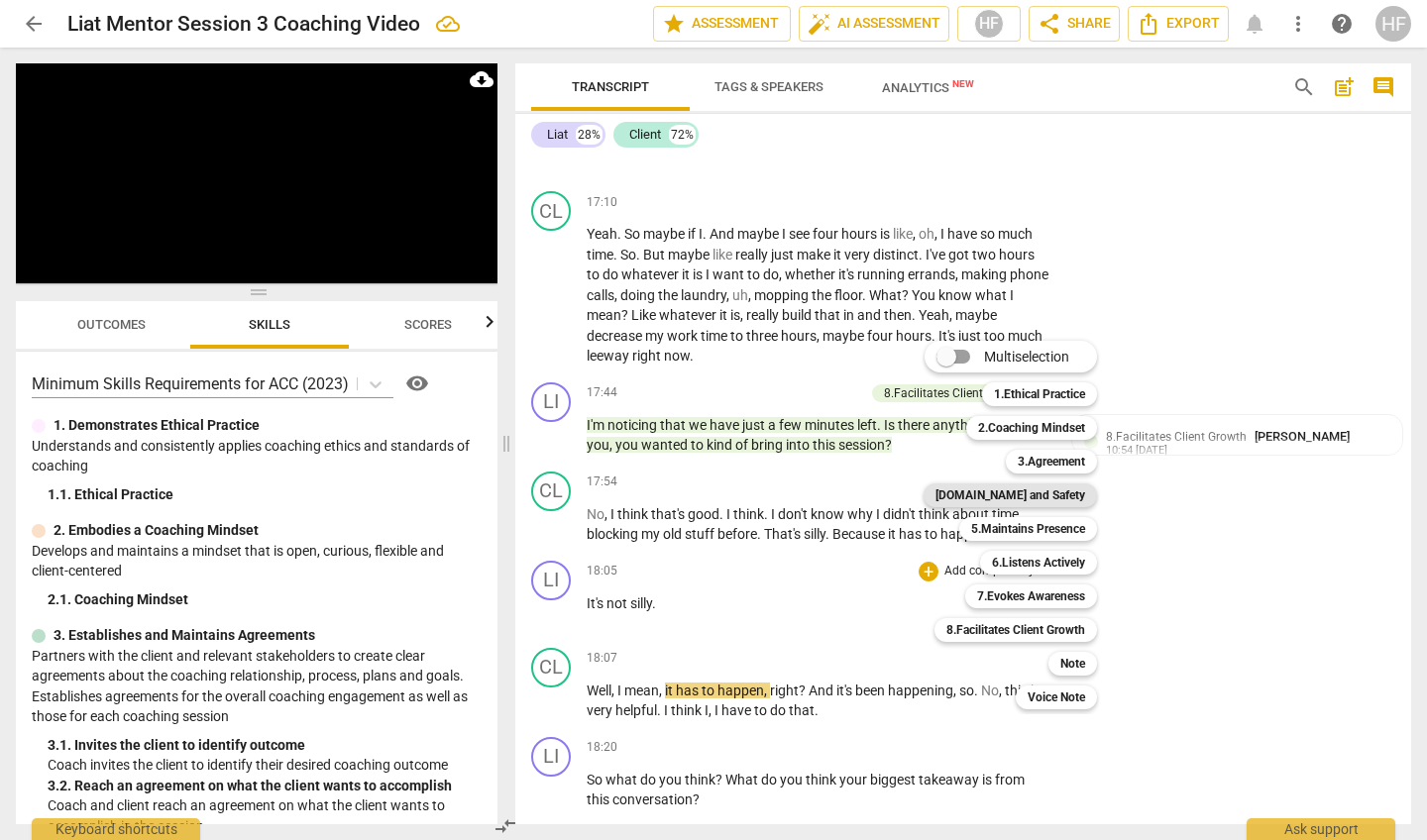 click on "[DOMAIN_NAME] and Safety" at bounding box center [1010, 495] 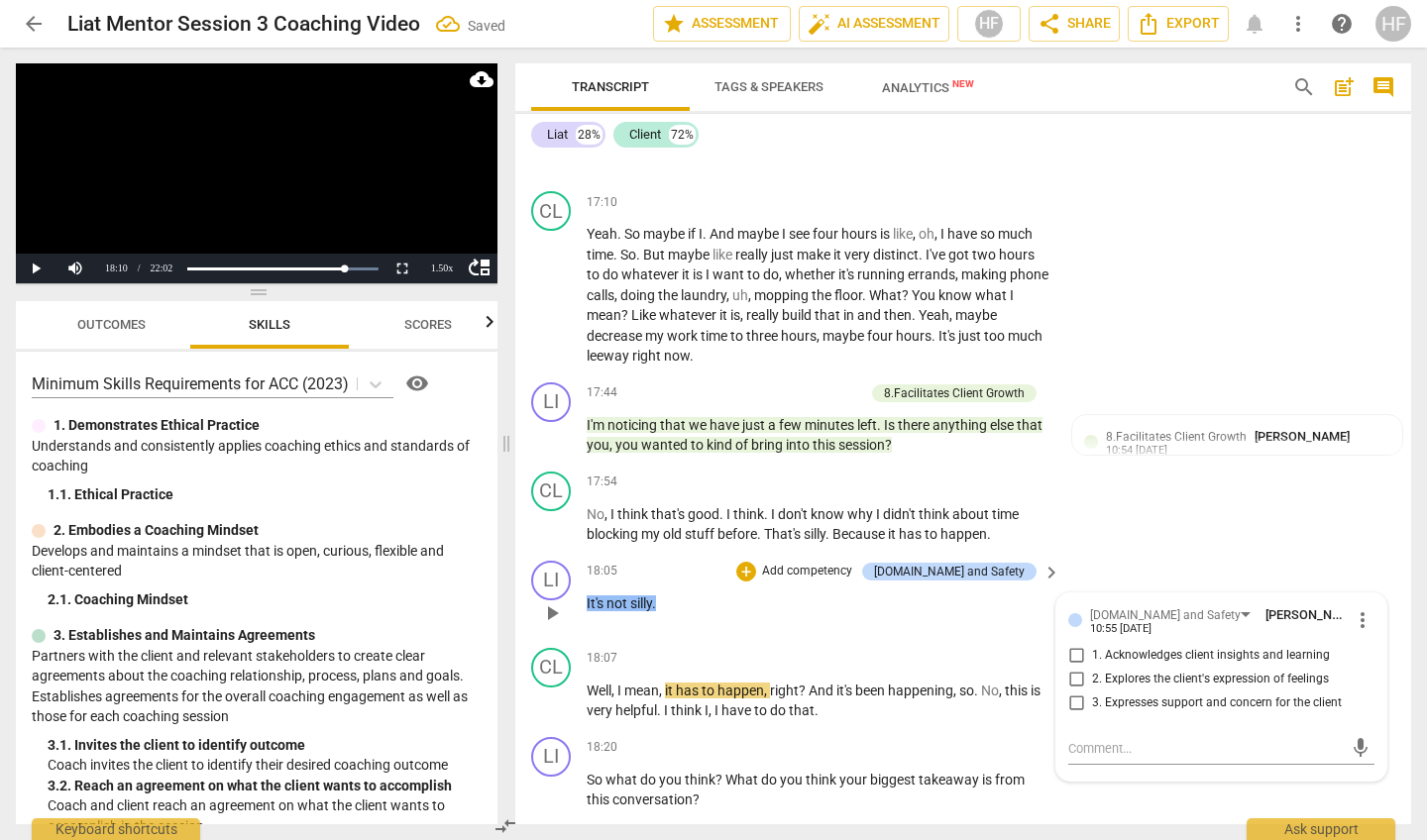 click on "3. Expresses support and concern for the client" at bounding box center [1217, 703] 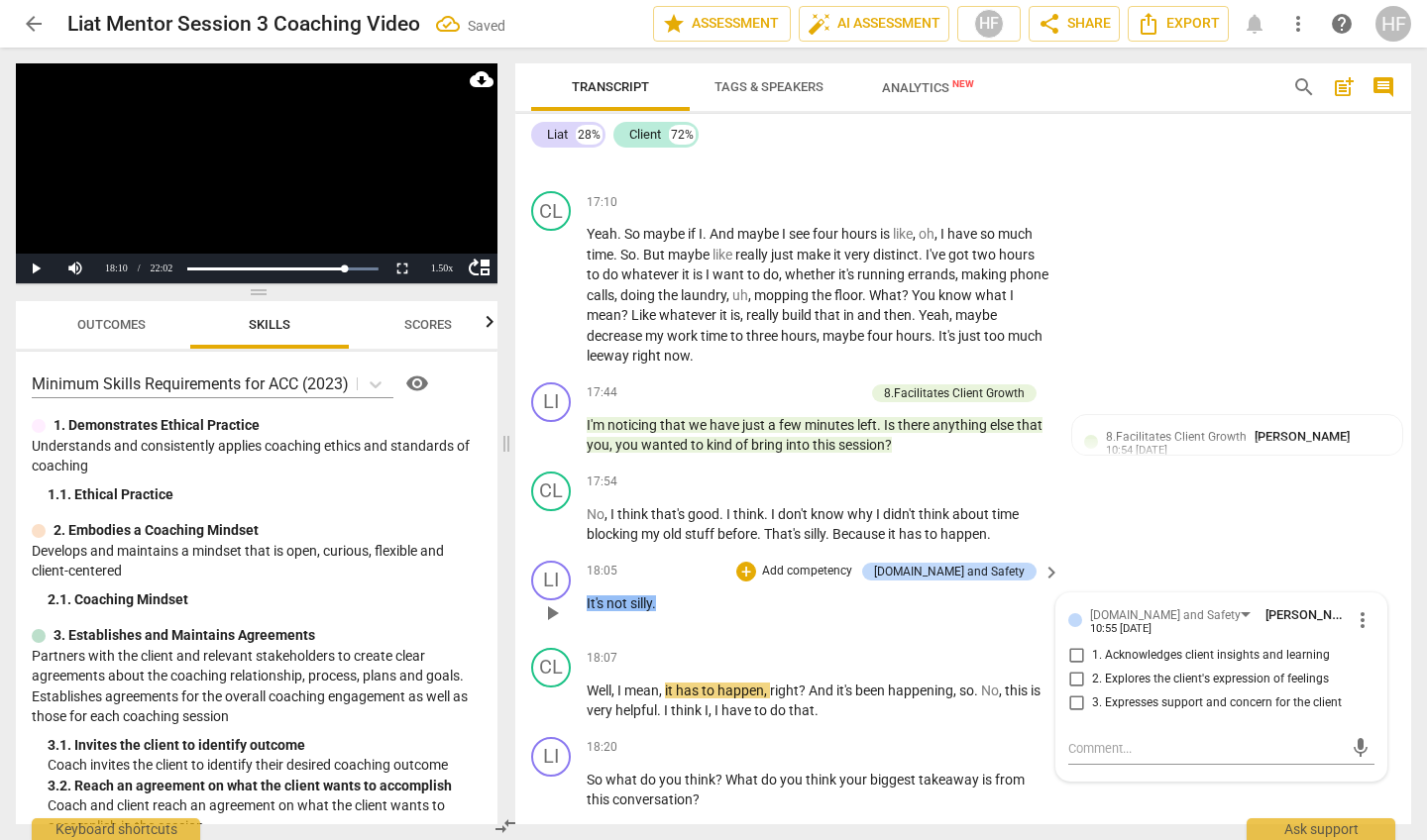 click on "3. Expresses support and concern for the client" at bounding box center (1076, 703) 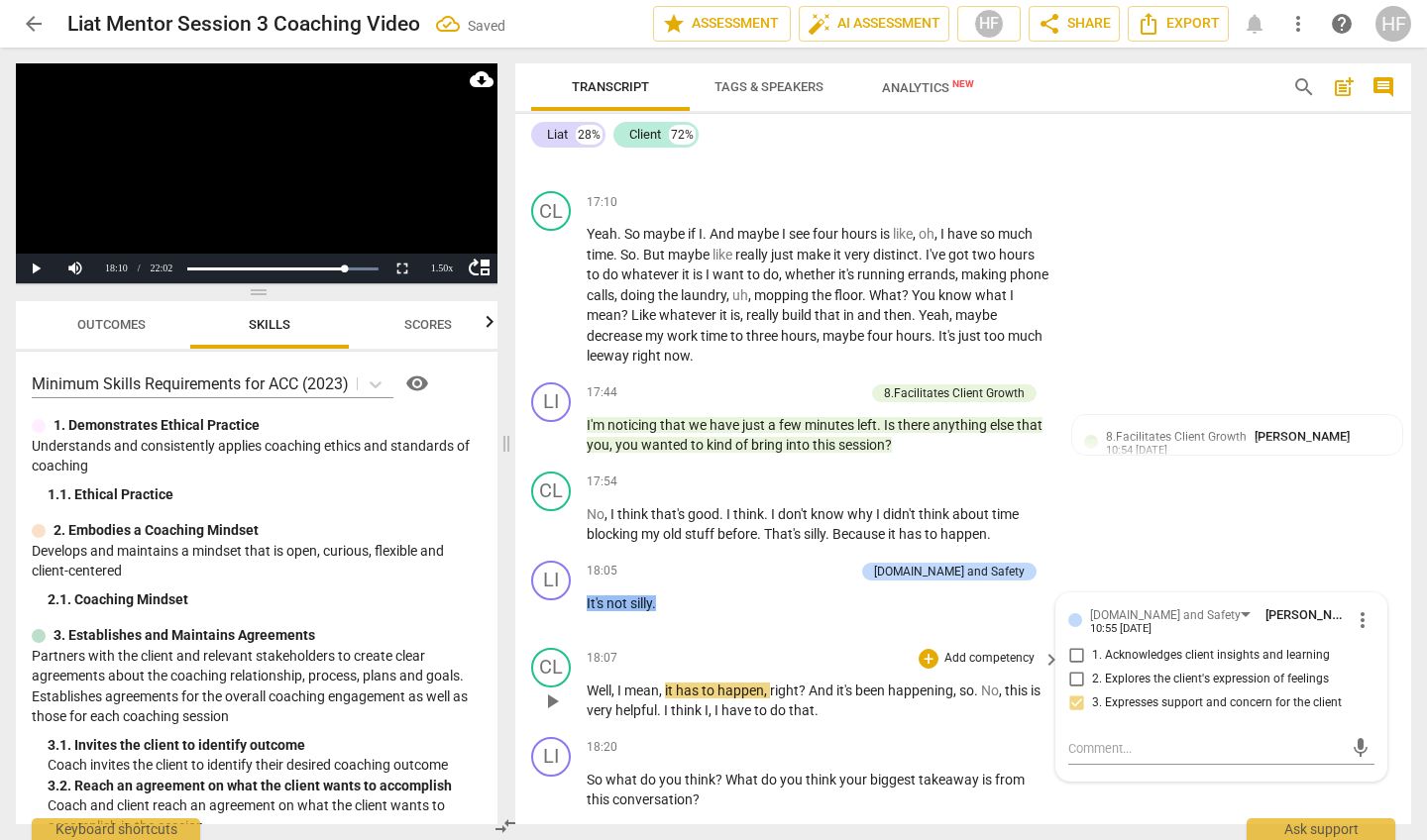 click on "play_arrow" at bounding box center (552, 701) 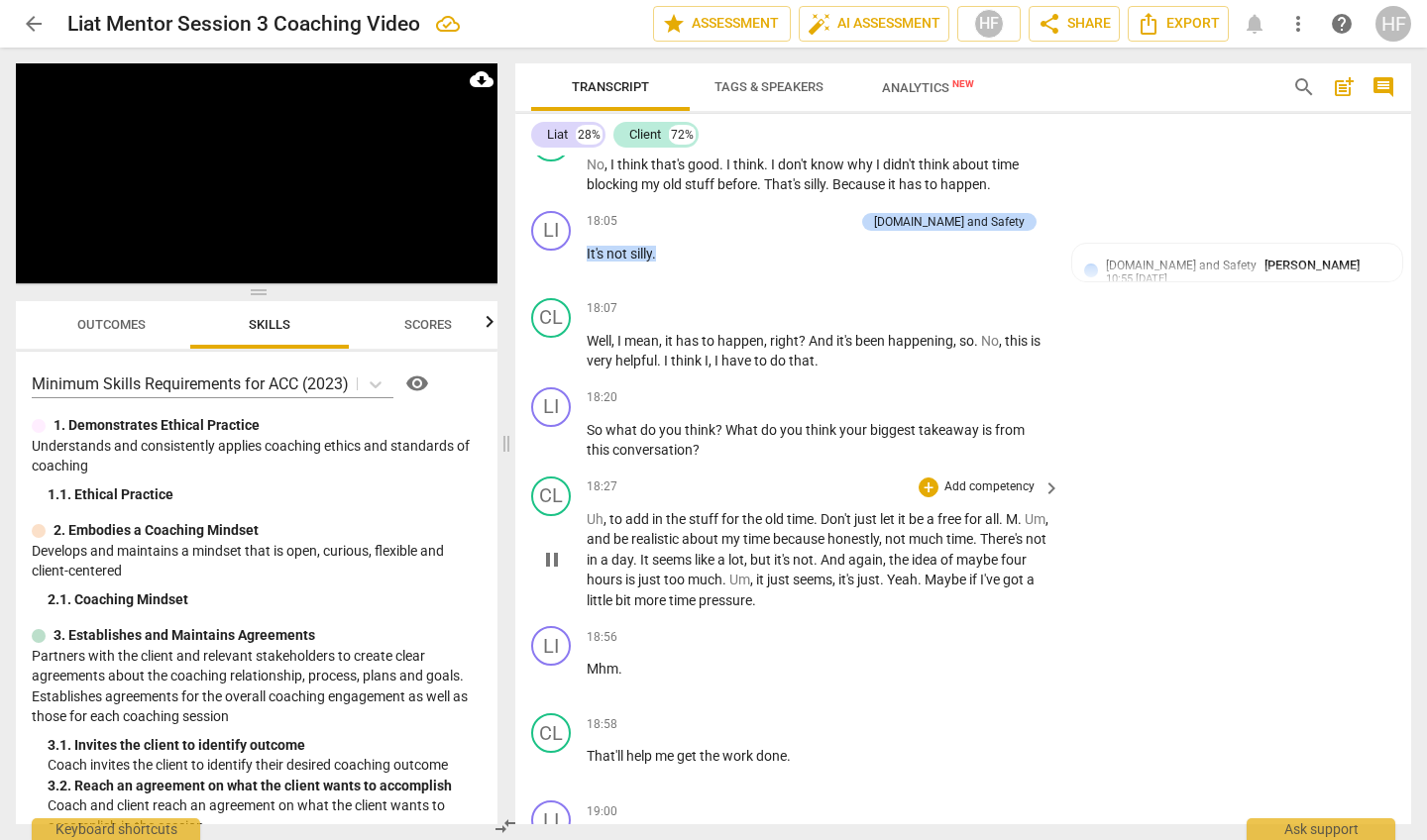 click on "pause" at bounding box center (552, 560) 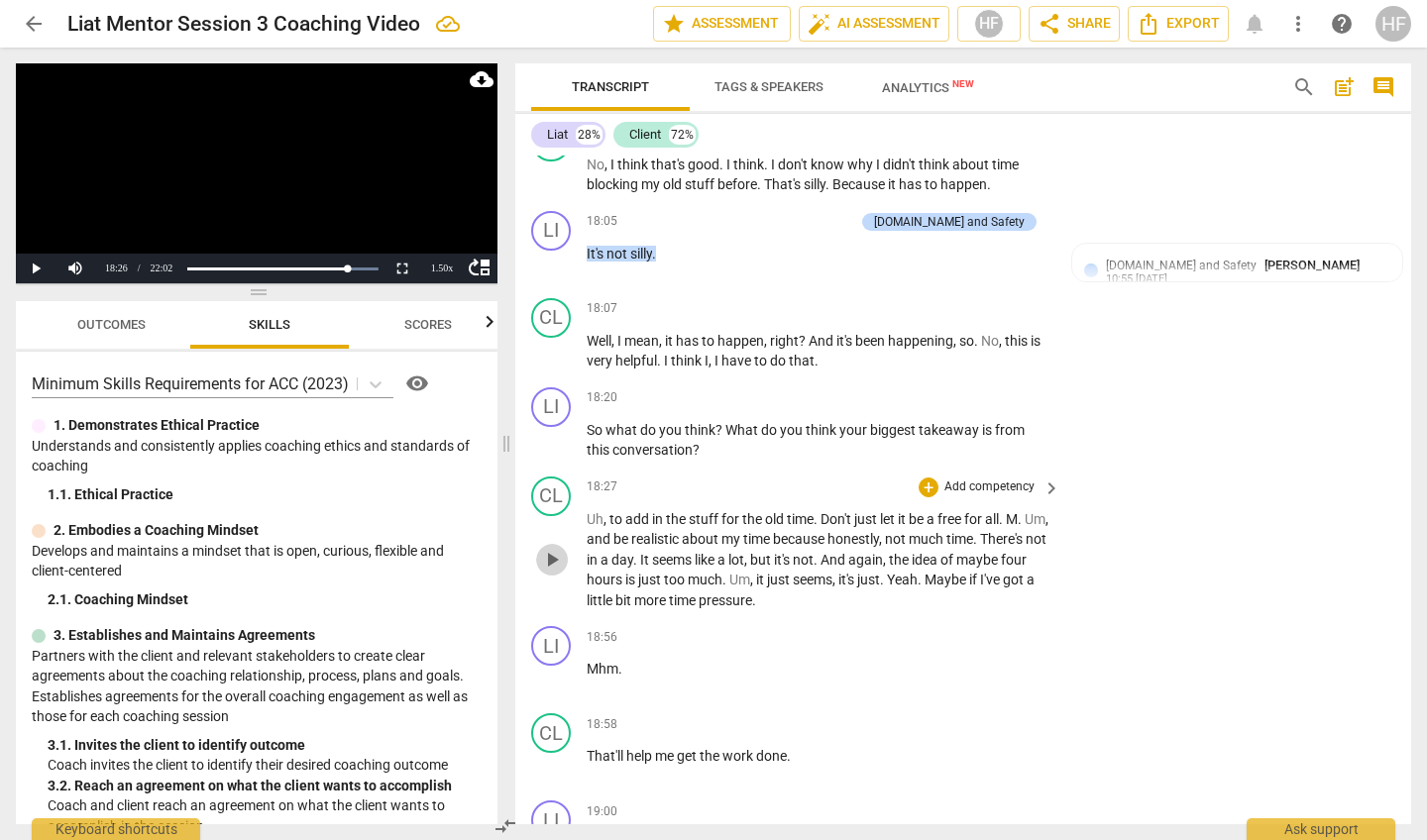 click on "play_arrow" at bounding box center [552, 560] 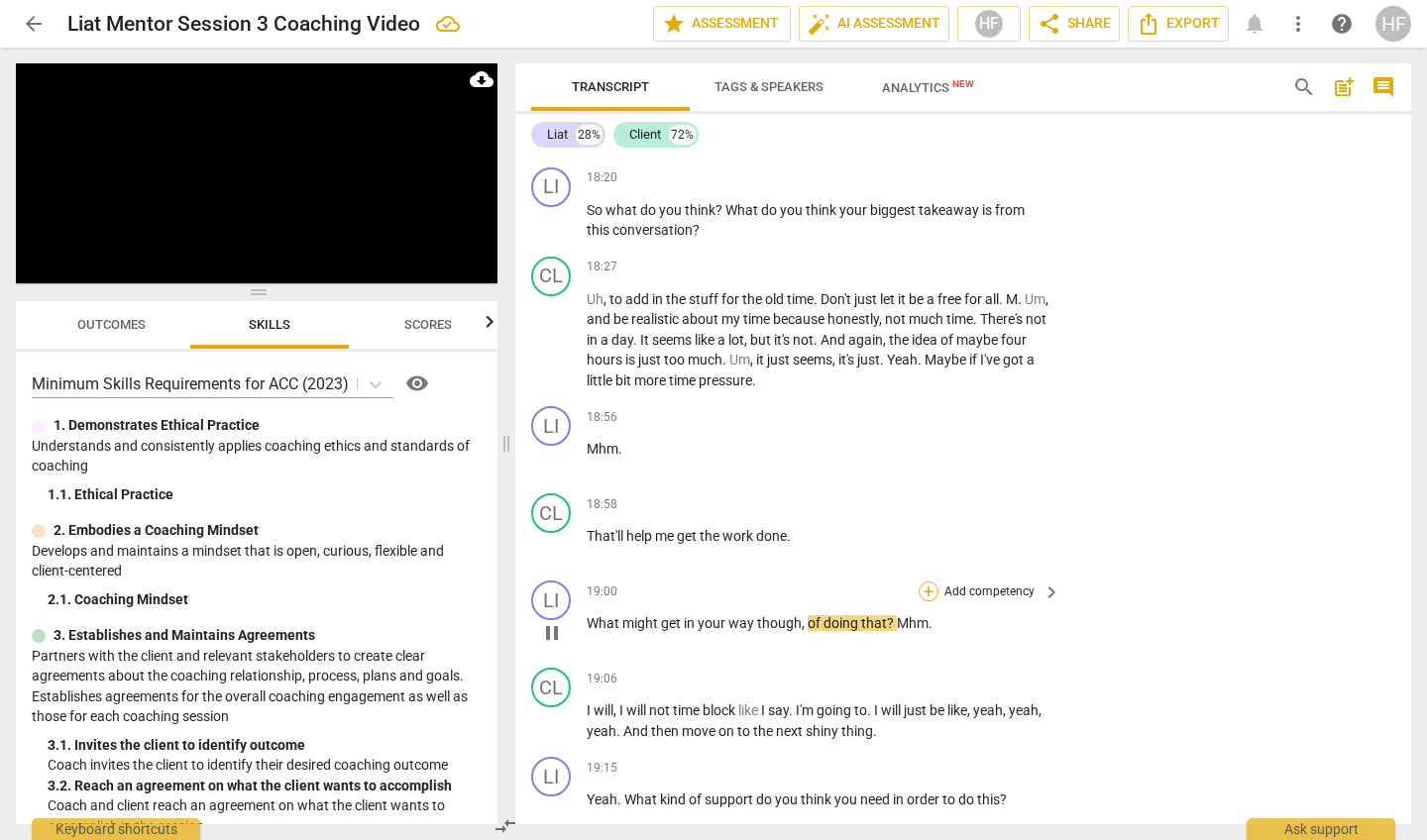 click on "+" at bounding box center (929, 591) 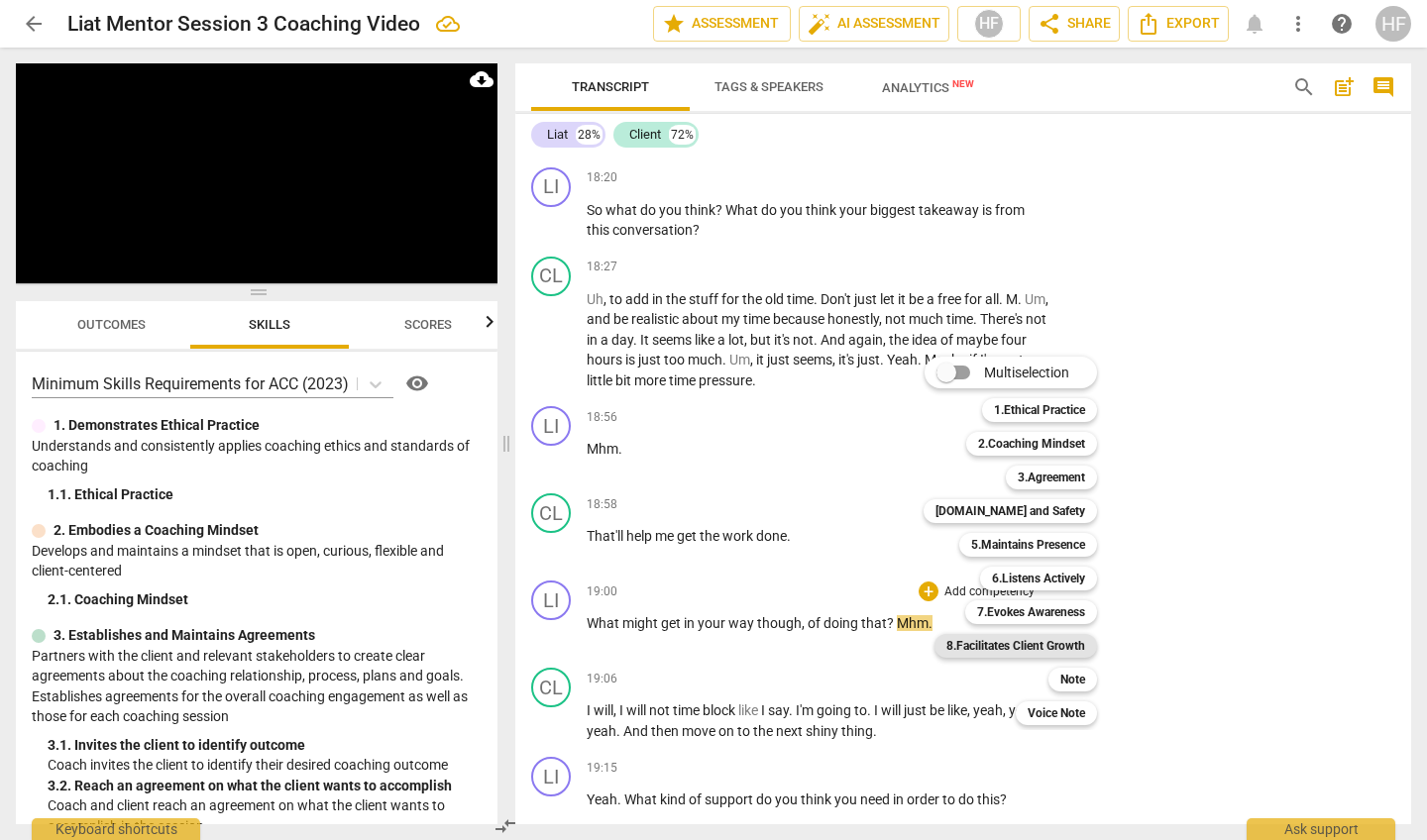 click on "8.Facilitates Client Growth" at bounding box center [1016, 646] 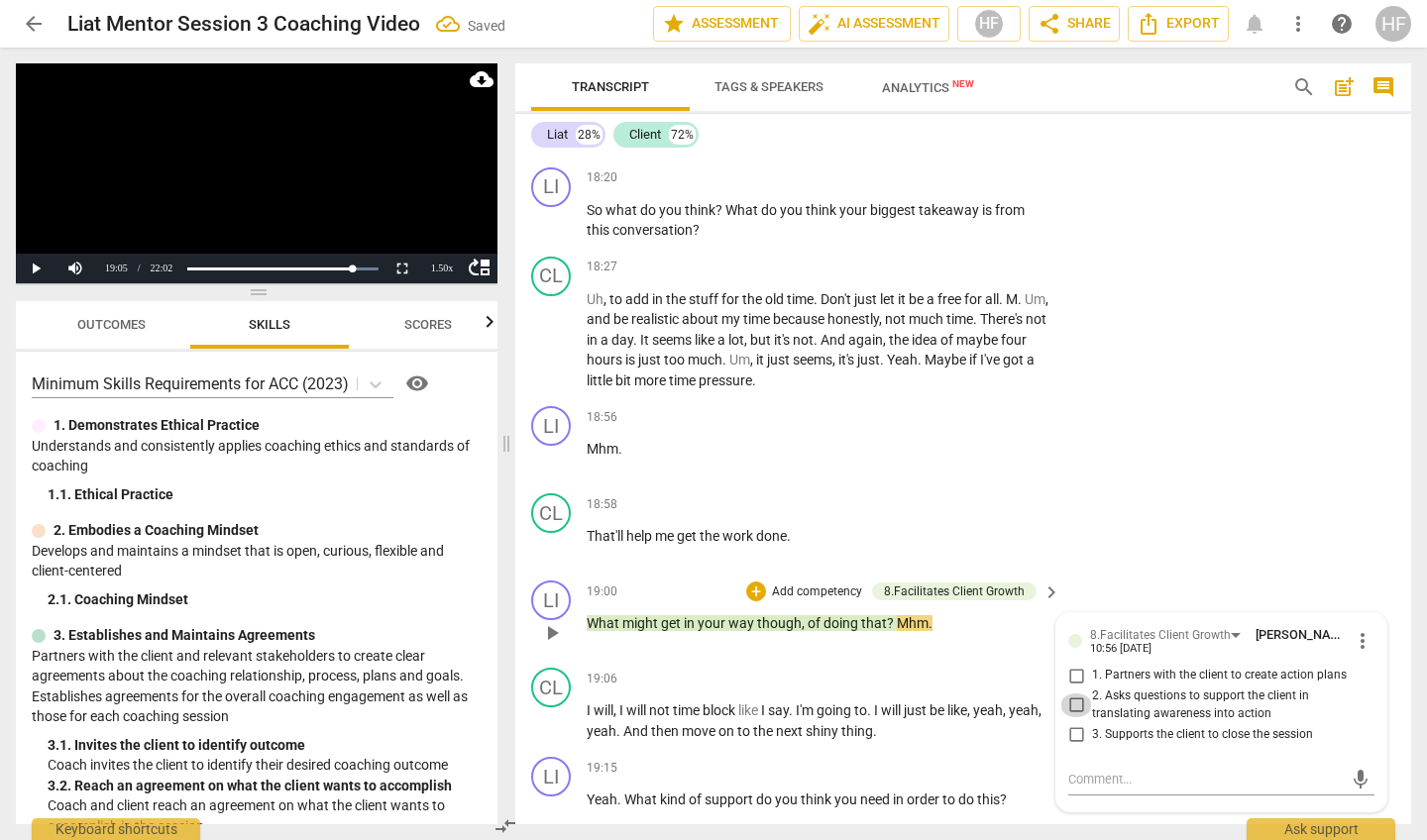 click on "2. Asks questions to support the client in translating awareness into action" at bounding box center [1076, 705] 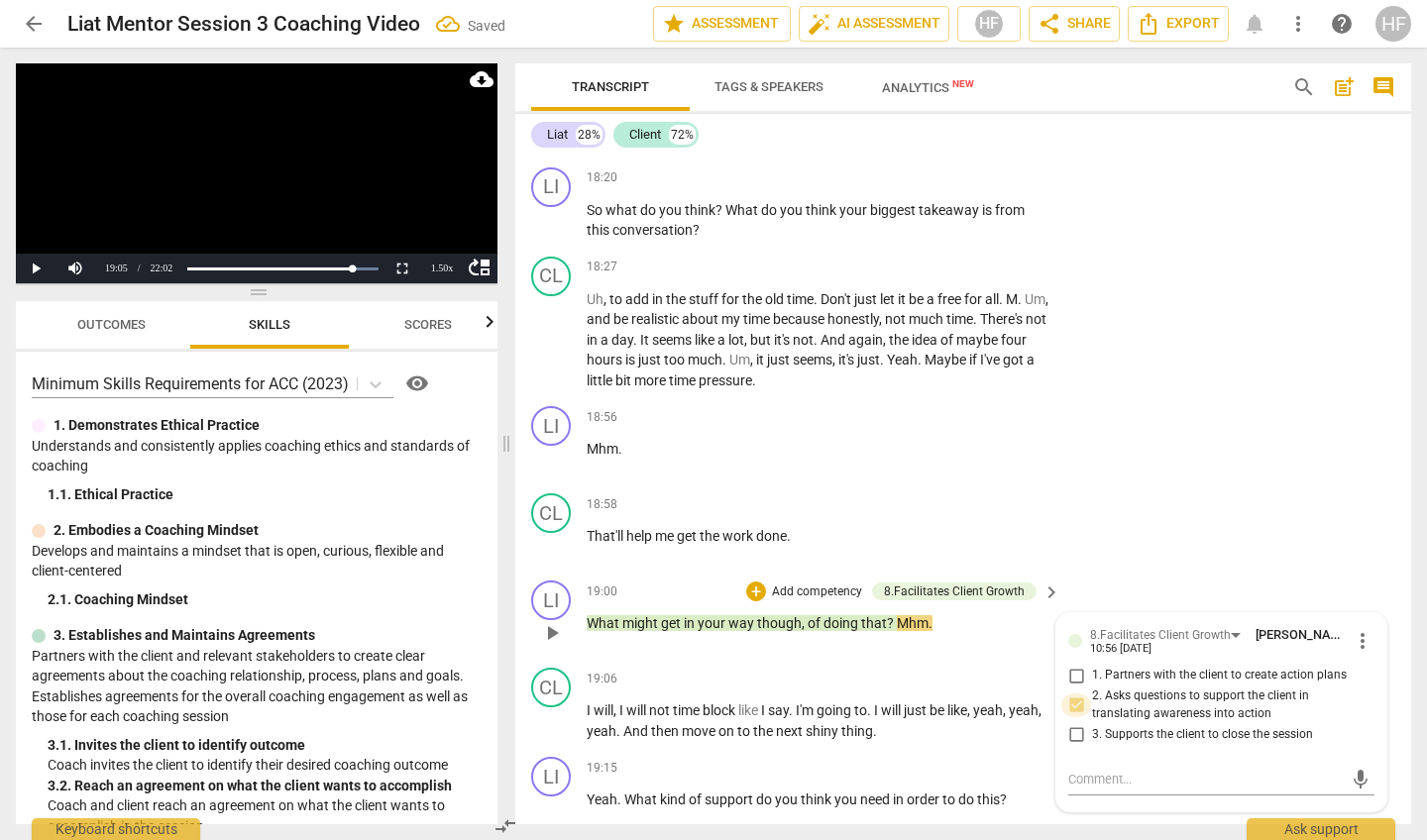 click on "2. Asks questions to support the client in translating awareness into action" at bounding box center [1076, 705] 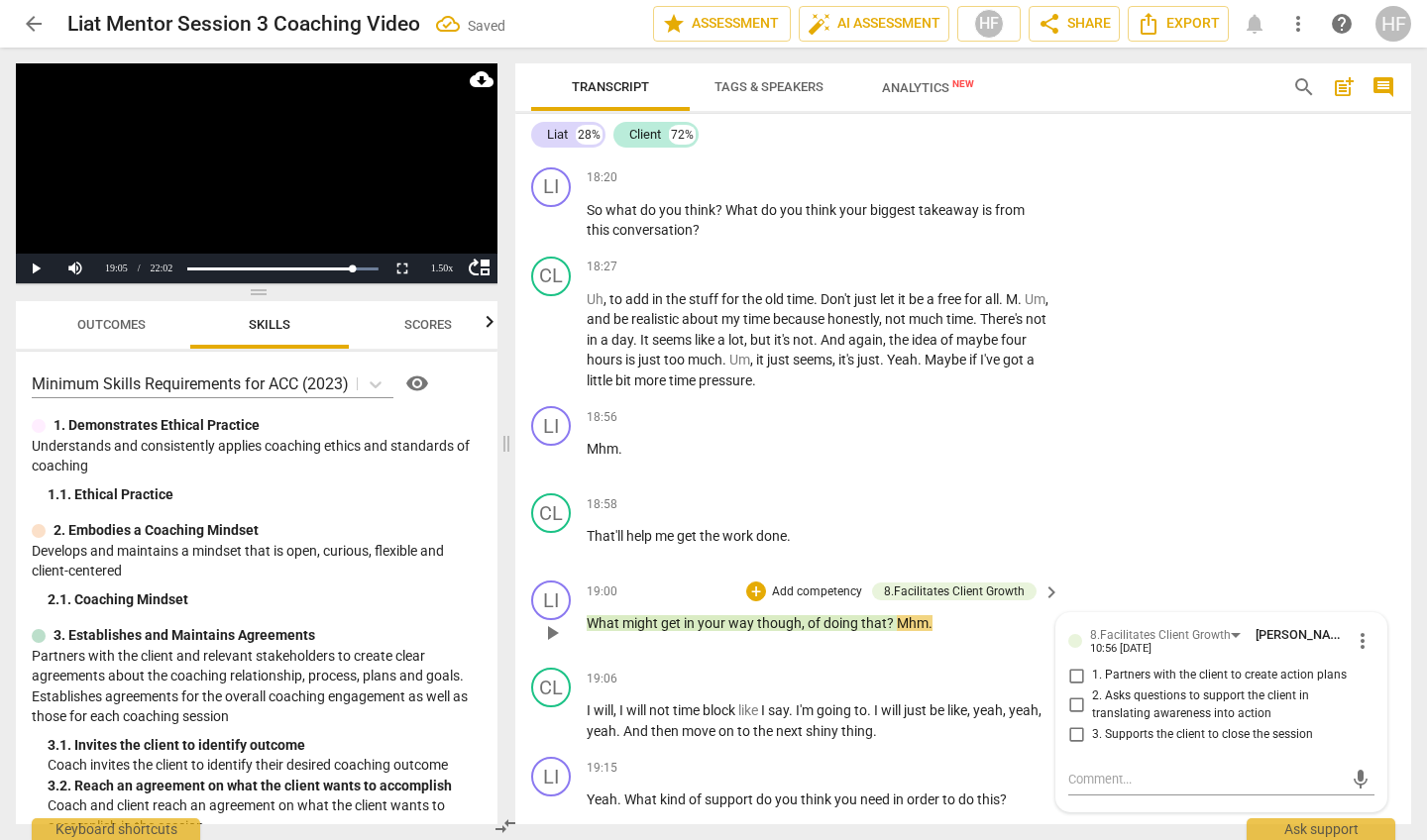 click on "1. Partners with the client to create action plans" at bounding box center (1076, 676) 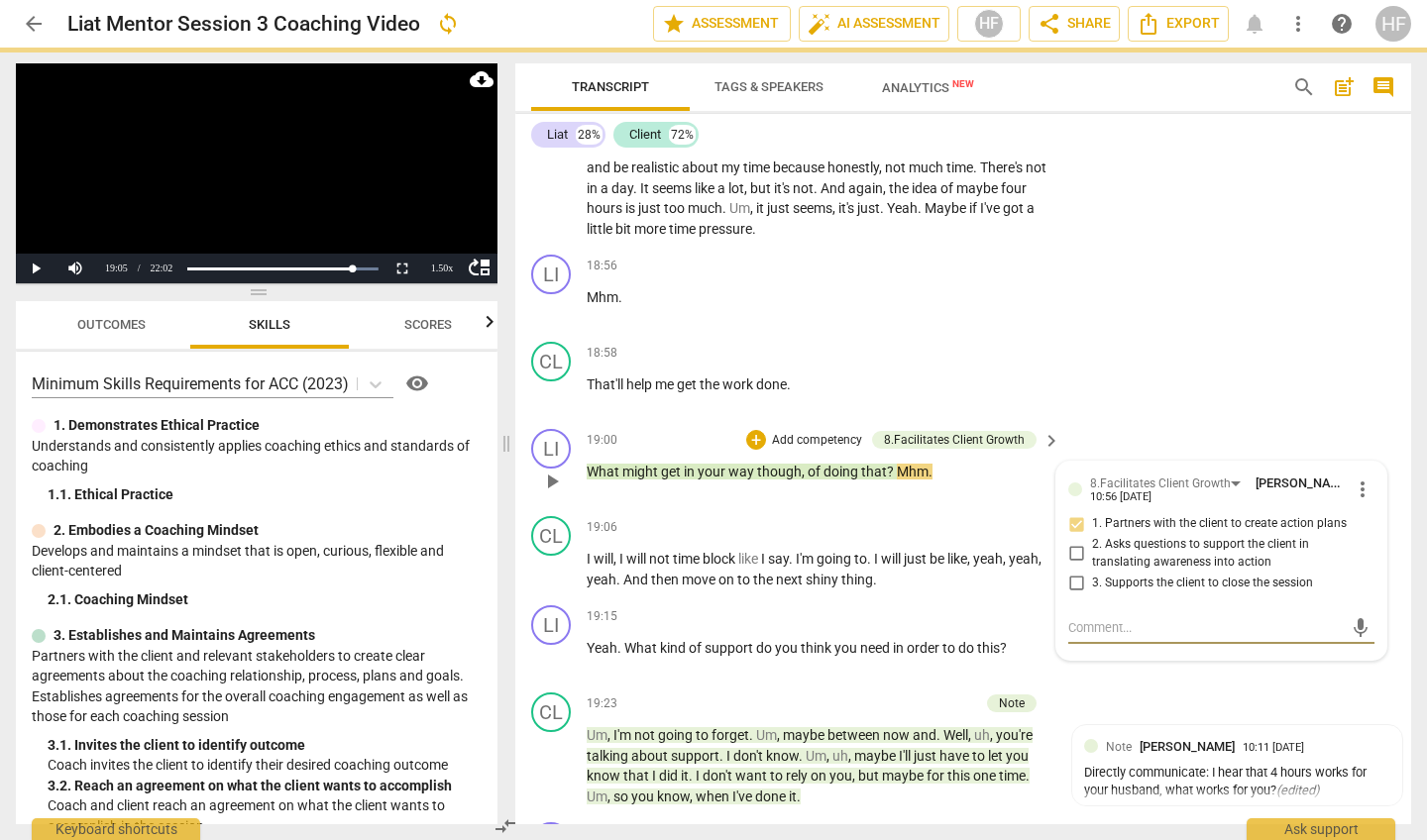 click at bounding box center [1205, 627] 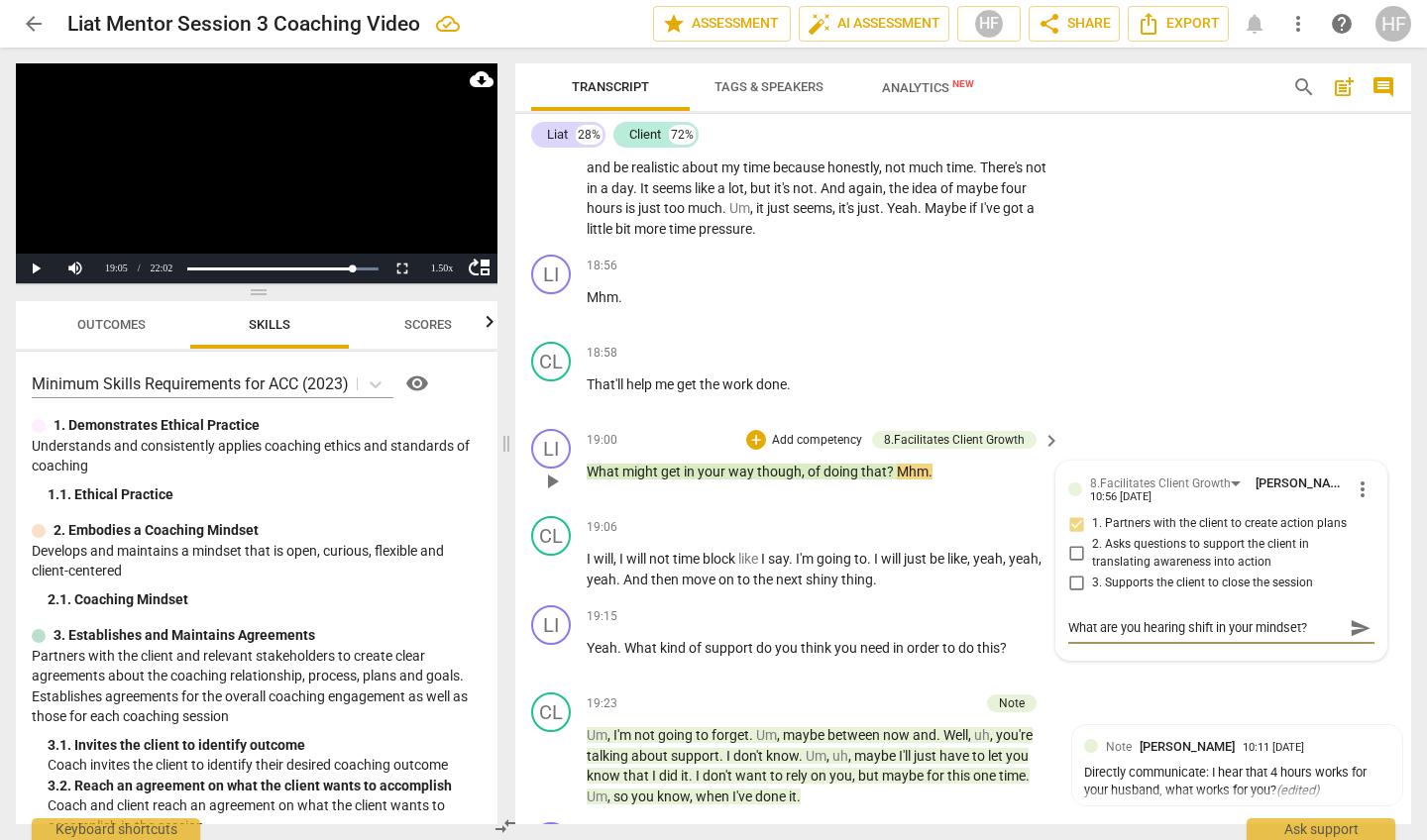 click on "send" at bounding box center (1361, 628) 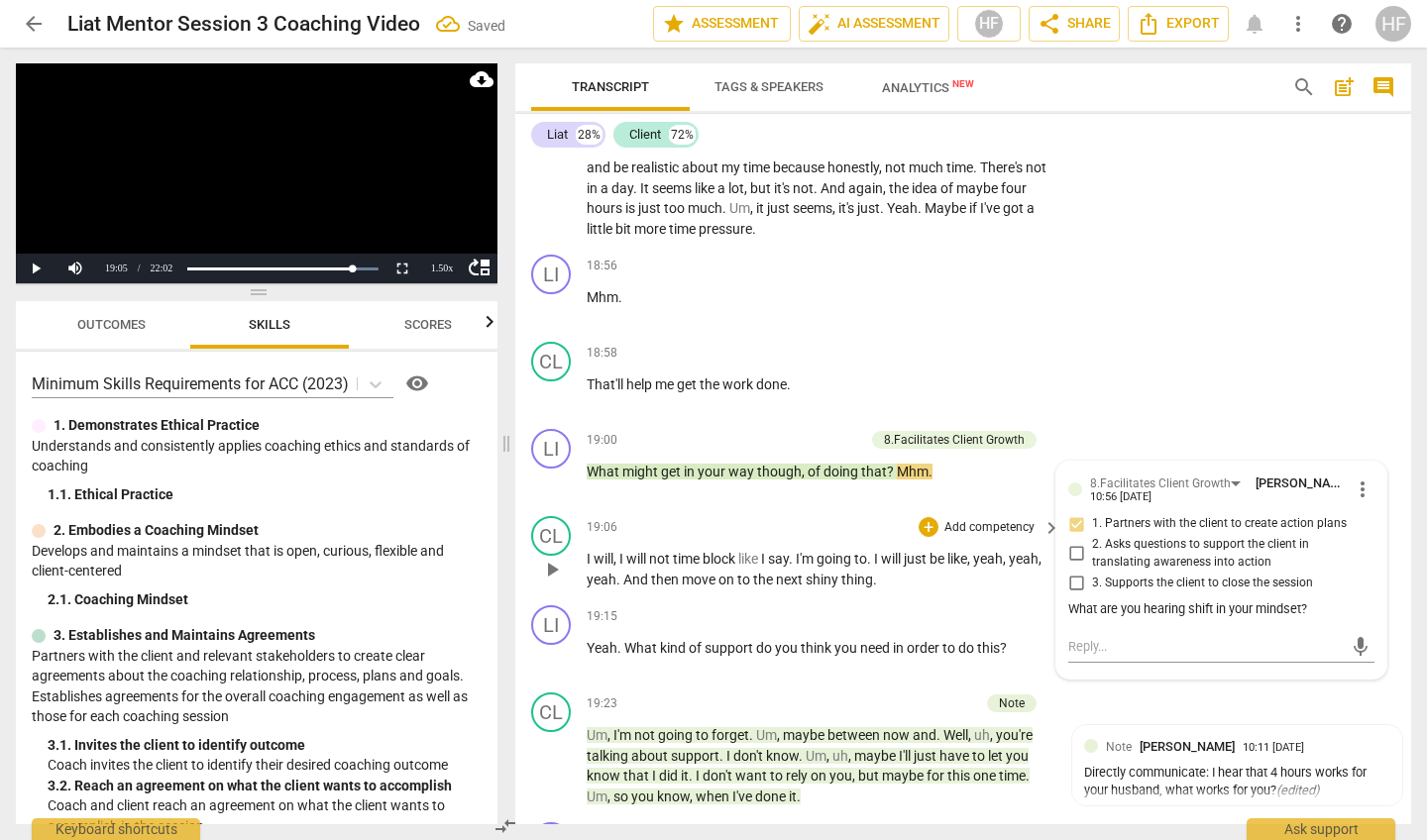 click on "play_arrow" at bounding box center (552, 570) 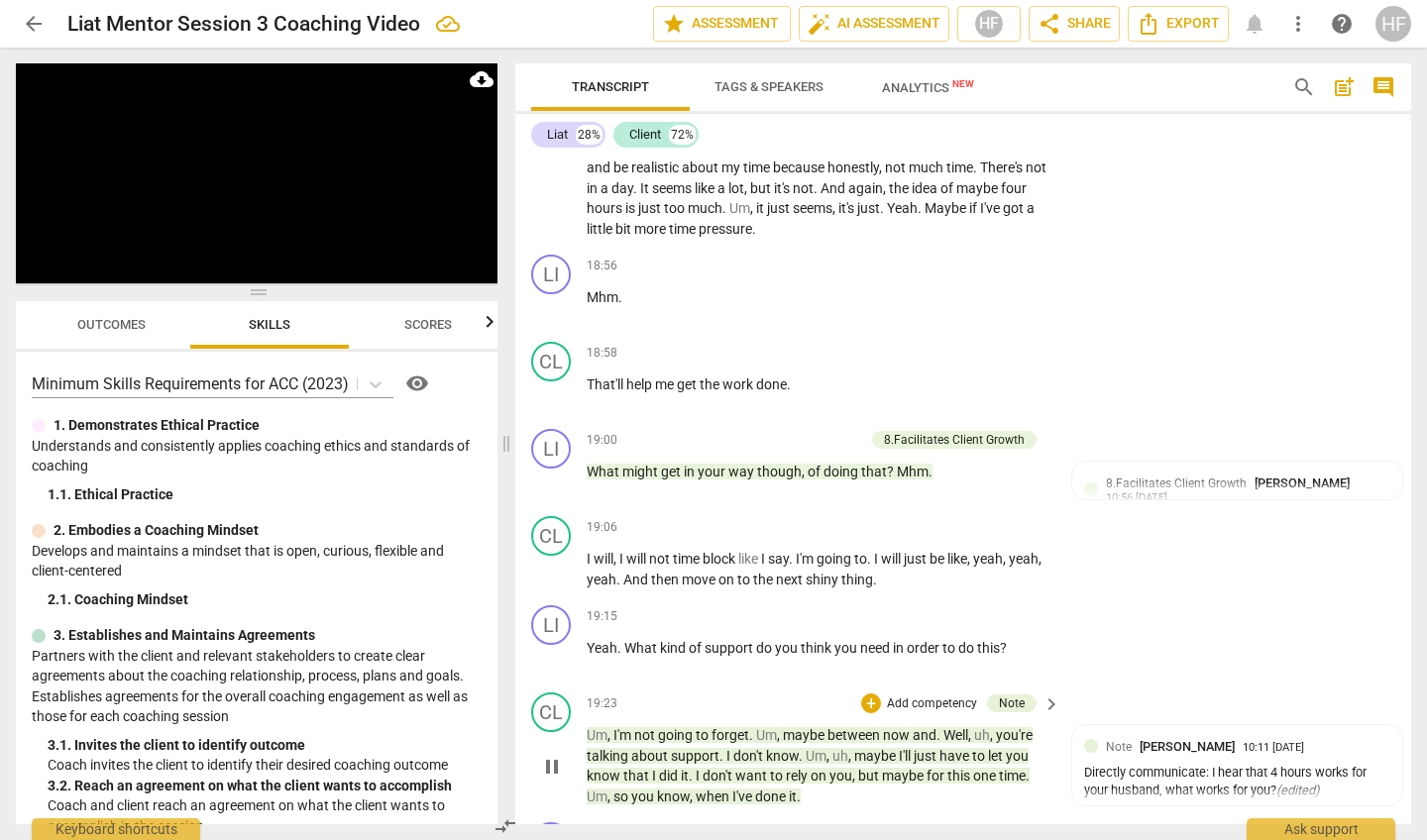 scroll, scrollTop: 8758, scrollLeft: 0, axis: vertical 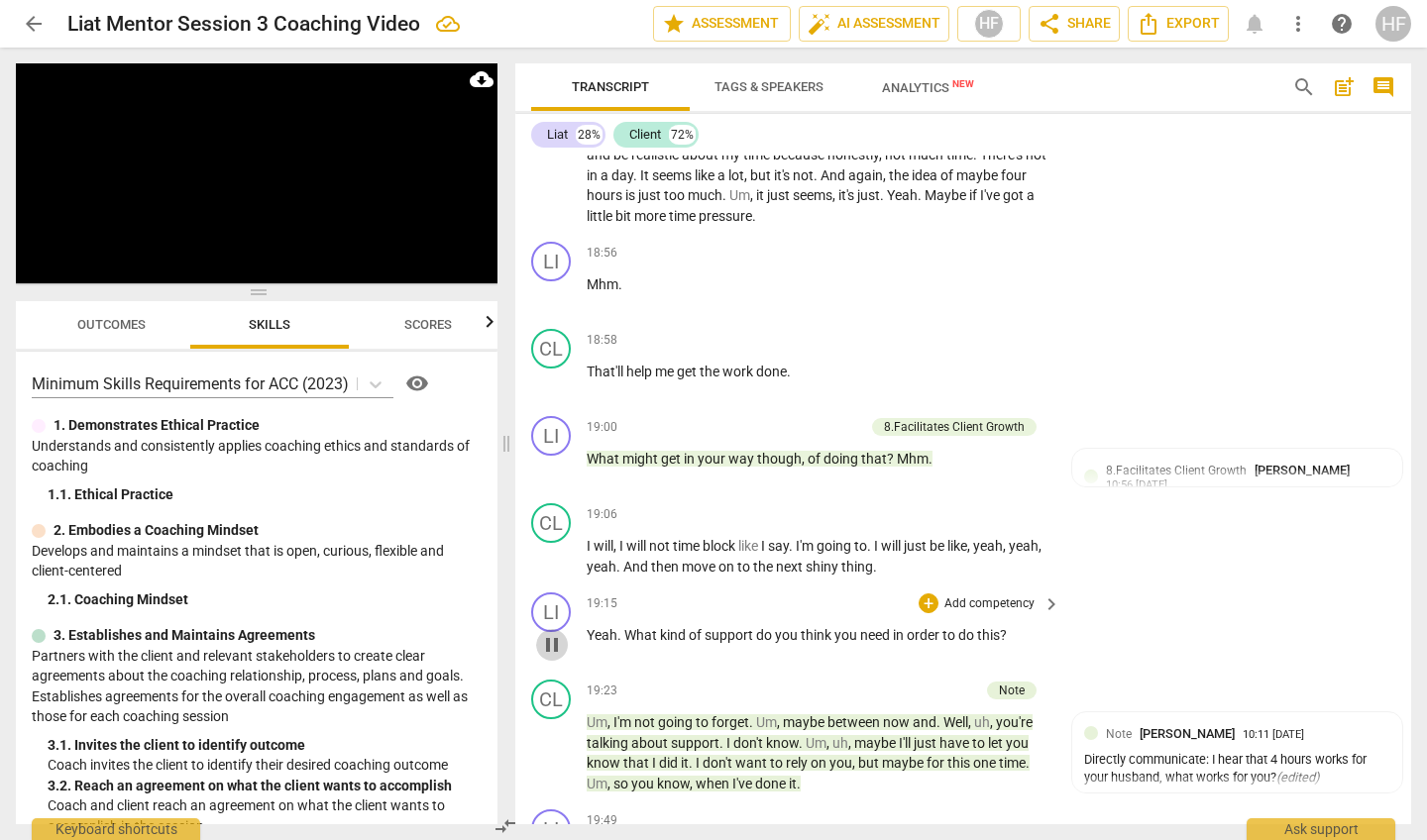 click on "pause" at bounding box center [552, 645] 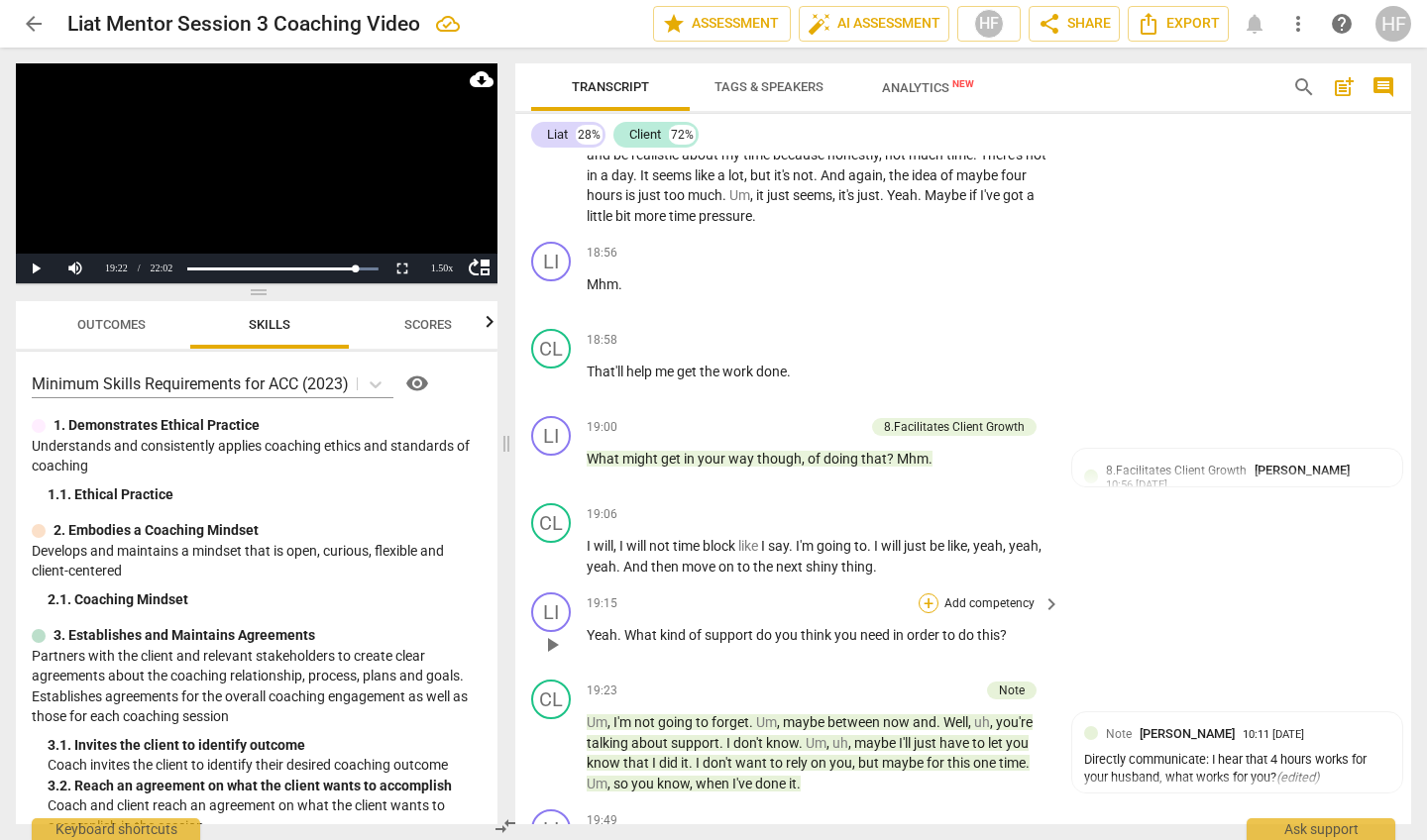 click on "+" at bounding box center [929, 603] 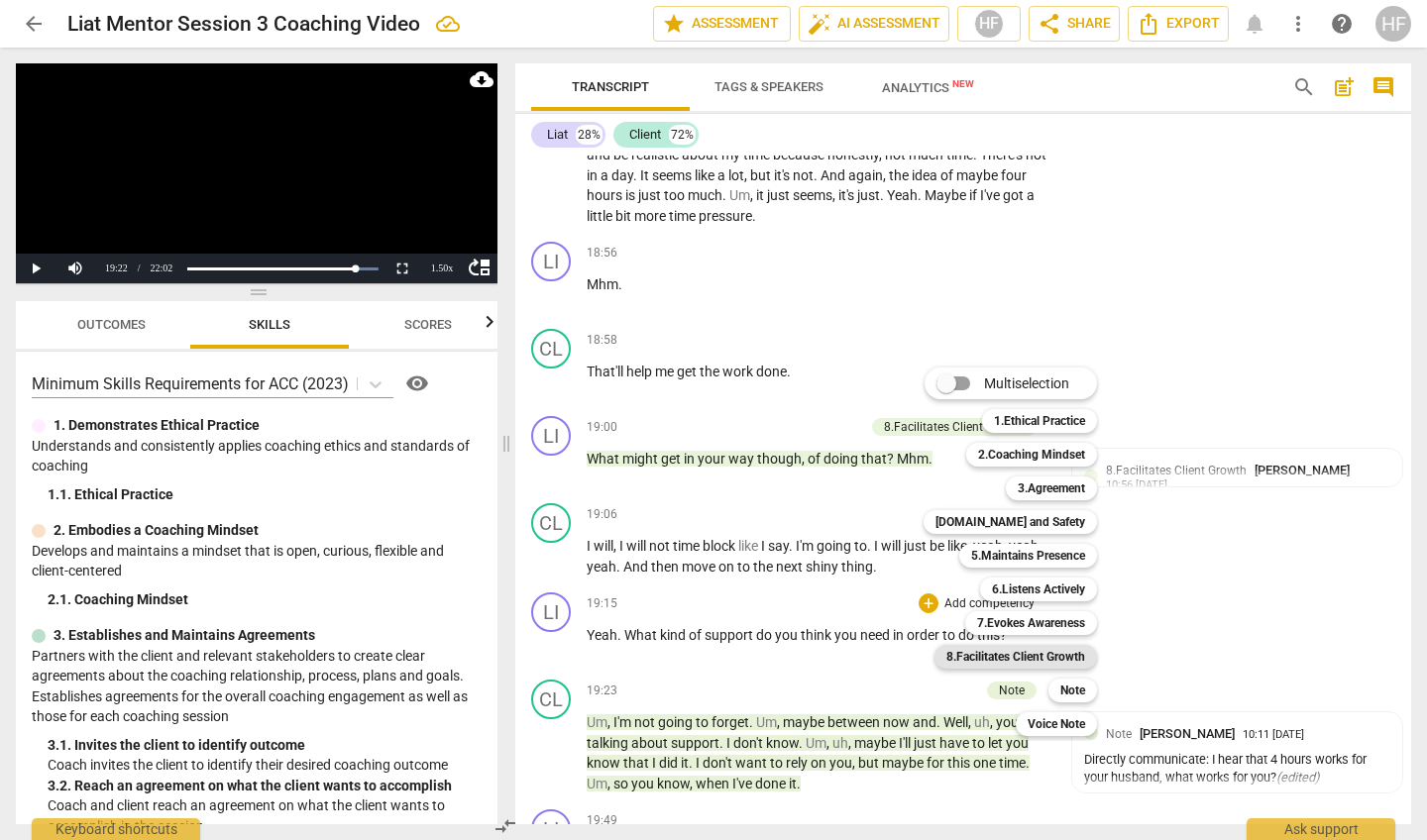 click on "8.Facilitates Client Growth" at bounding box center [1016, 657] 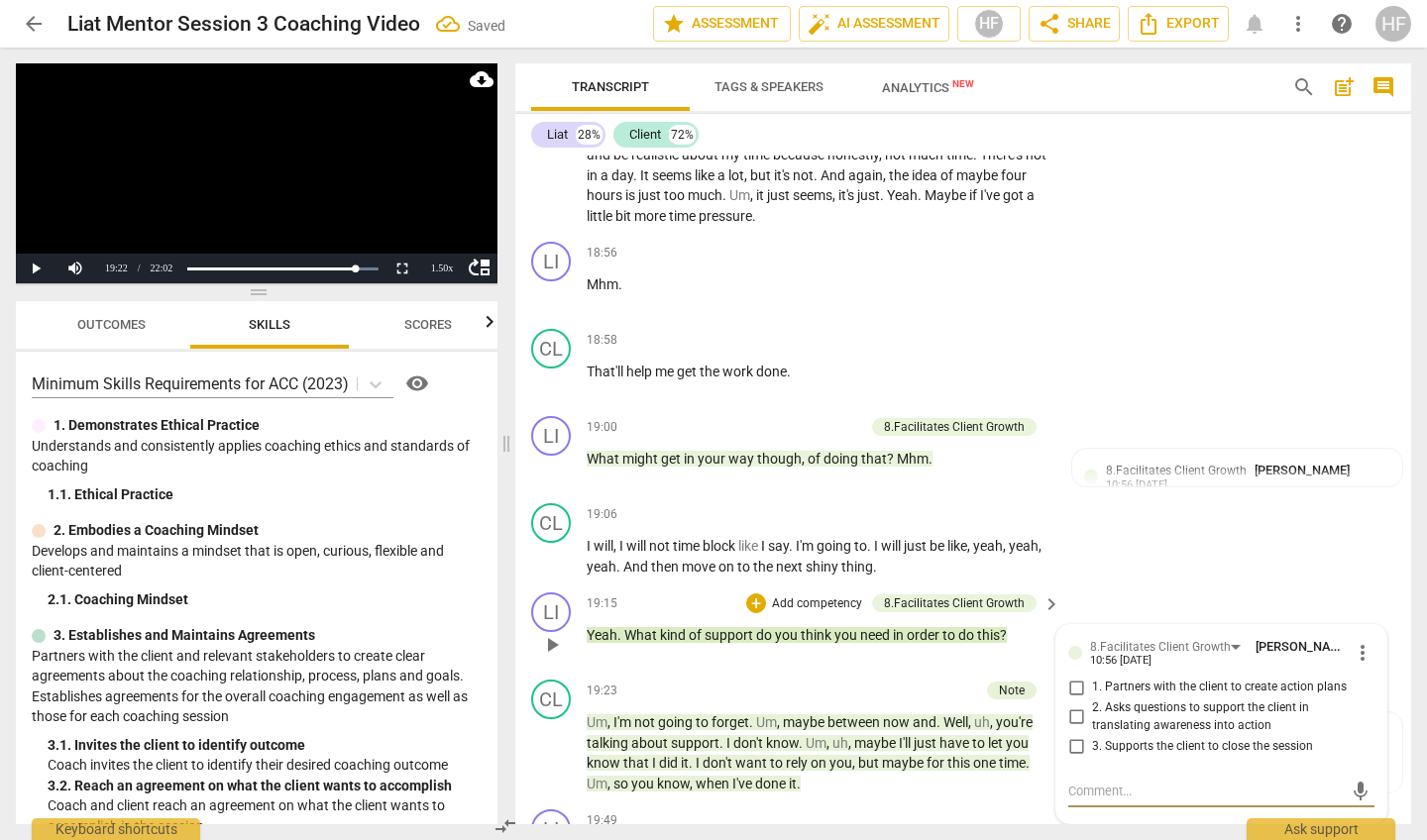 click on "1. Partners with the client to create action plans" at bounding box center (1076, 687) 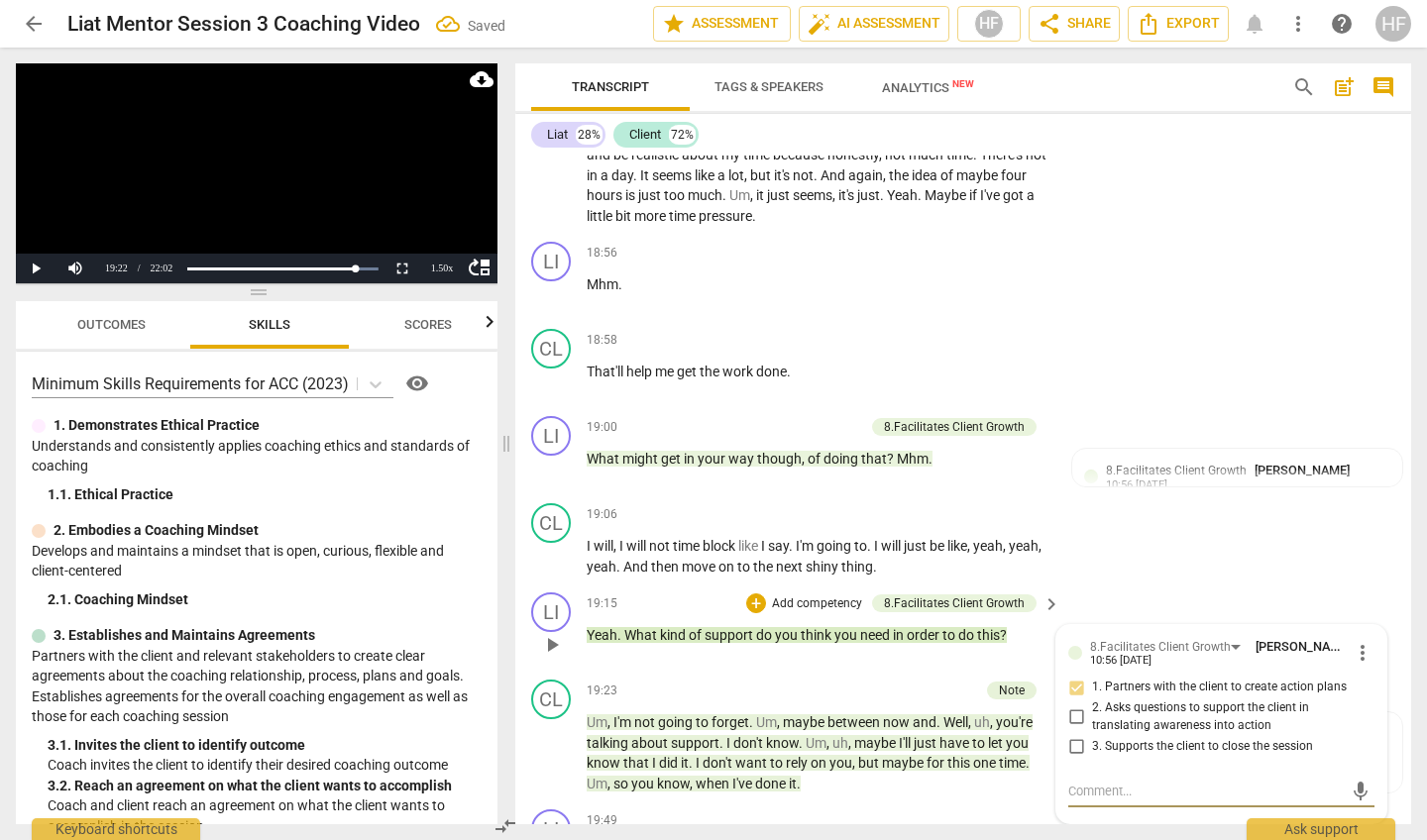 click at bounding box center [1205, 790] 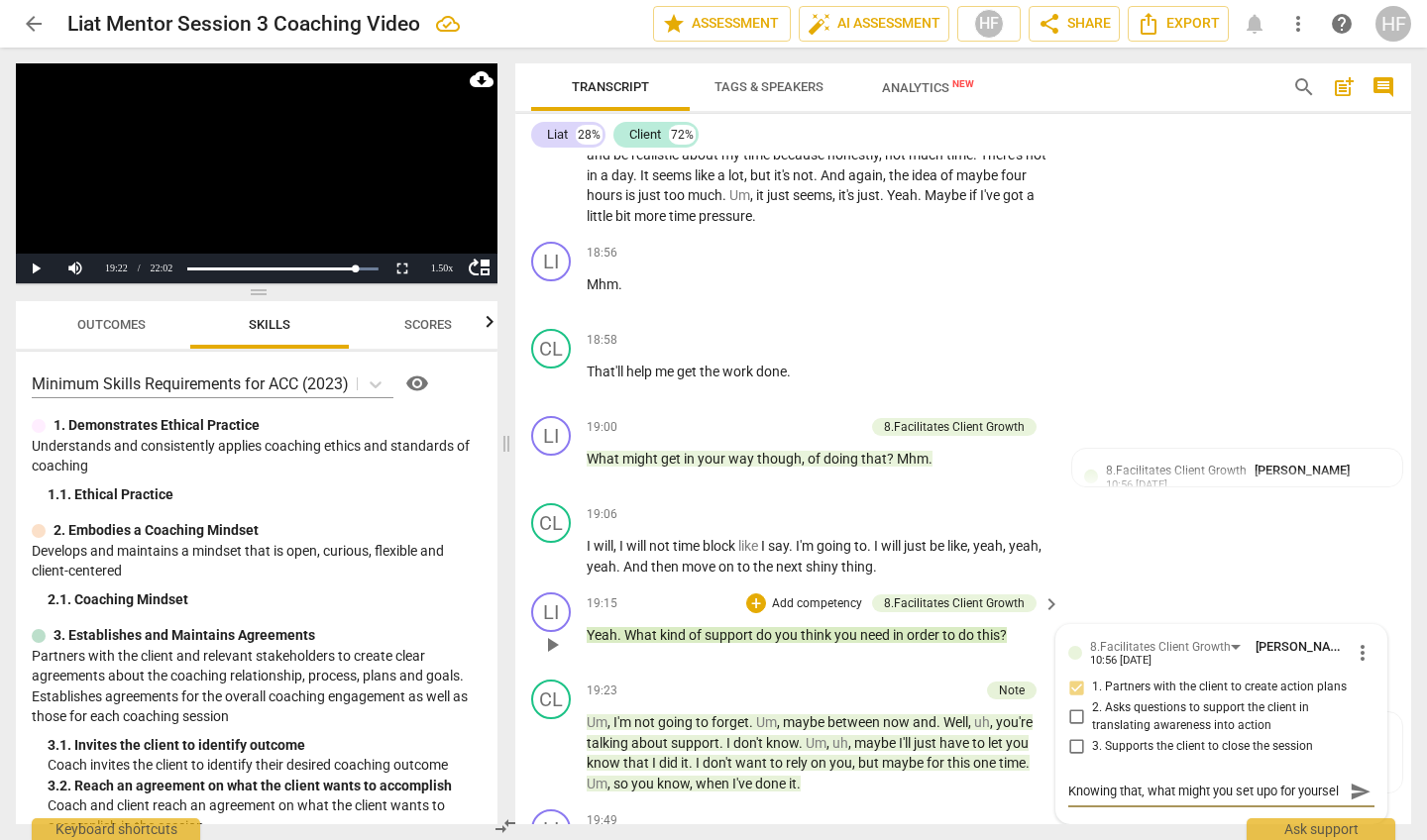 scroll, scrollTop: 17, scrollLeft: 0, axis: vertical 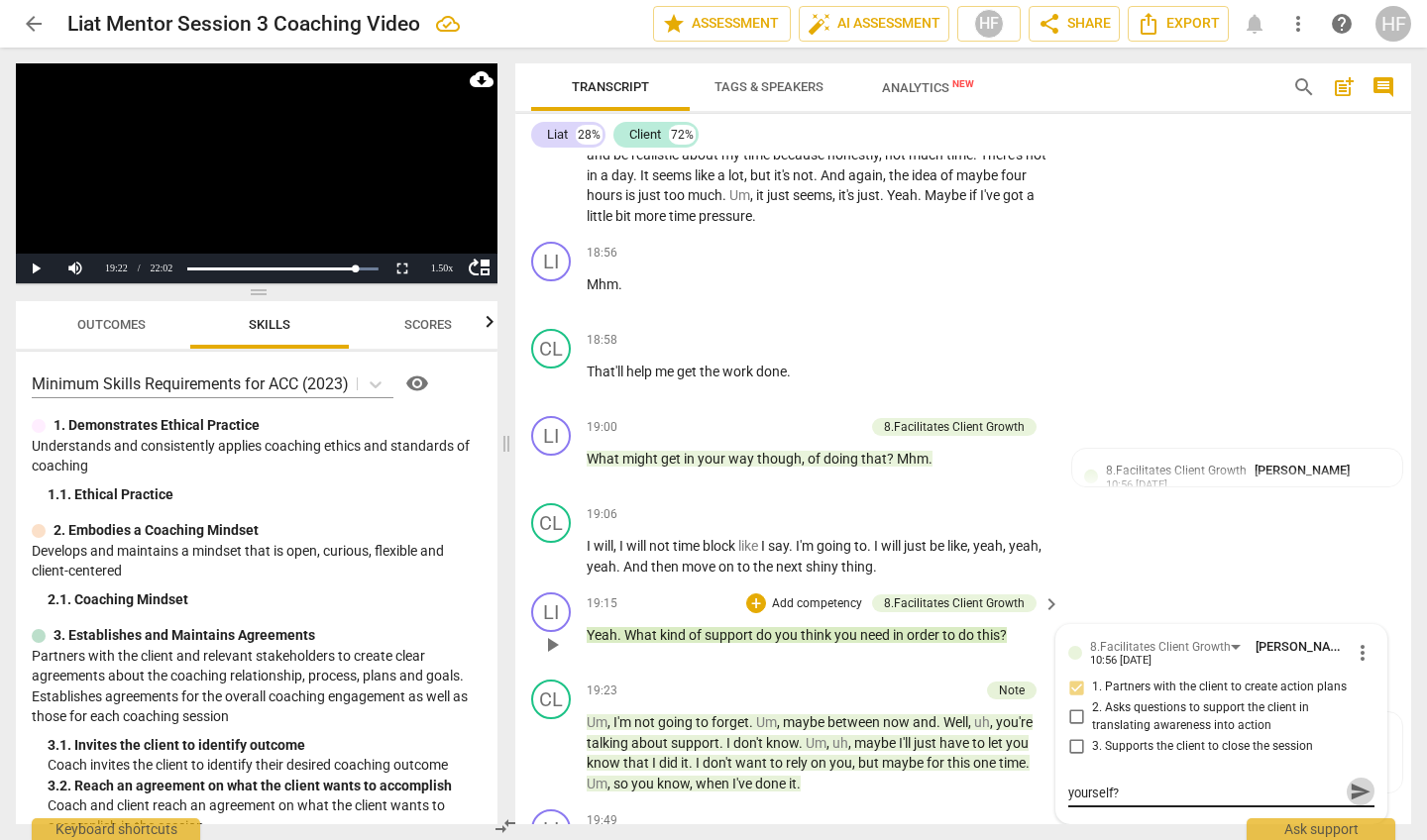click on "send" at bounding box center [1361, 791] 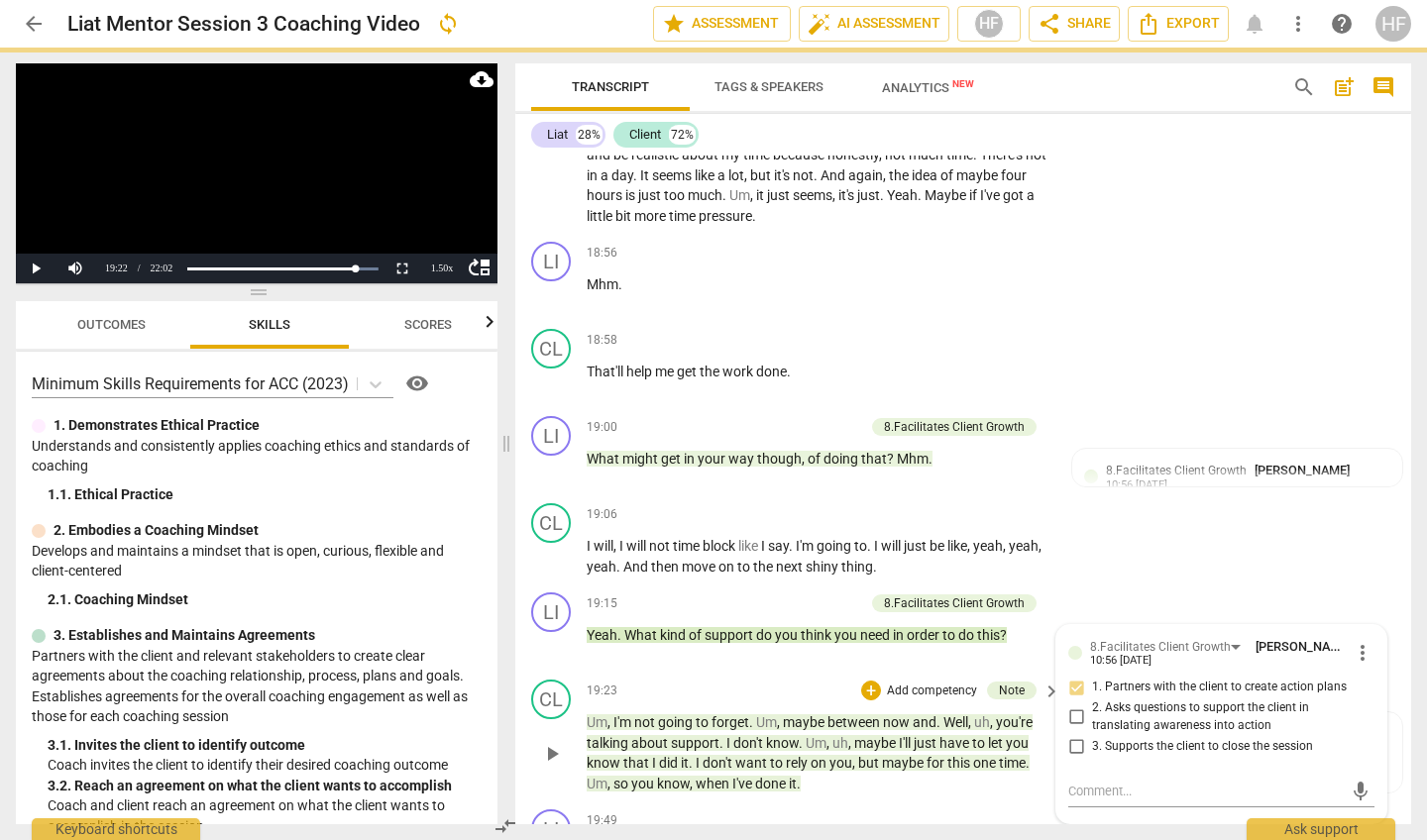 scroll, scrollTop: 0, scrollLeft: 0, axis: both 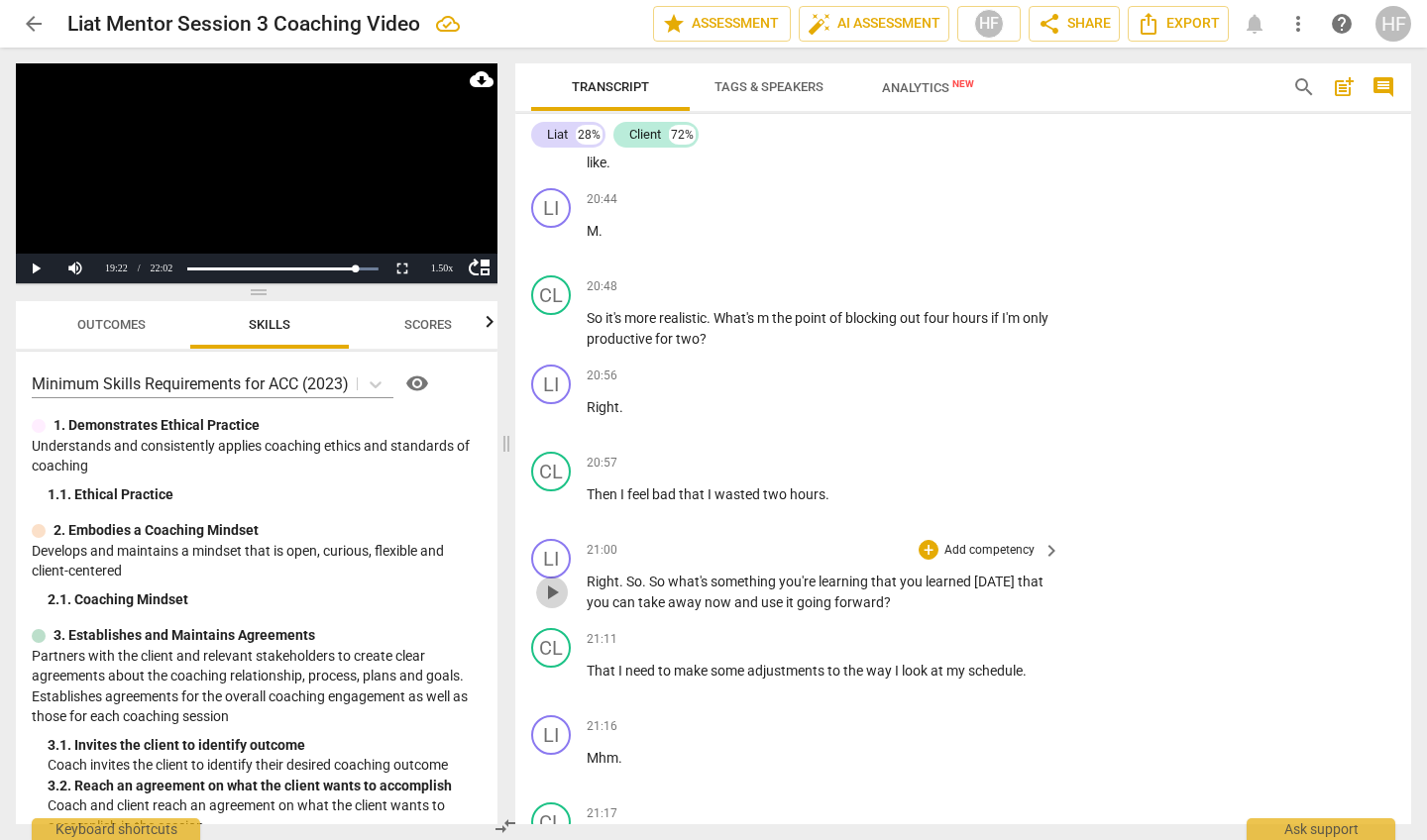 click on "play_arrow" at bounding box center (552, 592) 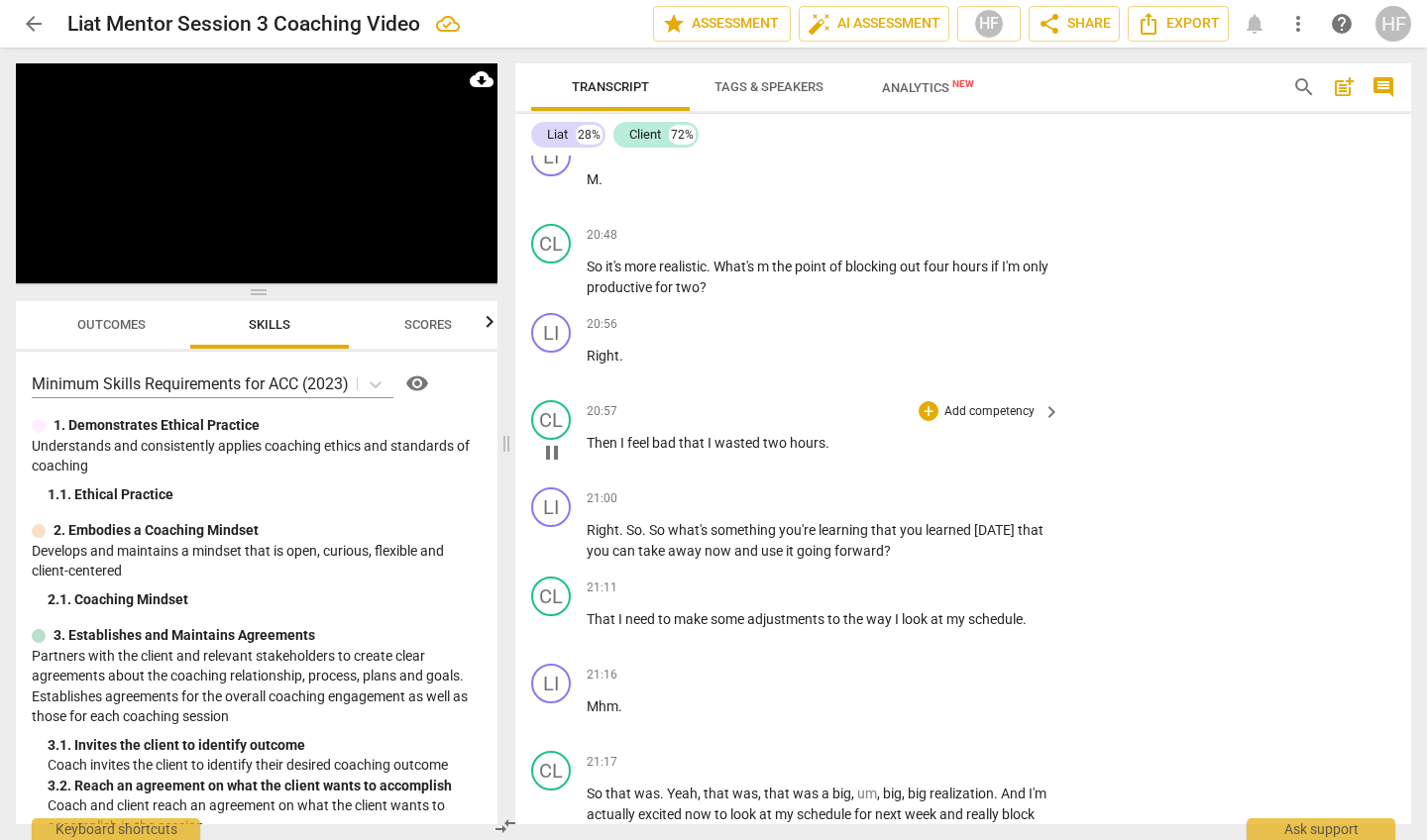 drag, startPoint x: 552, startPoint y: 569, endPoint x: 757, endPoint y: 368, distance: 287.09929 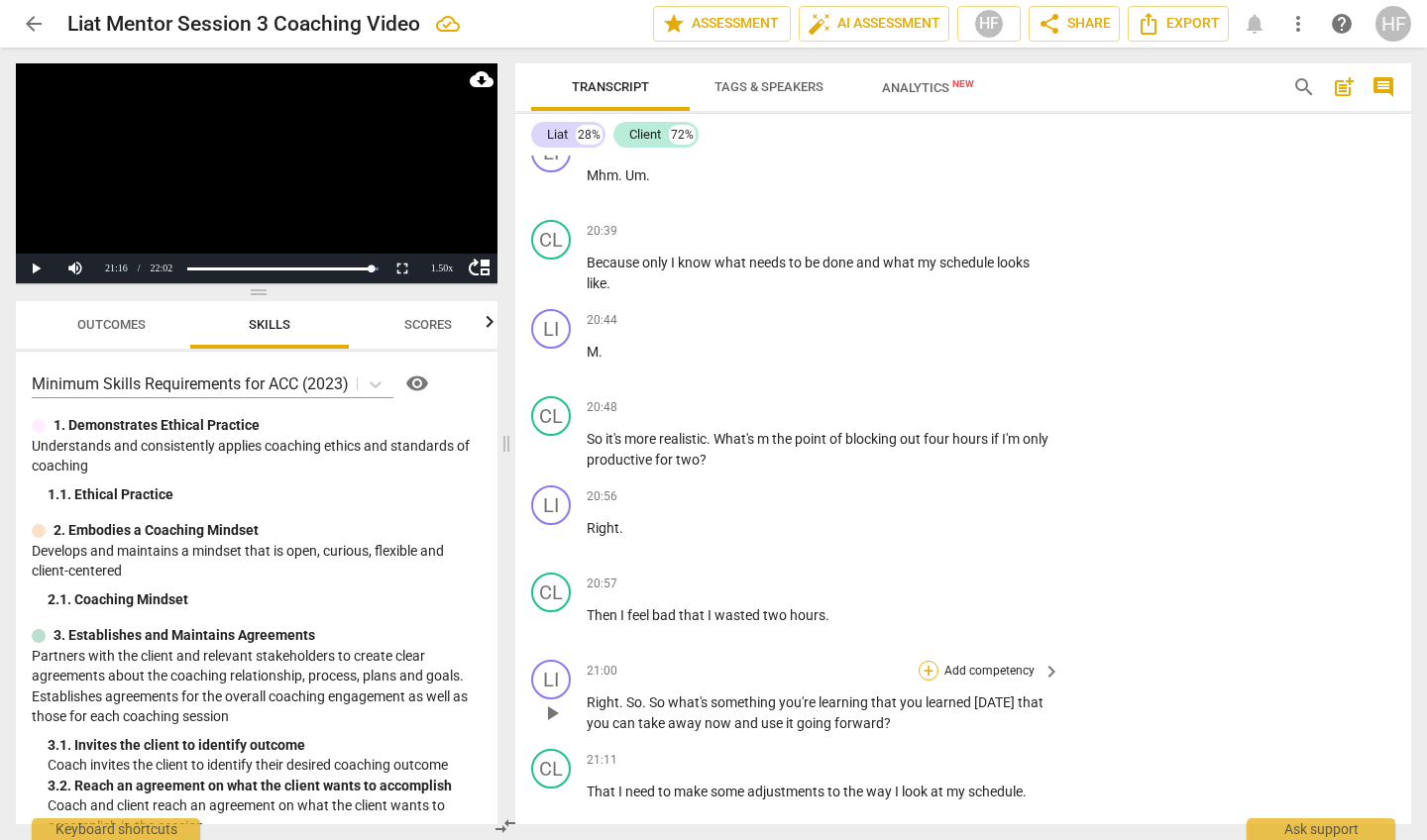 click on "+" at bounding box center [929, 671] 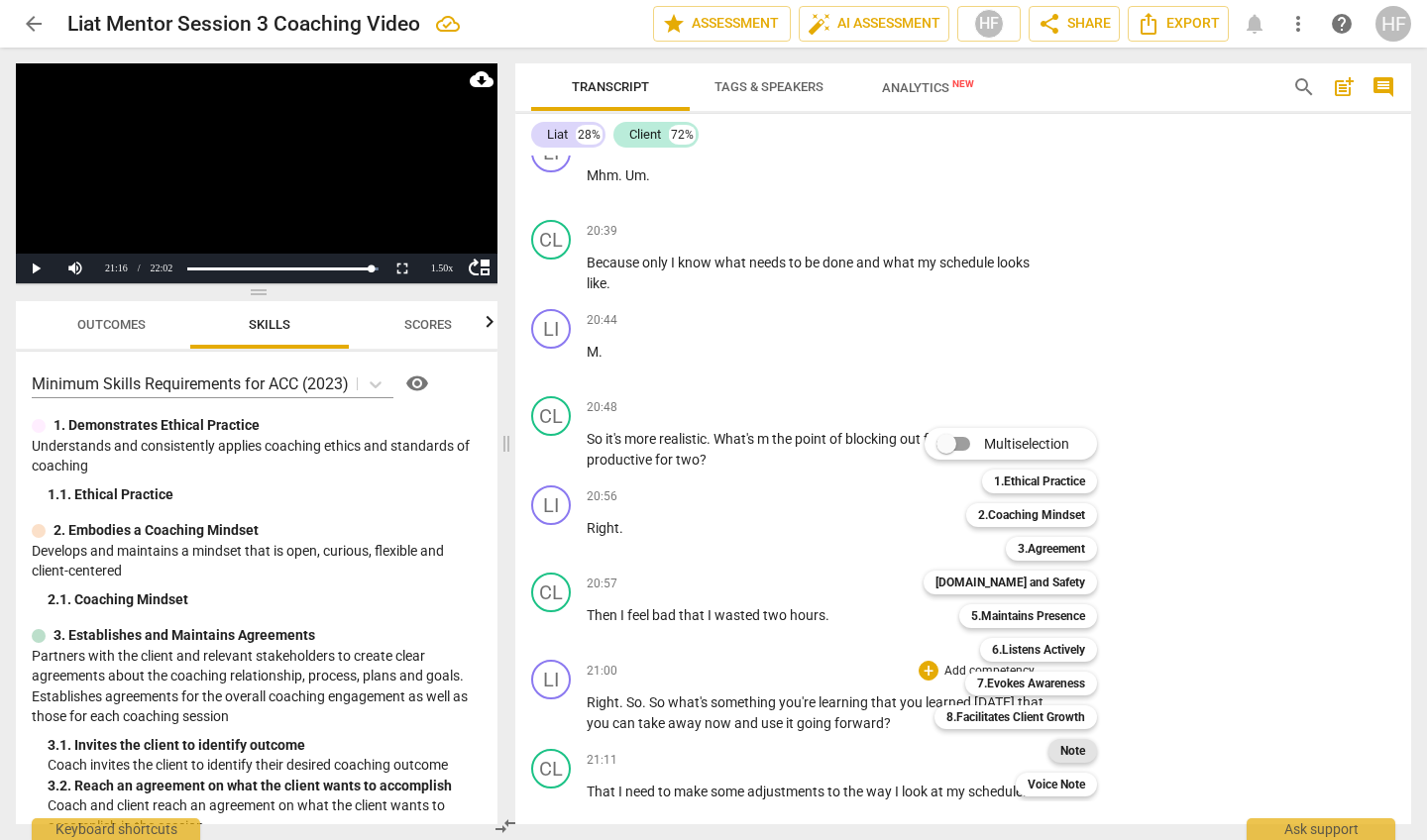 click on "Note" at bounding box center (1072, 751) 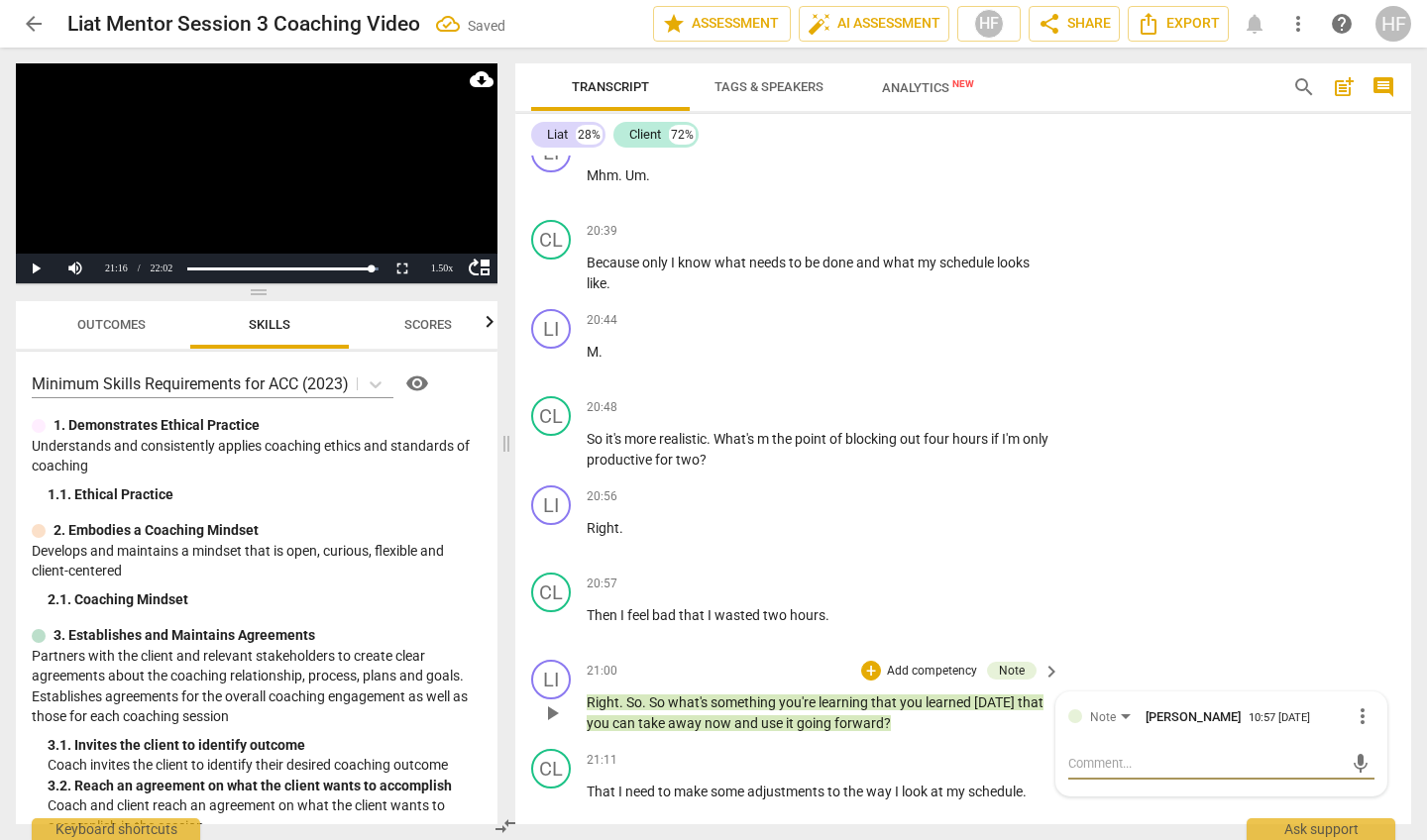 click at bounding box center (1205, 763) 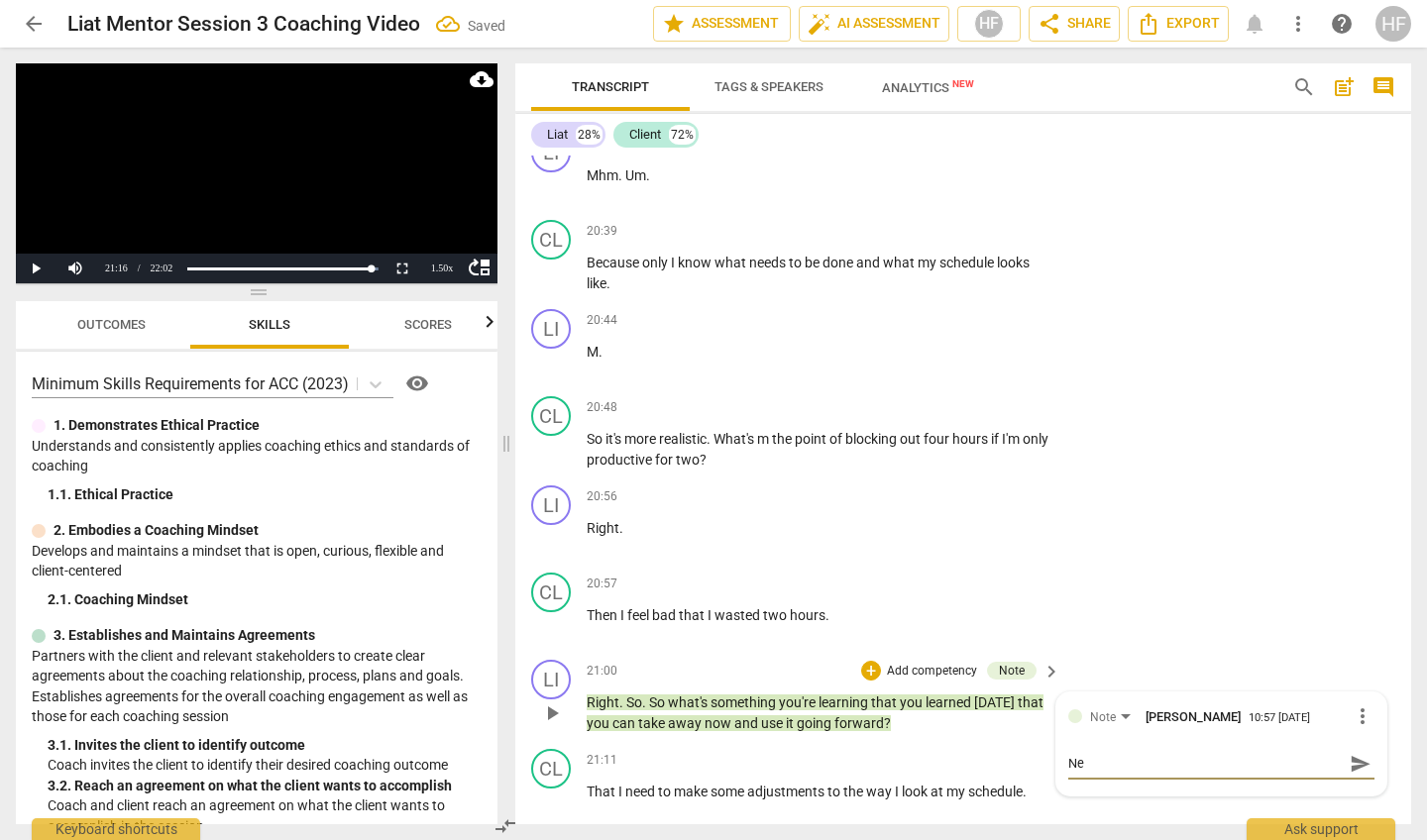 click on "+ Add competency" at bounding box center [920, 671] 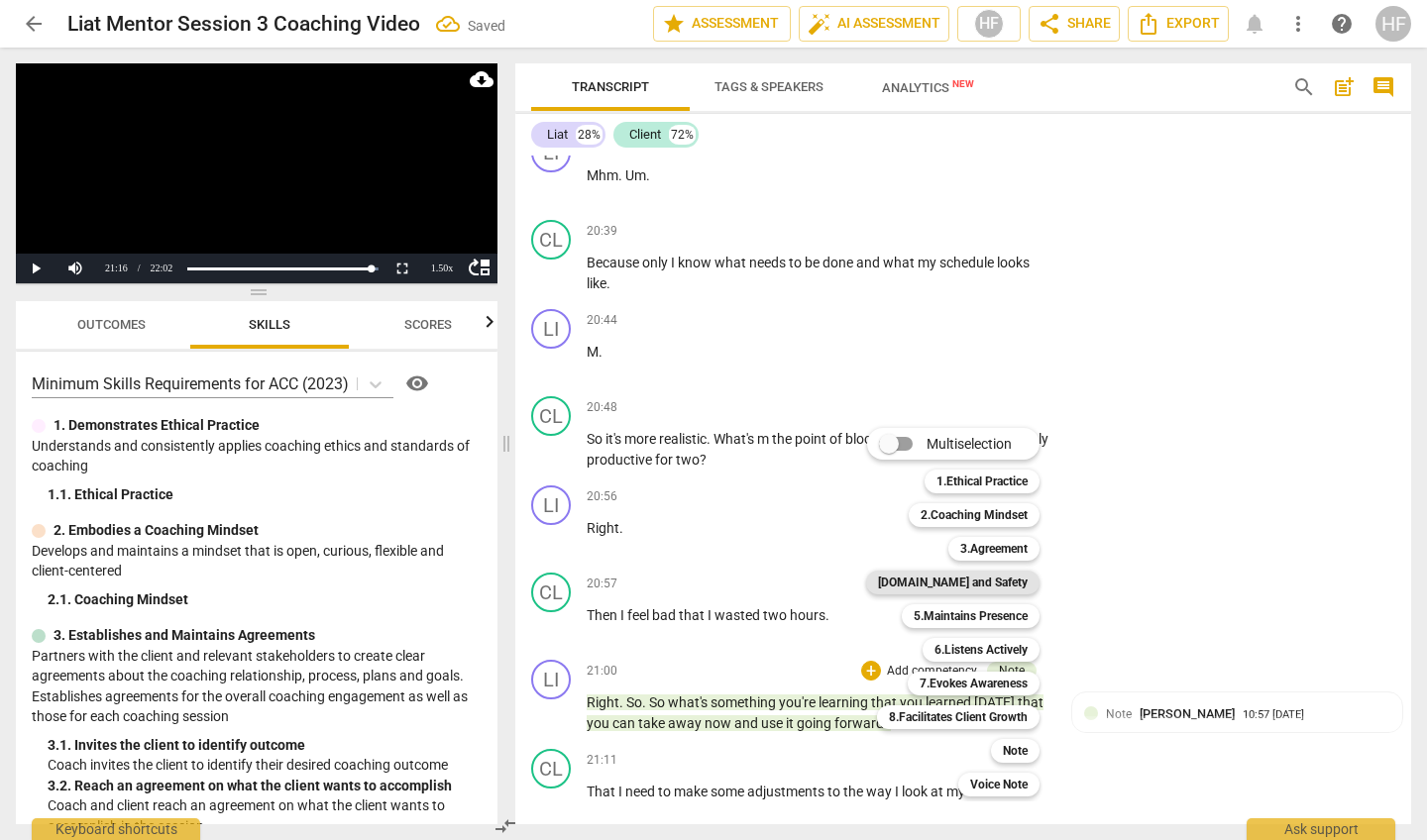 click on "[DOMAIN_NAME] and Safety" at bounding box center [952, 582] 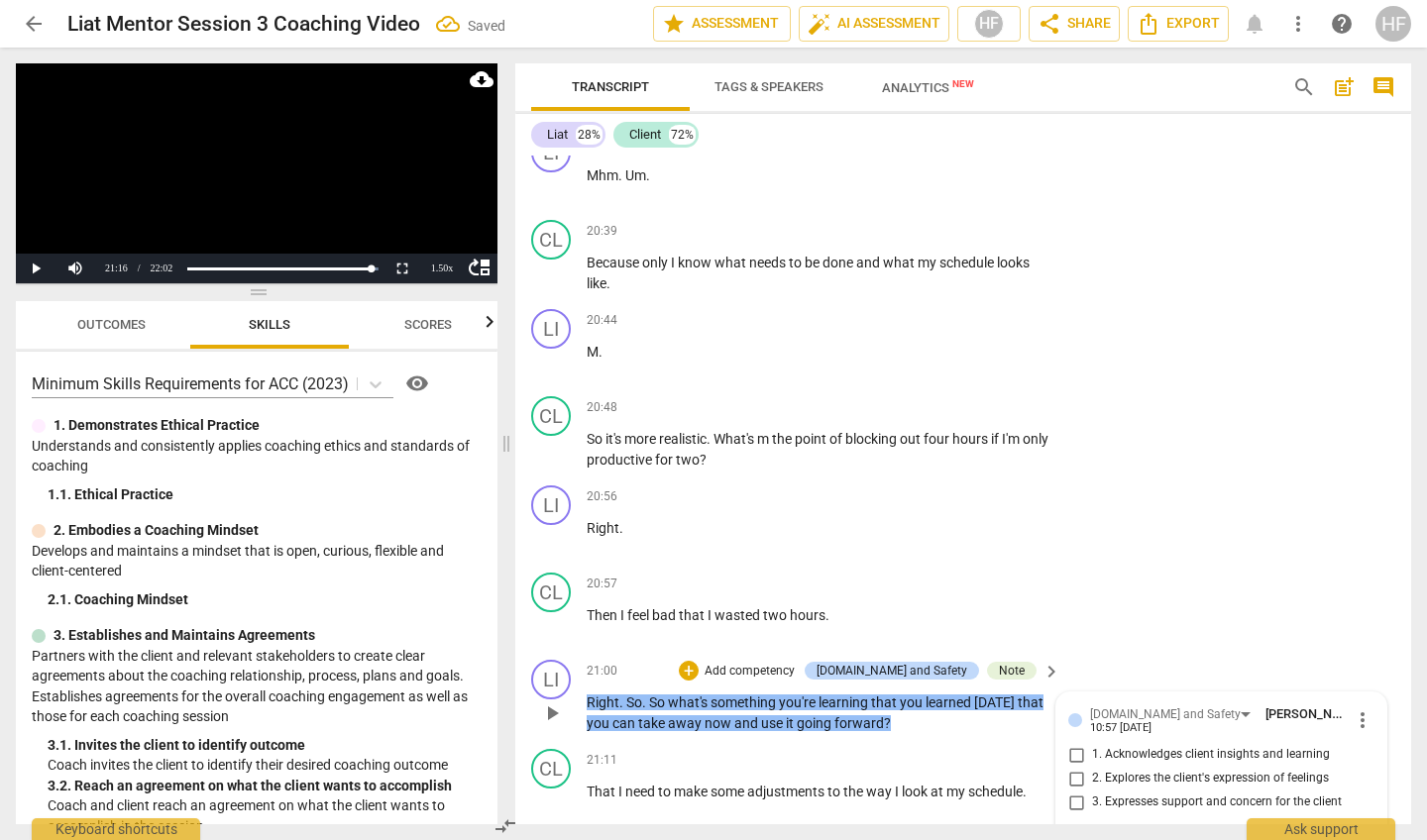 click on "1. Acknowledges client insights and learning" at bounding box center (1076, 755) 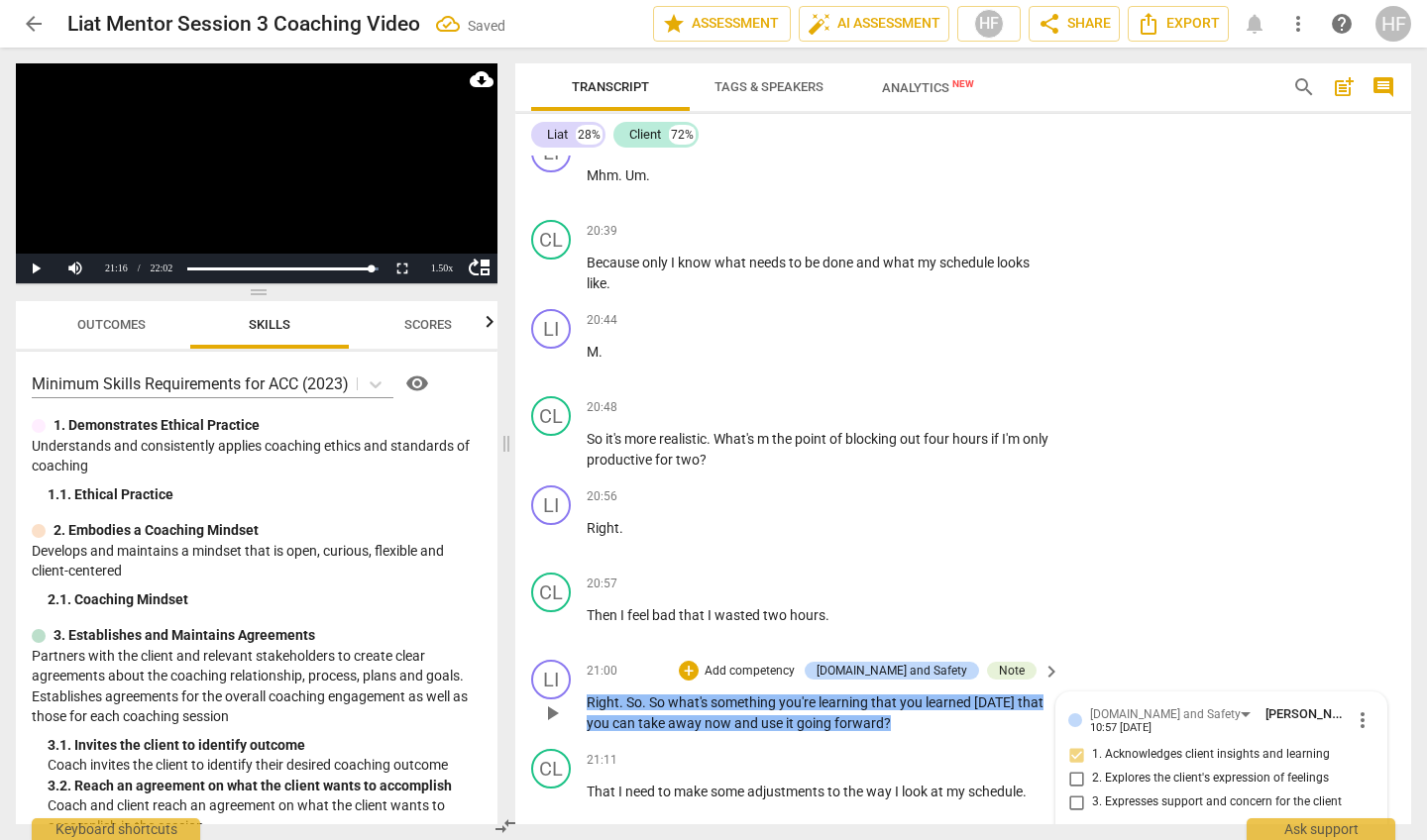click on "1. Acknowledges client insights and learning" at bounding box center (1076, 755) 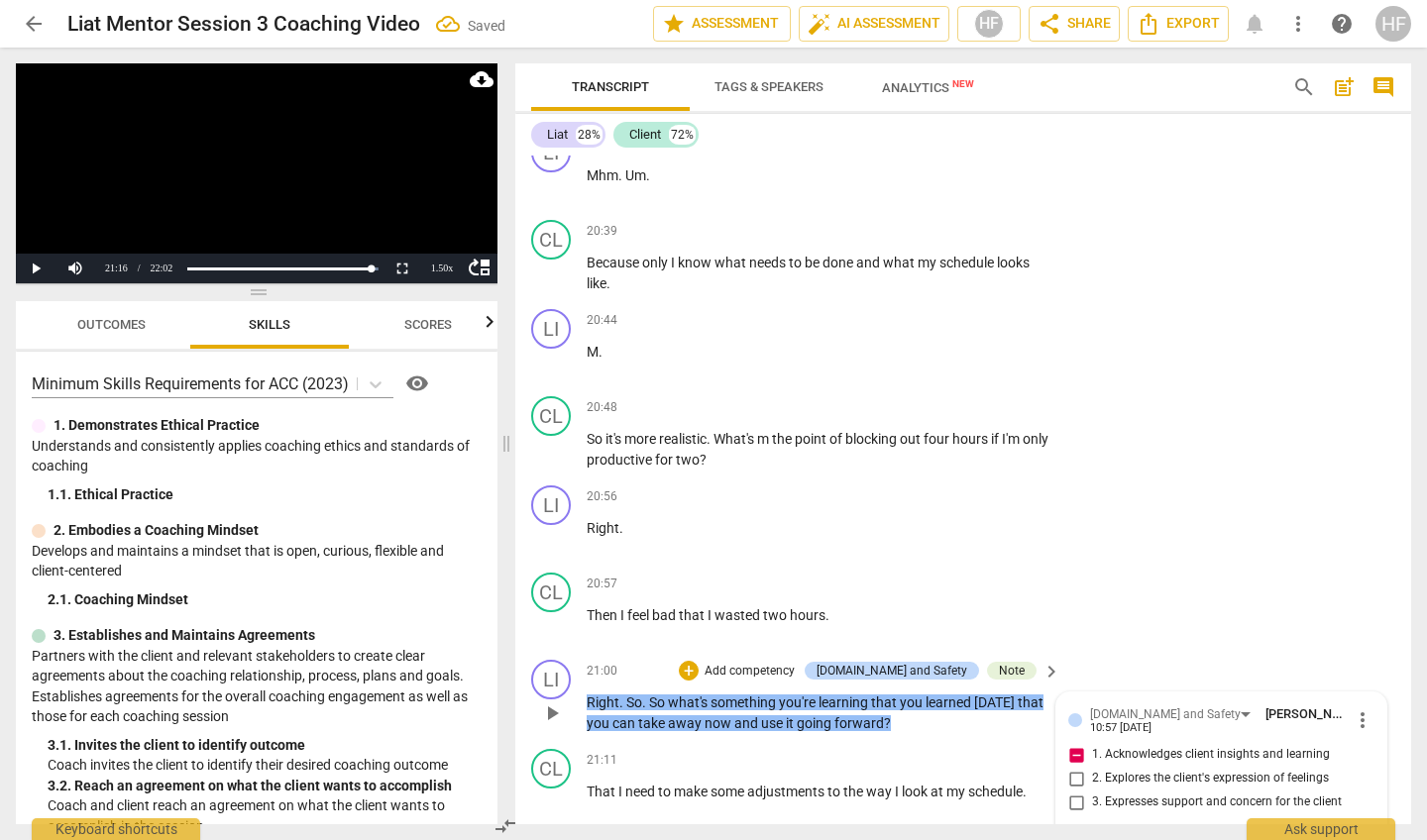 click on "mic" at bounding box center (1221, 848) 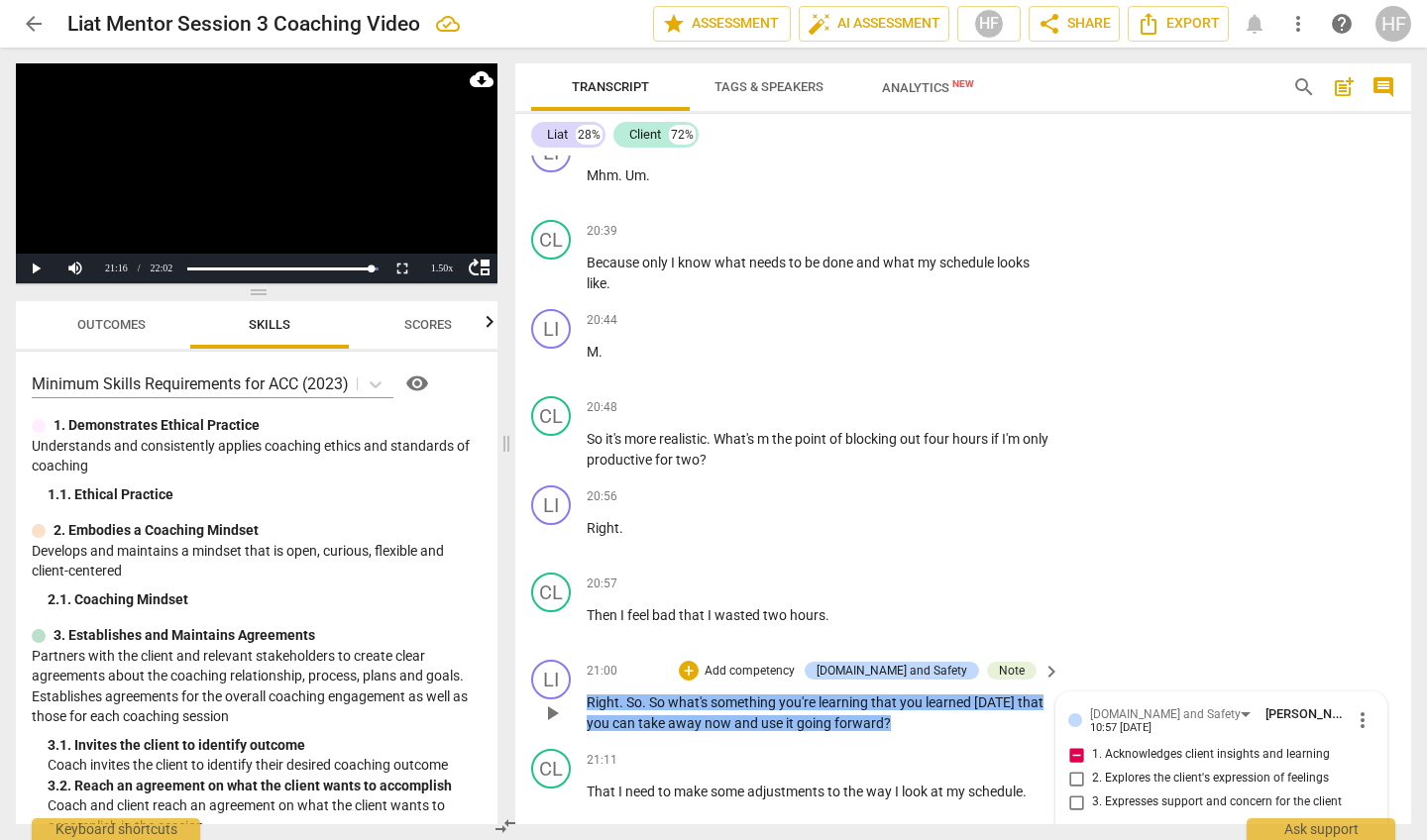 click on "send" at bounding box center [1361, 848] 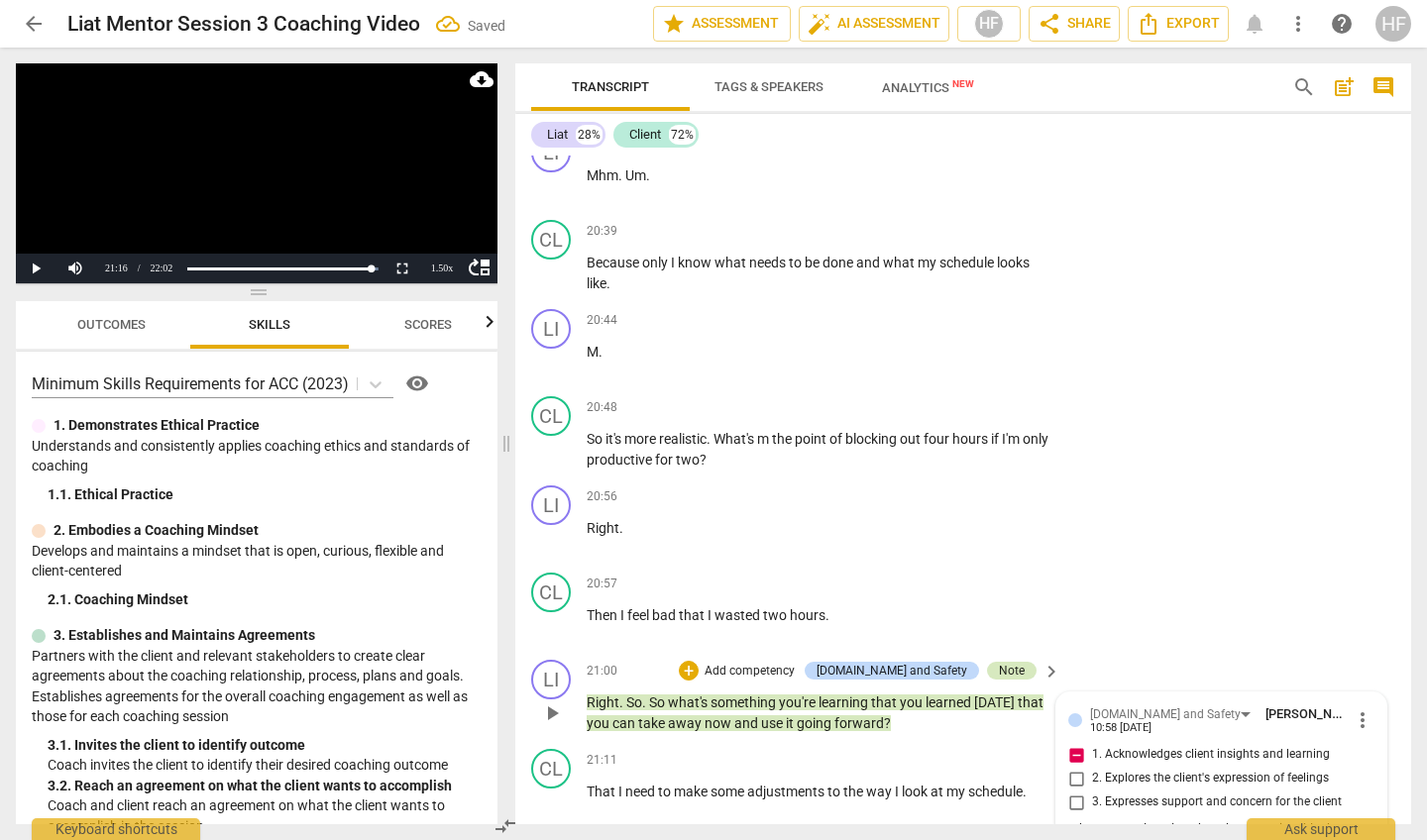 click on "Note" at bounding box center (1012, 671) 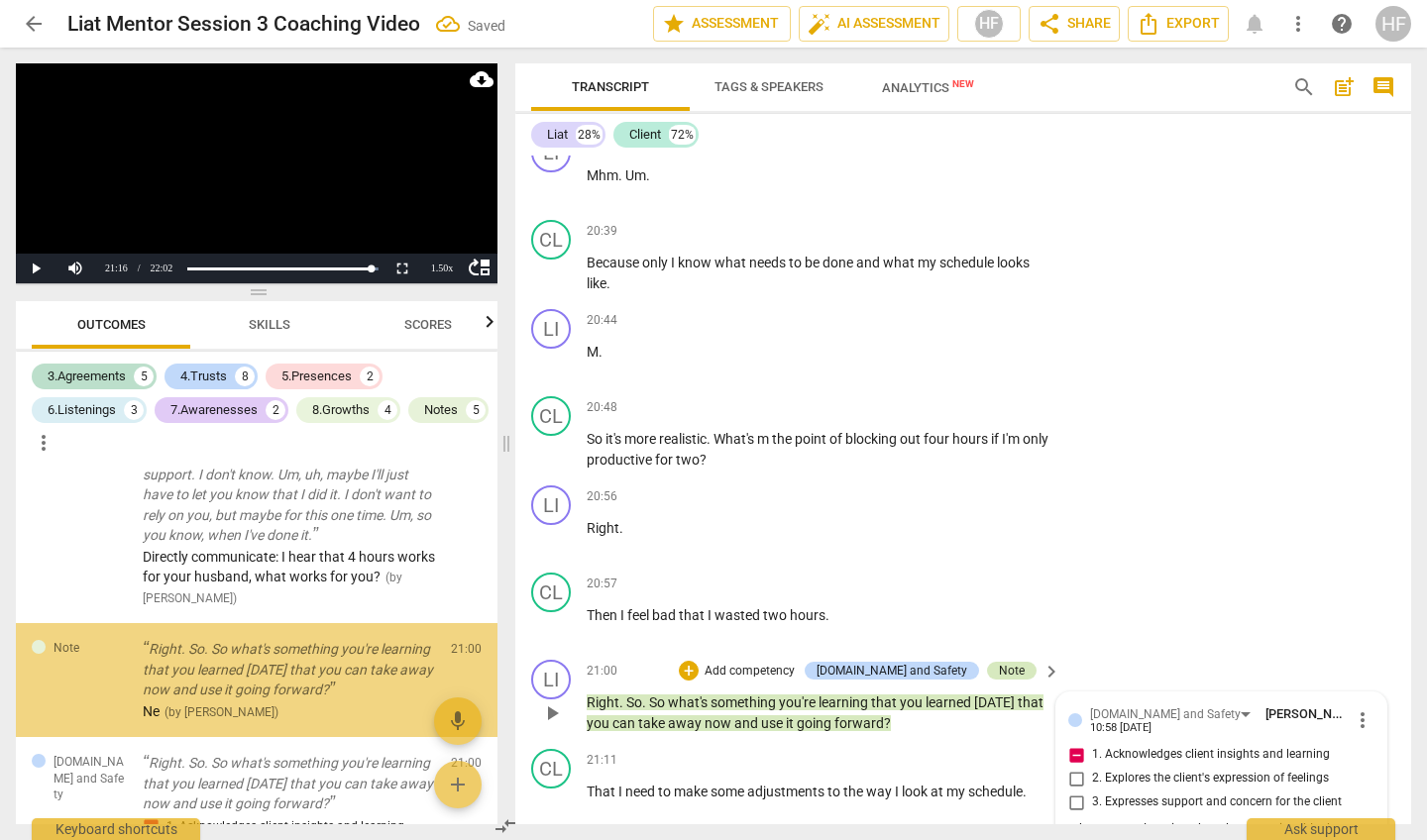 click on "Note" at bounding box center (1012, 671) 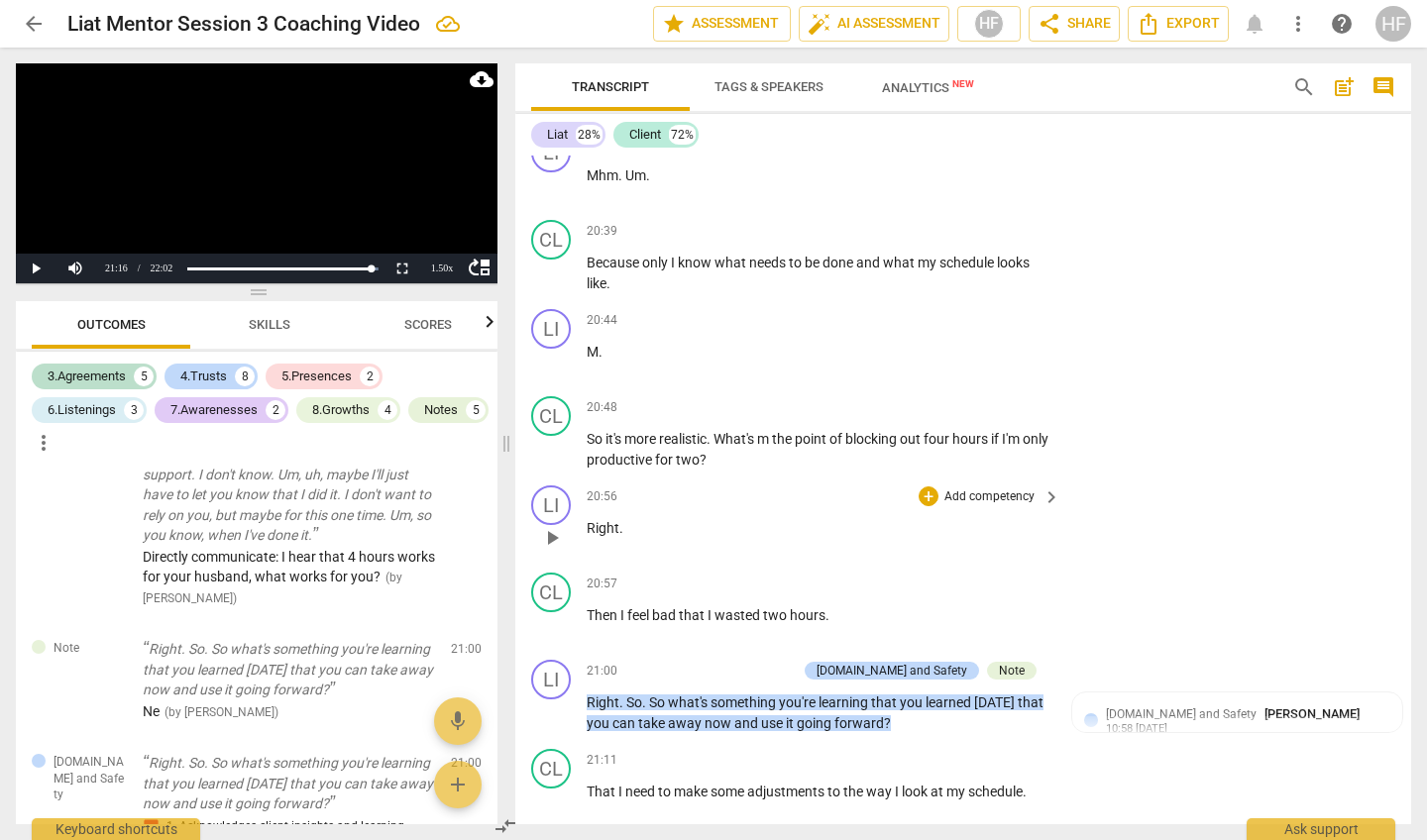 click on "LI play_arrow pause 20:56 + Add competency keyboard_arrow_right Right ." at bounding box center [963, 521] 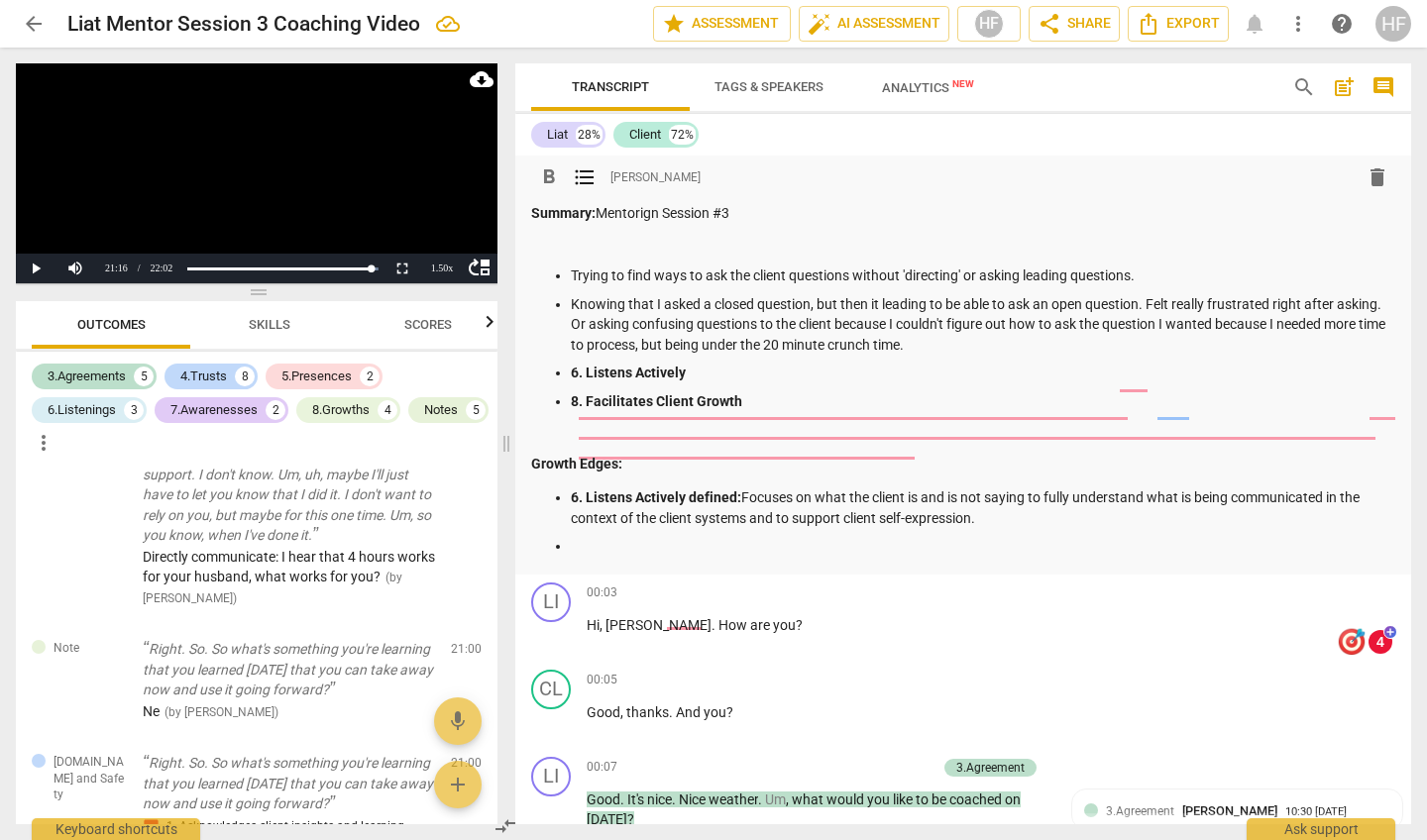 click at bounding box center [983, 546] 